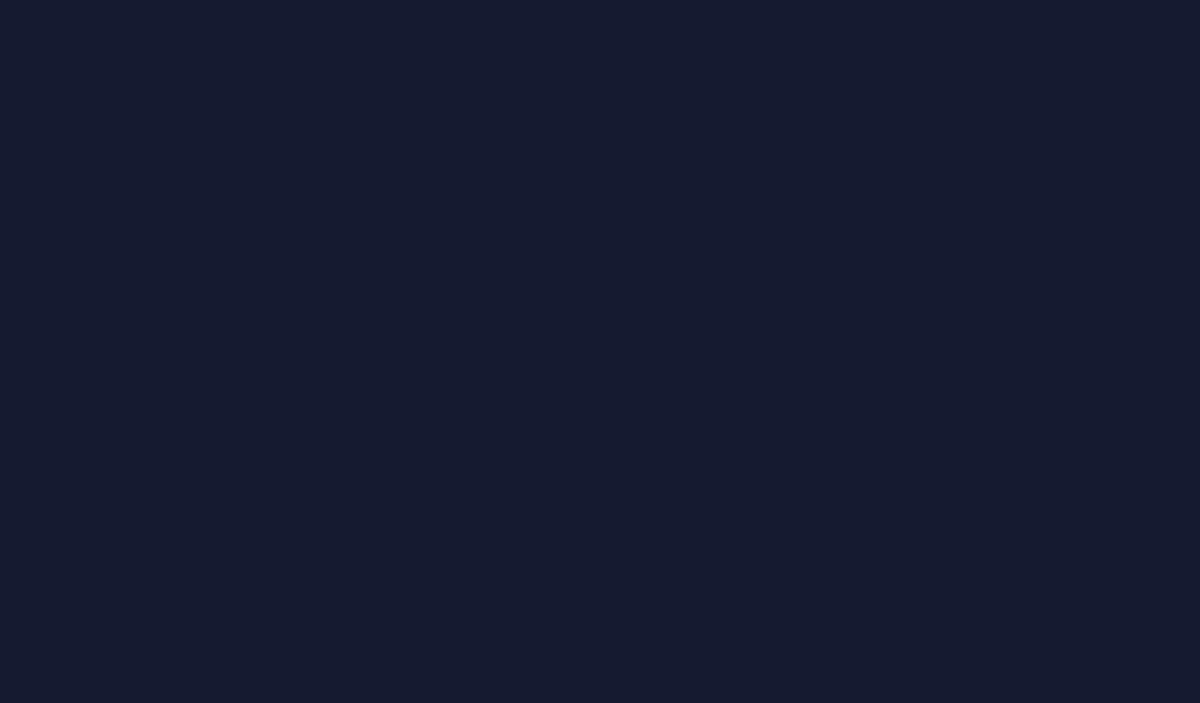 scroll, scrollTop: 0, scrollLeft: 0, axis: both 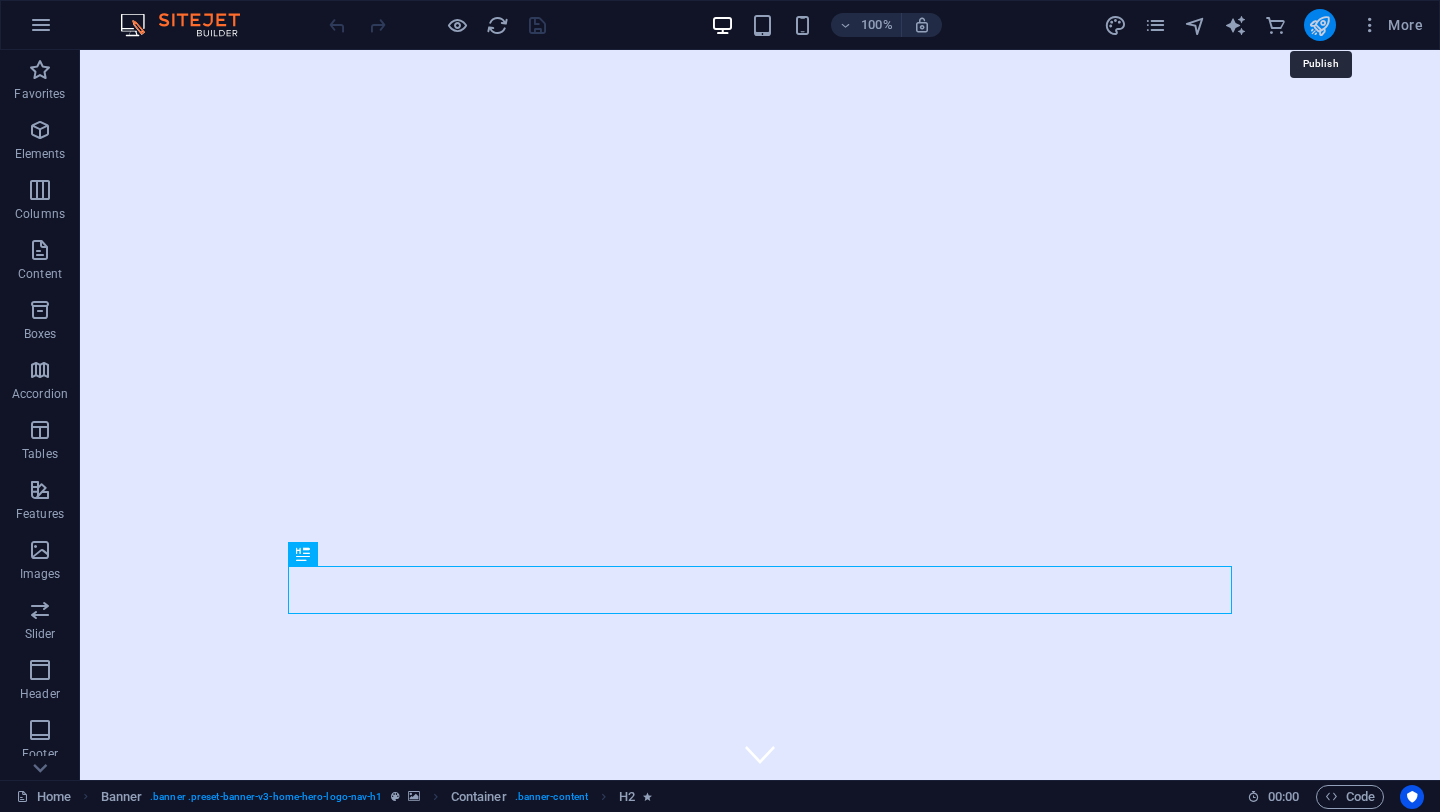 click at bounding box center [1319, 25] 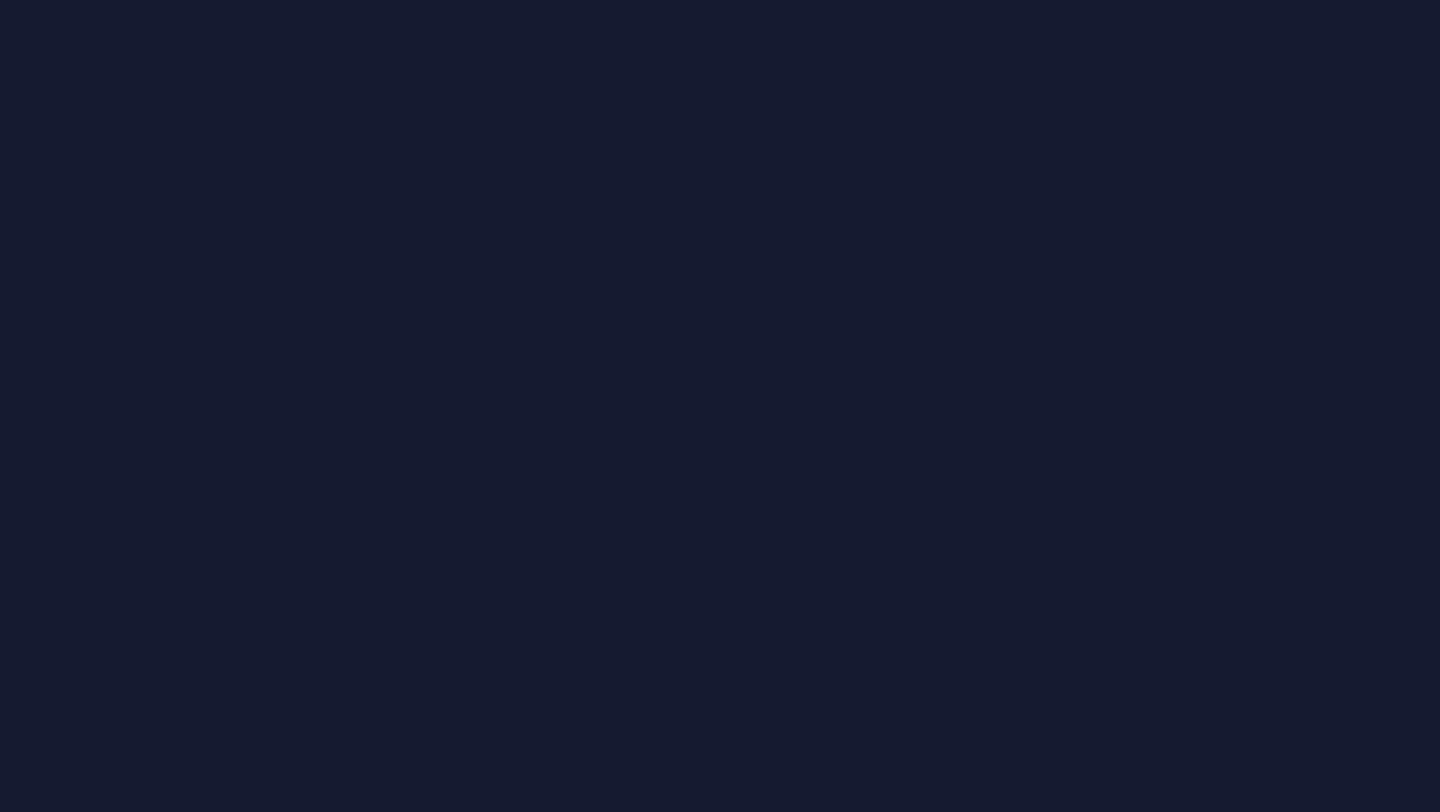 scroll, scrollTop: 0, scrollLeft: 0, axis: both 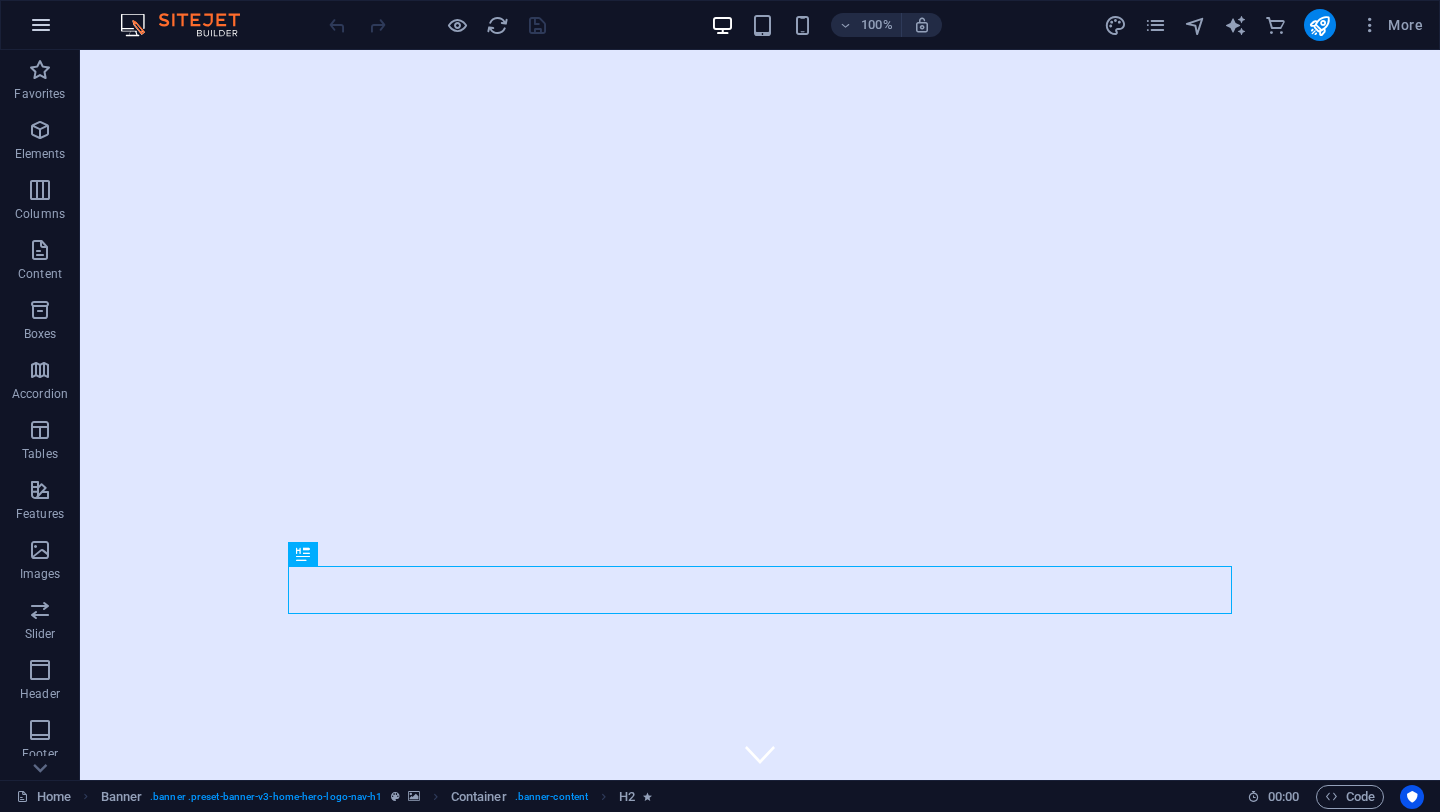click at bounding box center (41, 25) 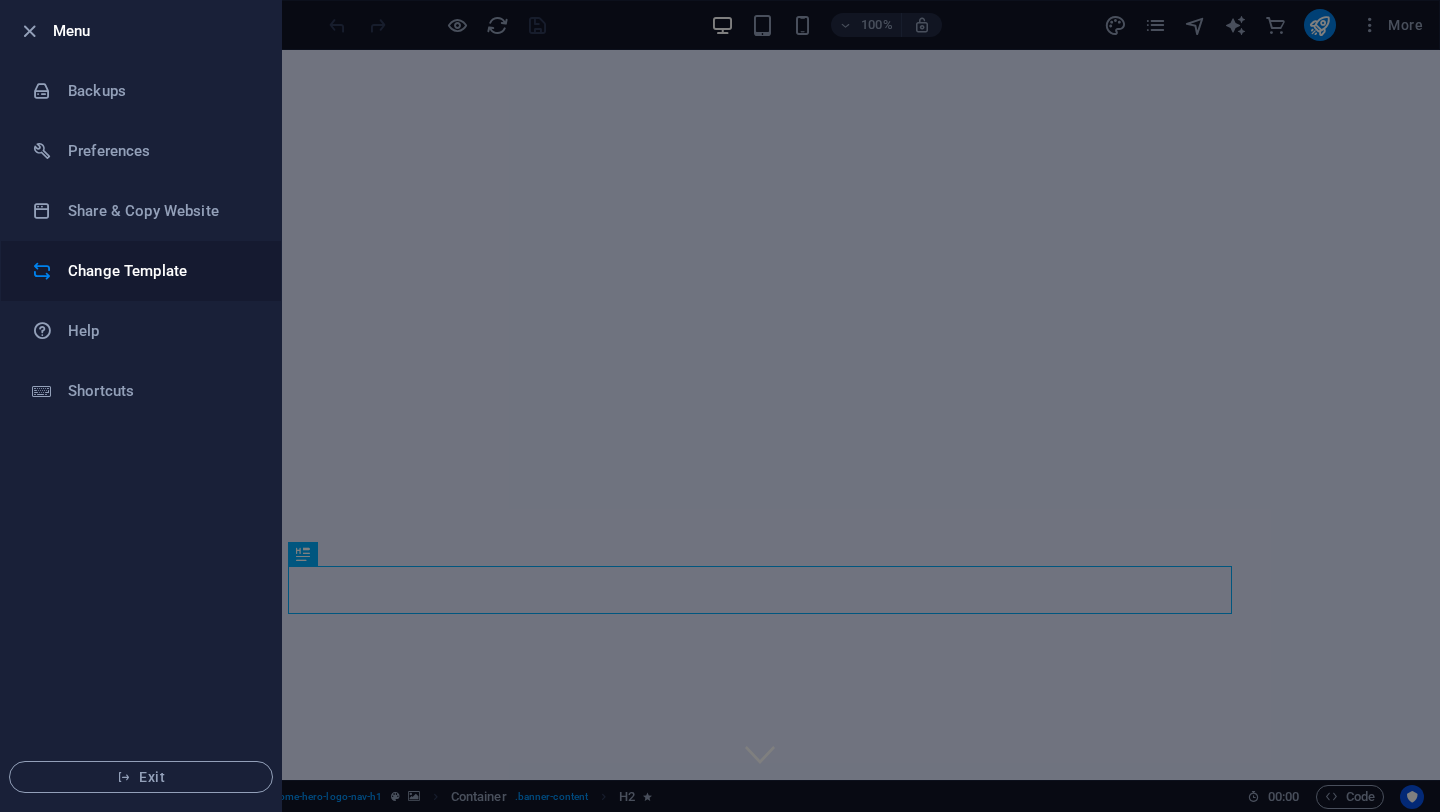 click on "Change Template" at bounding box center (160, 271) 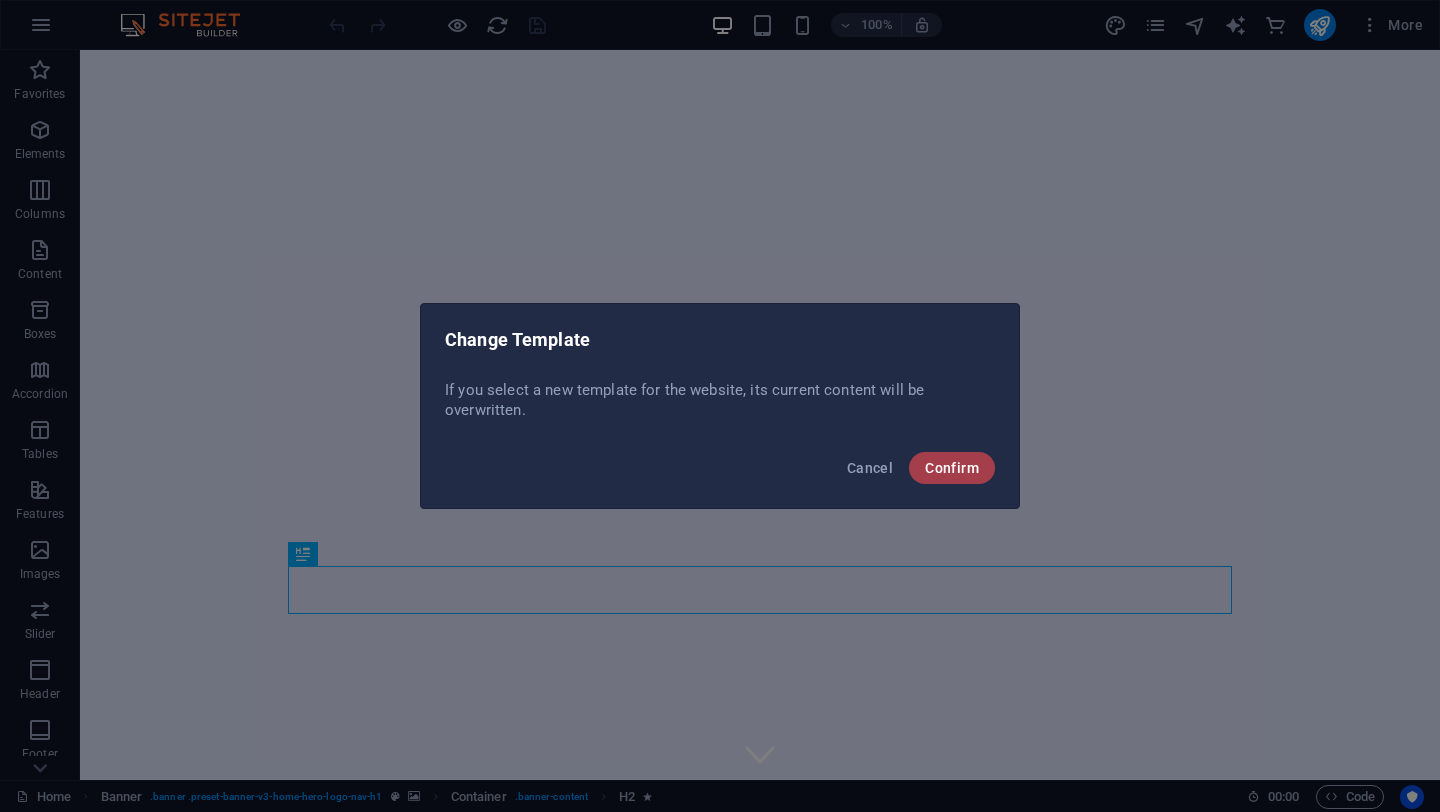click on "Confirm" at bounding box center [952, 468] 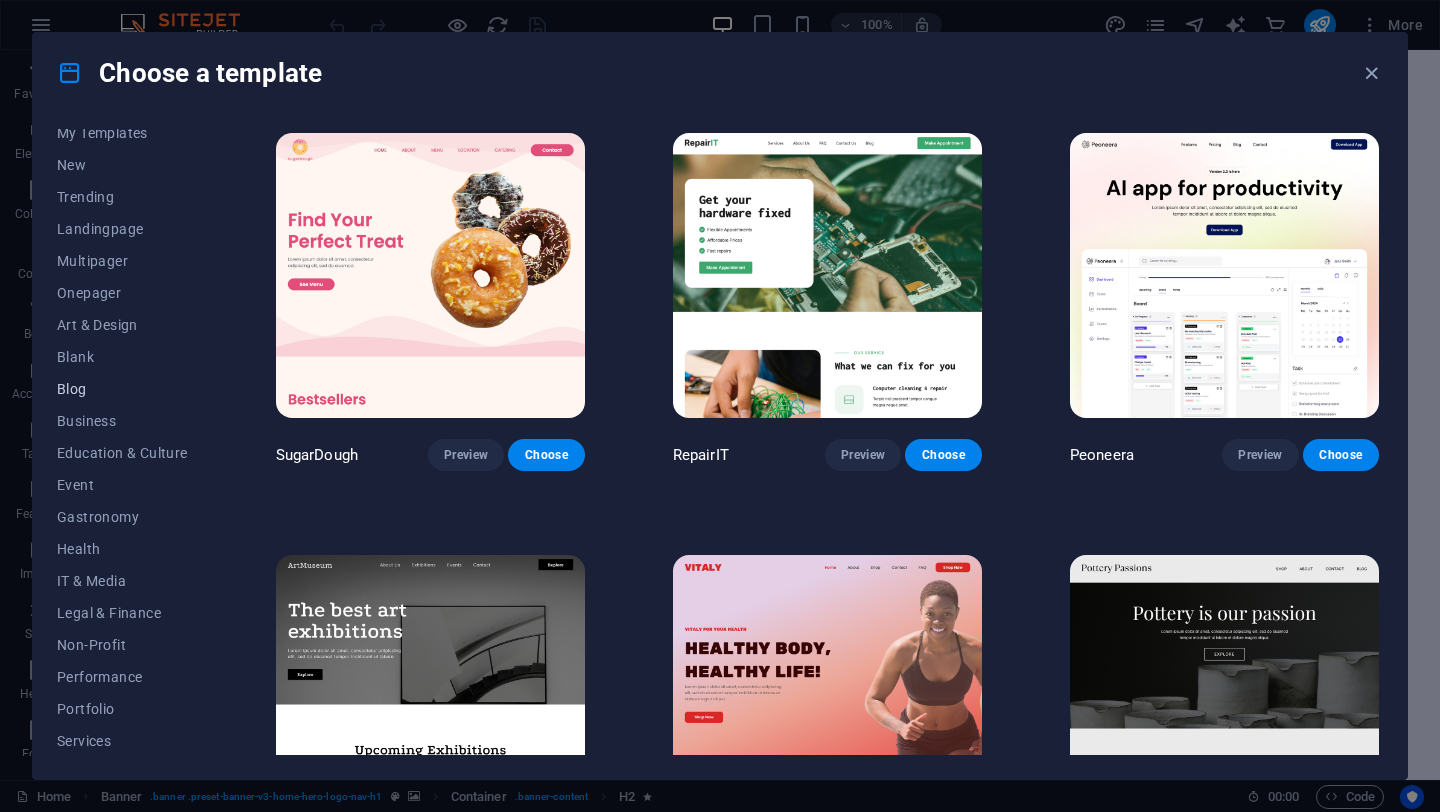 scroll, scrollTop: 45, scrollLeft: 0, axis: vertical 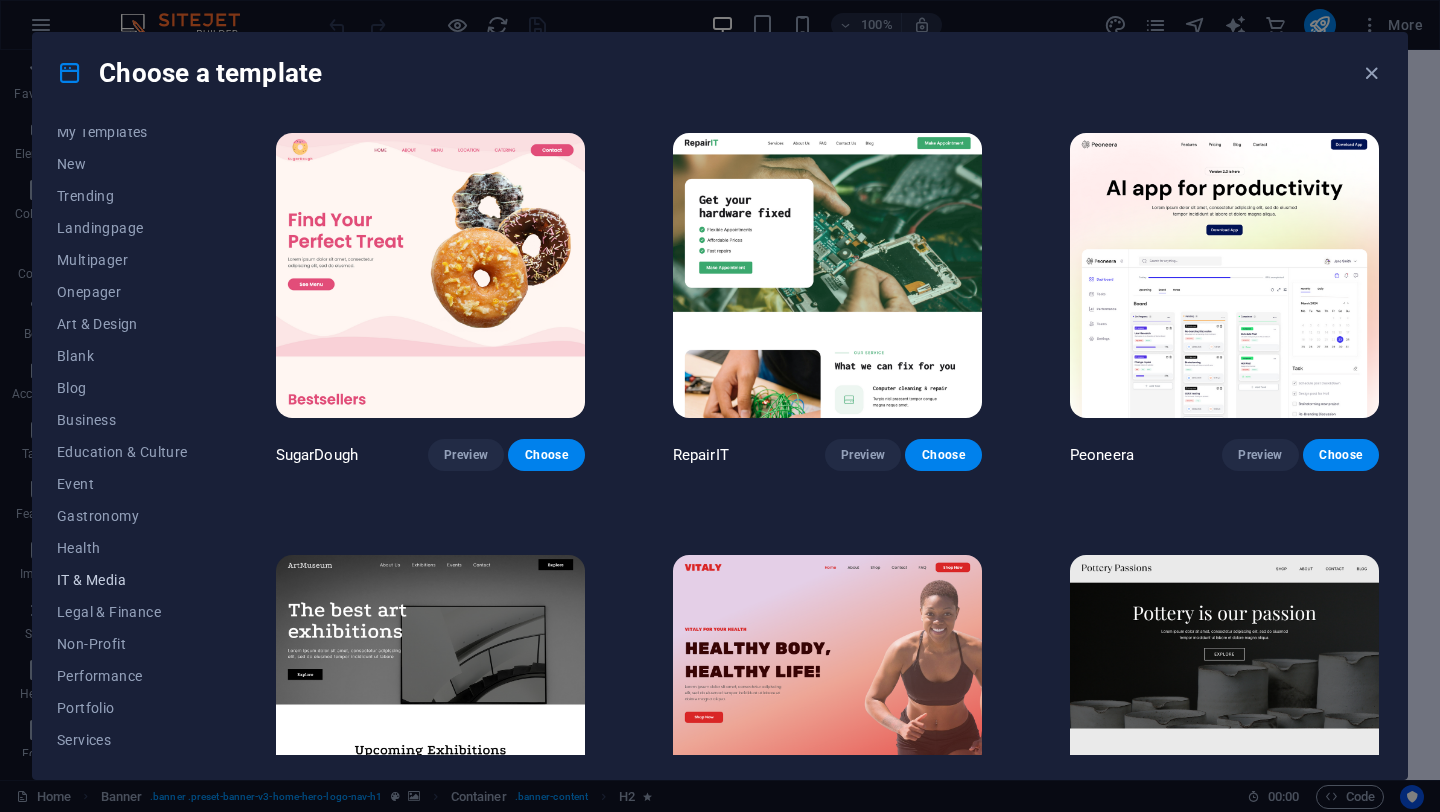 click on "IT & Media" at bounding box center [122, 580] 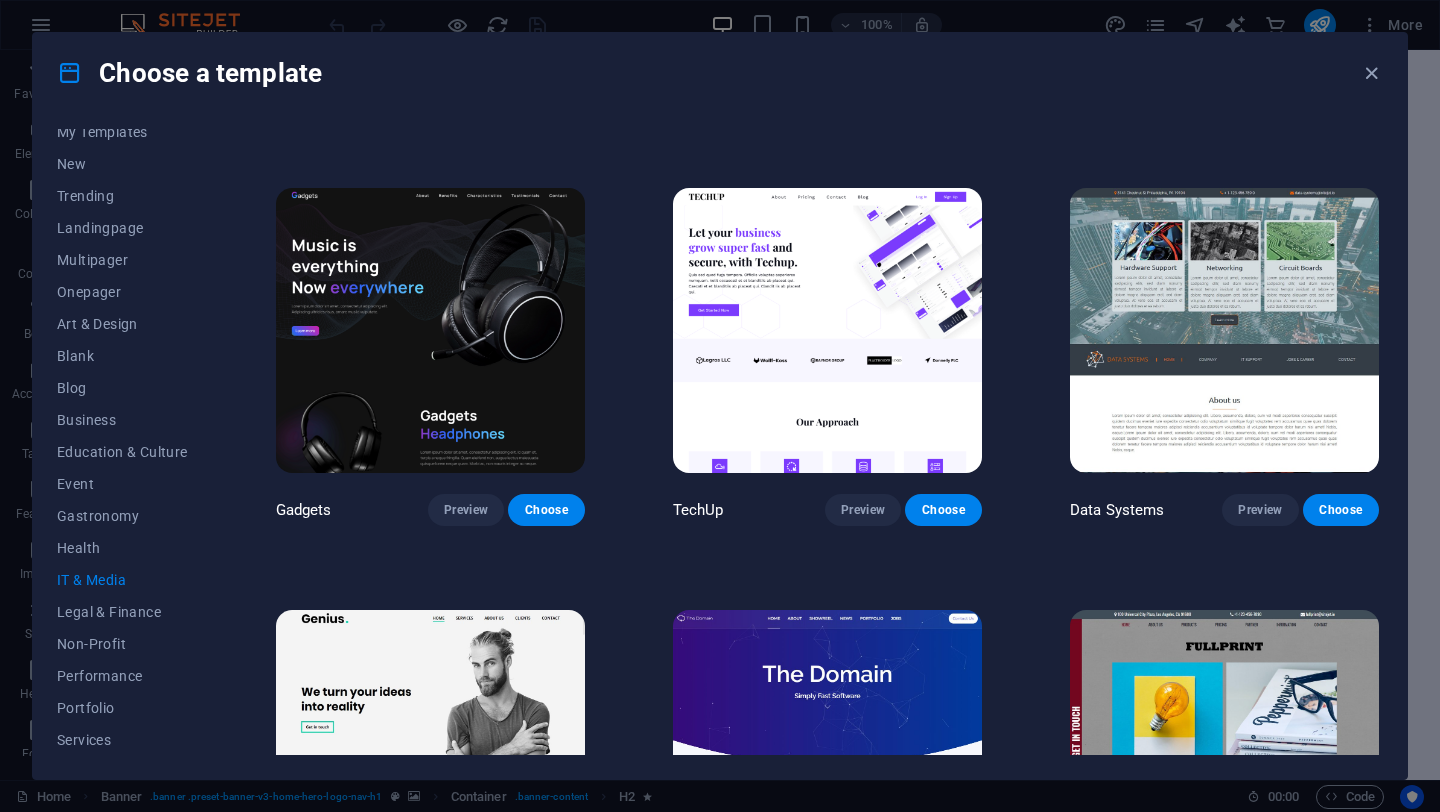 scroll, scrollTop: 353, scrollLeft: 0, axis: vertical 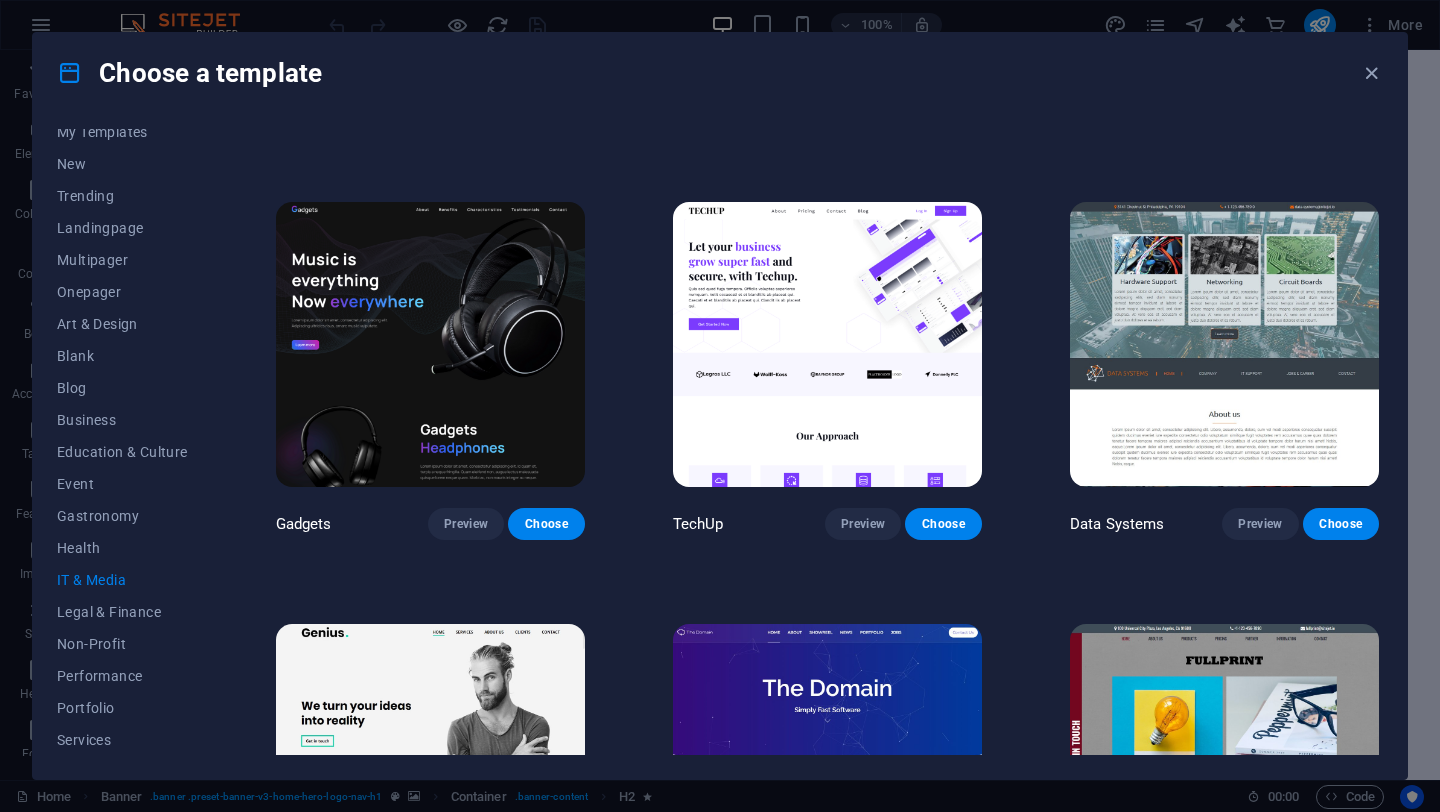 click at bounding box center [827, 344] 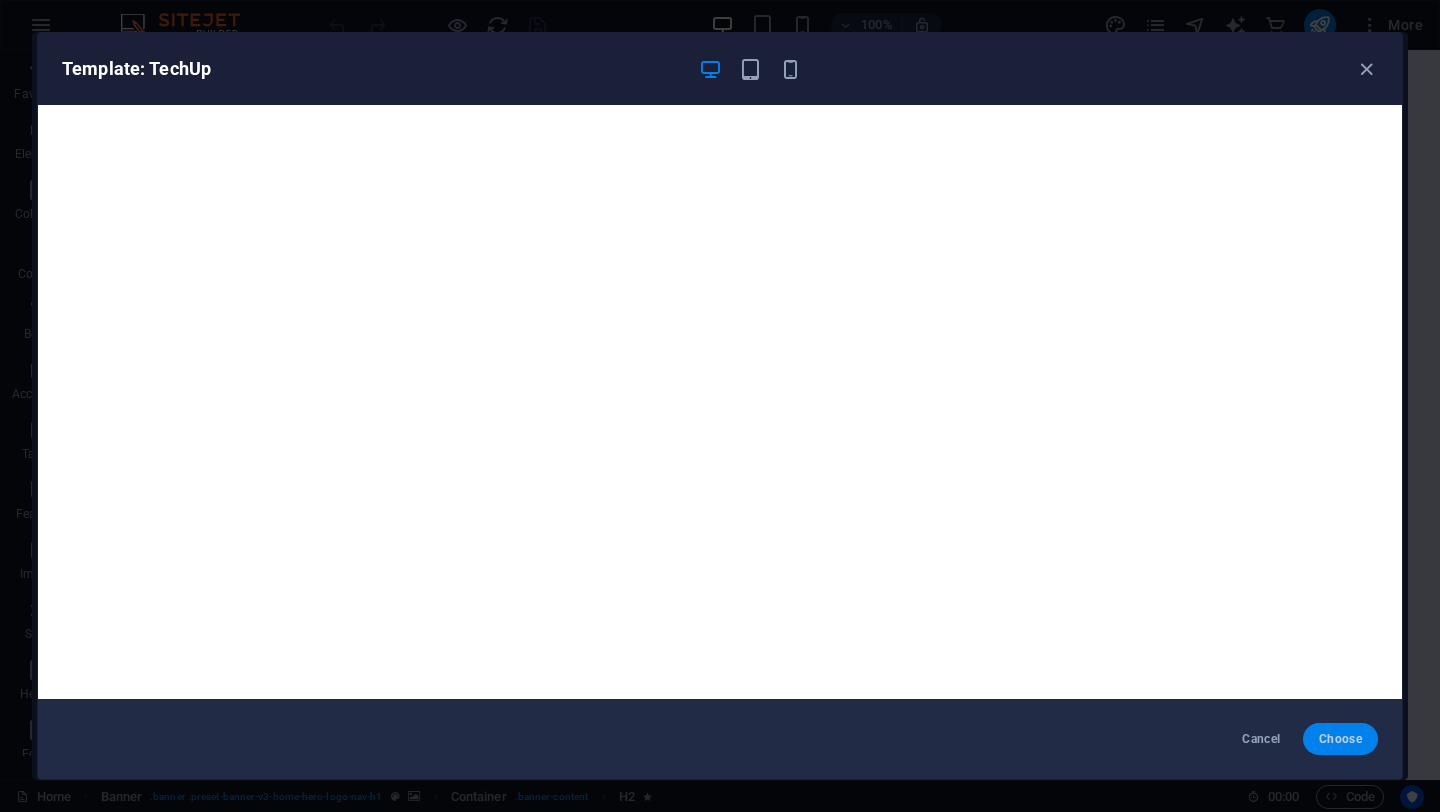 click on "Choose" at bounding box center [1340, 739] 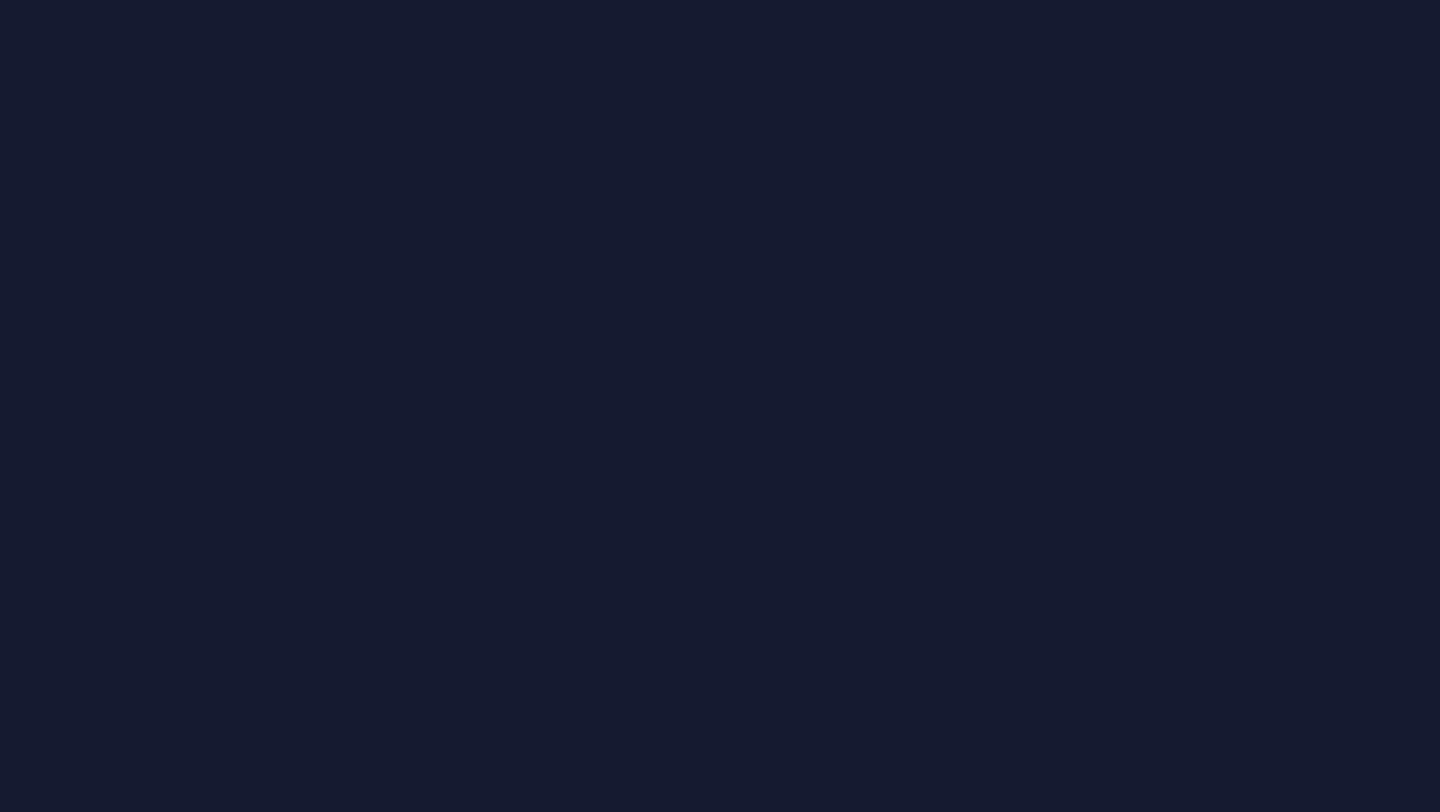 scroll, scrollTop: 0, scrollLeft: 0, axis: both 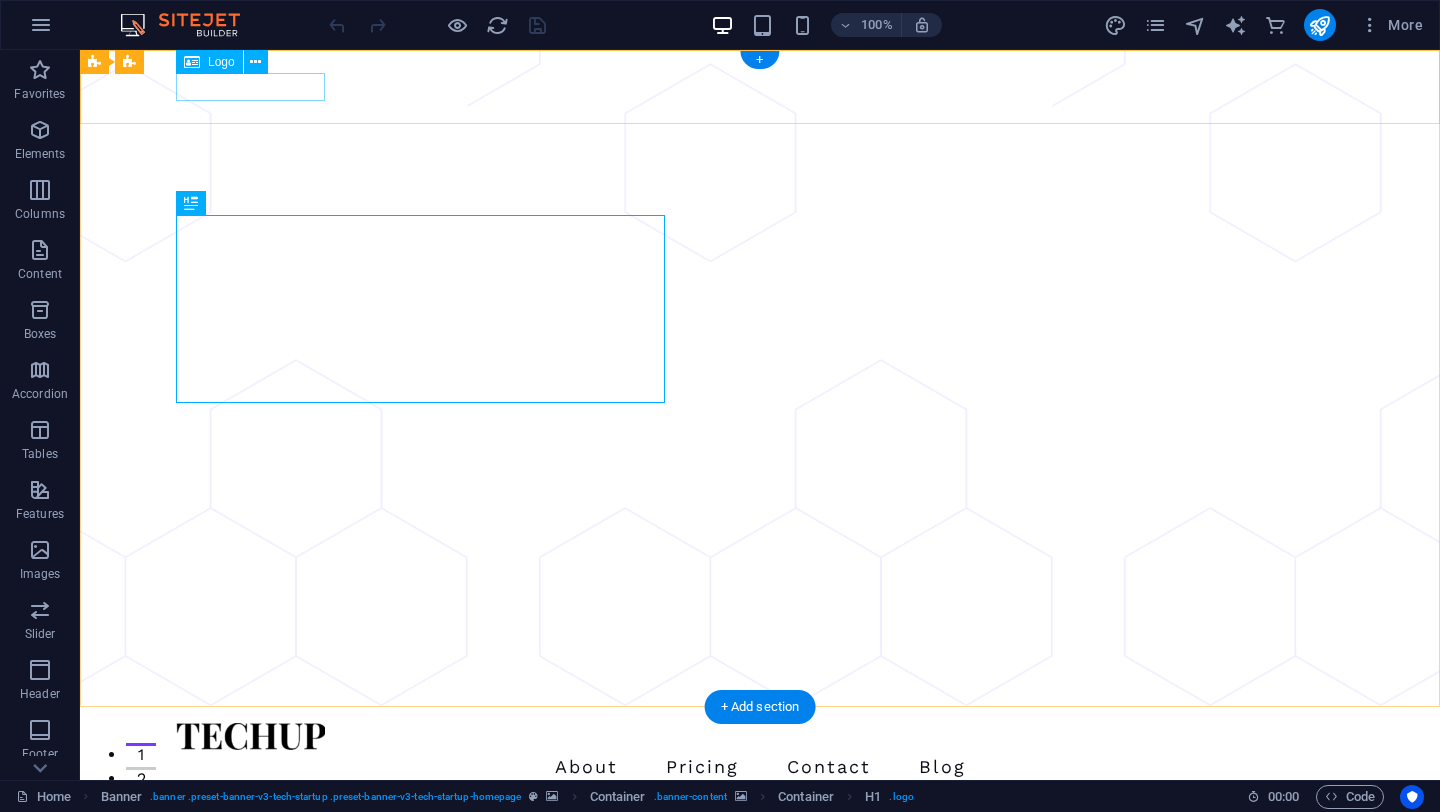 click at bounding box center [760, 736] 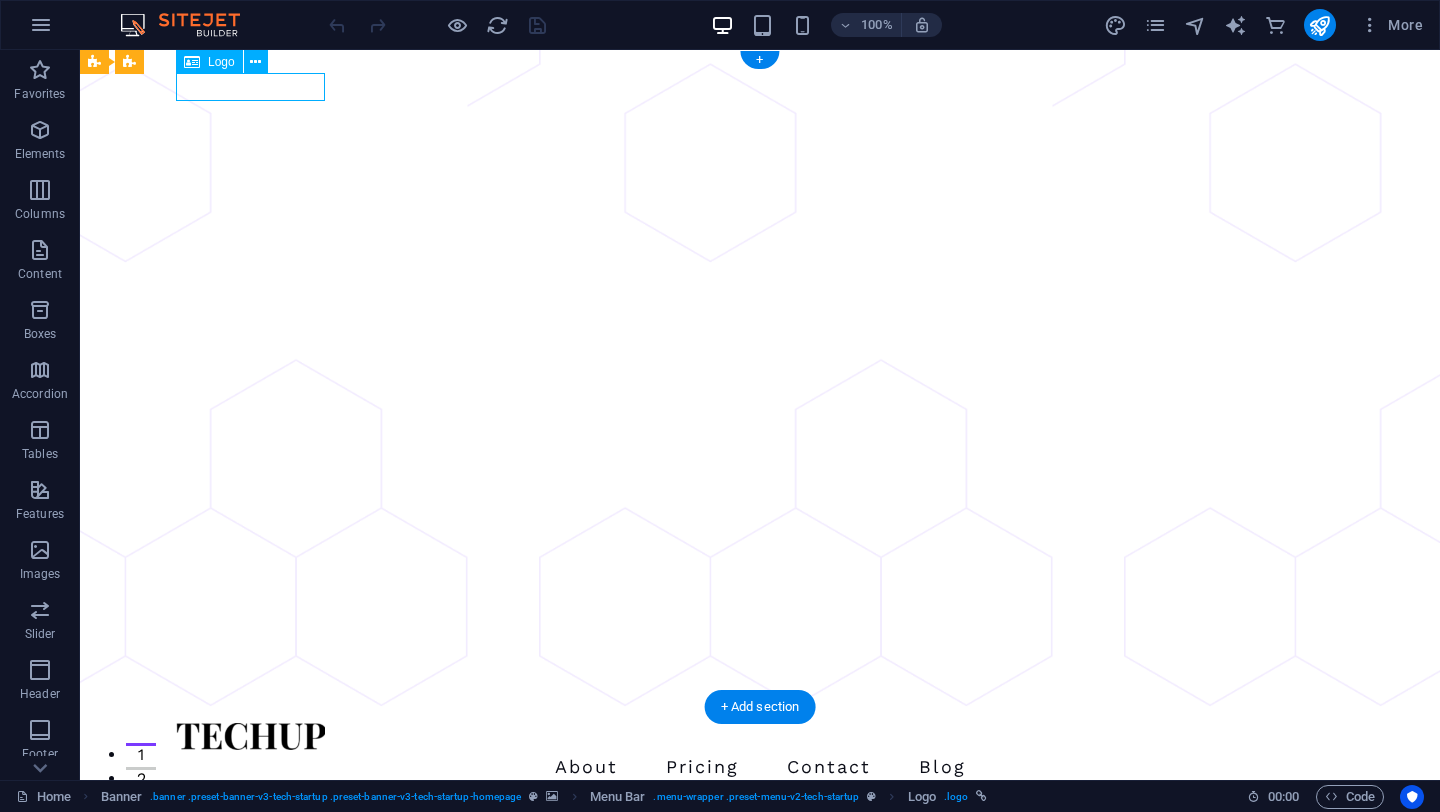 click at bounding box center [760, 736] 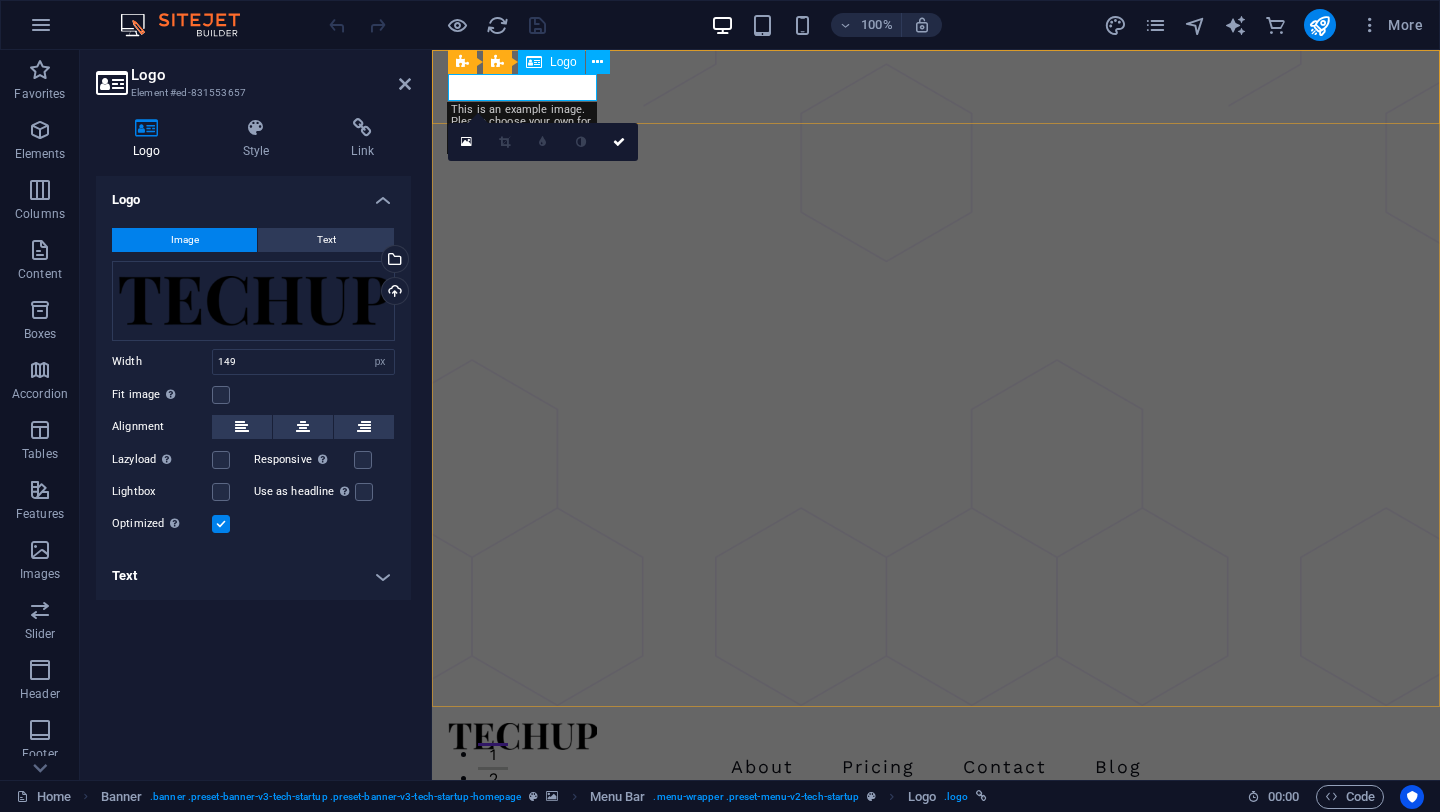 click at bounding box center (936, 736) 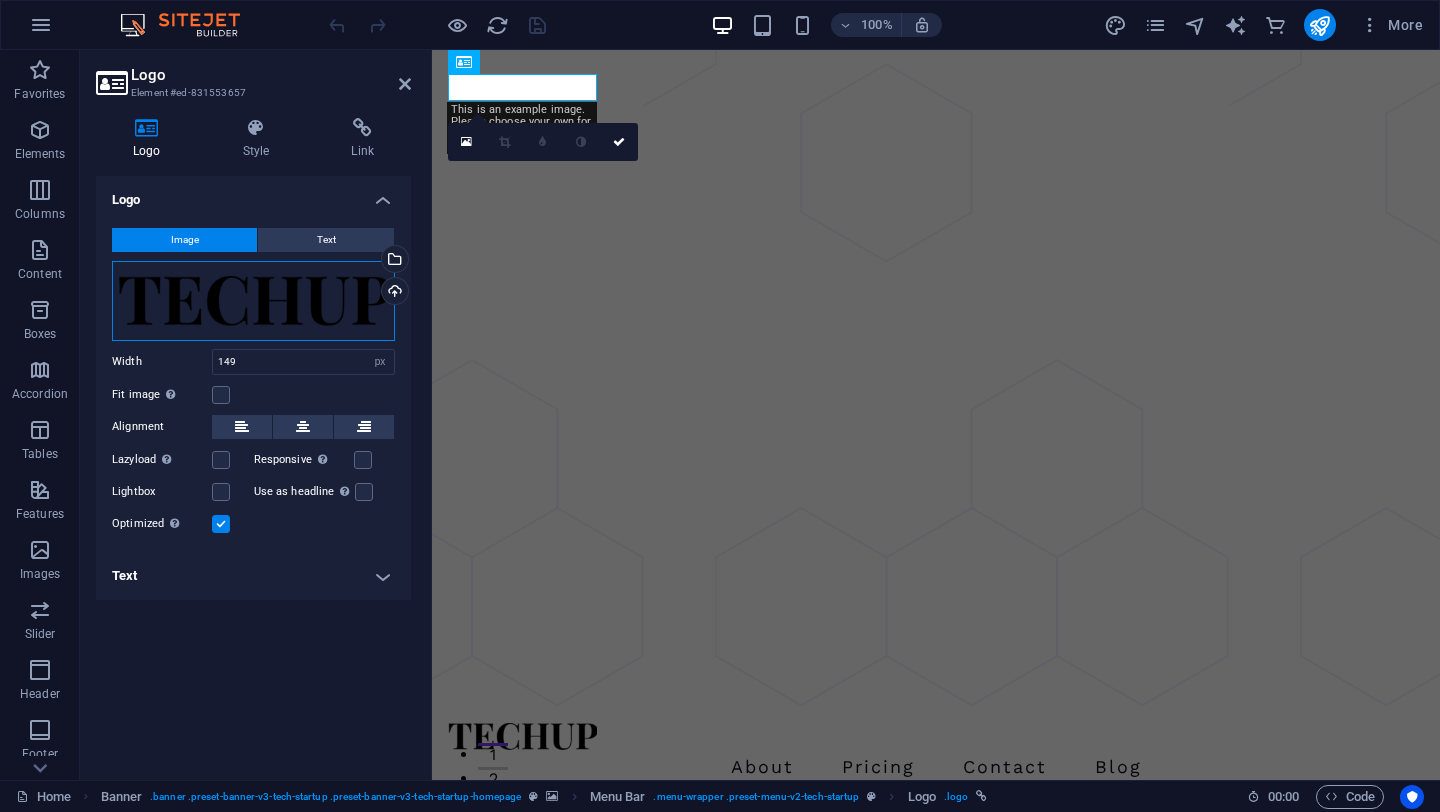 click on "Drag files here, click to choose files or select files from Files or our free stock photos & videos" at bounding box center (253, 301) 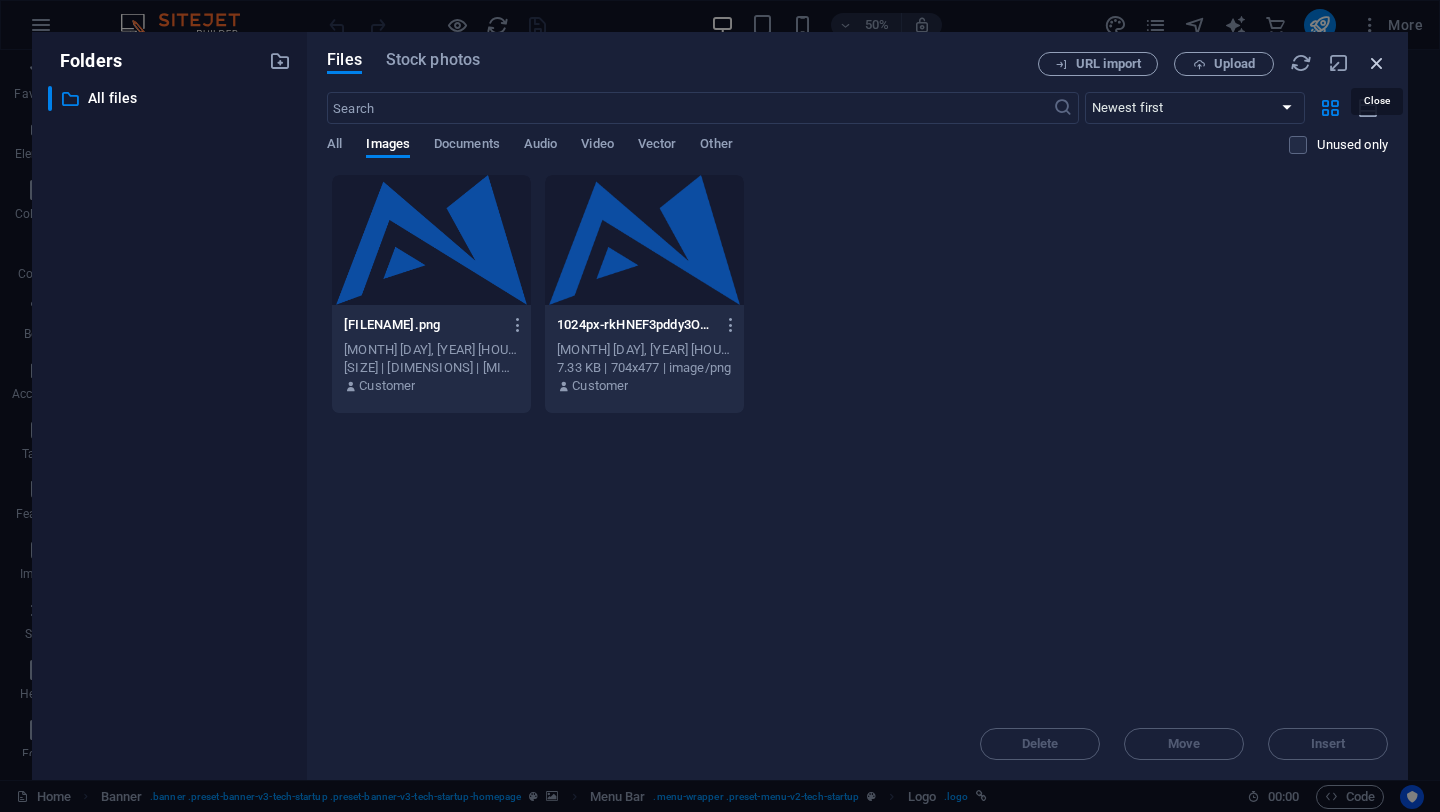 click at bounding box center (1377, 63) 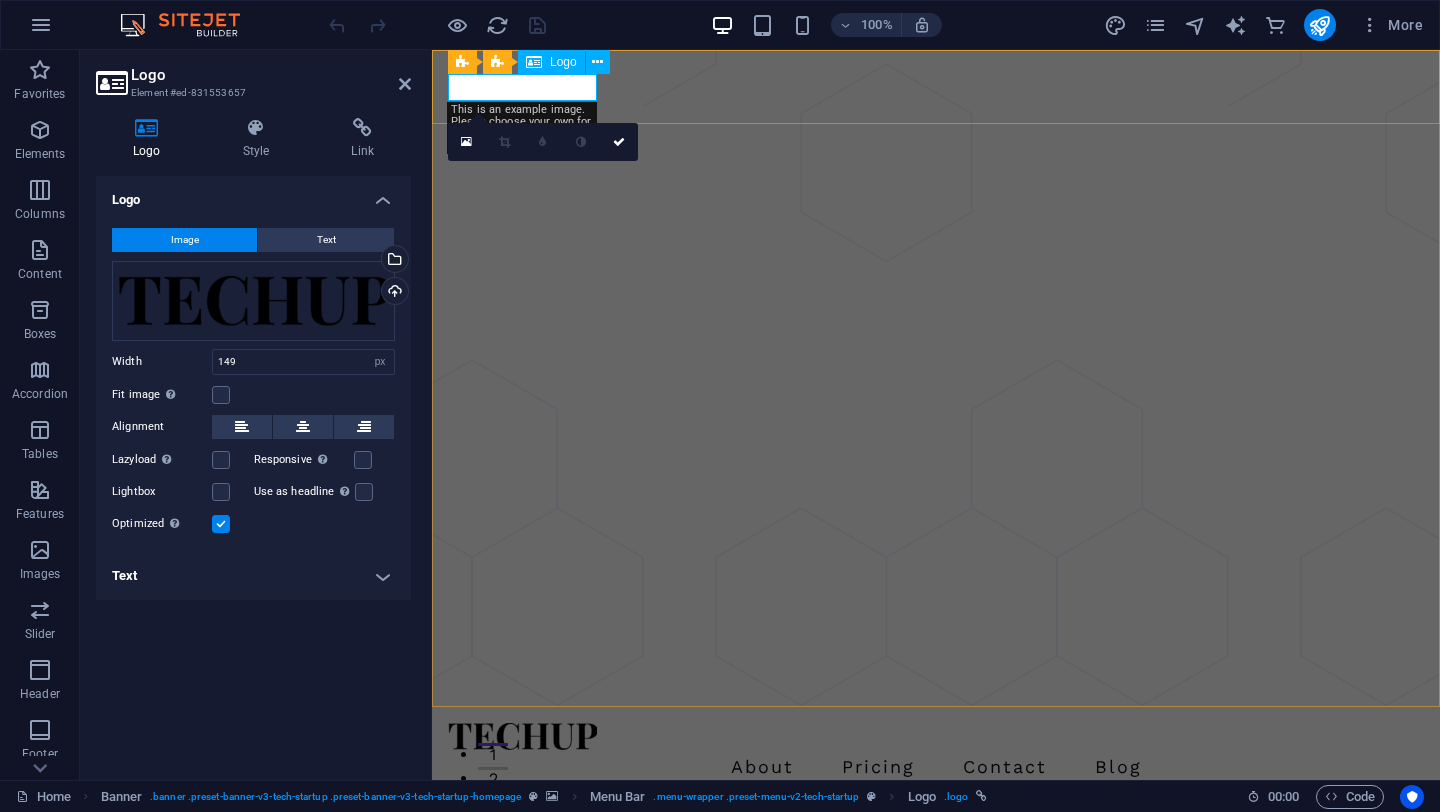 click at bounding box center [936, 736] 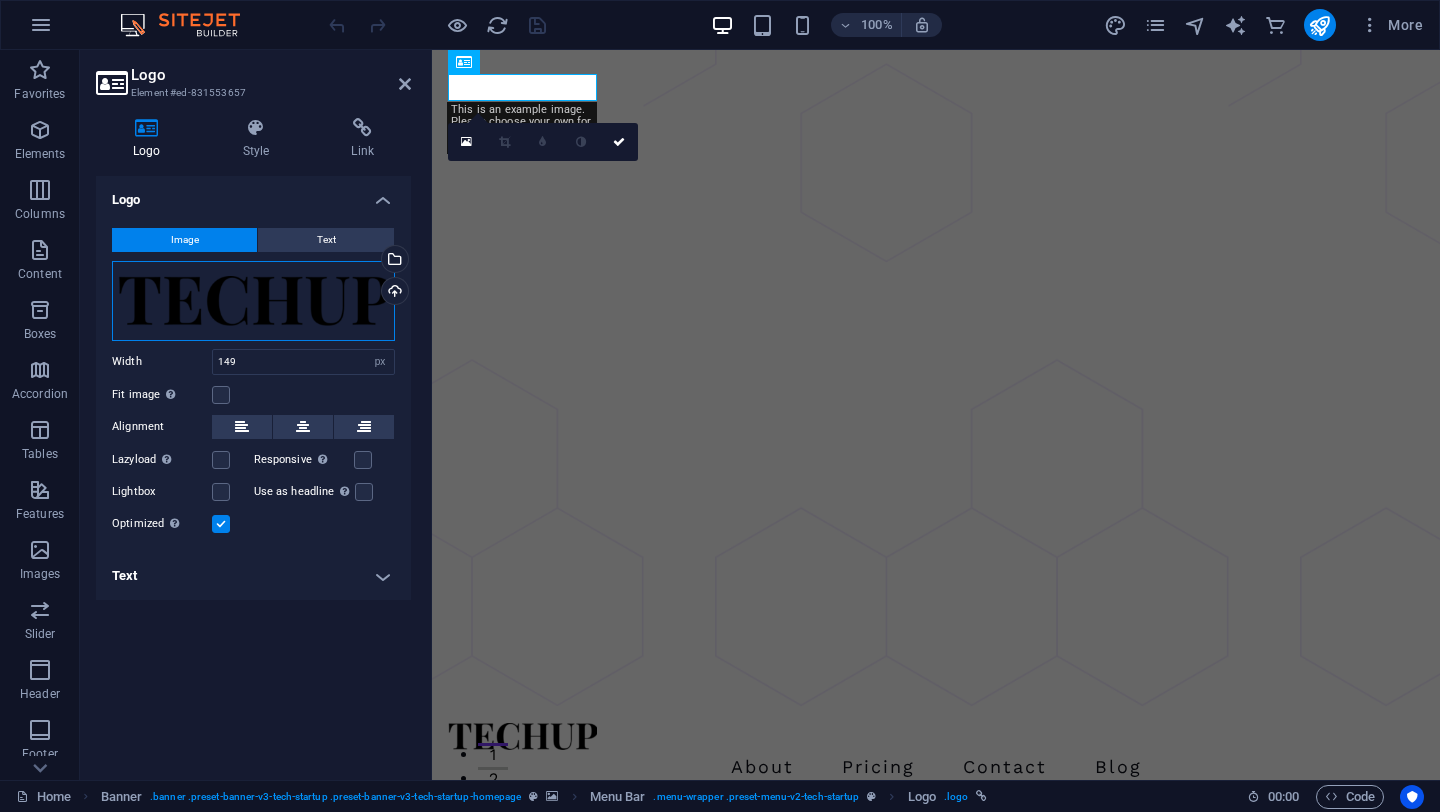 click on "Drag files here, click to choose files or select files from Files or our free stock photos & videos" at bounding box center [253, 301] 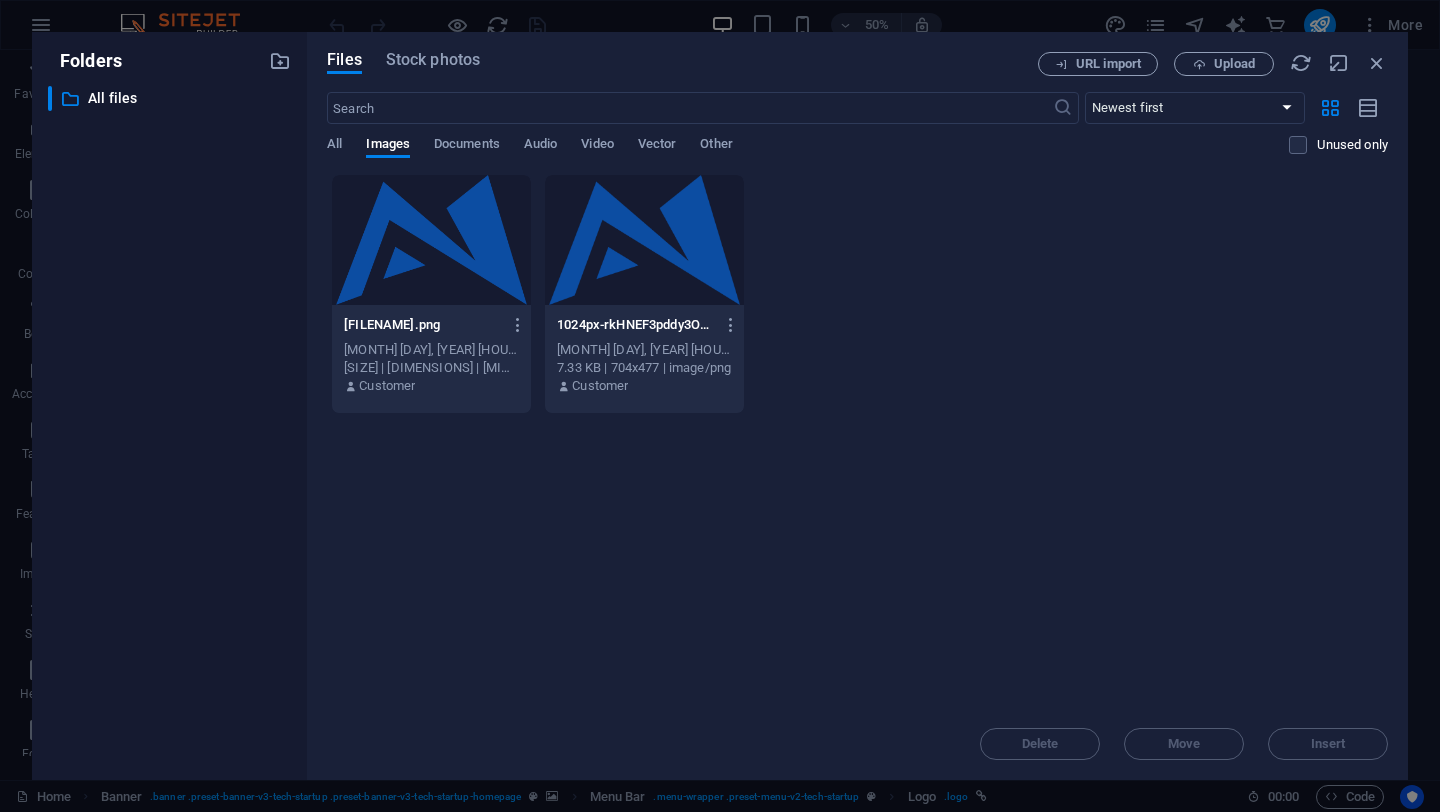 click at bounding box center [644, 240] 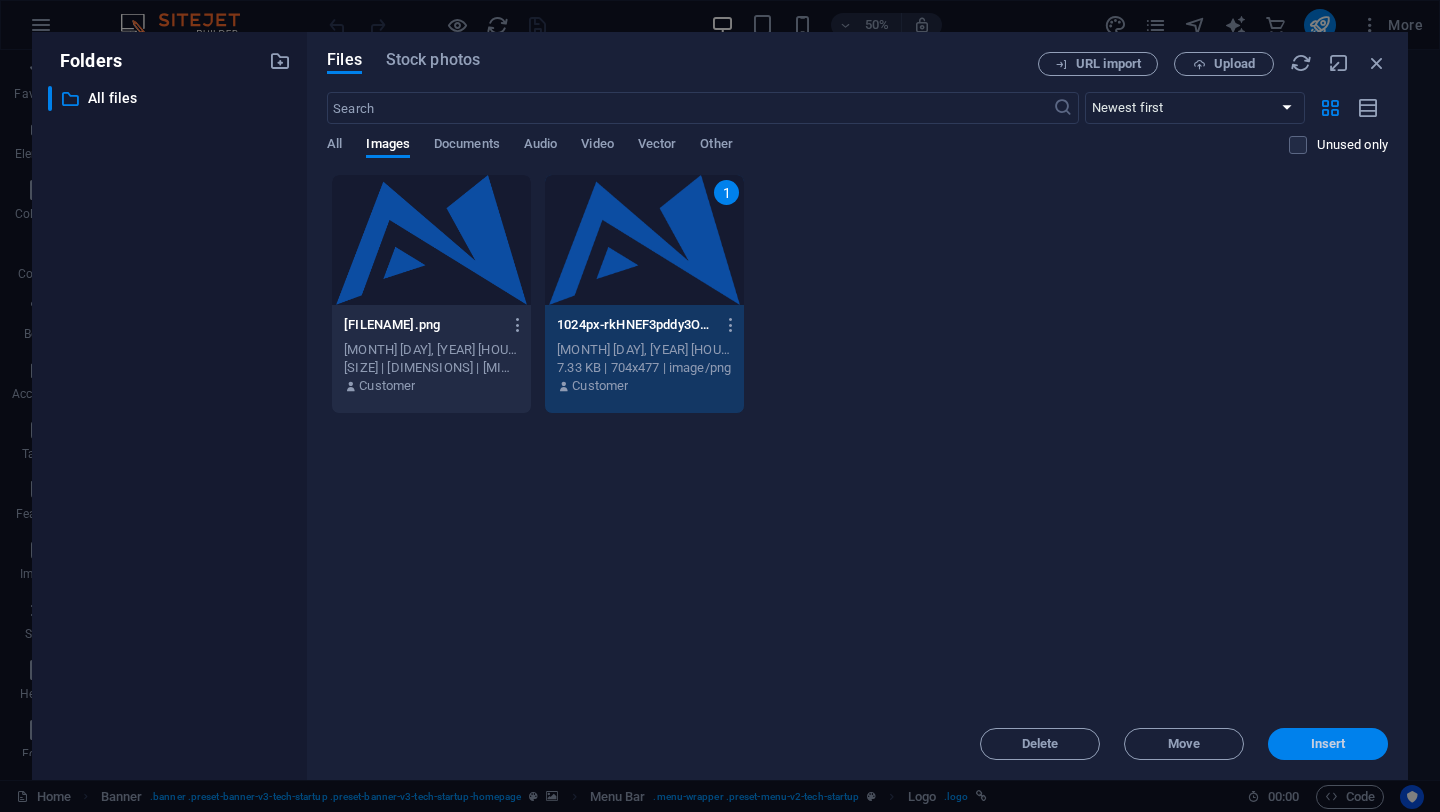 click on "Insert" at bounding box center [1328, 744] 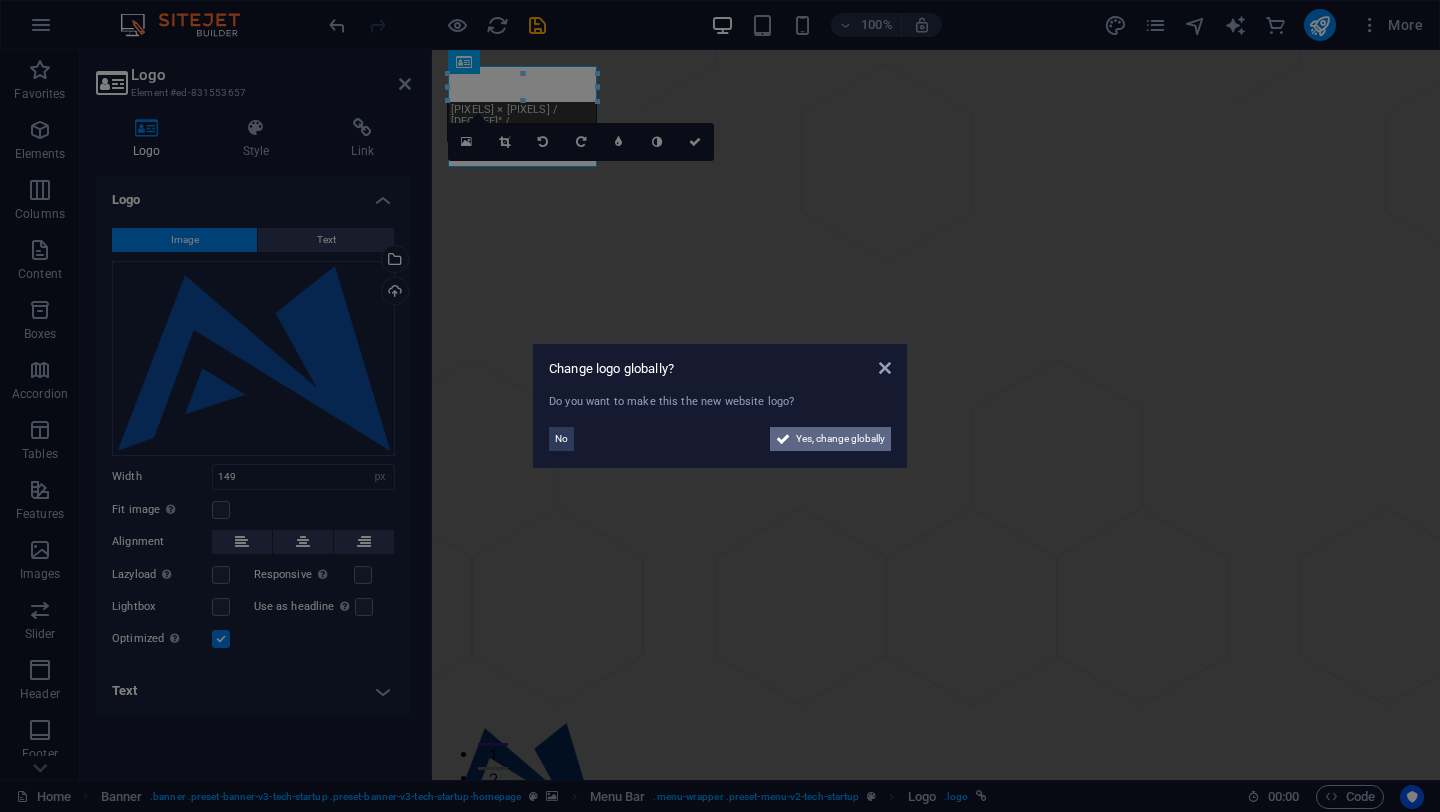 click on "Yes, change globally" at bounding box center [840, 439] 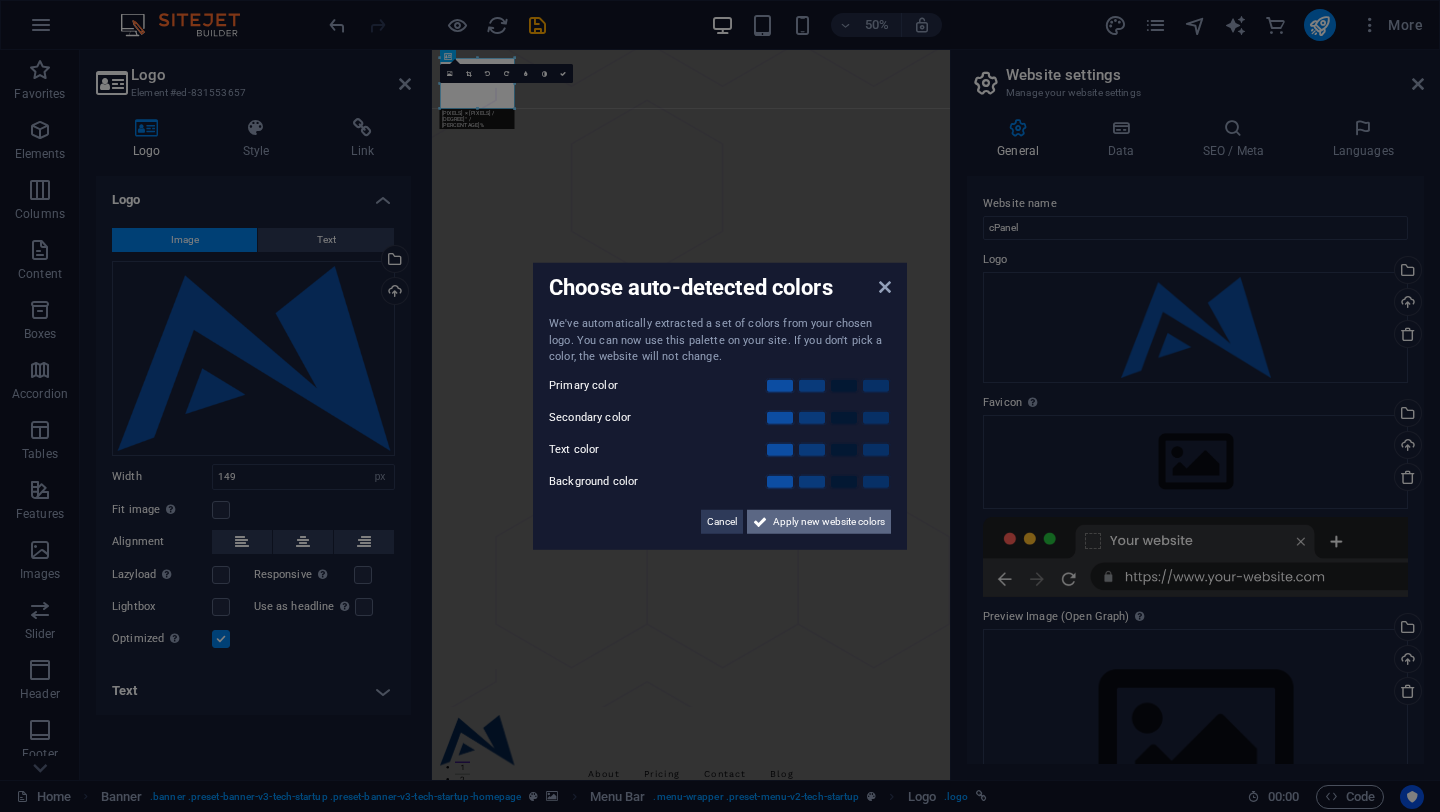 click on "Apply new website colors" at bounding box center [829, 521] 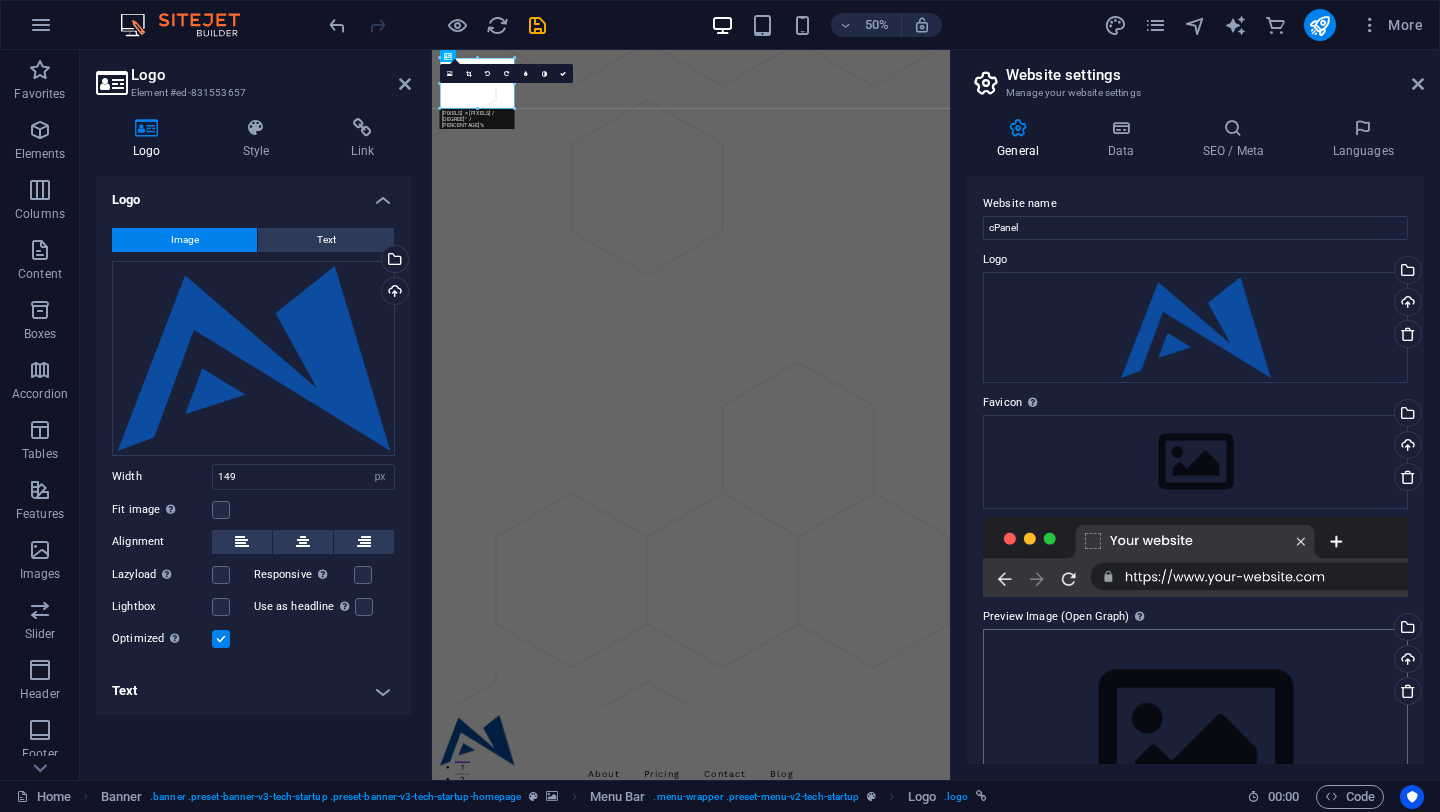 scroll, scrollTop: 110, scrollLeft: 0, axis: vertical 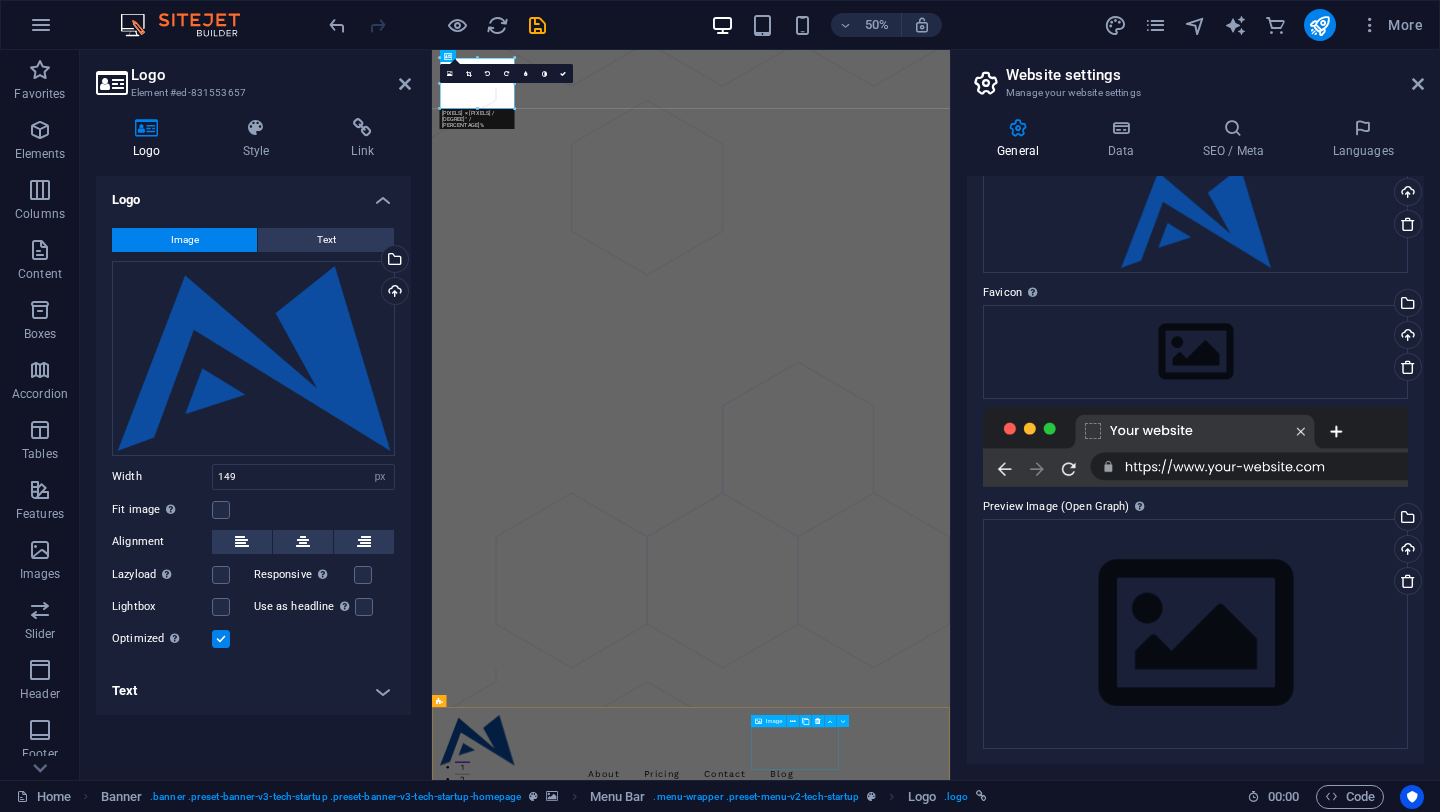 click at bounding box center (535, 3611) 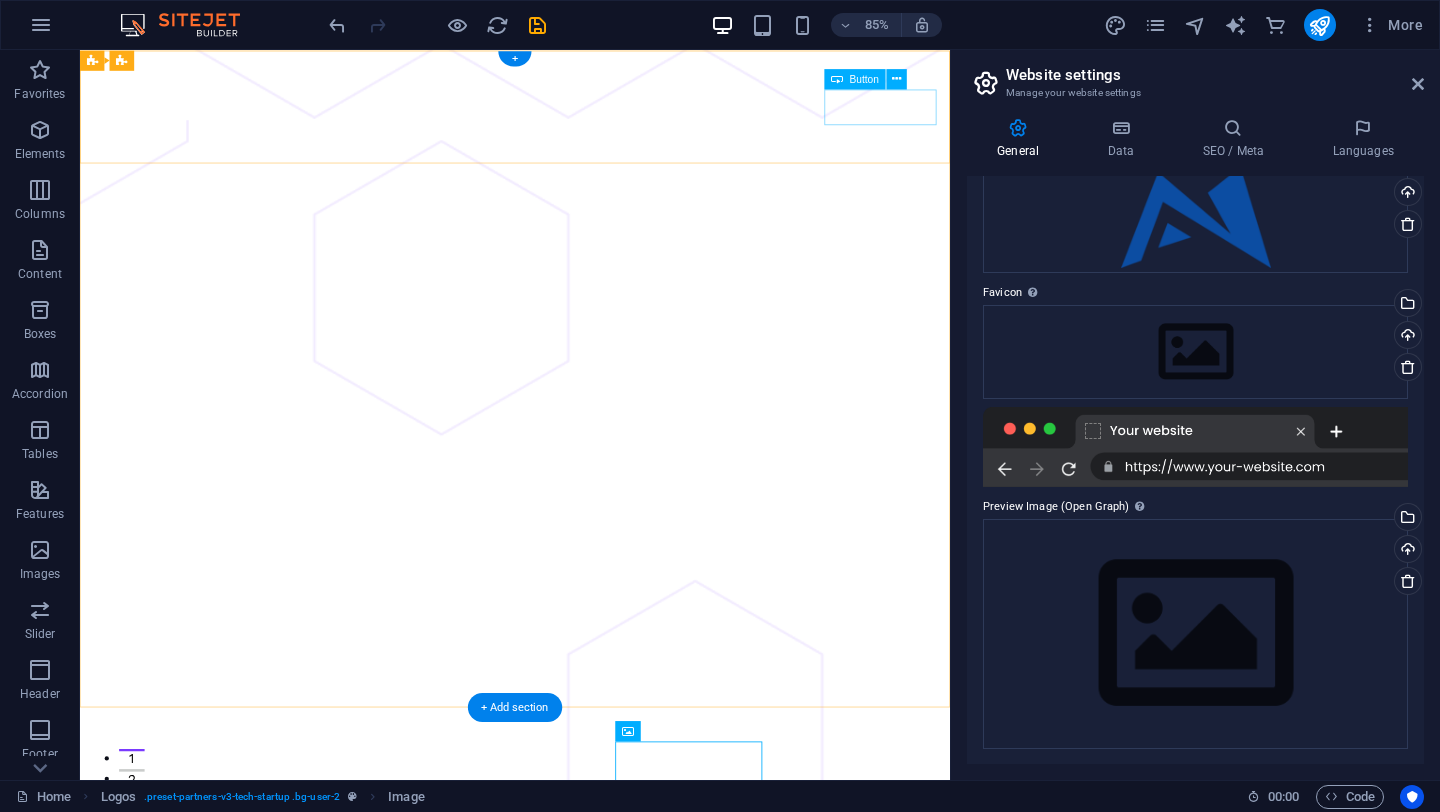 click on "Sign Up" at bounding box center (592, 1560) 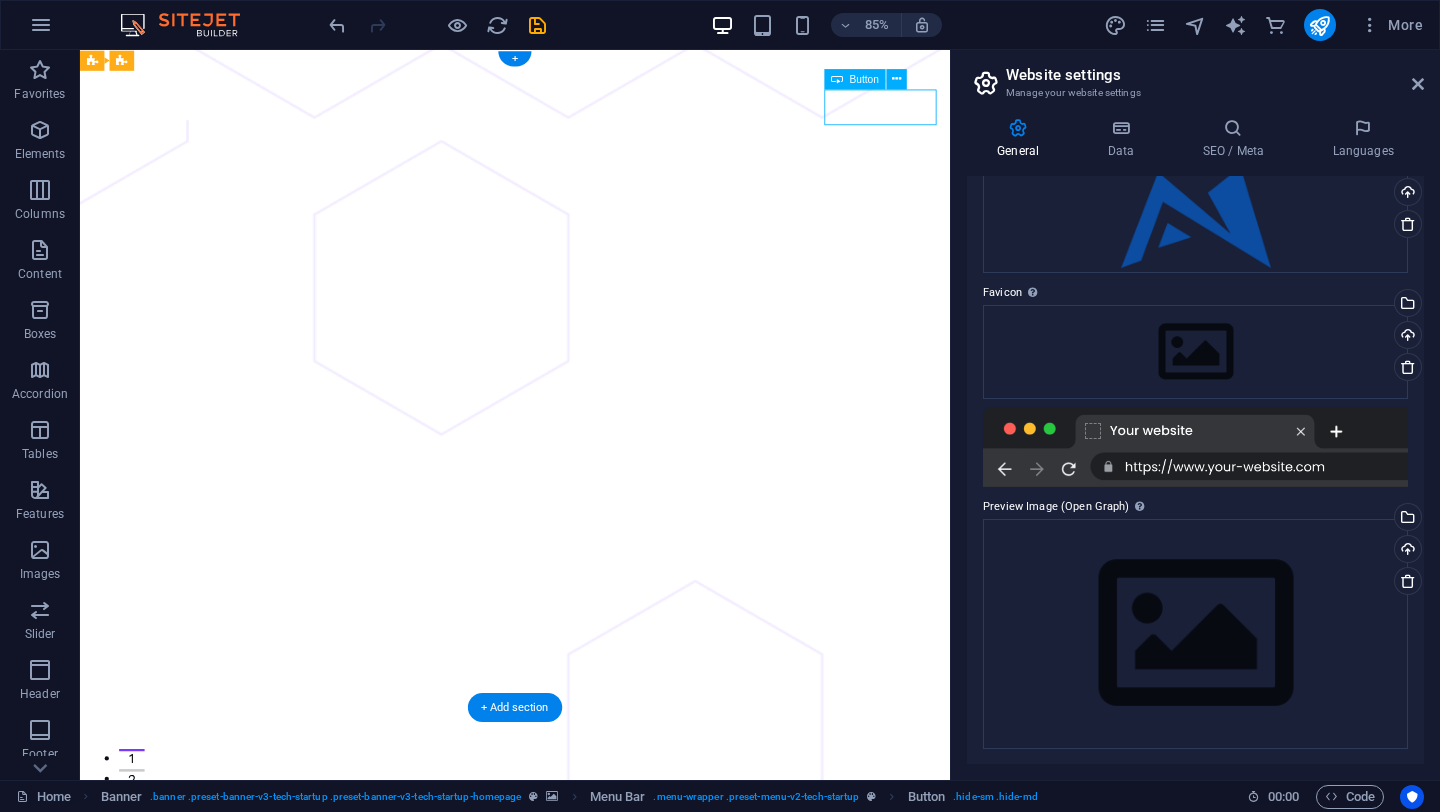 click on "Sign Up" at bounding box center [592, 1560] 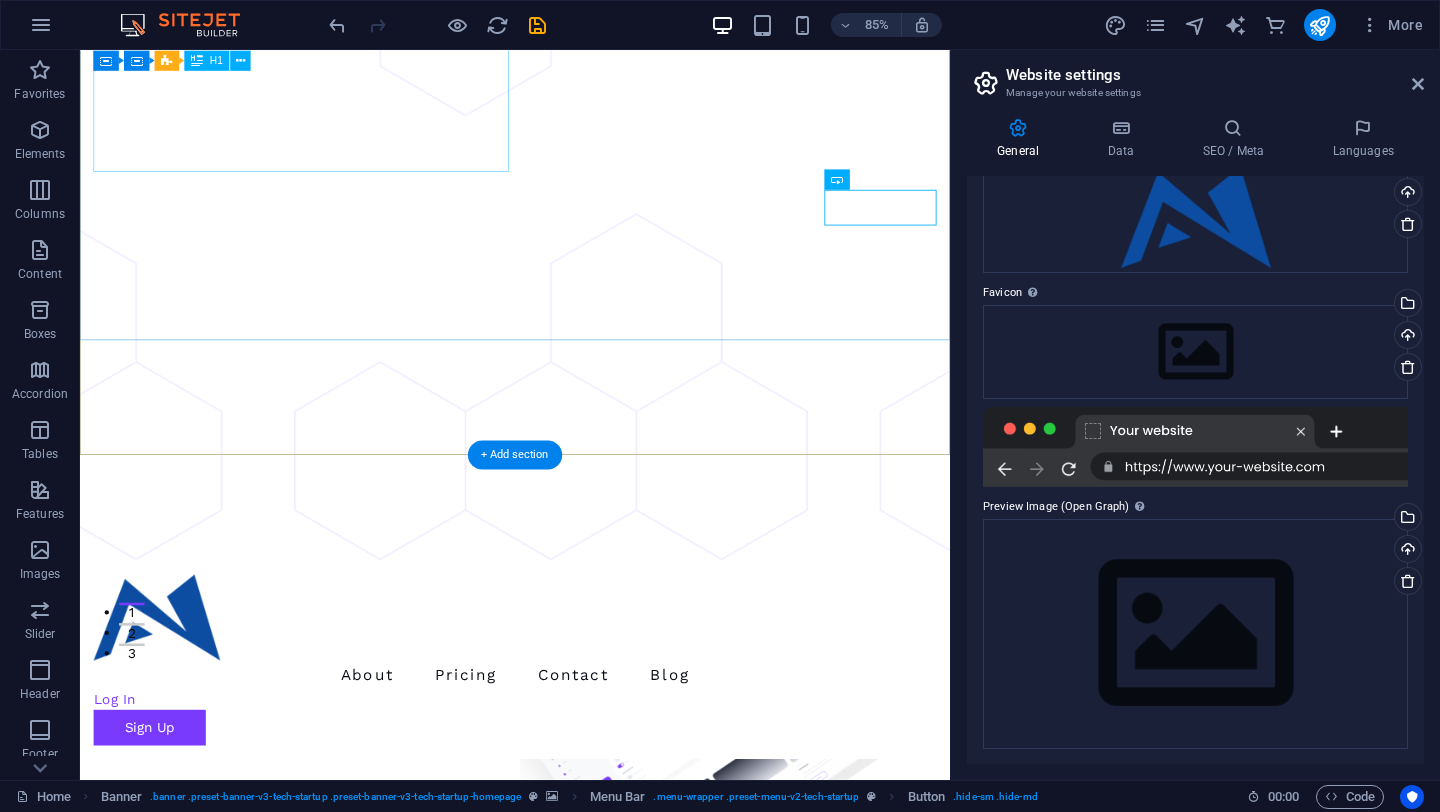 scroll, scrollTop: 0, scrollLeft: 0, axis: both 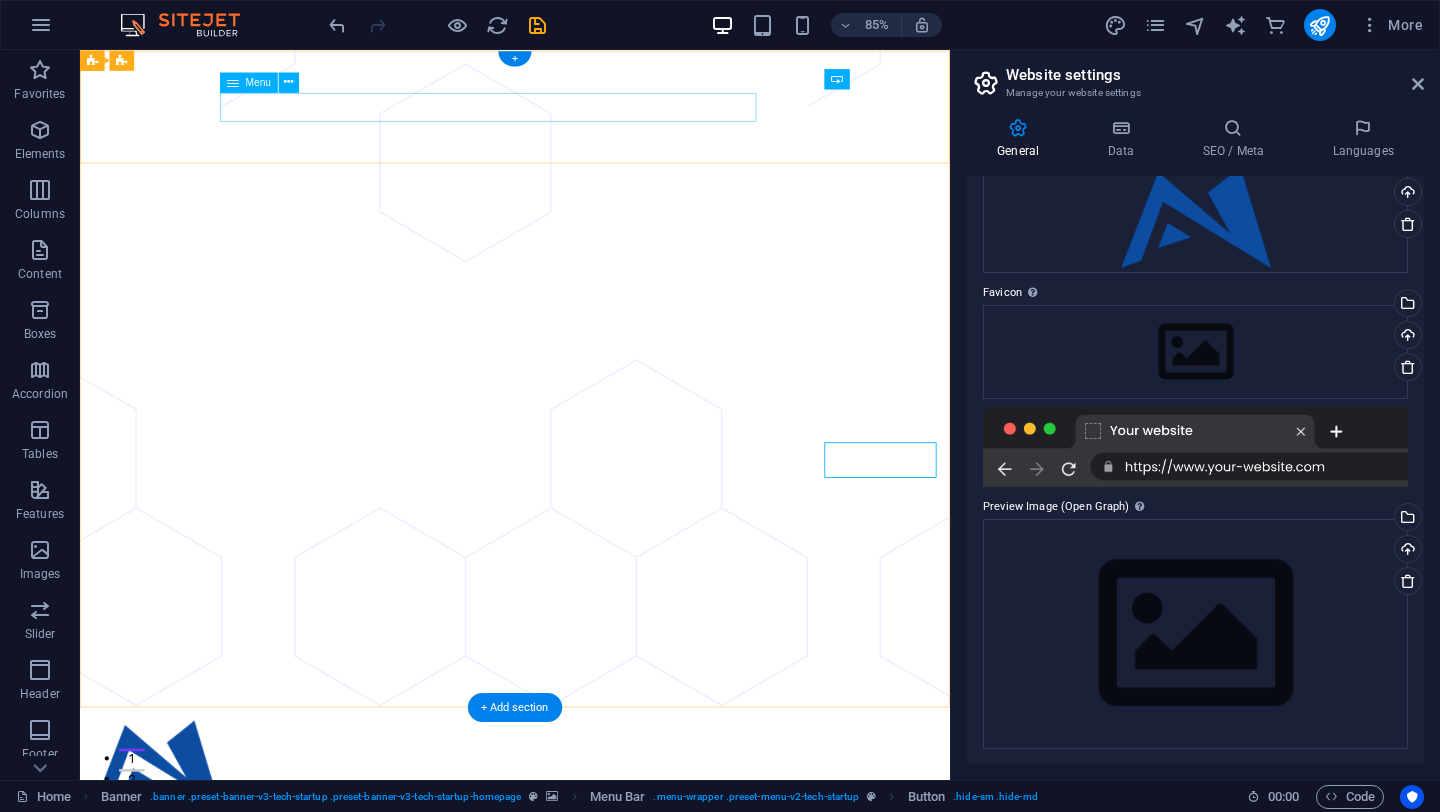 click on "About Pricing Contact Blog" at bounding box center [592, 957] 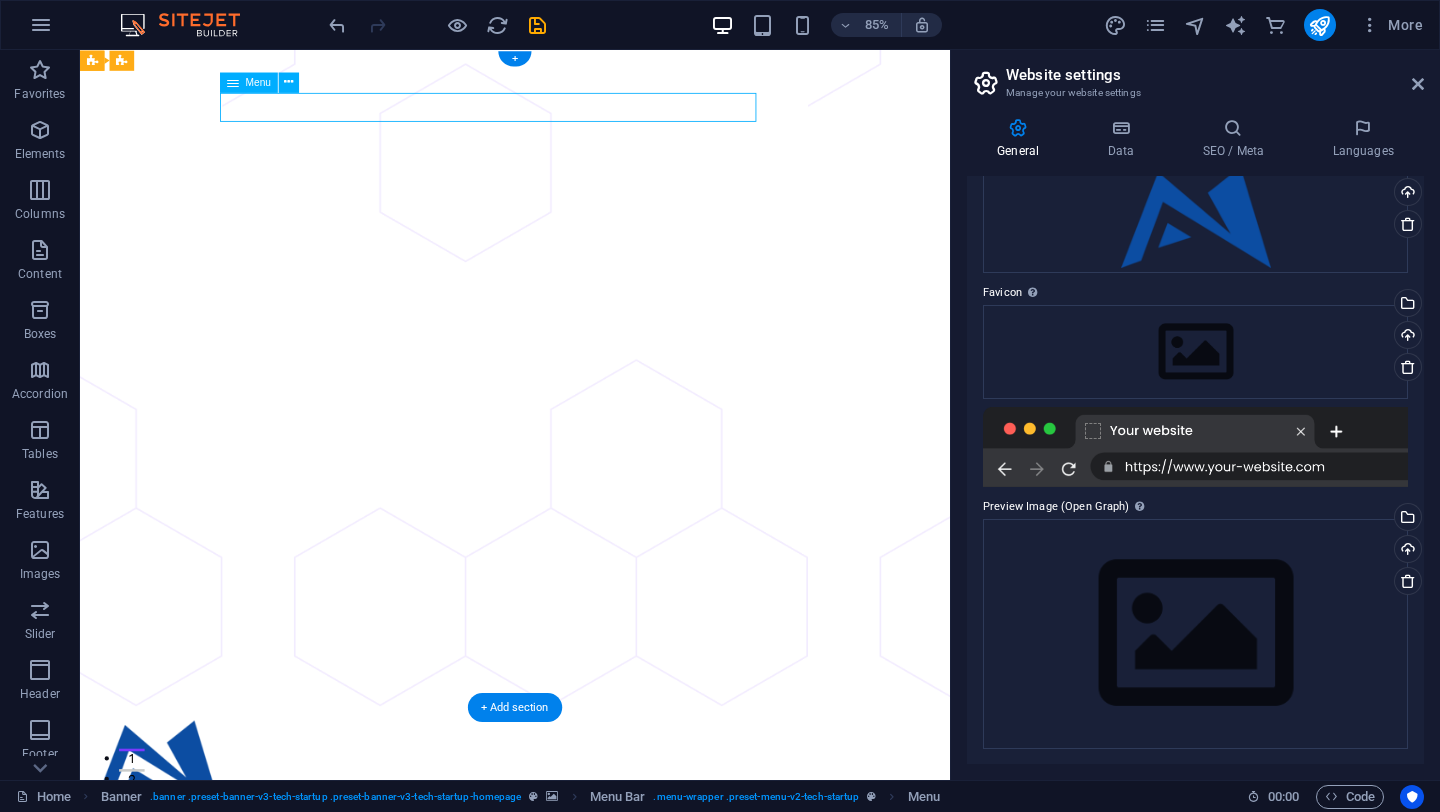 click on "About Pricing Contact Blog" at bounding box center [592, 957] 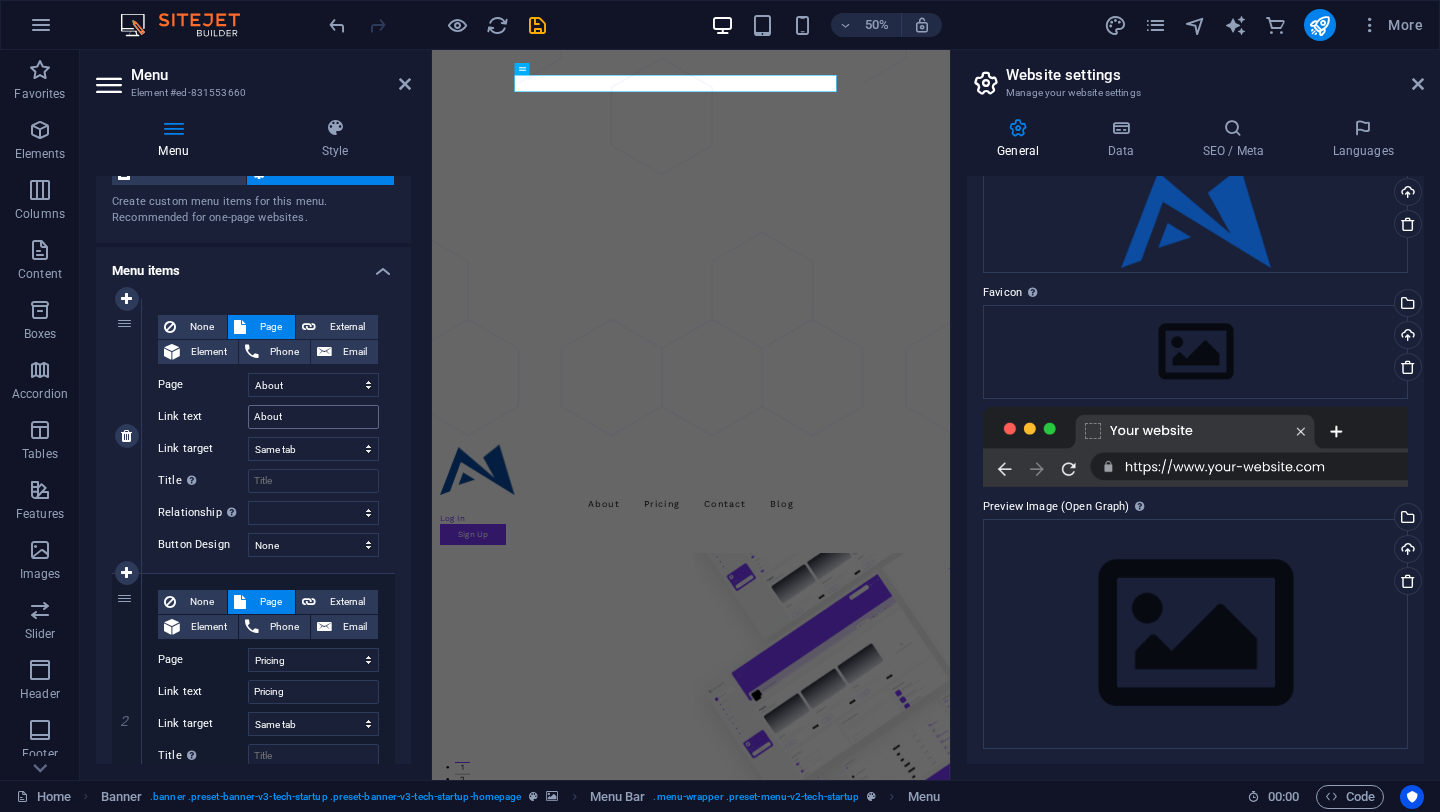 scroll, scrollTop: 69, scrollLeft: 0, axis: vertical 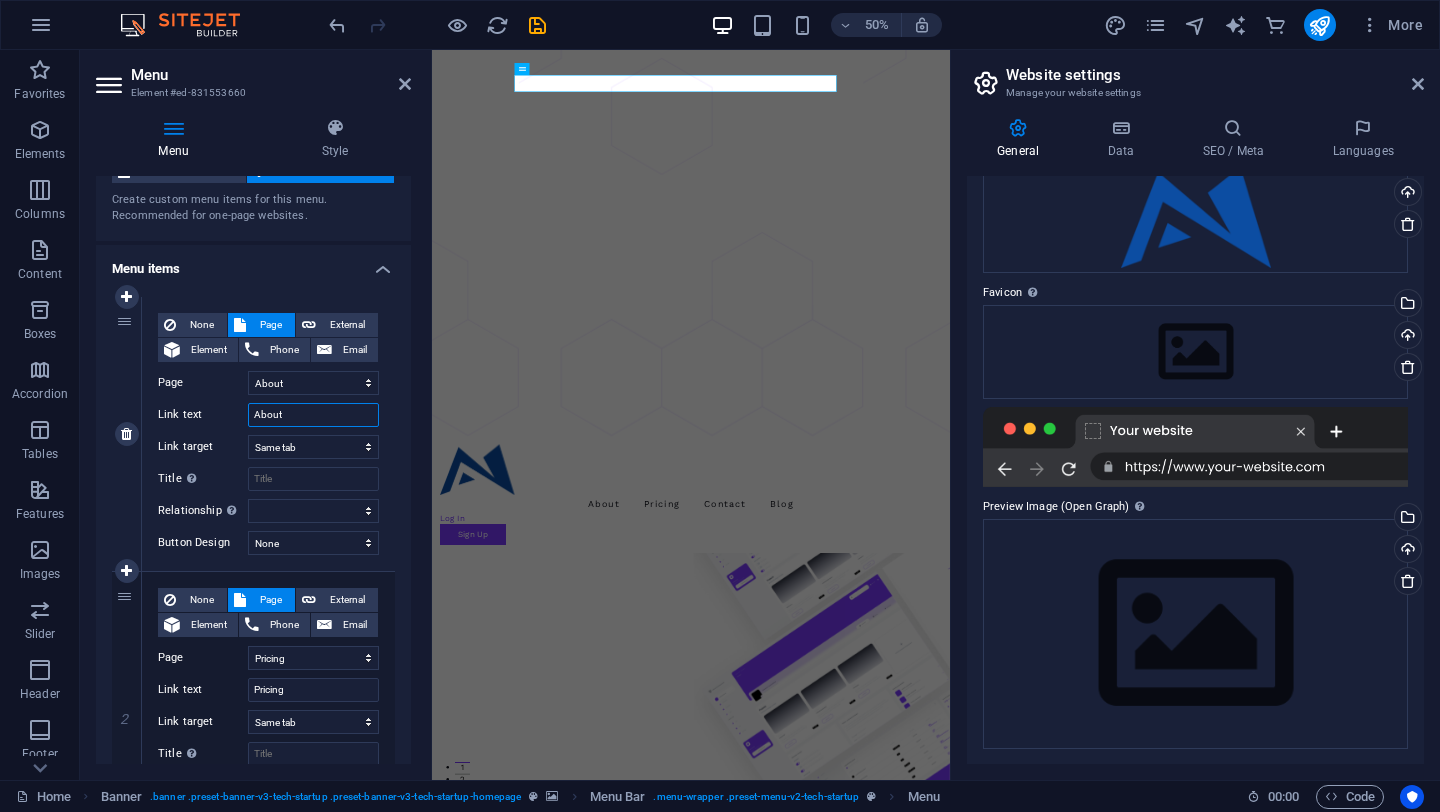 click on "About" at bounding box center (313, 415) 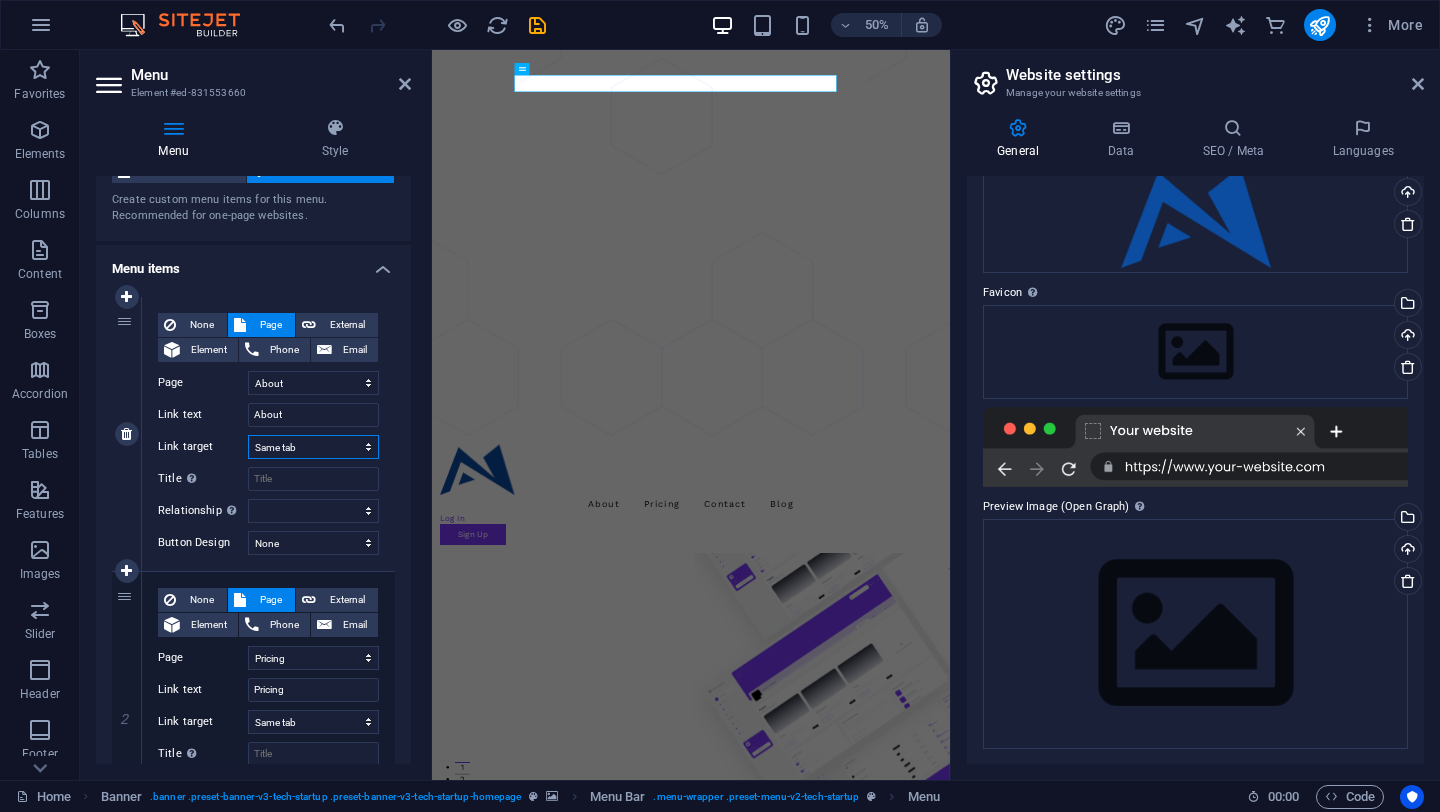 click on "New tab Same tab Overlay" at bounding box center [313, 447] 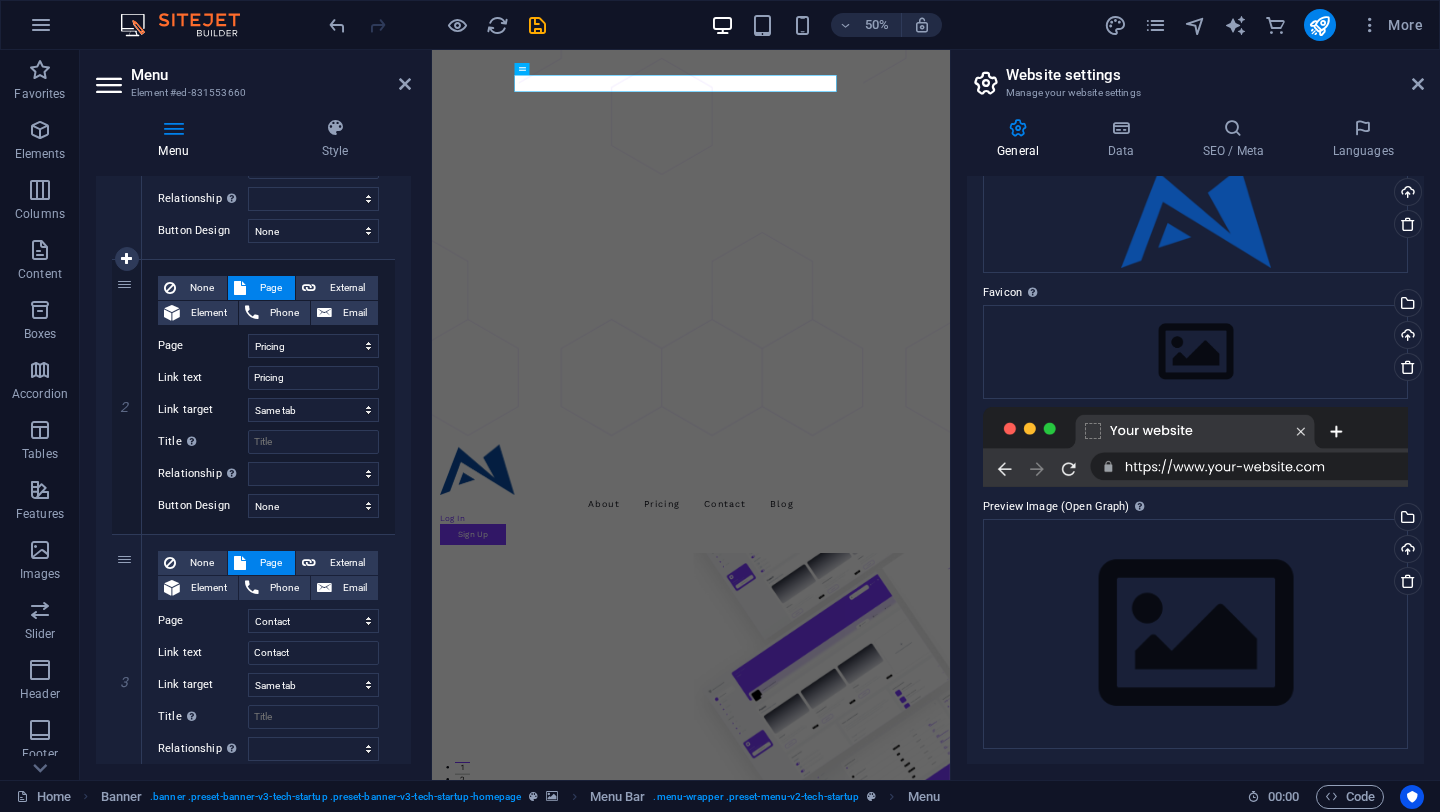 scroll, scrollTop: 391, scrollLeft: 0, axis: vertical 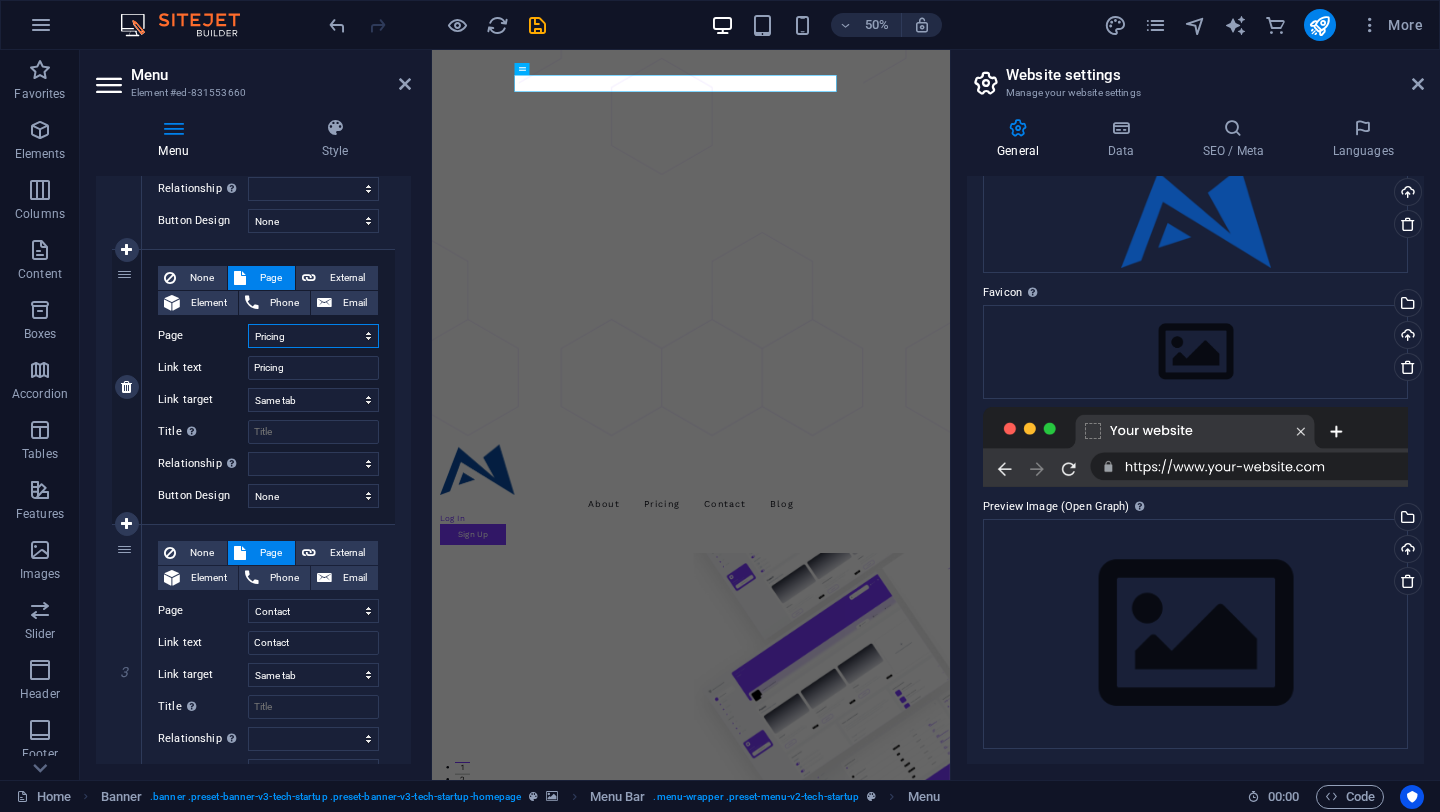 click on "Home About Pricing Contact Blog Legal Notice Privacy" at bounding box center (313, 336) 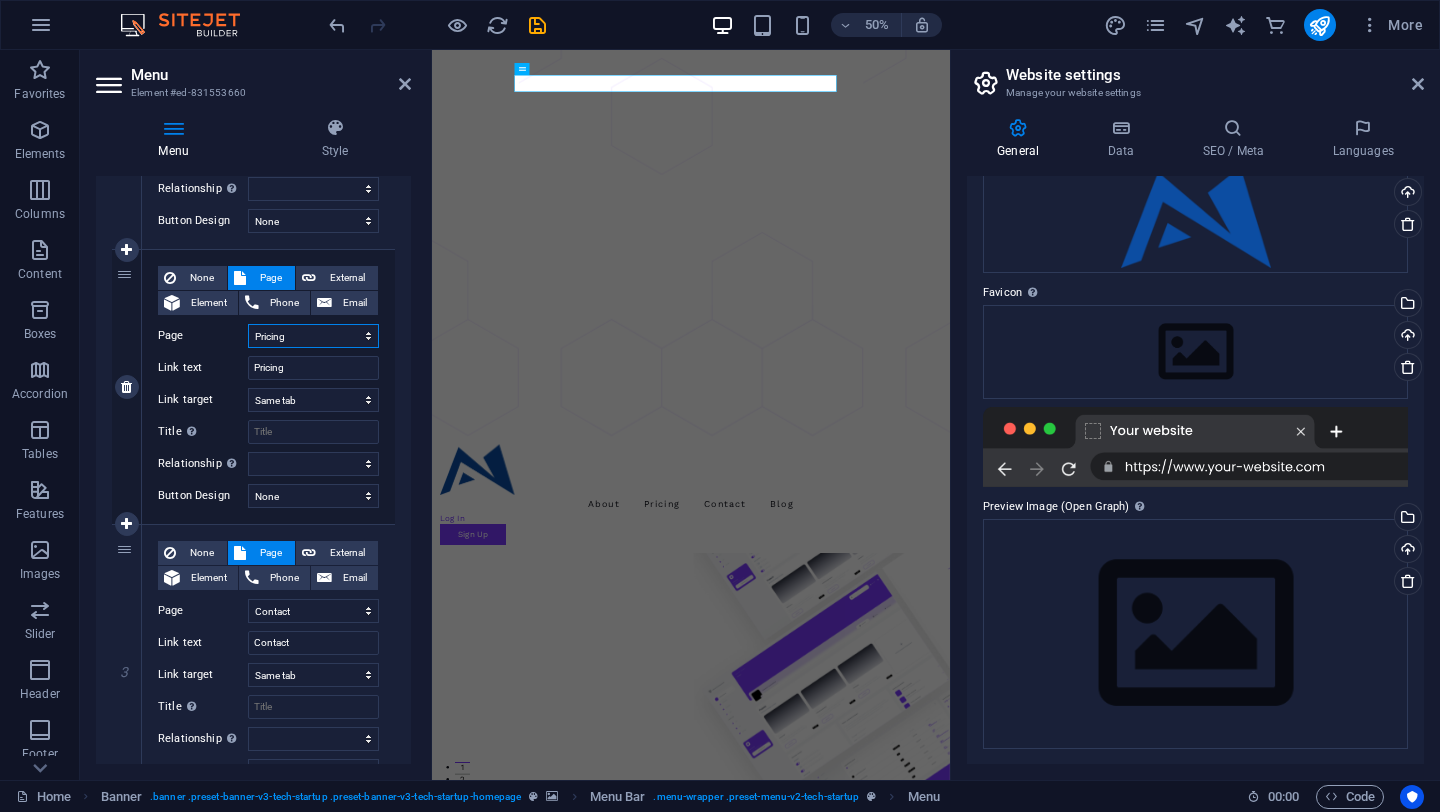 select on "3" 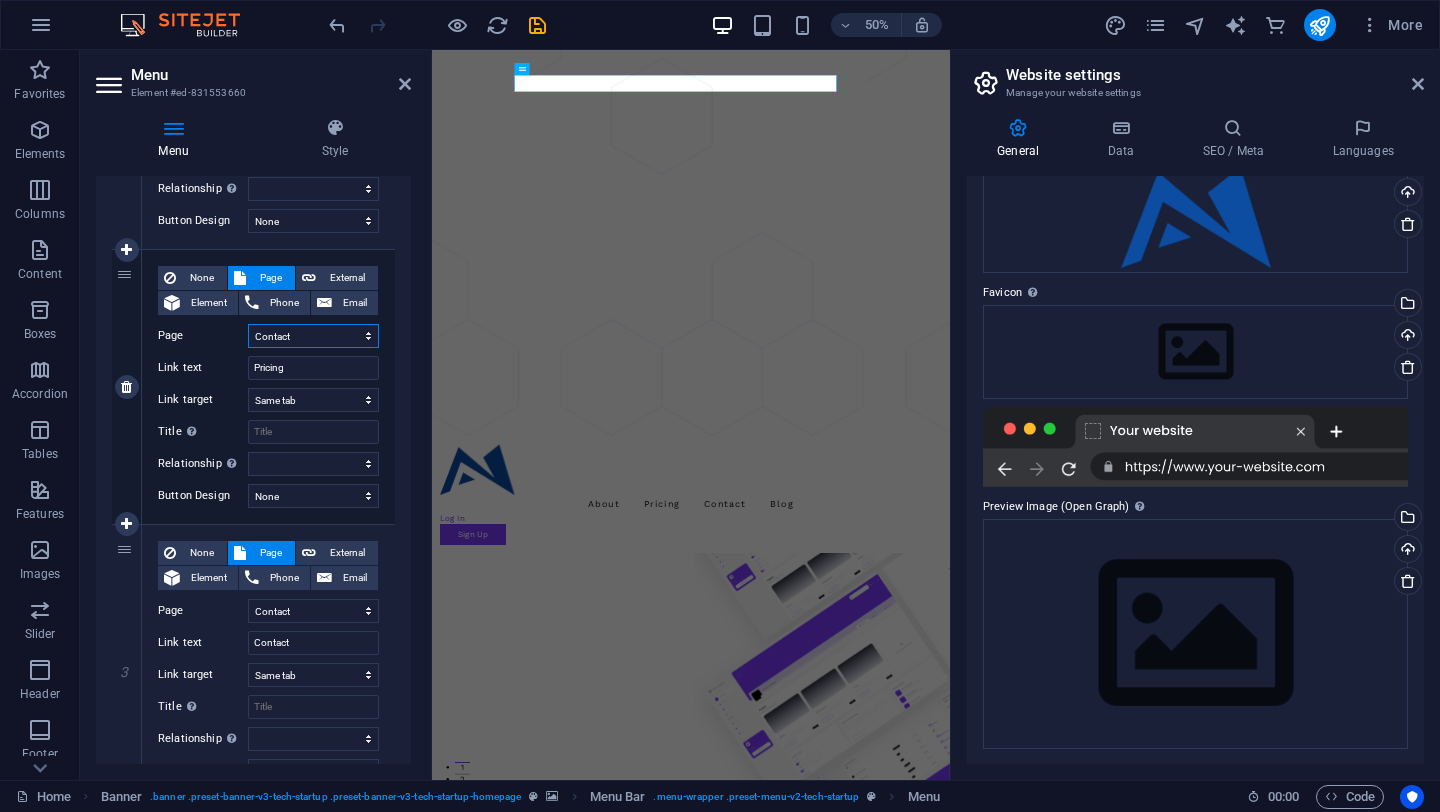select 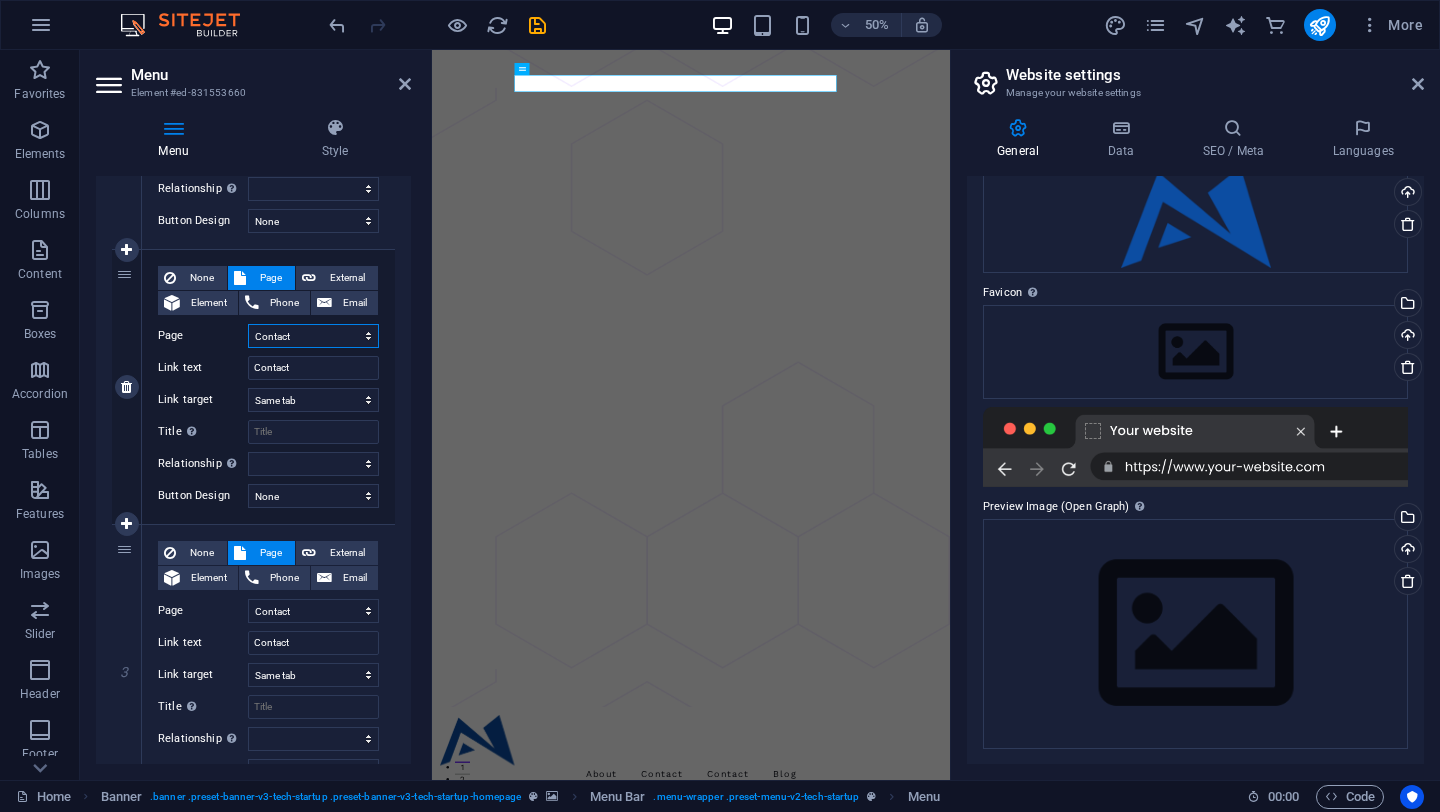 click on "Home About Pricing Contact Blog Legal Notice Privacy" at bounding box center [313, 336] 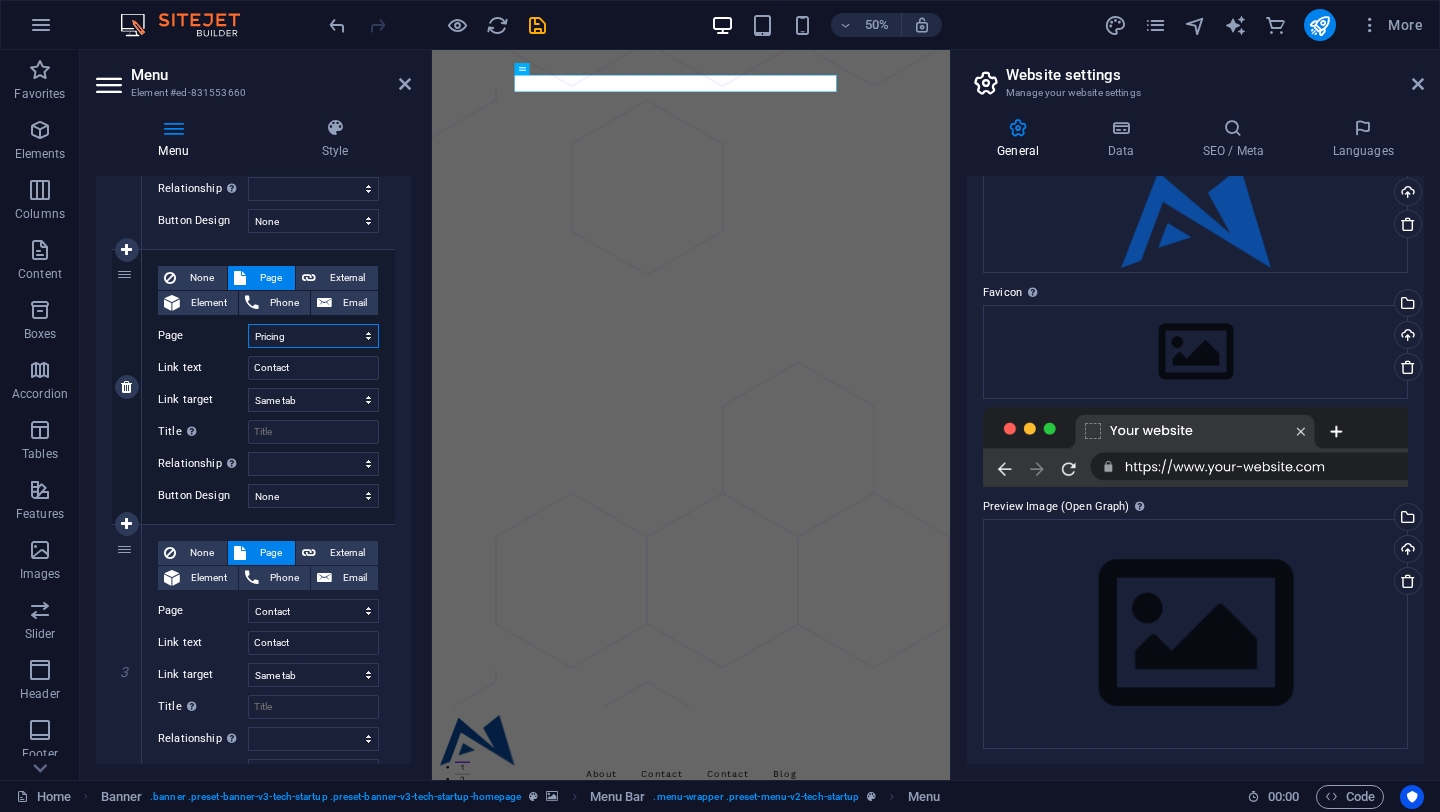 select 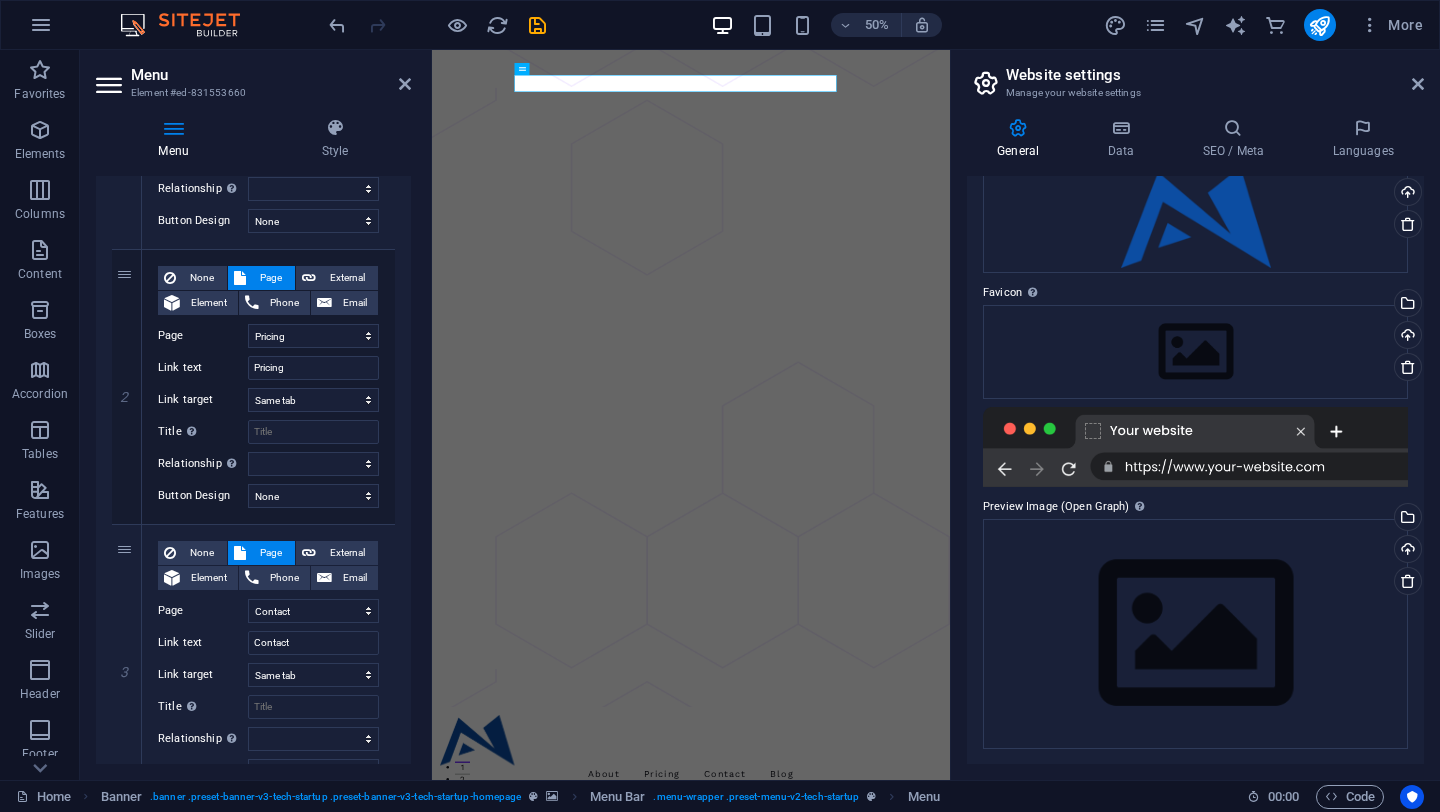 click on "Menu Element #ed-831553660 Menu Style Menu Auto Custom Create custom menu items for this menu. Recommended for one-page websites. Manage pages Menu items 1 None Page External Element Phone Email Page Home About Pricing Contact Blog Legal Notice Privacy Element
URL /15993397 Phone Email Link text About Link target New tab Same tab Overlay Title Additional link description, should not be the same as the link text. The title is most often shown as a tooltip text when the mouse moves over the element. Leave empty if uncertain. Relationship Sets the  relationship of this link to the link target . For example, the value "nofollow" instructs search engines not to follow the link. Can be left empty. alternate author bookmark external help license next nofollow noreferrer noopener prev search tag Button Design None Default Primary Secondary 2 None Page External Element Phone Email Page Home About Pricing Contact Blog Legal Notice Privacy Element
URL /15993400 Phone Email" at bounding box center (256, 415) 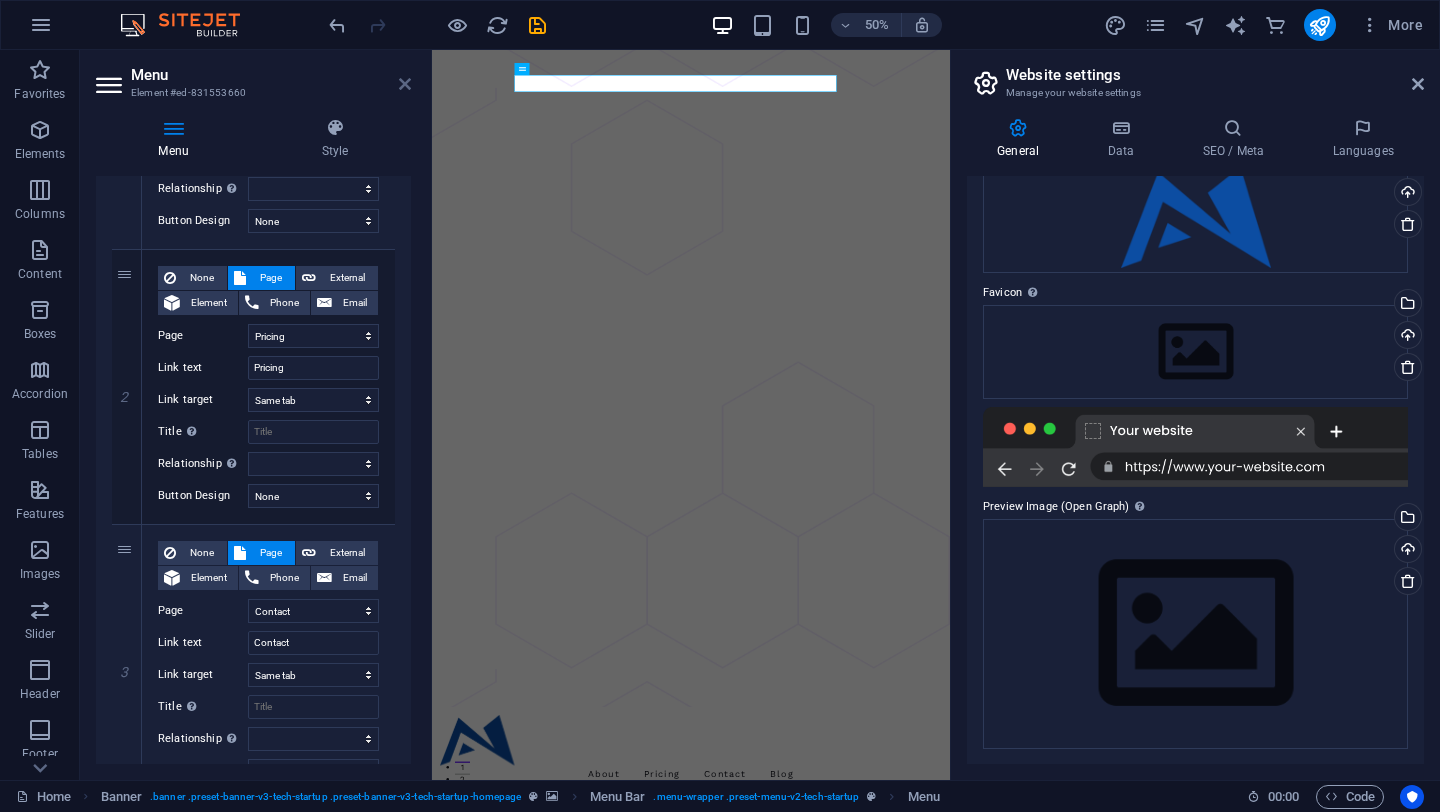 click at bounding box center (405, 84) 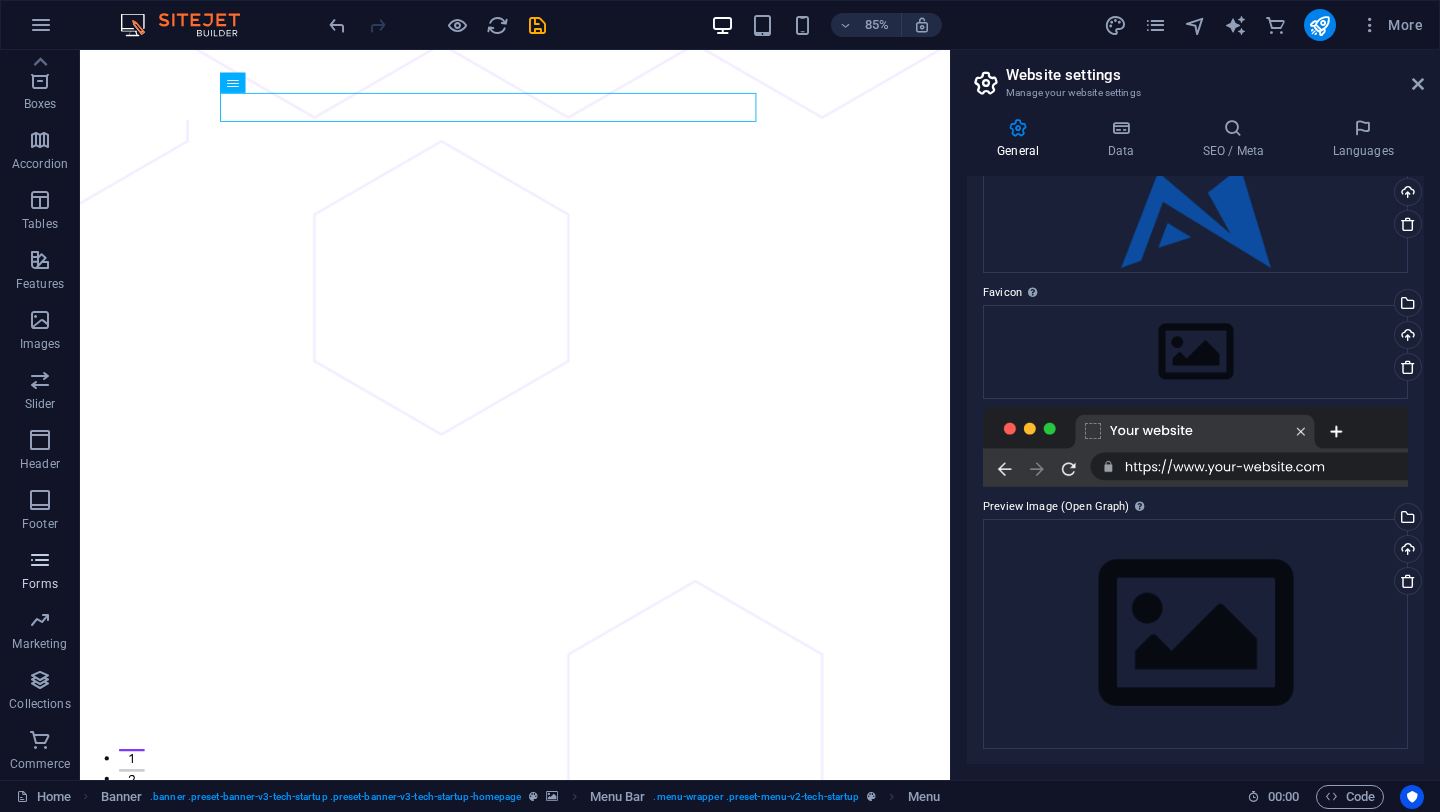 scroll, scrollTop: 0, scrollLeft: 0, axis: both 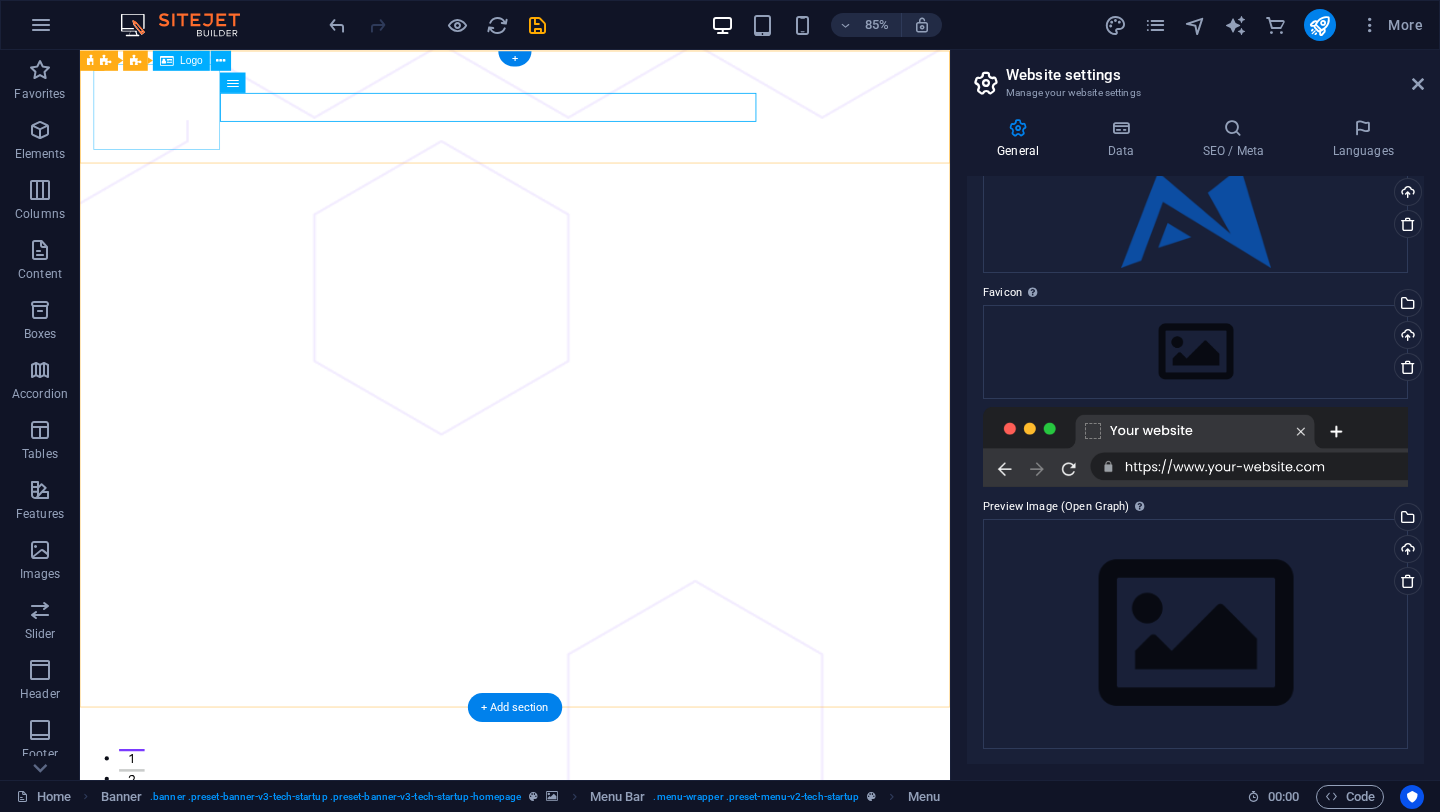 click at bounding box center (592, 1430) 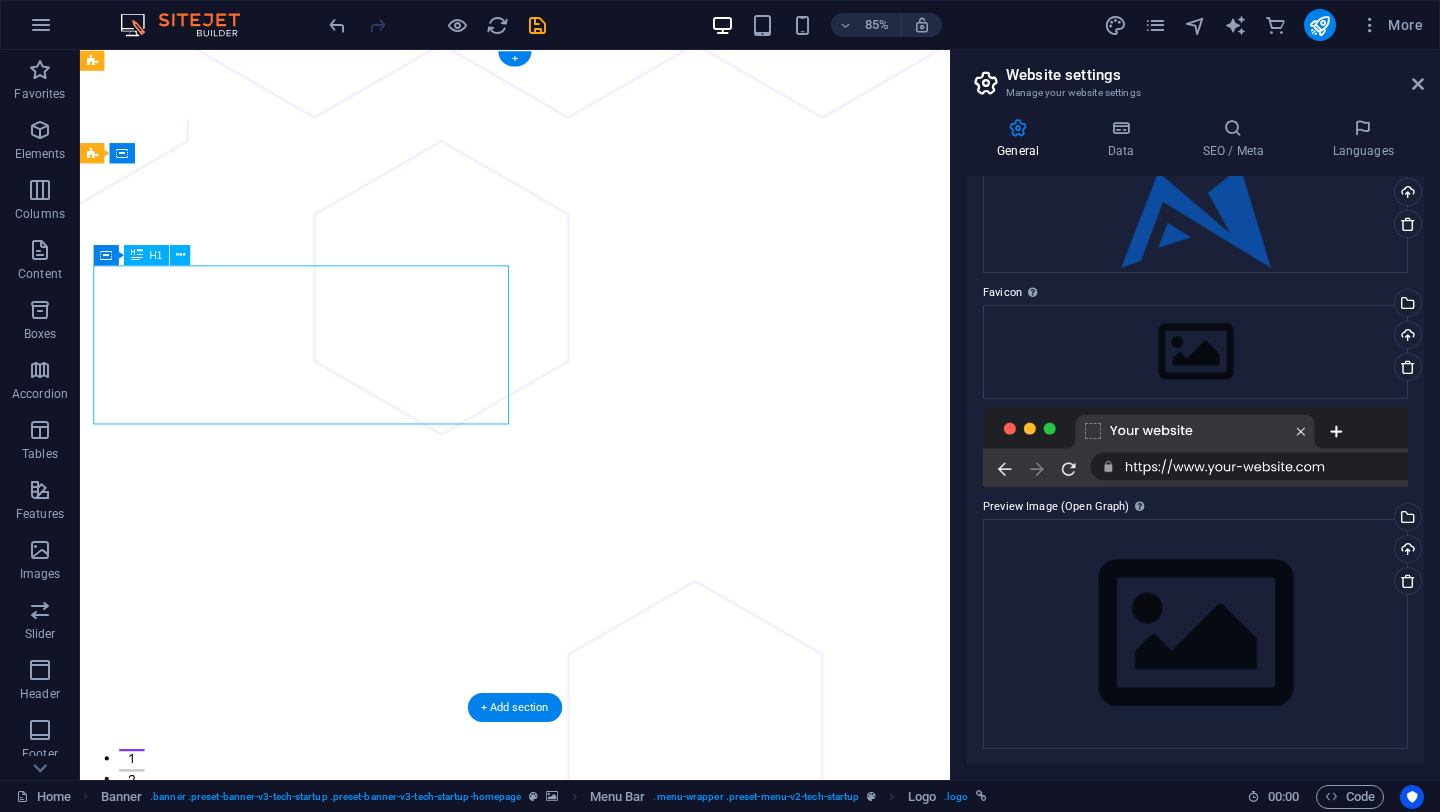 click on "Let your  business grow super fast  and secure, with Techup." at bounding box center (592, 2920) 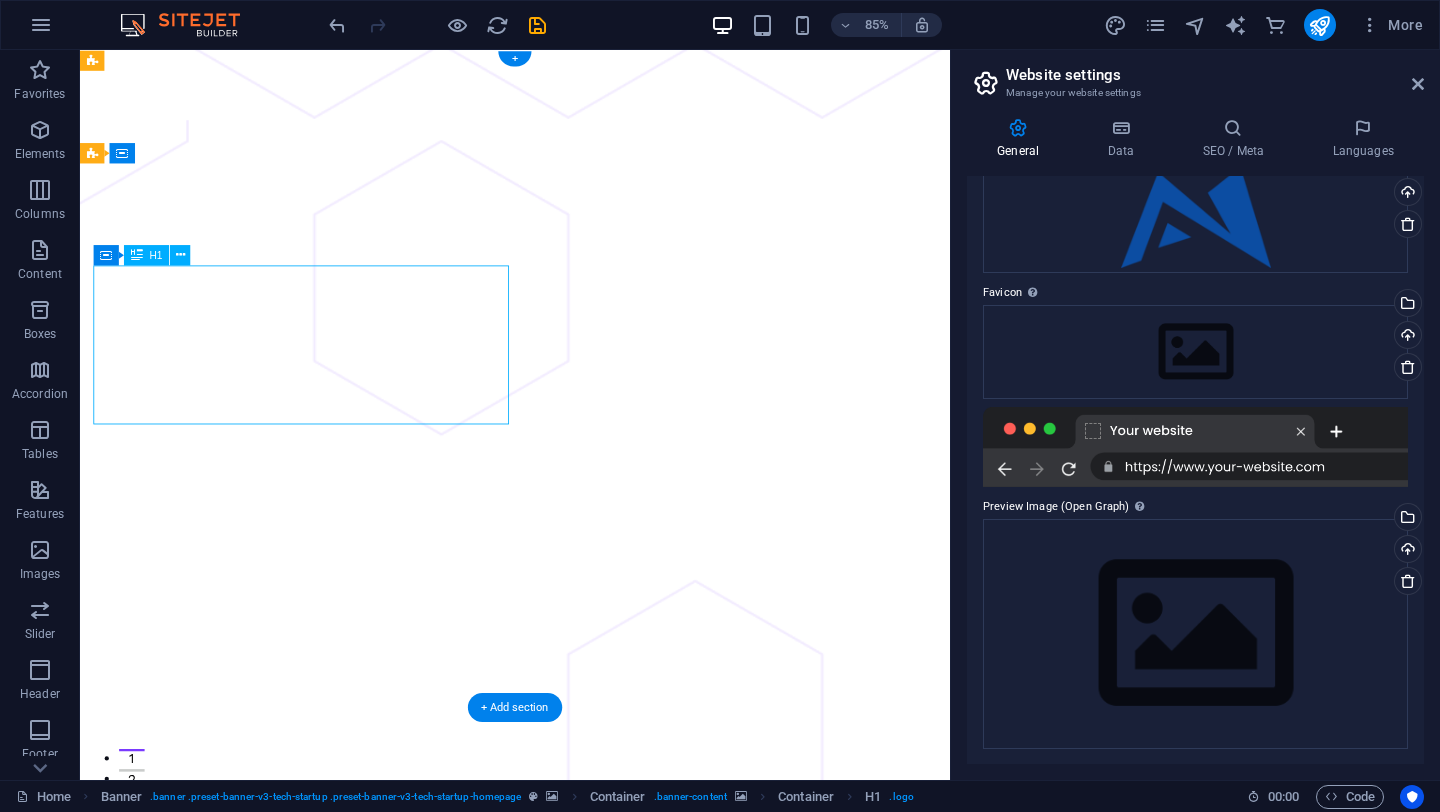 click on "Let your  business grow super fast  and secure, with Techup." at bounding box center (592, 2920) 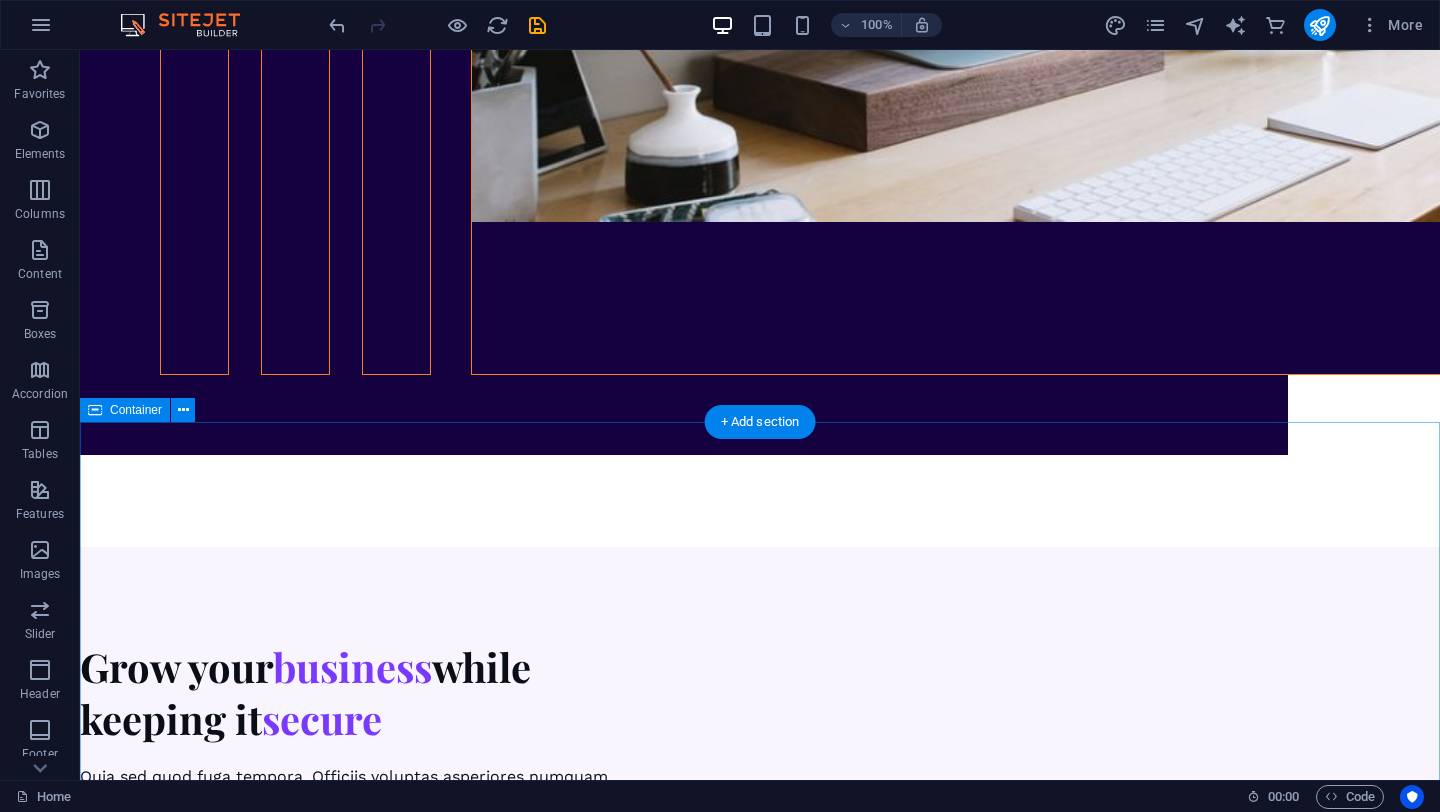 scroll, scrollTop: 8020, scrollLeft: 0, axis: vertical 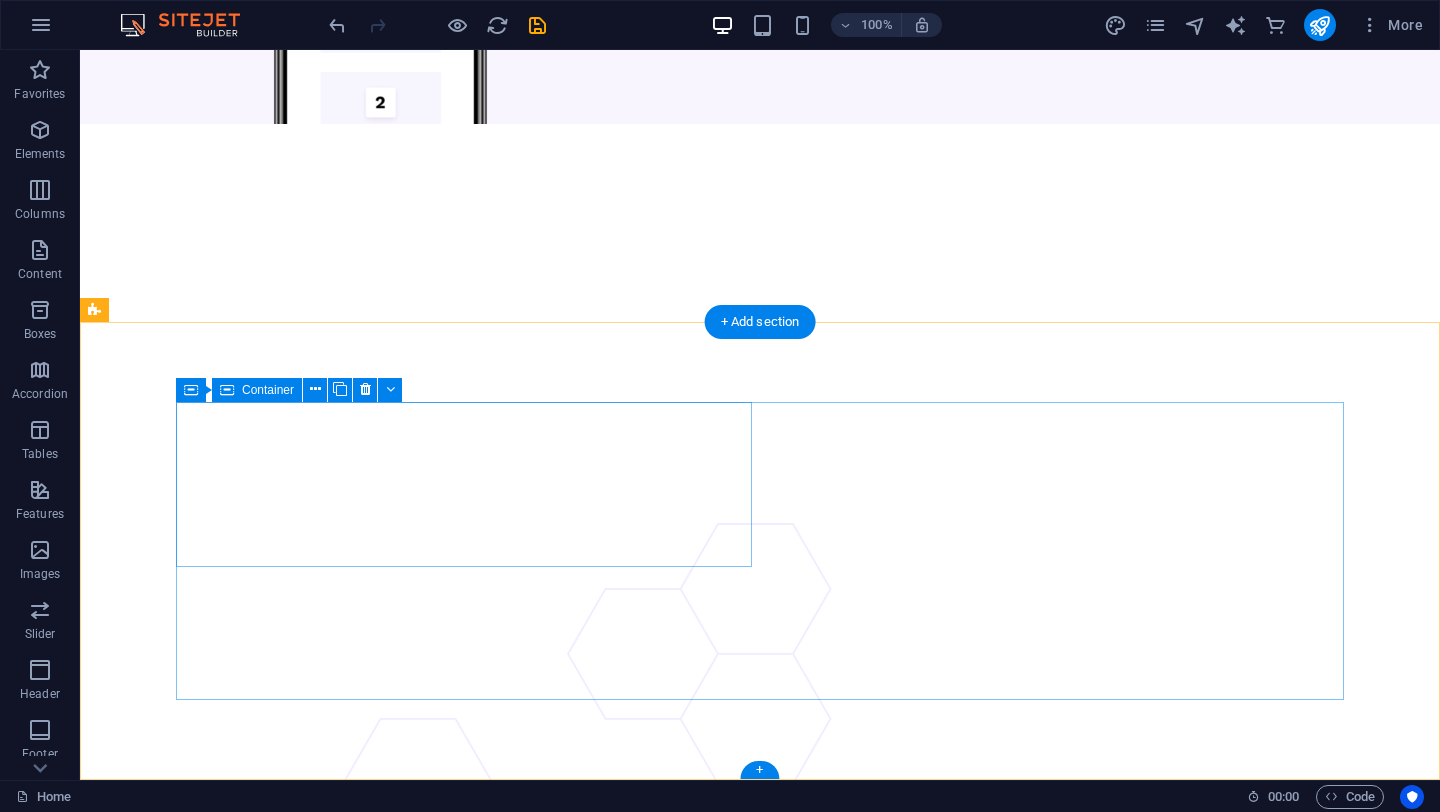 click on "Lorem ipsum dolor sit amet, consectetuer adipiscing elit. Aenean commodo ligula eget dolor." at bounding box center (464, 9040) 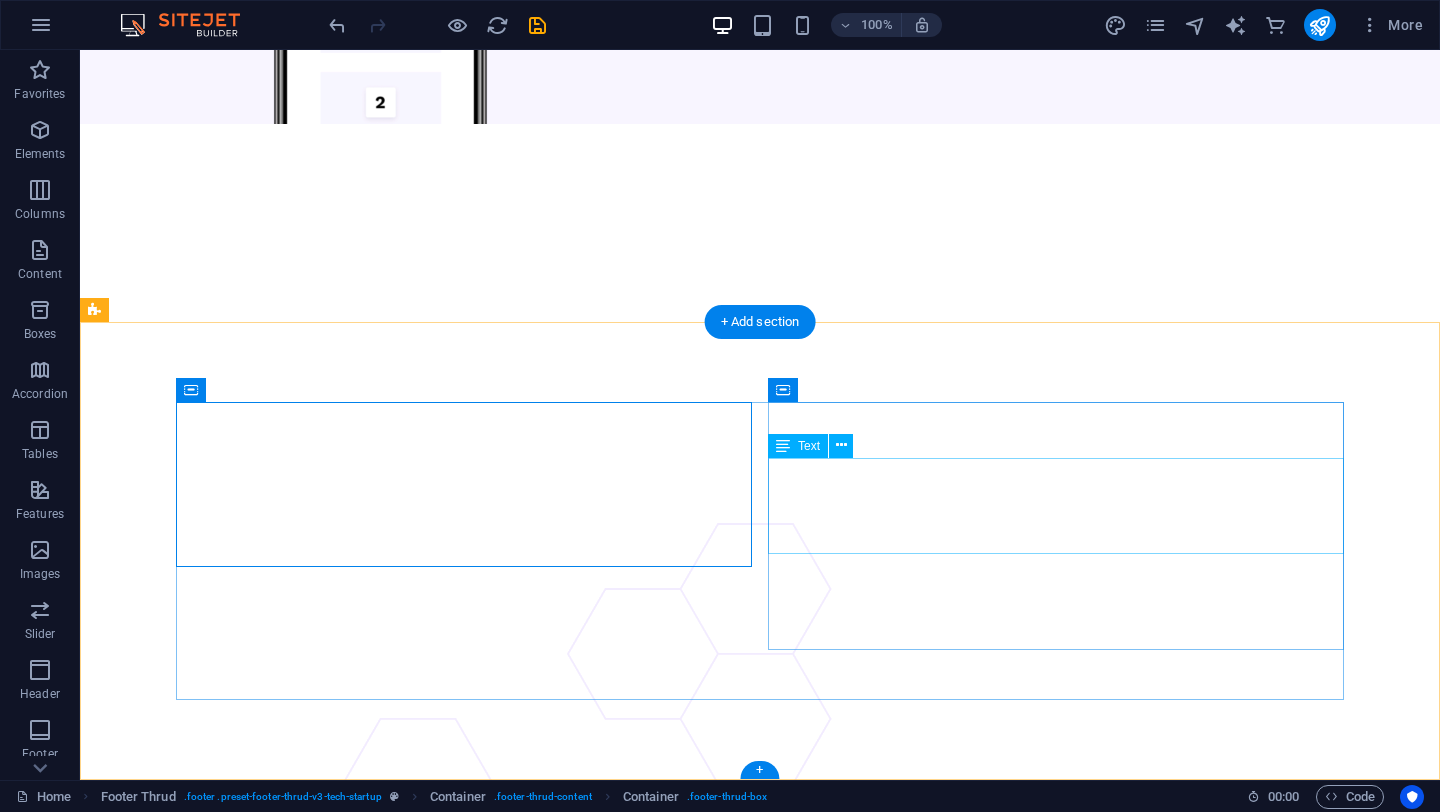 click on "[NUMBER] [STREET]" at bounding box center (344, 9198) 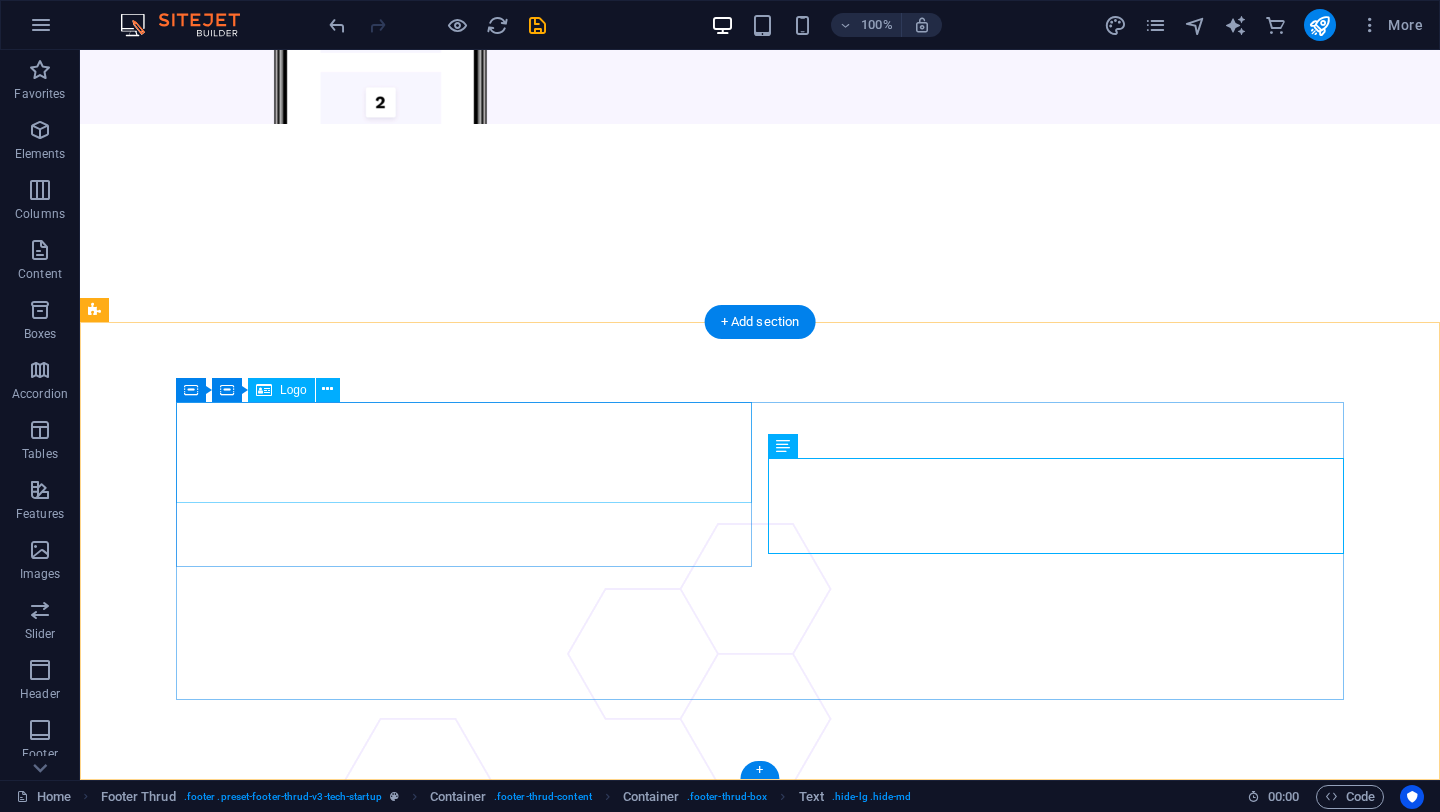 click at bounding box center (464, 9008) 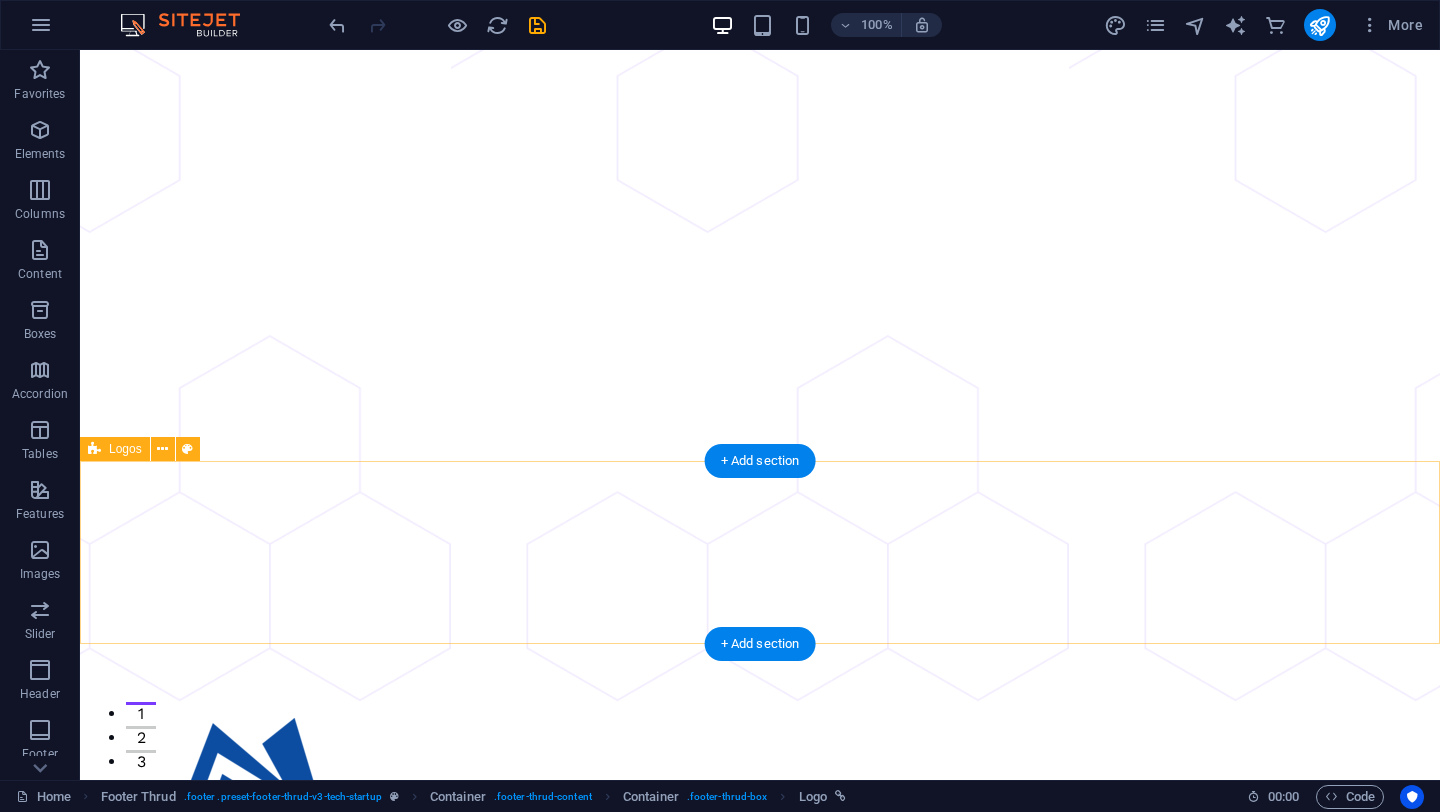 scroll, scrollTop: 0, scrollLeft: 0, axis: both 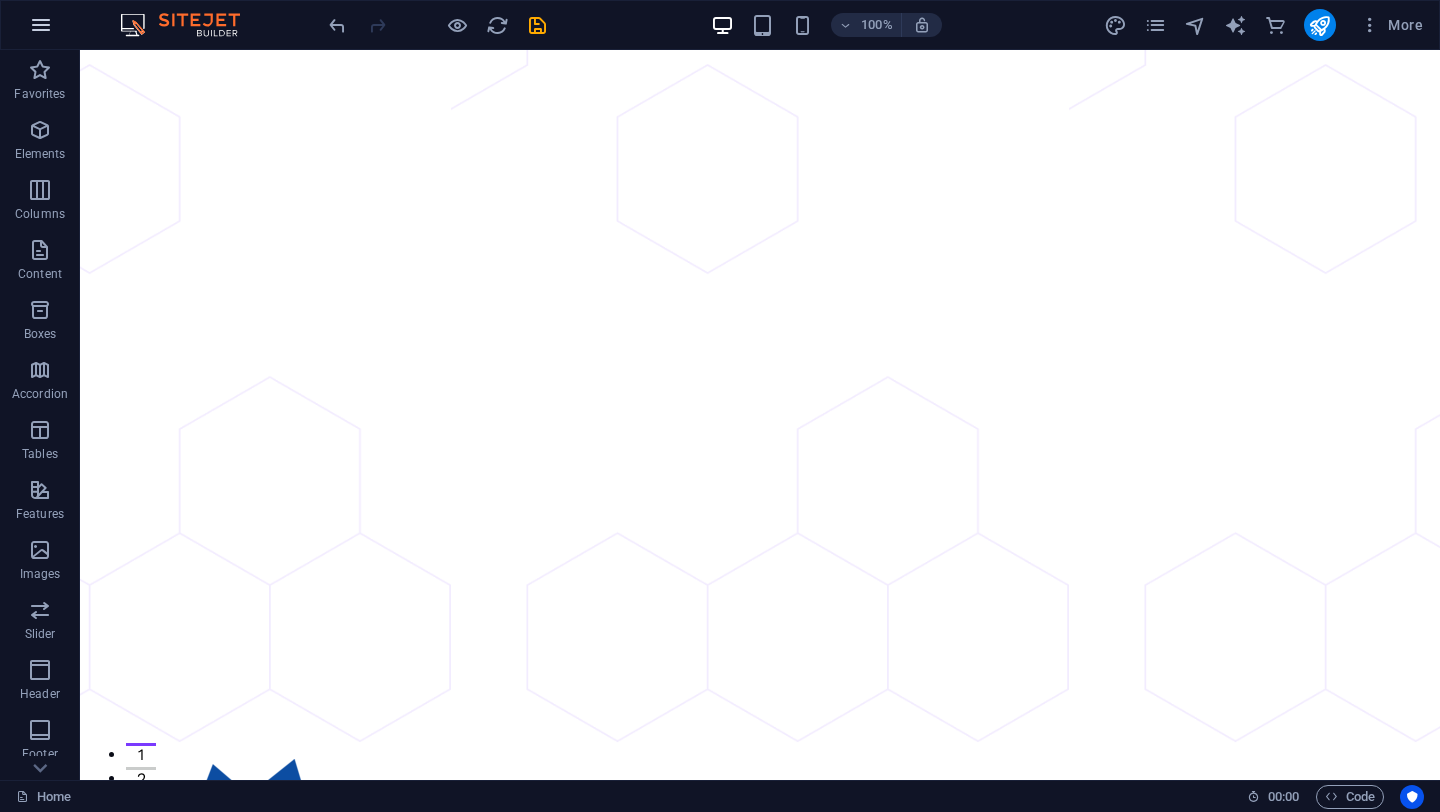 click at bounding box center (41, 25) 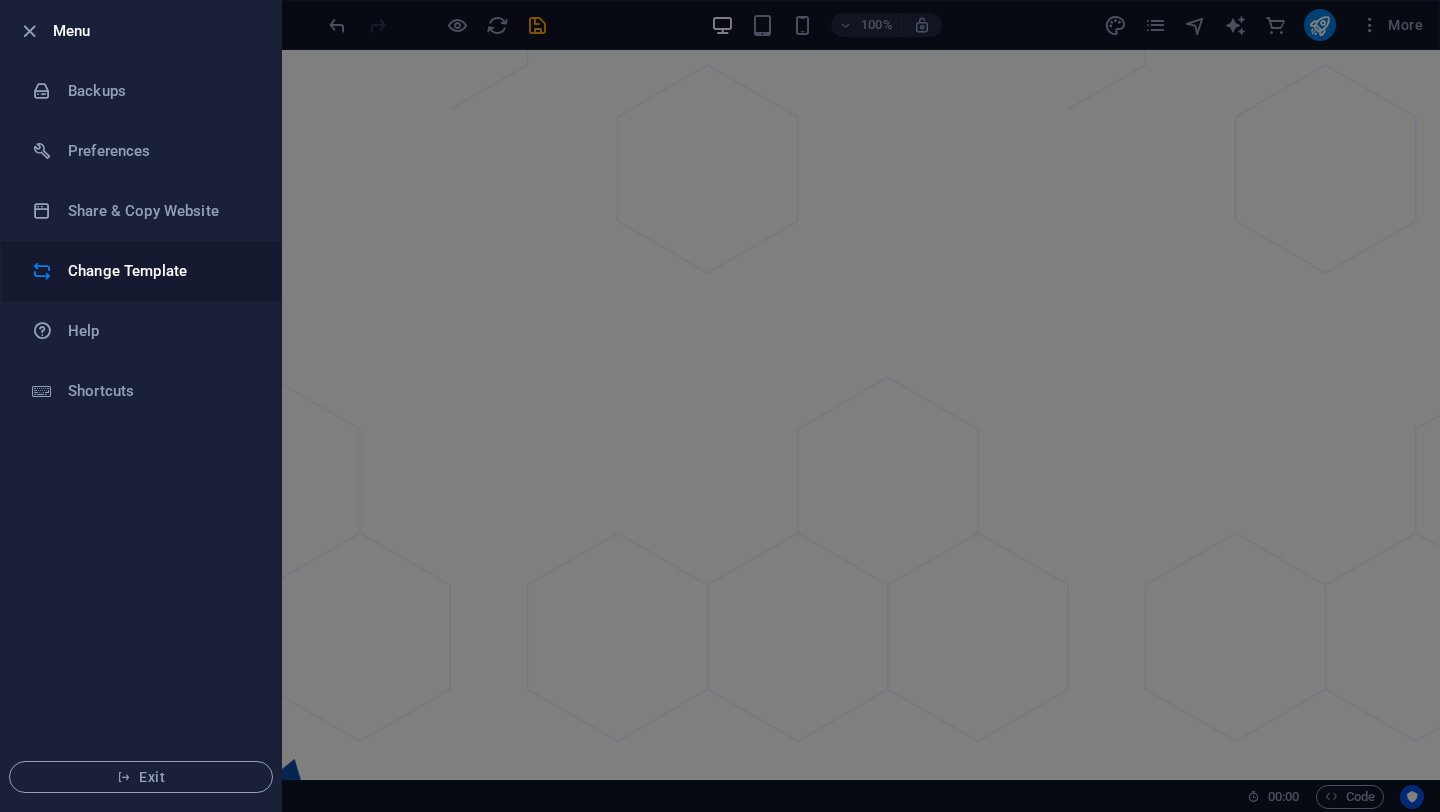 click on "Change Template" at bounding box center (141, 271) 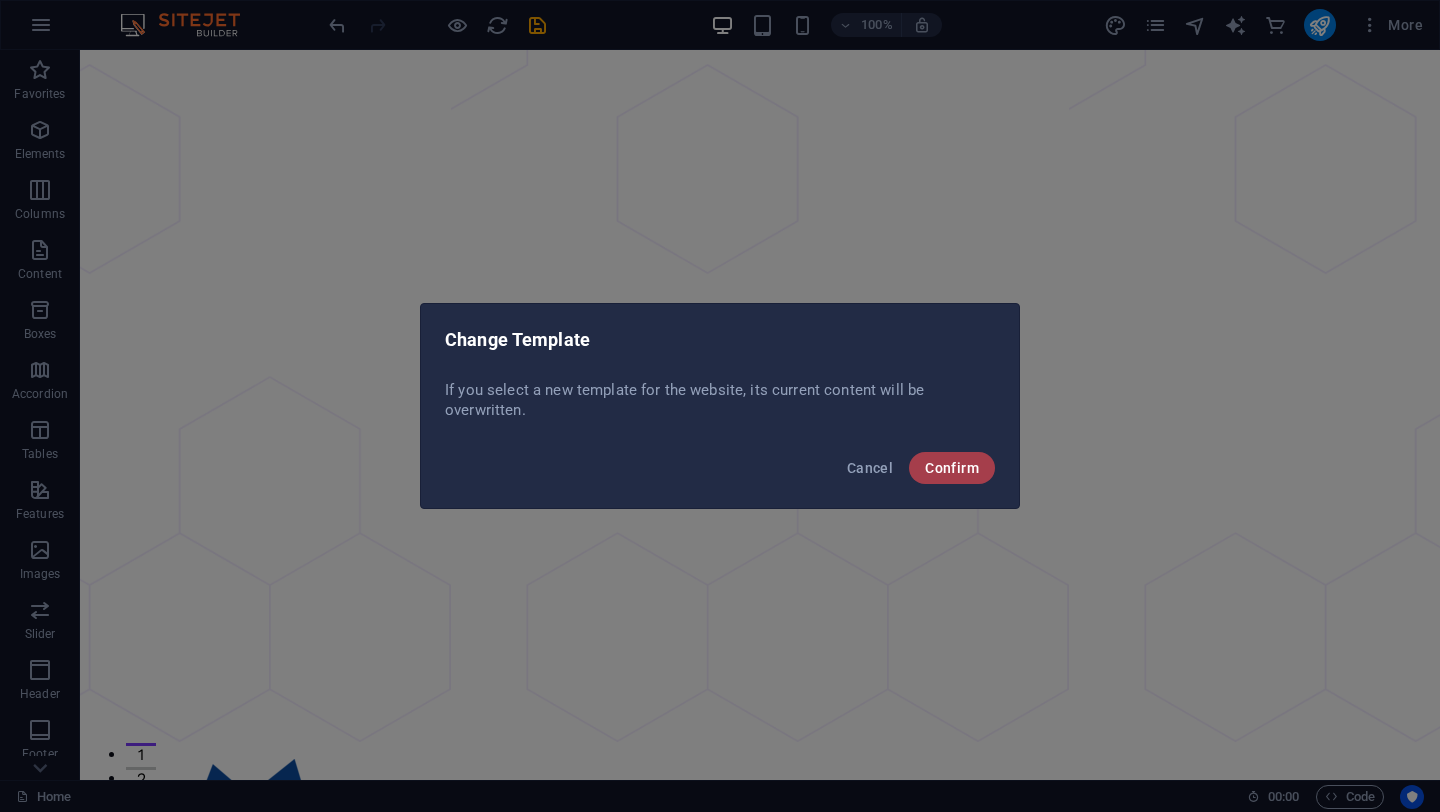 click on "Confirm" at bounding box center [952, 468] 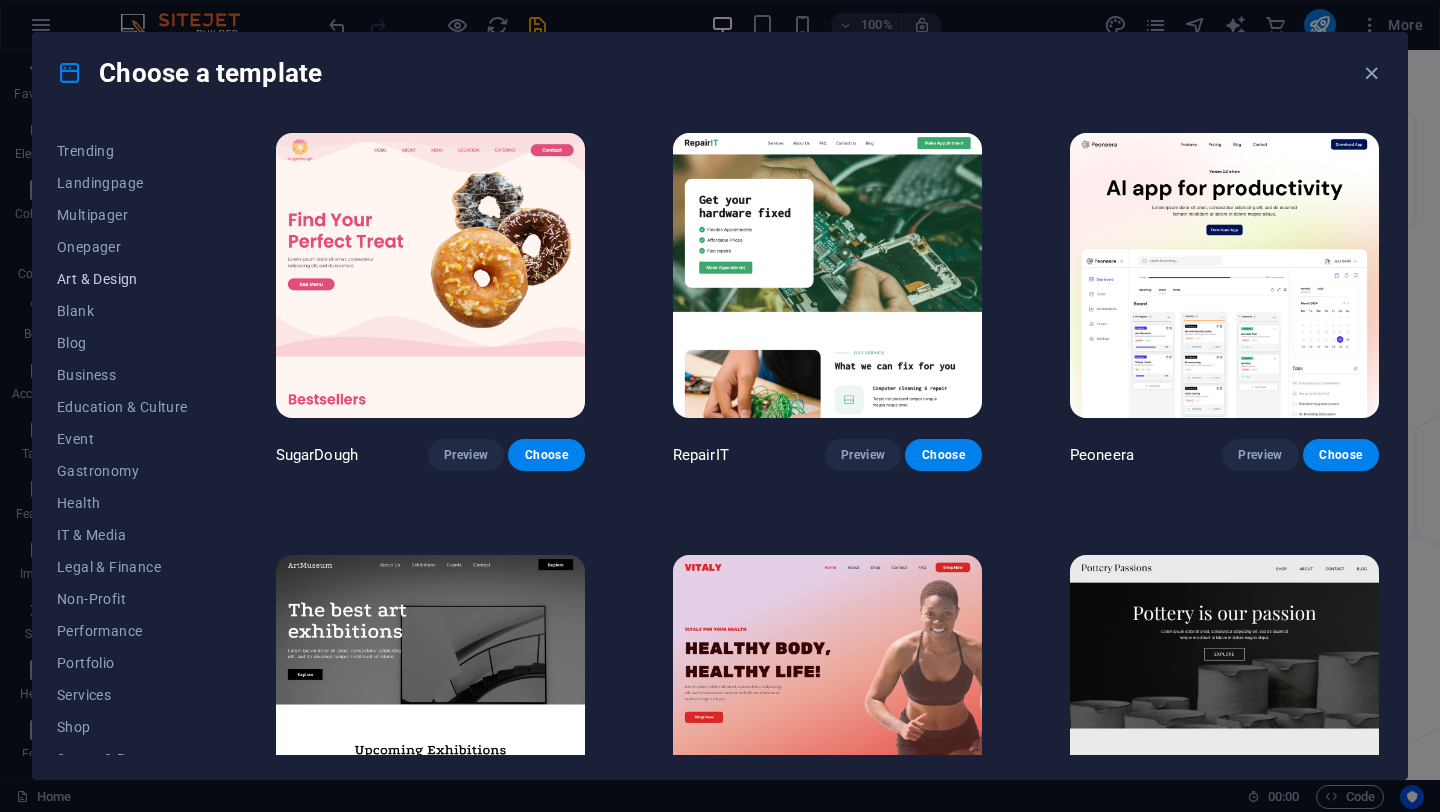 scroll, scrollTop: 0, scrollLeft: 0, axis: both 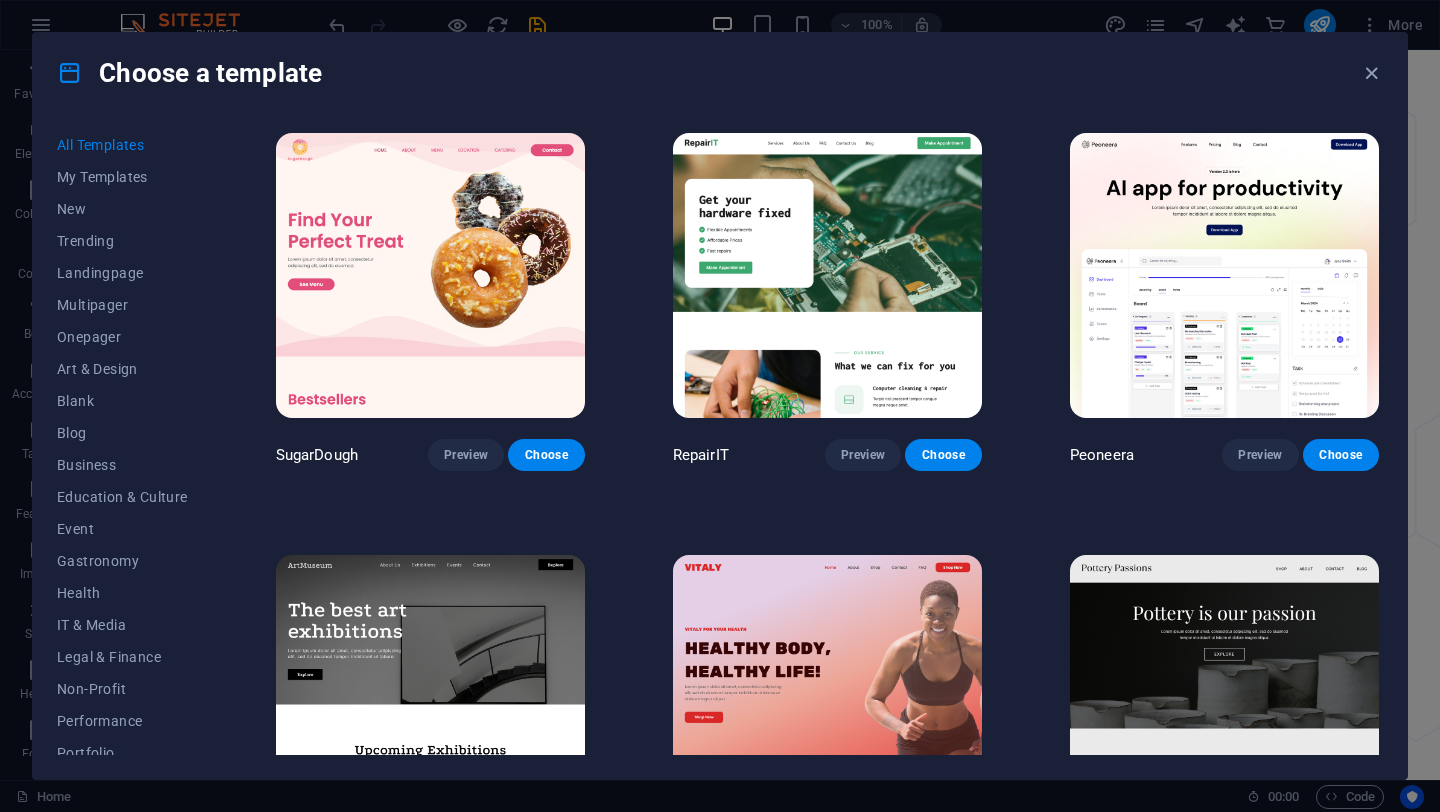 drag, startPoint x: 632, startPoint y: 285, endPoint x: 1067, endPoint y: 260, distance: 435.7178 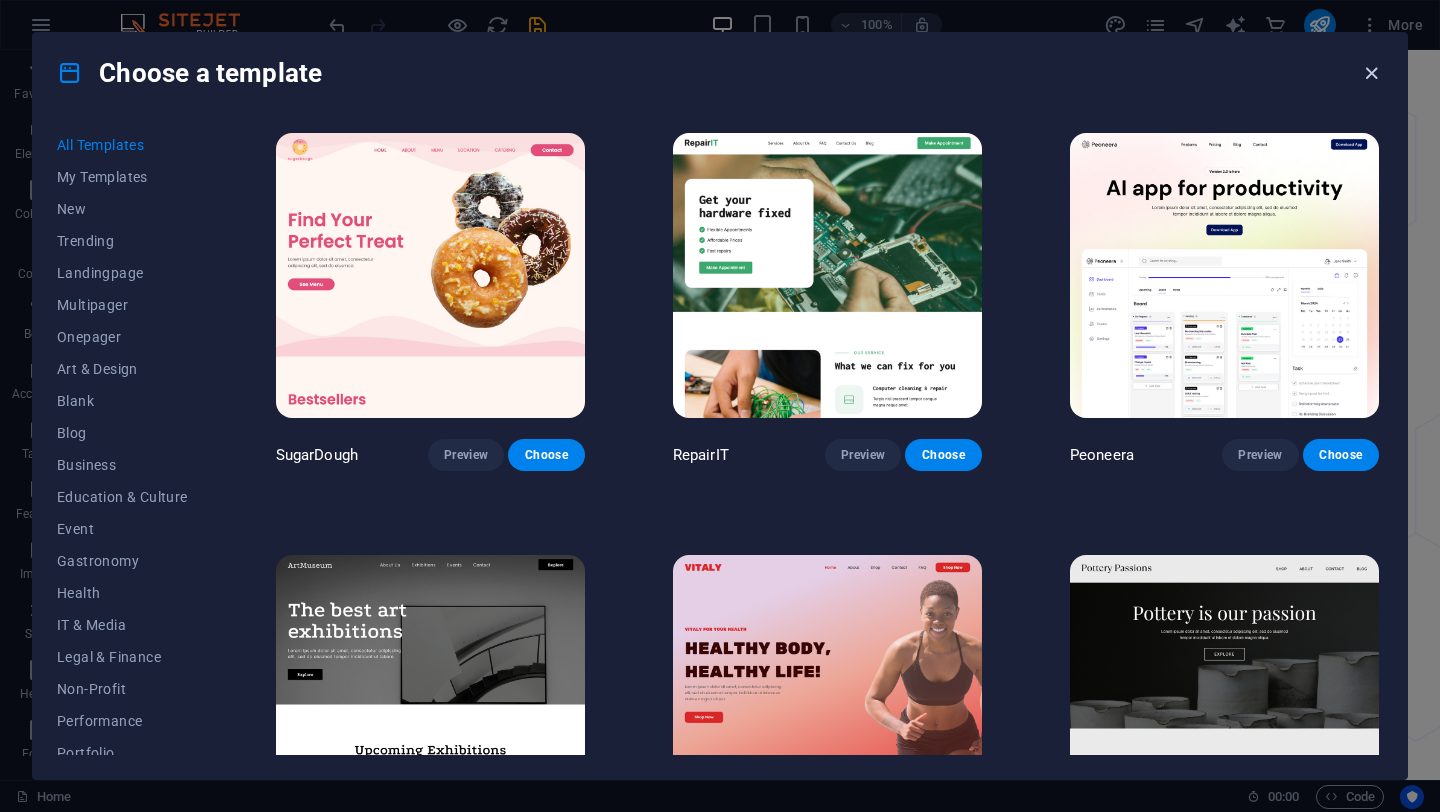 click at bounding box center [1371, 73] 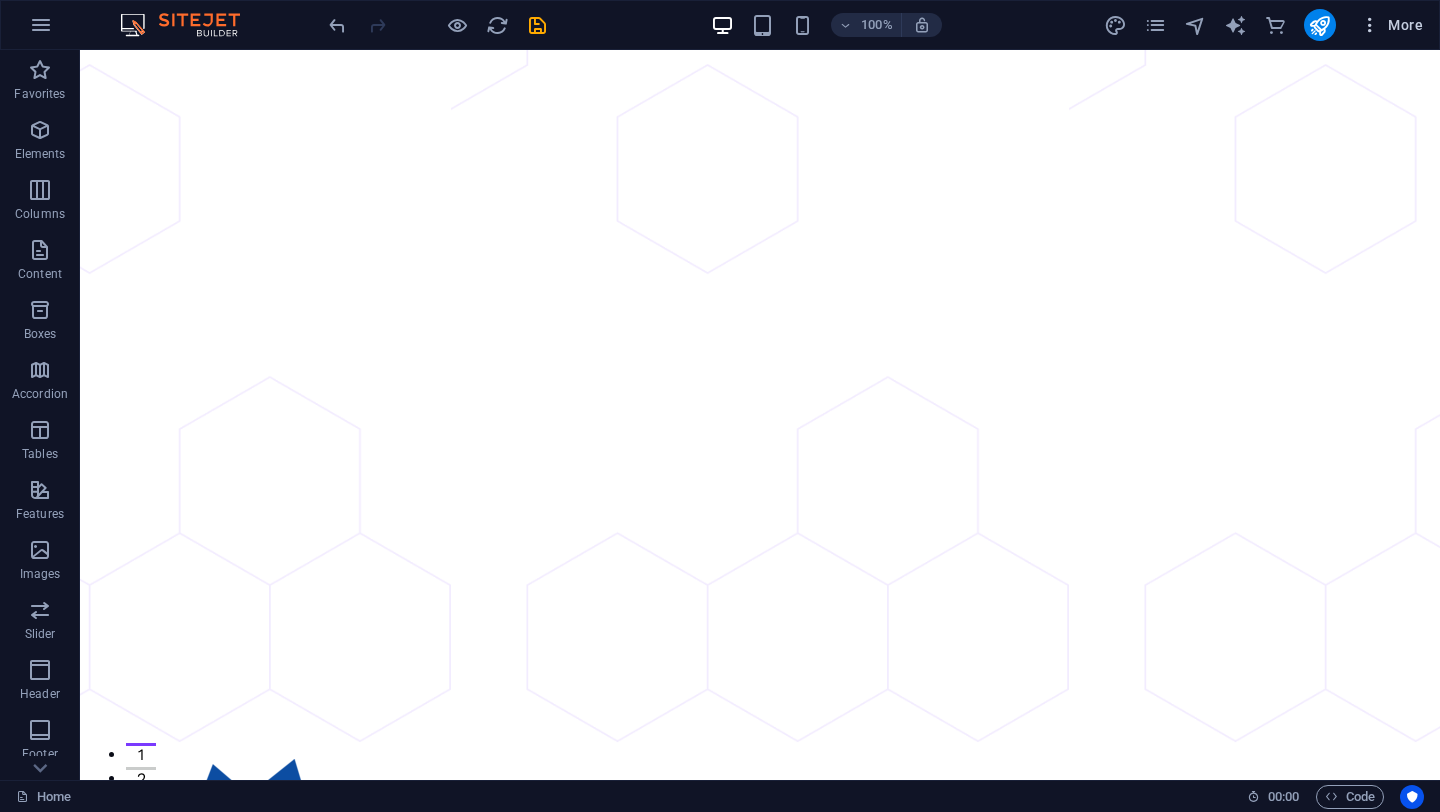 click on "More" at bounding box center (1391, 25) 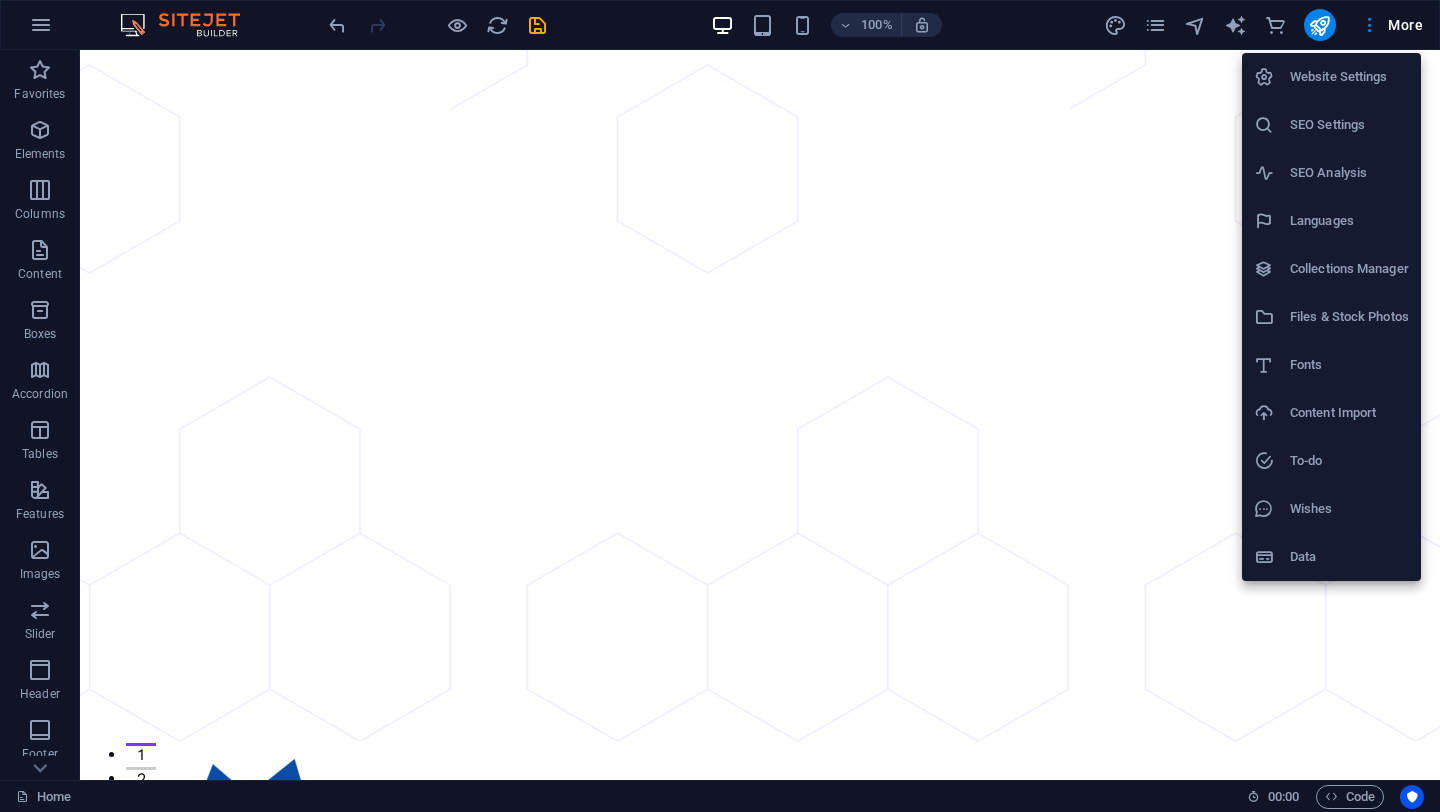 click at bounding box center [720, 406] 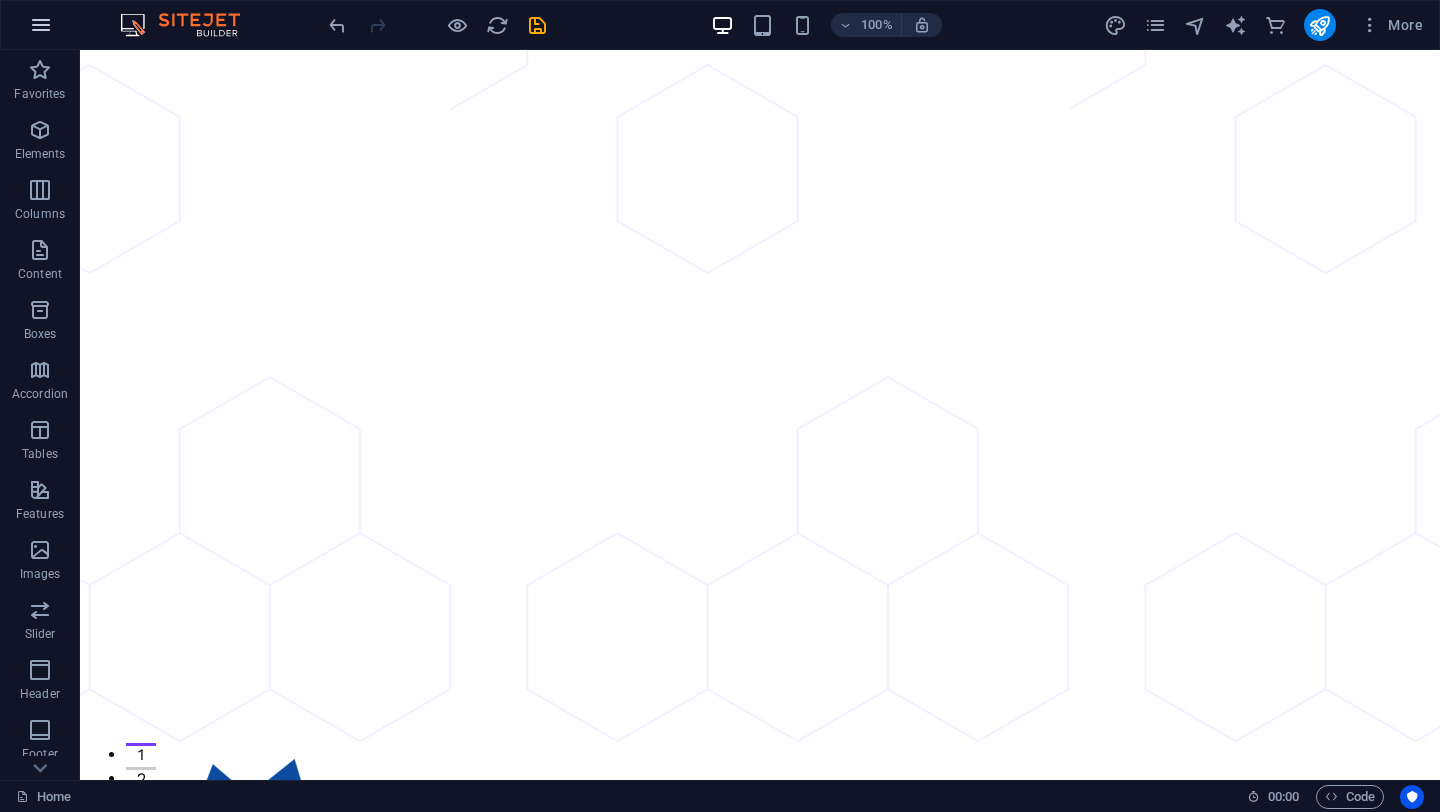 click at bounding box center [41, 25] 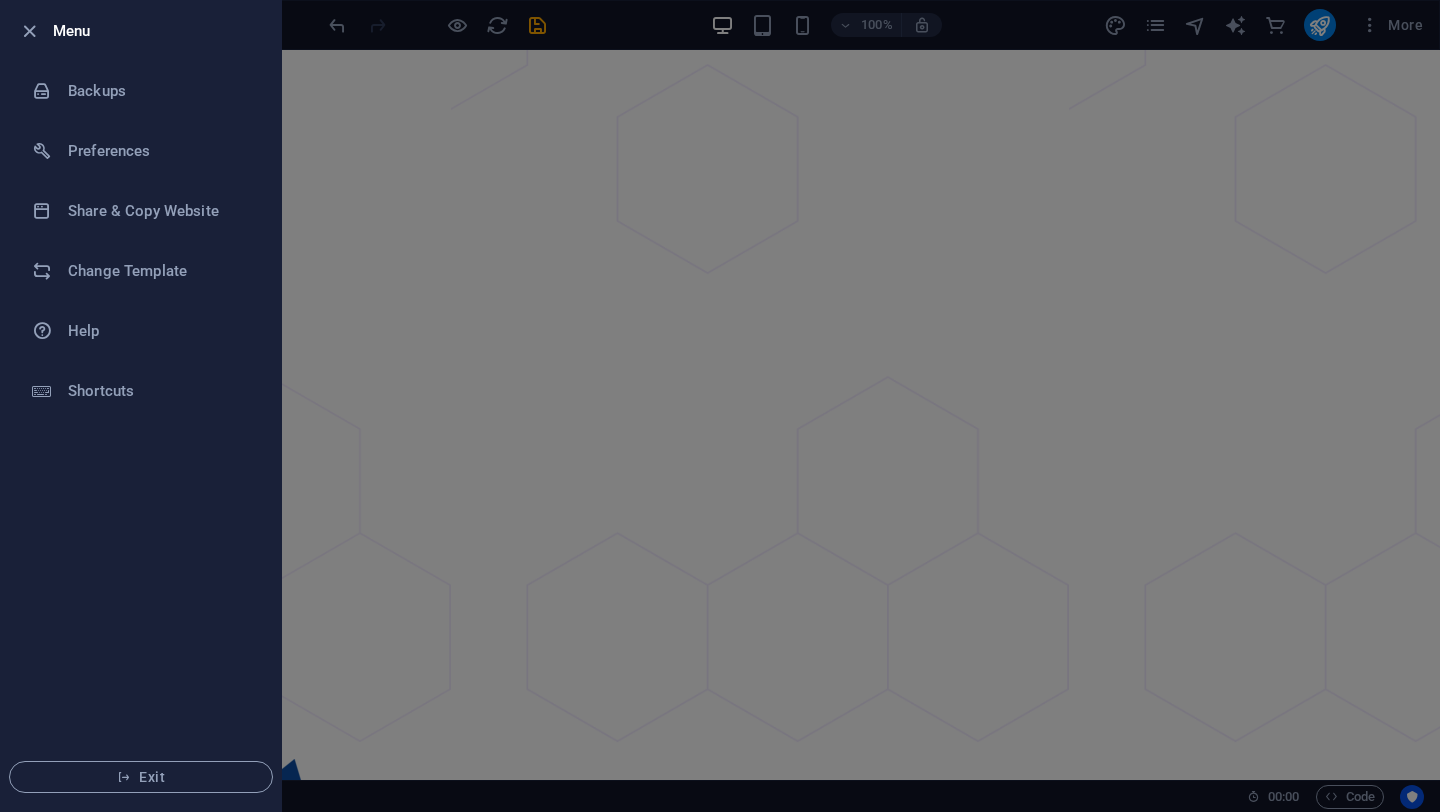 click at bounding box center [720, 406] 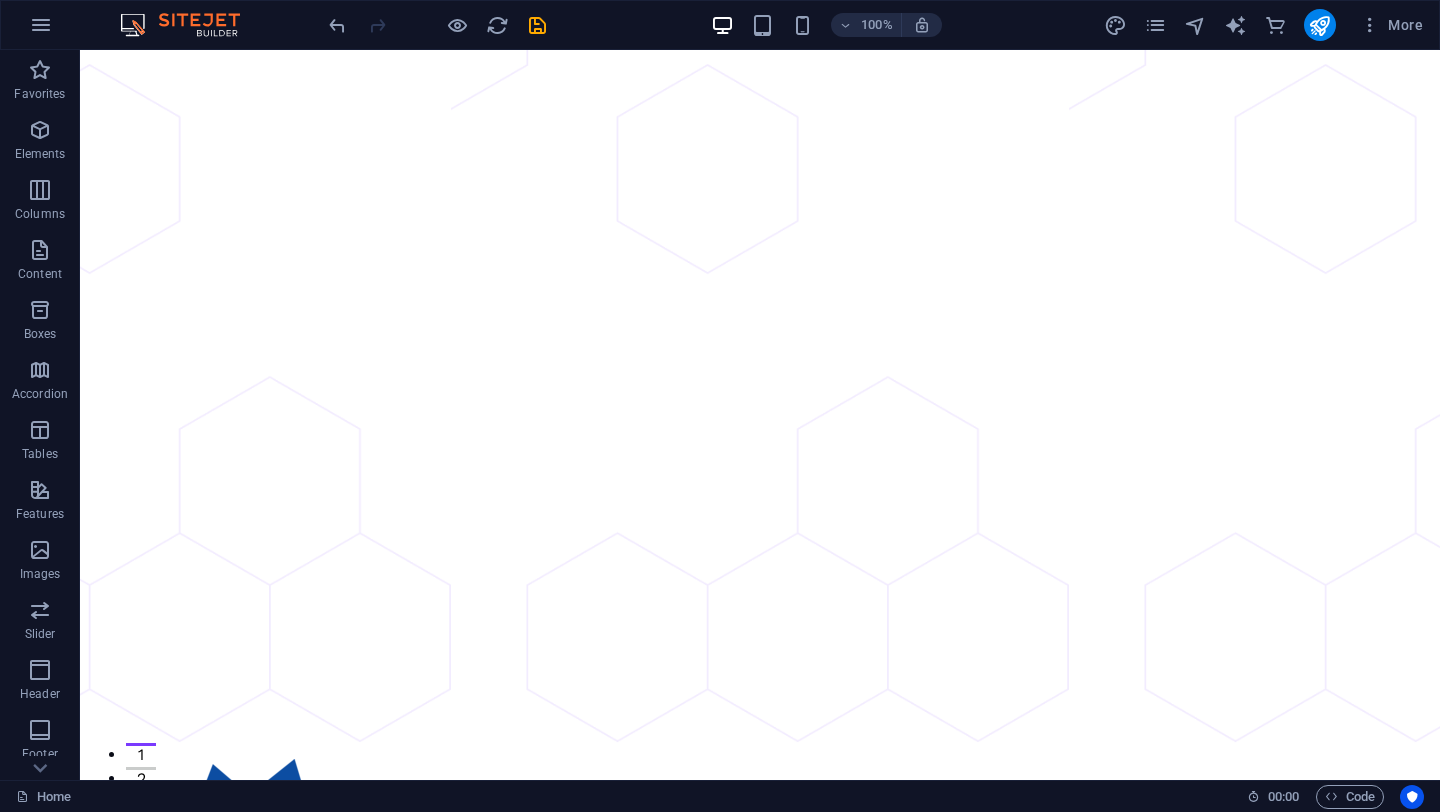 click at bounding box center (190, 25) 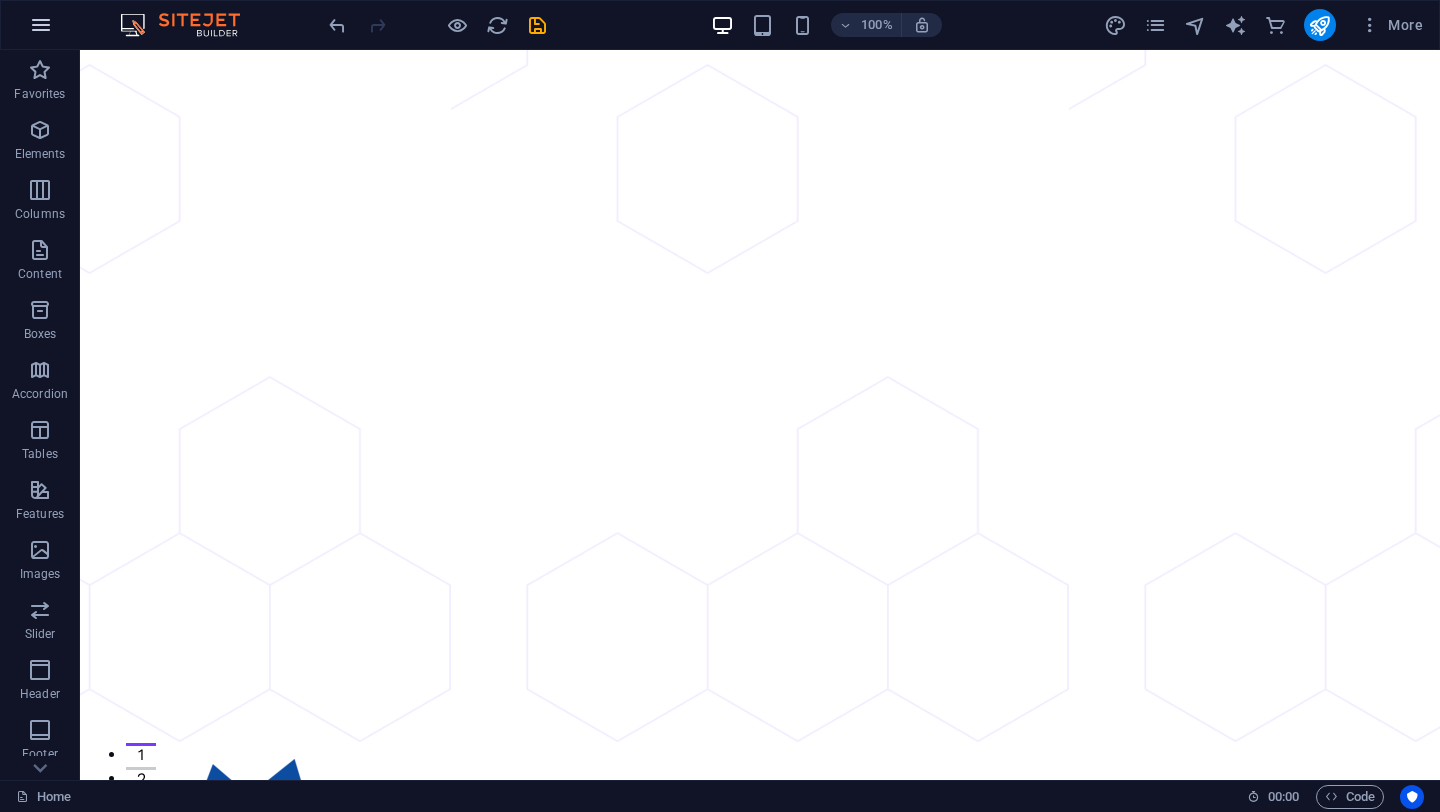 click at bounding box center [41, 25] 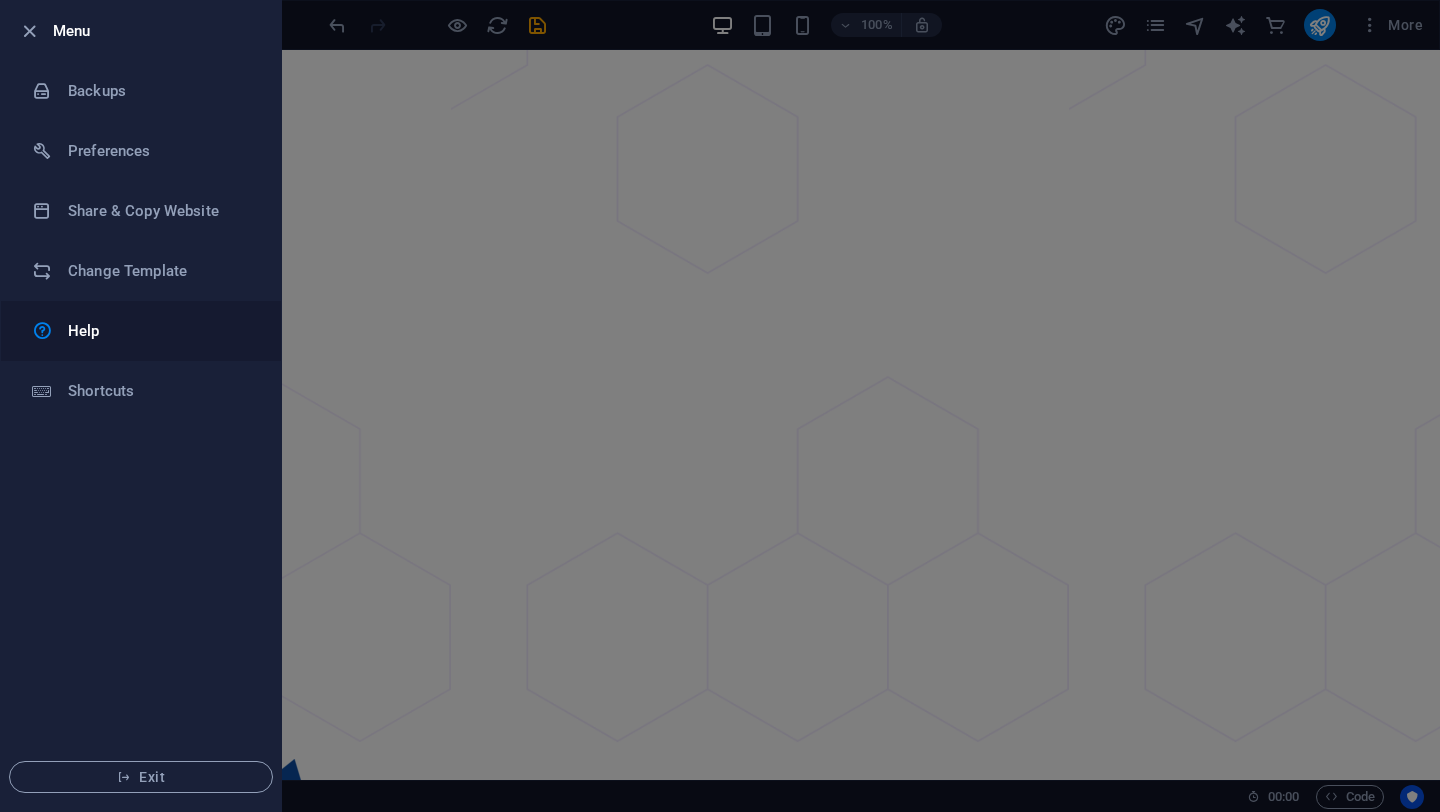 click at bounding box center (50, 331) 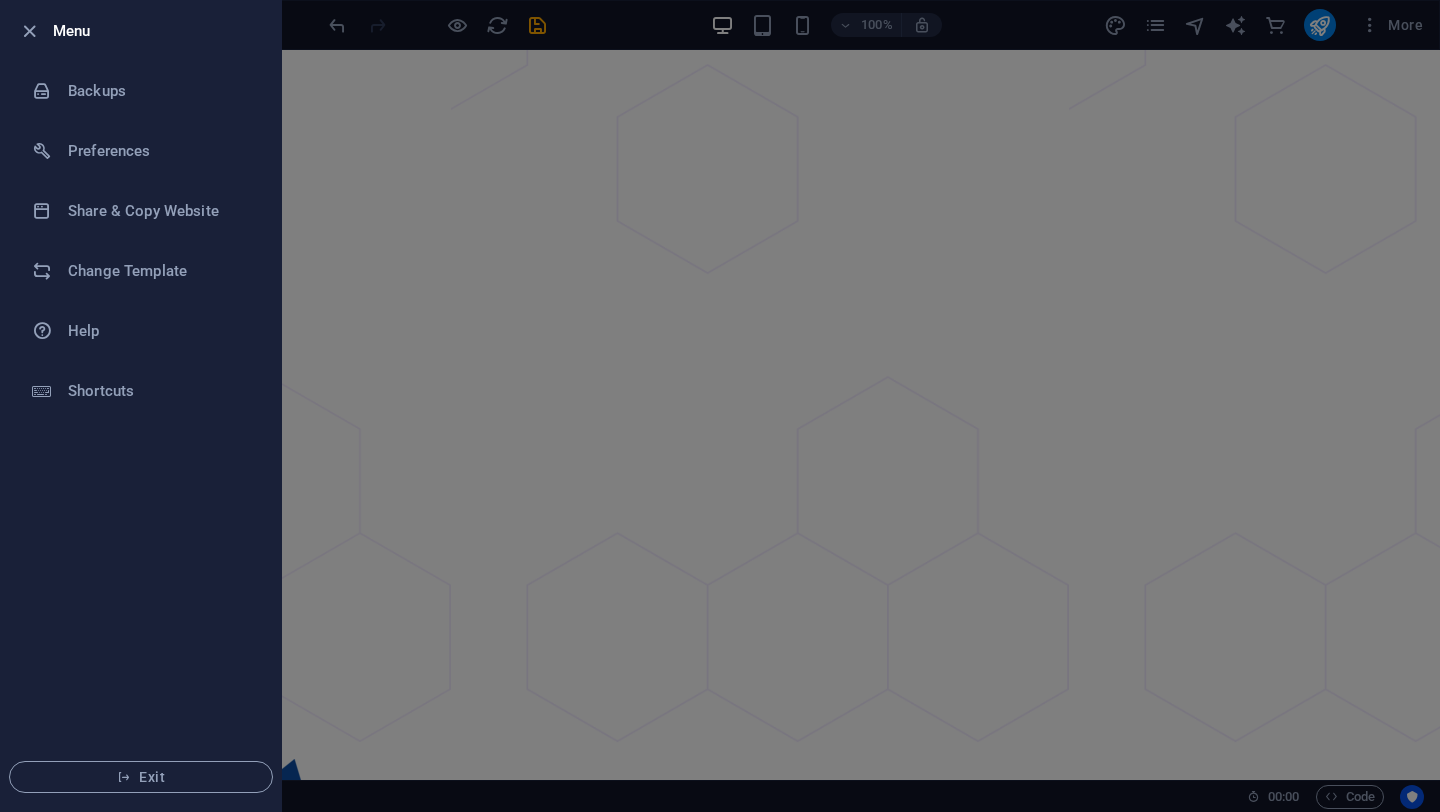 click at bounding box center (720, 406) 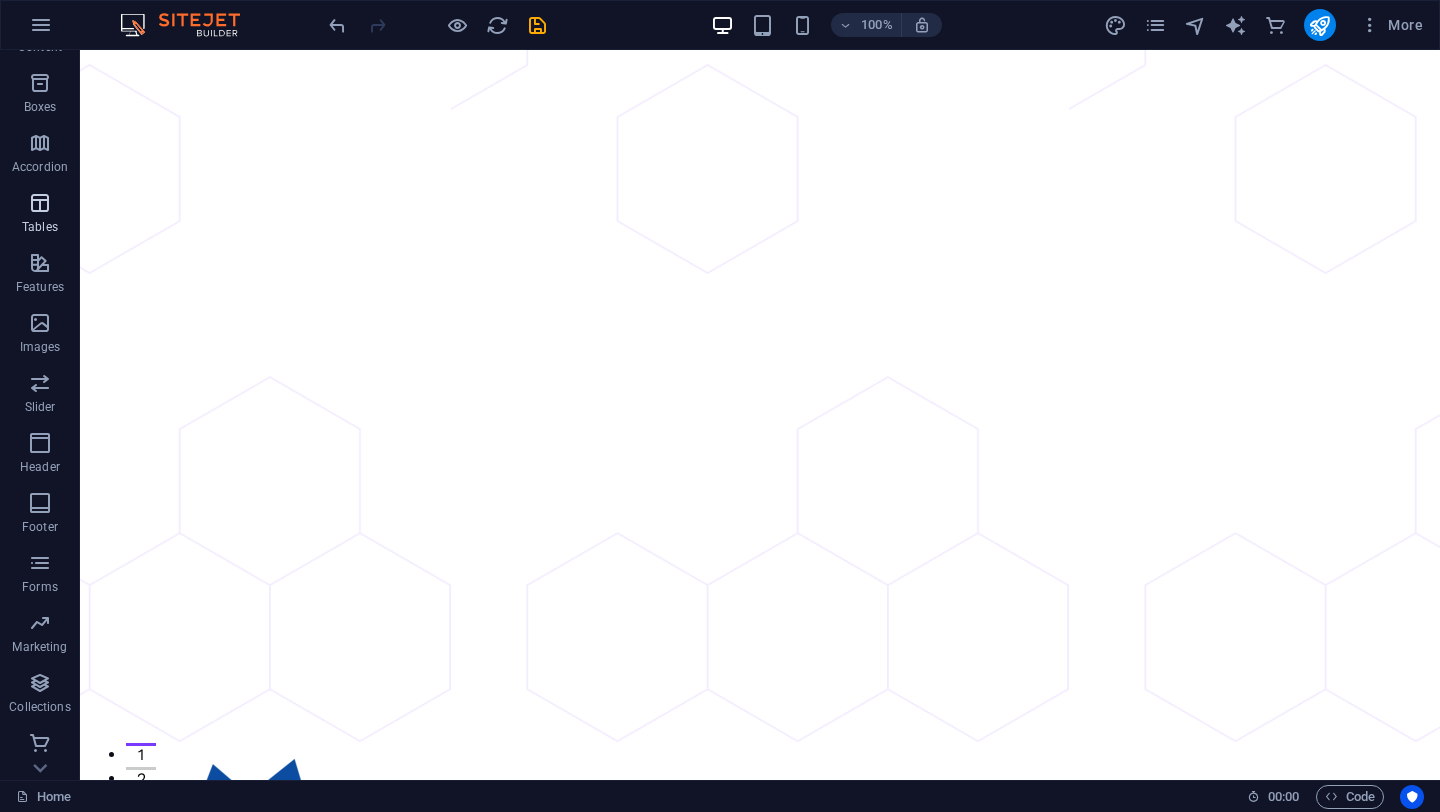 scroll, scrollTop: 230, scrollLeft: 0, axis: vertical 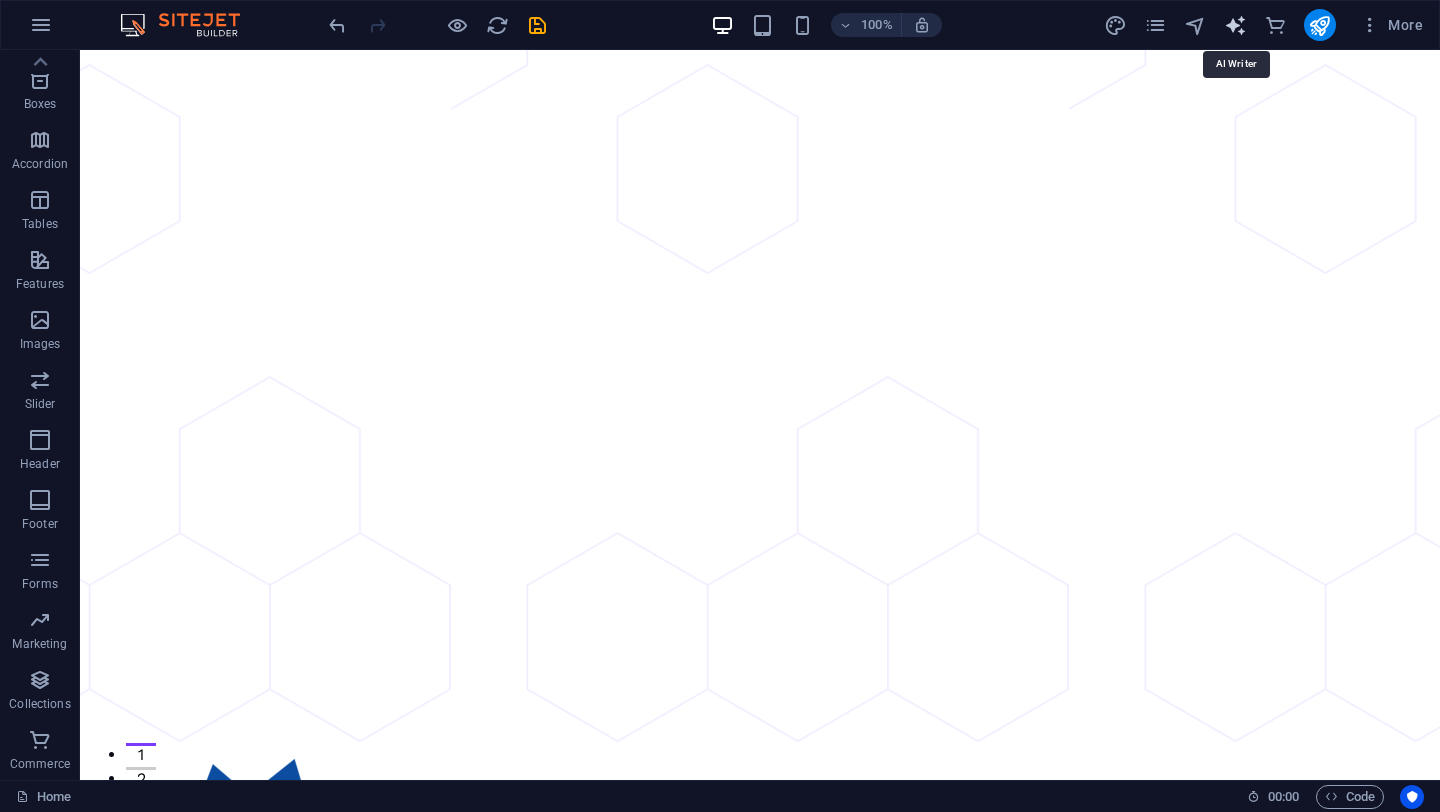 click at bounding box center (1235, 25) 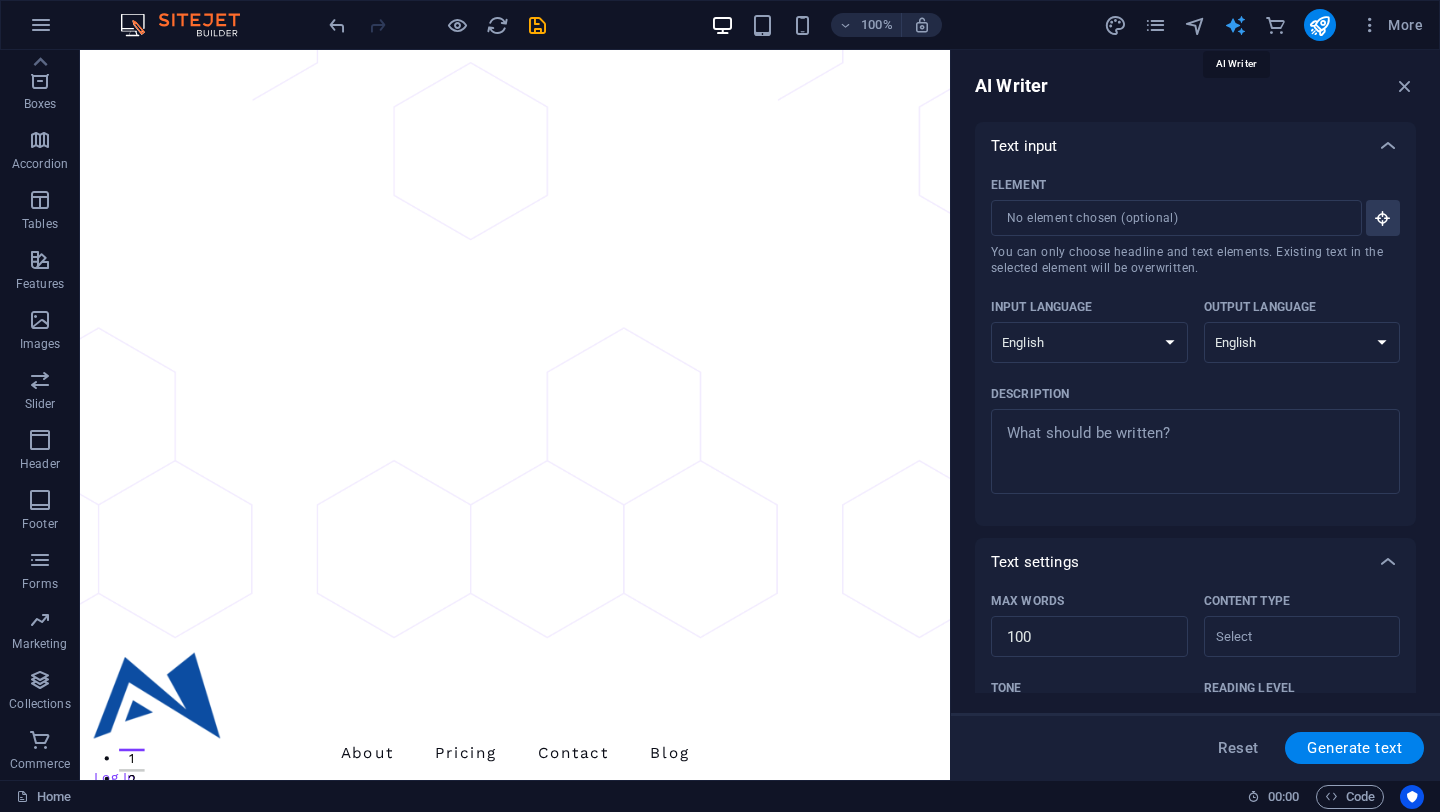 scroll, scrollTop: 0, scrollLeft: 0, axis: both 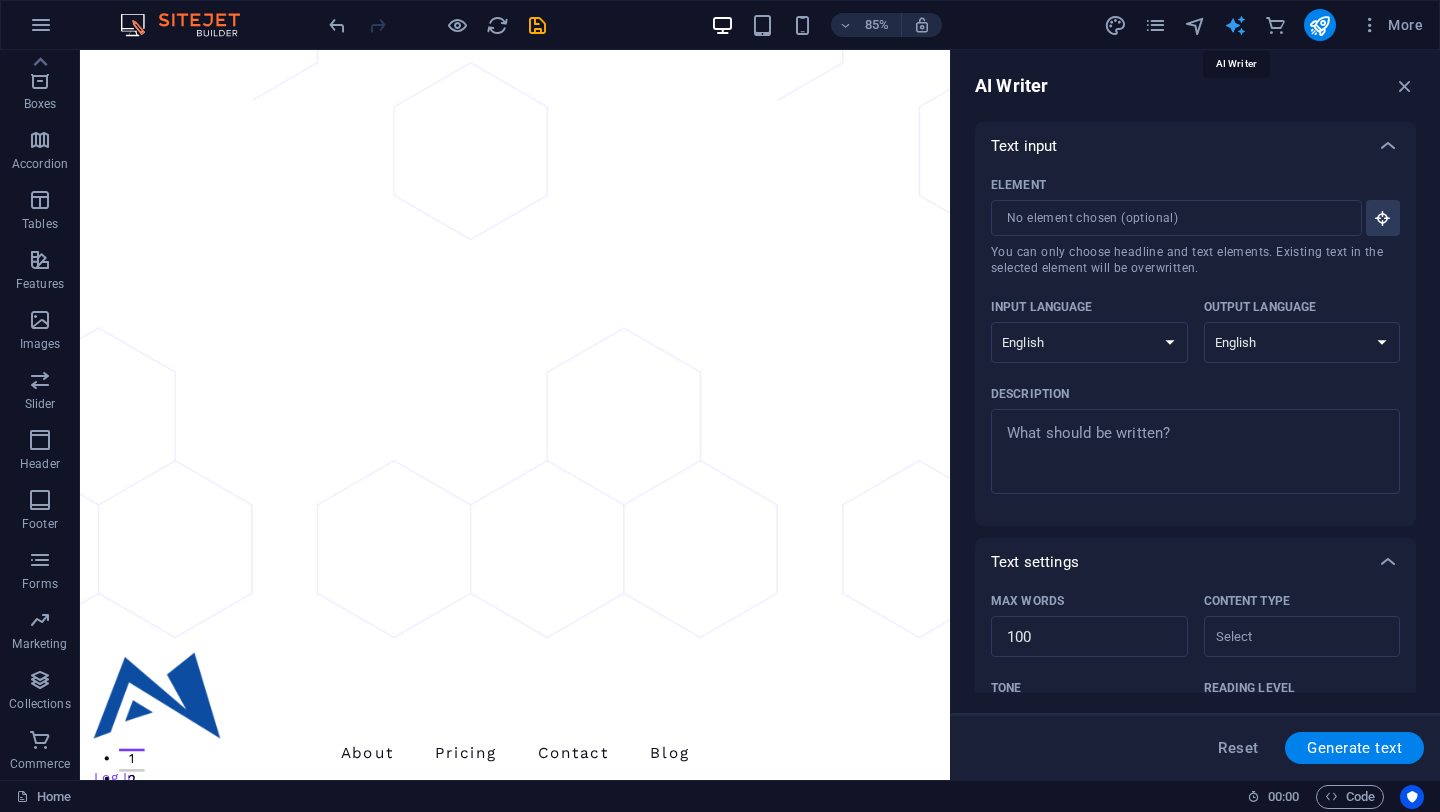 click at bounding box center (1235, 25) 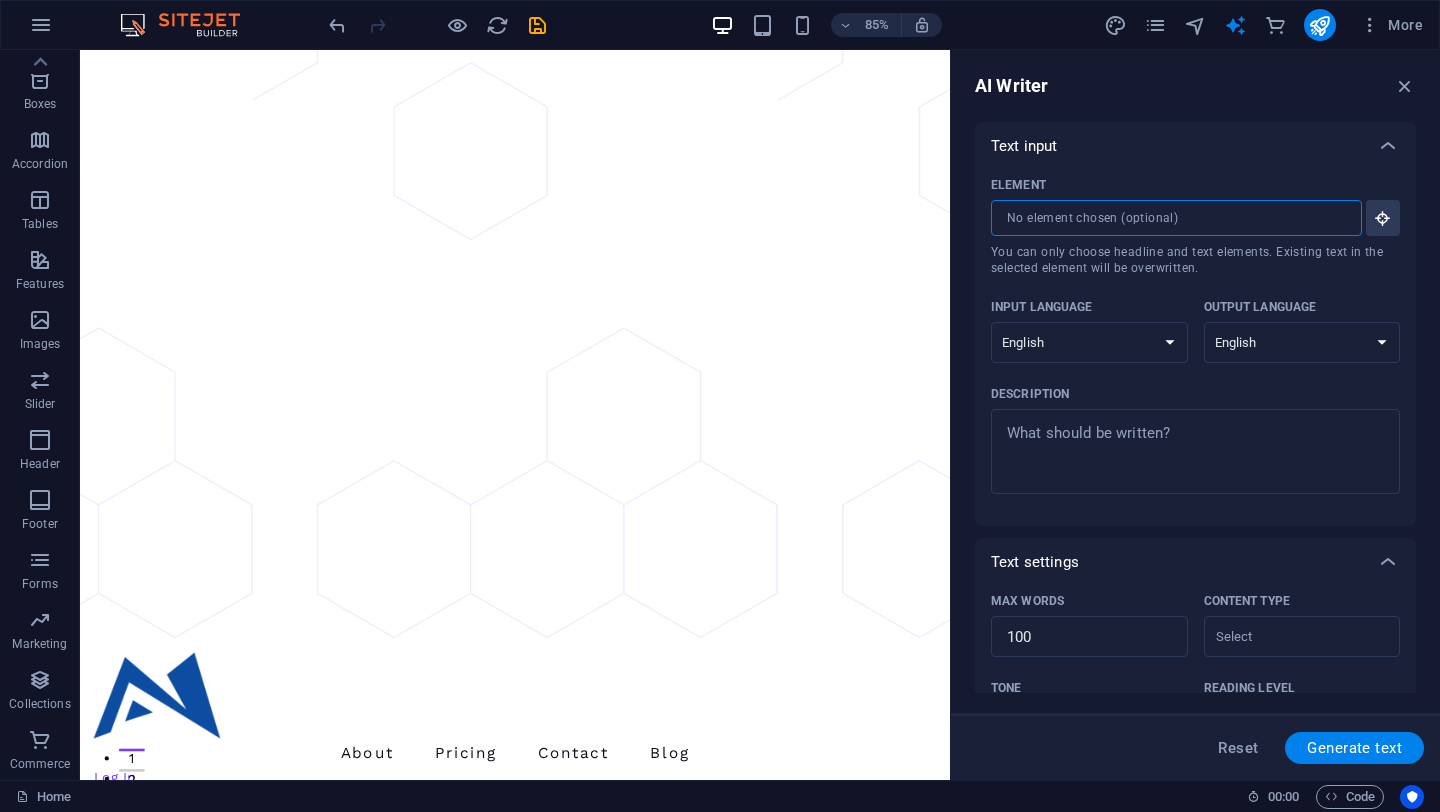 click on "Element ​ You can only choose headline and text elements. Existing text in the selected element will be overwritten." at bounding box center (1169, 218) 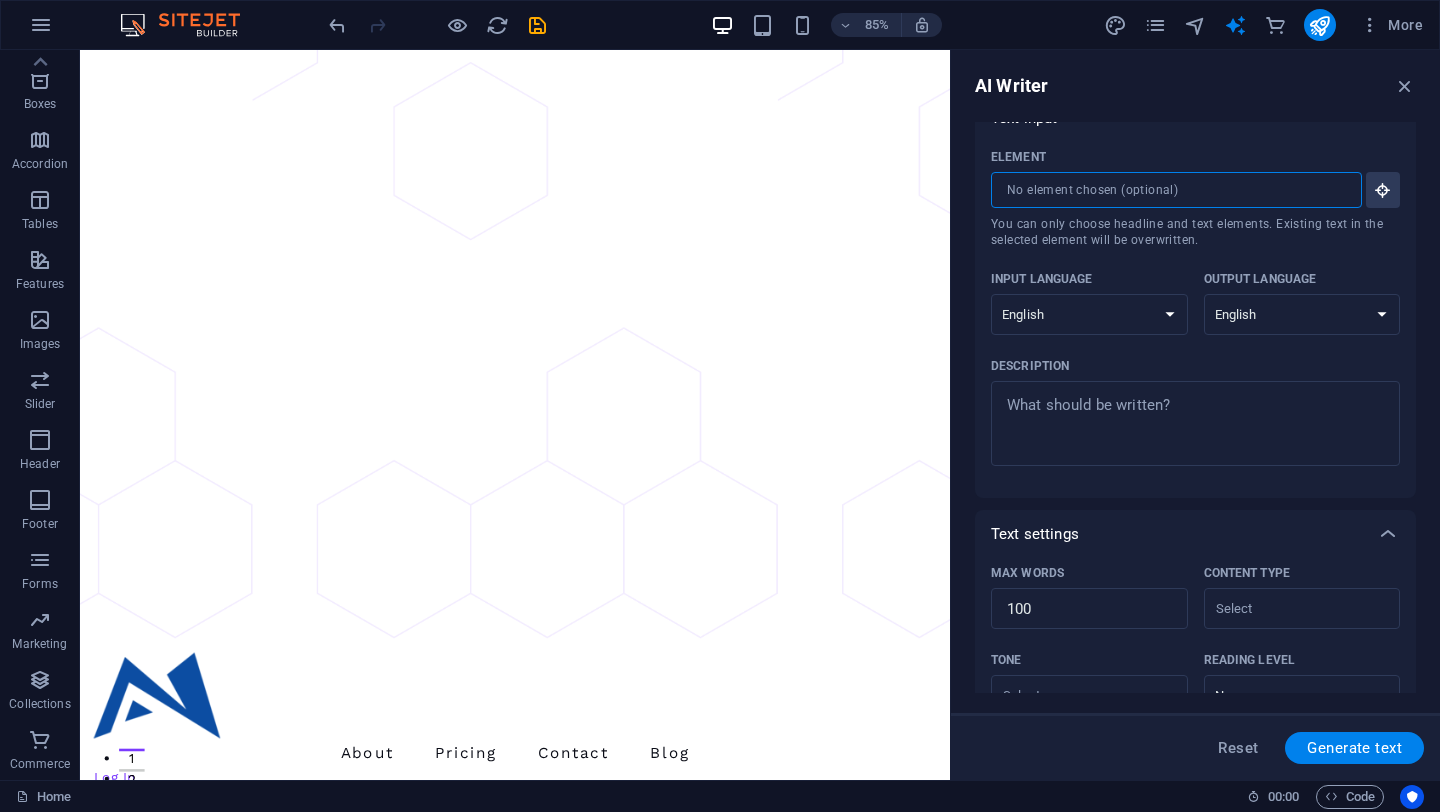 scroll, scrollTop: 0, scrollLeft: 0, axis: both 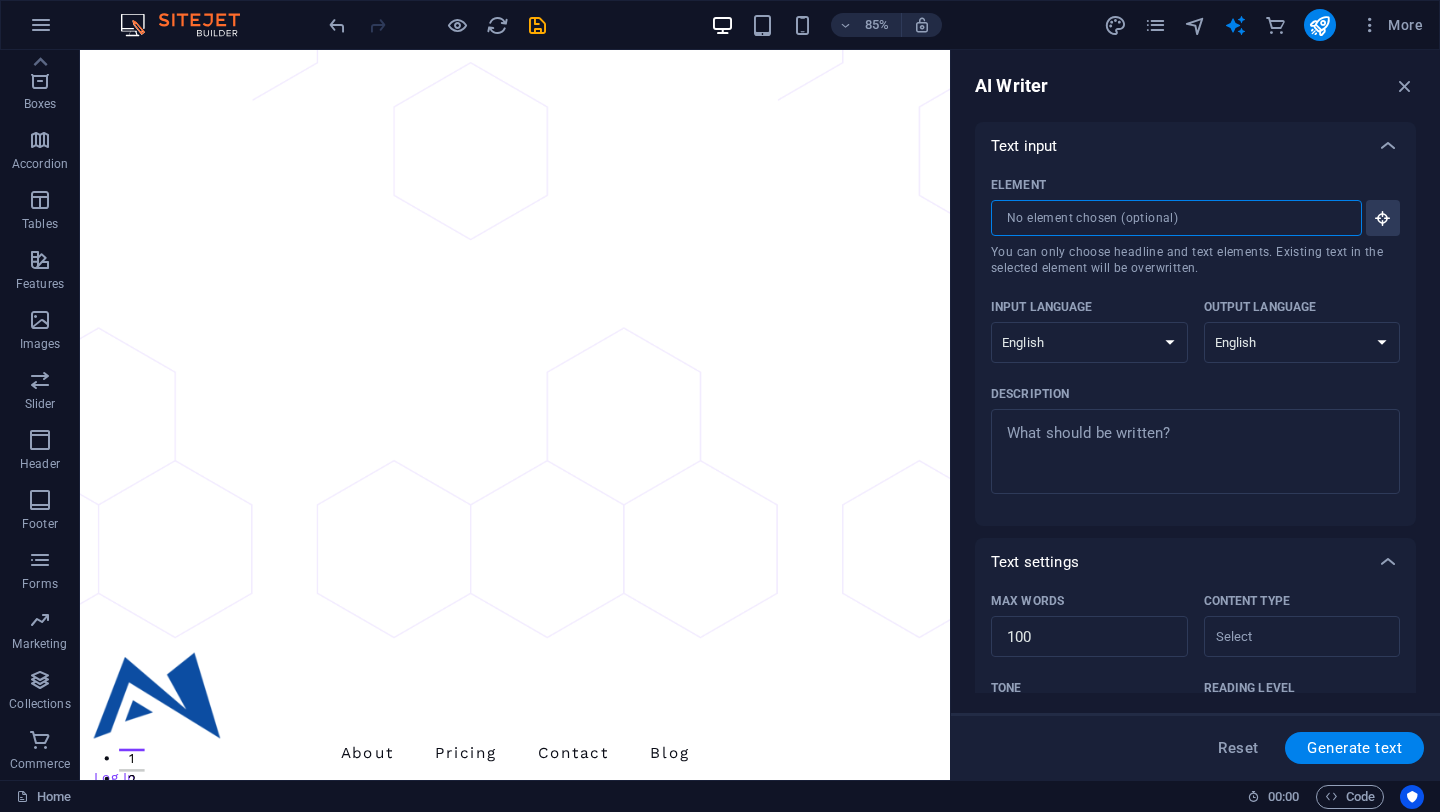 click on "Element ​ You can only choose headline and text elements. Existing text in the selected element will be overwritten." at bounding box center (1169, 218) 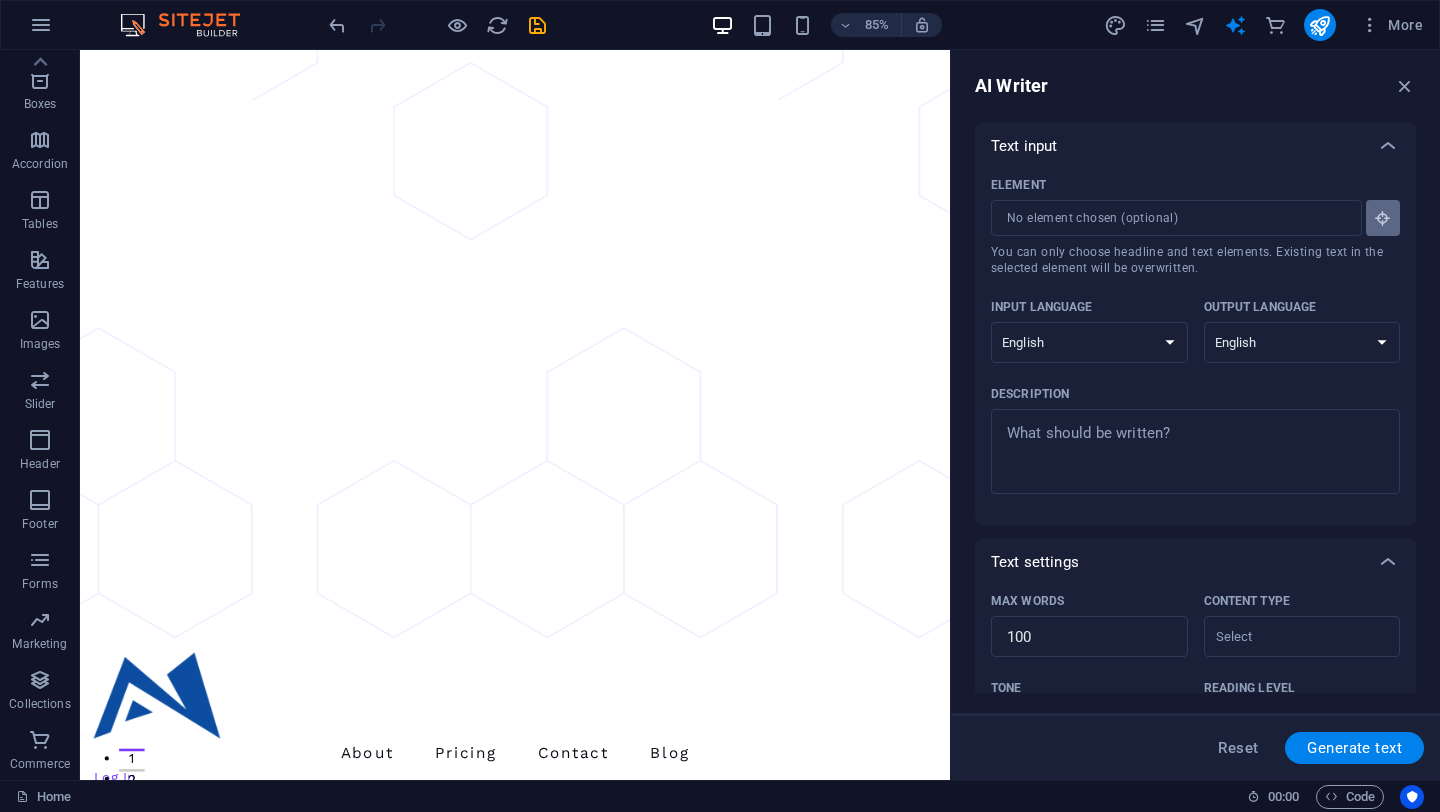 click on "Element ​ You can only choose headline and text elements. Existing text in the selected element will be overwritten." at bounding box center [1383, 218] 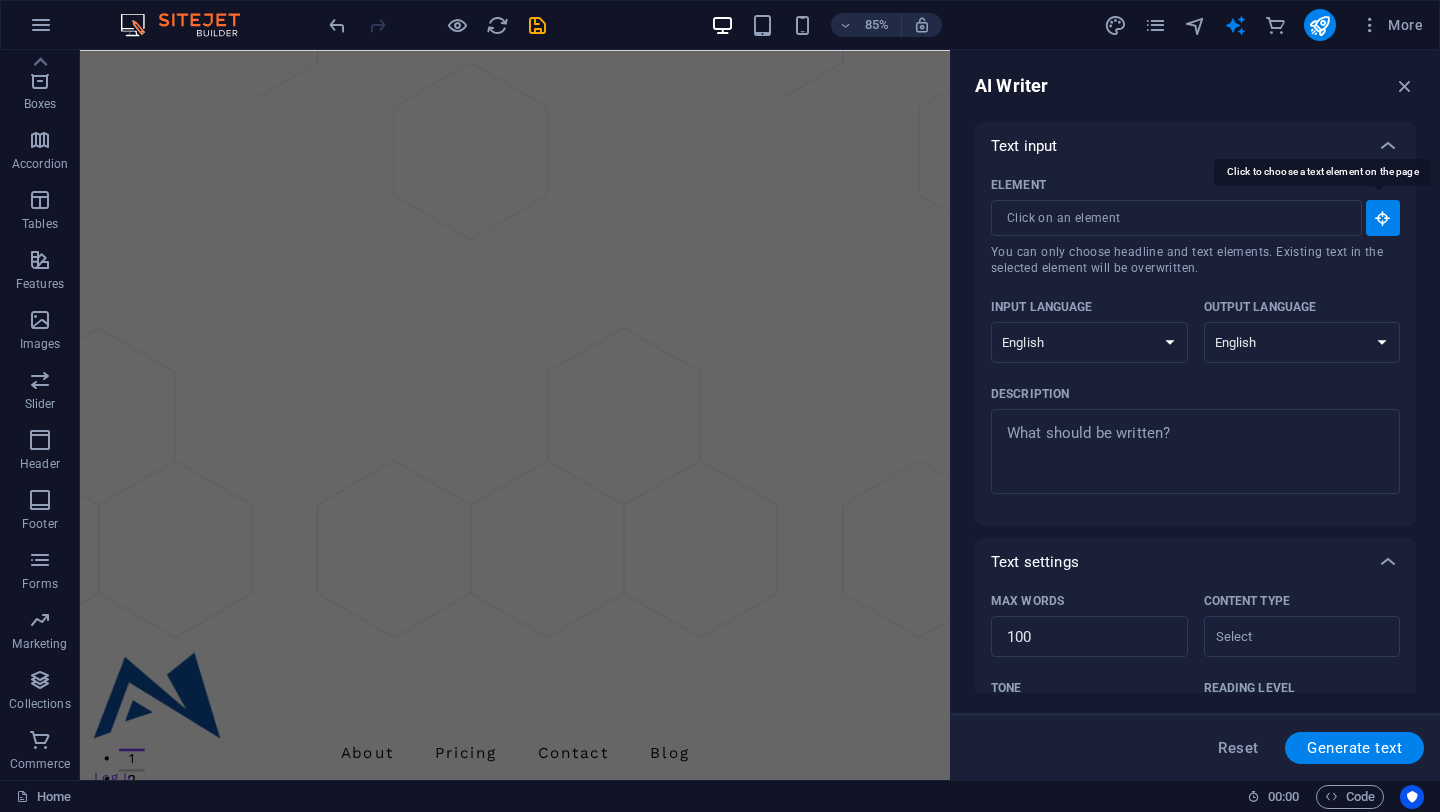 click on "Element ​ You can only choose headline and text elements. Existing text in the selected element will be overwritten." at bounding box center [1383, 218] 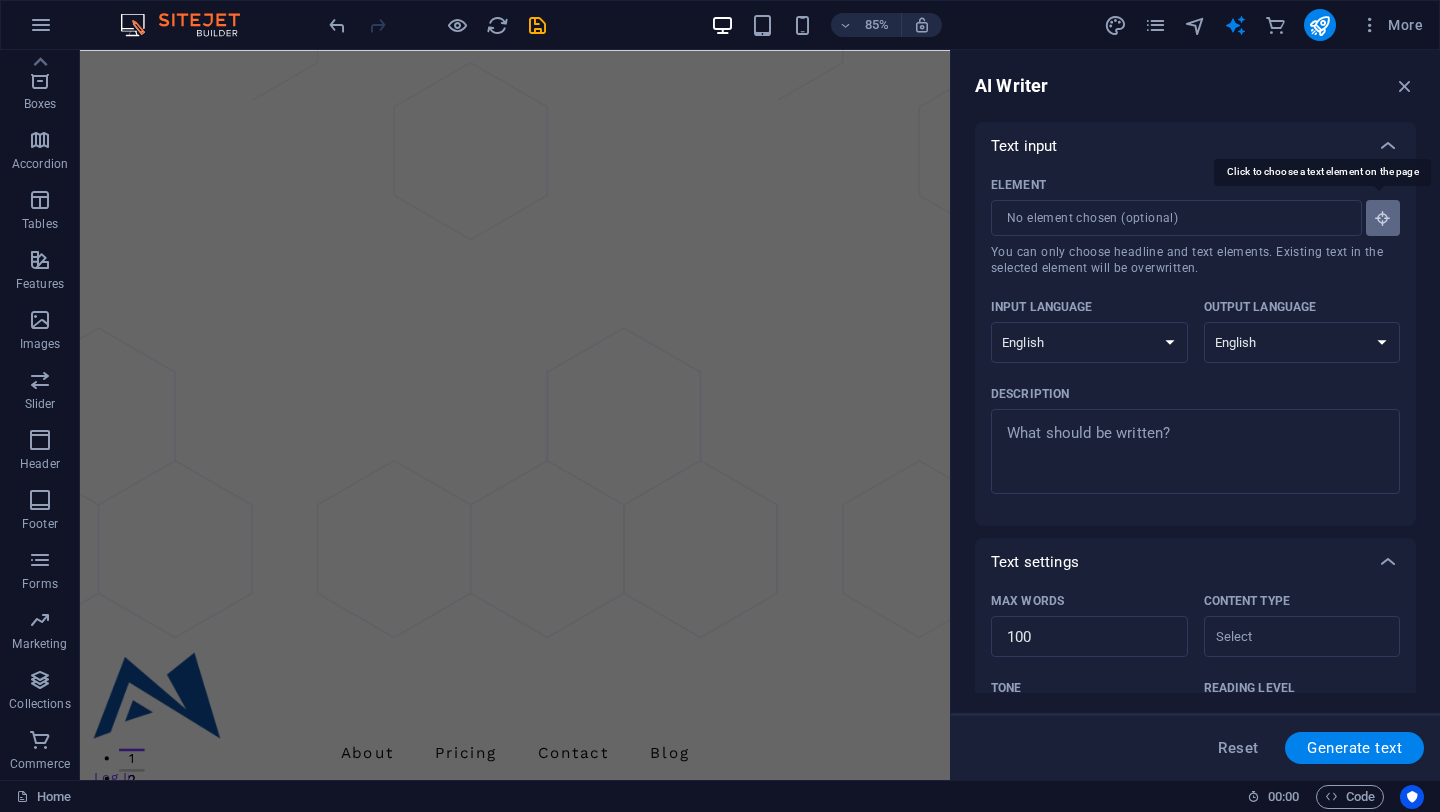 click on "Element ​ You can only choose headline and text elements. Existing text in the selected element will be overwritten." at bounding box center (1383, 218) 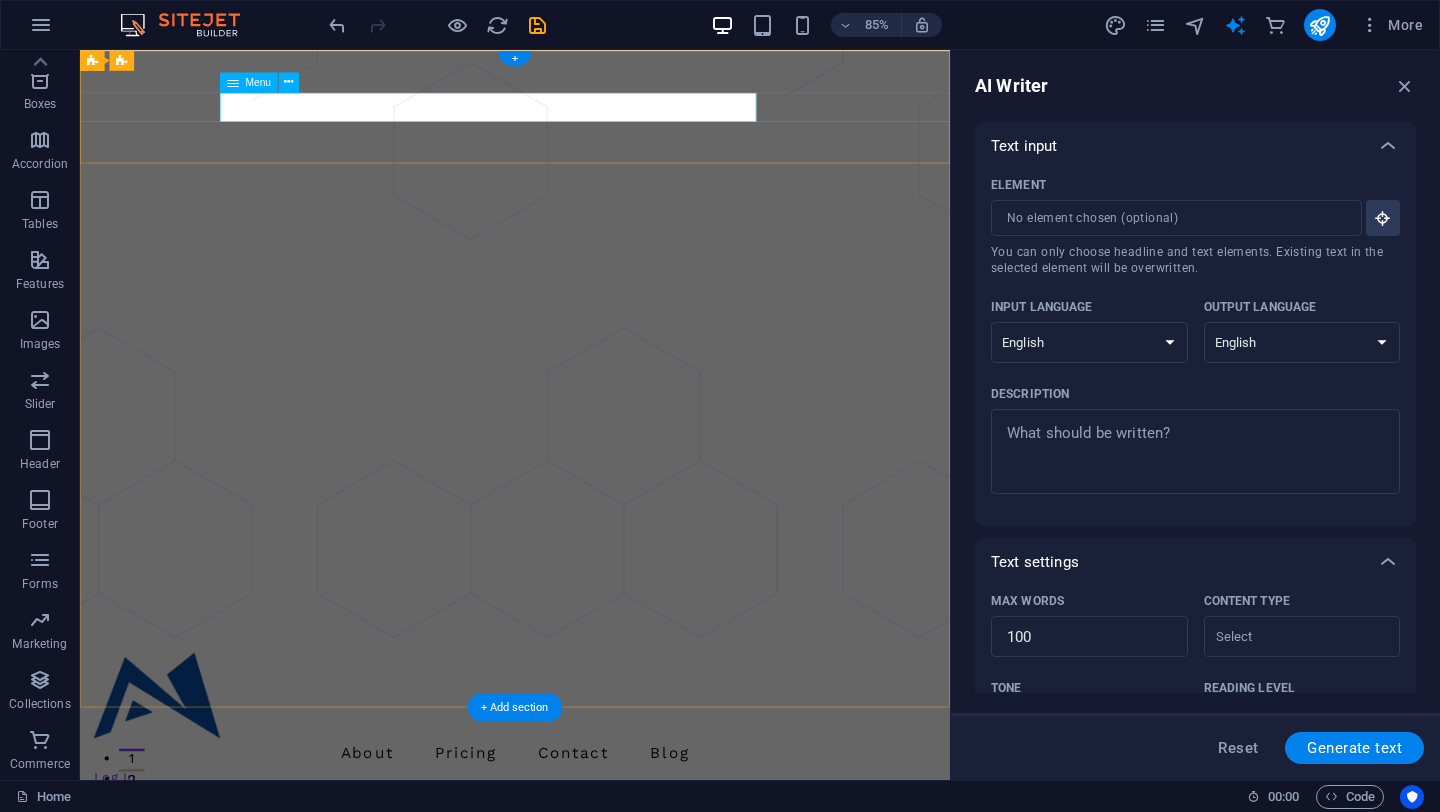 click on "About Pricing Contact Blog" at bounding box center [592, 877] 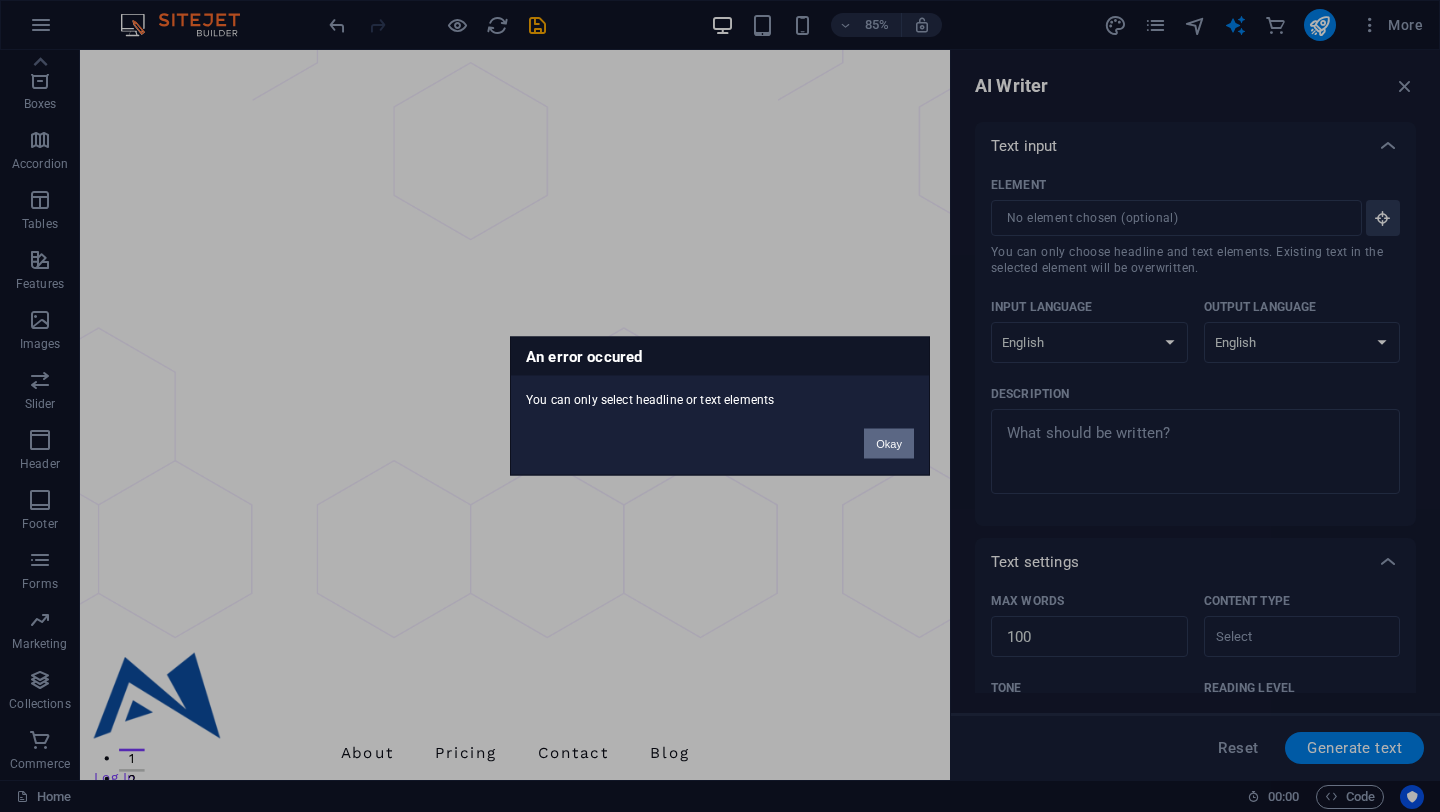 click on "Okay" at bounding box center [889, 444] 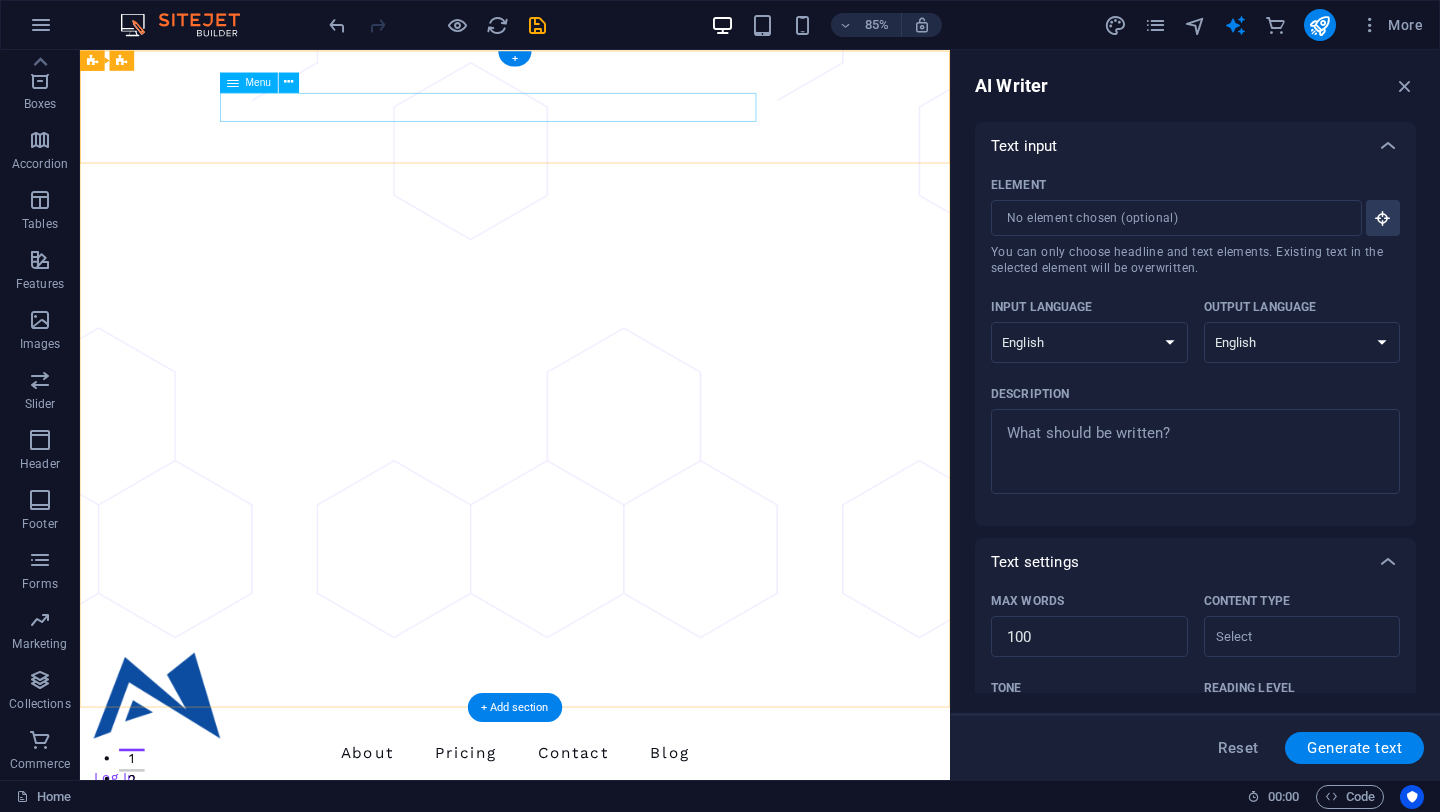click on "About Pricing Contact Blog" at bounding box center [592, 877] 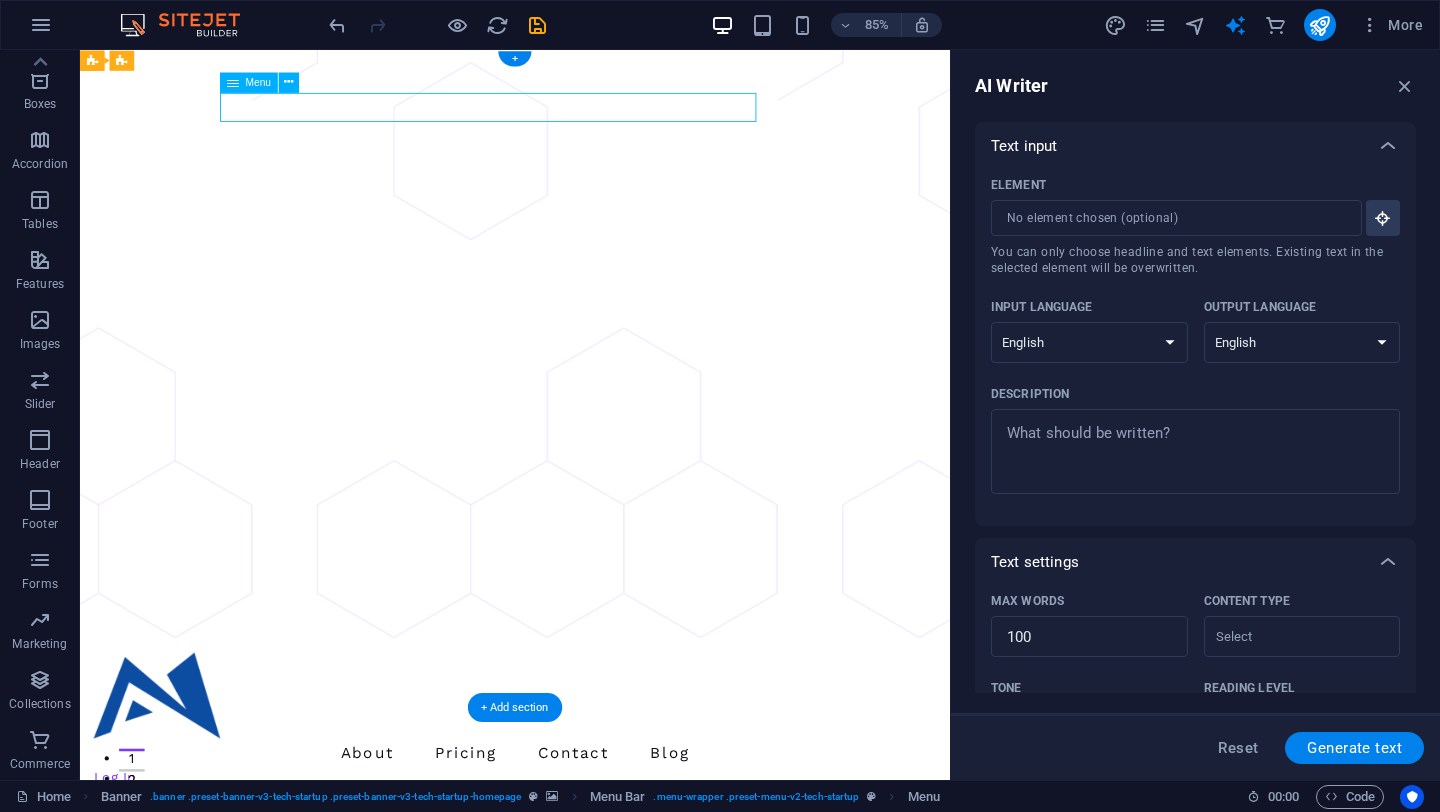 click on "About Pricing Contact Blog" at bounding box center [592, 877] 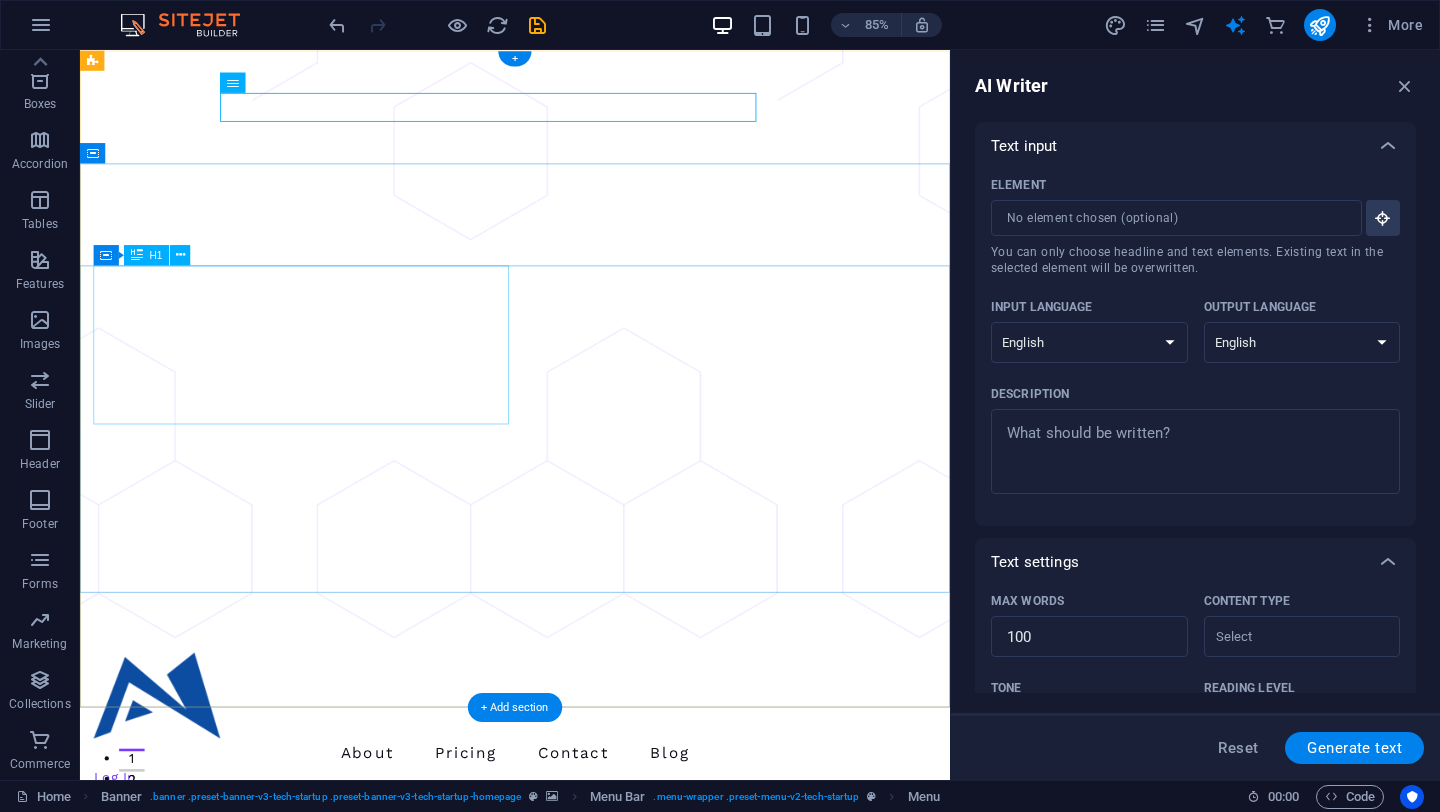 click on "Let your  business grow super fast  and secure, with Techup." at bounding box center (592, 1678) 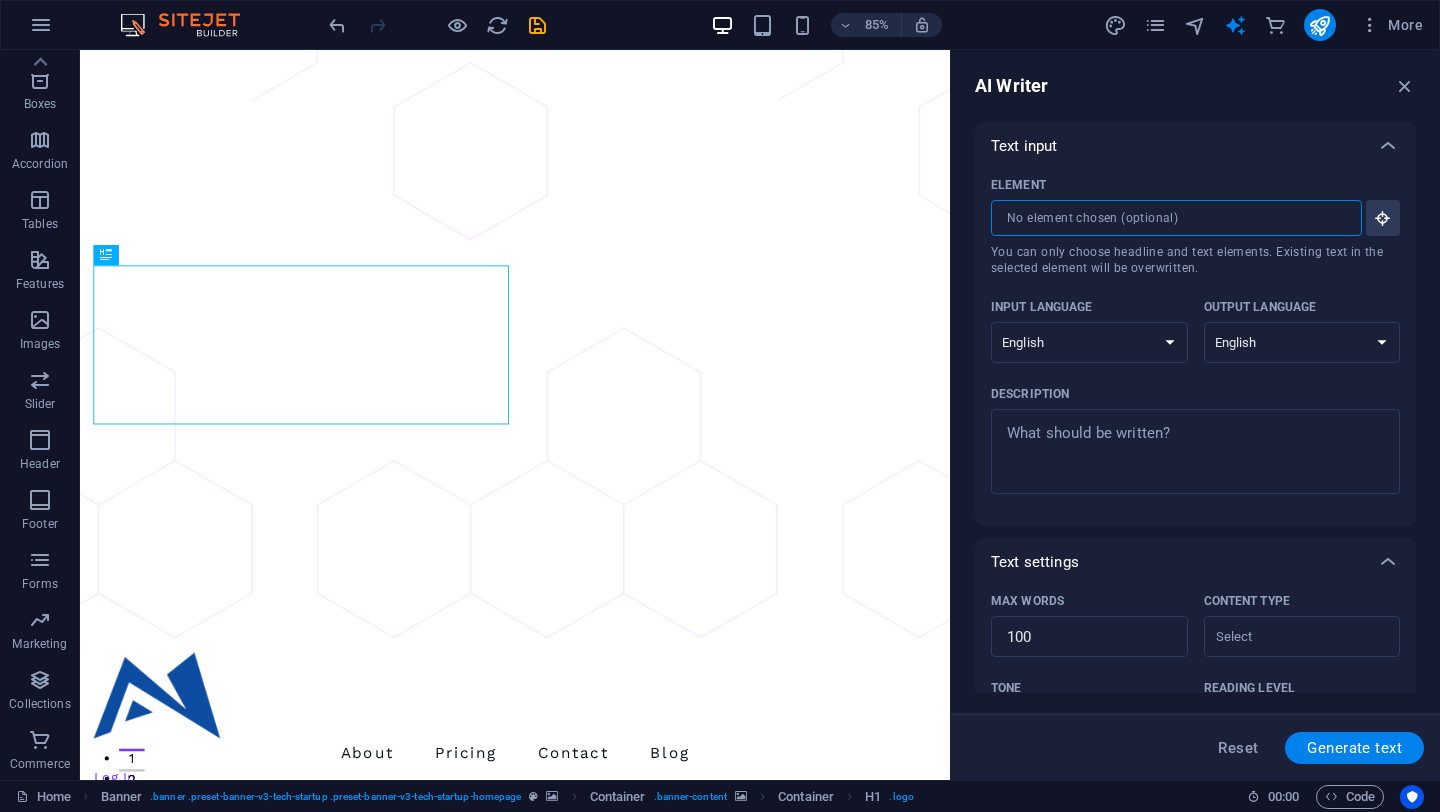 click on "Element ​ You can only choose headline and text elements. Existing text in the selected element will be overwritten." at bounding box center (1169, 218) 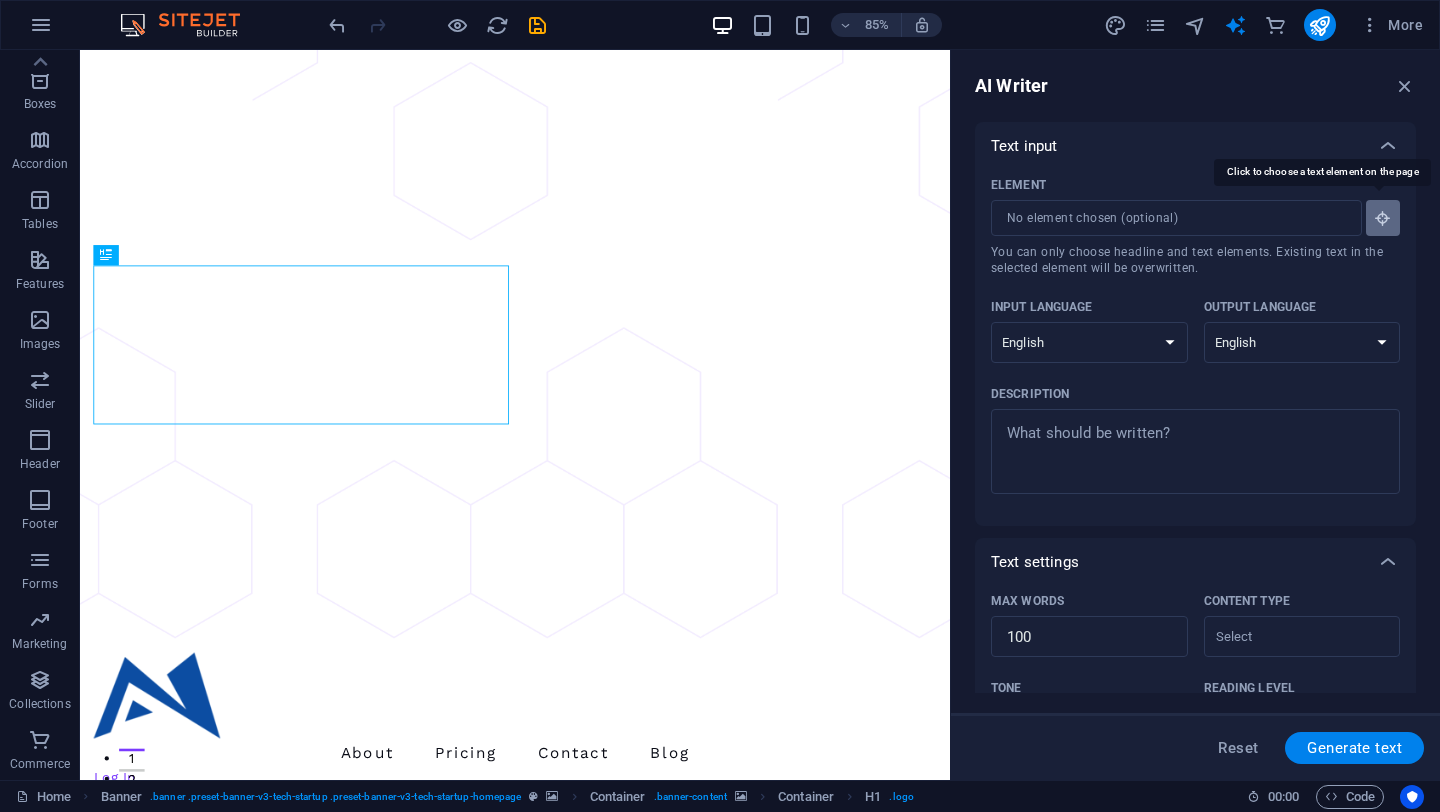 click at bounding box center (1383, 218) 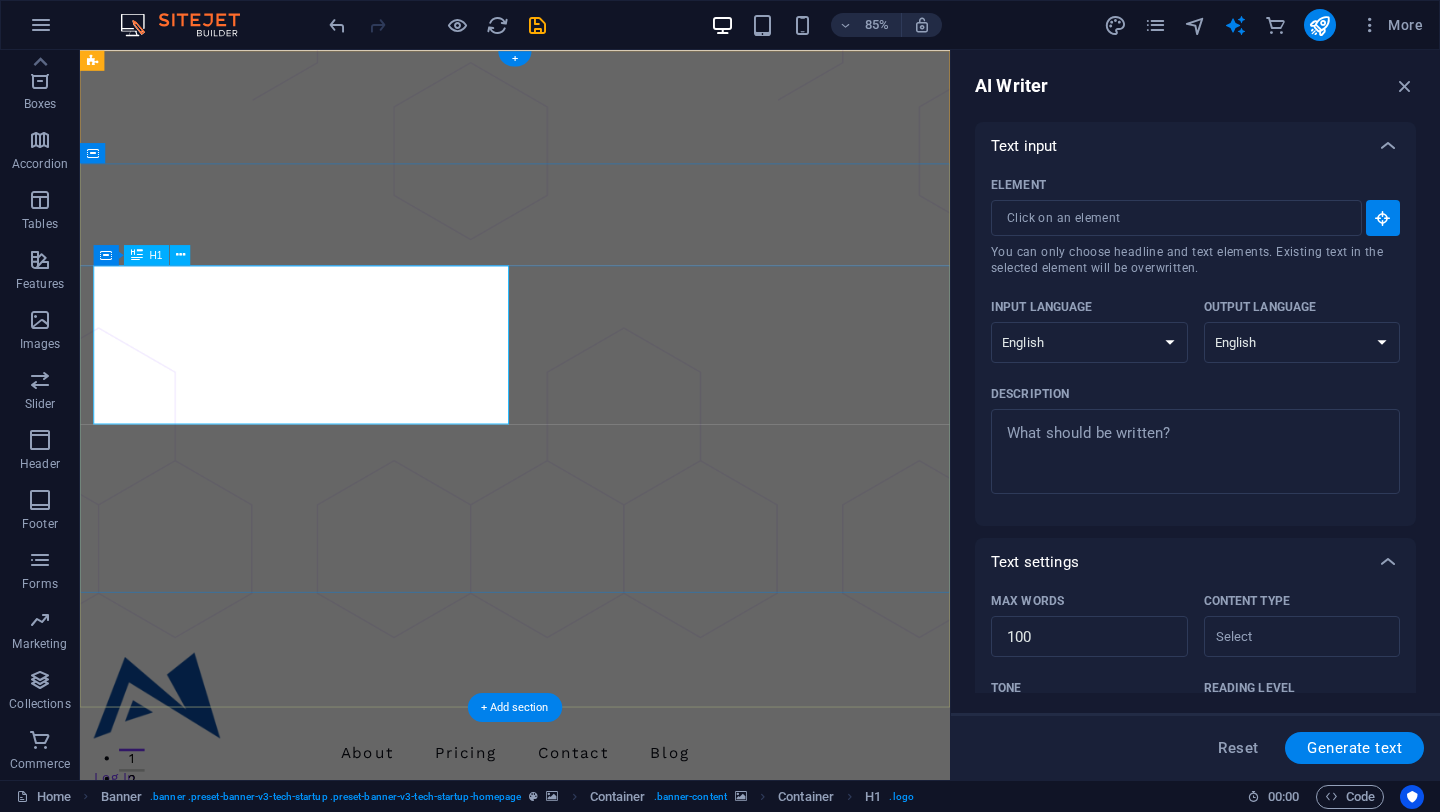 click on "Let your  business grow super fast  and secure, with Techup." at bounding box center [592, 1678] 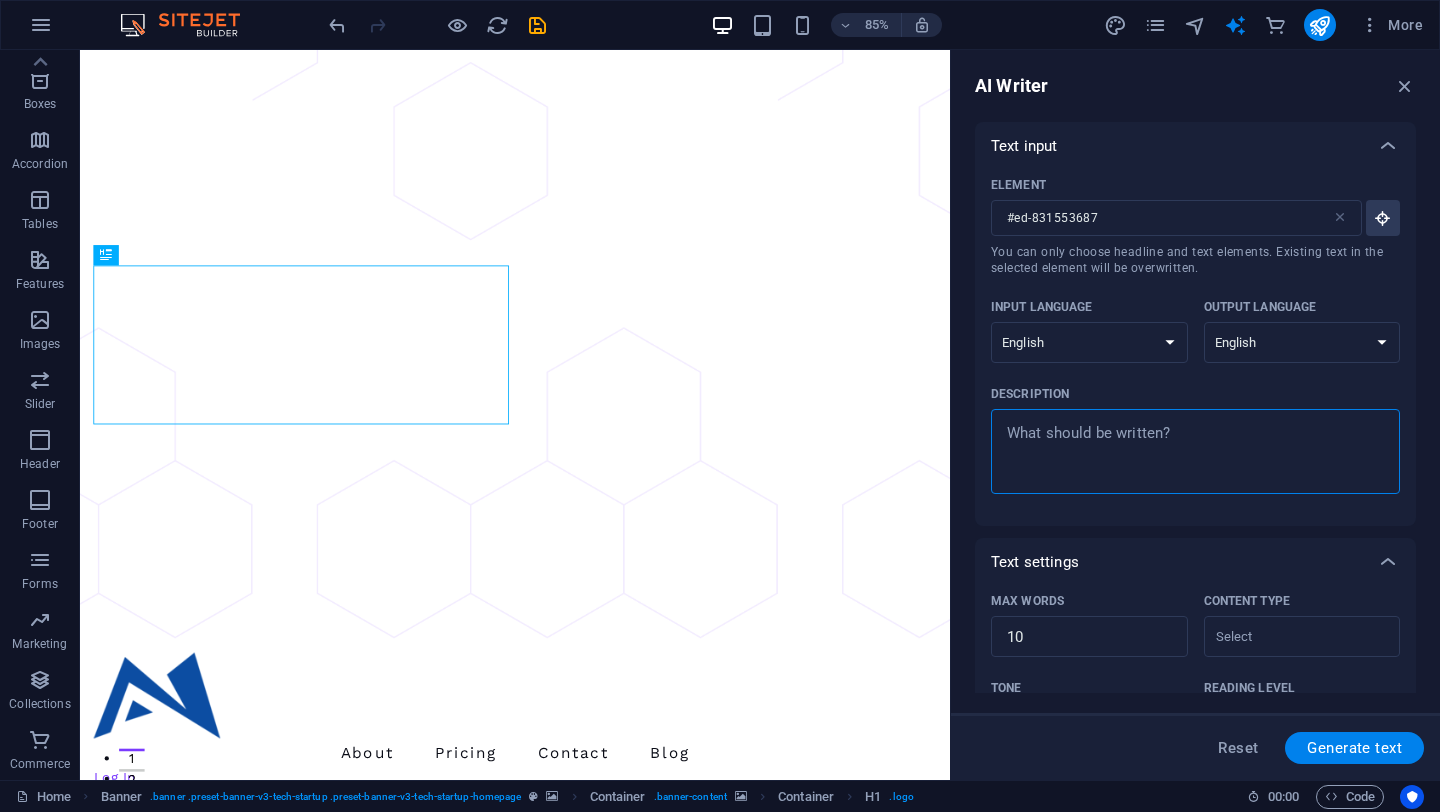 click on "Description x ​" at bounding box center (1195, 451) 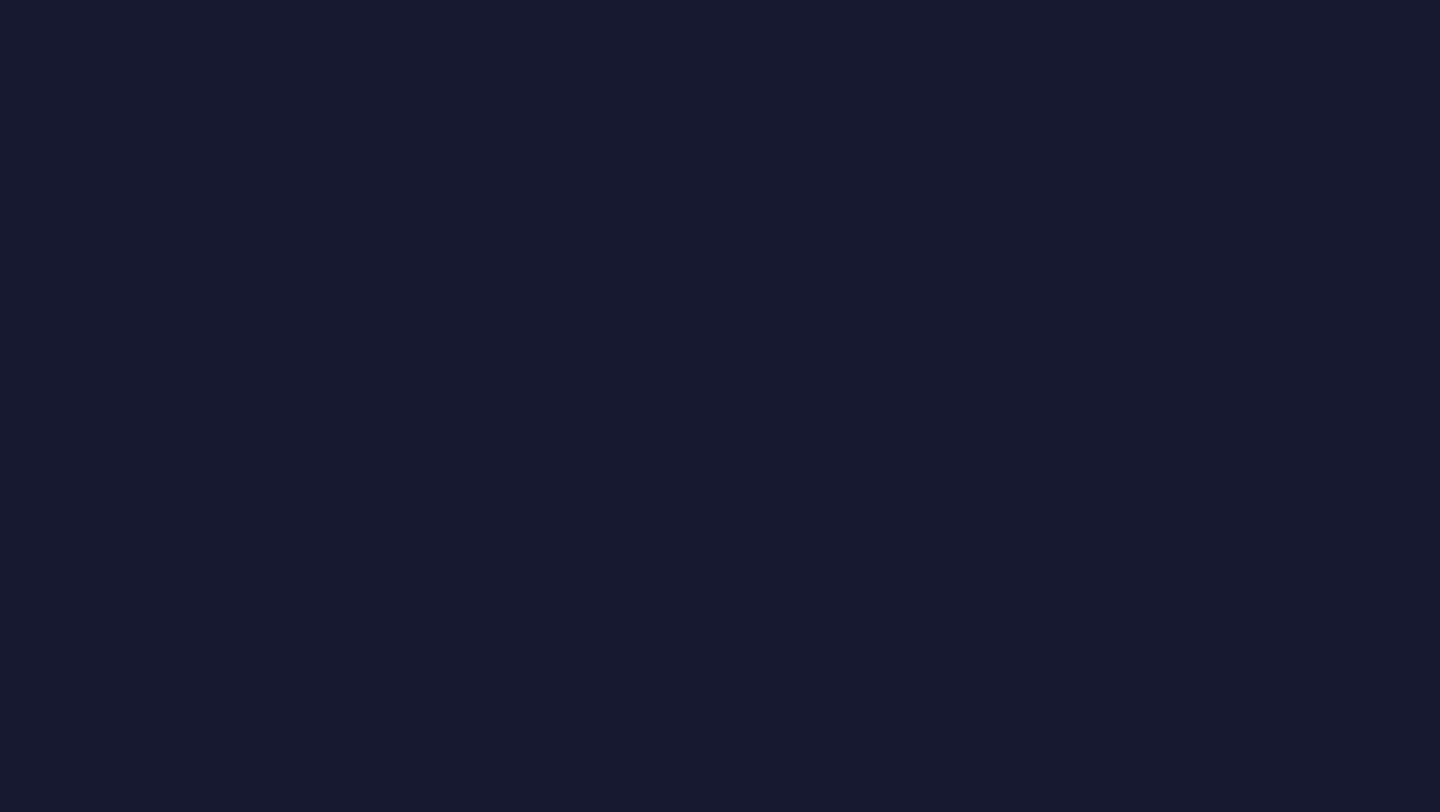 scroll, scrollTop: 0, scrollLeft: 0, axis: both 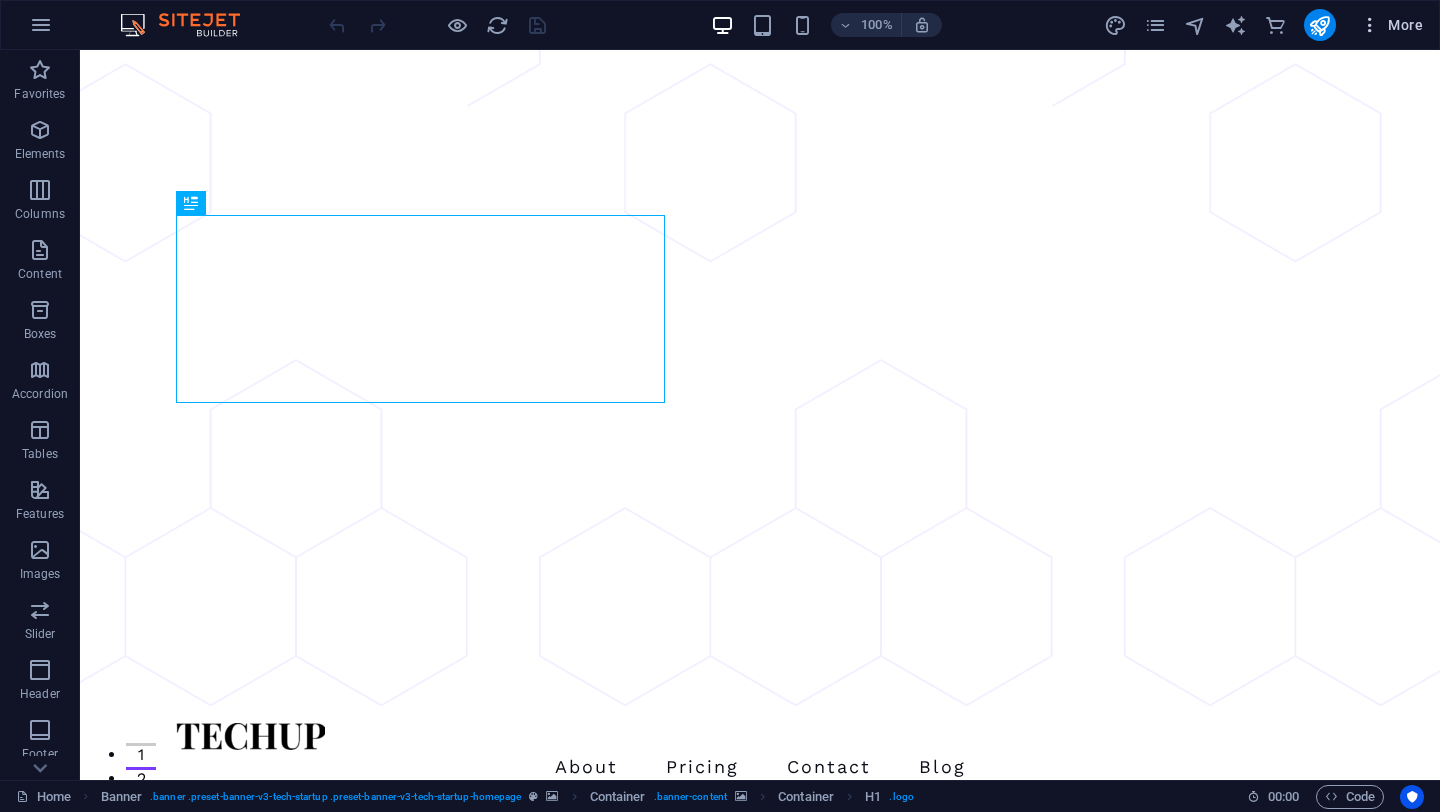 click at bounding box center (1370, 25) 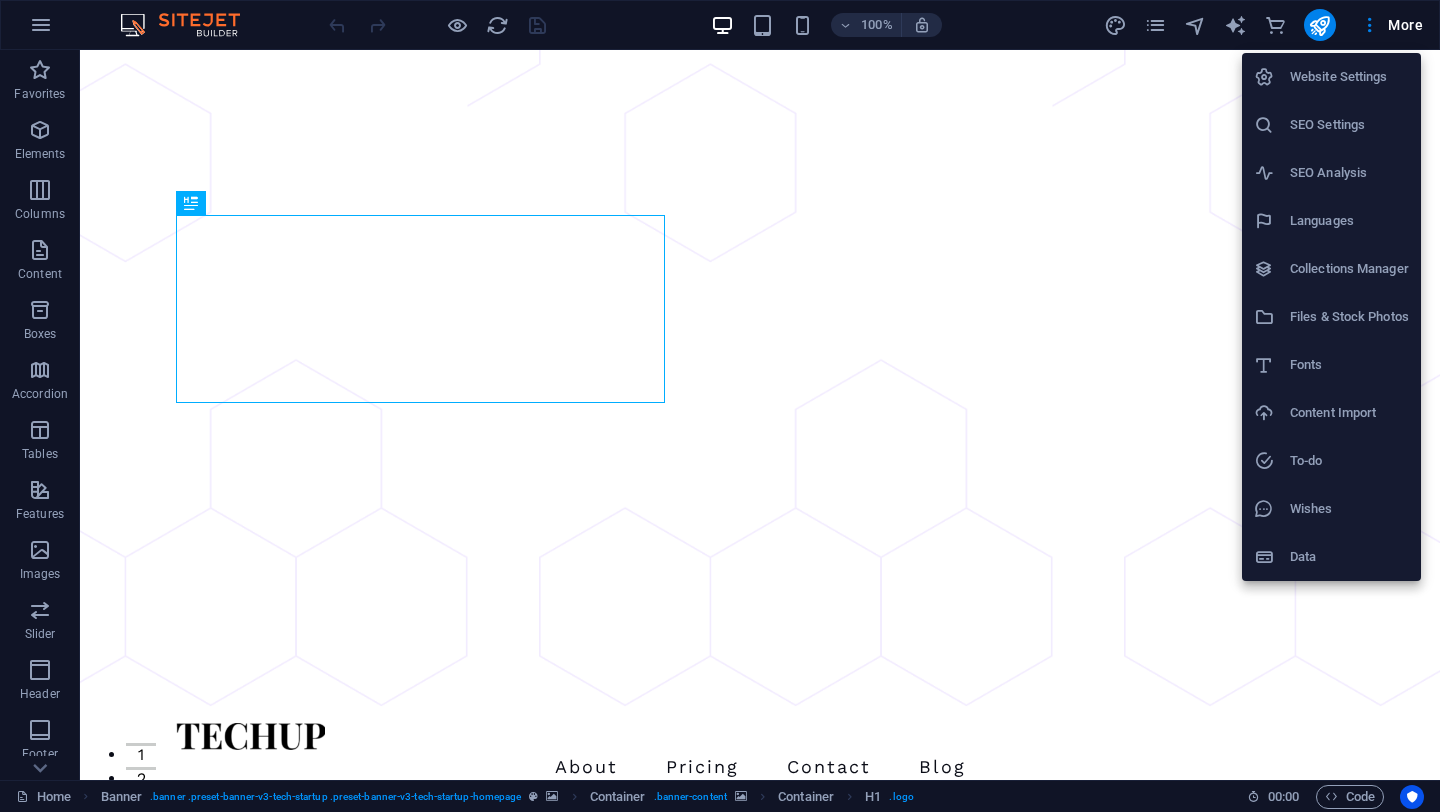 click at bounding box center [720, 406] 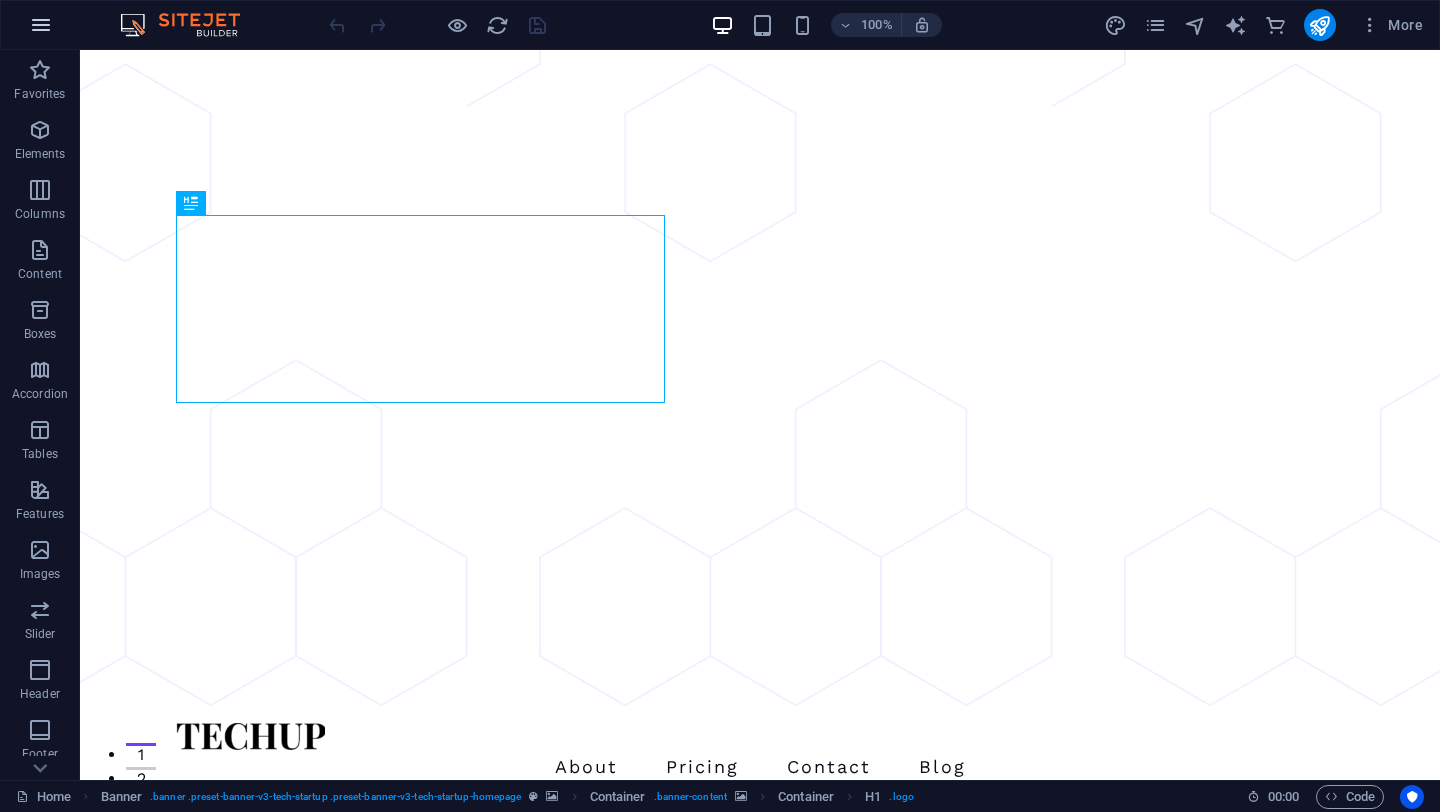 click at bounding box center [41, 25] 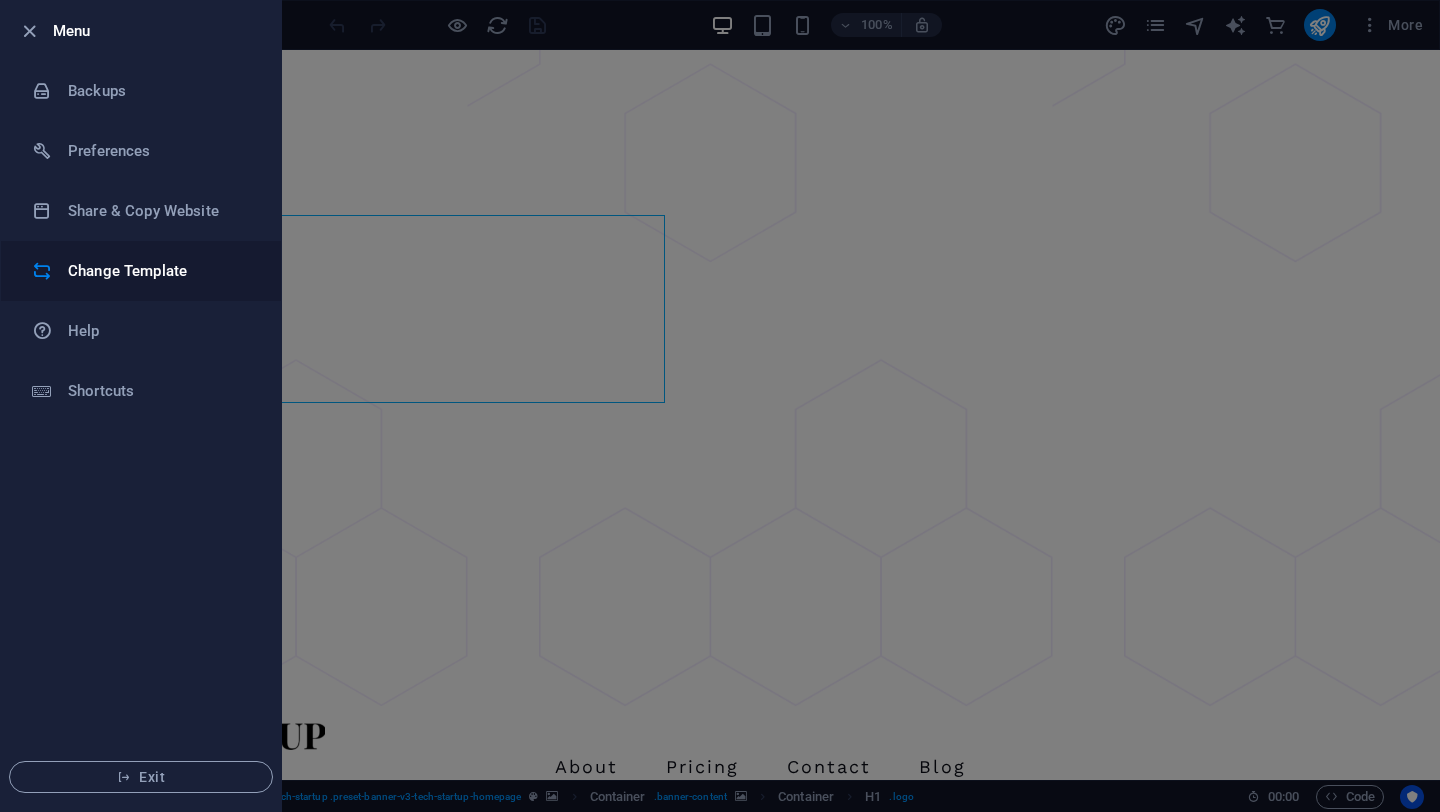 click on "Change Template" at bounding box center (160, 271) 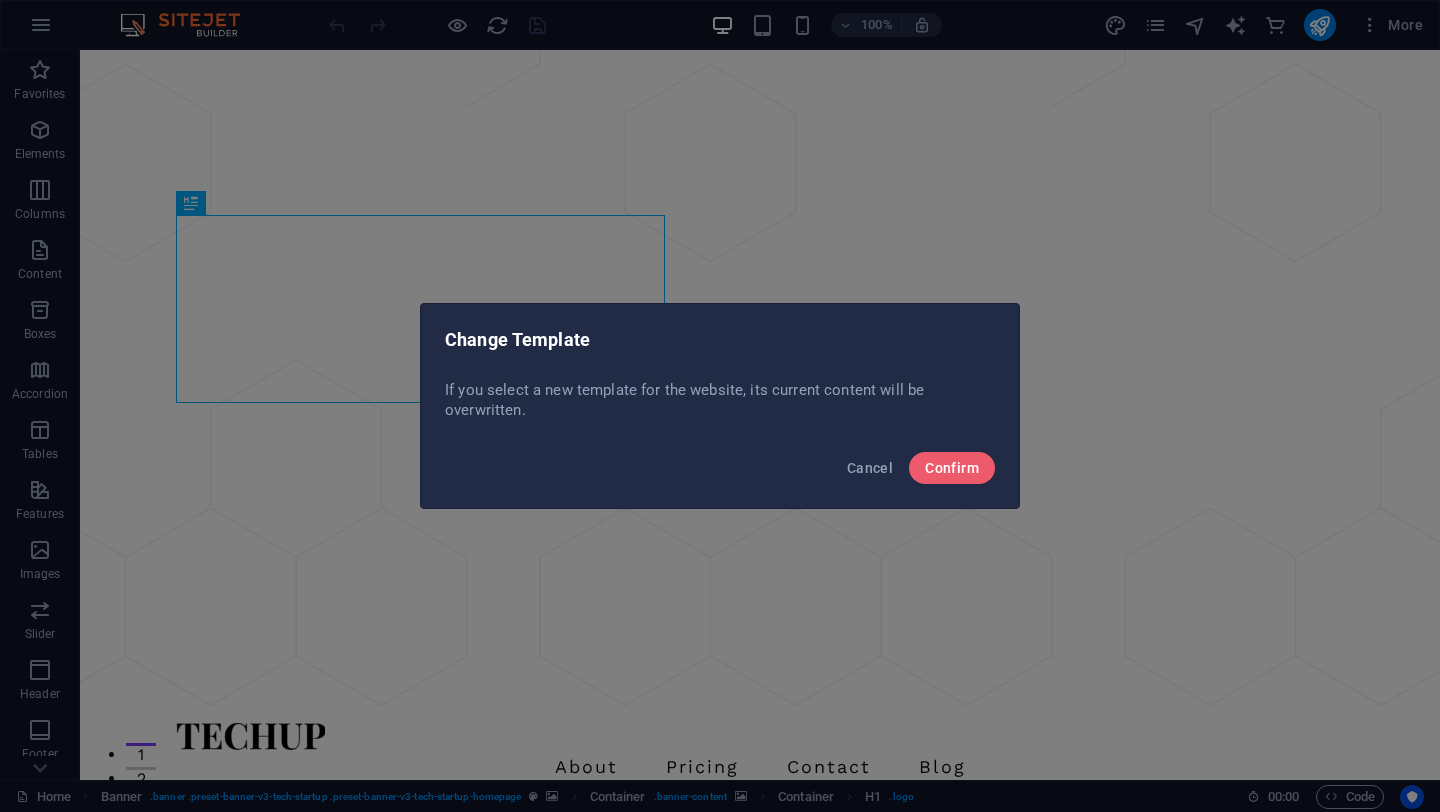 click on "Cancel Confirm" at bounding box center [720, 474] 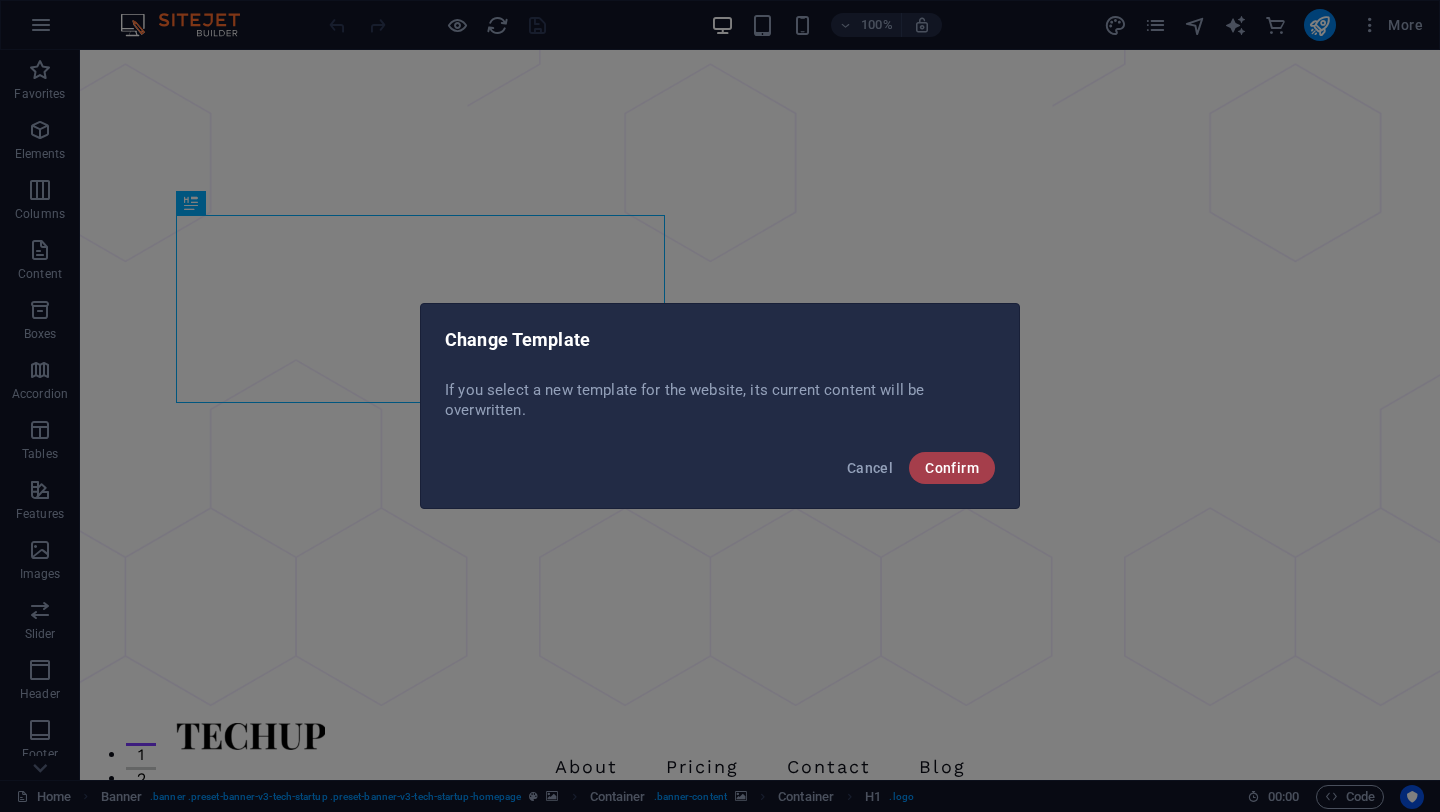 click on "Confirm" at bounding box center (952, 468) 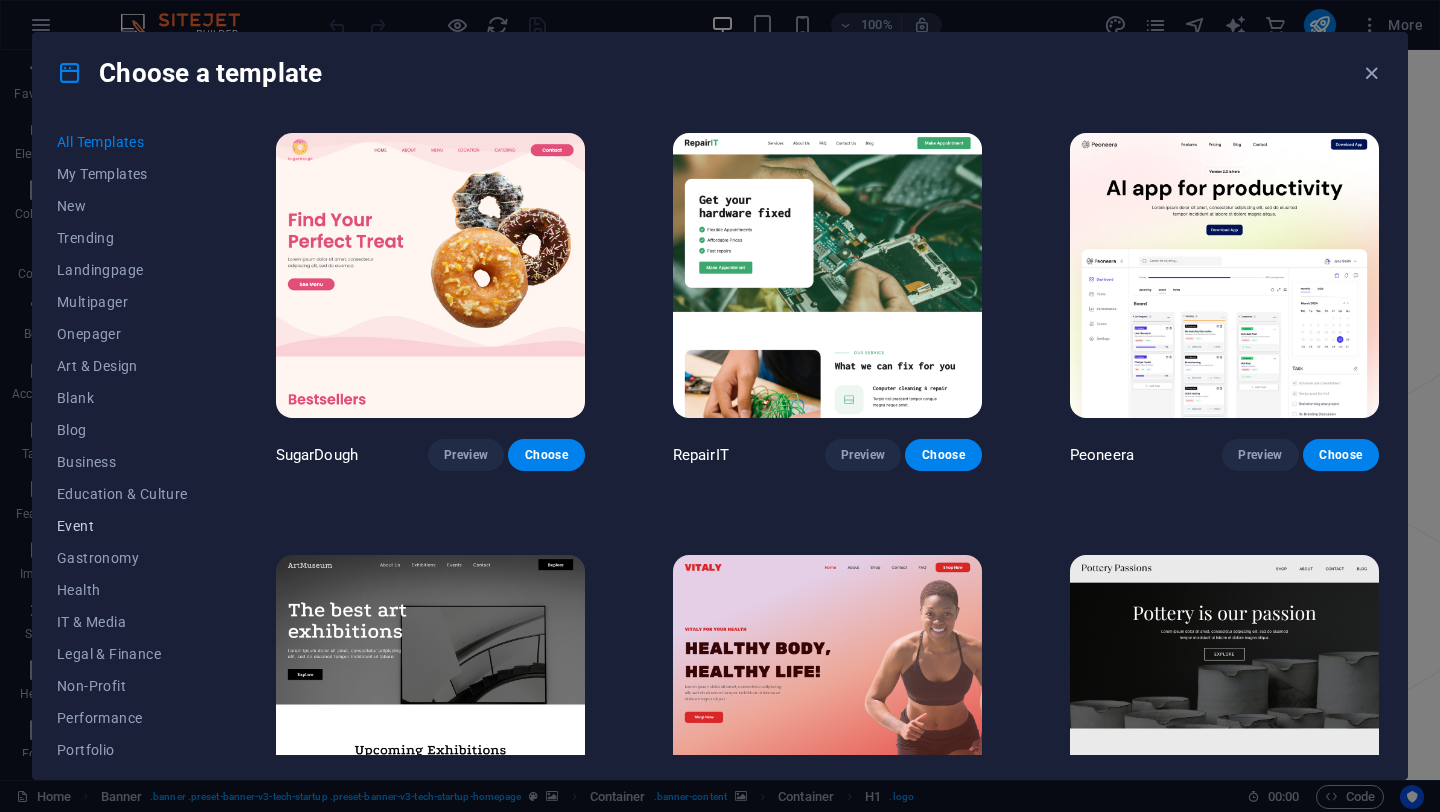 scroll, scrollTop: 0, scrollLeft: 0, axis: both 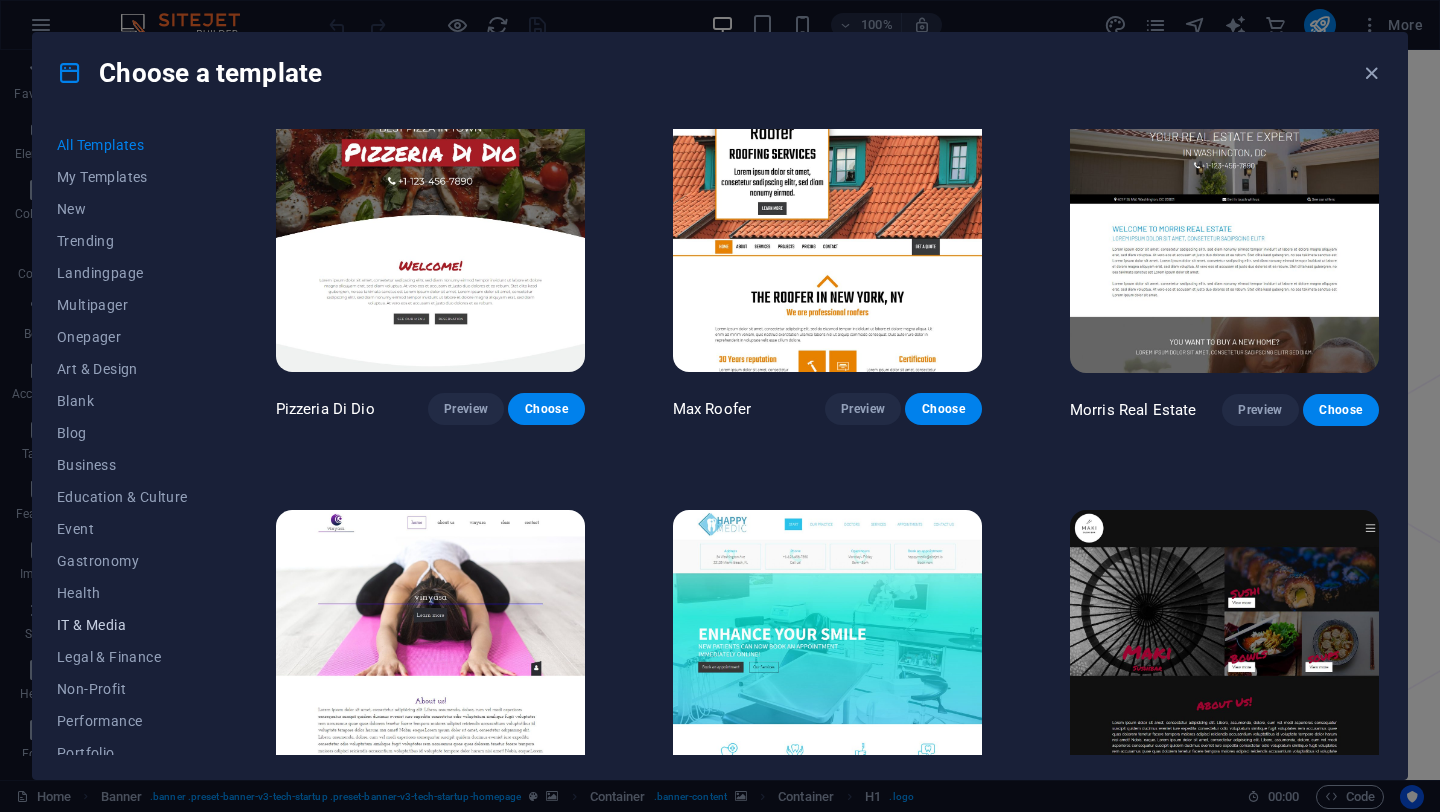 click on "IT & Media" at bounding box center [122, 625] 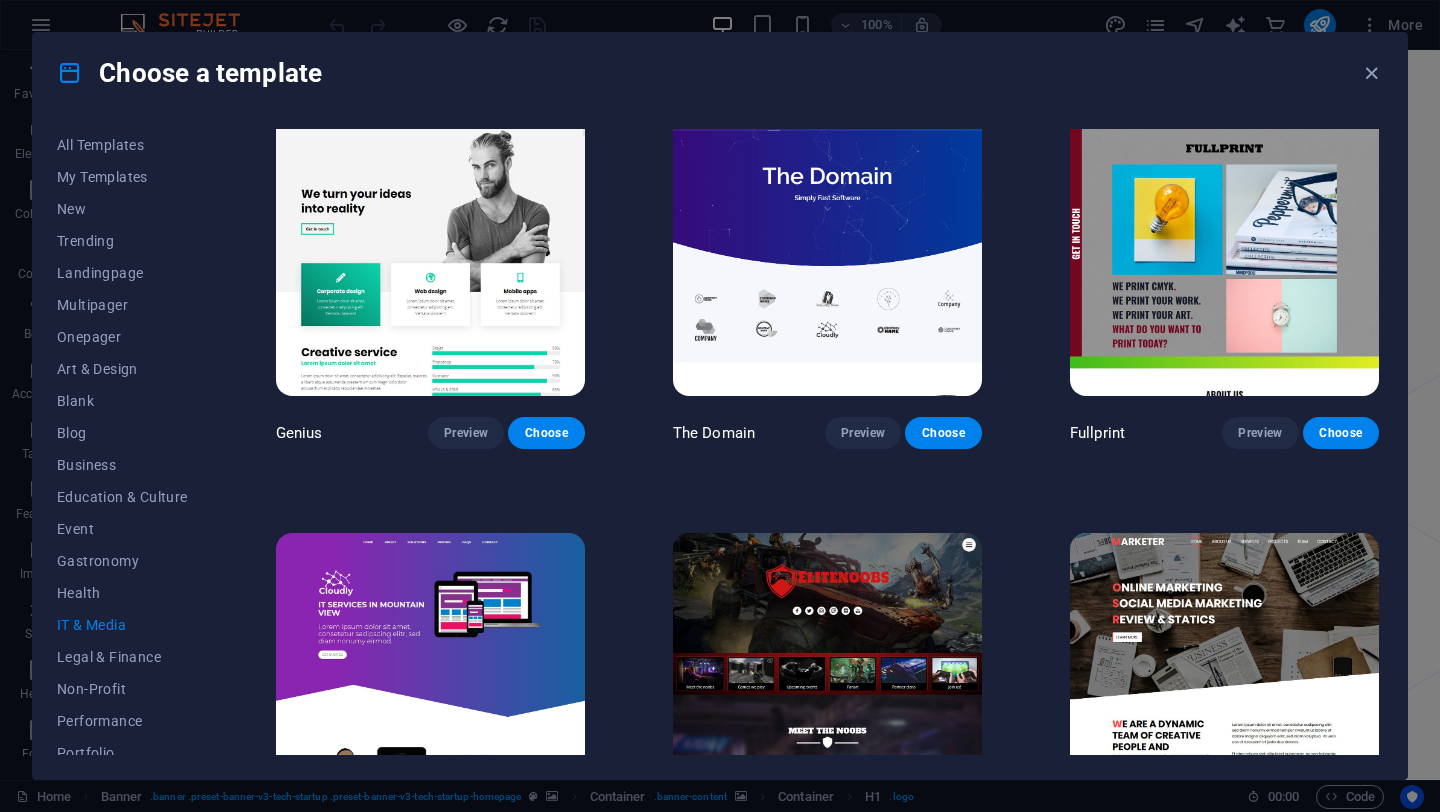 scroll, scrollTop: 970, scrollLeft: 0, axis: vertical 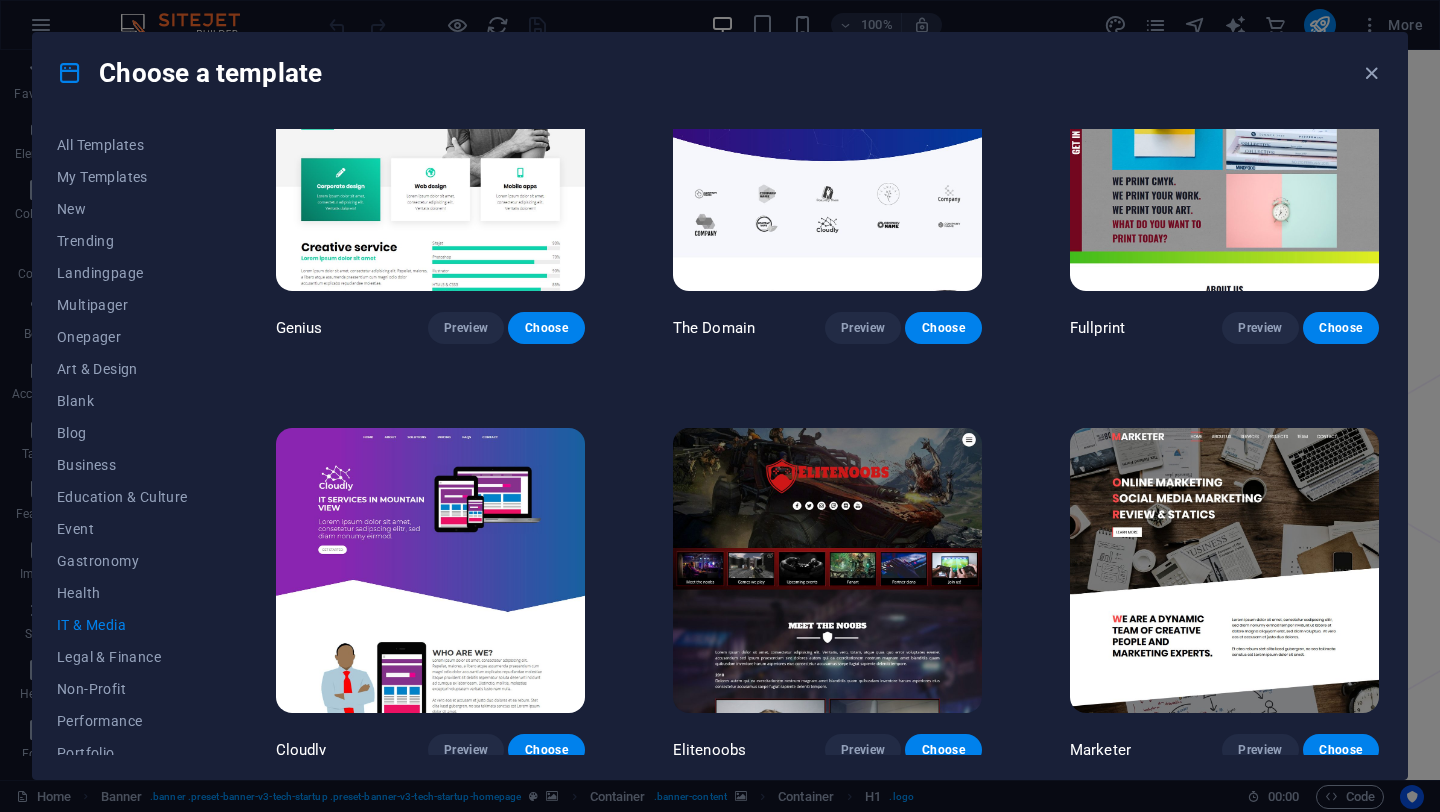 click at bounding box center [430, 570] 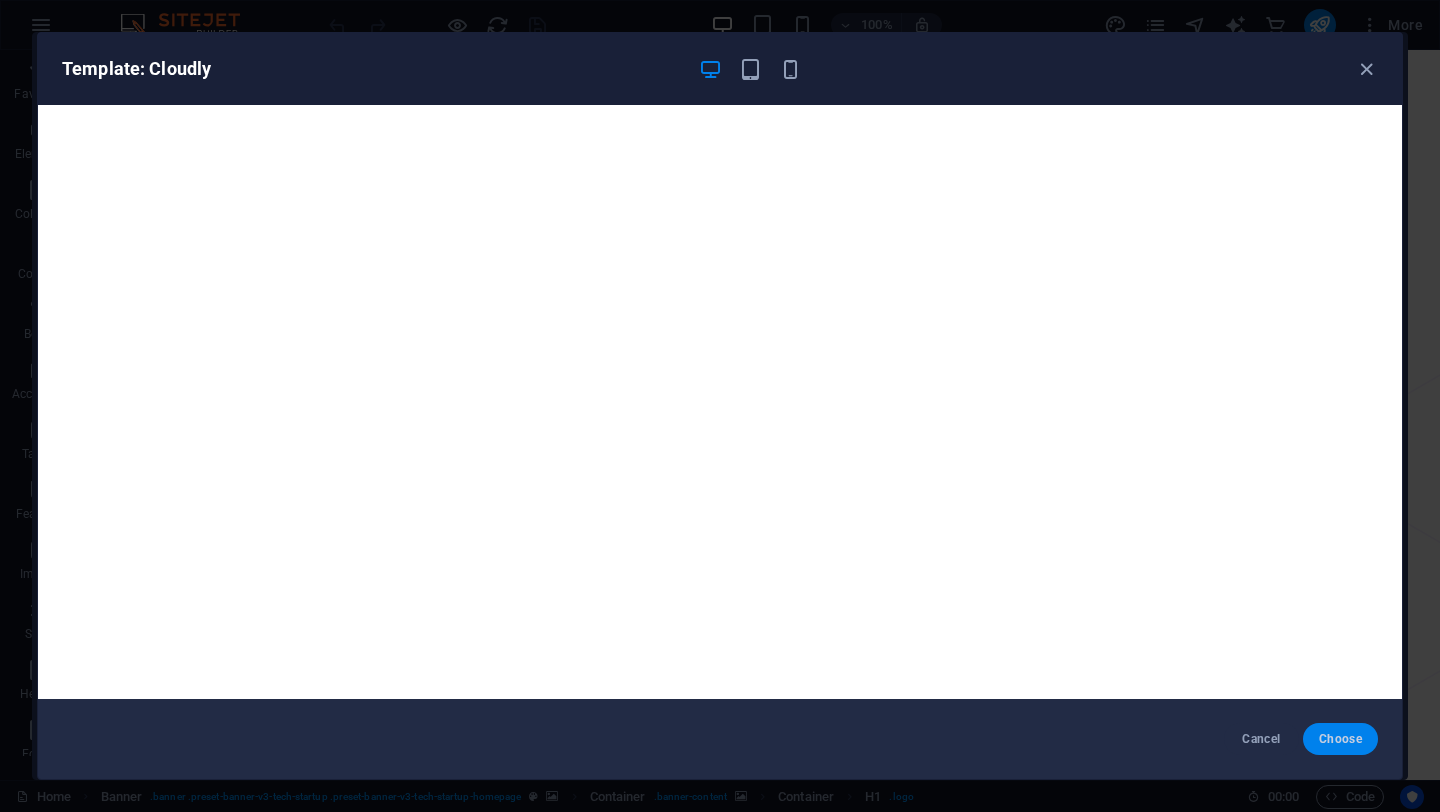 click on "Choose" at bounding box center (1340, 739) 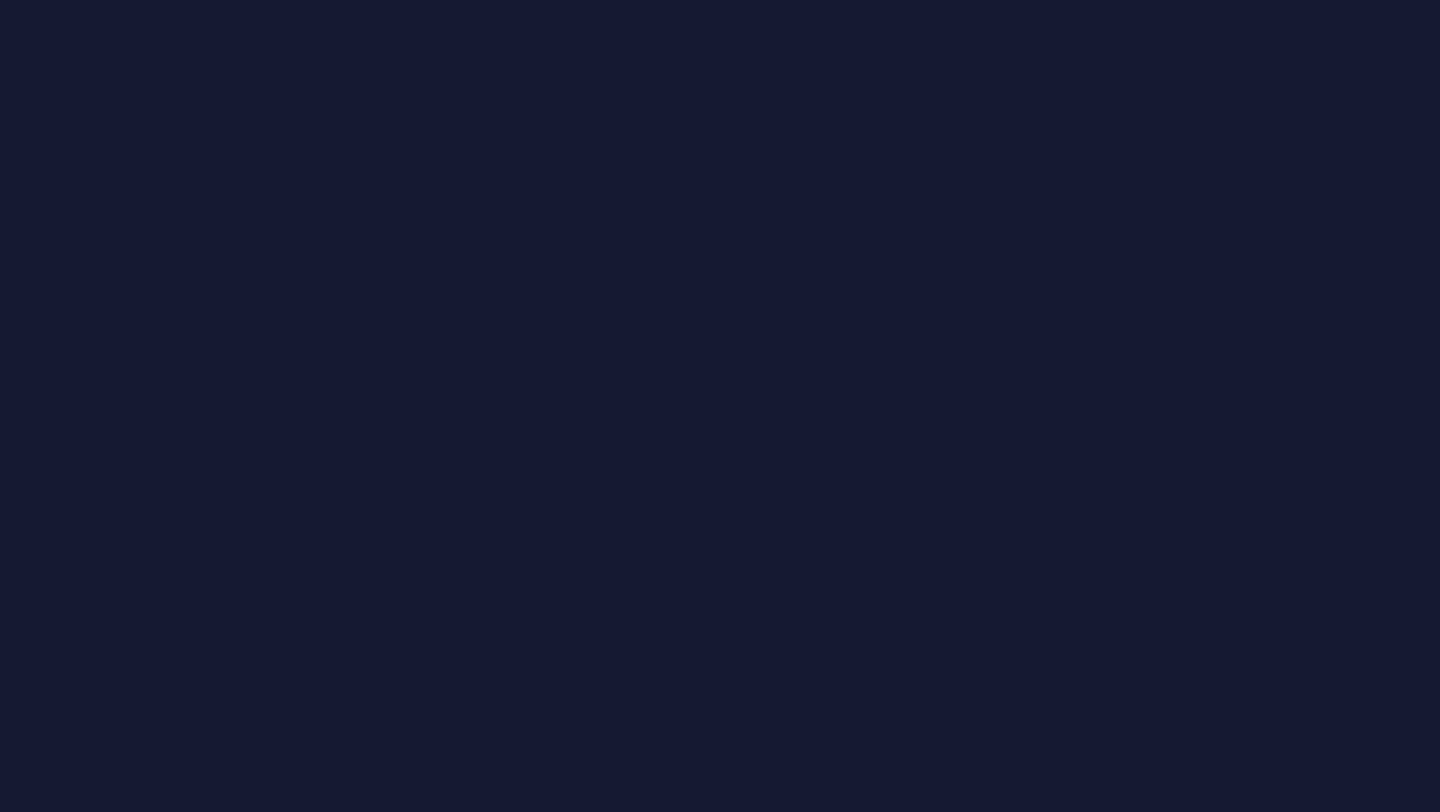 scroll, scrollTop: 0, scrollLeft: 0, axis: both 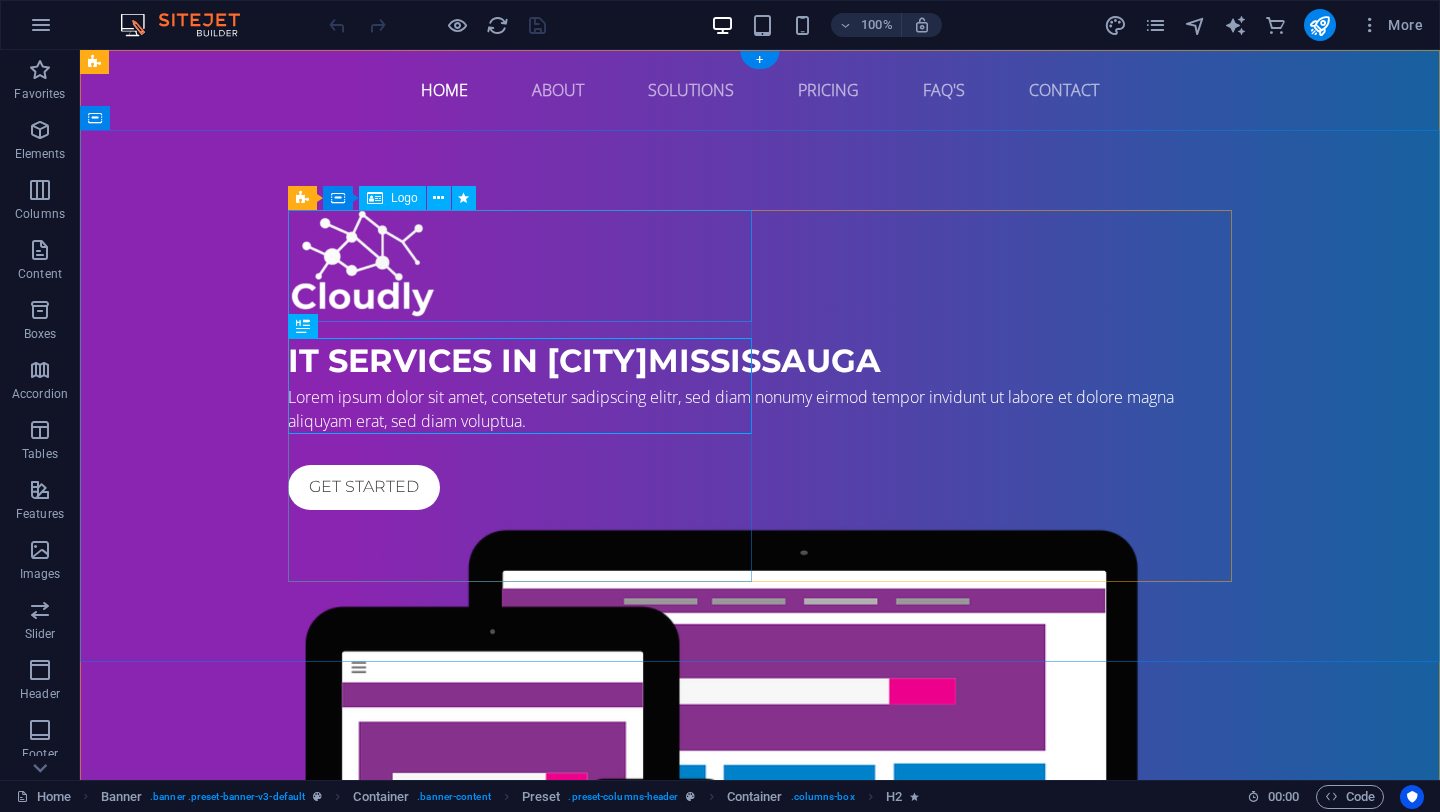 click at bounding box center (760, 265) 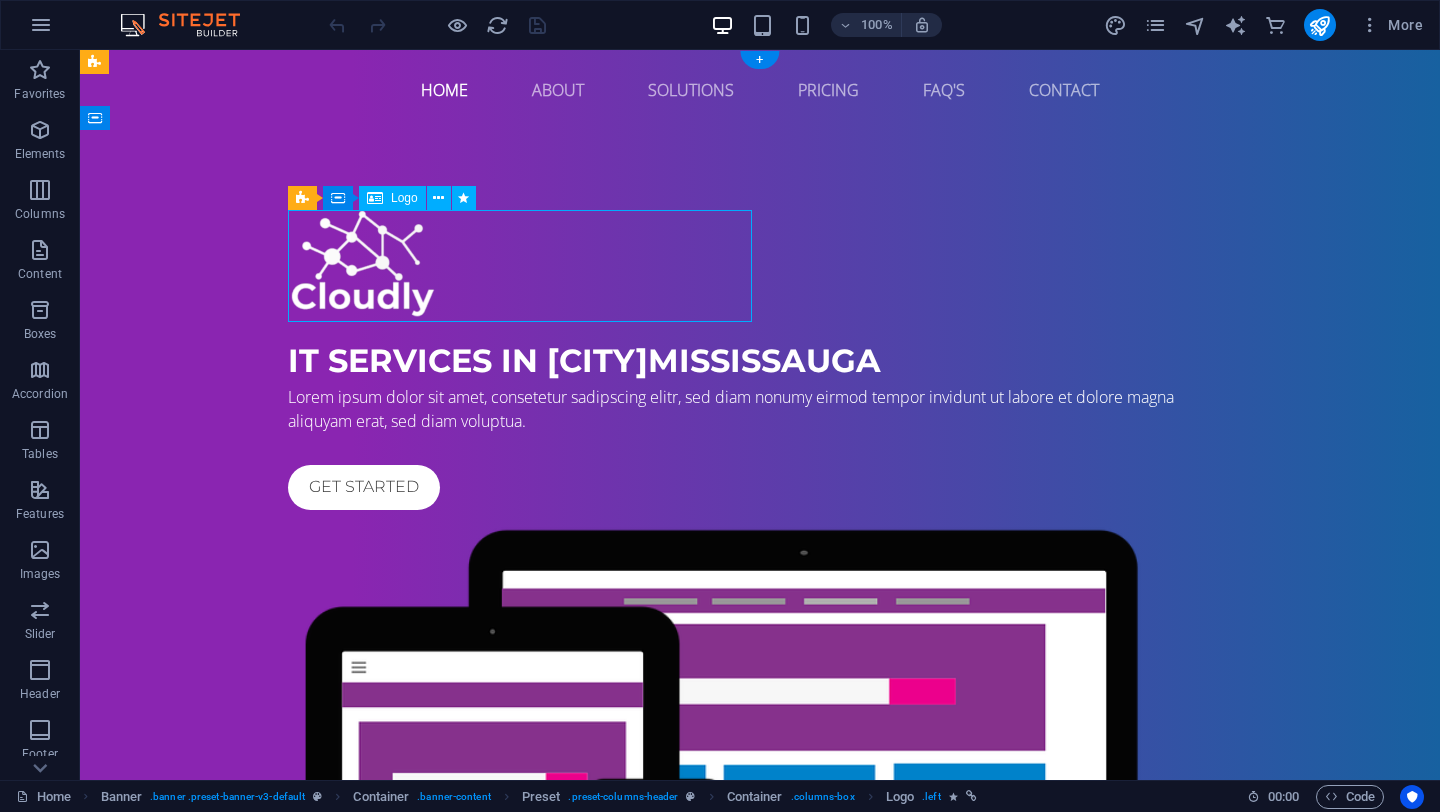 click at bounding box center (760, 265) 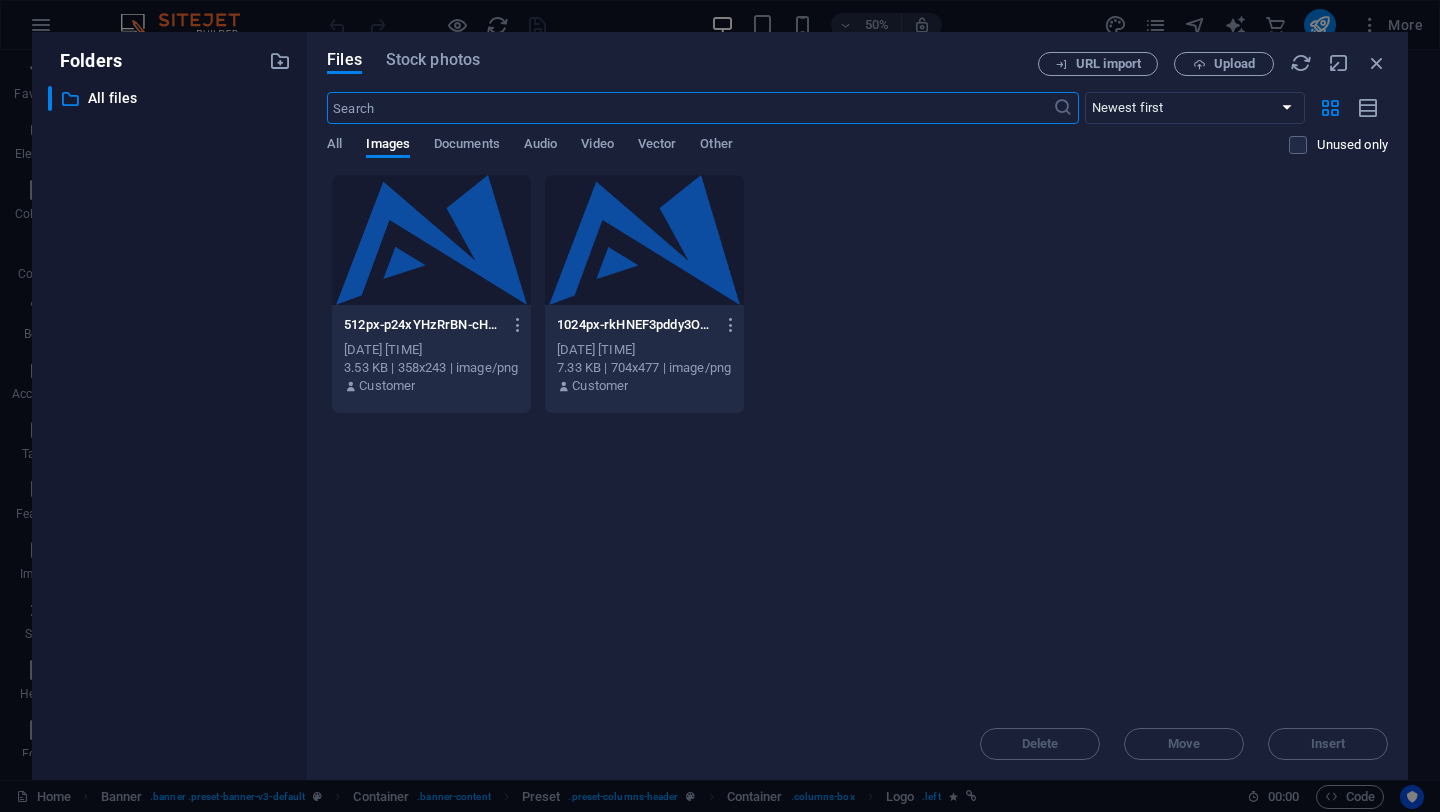click at bounding box center (431, 240) 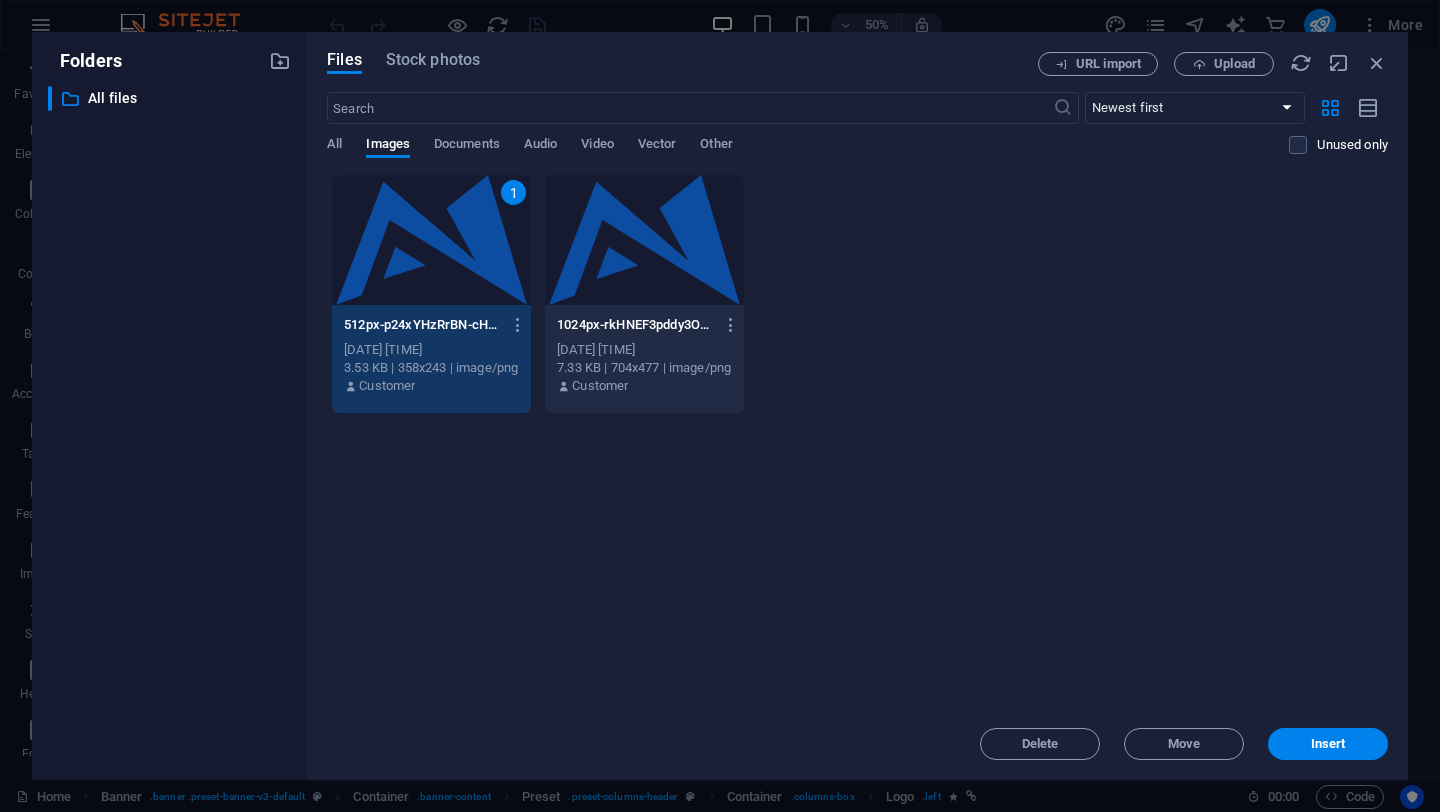 click on "1" at bounding box center (431, 240) 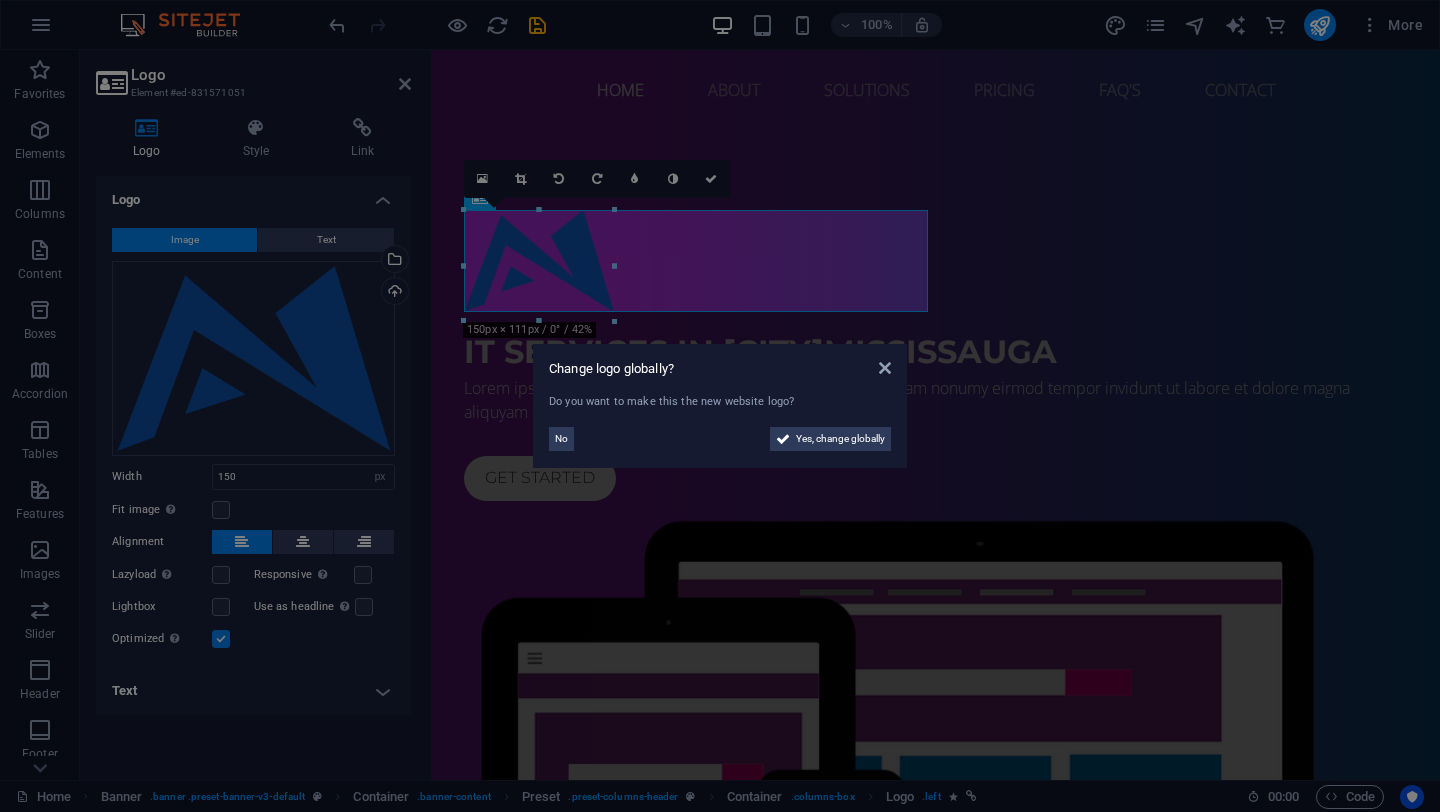click on "Change logo globally? Do you want to make this the new website logo? No Yes, change globally" at bounding box center [720, 406] 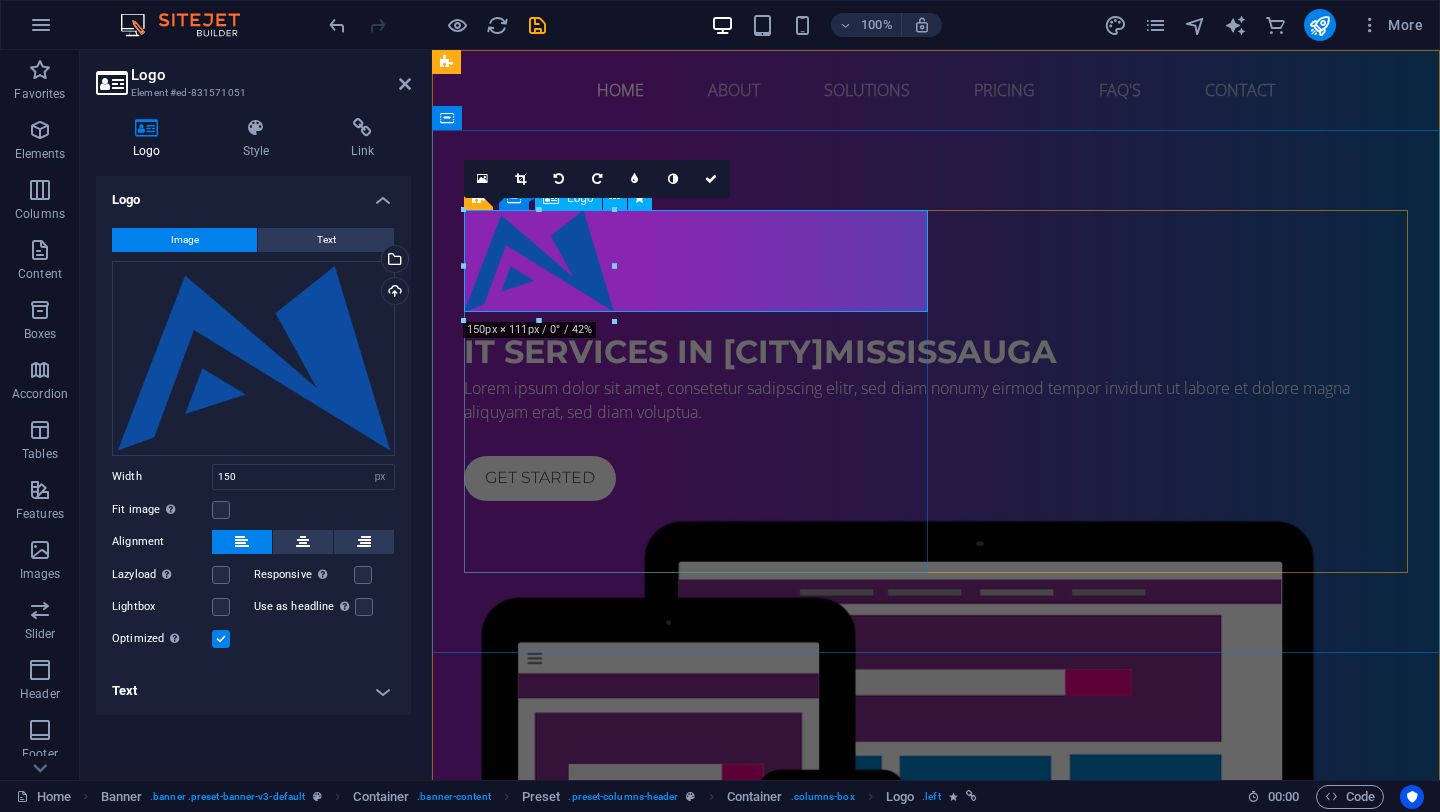 click at bounding box center [936, 261] 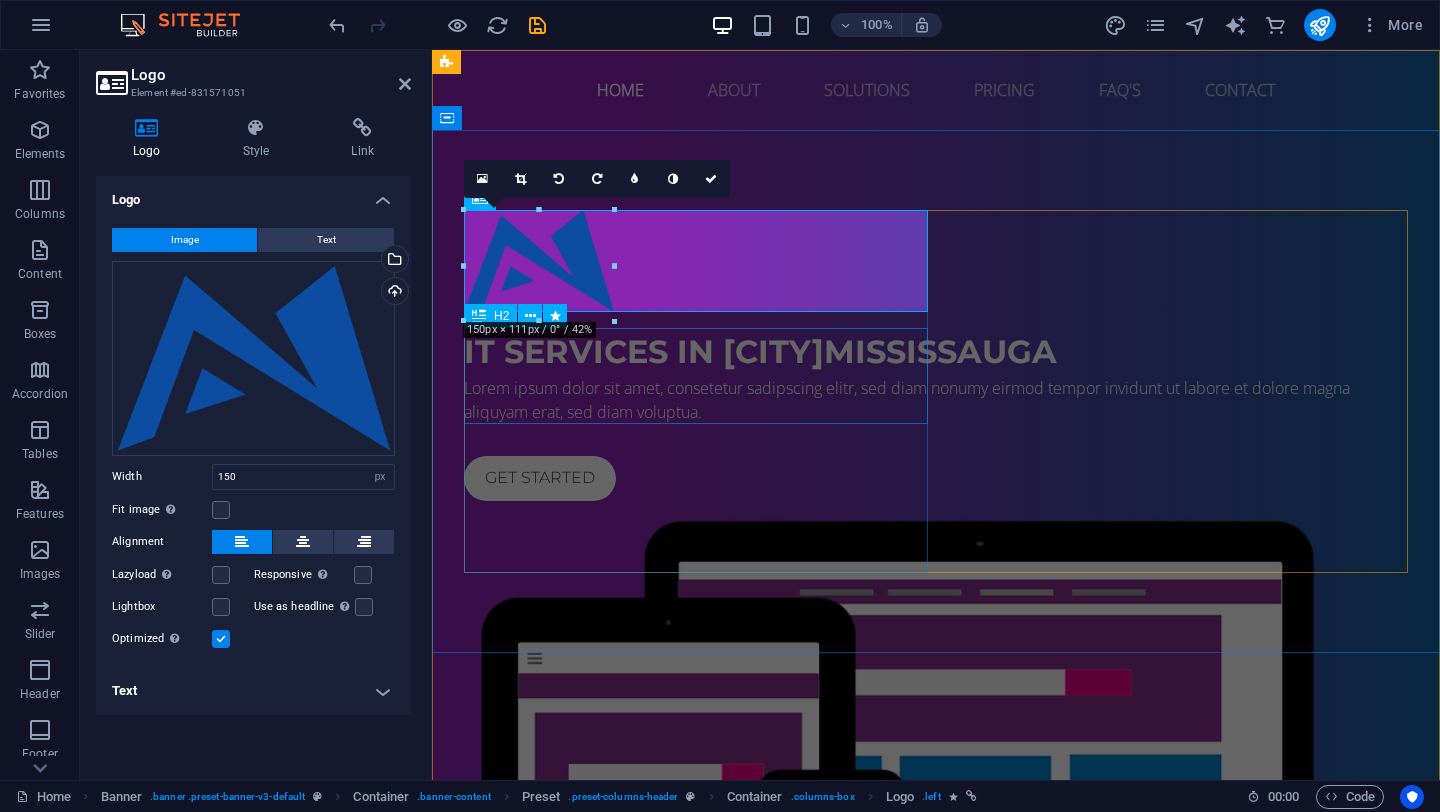 click on "IT Services in  Mississauga" at bounding box center (936, 352) 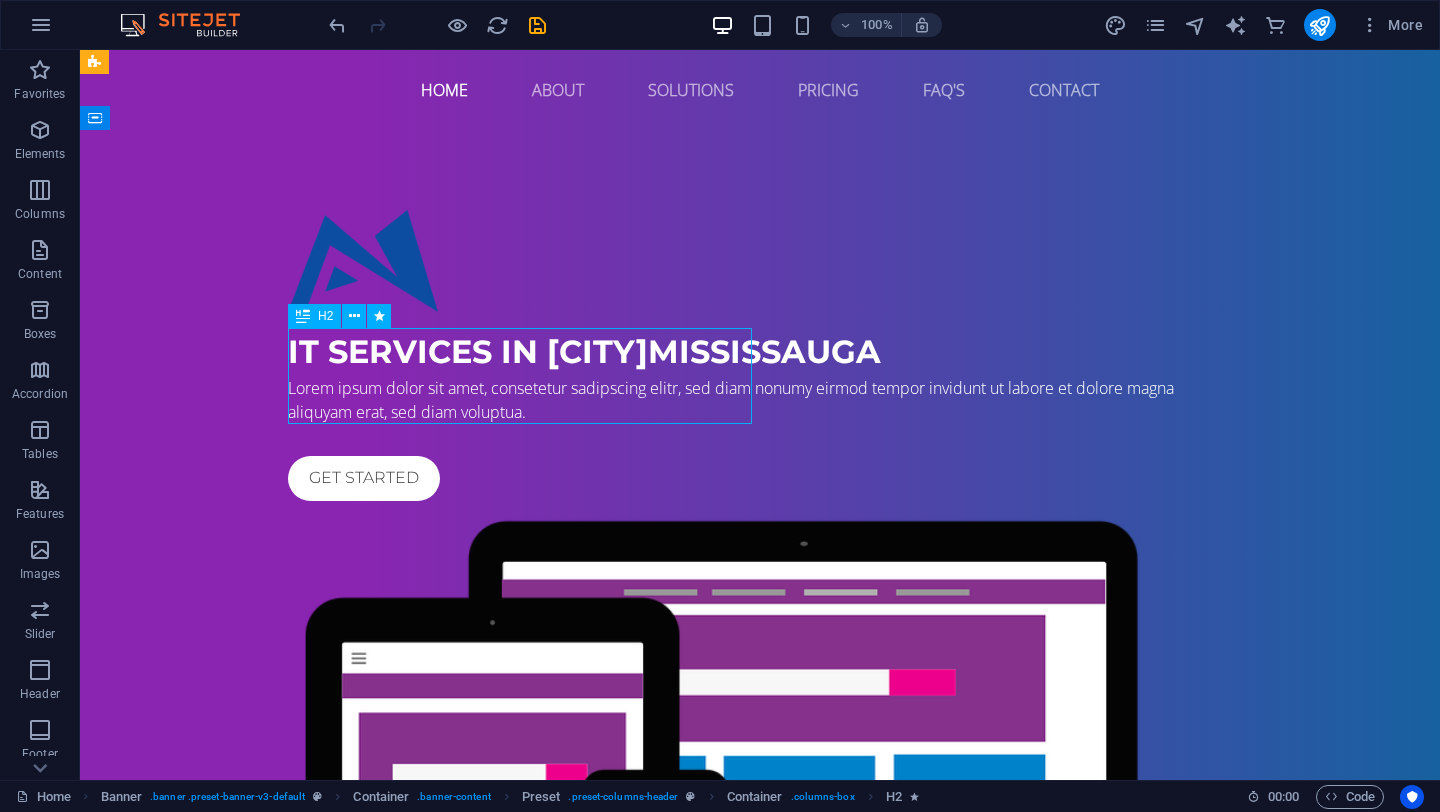 click on "IT Services in  Mississauga" at bounding box center [760, 352] 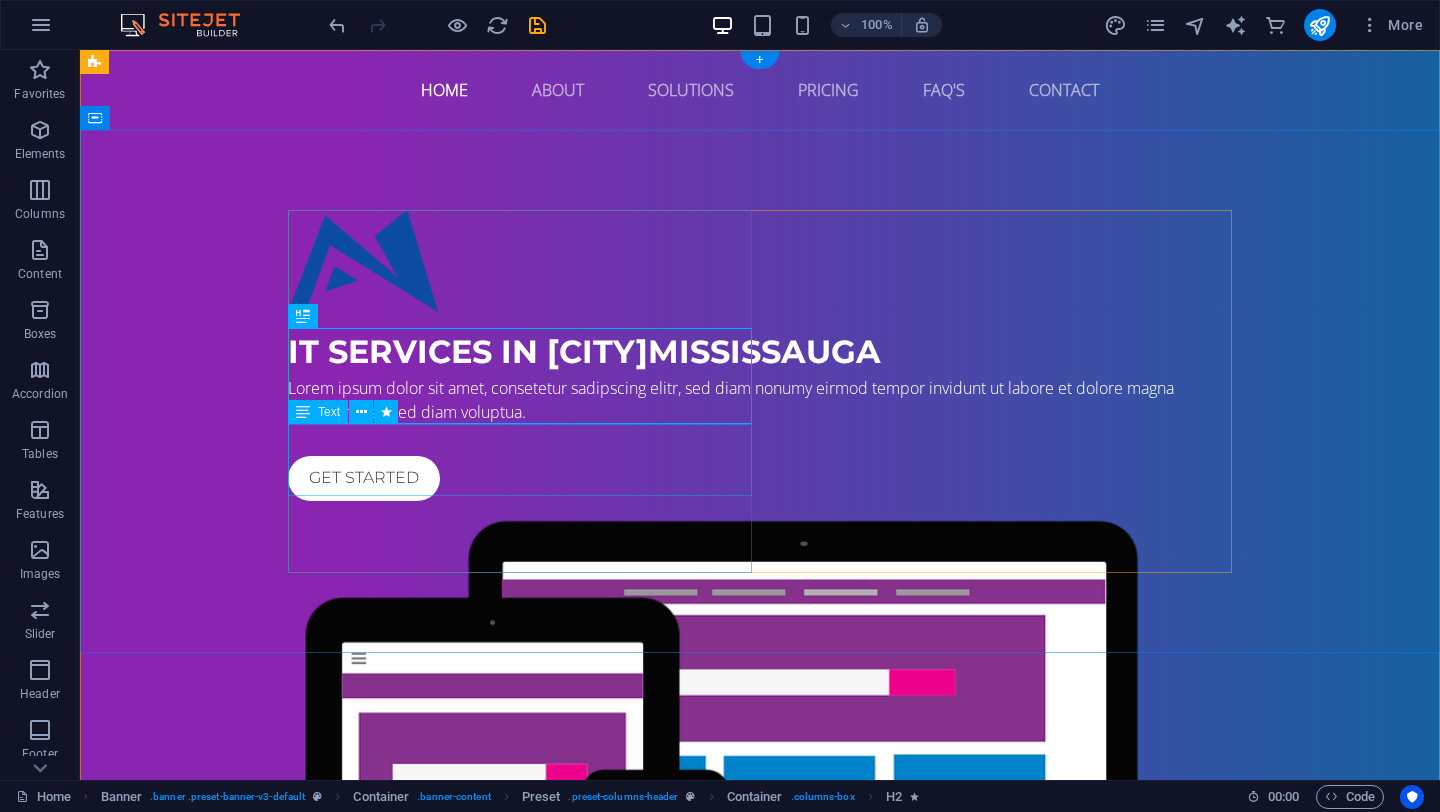 click on "Lorem ipsum dolor sit amet, consetetur sadipscing elitr, sed diam nonumy eirmod tempor invidunt ut labore et dolore magna aliquyam erat, sed diam voluptua." at bounding box center (760, 400) 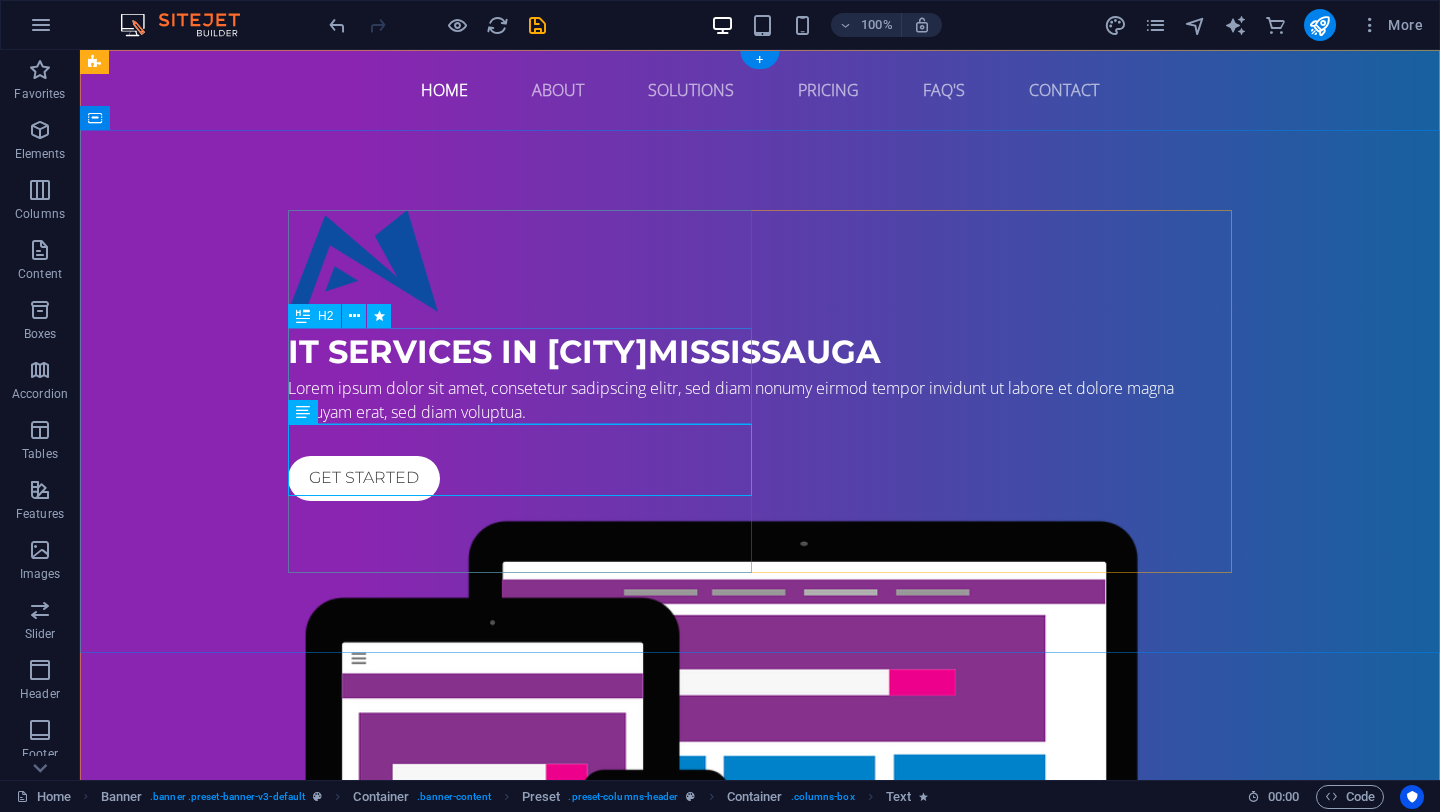 click on "IT Services in  Mississauga" at bounding box center (760, 352) 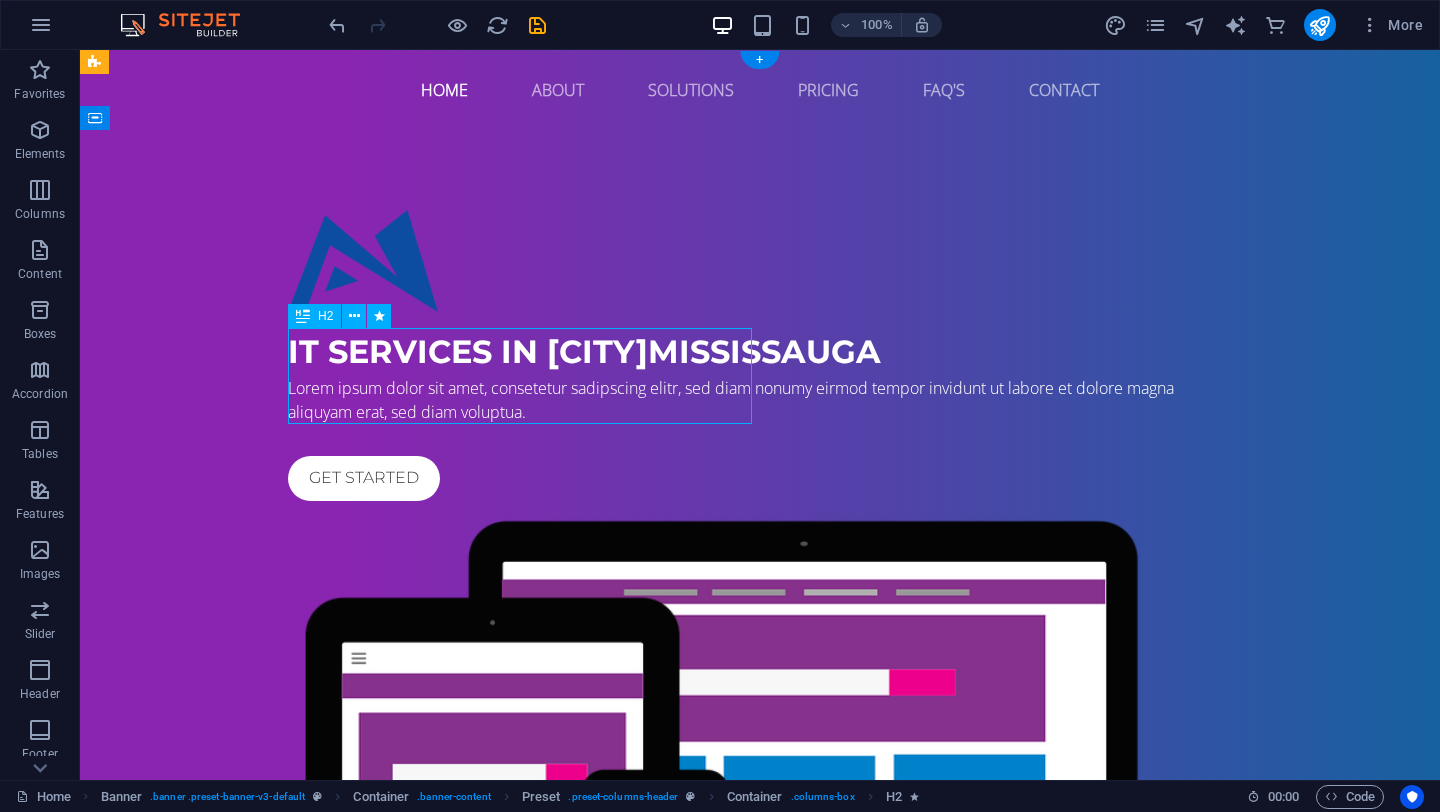 click on "IT Services in  Mississauga" at bounding box center [760, 352] 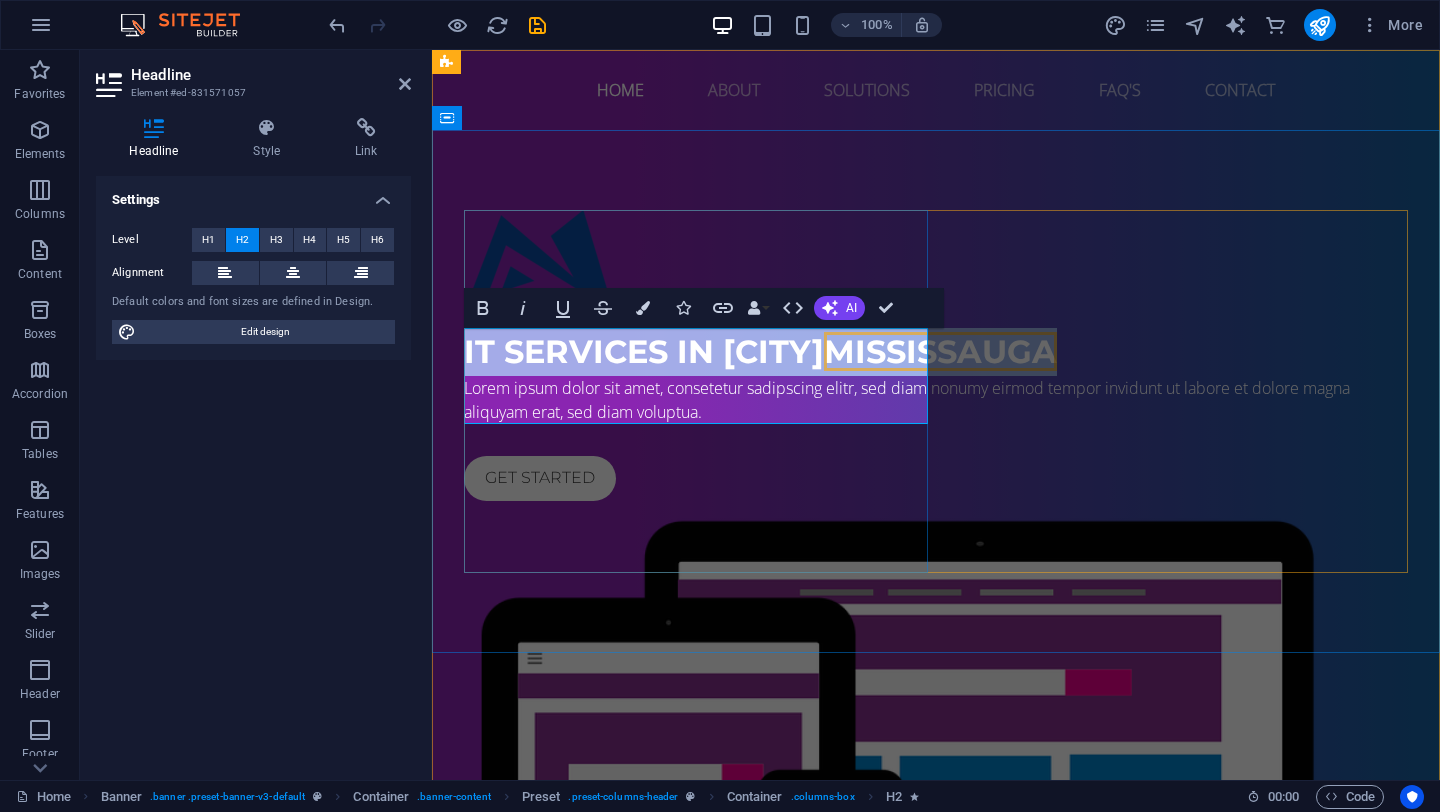 click on "IT Services in  Mississauga" at bounding box center (760, 351) 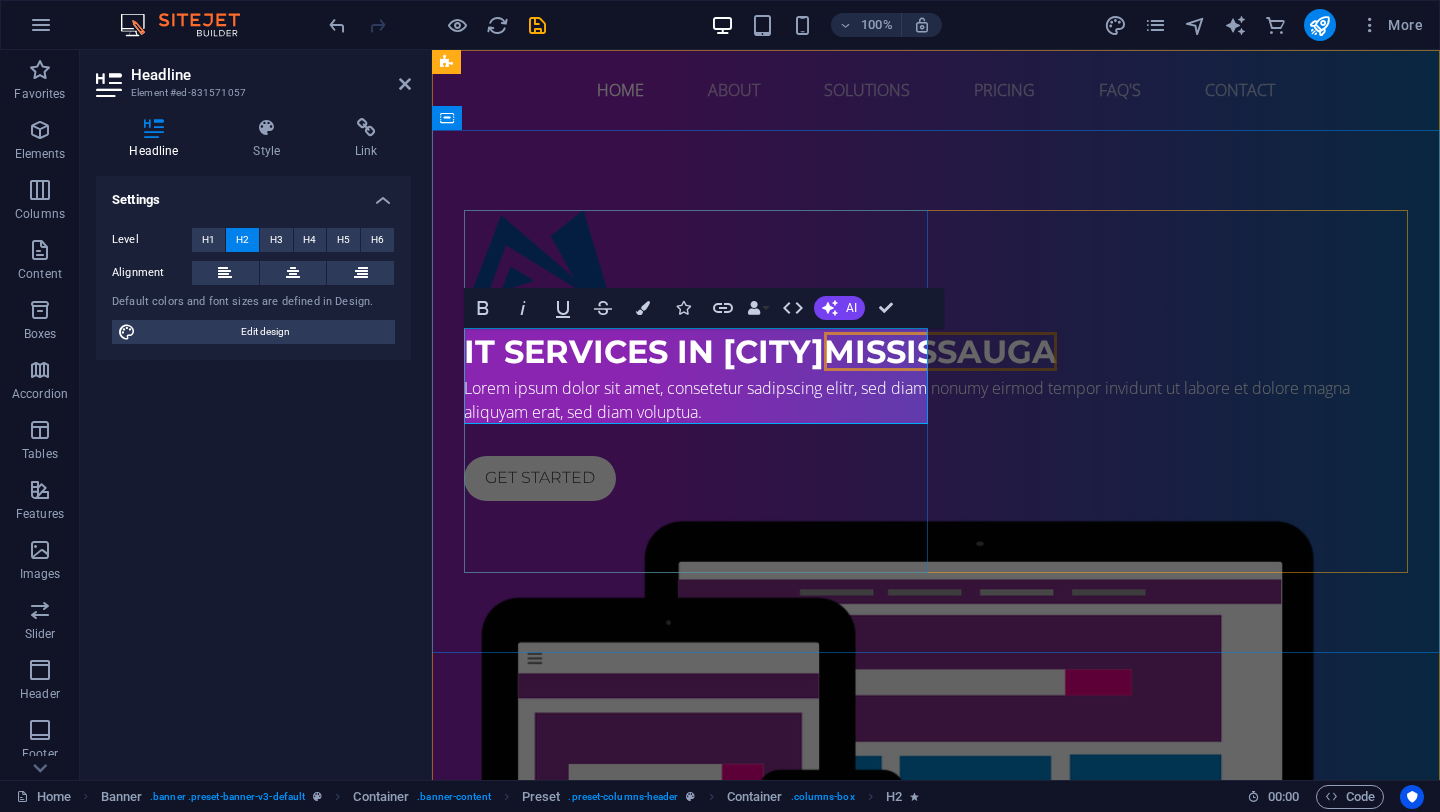 type 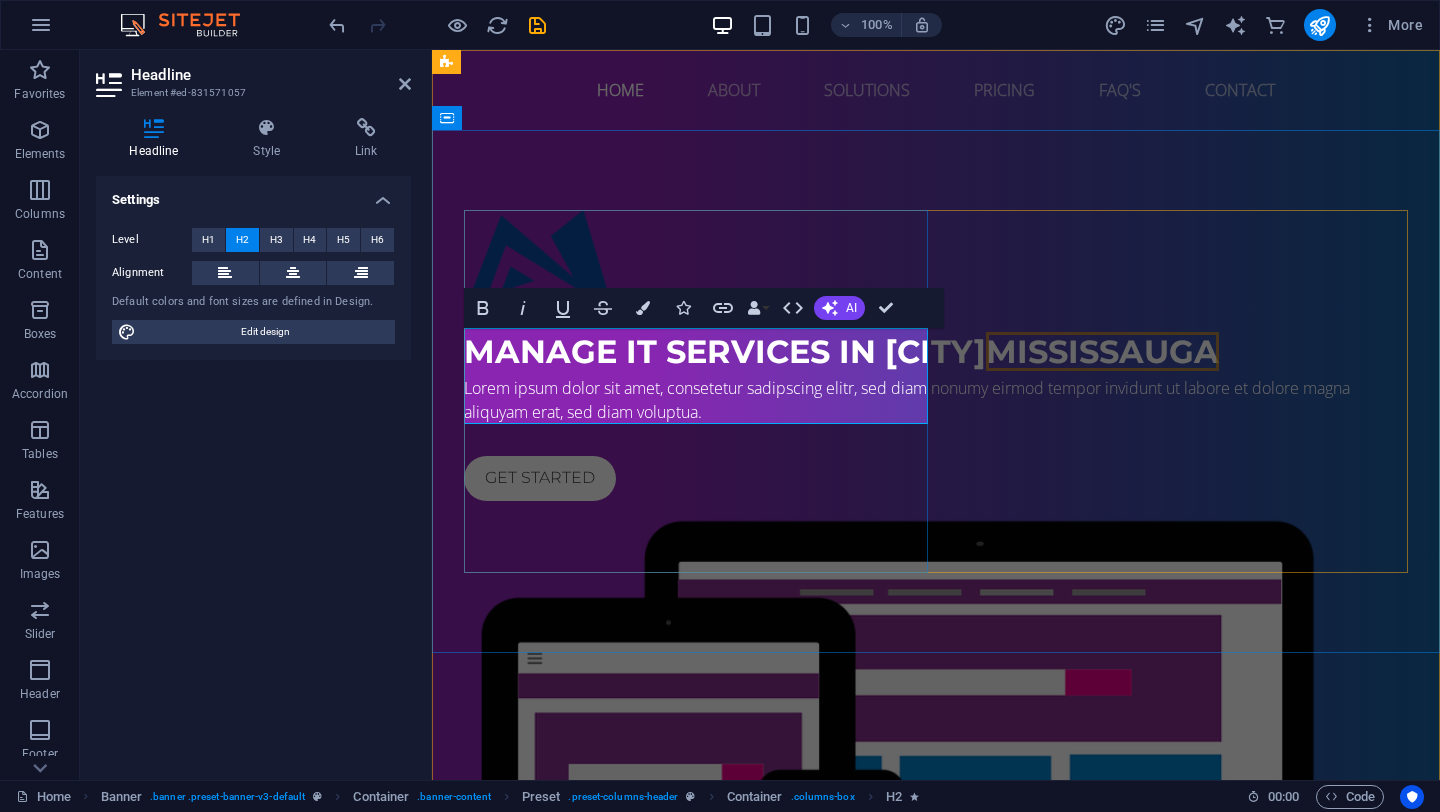 click on "Mississauga" at bounding box center (1102, 351) 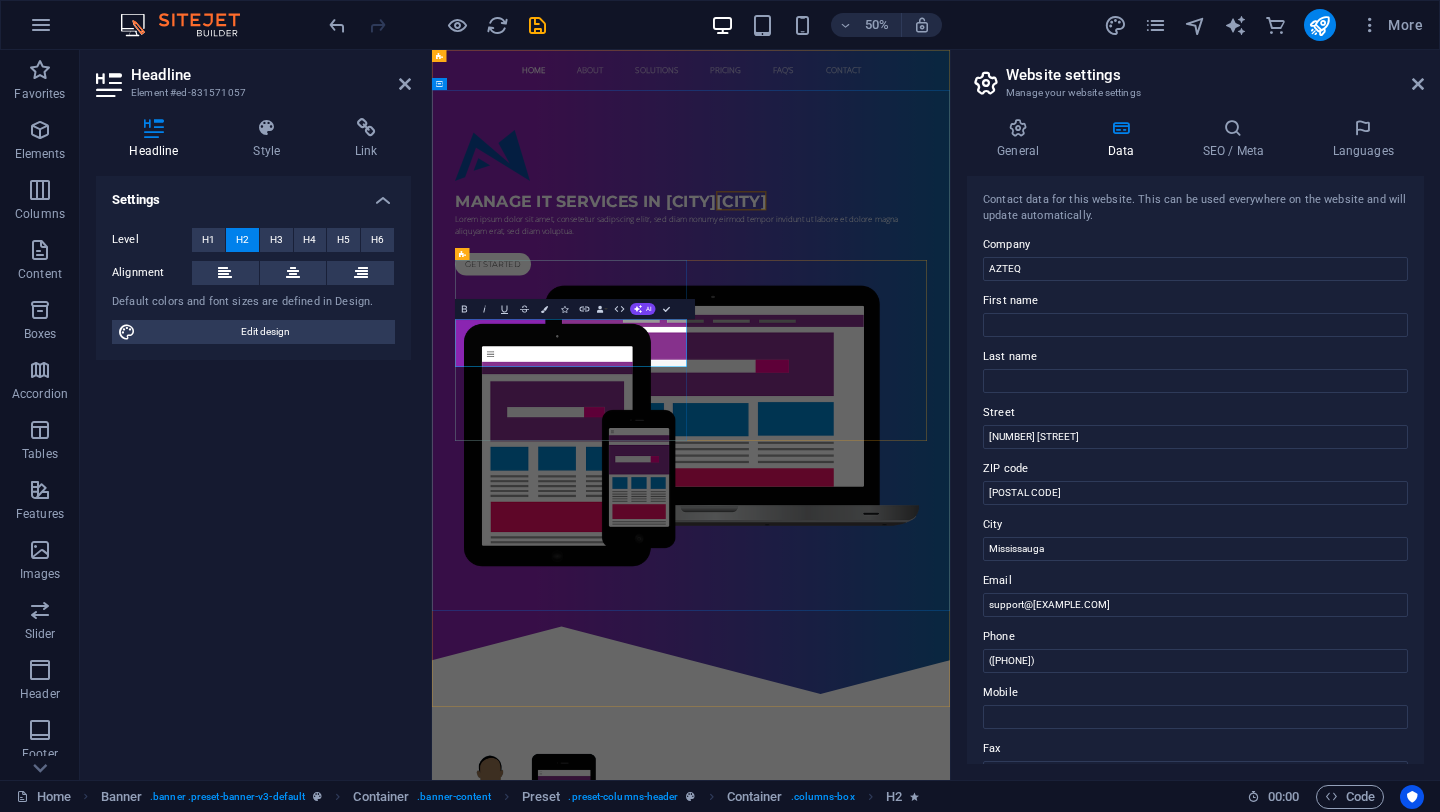 click on "Mississaug" at bounding box center (1050, 351) 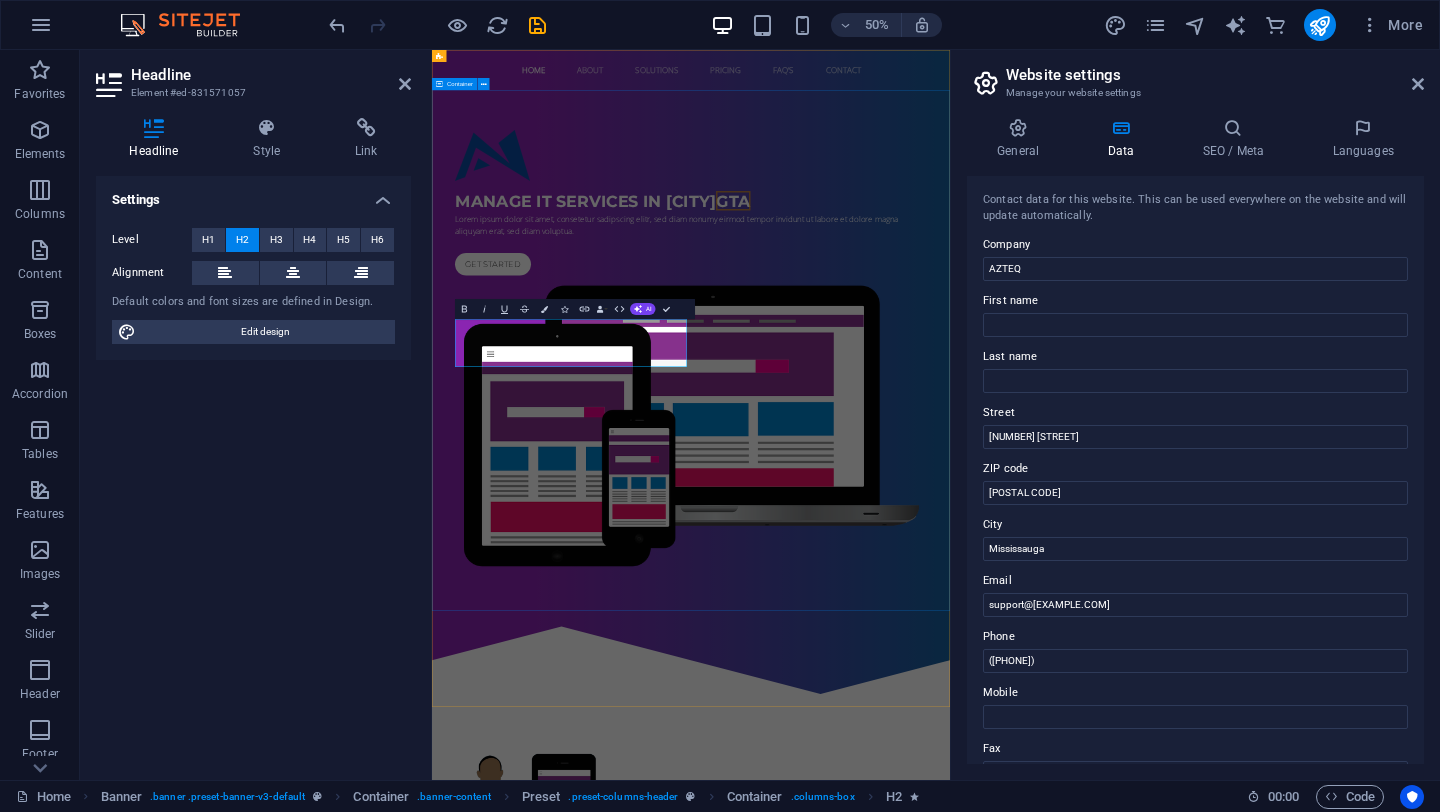 click on "Manage IT Services in  GTA Lorem ipsum dolor sit amet, consetetur sadipscing elitr, sed diam nonumy eirmod tempor invidunt ut labore et dolore magna aliquyam erat, sed diam voluptua. Get started" at bounding box center (950, 652) 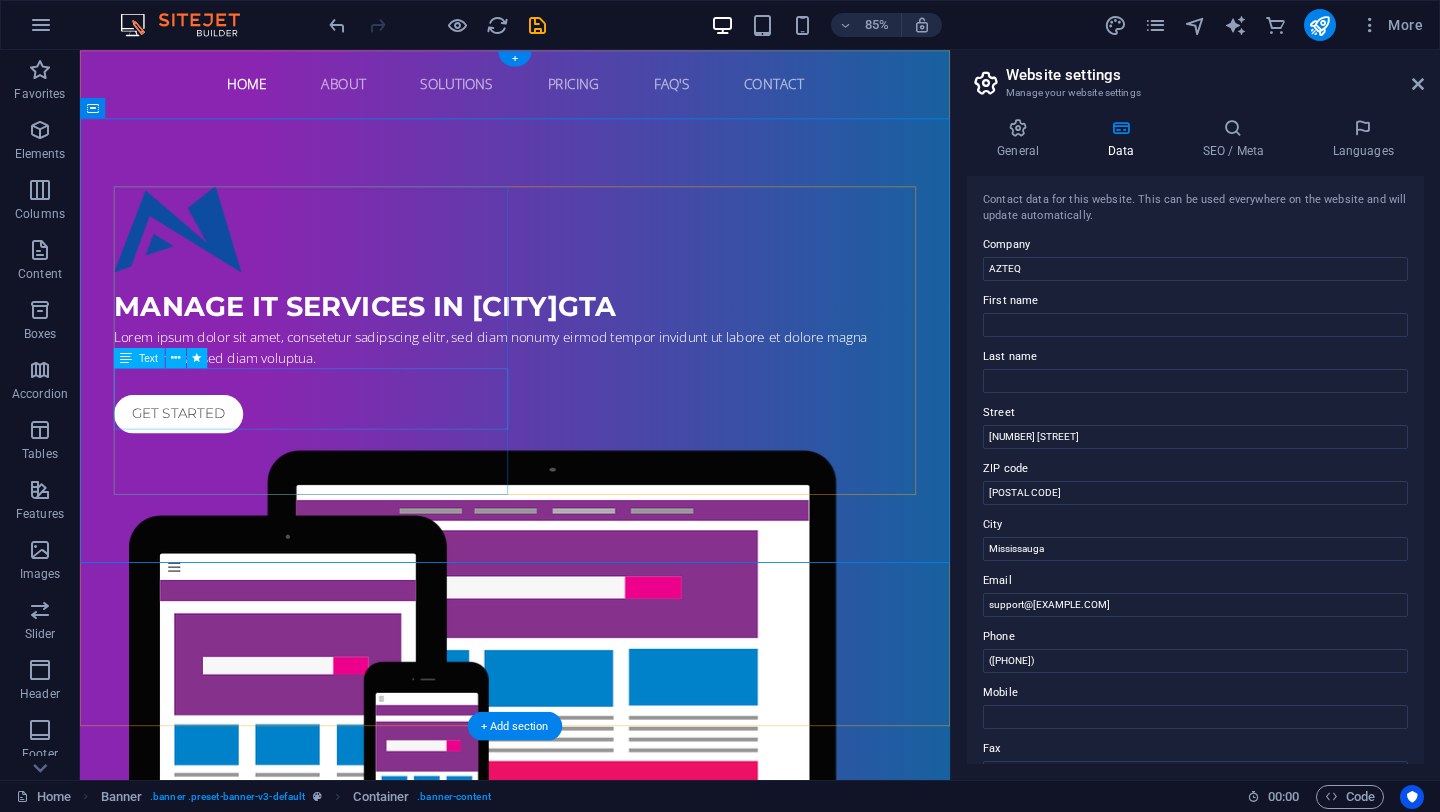 click on "Lorem ipsum dolor sit amet, consetetur sadipscing elitr, sed diam nonumy eirmod tempor invidunt ut labore et dolore magna aliquyam erat, sed diam voluptua." at bounding box center (592, 400) 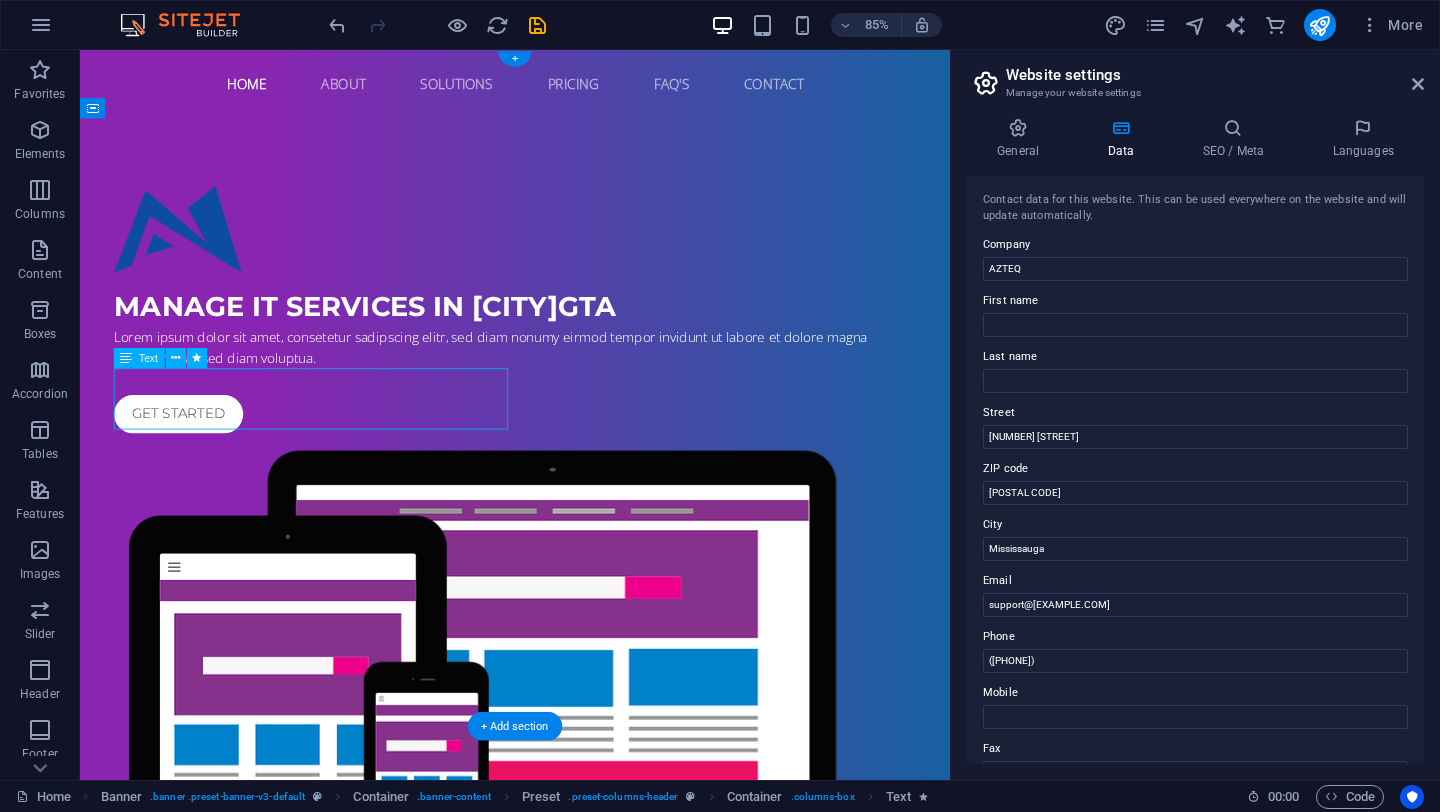click on "Lorem ipsum dolor sit amet, consetetur sadipscing elitr, sed diam nonumy eirmod tempor invidunt ut labore et dolore magna aliquyam erat, sed diam voluptua." at bounding box center [592, 400] 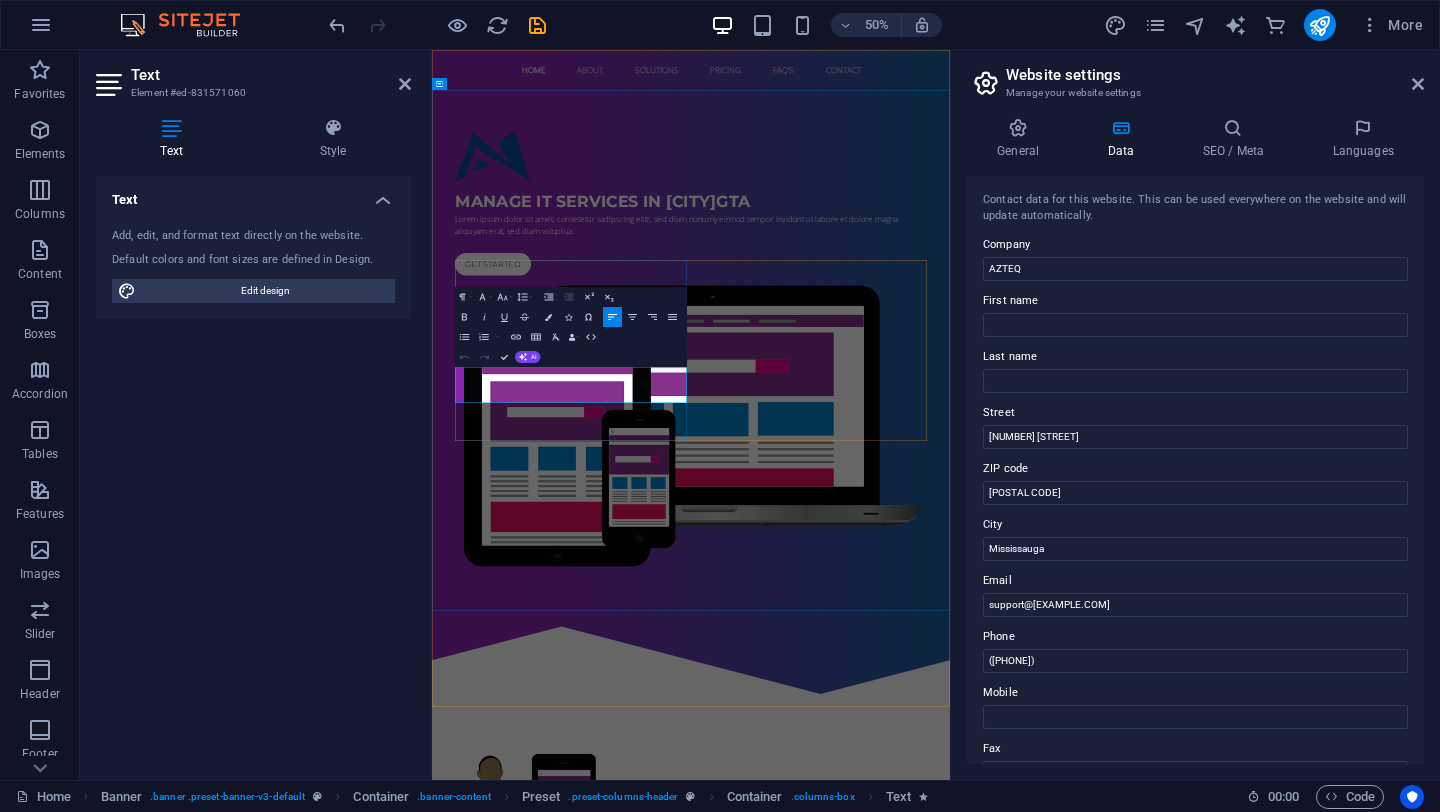 click on "Lorem ipsum dolor sit amet, consetetur sadipscing elitr, sed diam nonumy eirmod tempor invidunt ut labore et dolore magna aliquyam erat, sed diam voluptua." at bounding box center [921, 400] 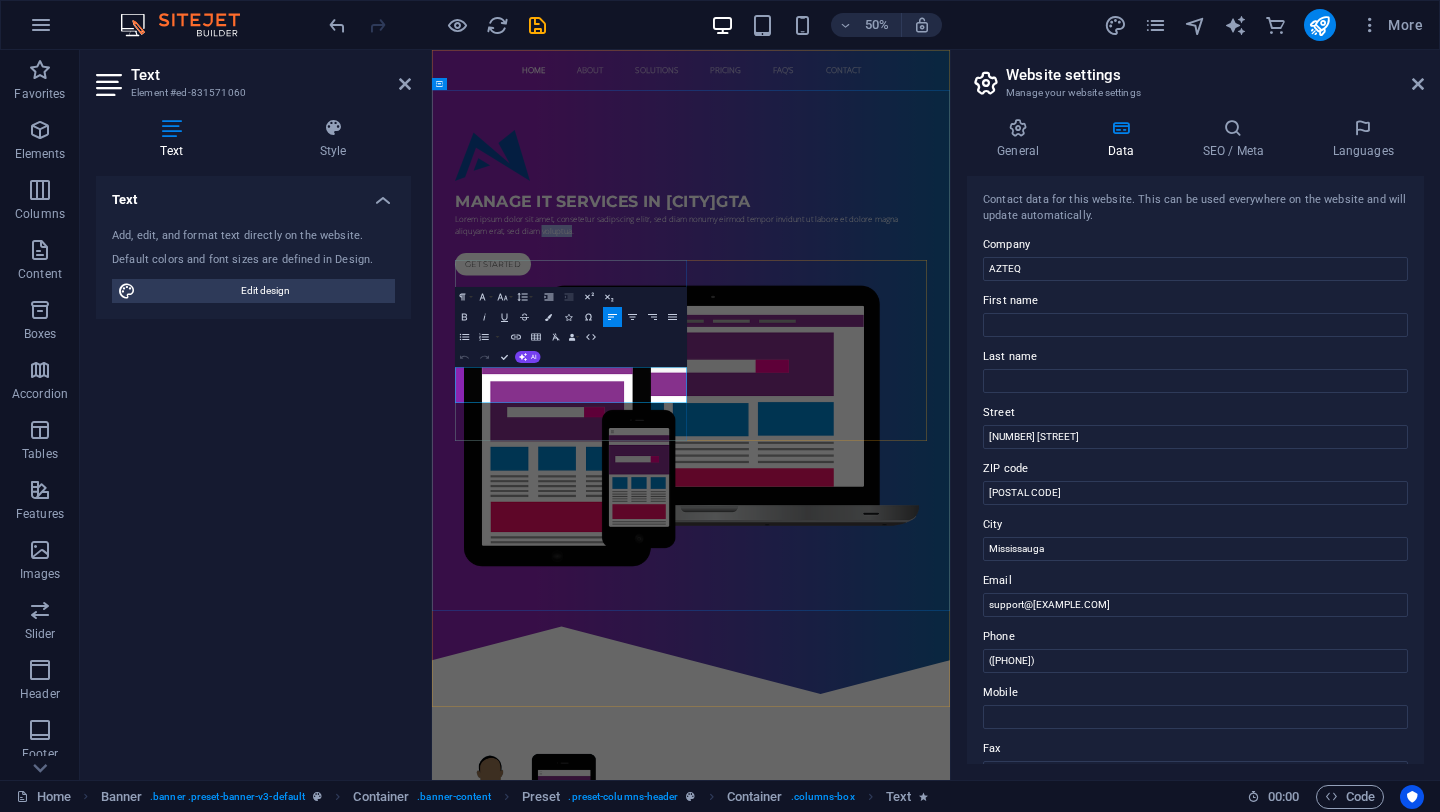 click on "Lorem ipsum dolor sit amet, consetetur sadipscing elitr, sed diam nonumy eirmod tempor invidunt ut labore et dolore magna aliquyam erat, sed diam voluptua." at bounding box center [921, 400] 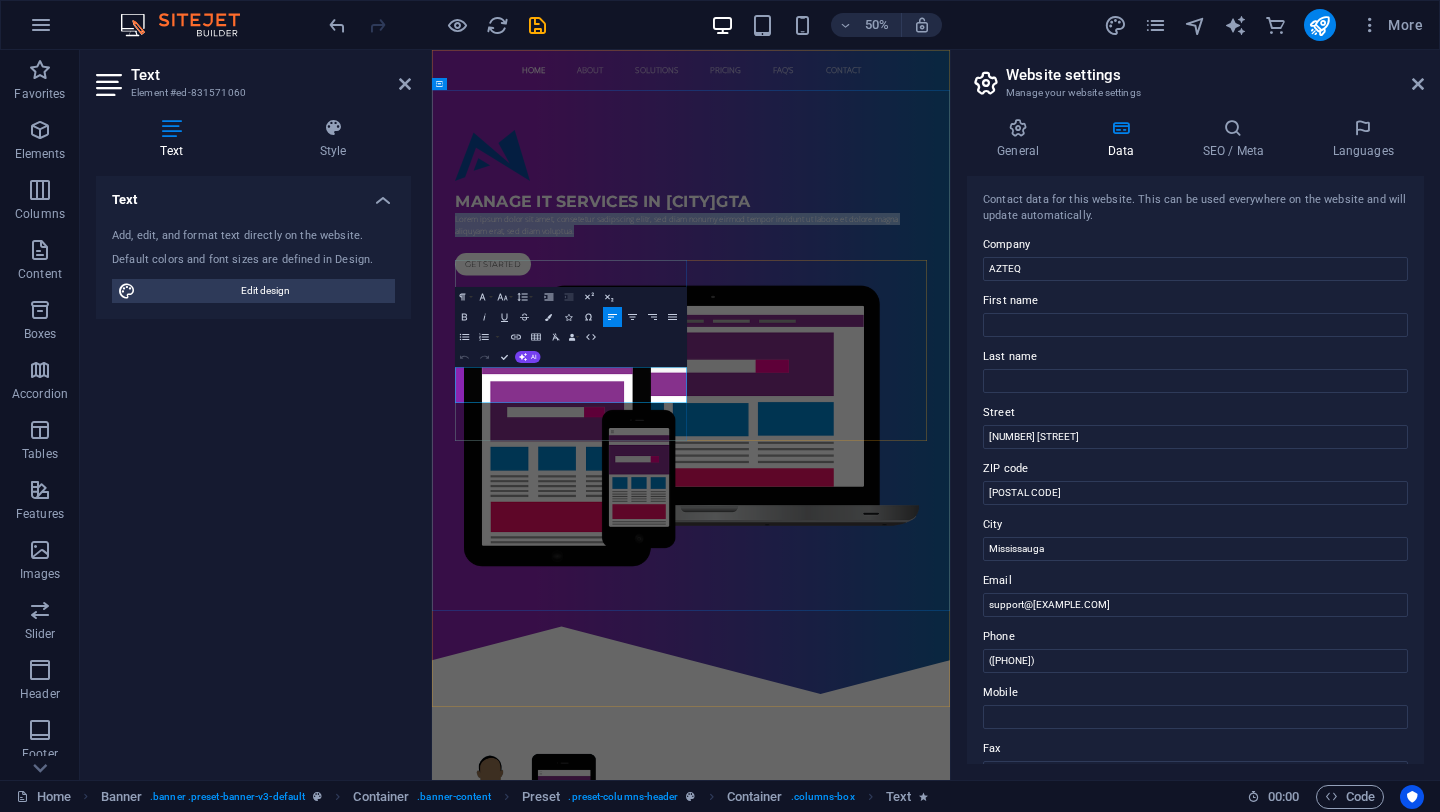 click on "Lorem ipsum dolor sit amet, consetetur sadipscing elitr, sed diam nonumy eirmod tempor invidunt ut labore et dolore magna aliquyam erat, sed diam voluptua." at bounding box center (921, 400) 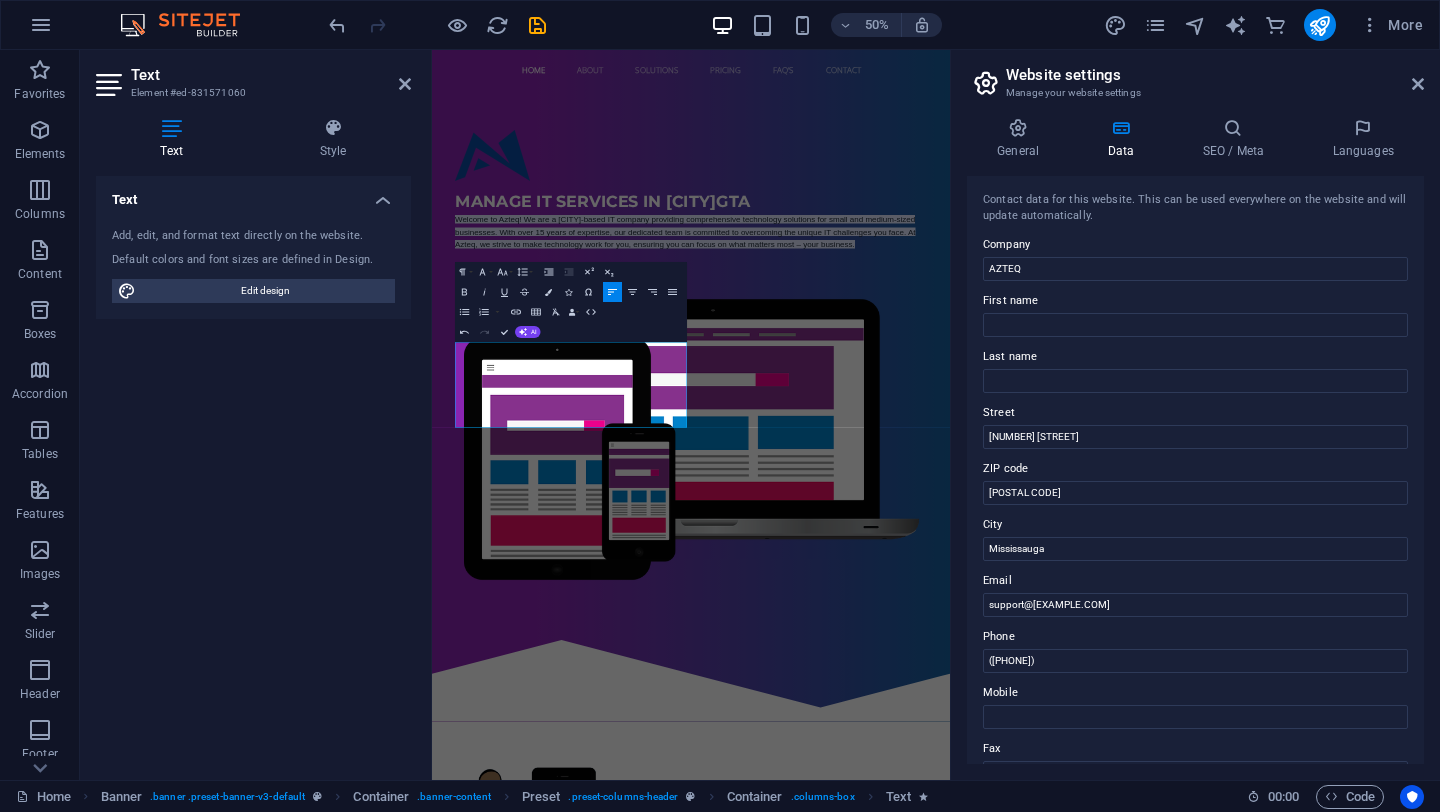 click on "Text Add, edit, and format text directly on the website. Default colors and font sizes are defined in Design. Edit design Alignment Left aligned Centered Right aligned" at bounding box center [253, 470] 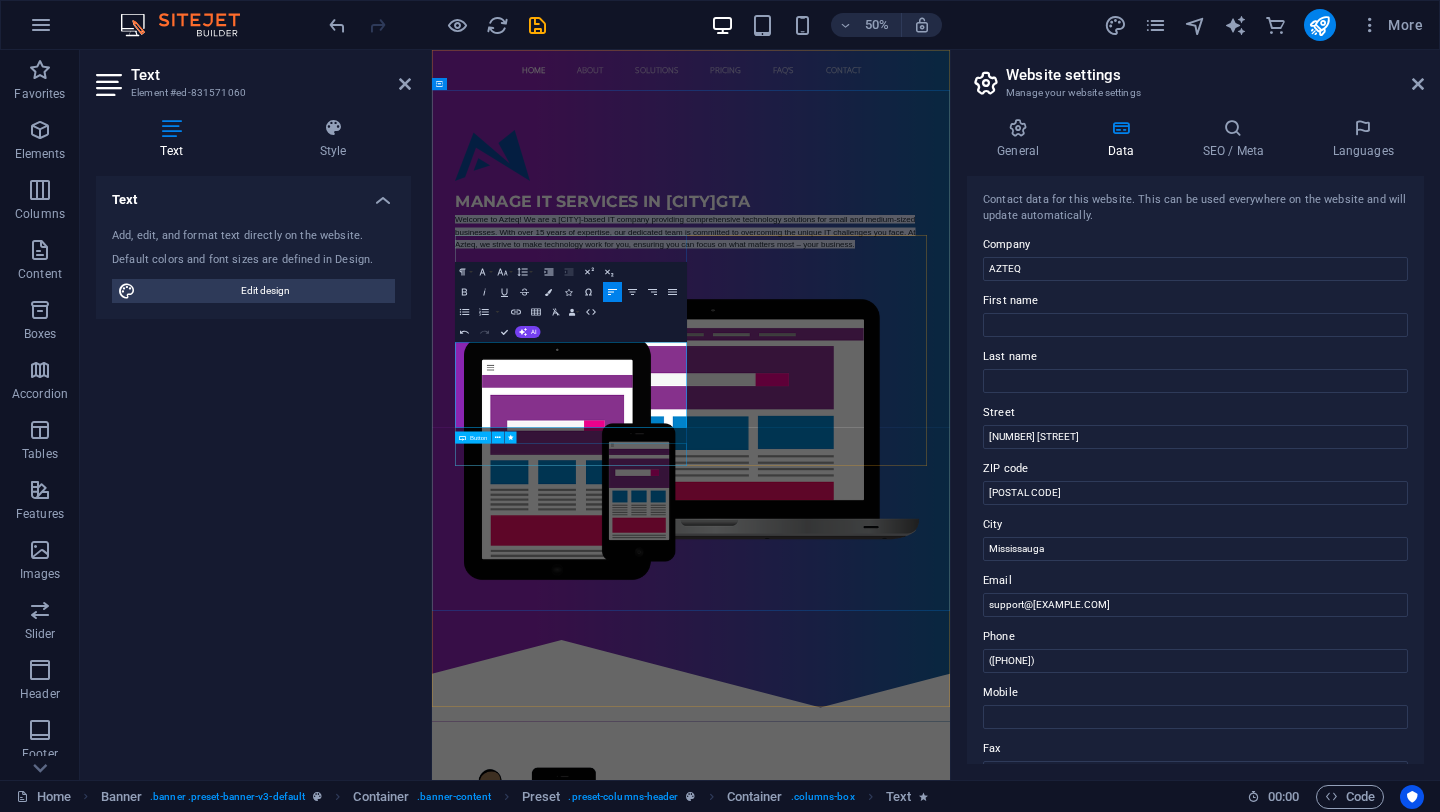 click on "Get started" at bounding box center [950, 505] 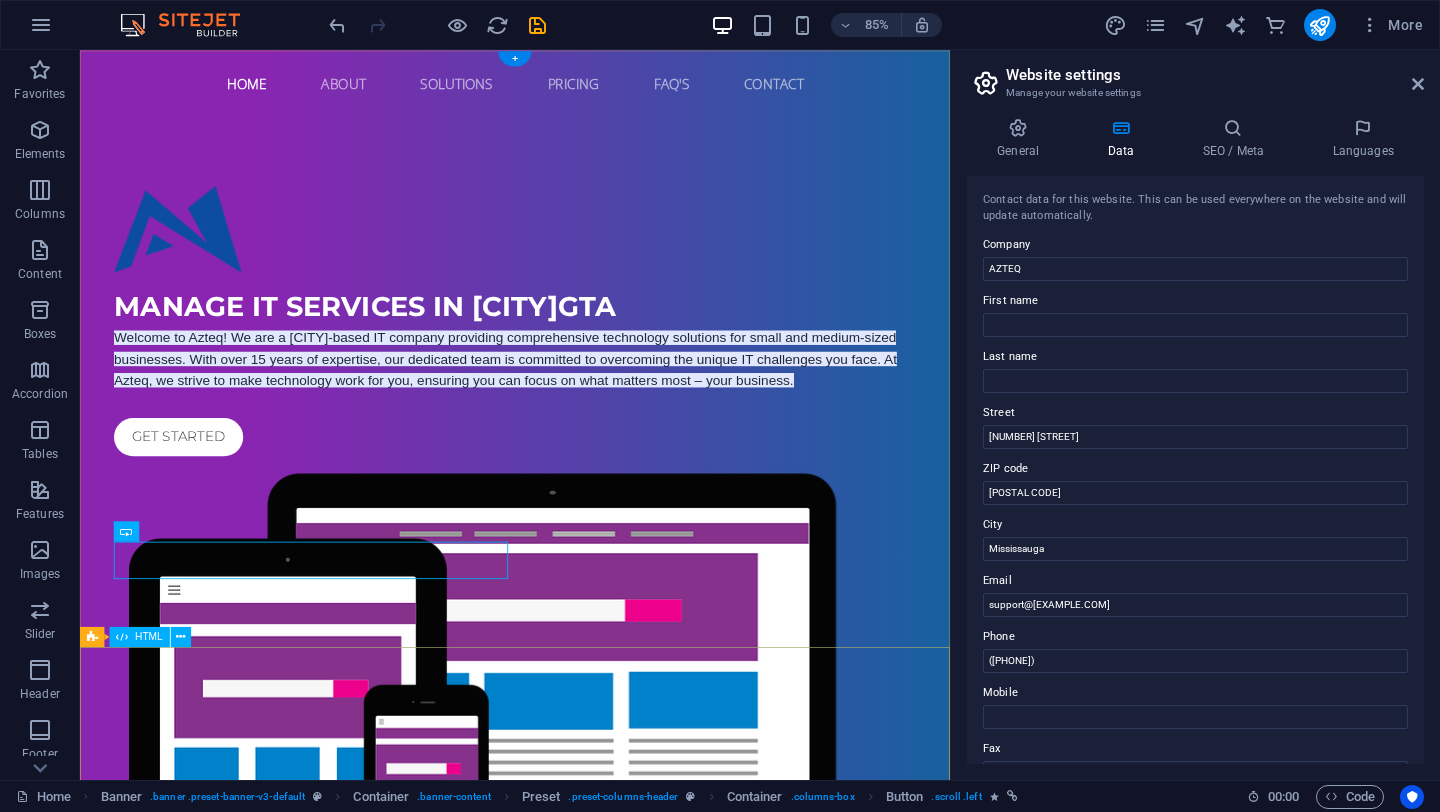 click at bounding box center [592, 1297] 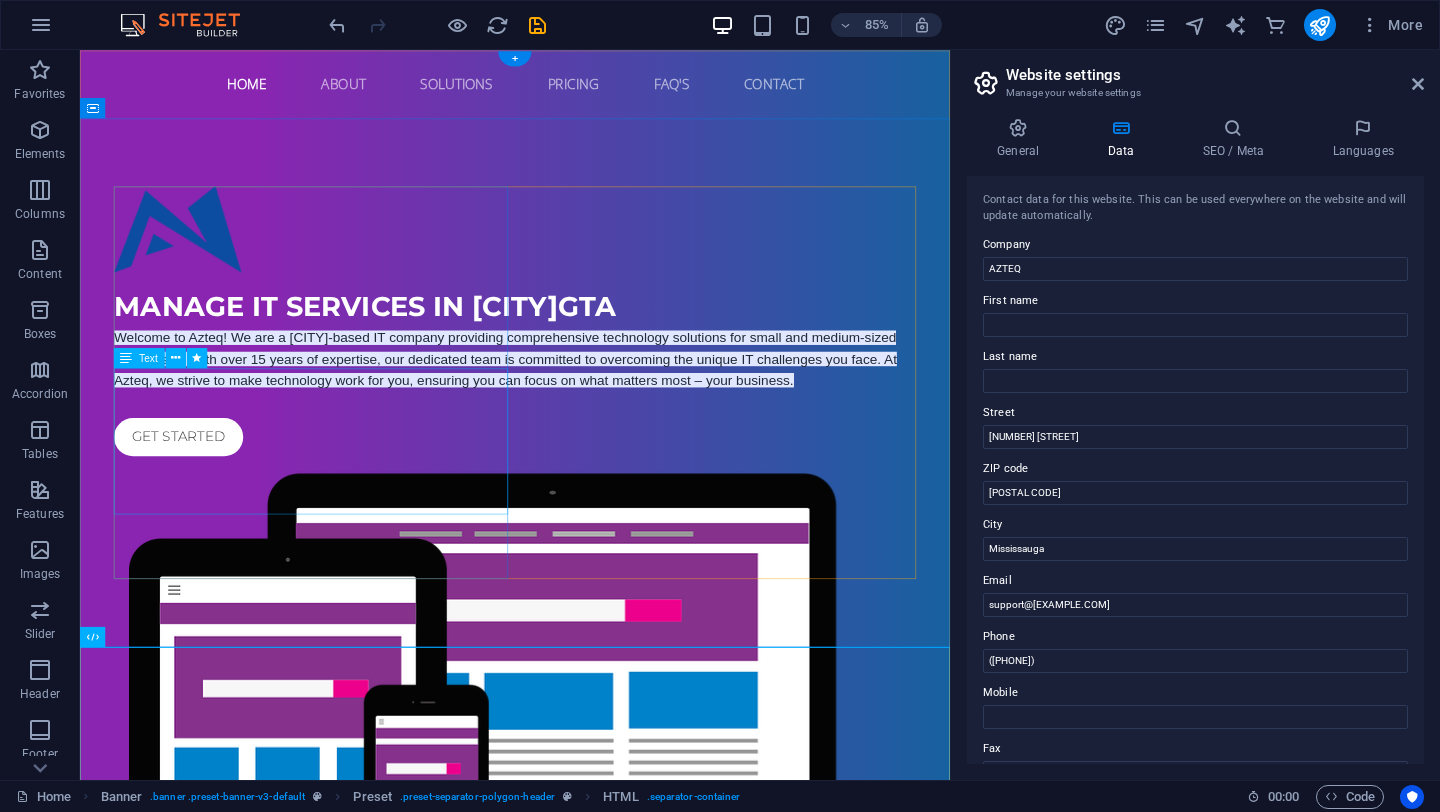 click on "Welcome to Azteq! We are a Mississauga-based IT company providing comprehensive technology solutions for small and medium-sized businesses. With over 15 years of expertise, our dedicated team is committed to overcoming the unique IT challenges you face. At Azteq, we strive to make technology work for you, ensuring you can focus on what matters most – your business." at bounding box center (592, 413) 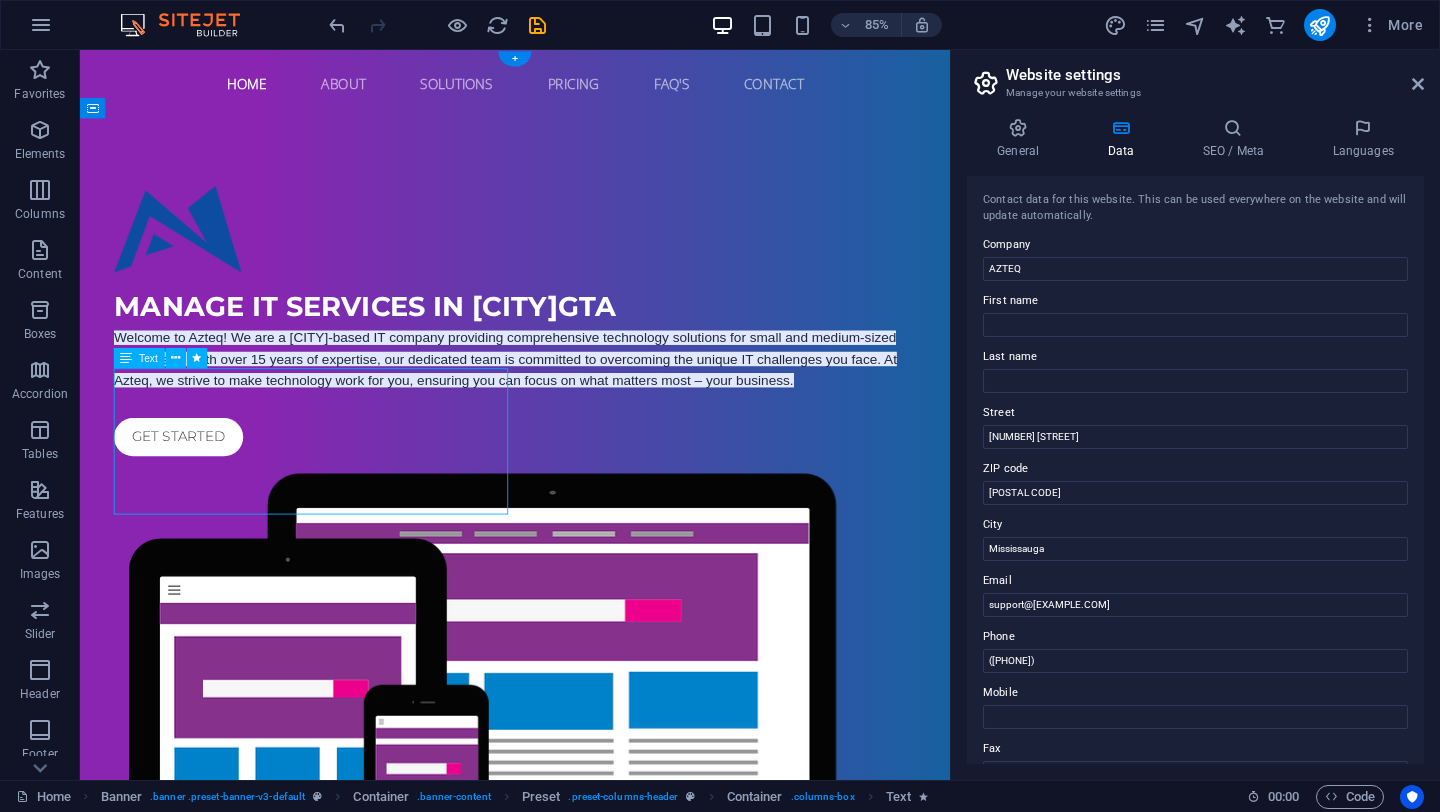 click on "Welcome to Azteq! We are a Mississauga-based IT company providing comprehensive technology solutions for small and medium-sized businesses. With over 15 years of expertise, our dedicated team is committed to overcoming the unique IT challenges you face. At Azteq, we strive to make technology work for you, ensuring you can focus on what matters most – your business." at bounding box center (592, 413) 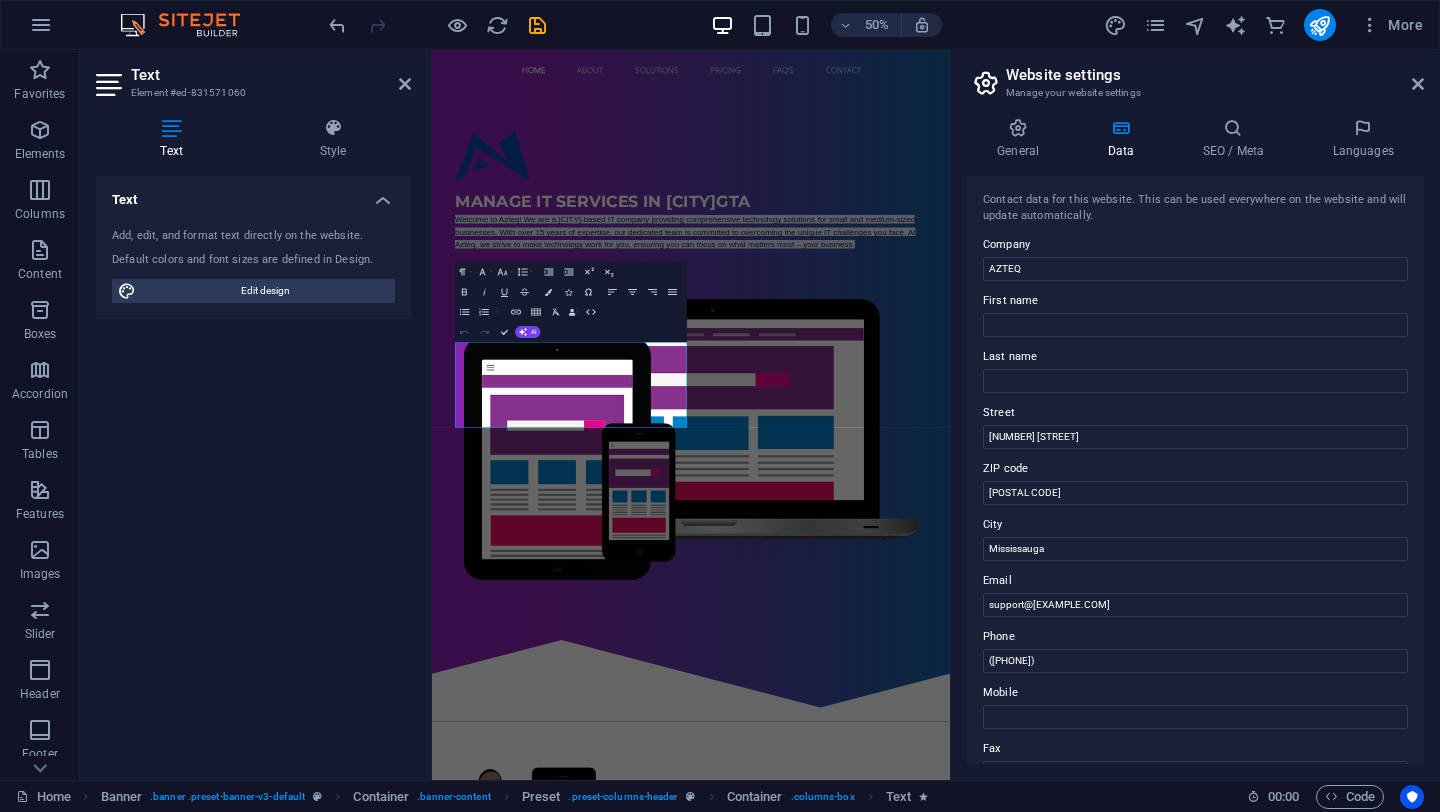 click on "Text Add, edit, and format text directly on the website. Default colors and font sizes are defined in Design. Edit design Alignment Left aligned Centered Right aligned" at bounding box center [253, 470] 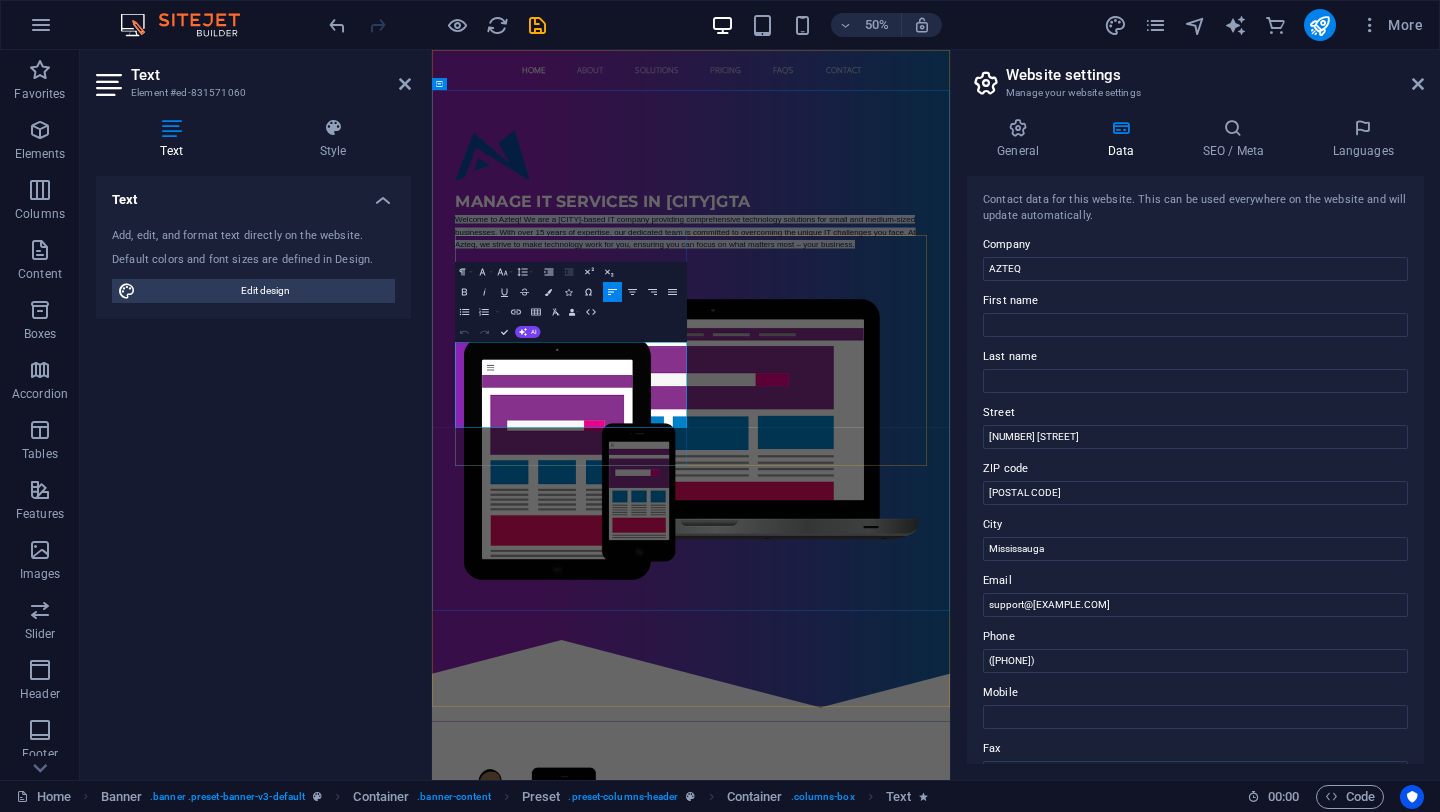 click on "Welcome to Azteq! We are a Mississauga-based IT company providing comprehensive technology solutions for small and medium-sized businesses. With over 15 years of expertise, our dedicated team is committed to overcoming the unique IT challenges you face. At Azteq, we strive to make technology work for you, ensuring you can focus on what matters most – your business." at bounding box center (938, 413) 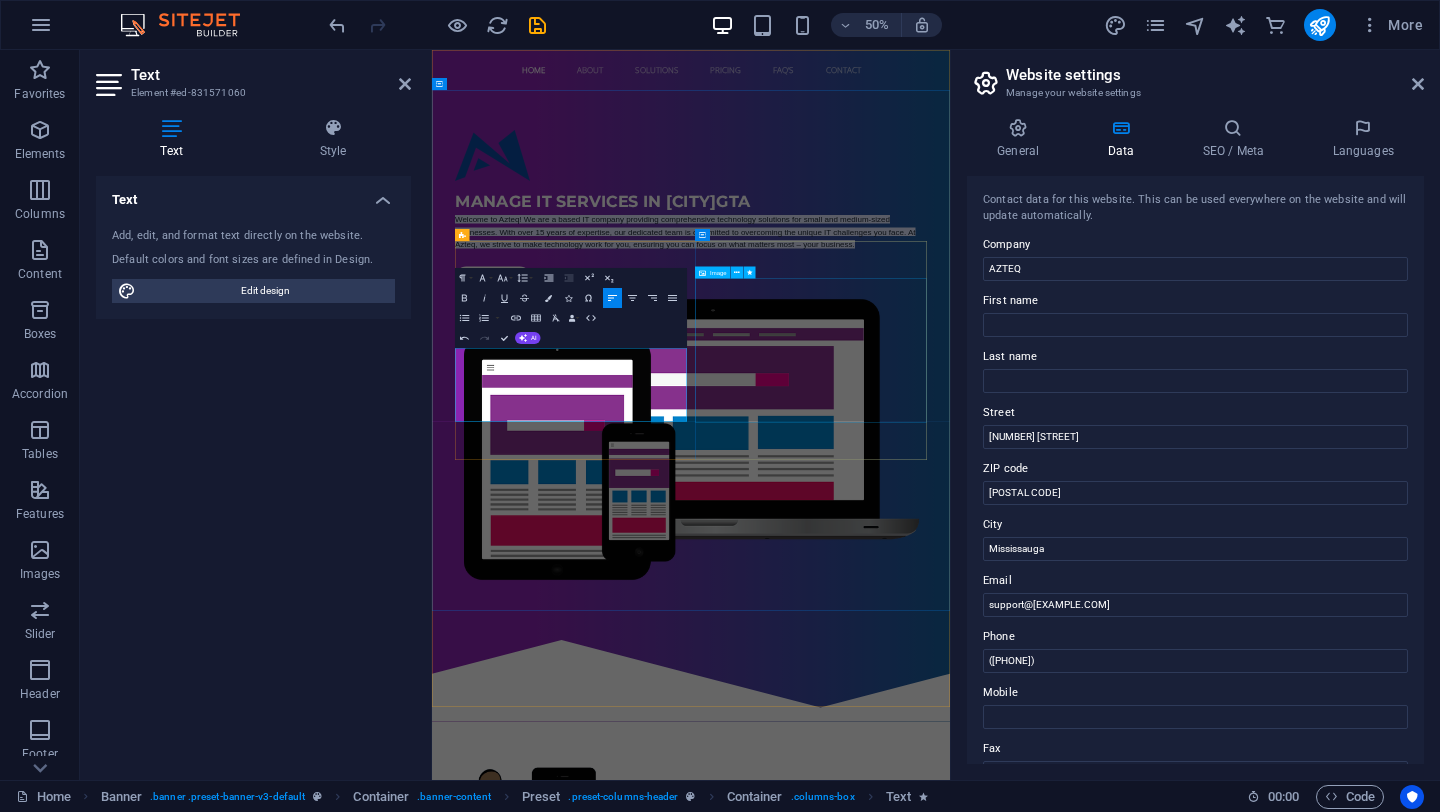 type 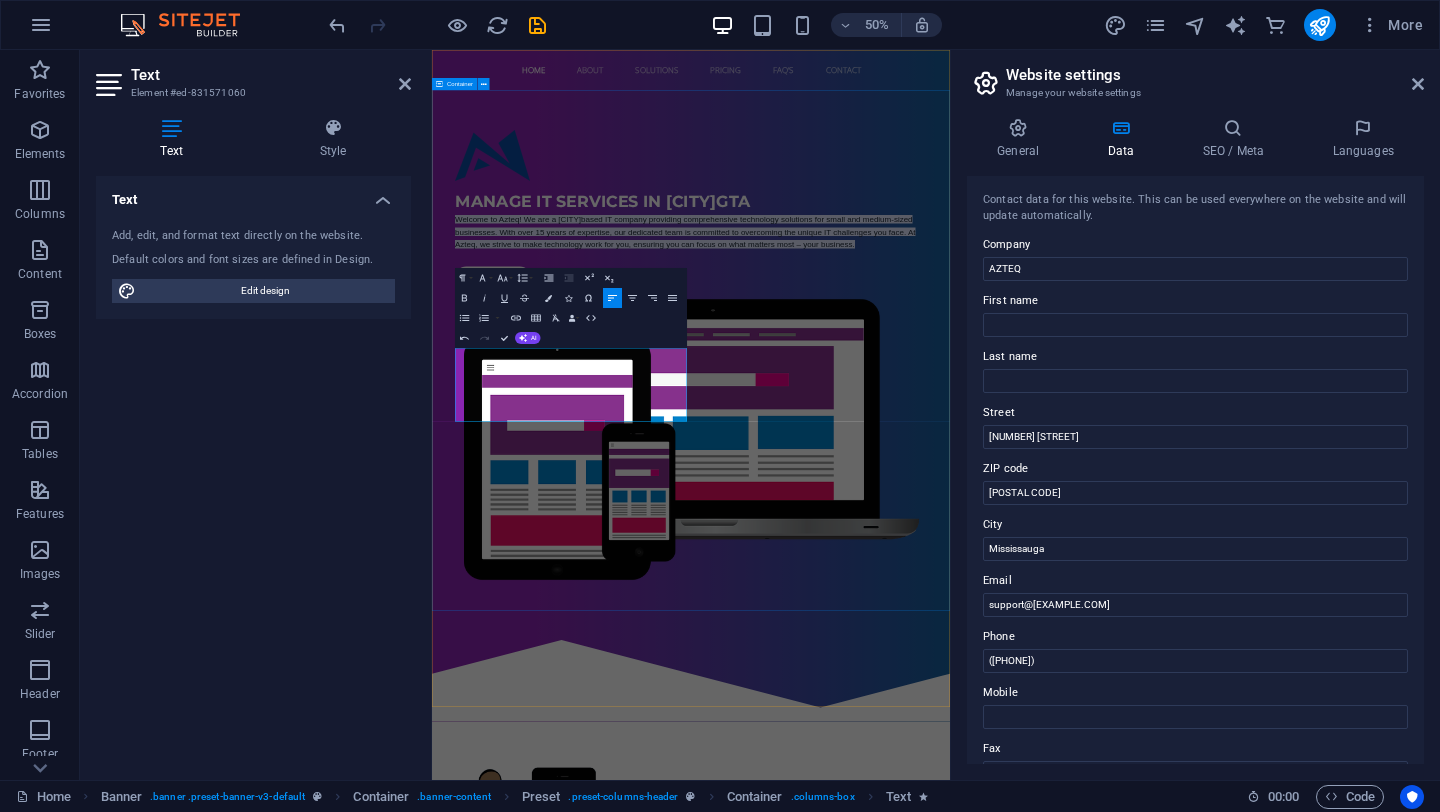 click on "Manage IT Services in  GTA Welcome to Azteq! We are a GTA  based IT company providing comprehensive technology solutions for small and medium-sized businesses. With over 15 years of expertise, our dedicated team is committed to overcoming the unique IT challenges you face. At Azteq, we strive to make technology work for you, ensuring you can focus on what matters most – your business. Get started" at bounding box center (950, 665) 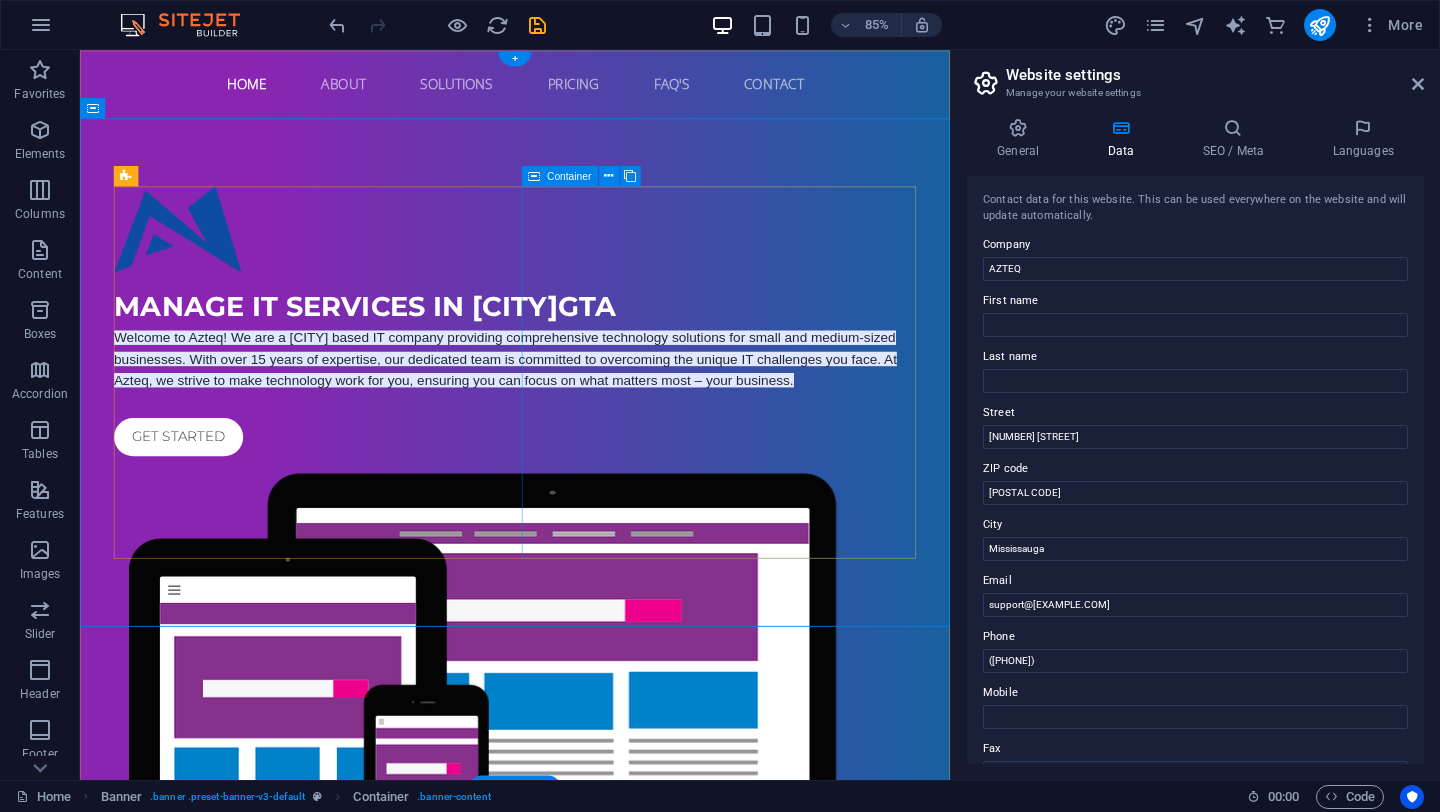 click at bounding box center (592, 828) 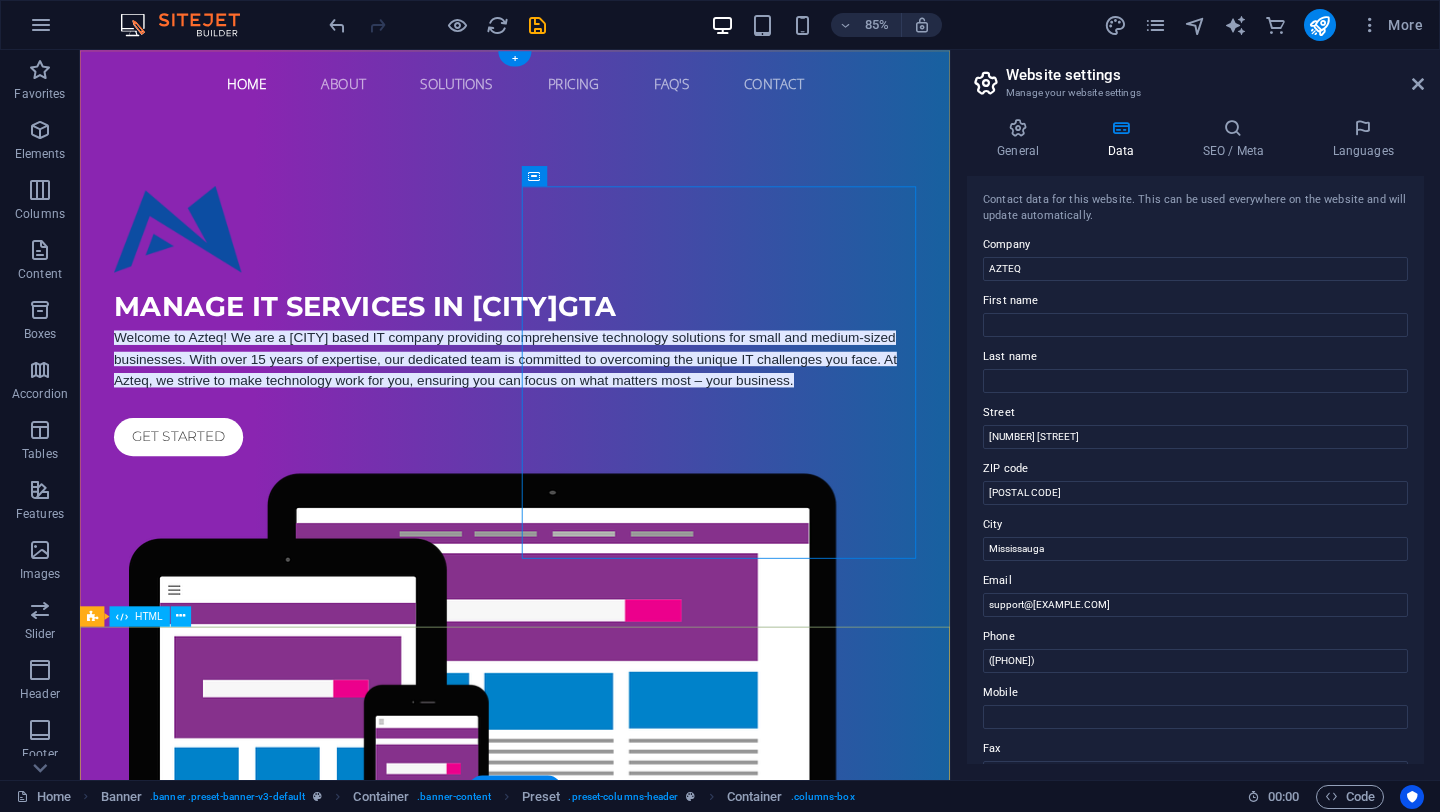 click at bounding box center (592, 1297) 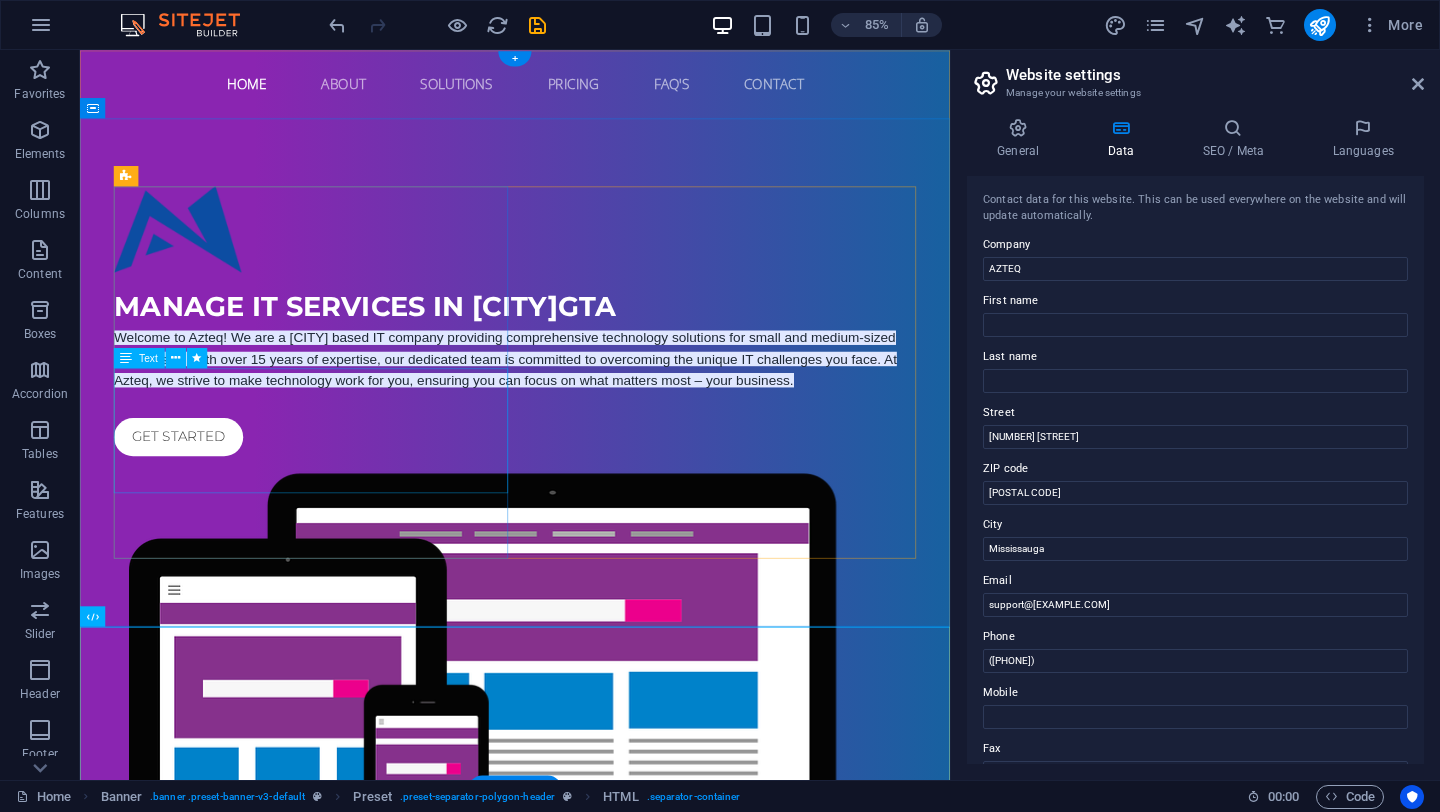 click on "Welcome to Azteq! We are a GTA based IT company providing comprehensive technology solutions for small and medium-sized businesses. With over 15 years of expertise, our dedicated team is committed to overcoming the unique IT challenges you face. At Azteq, we strive to make technology work for you, ensuring you can focus on what matters most – your business." at bounding box center [592, 413] 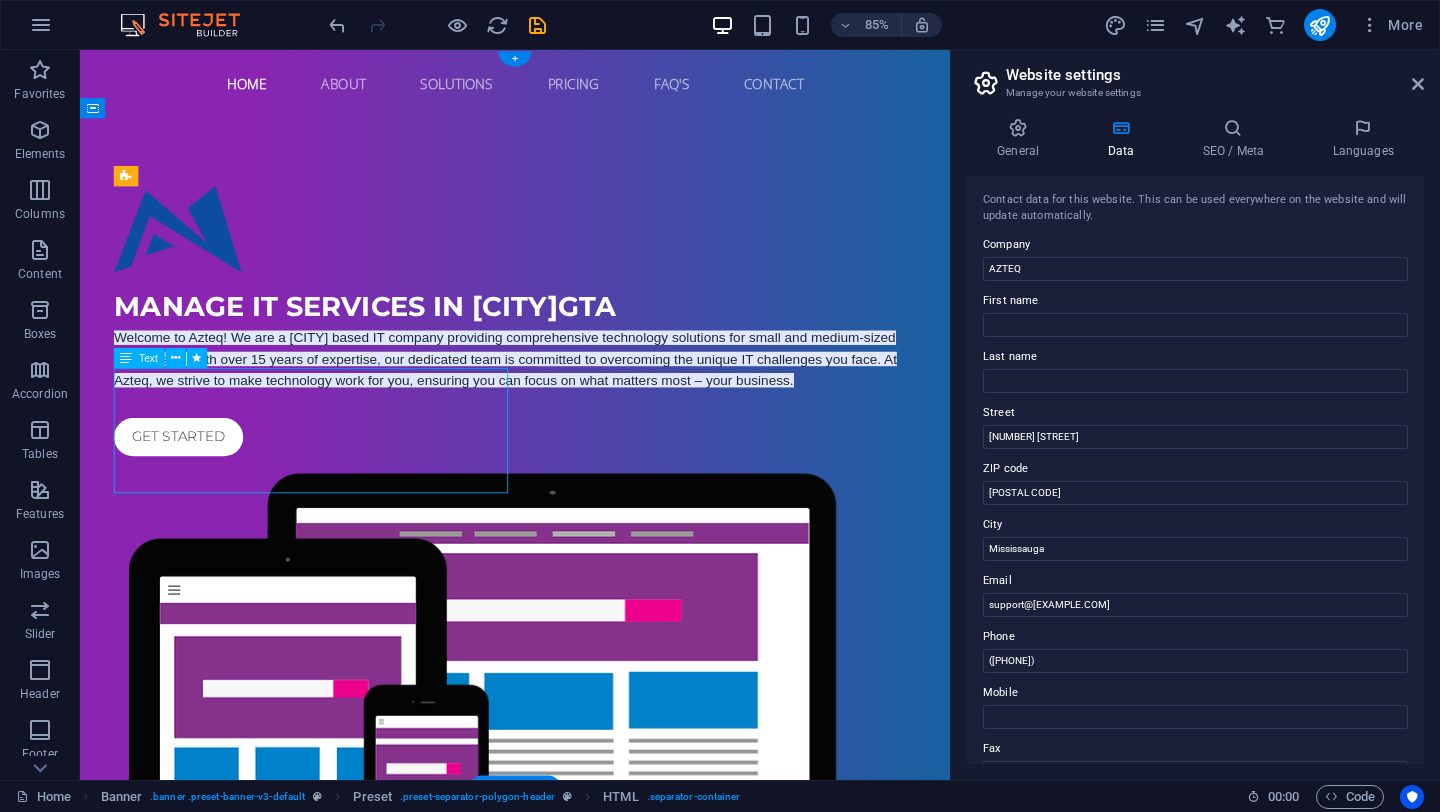 click on "Welcome to Azteq! We are a GTA based IT company providing comprehensive technology solutions for small and medium-sized businesses. With over 15 years of expertise, our dedicated team is committed to overcoming the unique IT challenges you face. At Azteq, we strive to make technology work for you, ensuring you can focus on what matters most – your business." at bounding box center [592, 413] 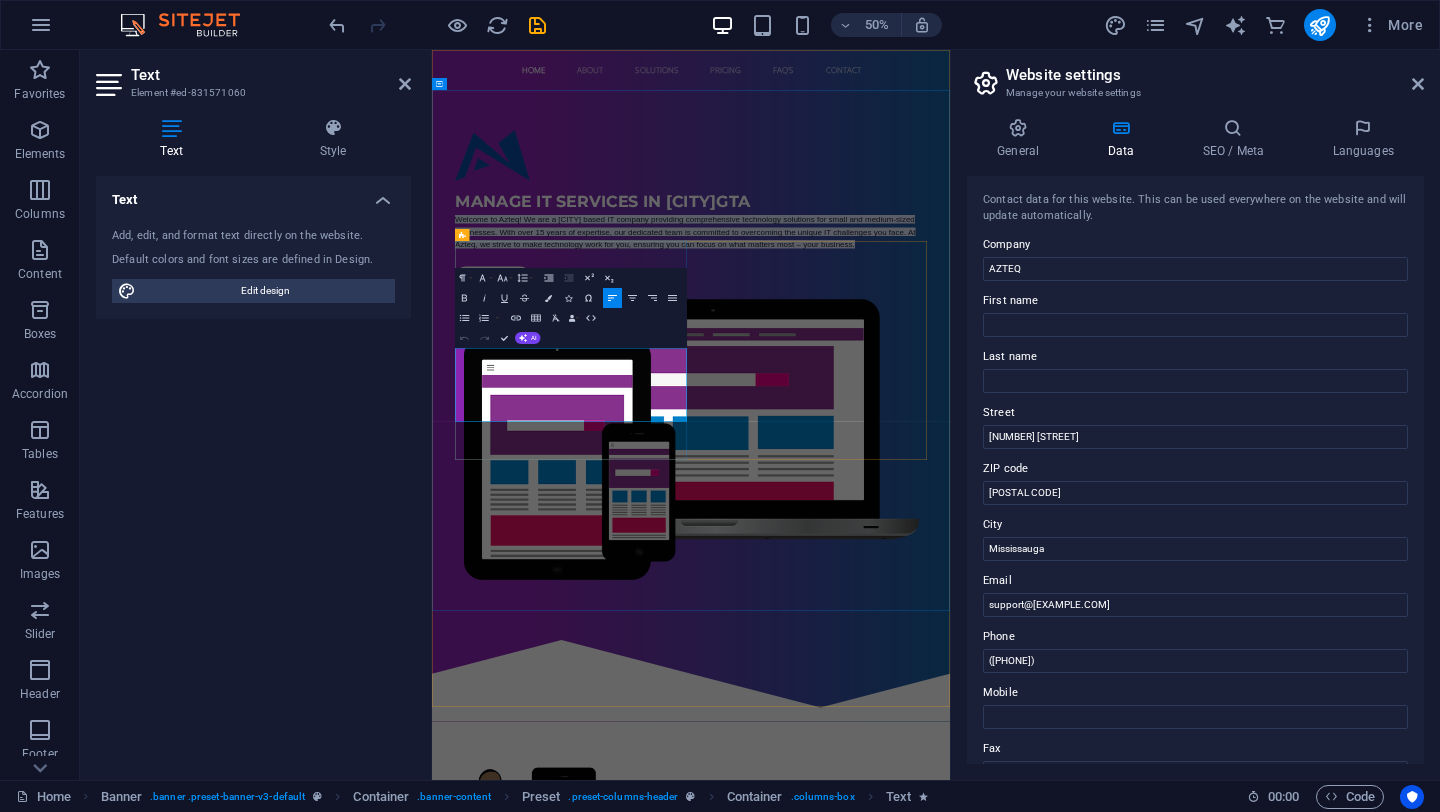 click on "Welcome to Azteq! We are a GTA based IT company providing comprehensive technology solutions for small and medium-sized businesses. With over 15 years of expertise, our dedicated team is committed to overcoming the unique IT challenges you face. At Azteq, we strive to make technology work for you, ensuring you can focus on what matters most – your business." at bounding box center (938, 413) 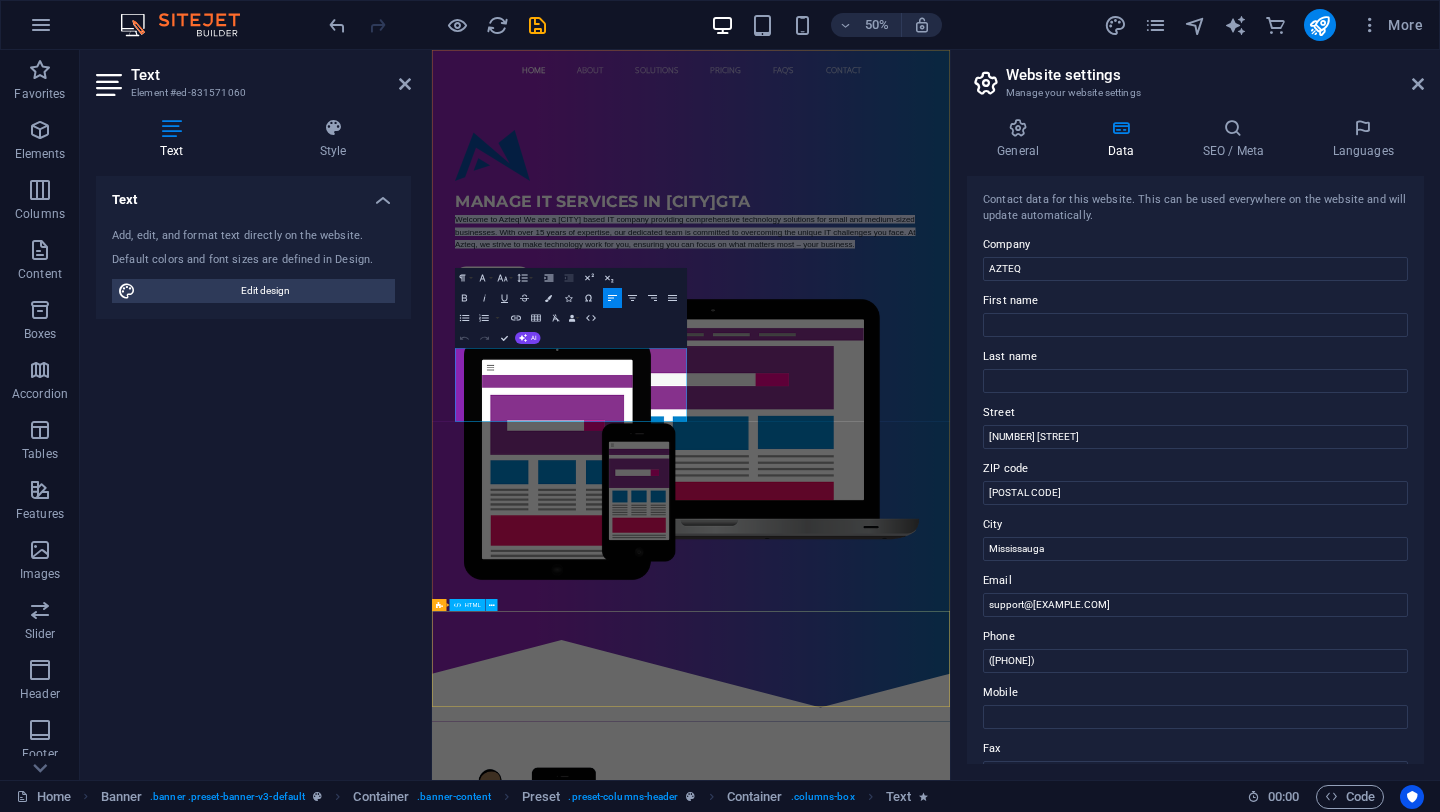 click at bounding box center [950, 1297] 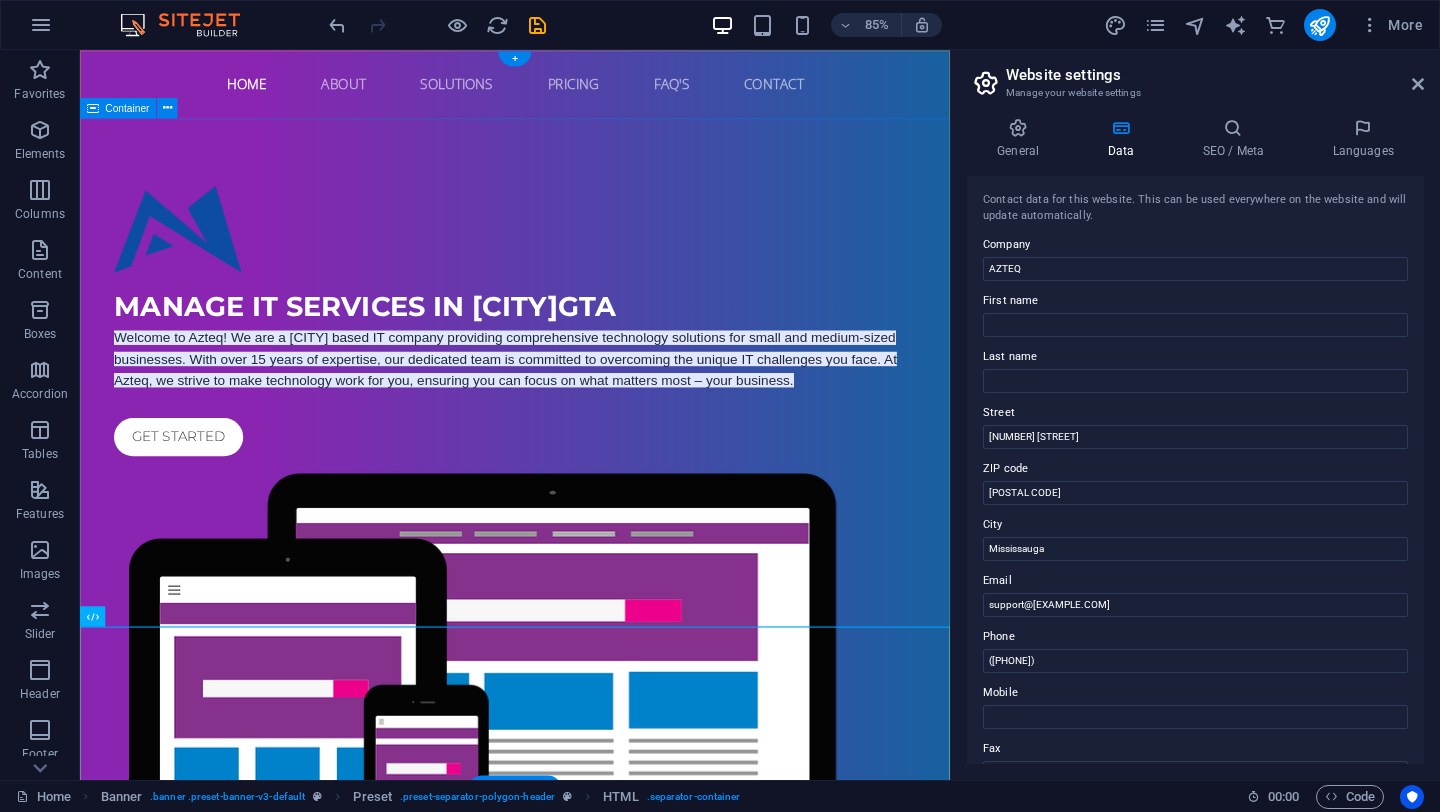 click on "Manage IT Services in  GTA Welcome to Azteq! We are a GTA based IT company providing comprehensive technology solutions for small and medium-sized businesses. With over 15 years of expertise, our dedicated team is committed to overcoming the unique IT challenges you face. At Azteq, we strive to make technology work for you, ensuring you can focus on what matters most – your business. Get started" at bounding box center [592, 665] 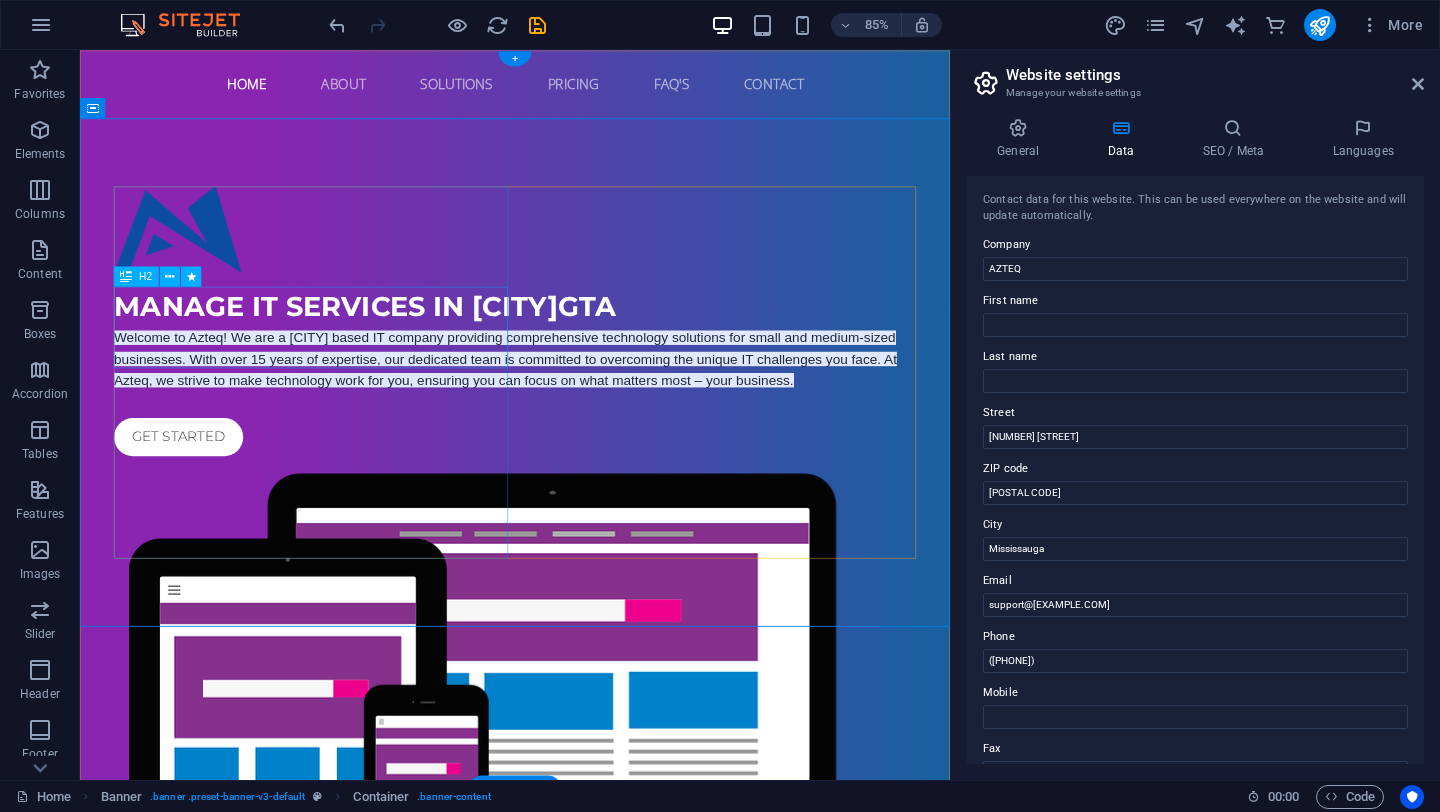 click on "Manage IT Services in  GTA" at bounding box center [592, 352] 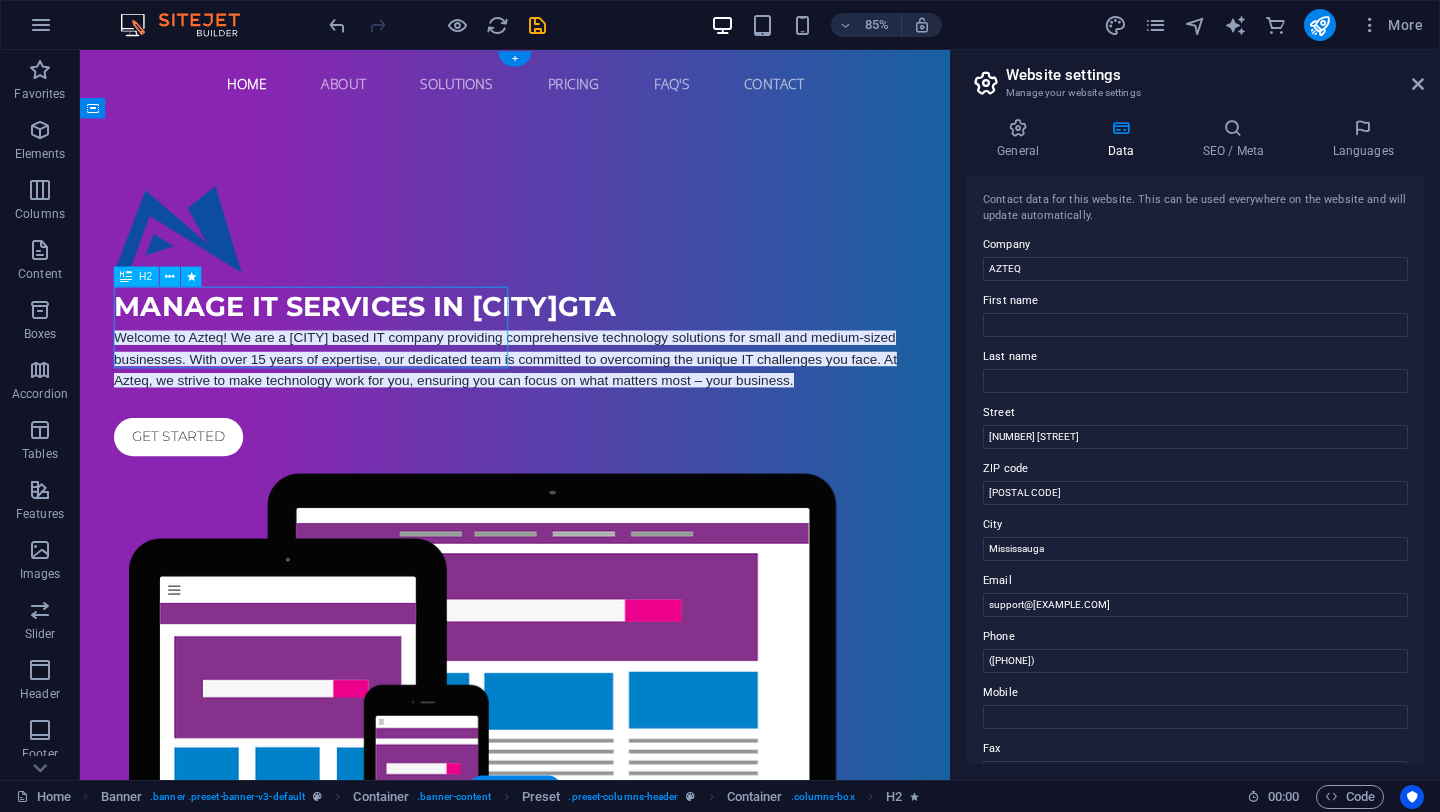 click on "Manage IT Services in  GTA" at bounding box center [592, 352] 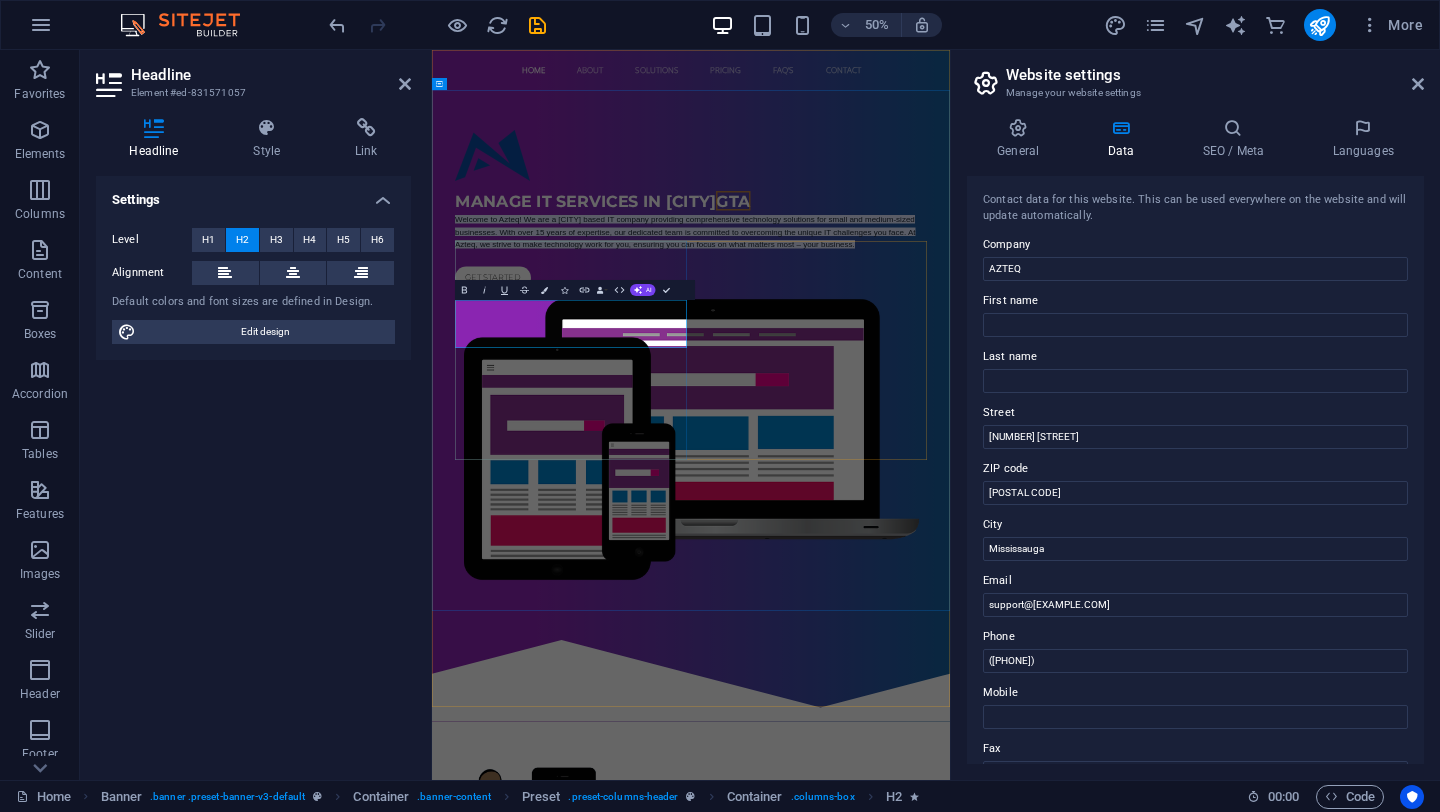 type 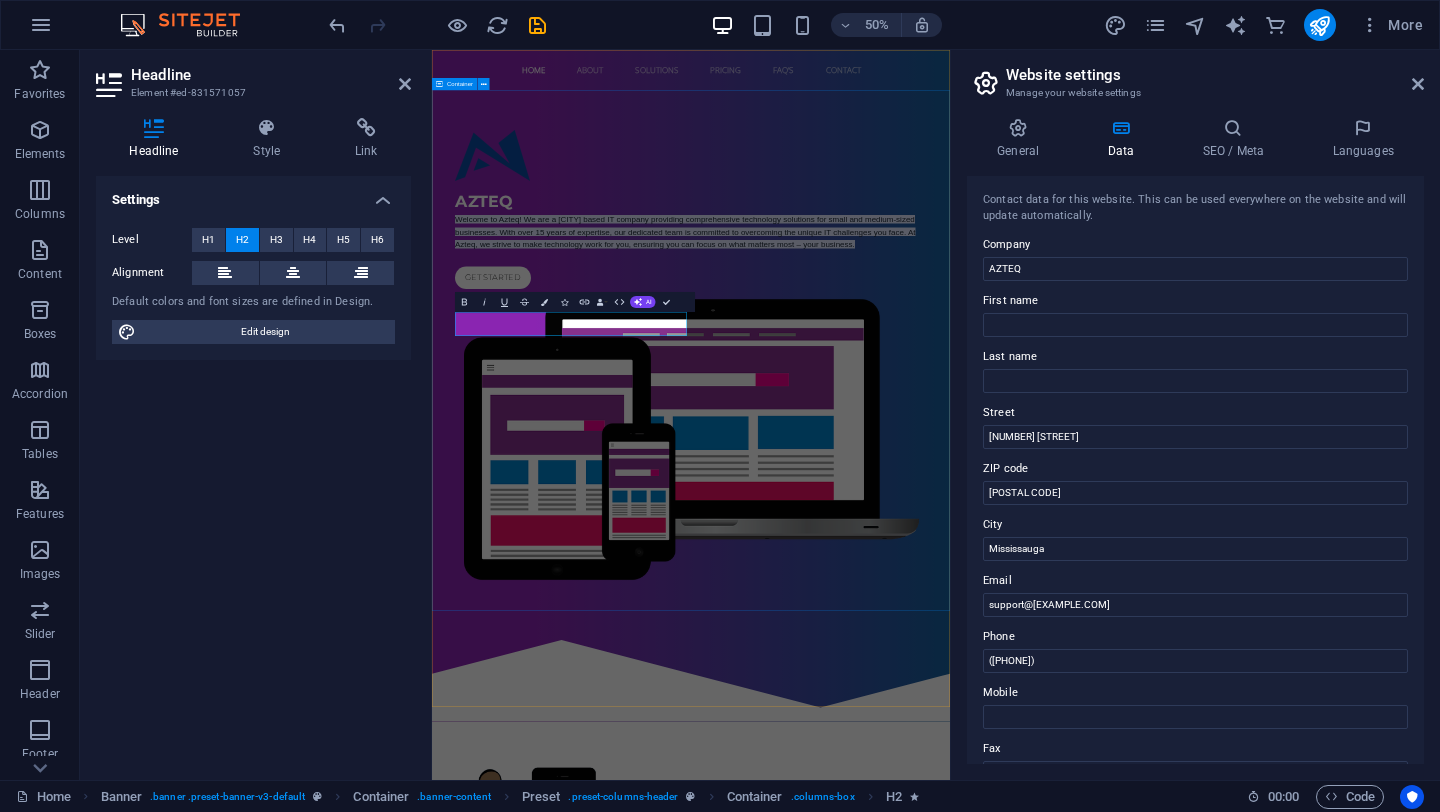 click on "AZTEQ Welcome to Azteq! We are a GTA based IT company providing comprehensive technology solutions for small and medium-sized businesses. With over 15 years of expertise, our dedicated team is committed to overcoming the unique IT challenges you face. At Azteq, we strive to make technology work for you, ensuring you can focus on what matters most – your business. Get started" at bounding box center (950, 665) 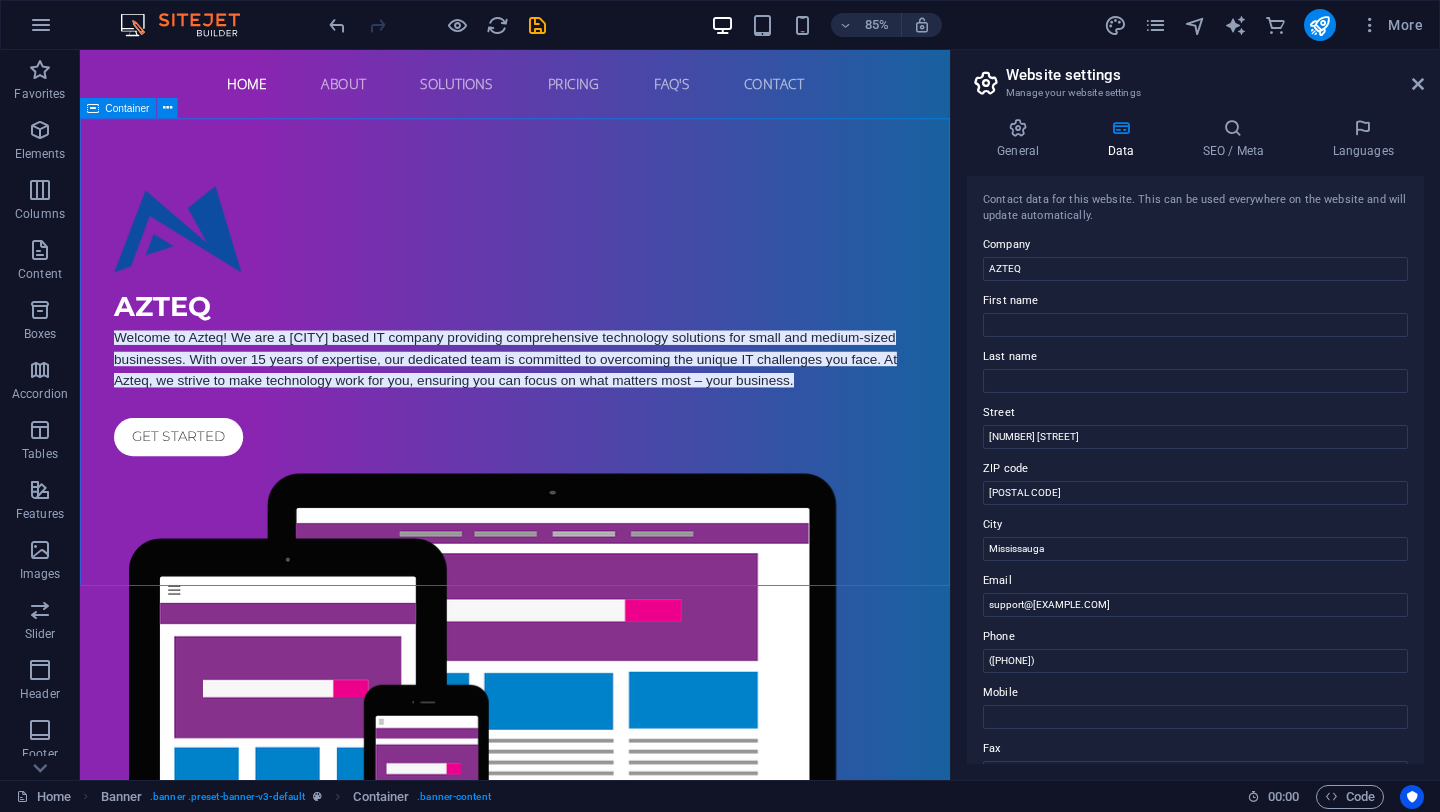 click on "AZTEQ Welcome to Azteq! We are a GTA based IT company providing comprehensive technology solutions for small and medium-sized businesses. With over 15 years of expertise, our dedicated team is committed to overcoming the unique IT challenges you face. At Azteq, we strive to make technology work for you, ensuring you can focus on what matters most – your business. Get started" at bounding box center (592, 665) 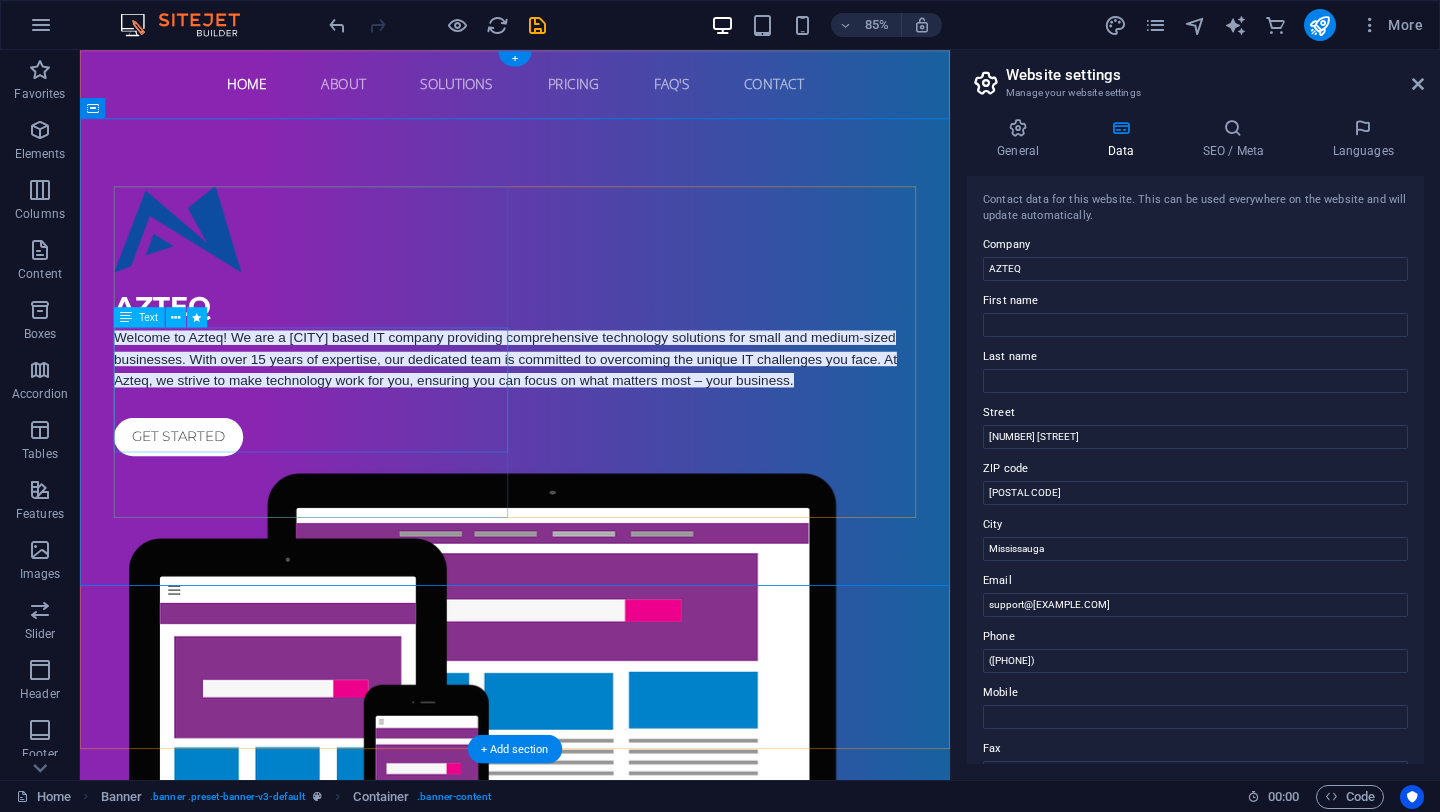 click on "Welcome to Azteq! We are a GTA based IT company providing comprehensive technology solutions for small and medium-sized businesses. With over 15 years of expertise, our dedicated team is committed to overcoming the unique IT challenges you face. At Azteq, we strive to make technology work for you, ensuring you can focus on what matters most – your business." at bounding box center [592, 413] 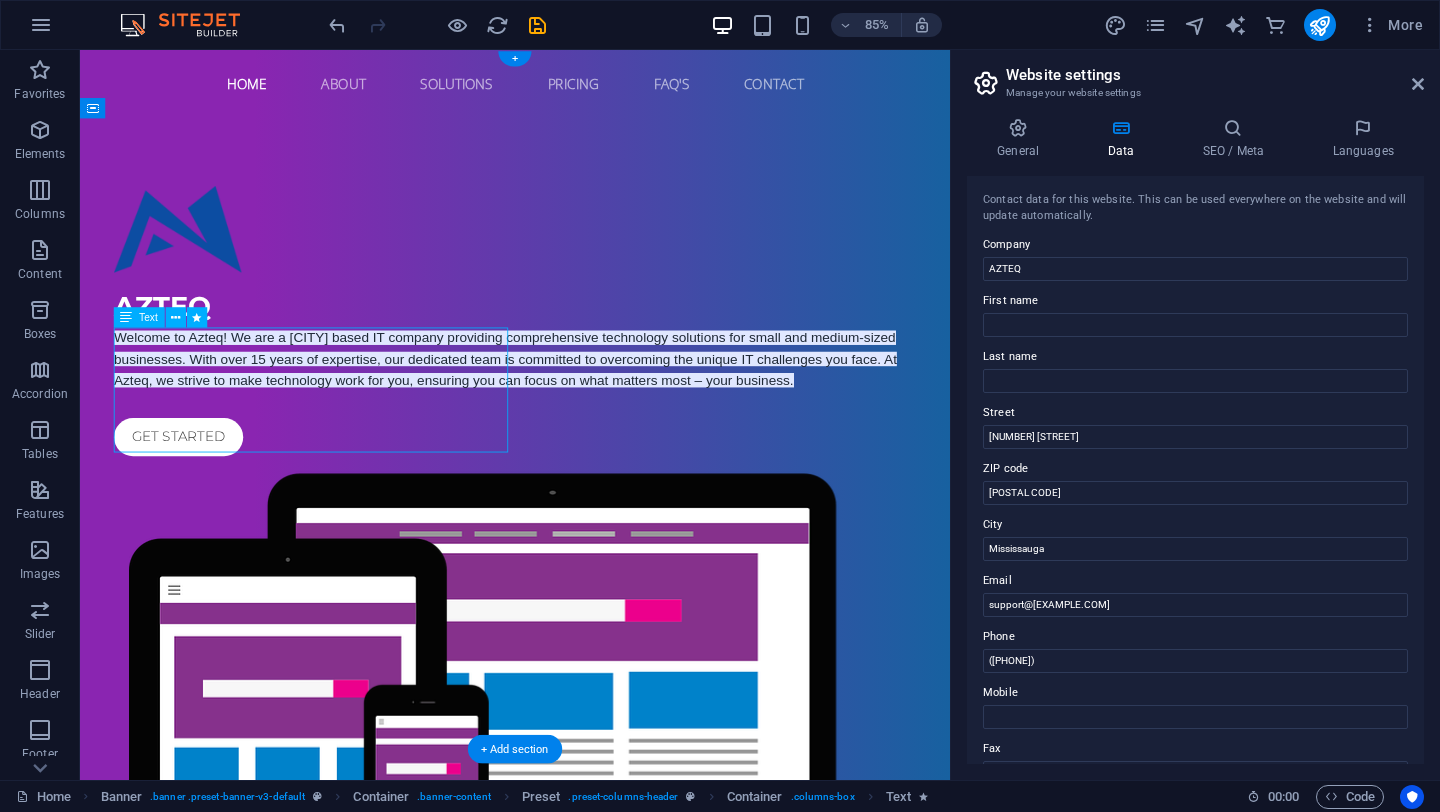 click on "Welcome to Azteq! We are a GTA based IT company providing comprehensive technology solutions for small and medium-sized businesses. With over 15 years of expertise, our dedicated team is committed to overcoming the unique IT challenges you face. At Azteq, we strive to make technology work for you, ensuring you can focus on what matters most – your business." at bounding box center (592, 413) 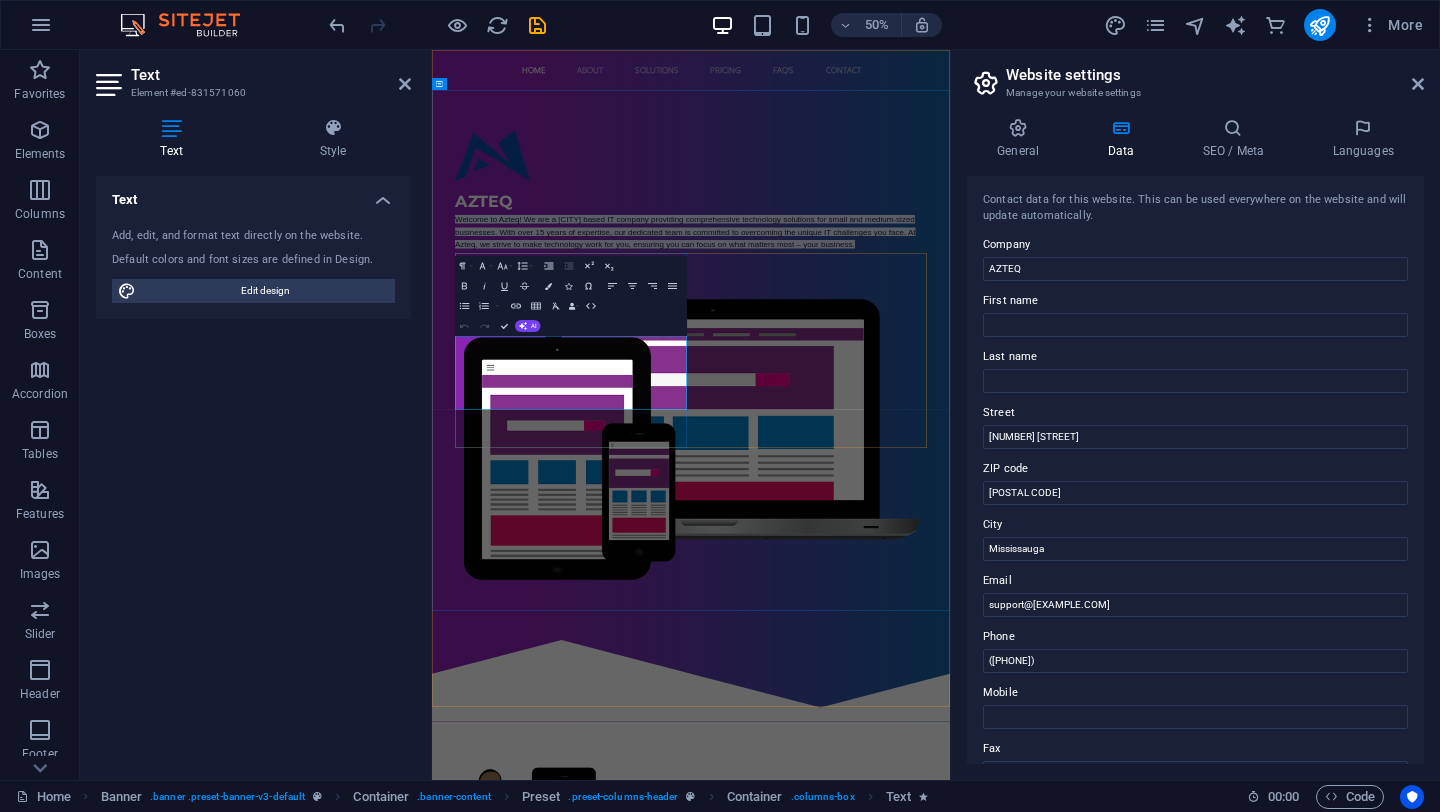 drag, startPoint x: 718, startPoint y: 463, endPoint x: 594, endPoint y: 739, distance: 302.57562 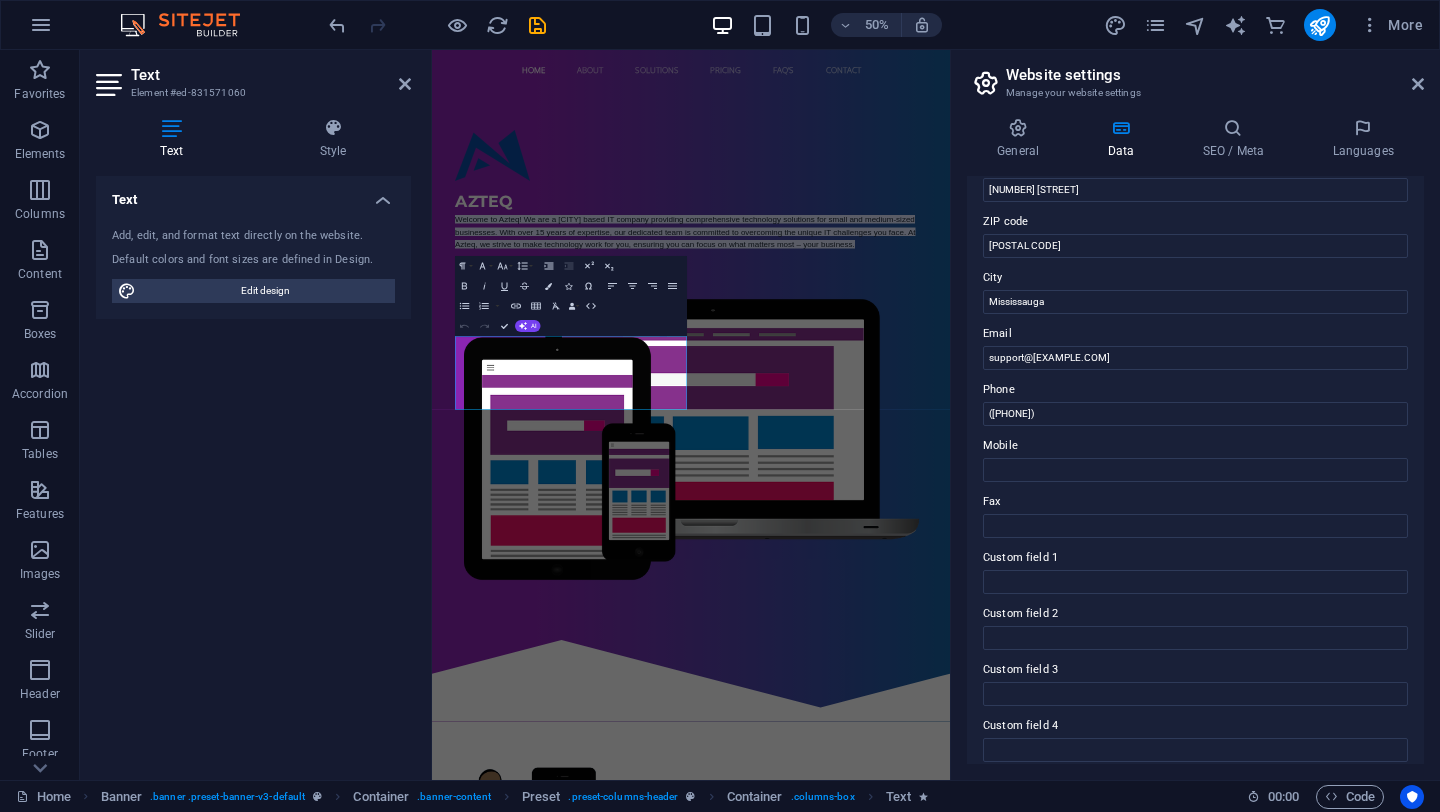 scroll, scrollTop: 372, scrollLeft: 0, axis: vertical 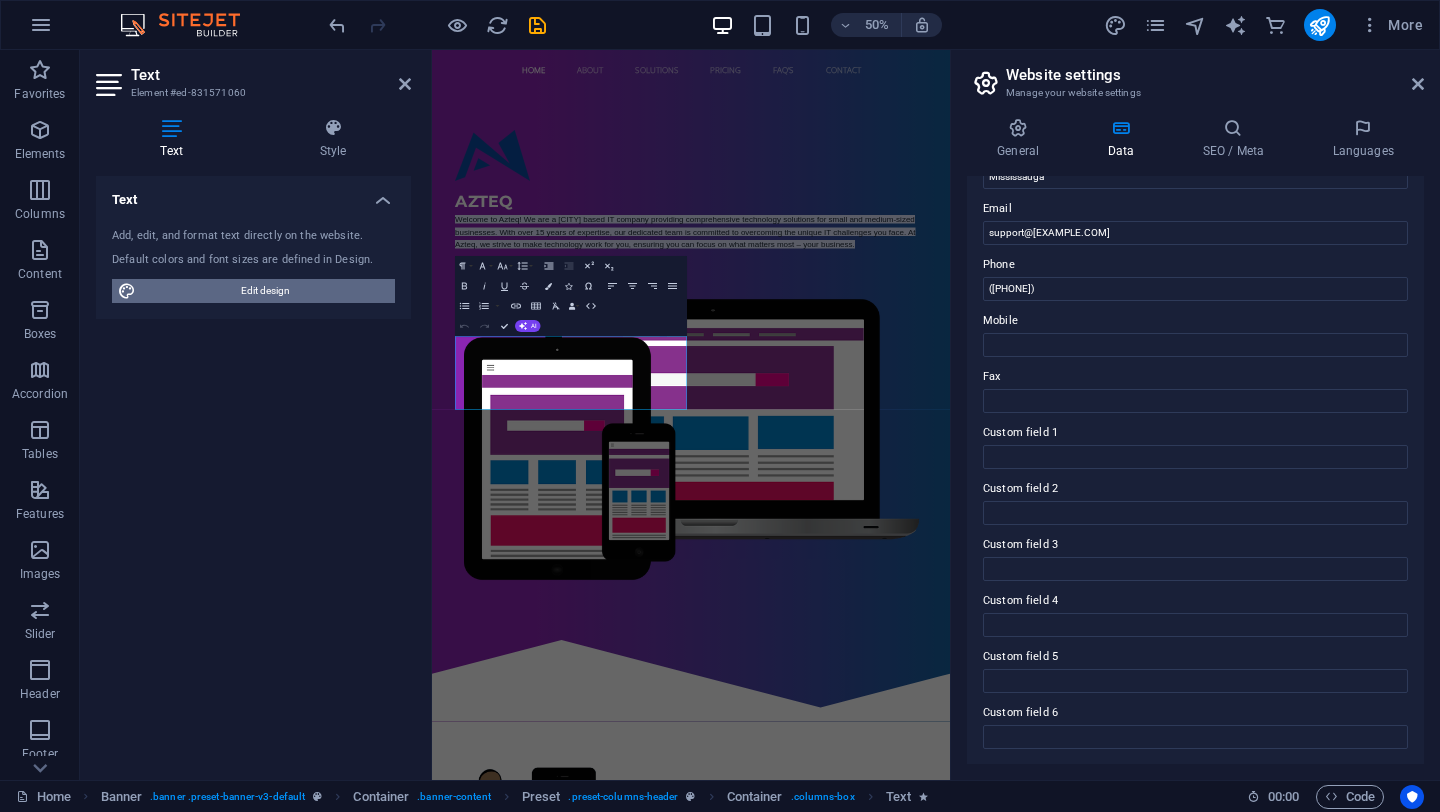 click on "Edit design" at bounding box center [265, 291] 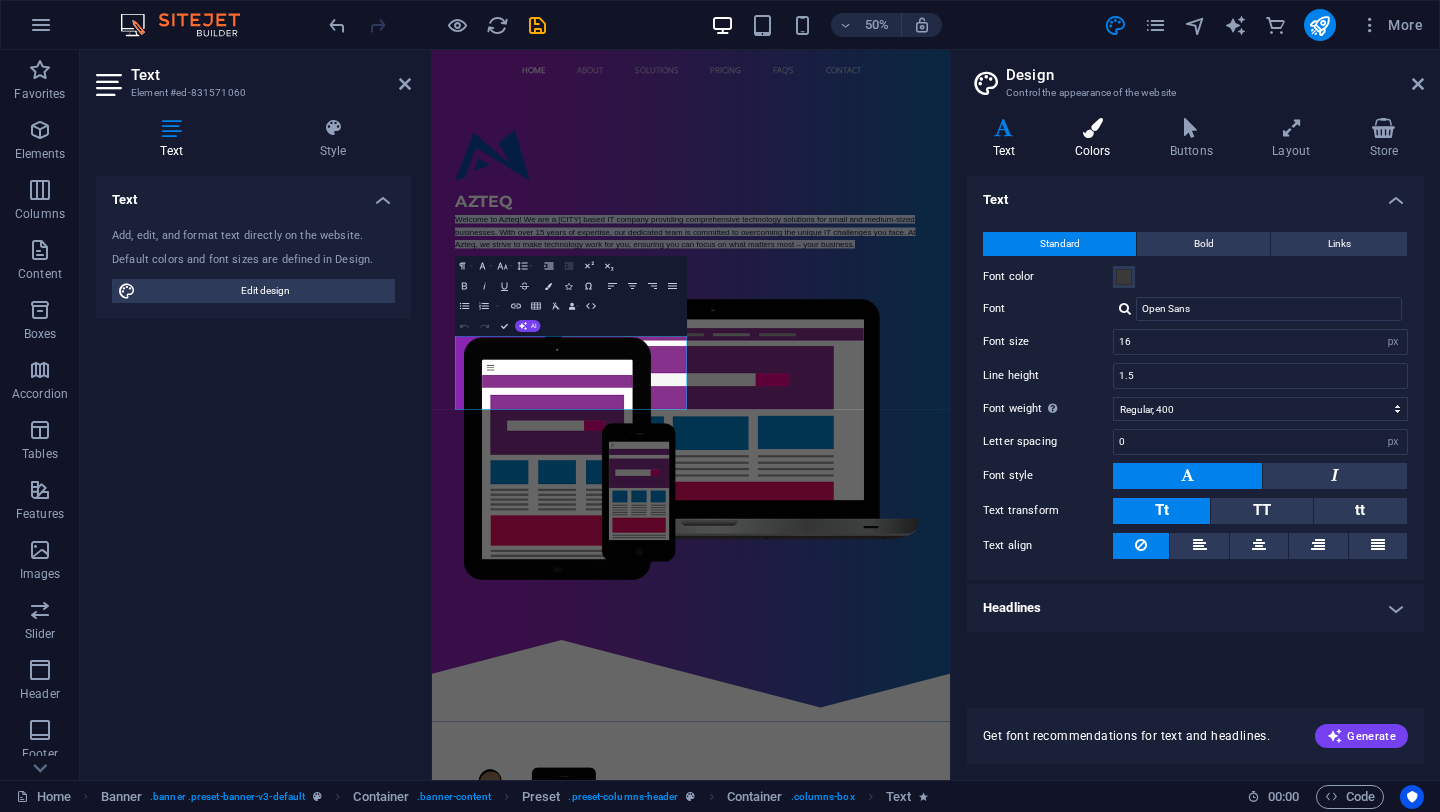 click on "Colors" at bounding box center [1096, 139] 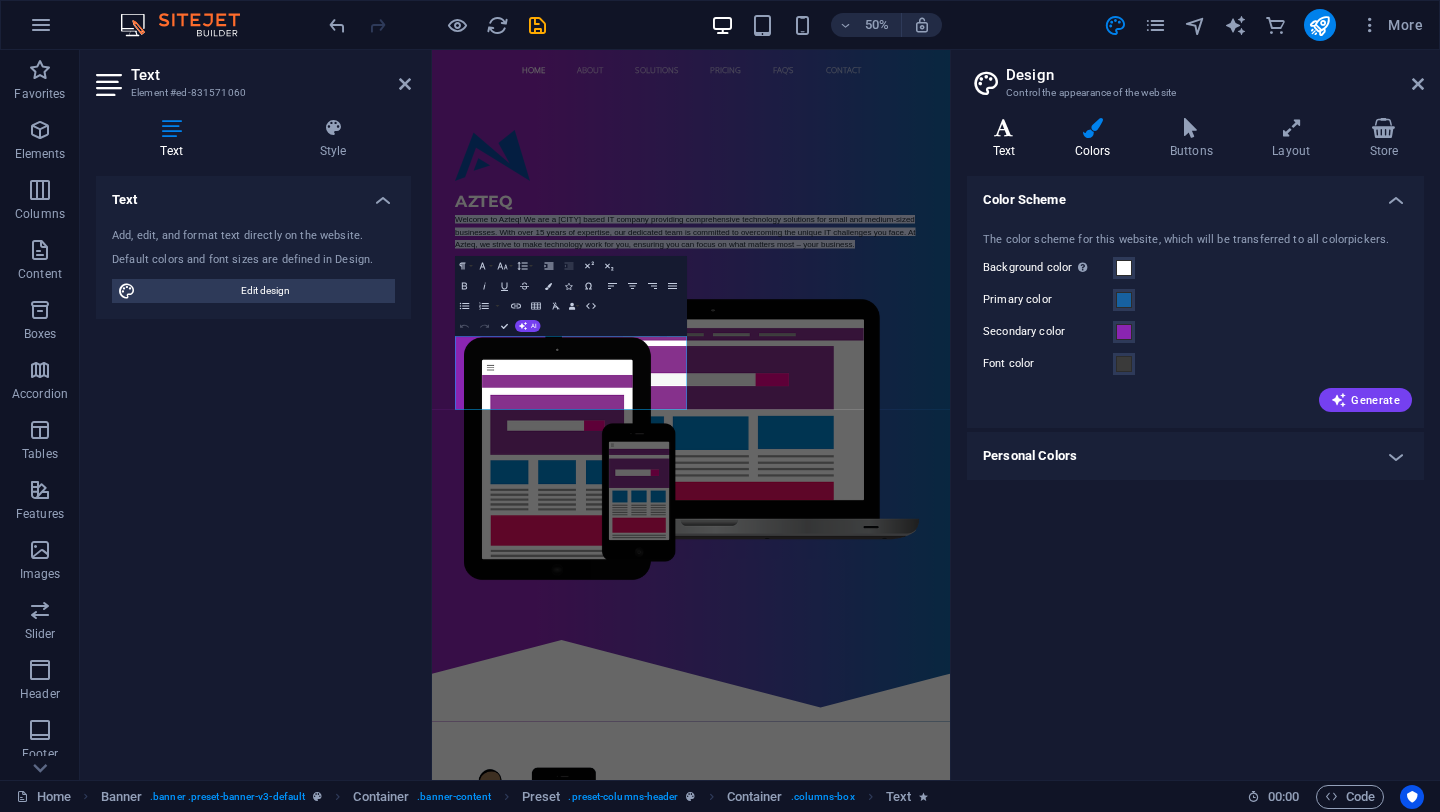 click on "Text" at bounding box center [1008, 139] 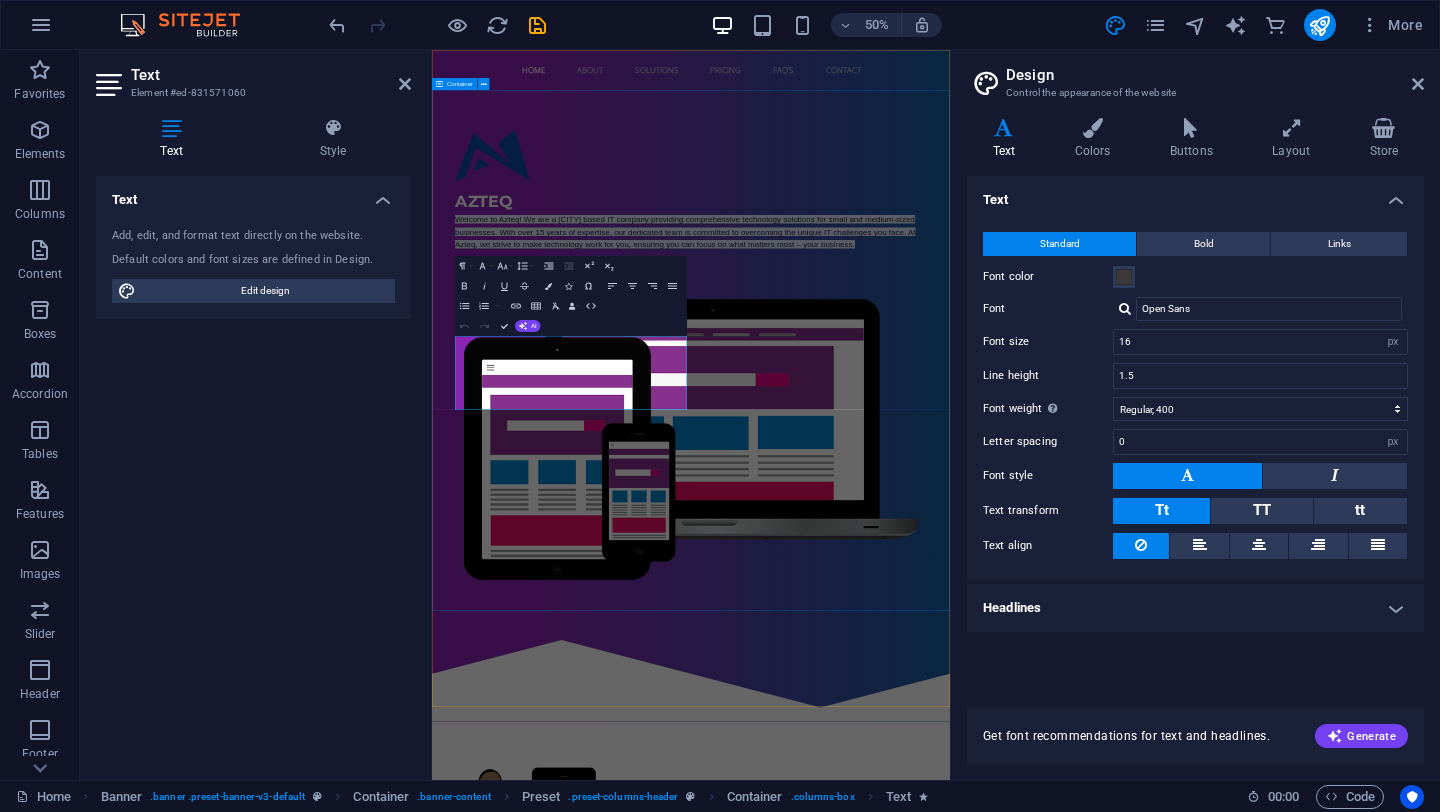 click on "AZTEQ Welcome to Azteq! We are a GTA based IT company providing comprehensive technology solutions for small and medium-sized businesses. With over 15 years of expertise, our dedicated team is committed to overcoming the unique IT challenges you face. At Azteq, we strive to make technology work for you, ensuring you can focus on what matters most – your business. Get started" at bounding box center (950, 665) 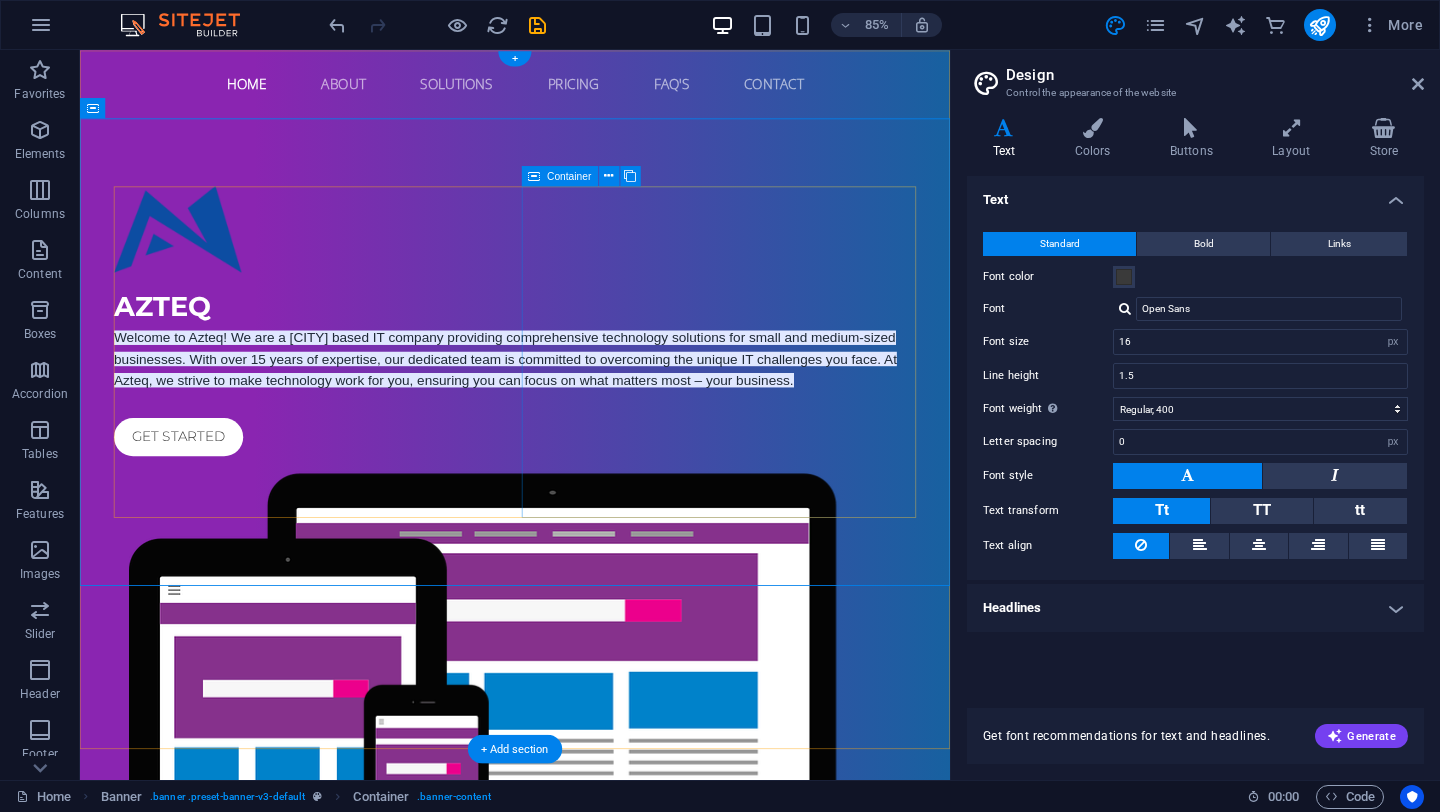 click at bounding box center [592, 828] 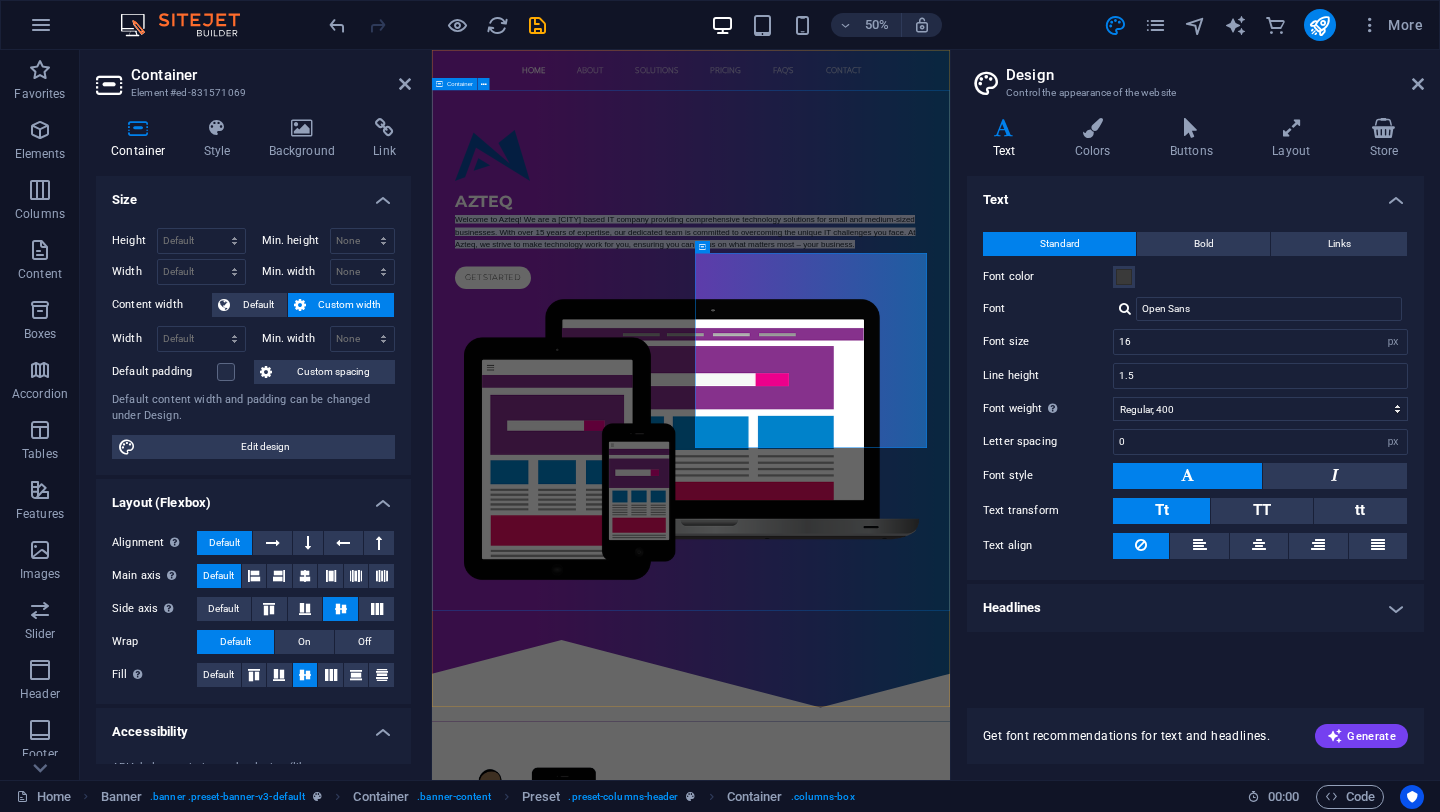 click on "AZTEQ Welcome to Azteq! We are a GTA based IT company providing comprehensive technology solutions for small and medium-sized businesses. With over 15 years of expertise, our dedicated team is committed to overcoming the unique IT challenges you face. At Azteq, we strive to make technology work for you, ensuring you can focus on what matters most – your business. Get started" at bounding box center (950, 665) 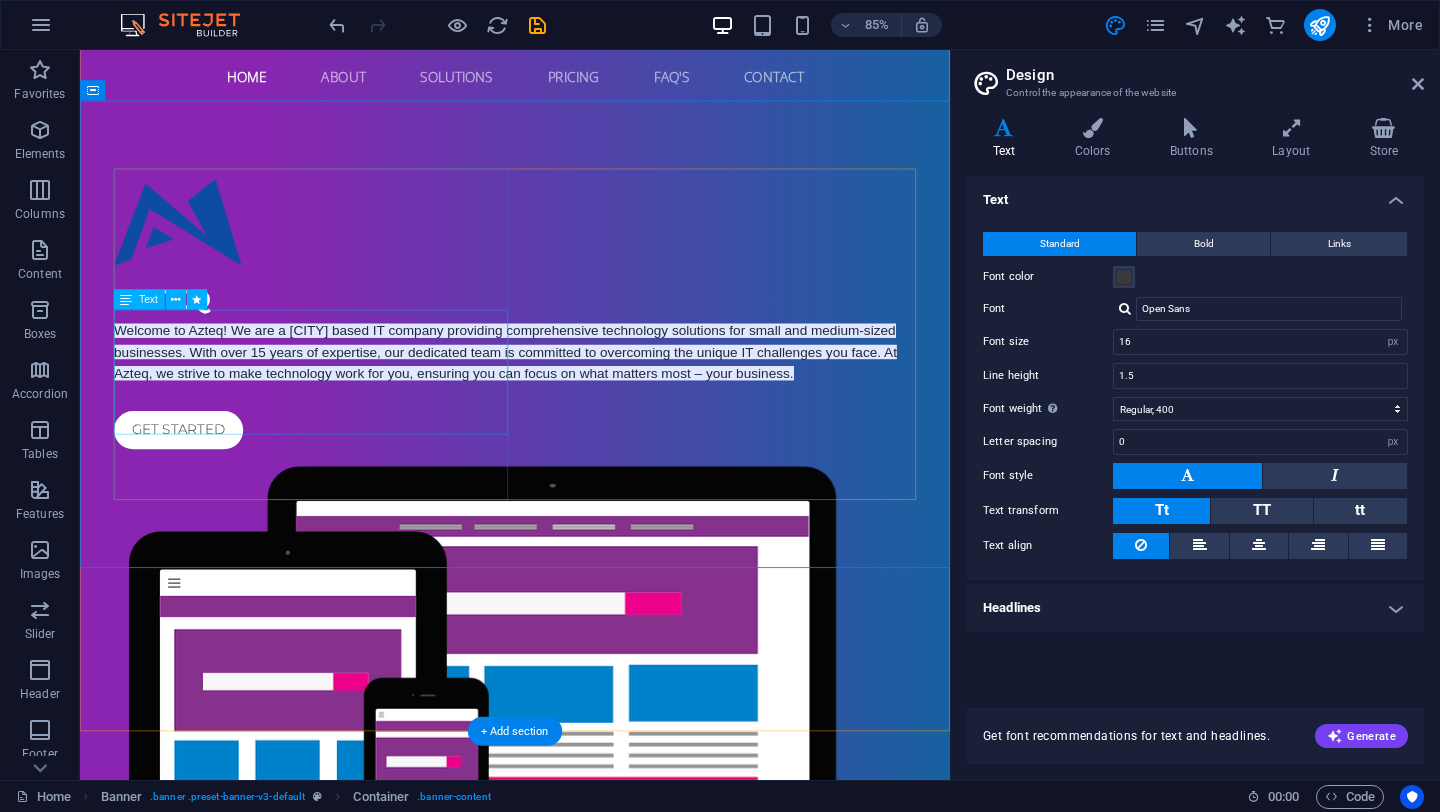 scroll, scrollTop: 4, scrollLeft: 0, axis: vertical 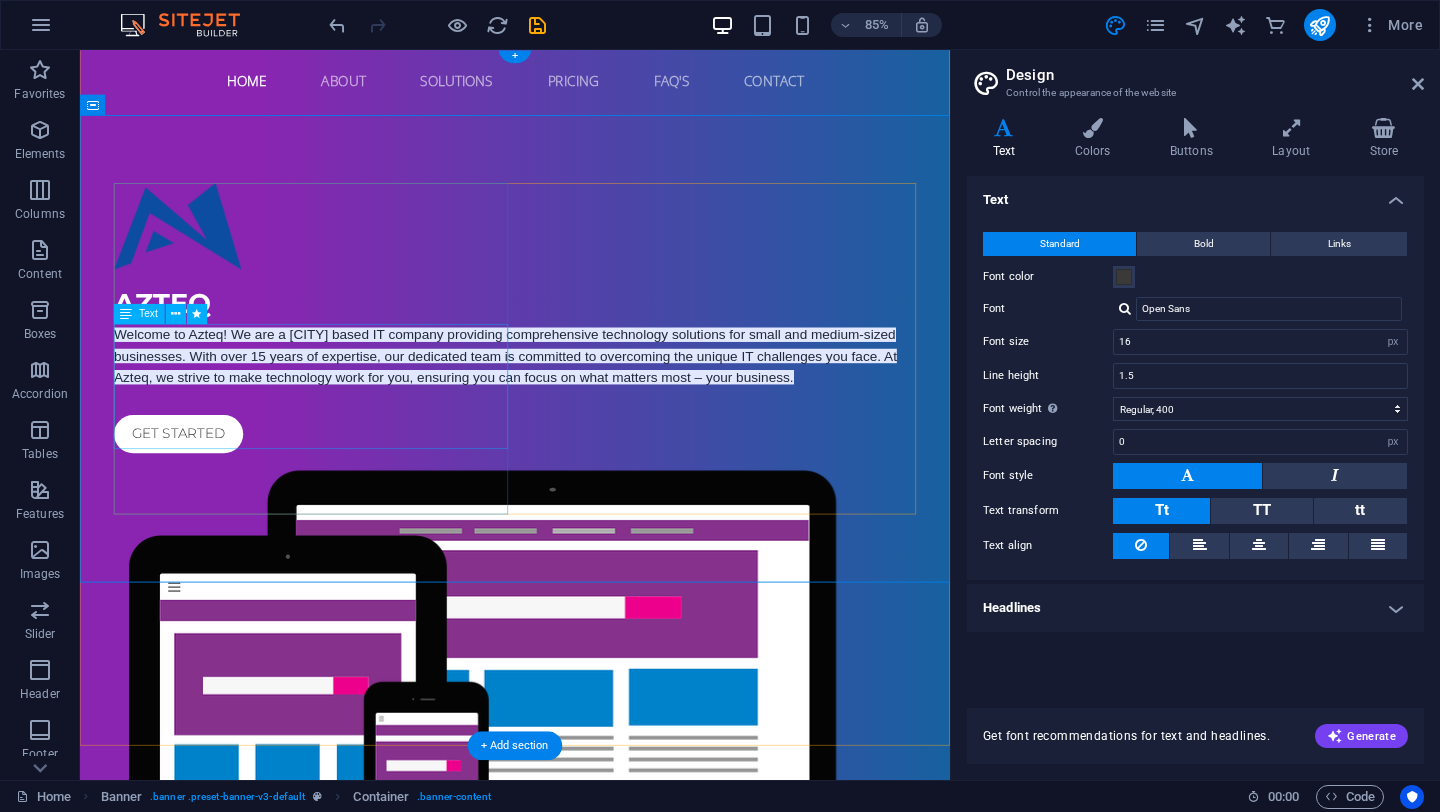 click on "Welcome to Azteq! We are a GTA based IT company providing comprehensive technology solutions for small and medium-sized businesses. With over 15 years of expertise, our dedicated team is committed to overcoming the unique IT challenges you face. At Azteq, we strive to make technology work for you, ensuring you can focus on what matters most – your business." at bounding box center [592, 409] 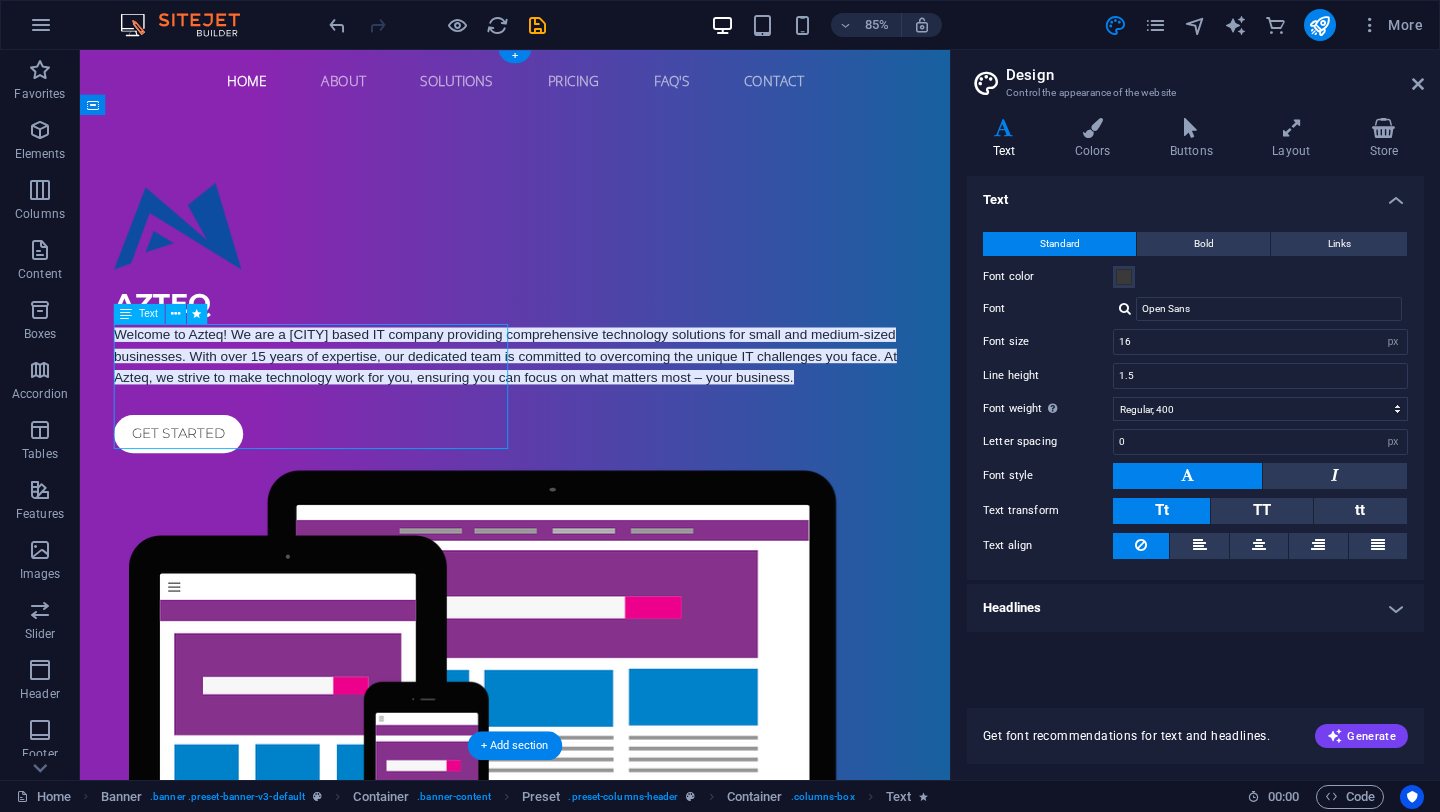 click on "Welcome to Azteq! We are a GTA based IT company providing comprehensive technology solutions for small and medium-sized businesses. With over 15 years of expertise, our dedicated team is committed to overcoming the unique IT challenges you face. At Azteq, we strive to make technology work for you, ensuring you can focus on what matters most – your business." at bounding box center [592, 409] 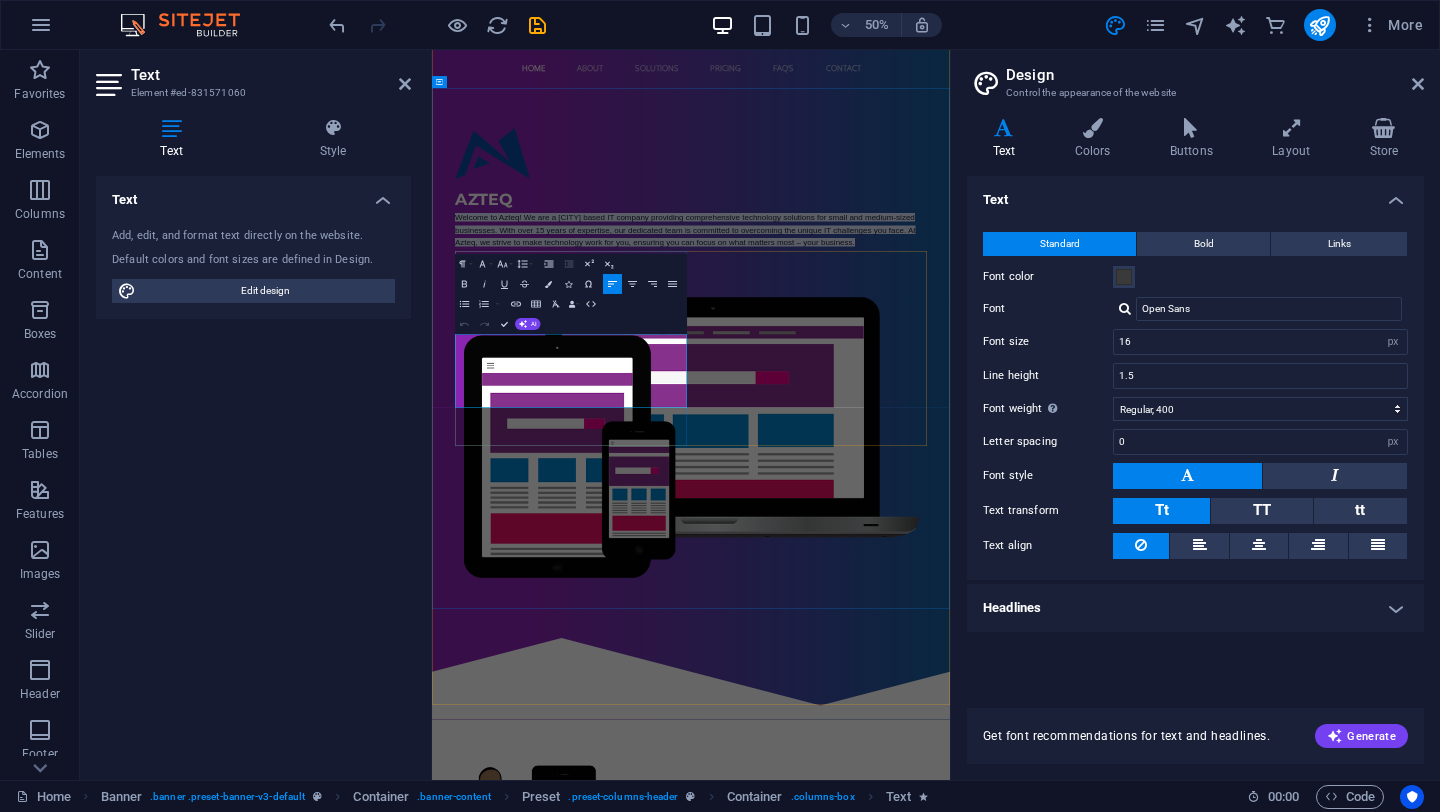 click on "Welcome to Azteq! We are a GTA based IT company providing comprehensive technology solutions for small and medium-sized businesses. With over 15 years of expertise, our dedicated team is committed to overcoming the unique IT challenges you face. At Azteq, we strive to make technology work for you, ensuring you can focus on what matters most – your business." at bounding box center (938, 409) 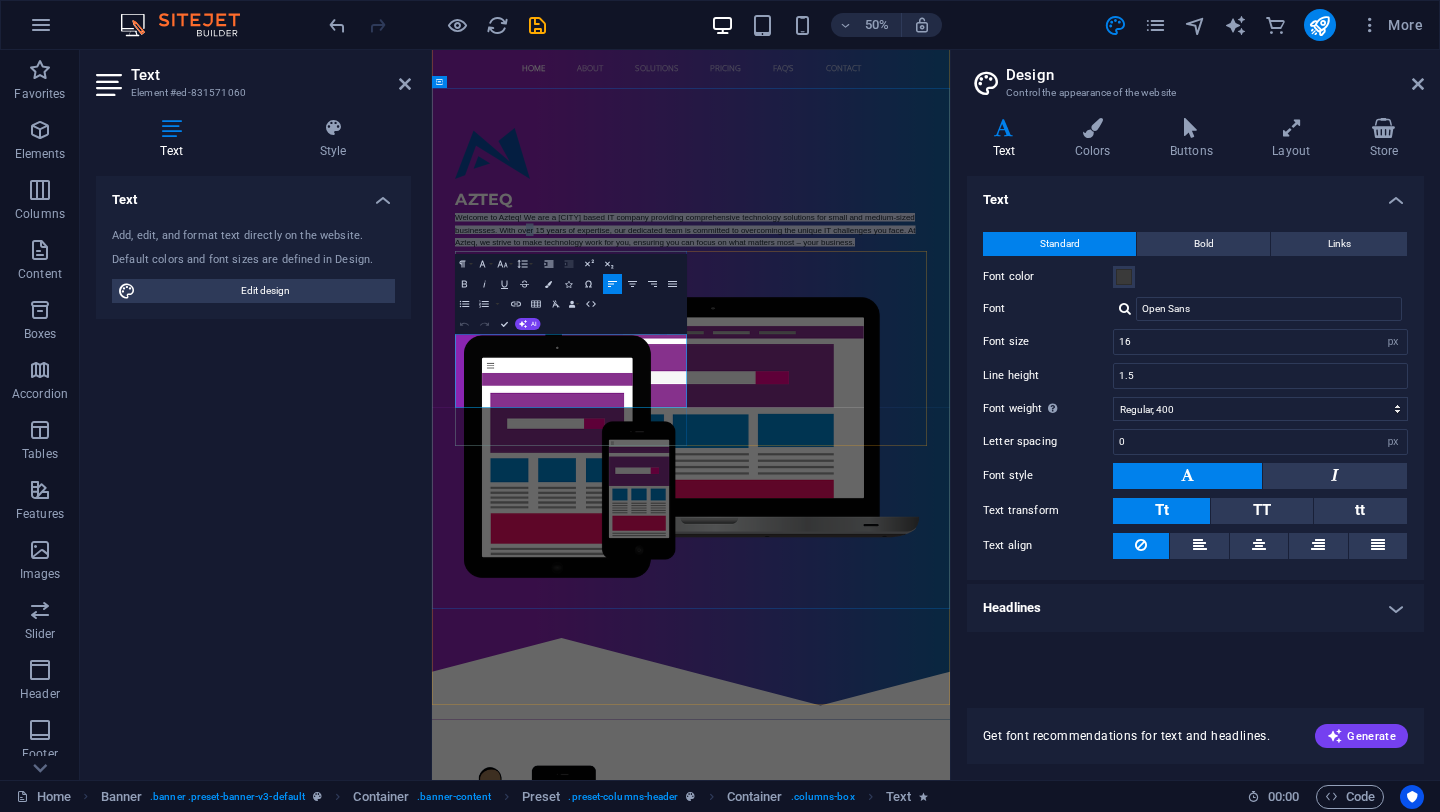 click on "Welcome to Azteq! We are a GTA based IT company providing comprehensive technology solutions for small and medium-sized businesses. With over 15 years of expertise, our dedicated team is committed to overcoming the unique IT challenges you face. At Azteq, we strive to make technology work for you, ensuring you can focus on what matters most – your business." at bounding box center [938, 409] 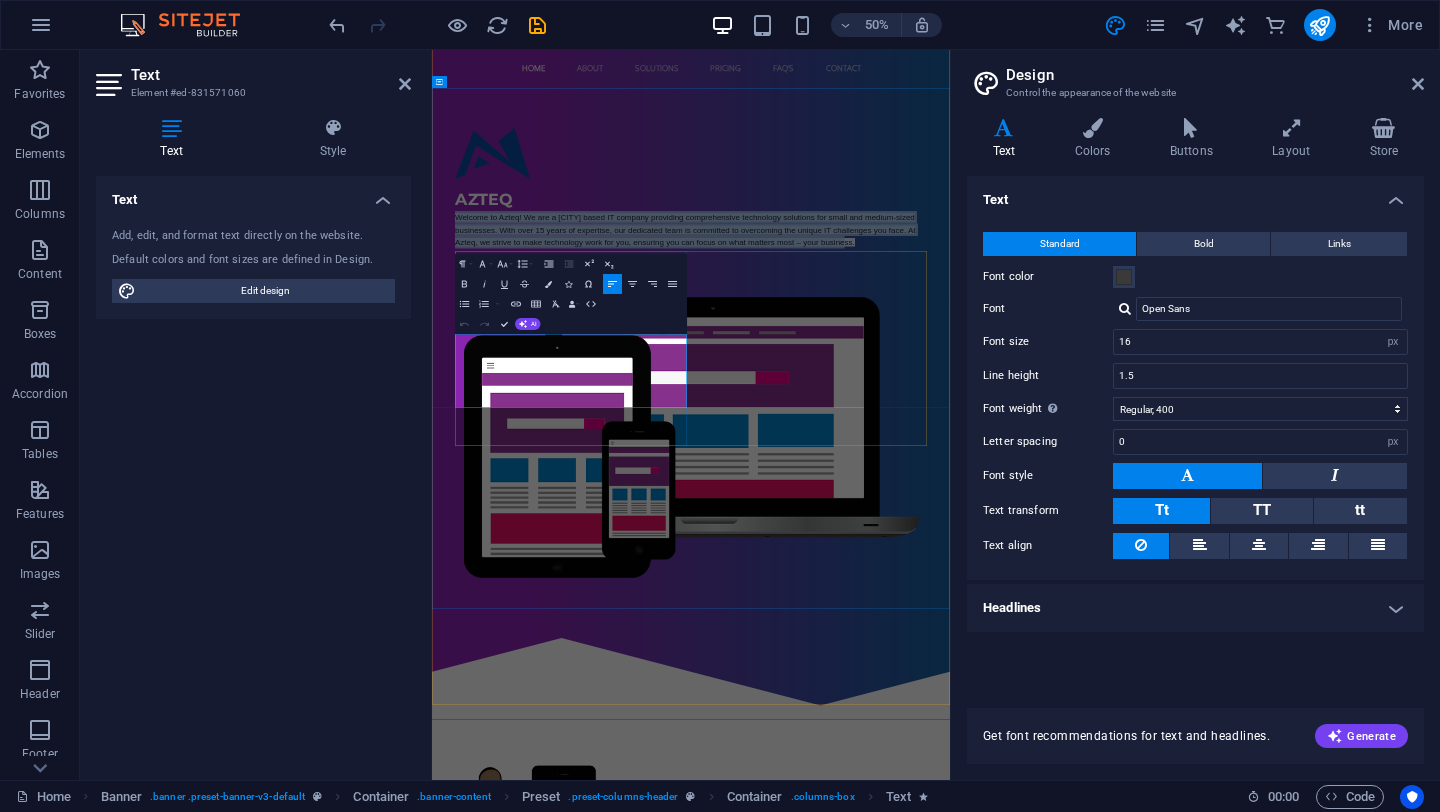 click on "Welcome to Azteq! We are a GTA based IT company providing comprehensive technology solutions for small and medium-sized businesses. With over 15 years of expertise, our dedicated team is committed to overcoming the unique IT challenges you face. At Azteq, we strive to make technology work for you, ensuring you can focus on what matters most – your business." at bounding box center (938, 409) 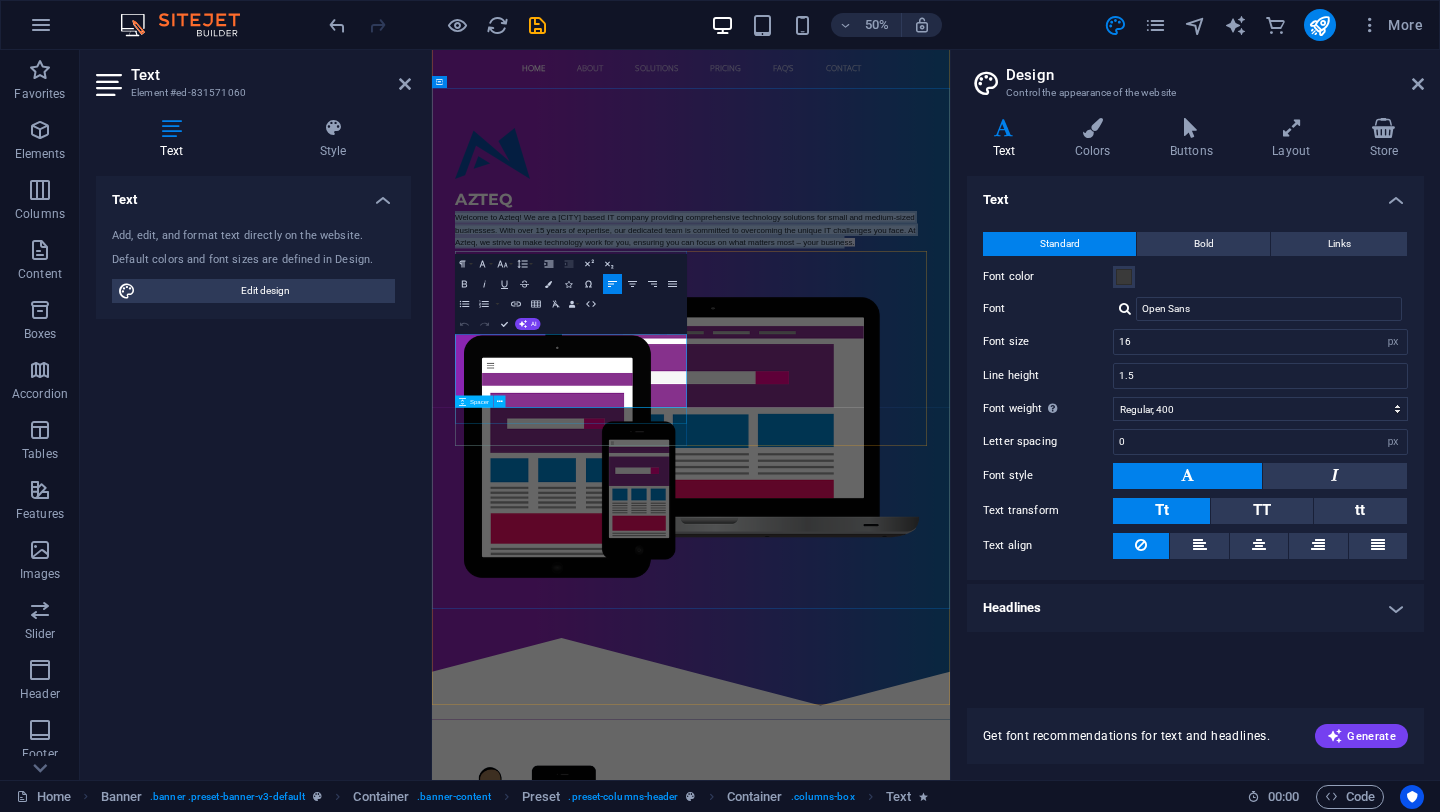 click at bounding box center (950, 463) 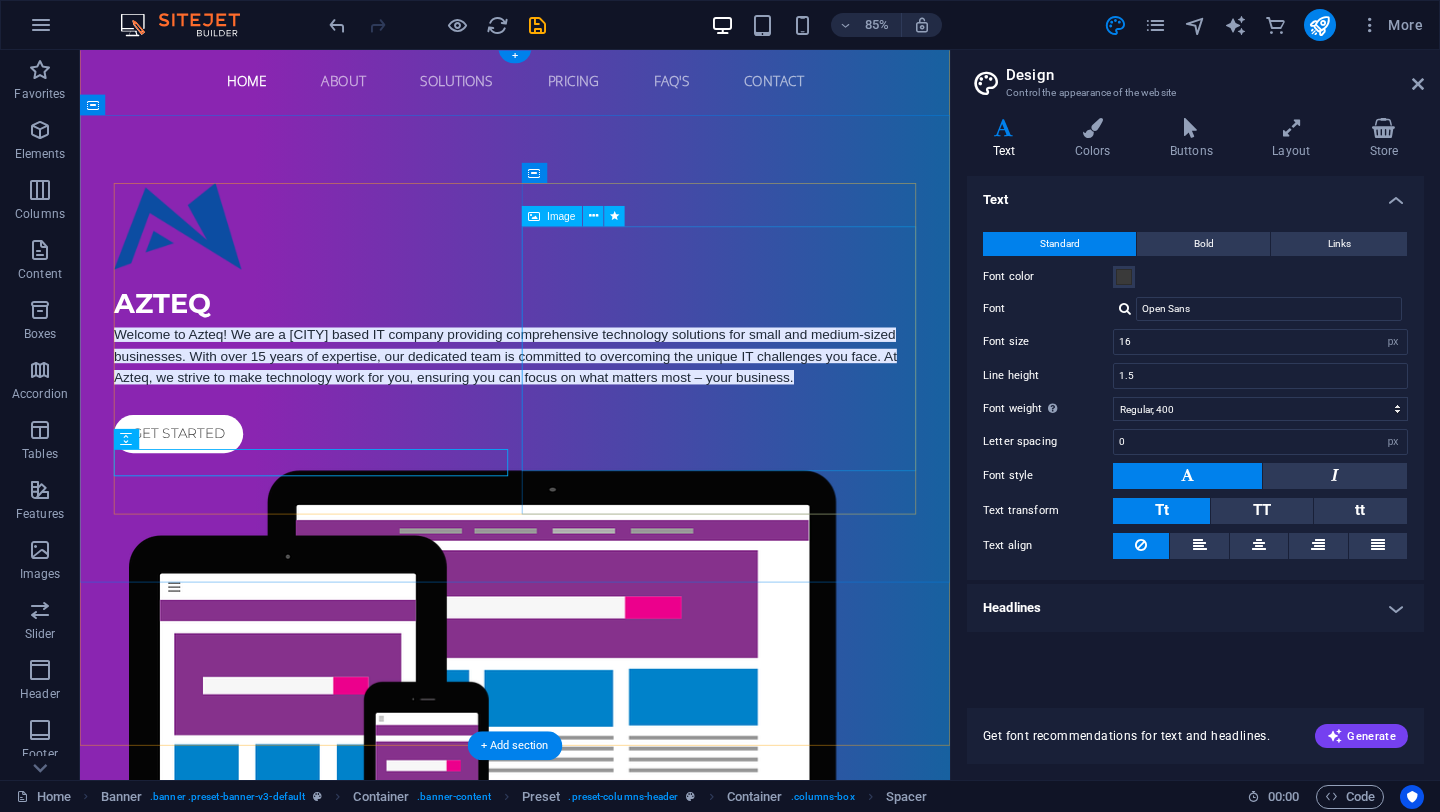 click at bounding box center (592, 824) 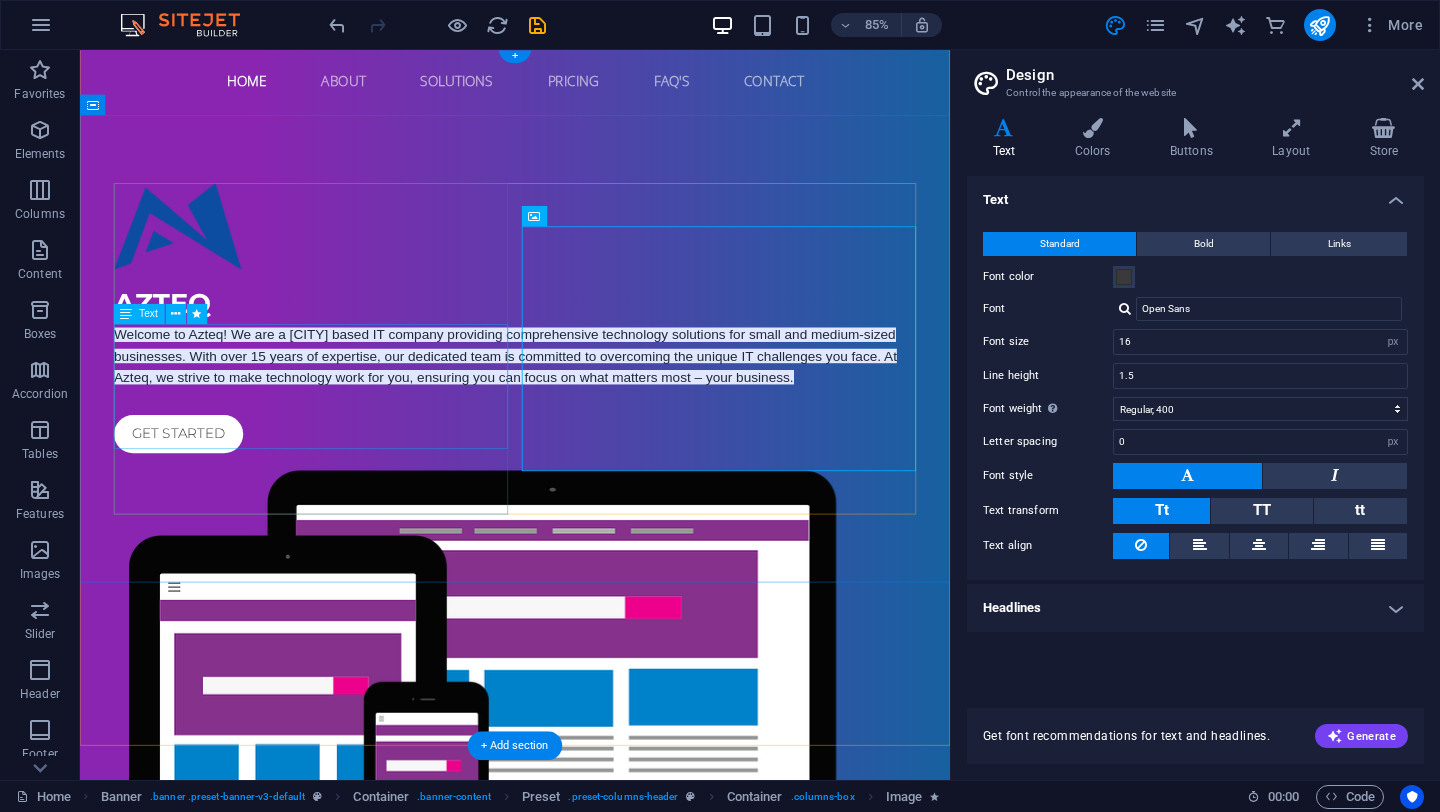 click on "Welcome to Azteq! We are a GTA based IT company providing comprehensive technology solutions for small and medium-sized businesses. With over 15 years of expertise, our dedicated team is committed to overcoming the unique IT challenges you face. At Azteq, we strive to make technology work for you, ensuring you can focus on what matters most – your business." at bounding box center (592, 409) 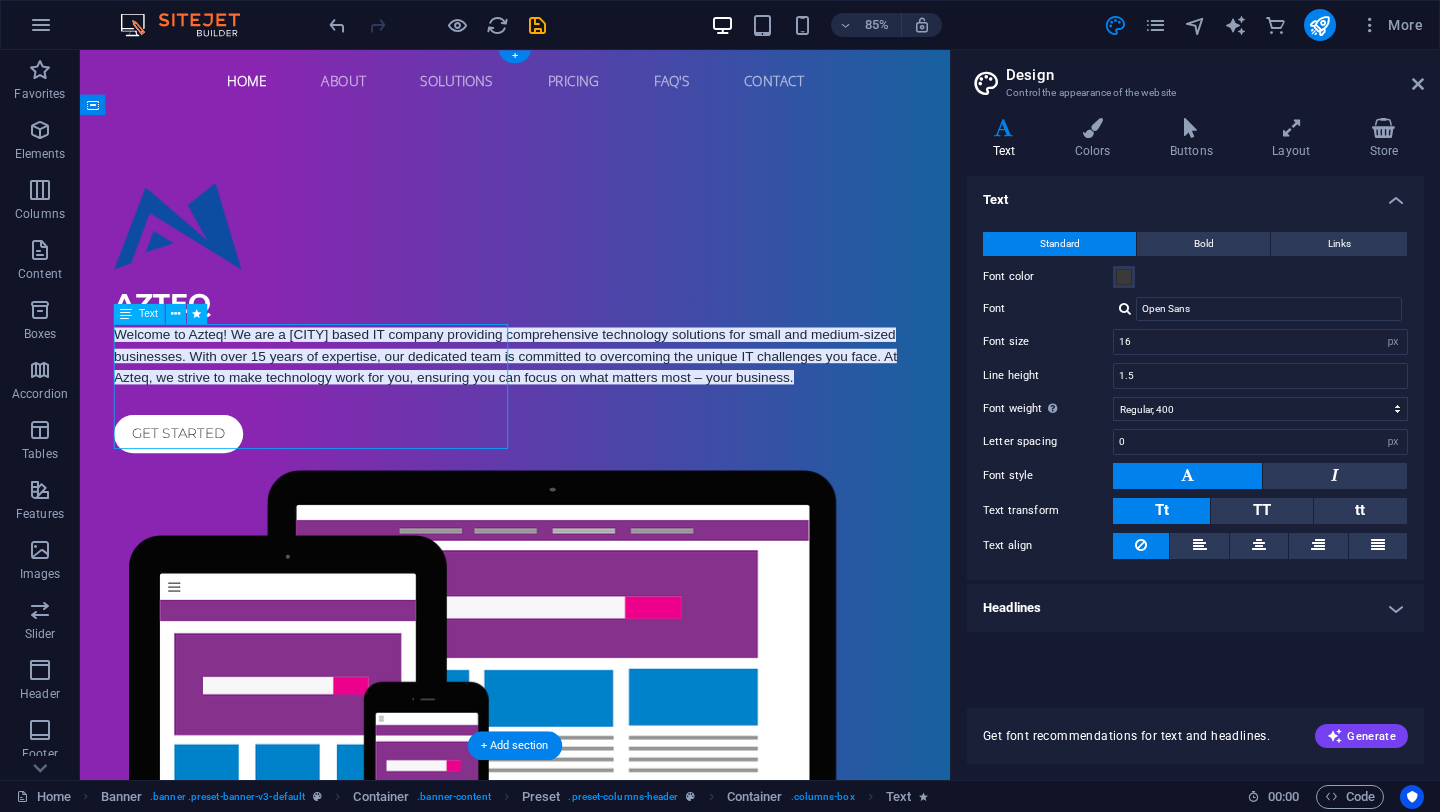 click on "Welcome to Azteq! We are a GTA based IT company providing comprehensive technology solutions for small and medium-sized businesses. With over 15 years of expertise, our dedicated team is committed to overcoming the unique IT challenges you face. At Azteq, we strive to make technology work for you, ensuring you can focus on what matters most – your business." at bounding box center [592, 409] 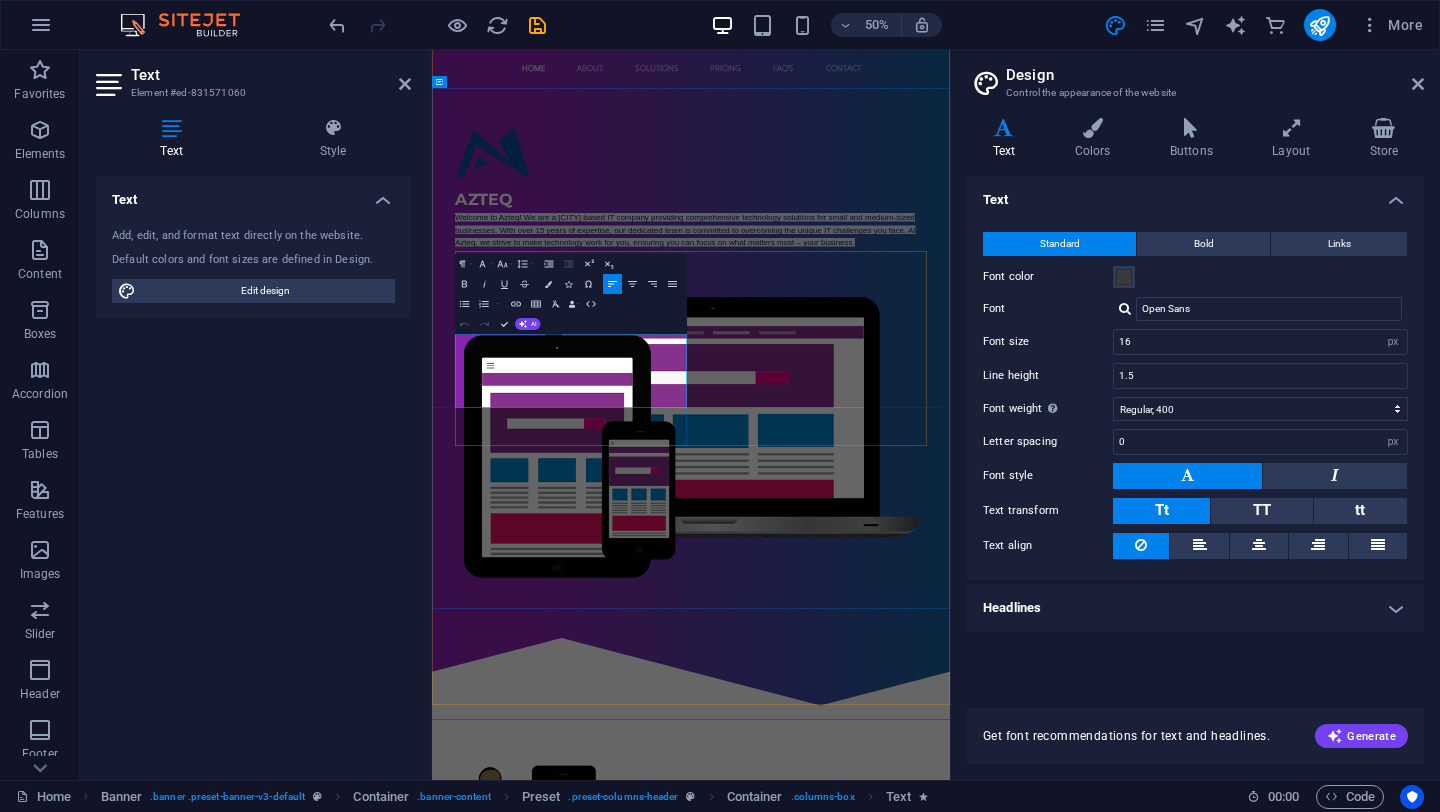 click on "Welcome to Azteq! We are a GTA based IT company providing comprehensive technology solutions for small and medium-sized businesses. With over 15 years of expertise, our dedicated team is committed to overcoming the unique IT challenges you face. At Azteq, we strive to make technology work for you, ensuring you can focus on what matters most – your business." at bounding box center (938, 409) 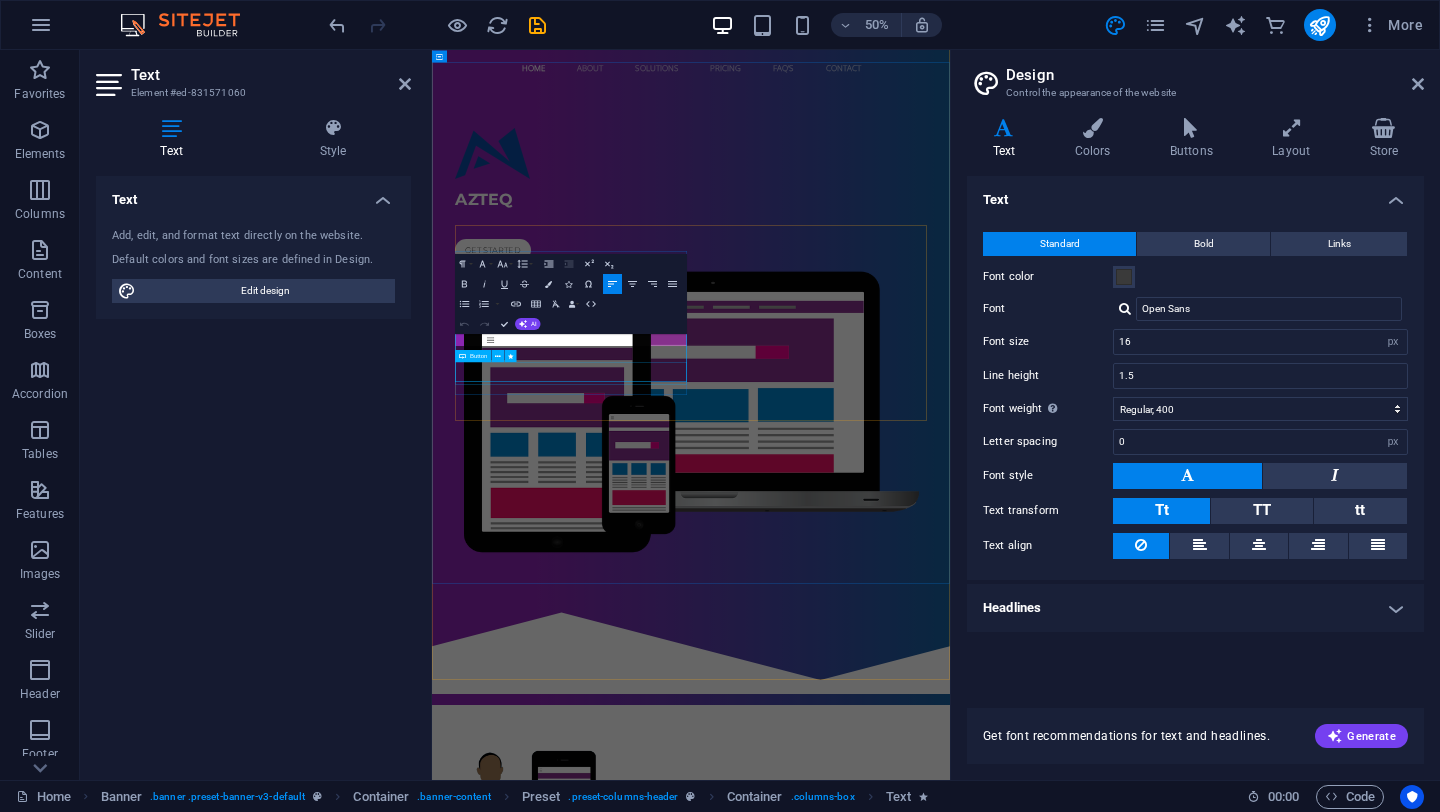 scroll, scrollTop: 55, scrollLeft: 0, axis: vertical 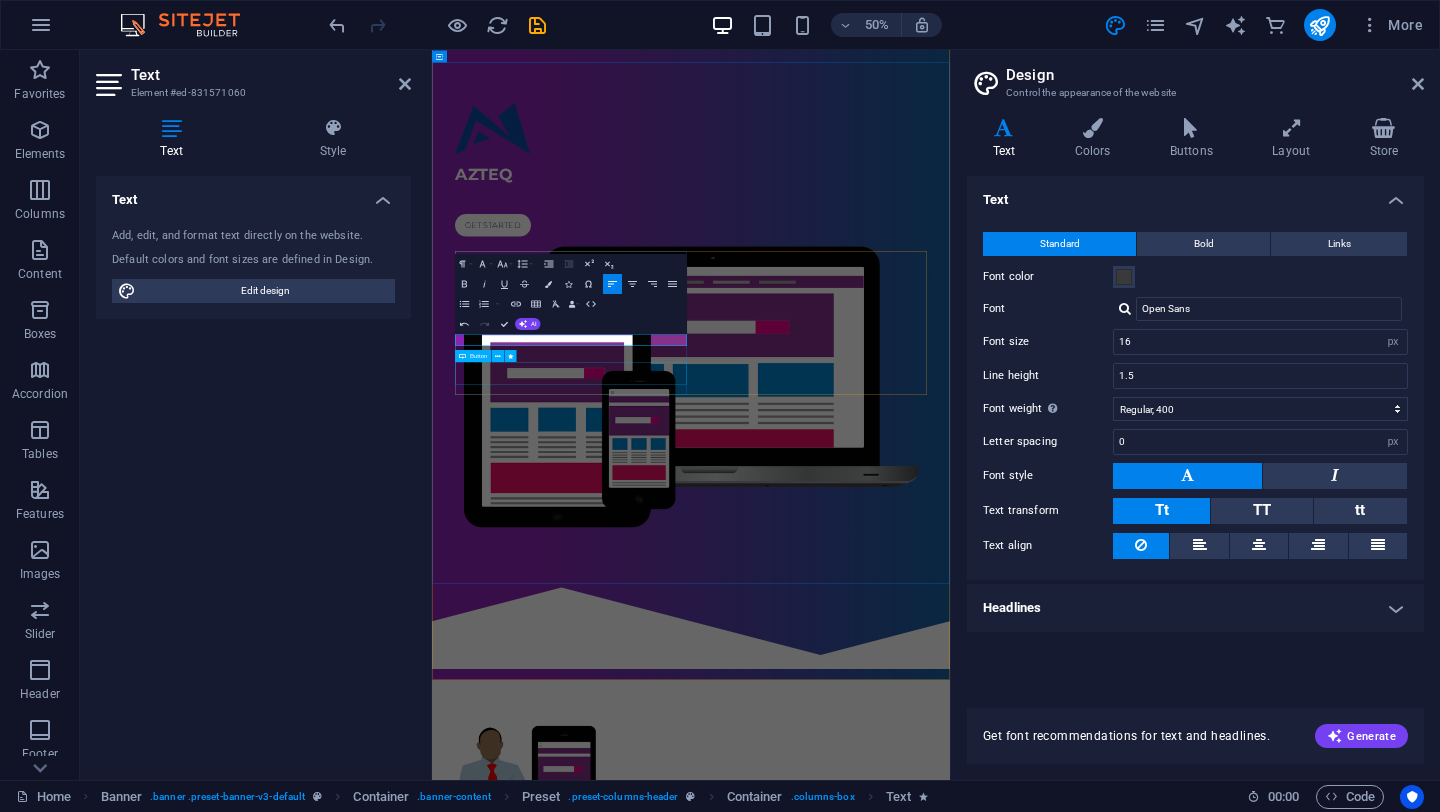 type 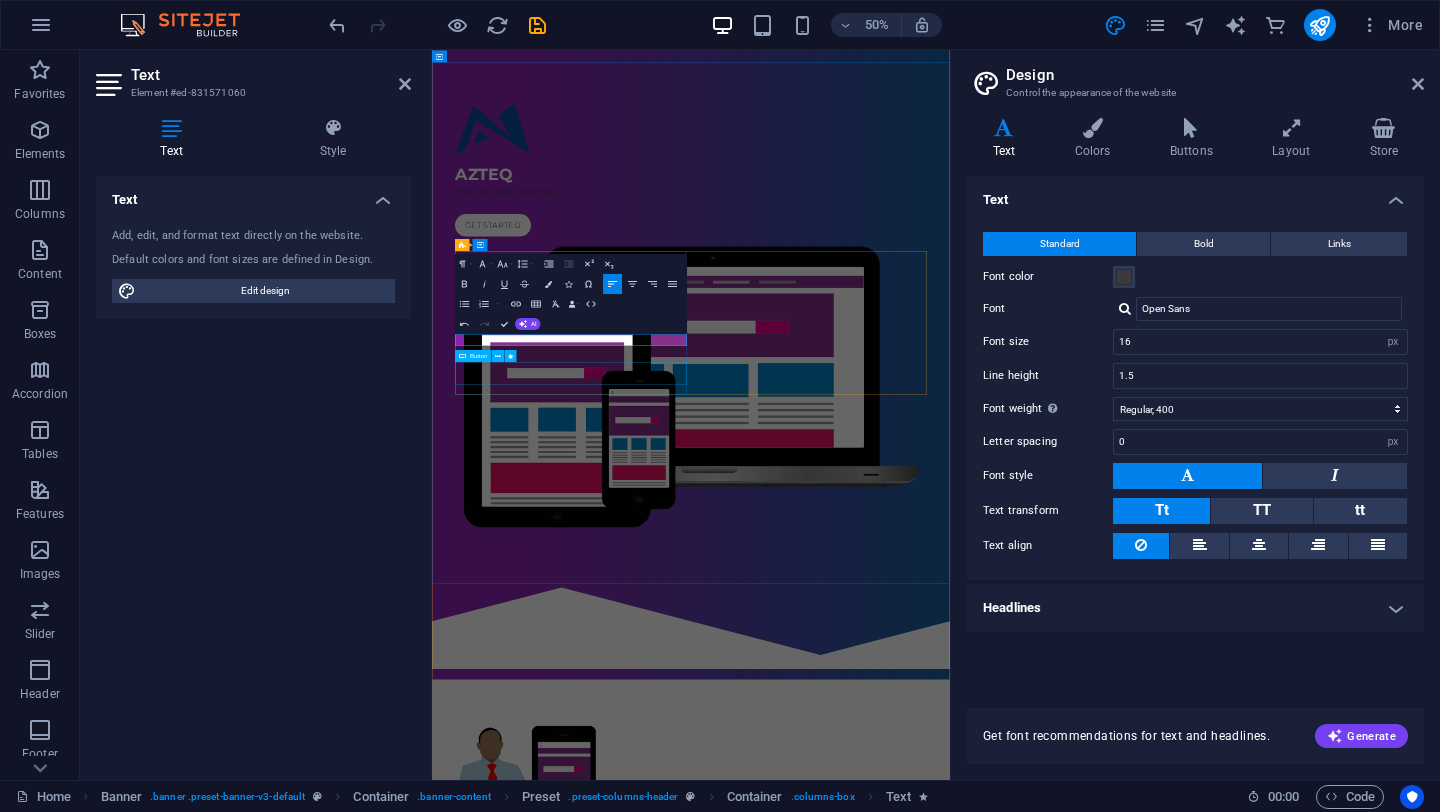 click on "Get started" at bounding box center (950, 399) 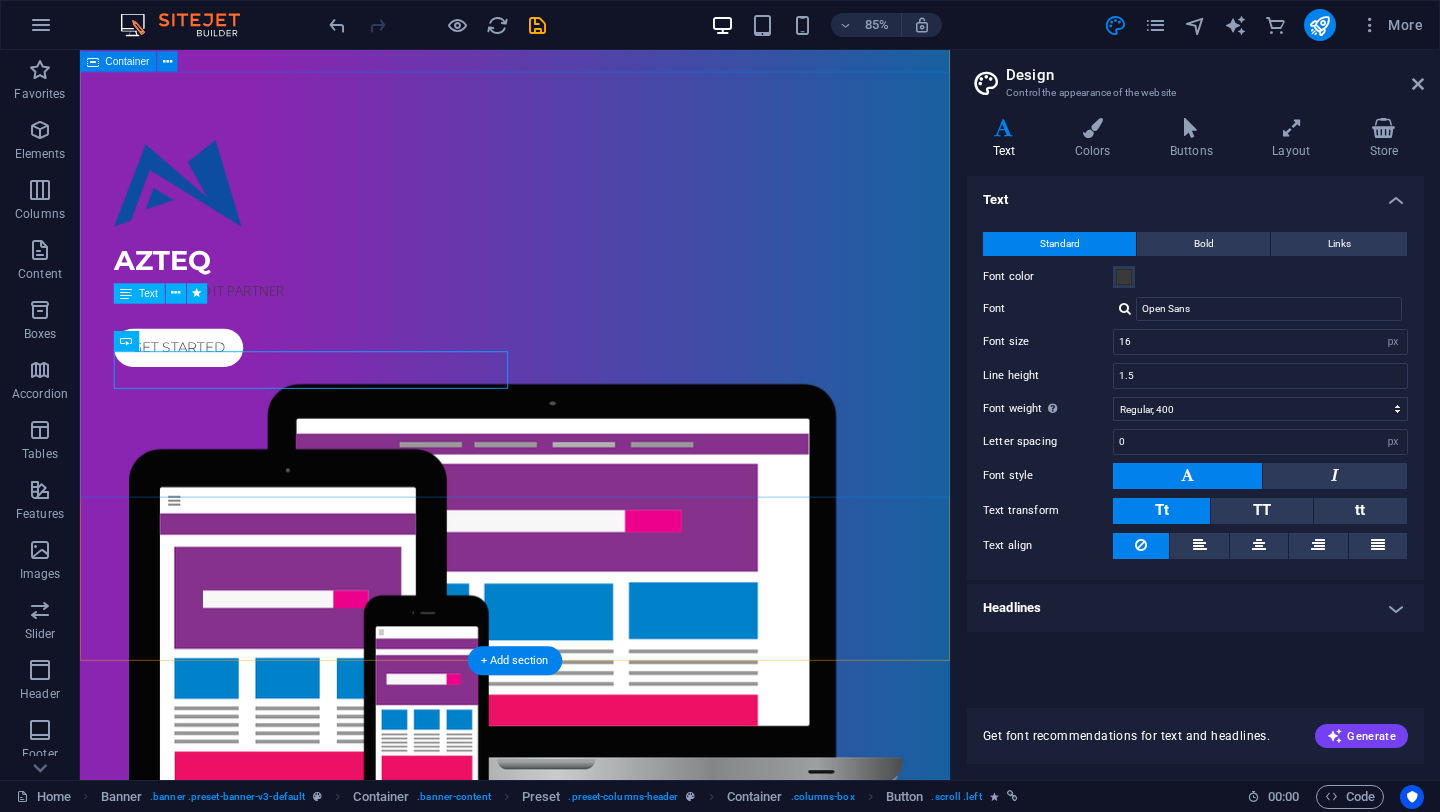 click on "AZTEQ YOUR TRUSTED IT PARTNER  Get started" at bounding box center (592, 585) 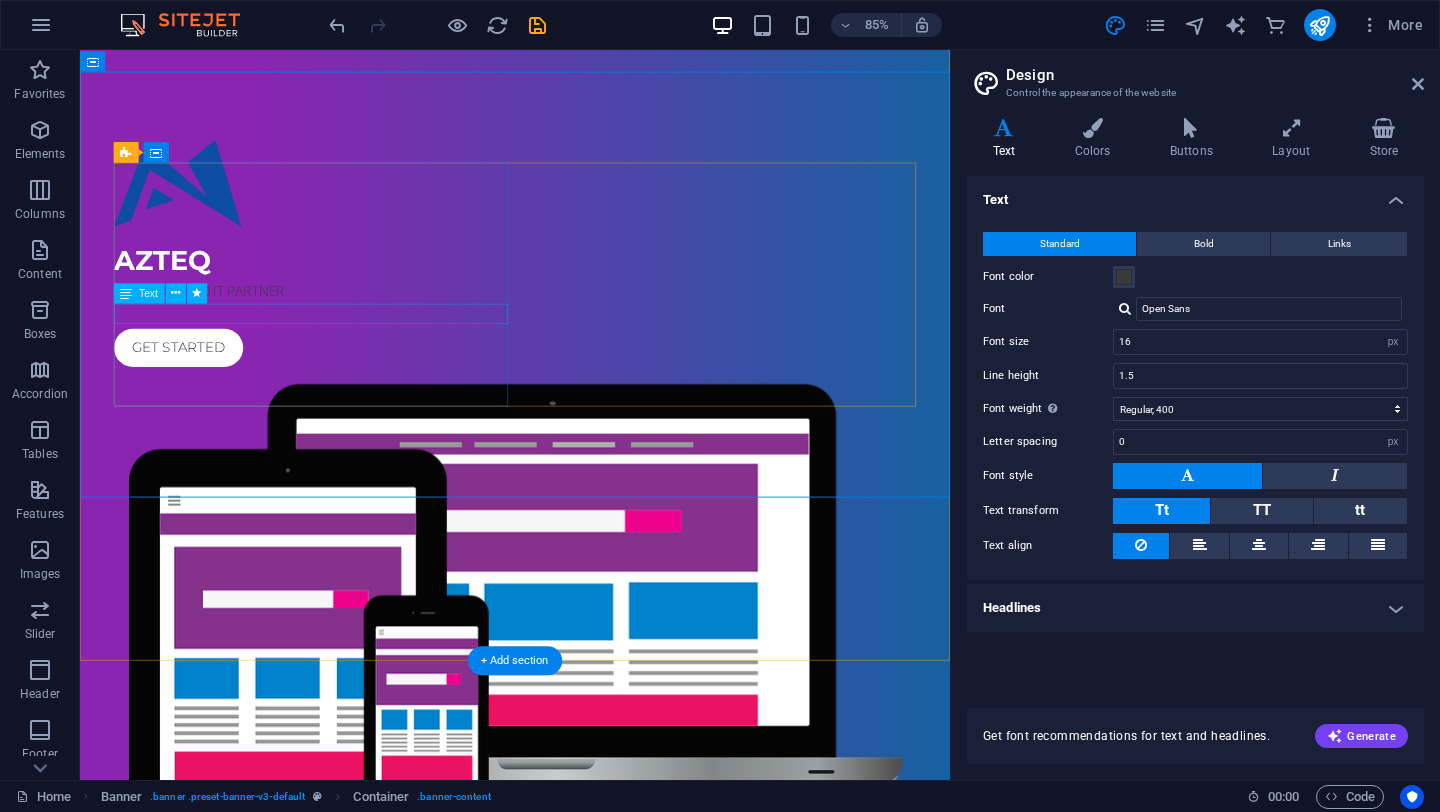 drag, startPoint x: 234, startPoint y: 358, endPoint x: 290, endPoint y: 362, distance: 56.142673 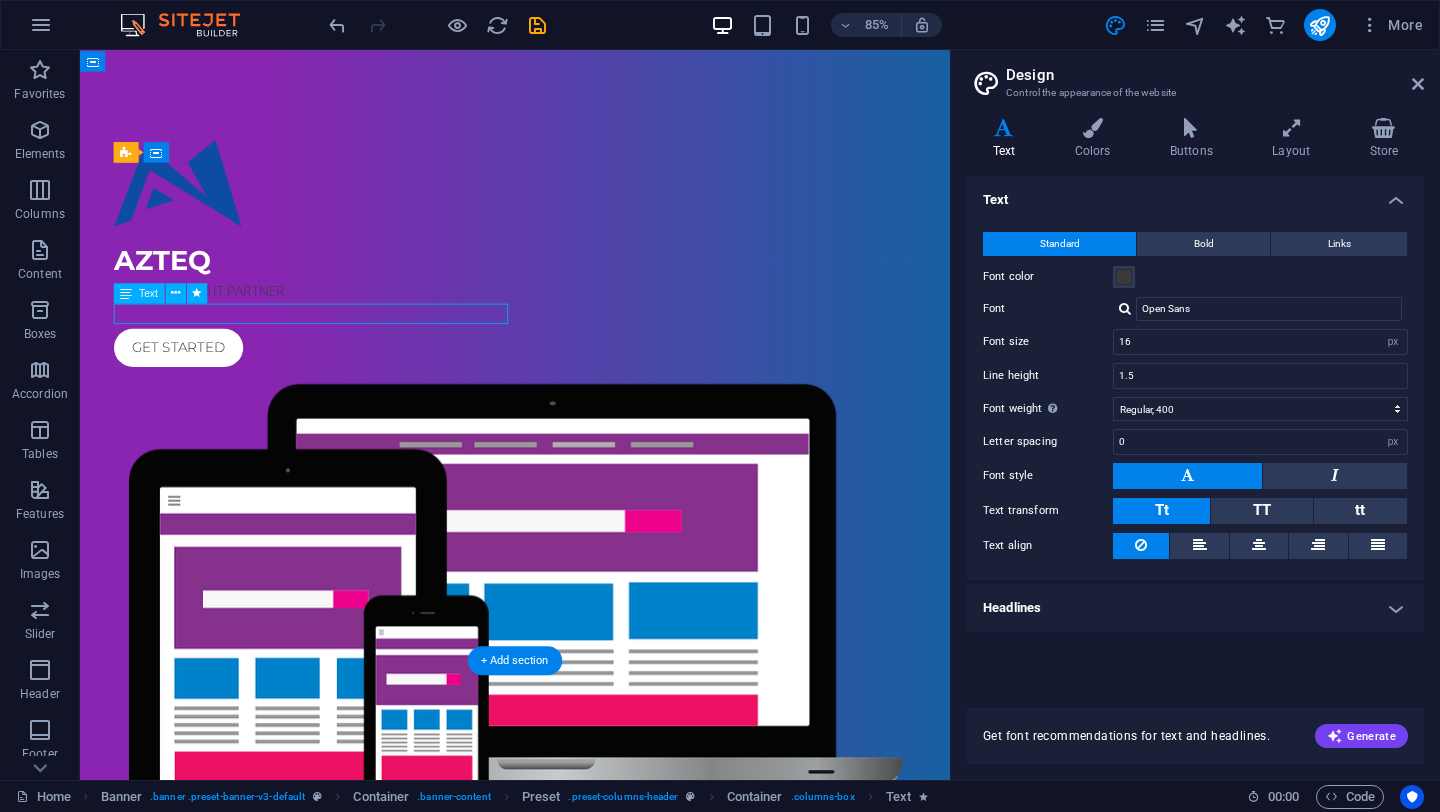 click on "YOUR TRUSTED IT PARTNER" at bounding box center [592, 333] 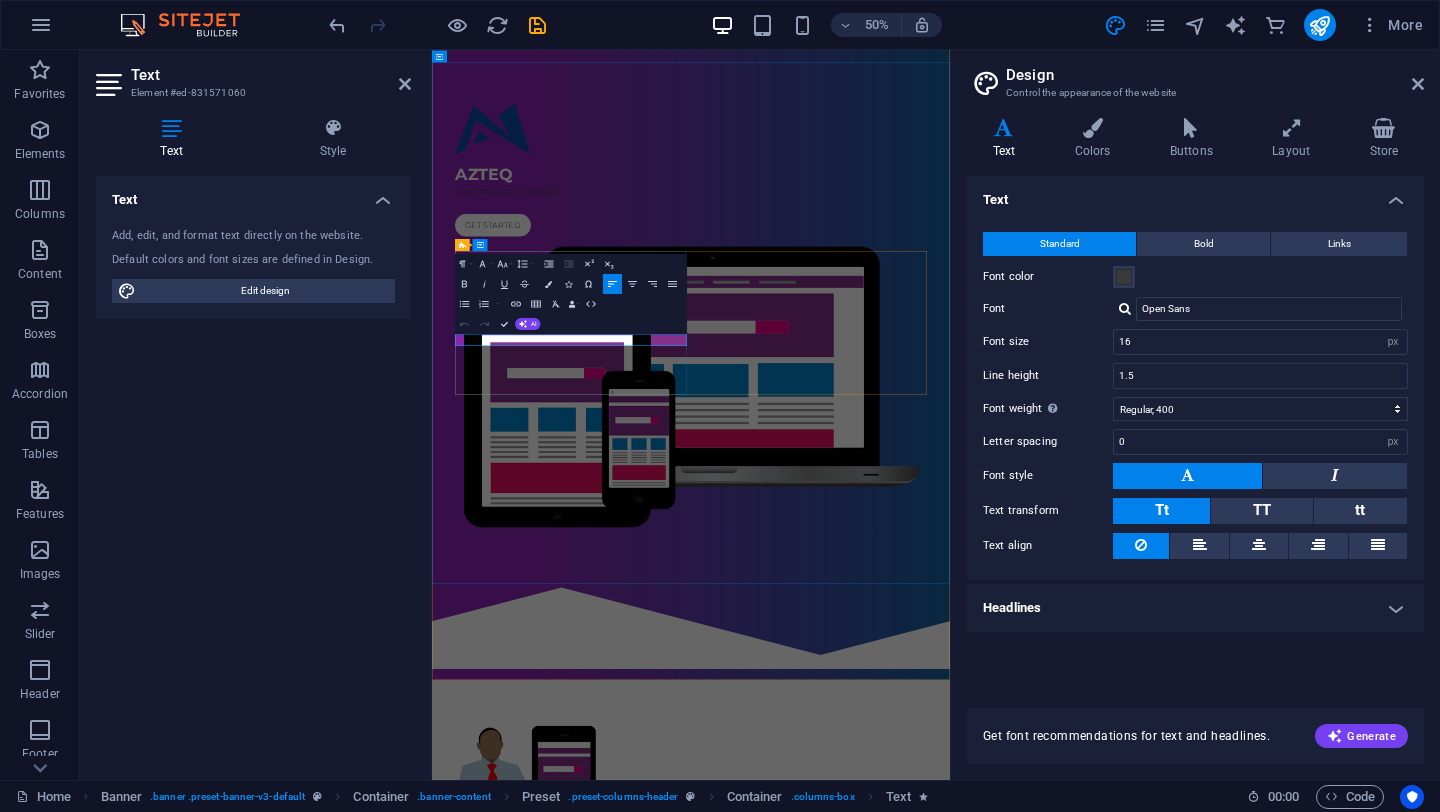 click on "YOUR TRUSTED IT PARTNER" at bounding box center (950, 333) 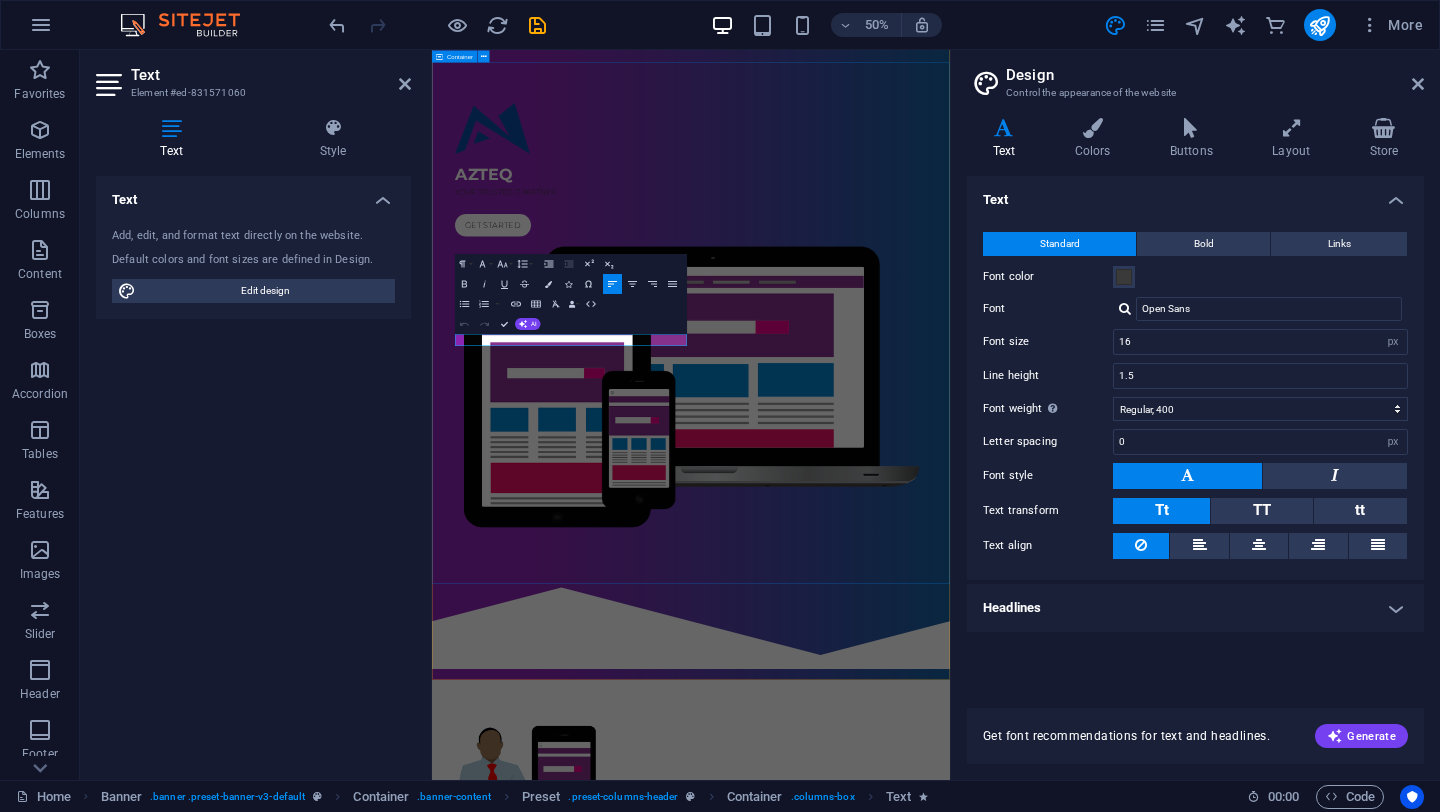 click on "AZTEQ YOUR TRUSTED IT PARTNER  Get started" at bounding box center (950, 585) 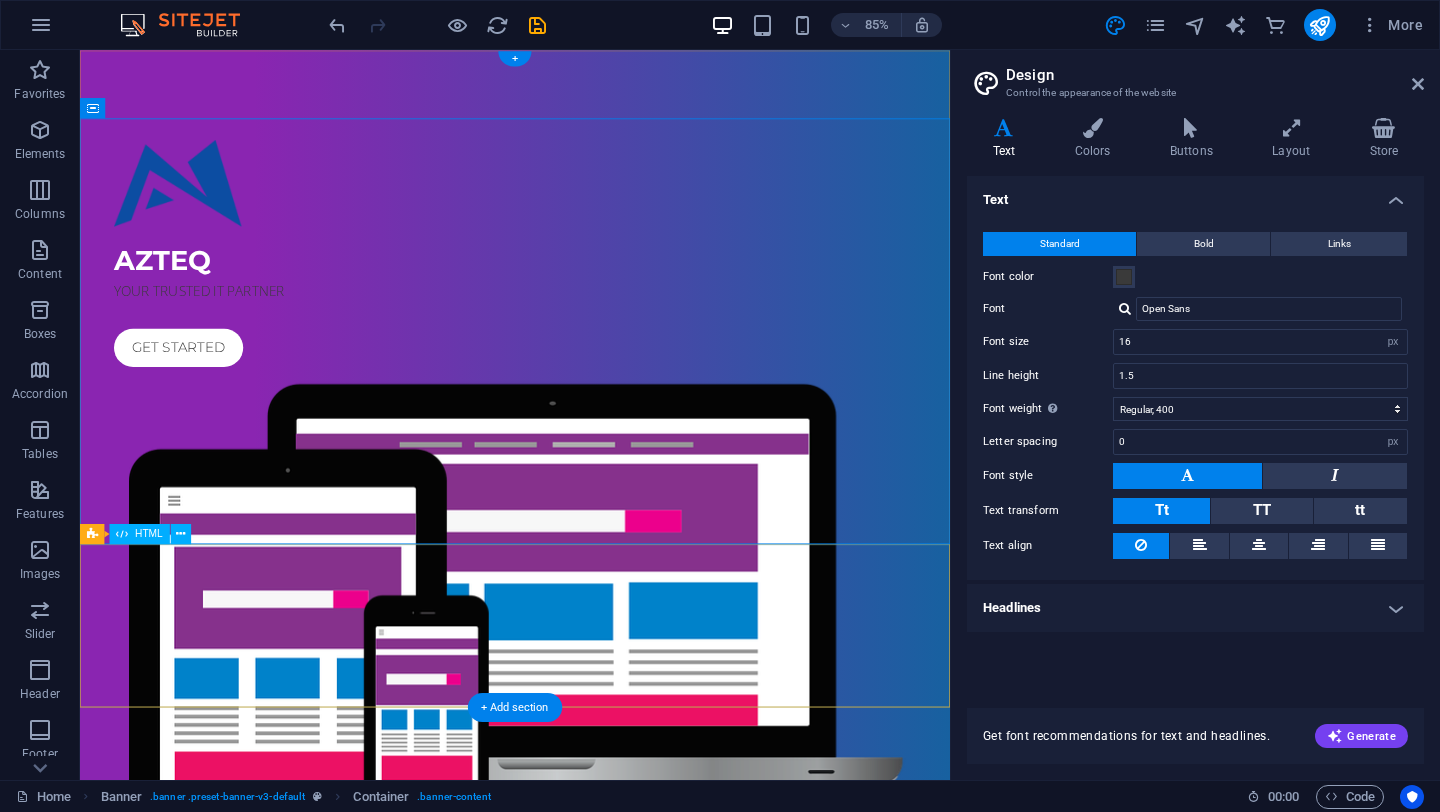 scroll, scrollTop: 0, scrollLeft: 0, axis: both 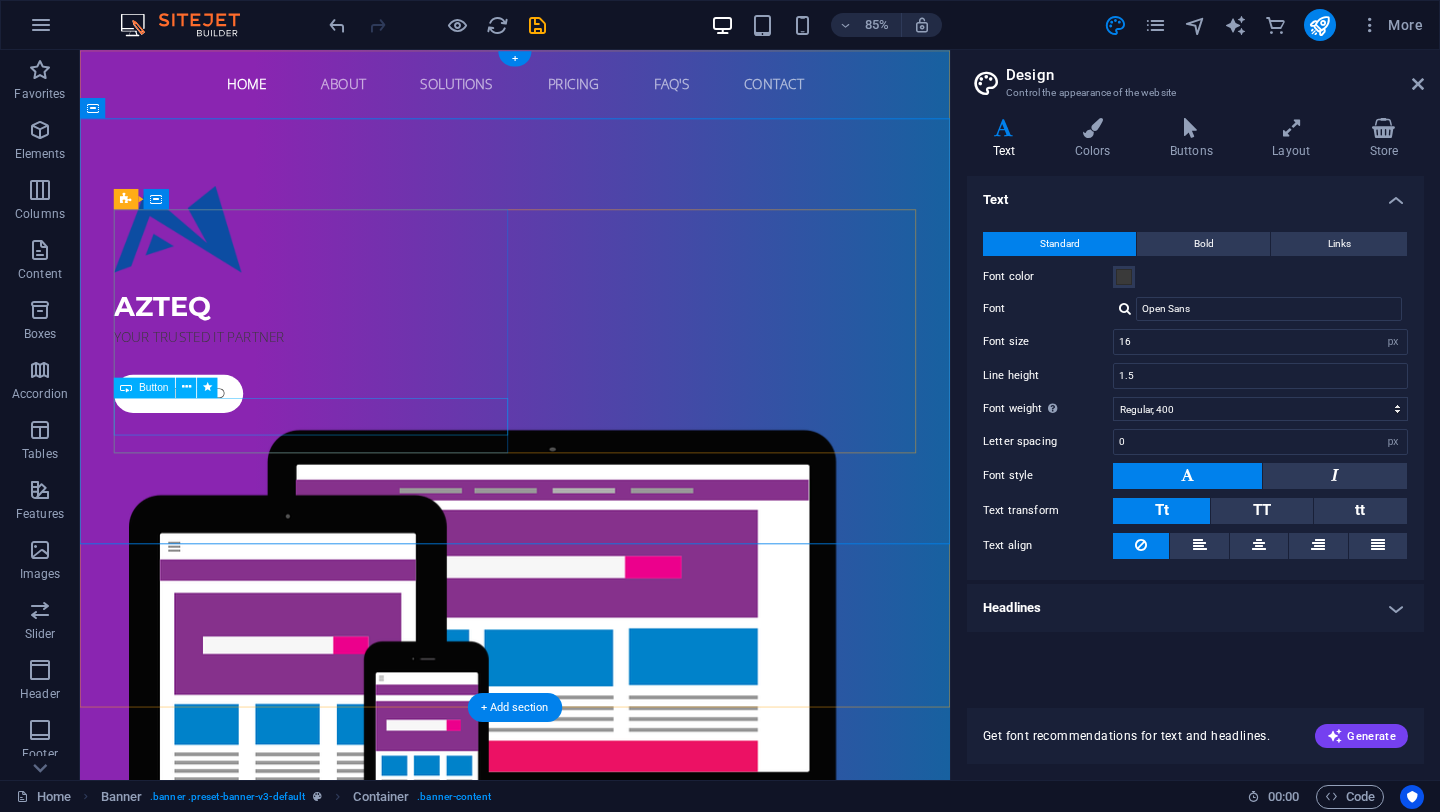 click on "Get started" at bounding box center (592, 454) 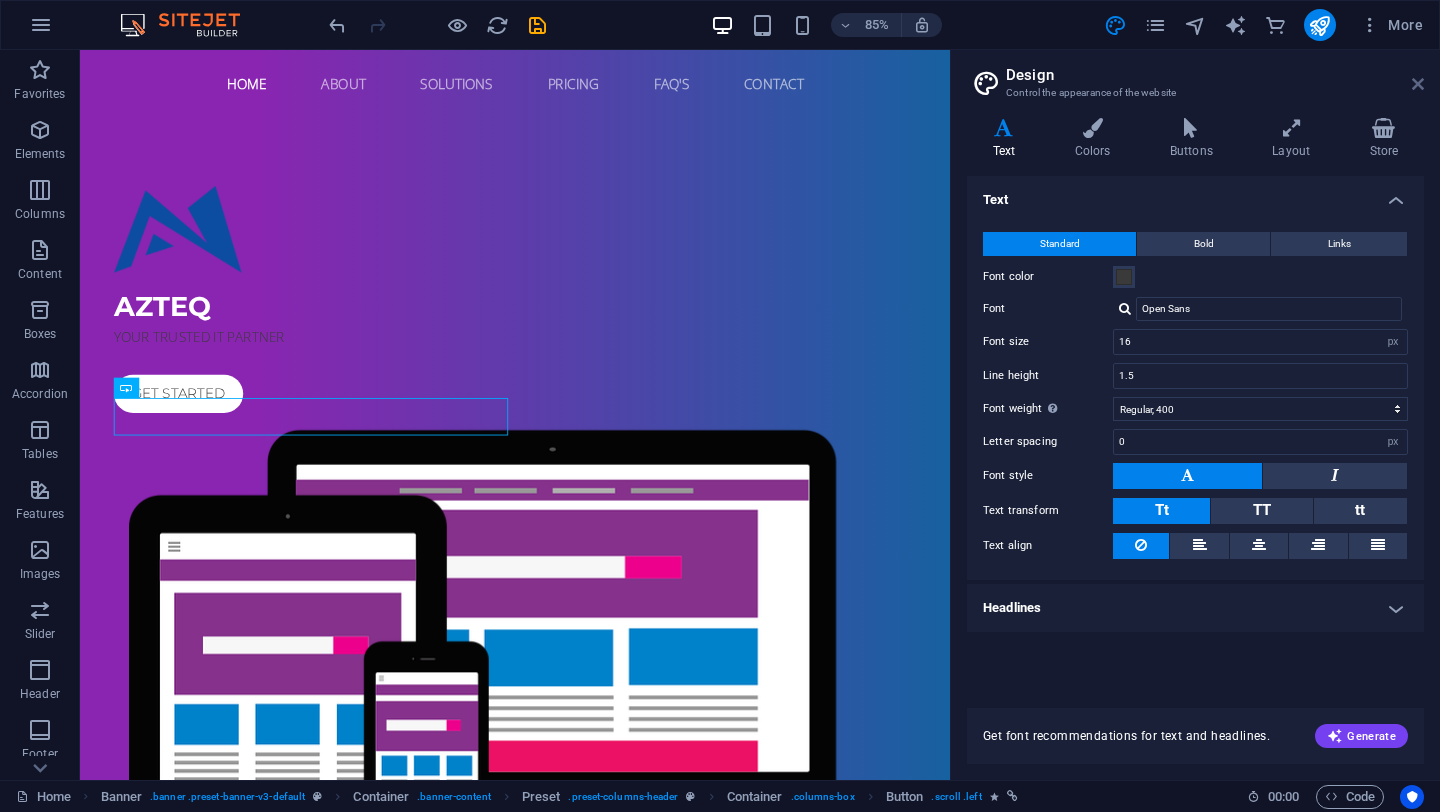 click at bounding box center (1418, 84) 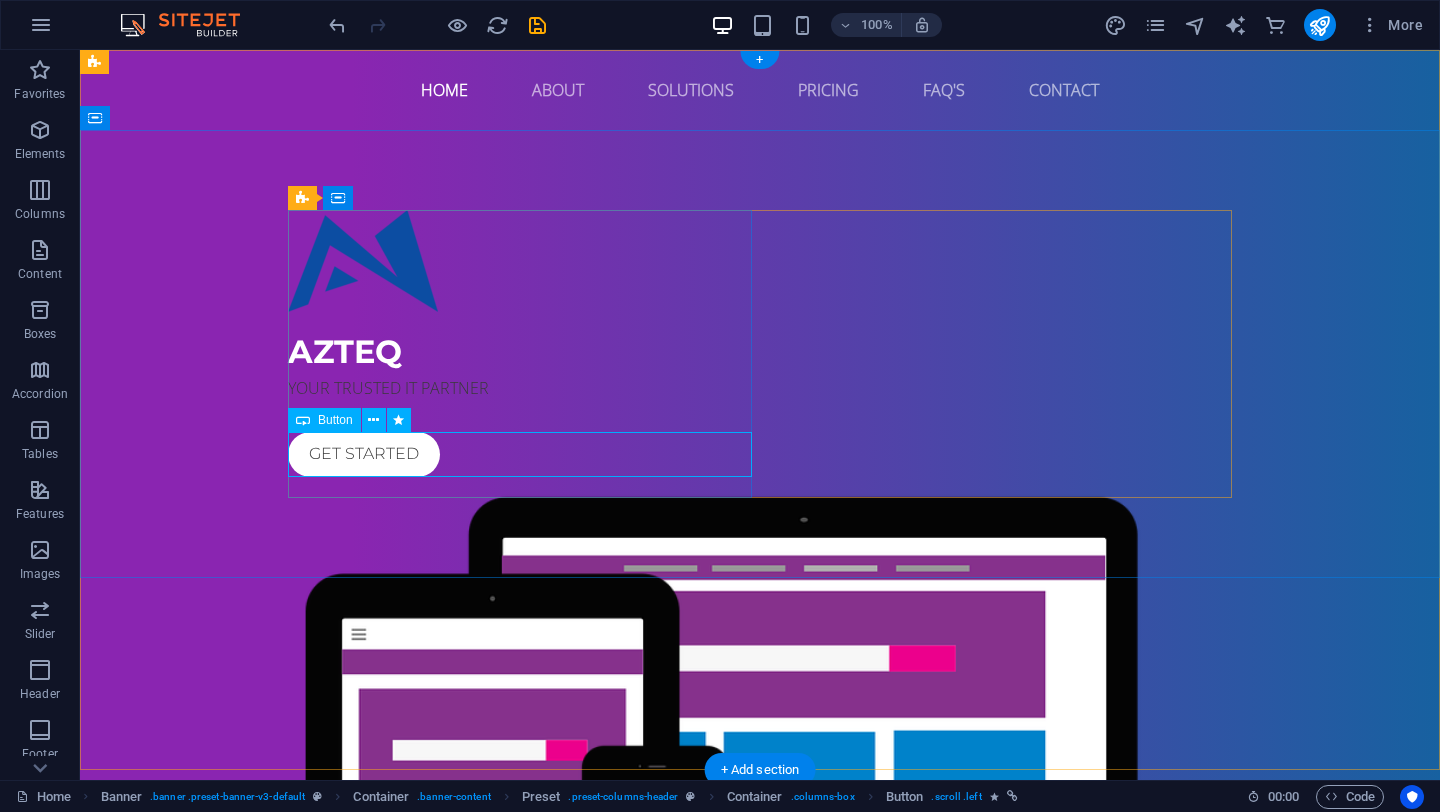 click on "Get started" at bounding box center [760, 454] 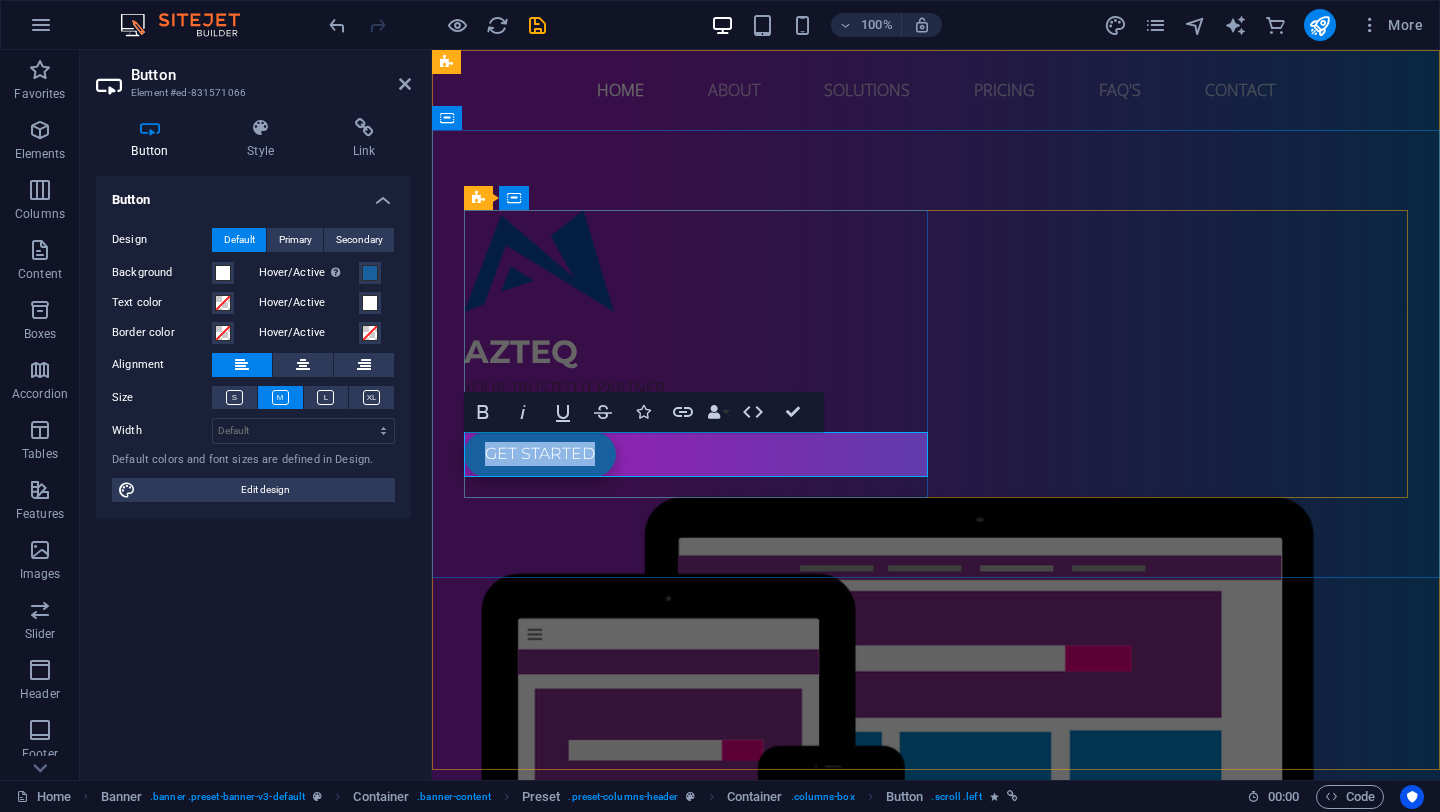 click on "Get started" at bounding box center [540, 454] 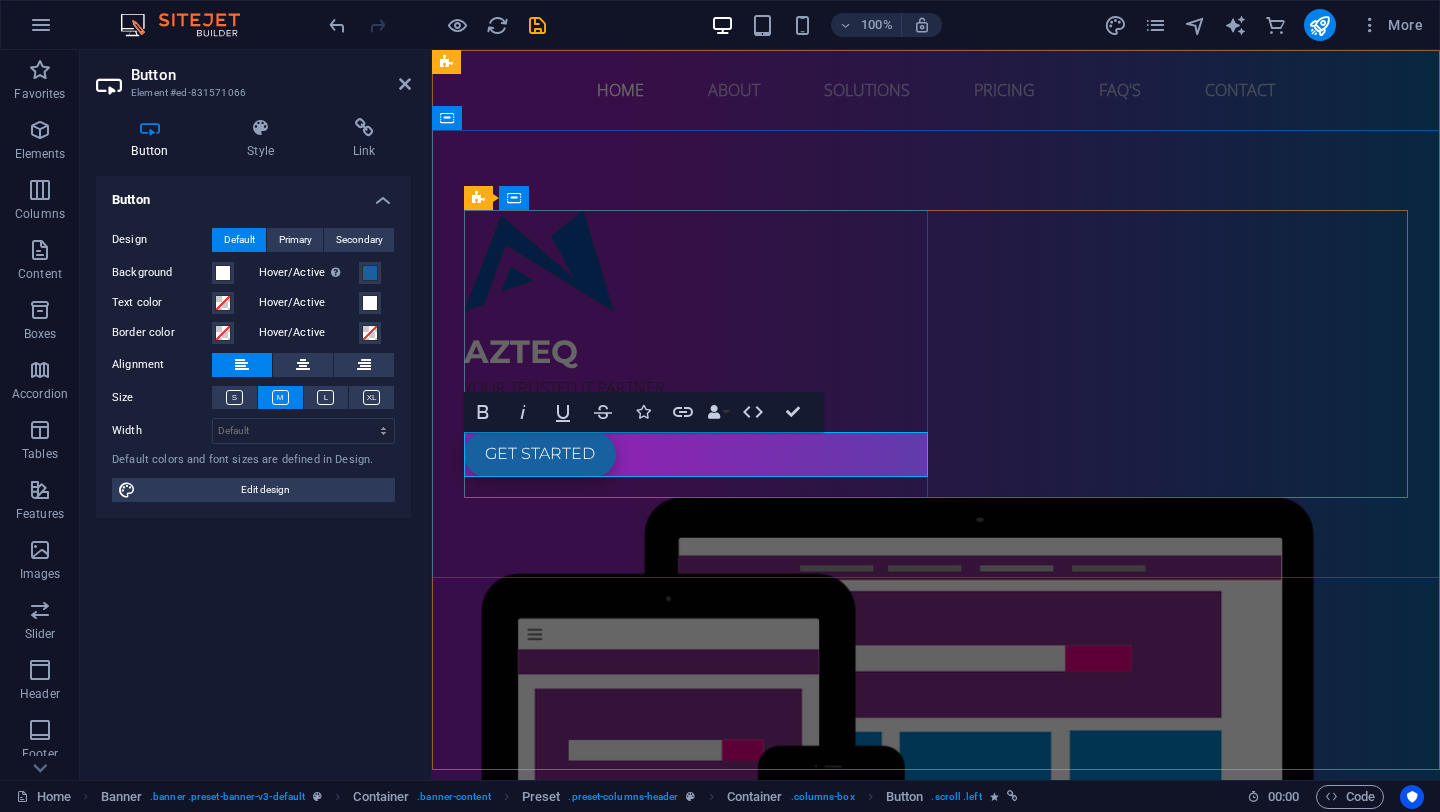 click on "Get started" at bounding box center [540, 454] 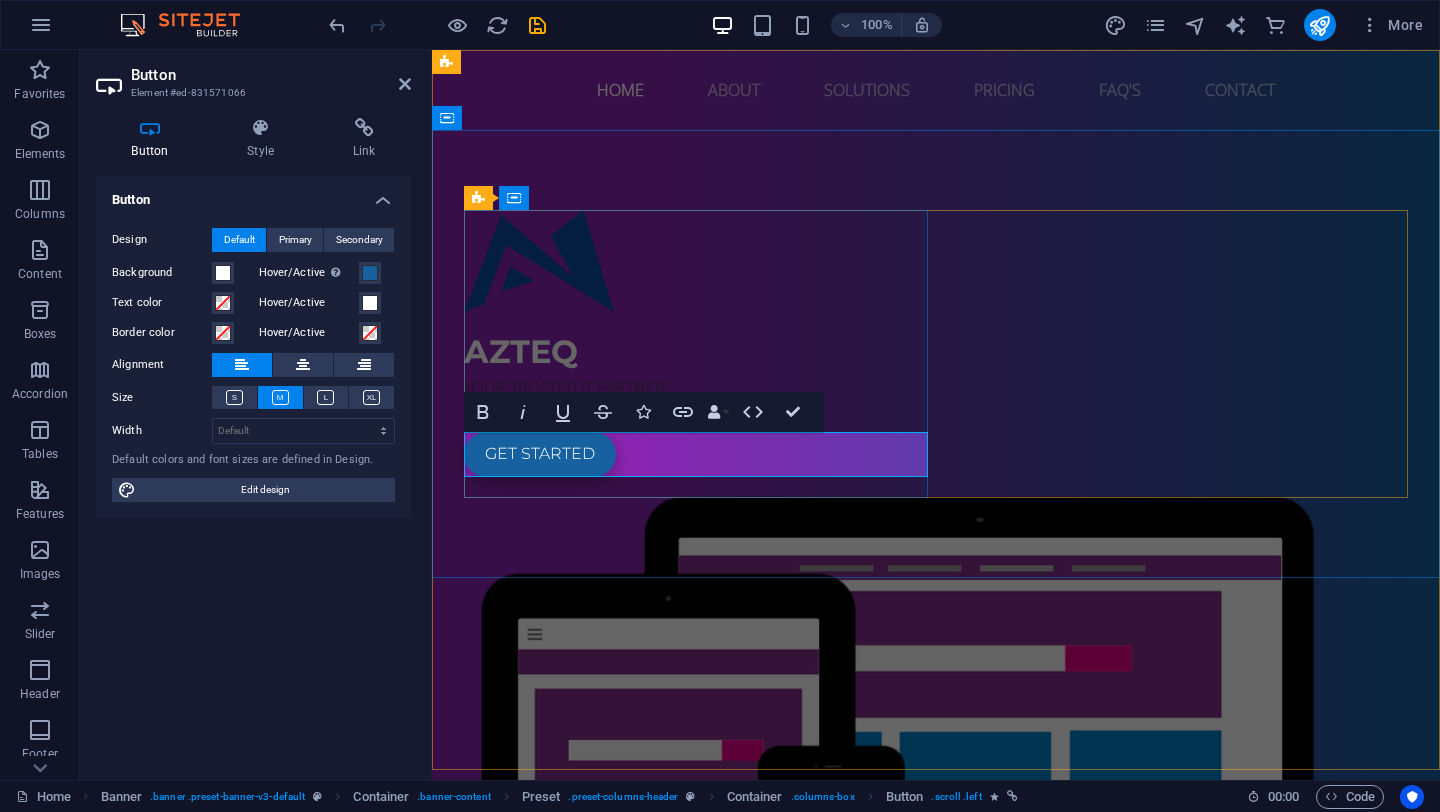 click on "Get started" at bounding box center (540, 454) 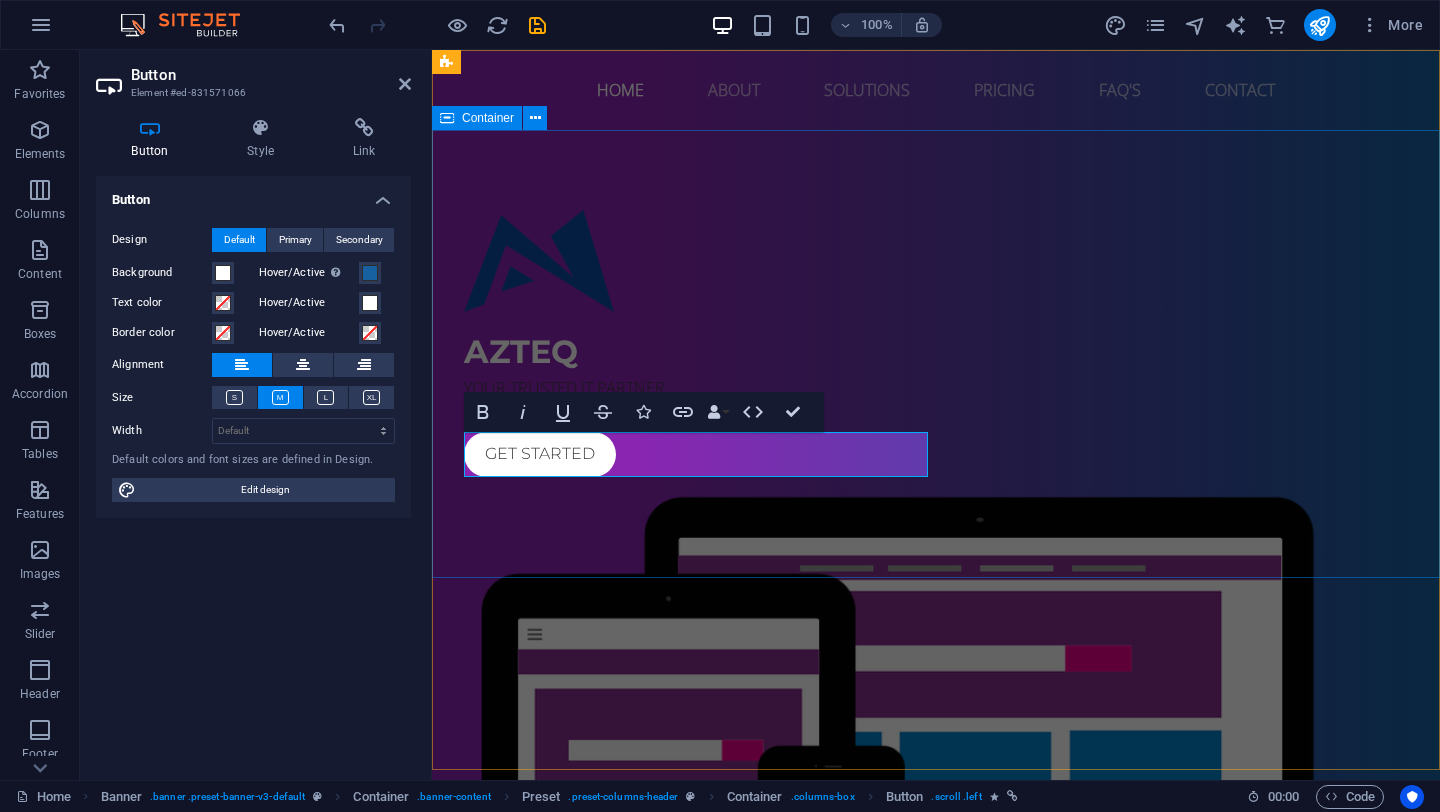click on "AZTEQ YOUR TRUSTED IT PARTNER  Get started" at bounding box center (936, 640) 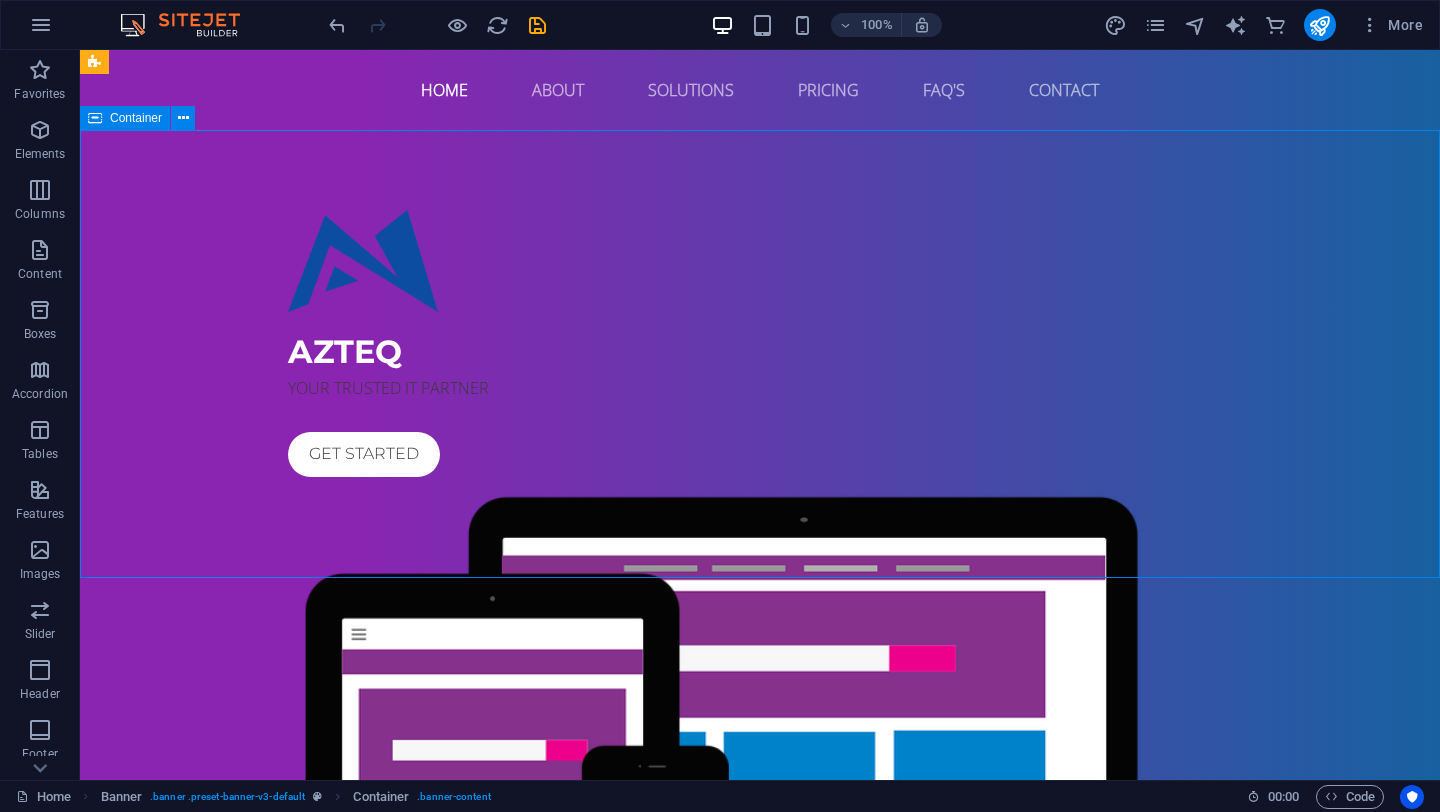 click on "AZTEQ YOUR TRUSTED IT PARTNER  Get started" at bounding box center (760, 640) 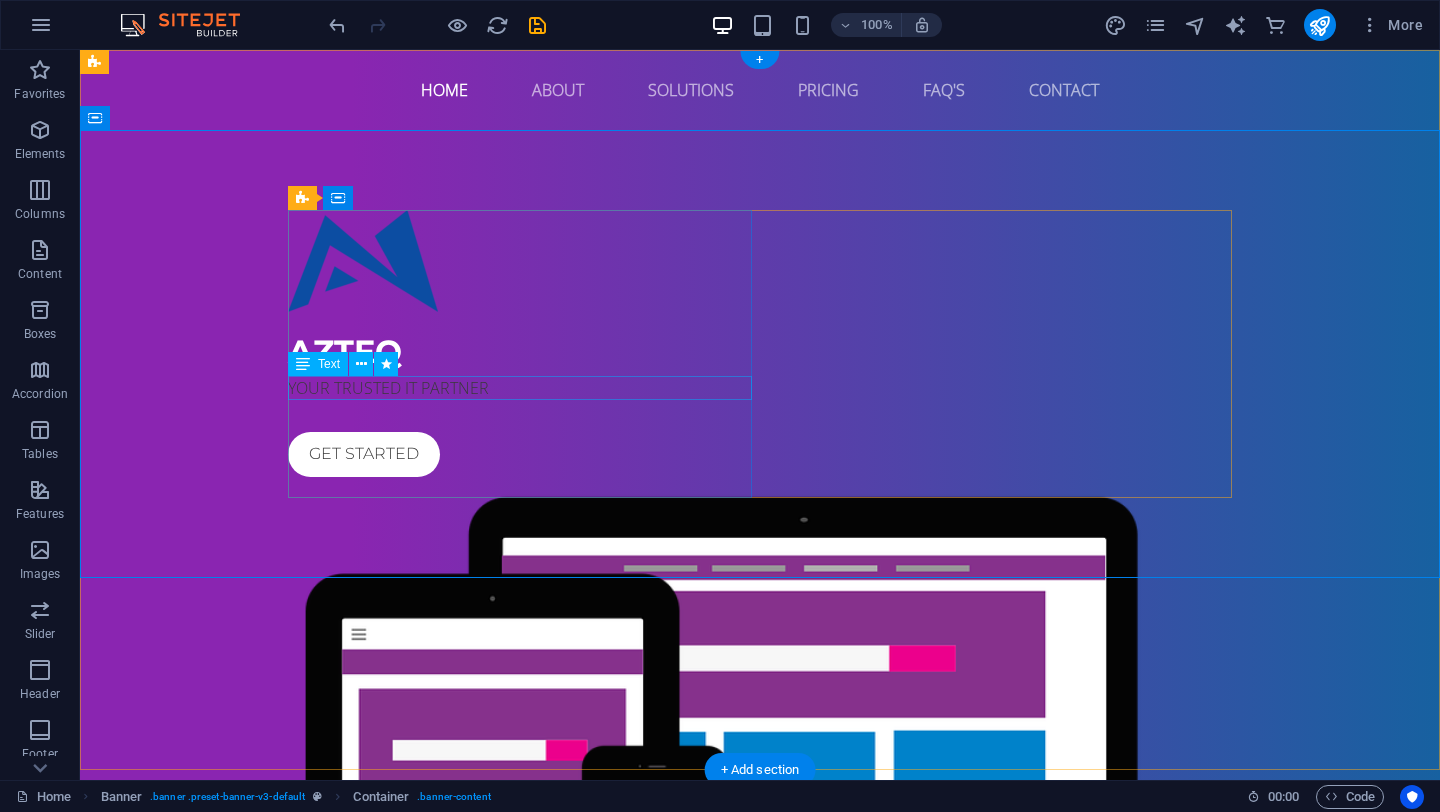 click on "YOUR TRUSTED IT PARTNER" at bounding box center (760, 388) 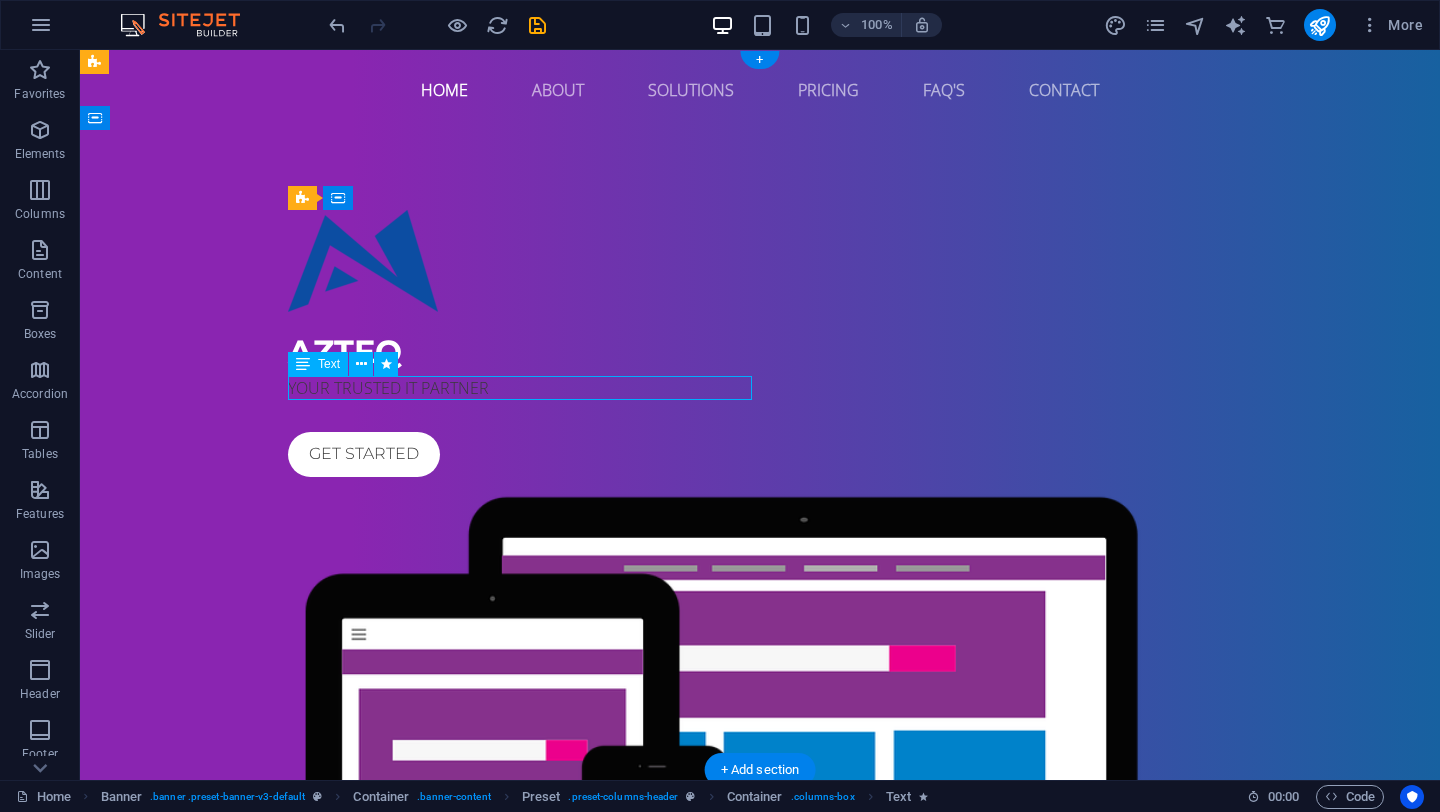 click on "YOUR TRUSTED IT PARTNER" at bounding box center [760, 388] 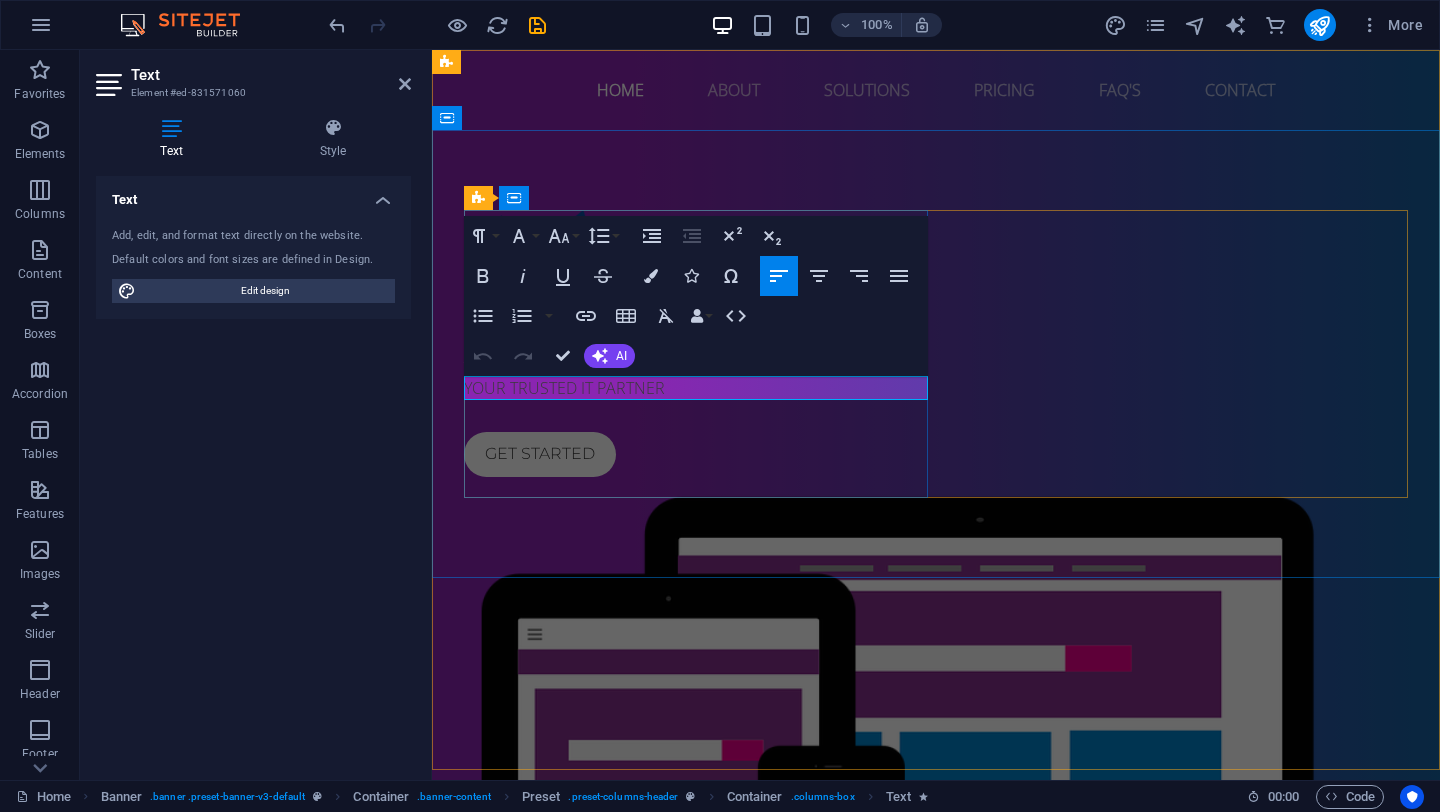 click on "YOUR TRUSTED IT PARTNER" at bounding box center (936, 388) 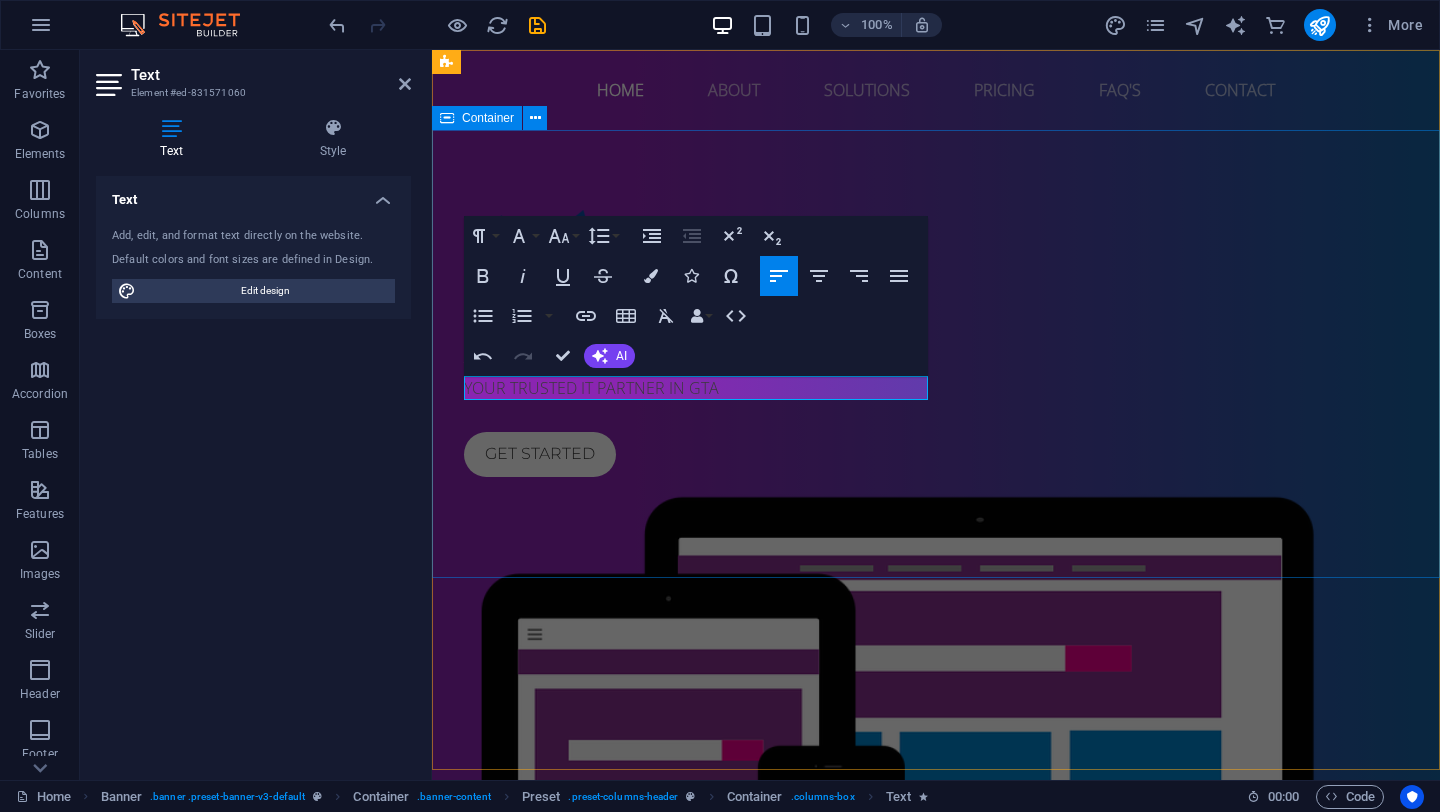 click on "AZTEQ YOUR TRUSTED IT PARTNER IN GTA Get started" at bounding box center (936, 640) 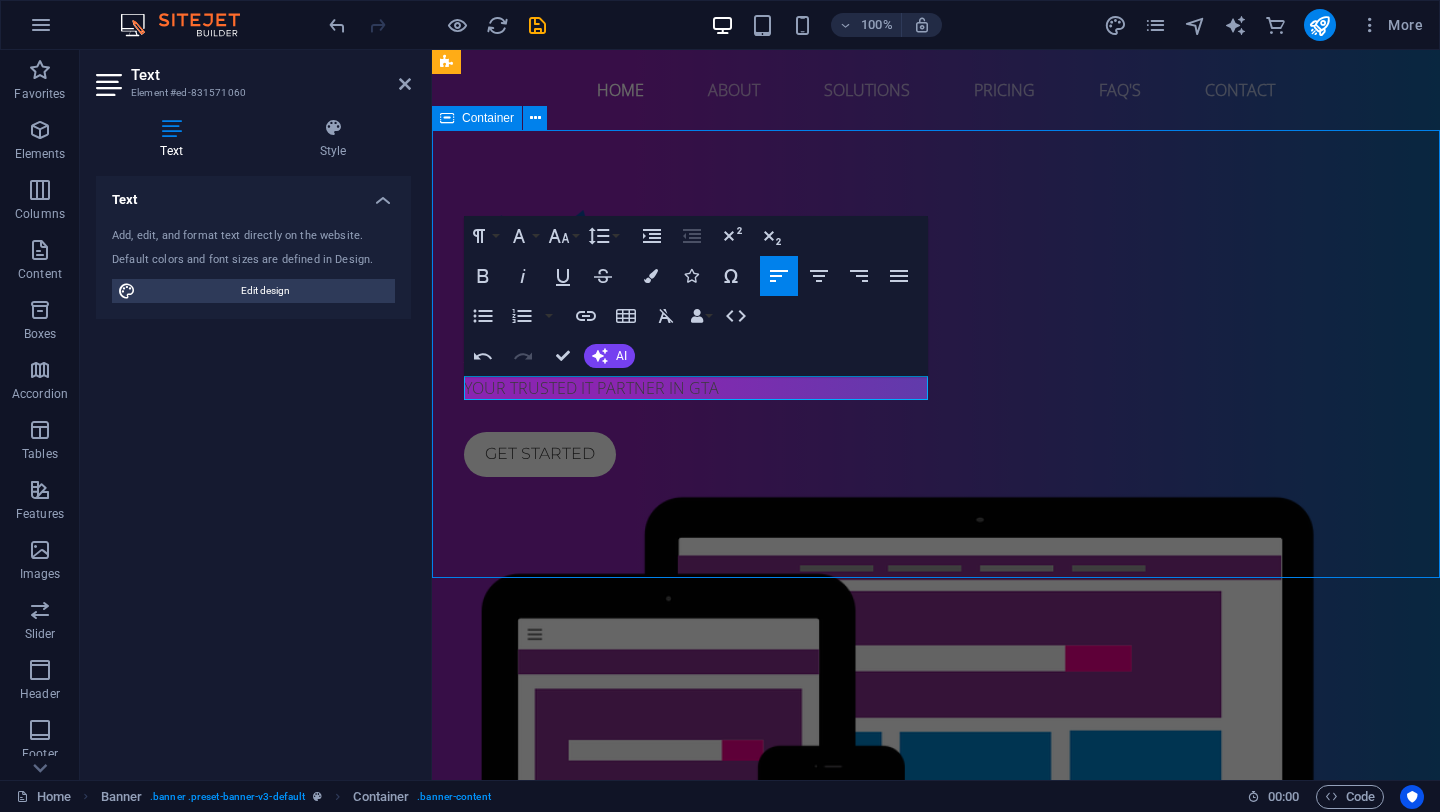 click on "AZTEQ YOUR TRUSTED IT PARTNER IN GTA Get started" at bounding box center [936, 640] 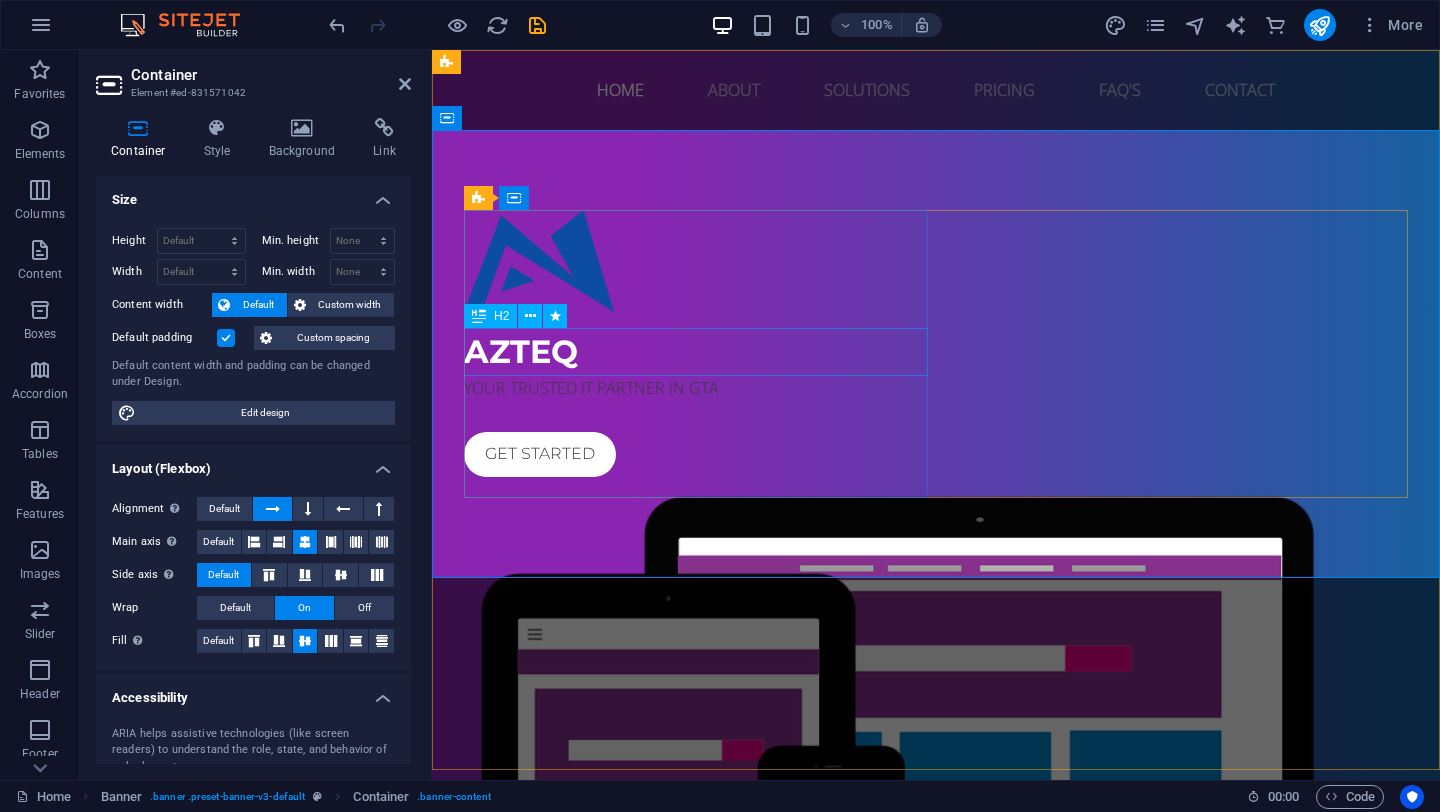 click on "AZTEQ" at bounding box center [936, 352] 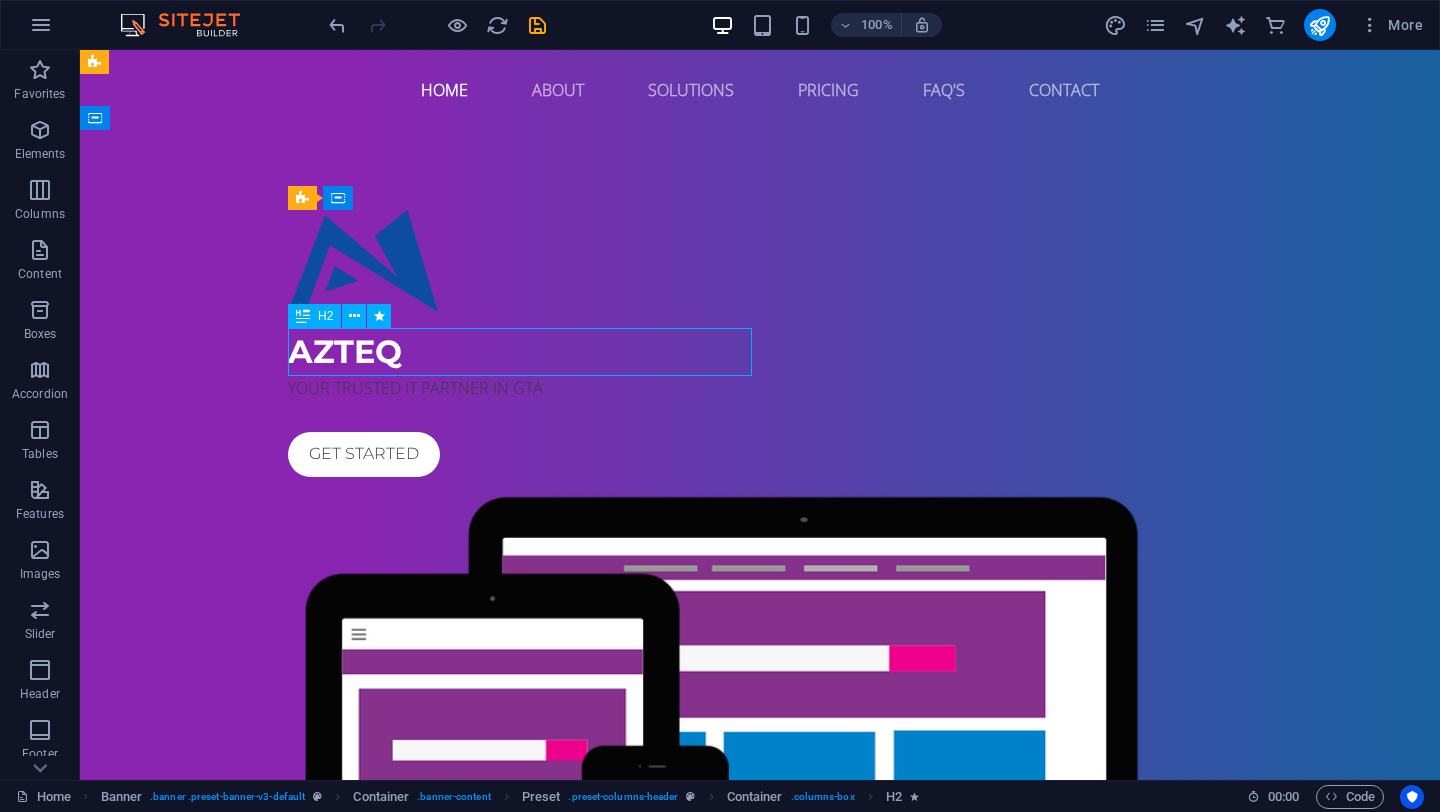 drag, startPoint x: 136, startPoint y: 338, endPoint x: 568, endPoint y: 339, distance: 432.00116 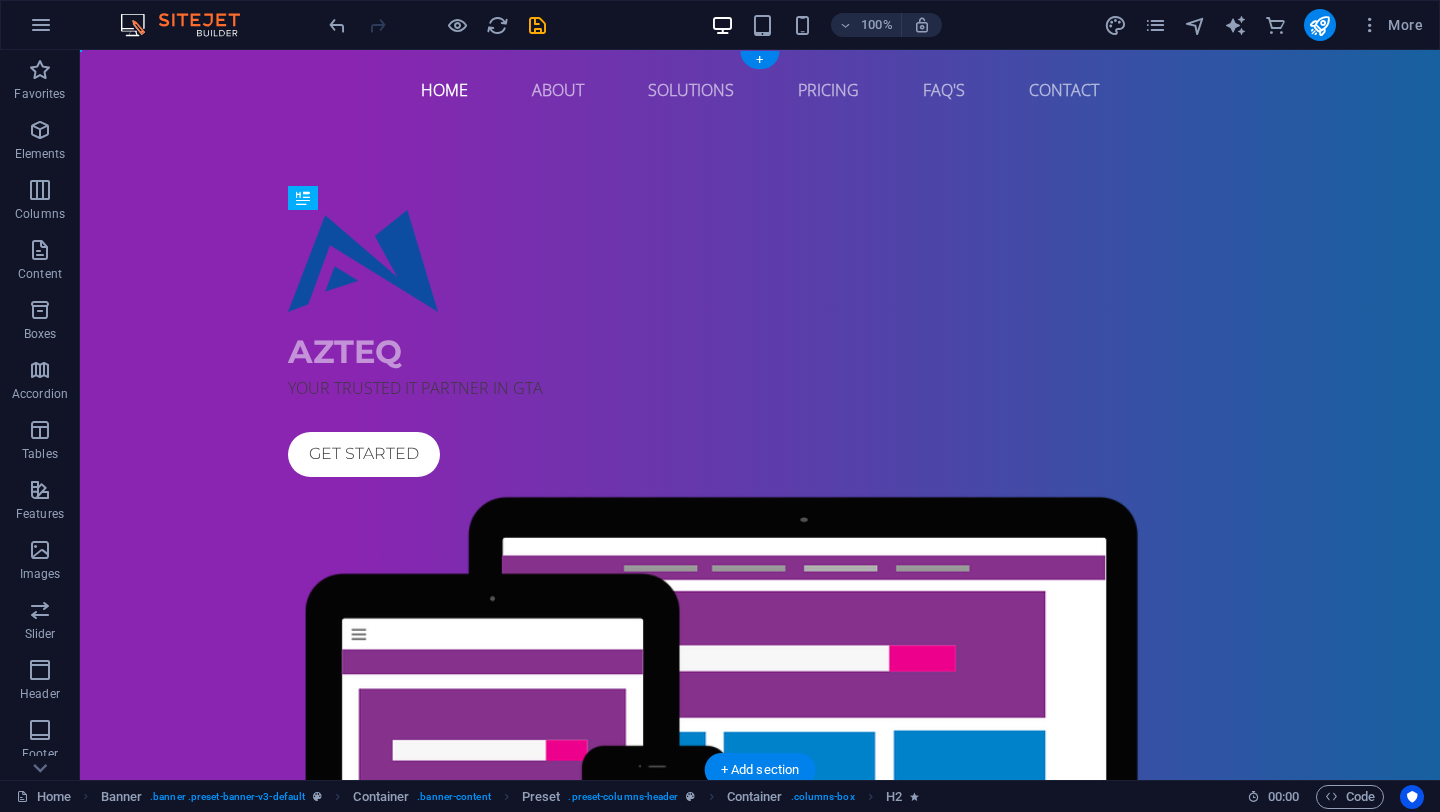 drag, startPoint x: 370, startPoint y: 328, endPoint x: 388, endPoint y: 328, distance: 18 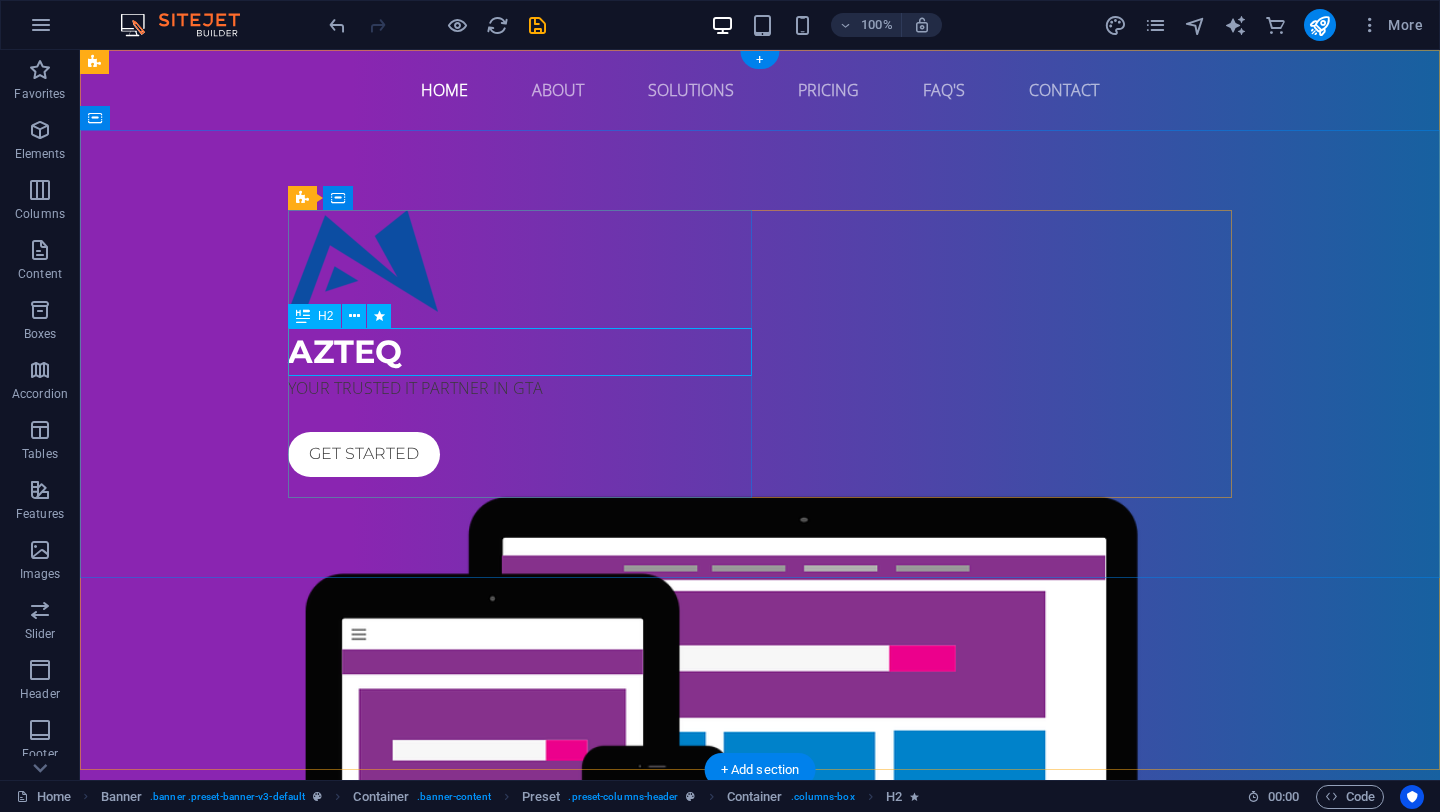 click on "AZTEQ" at bounding box center (760, 352) 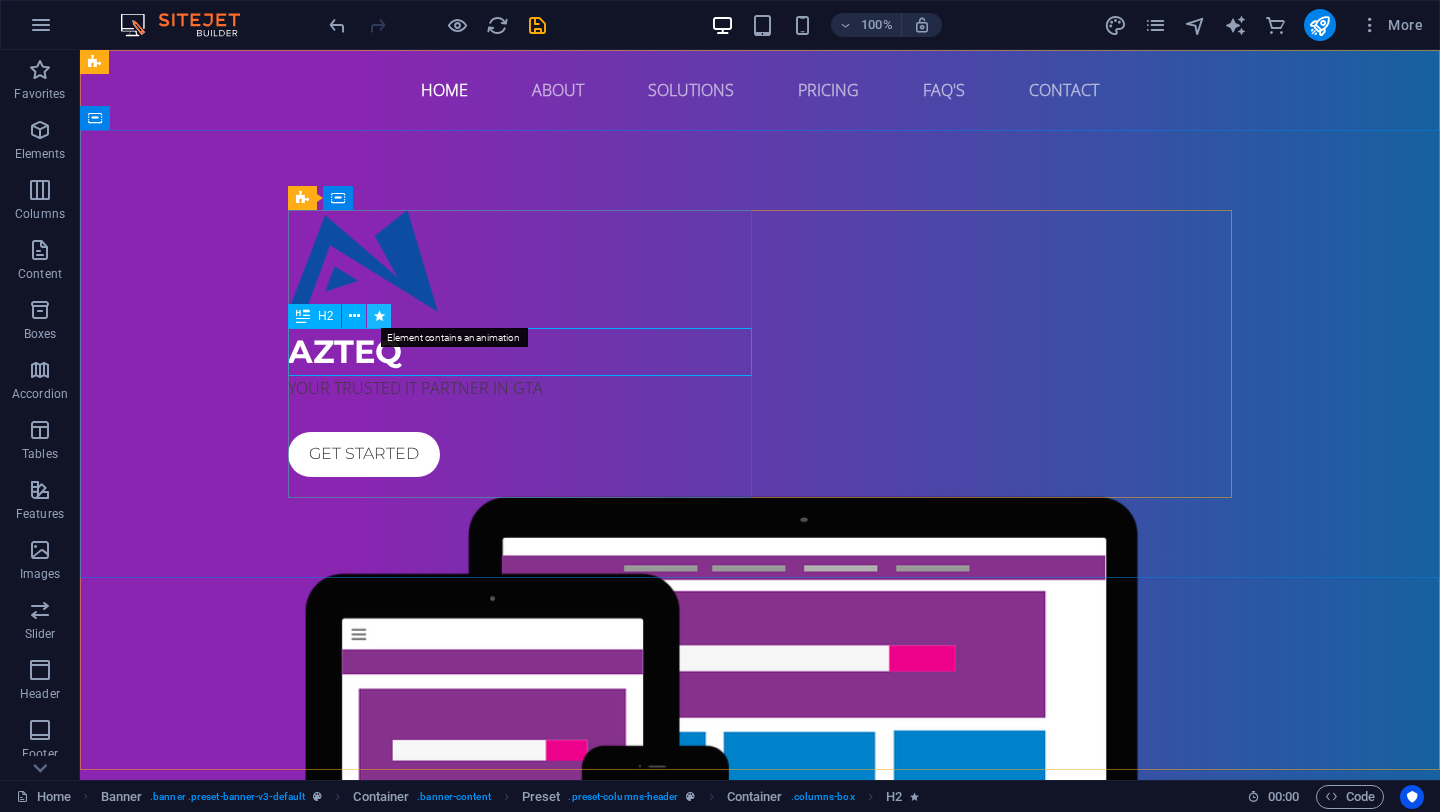 click at bounding box center (379, 316) 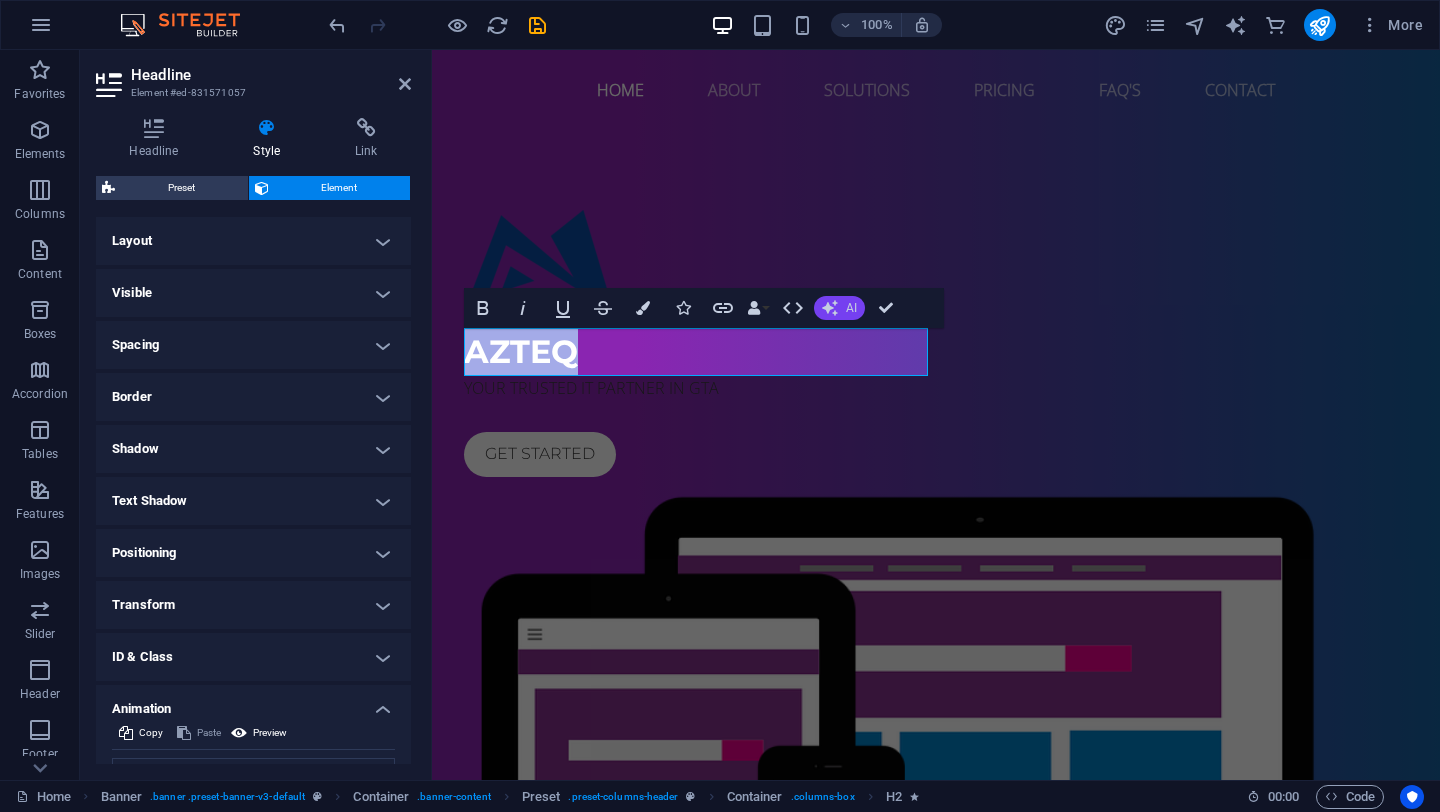 click on "AI" at bounding box center (851, 308) 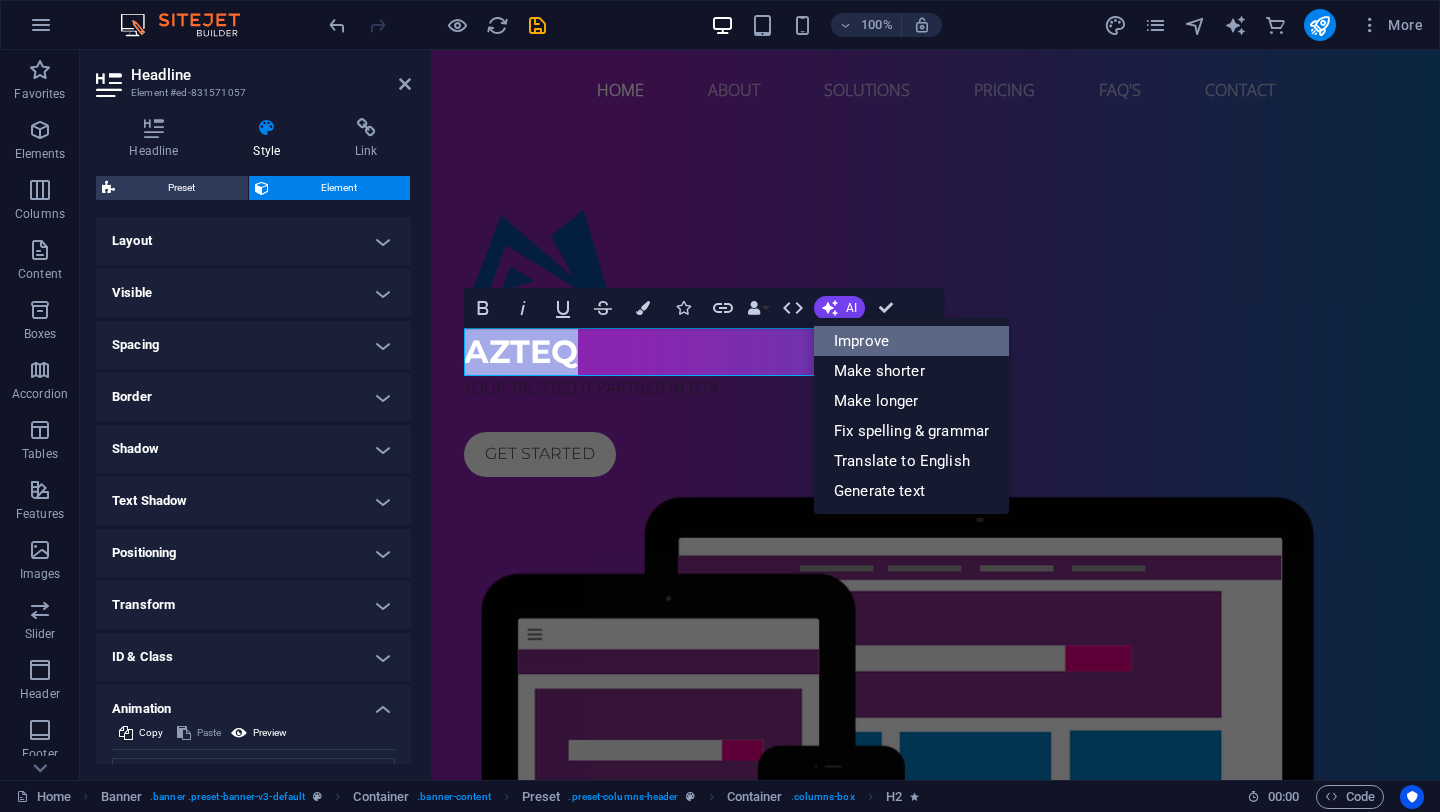 click on "Improve" at bounding box center [911, 341] 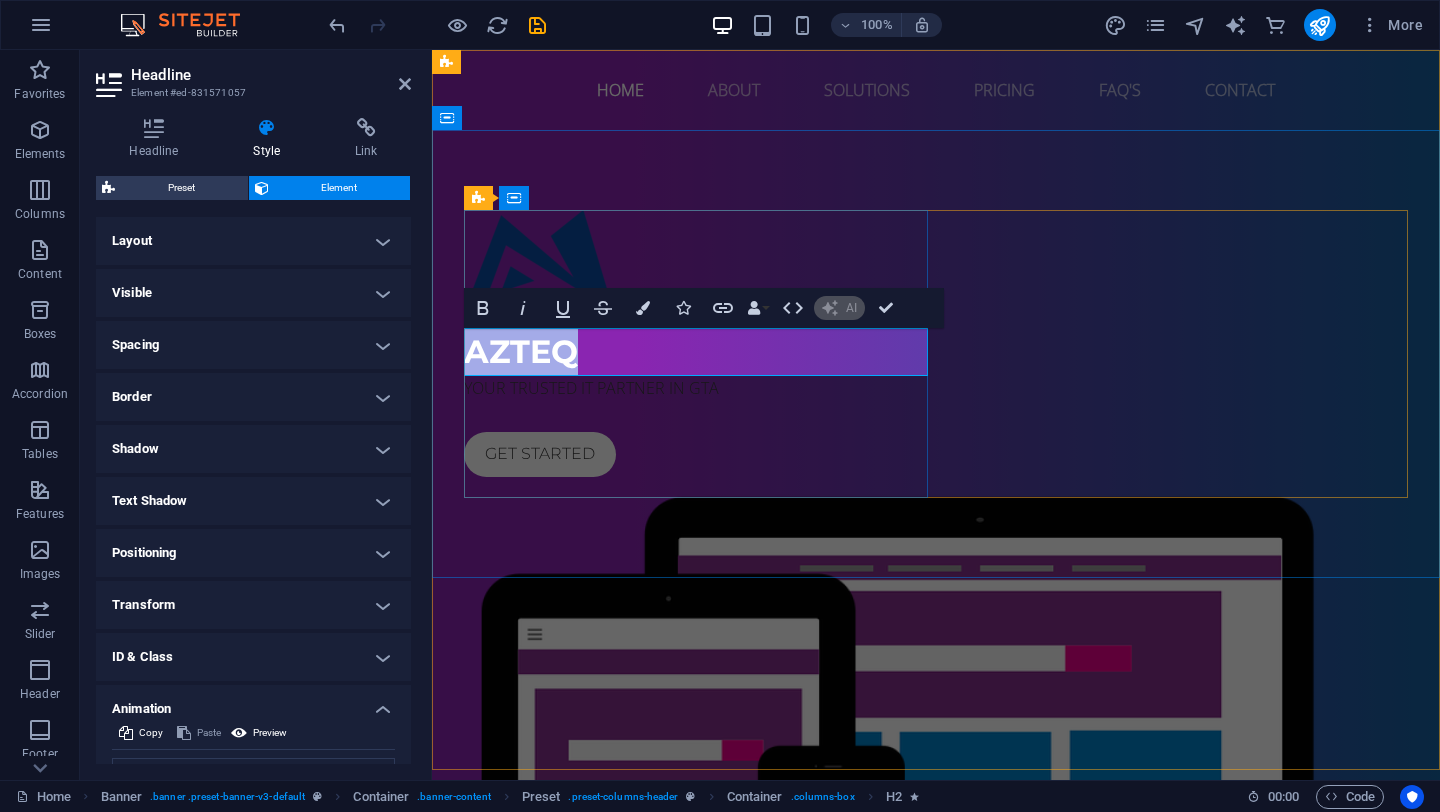 type 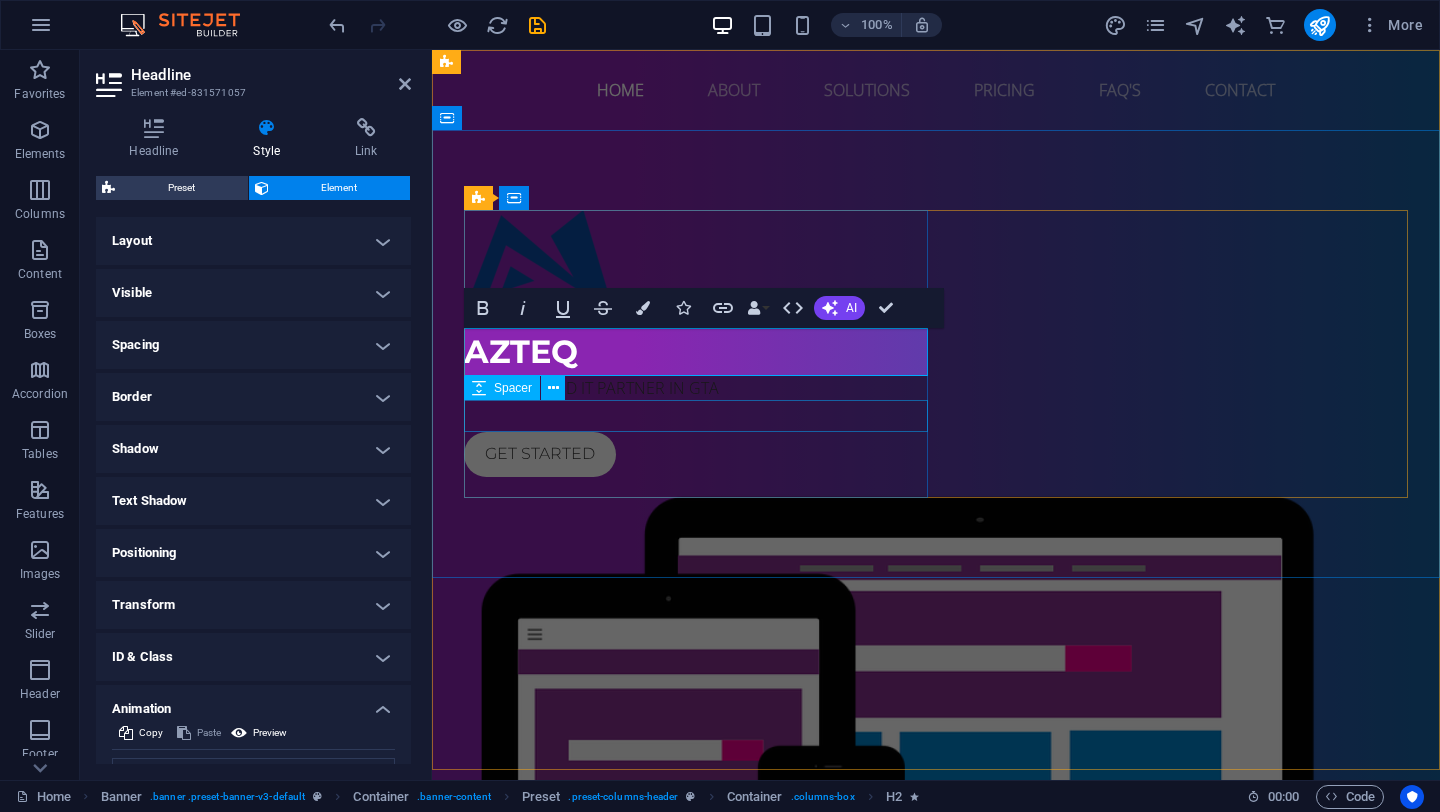 click at bounding box center (936, 416) 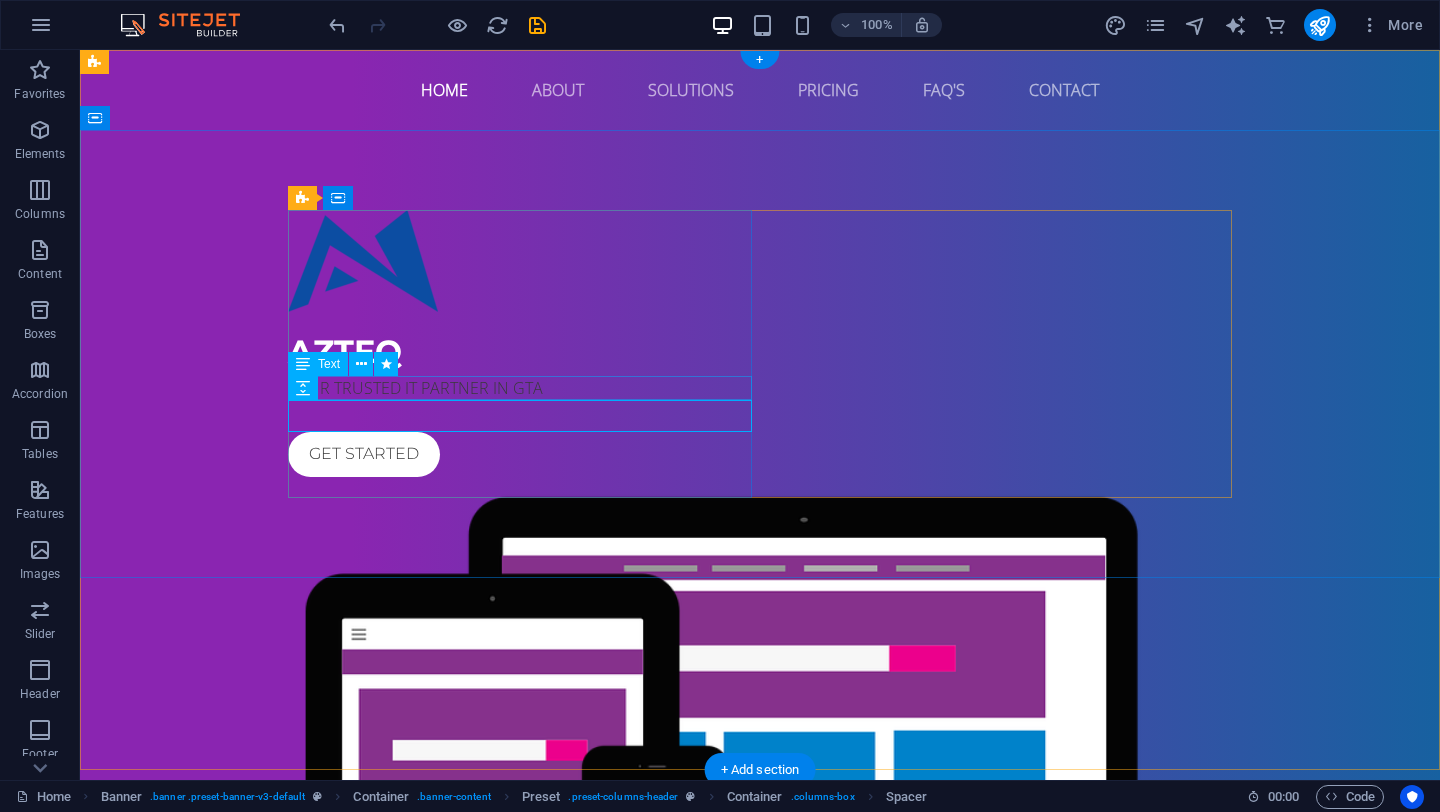 click on "YOUR TRUSTED IT PARTNER IN GTA" at bounding box center [760, 388] 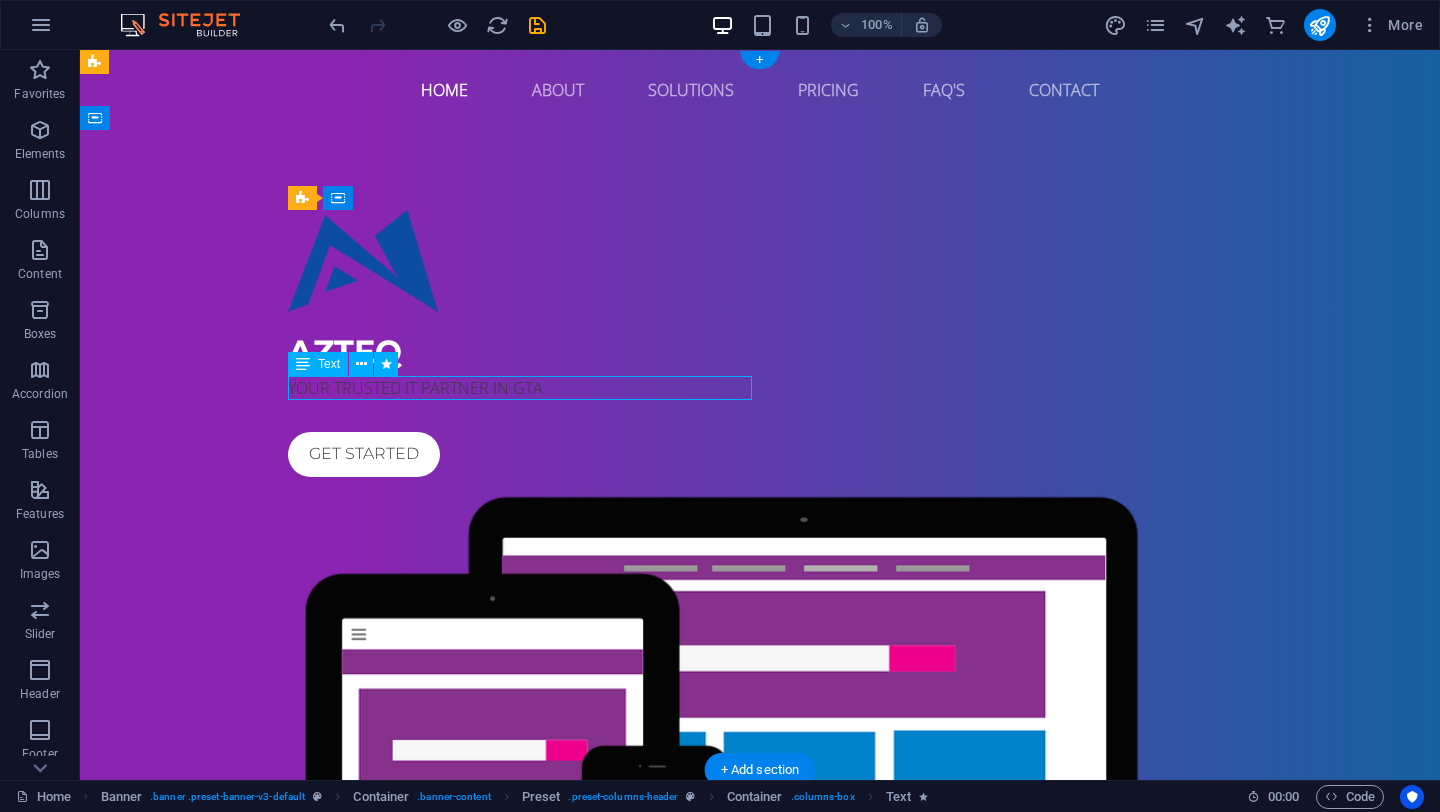 click on "YOUR TRUSTED IT PARTNER IN GTA" at bounding box center (760, 388) 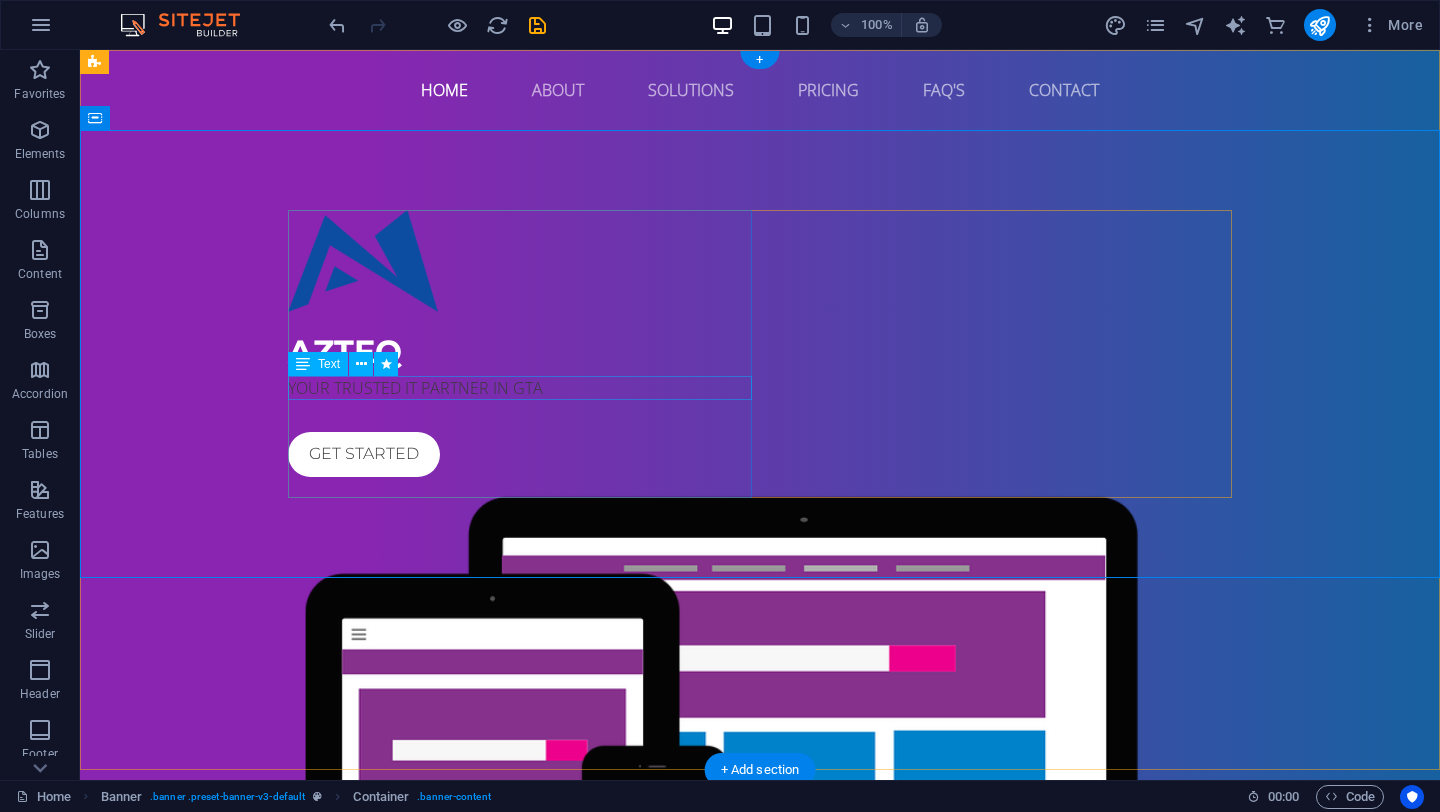 click on "YOUR TRUSTED IT PARTNER IN GTA" at bounding box center (760, 388) 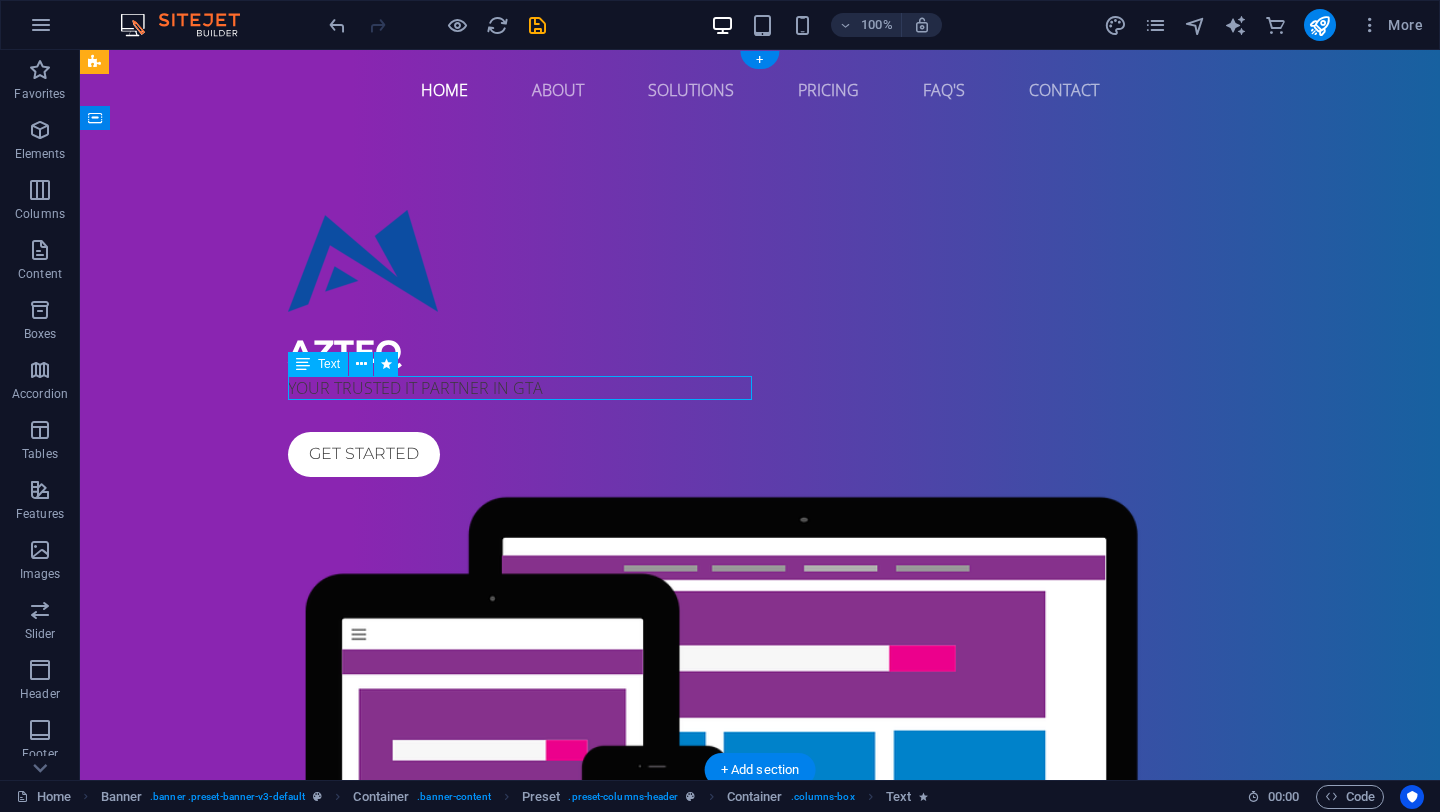 click on "YOUR TRUSTED IT PARTNER IN GTA" at bounding box center (760, 388) 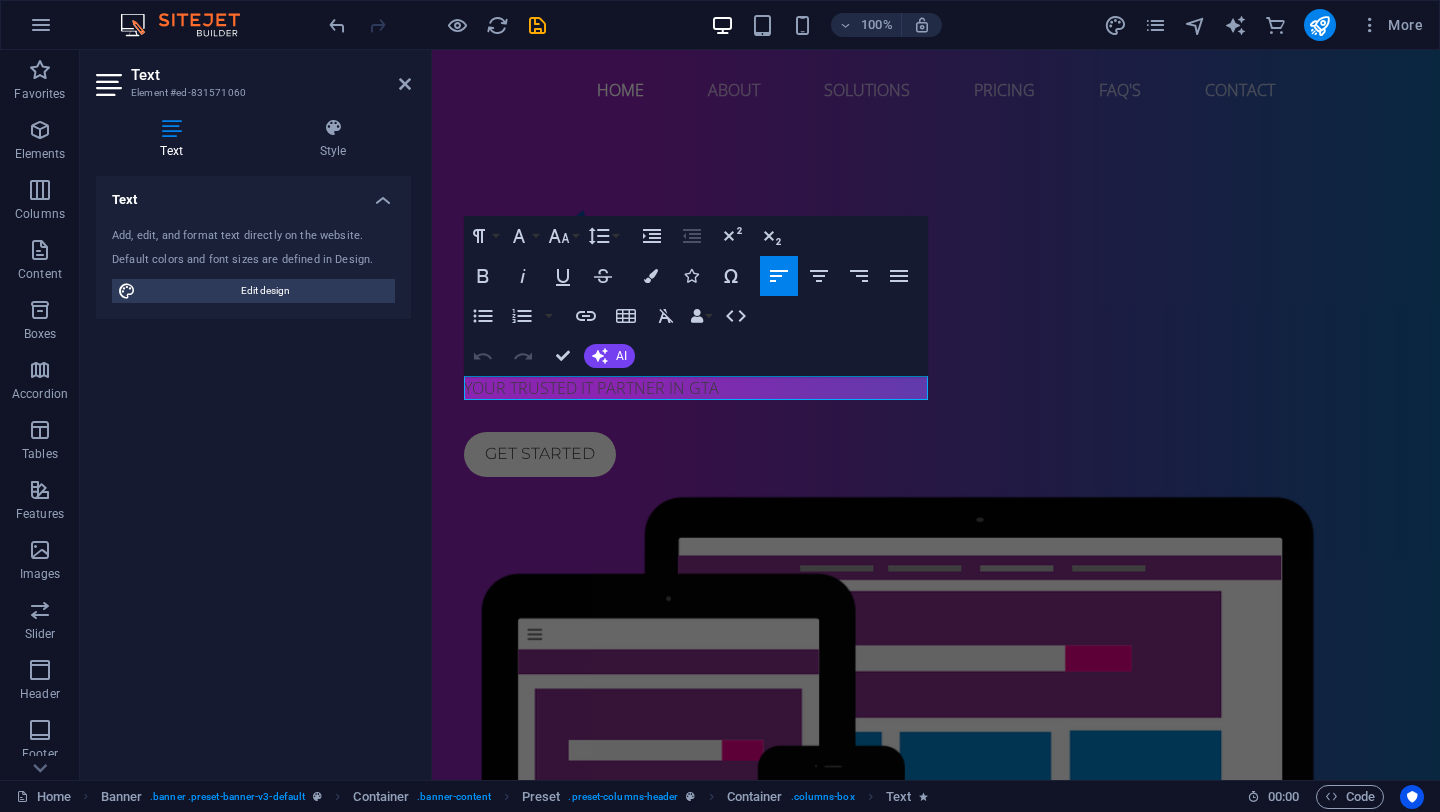 click on "Undo Redo Confirm (⌘+⏎) AI Improve Make shorter Make longer Fix spelling & grammar Translate to English Generate text" at bounding box center [550, 356] 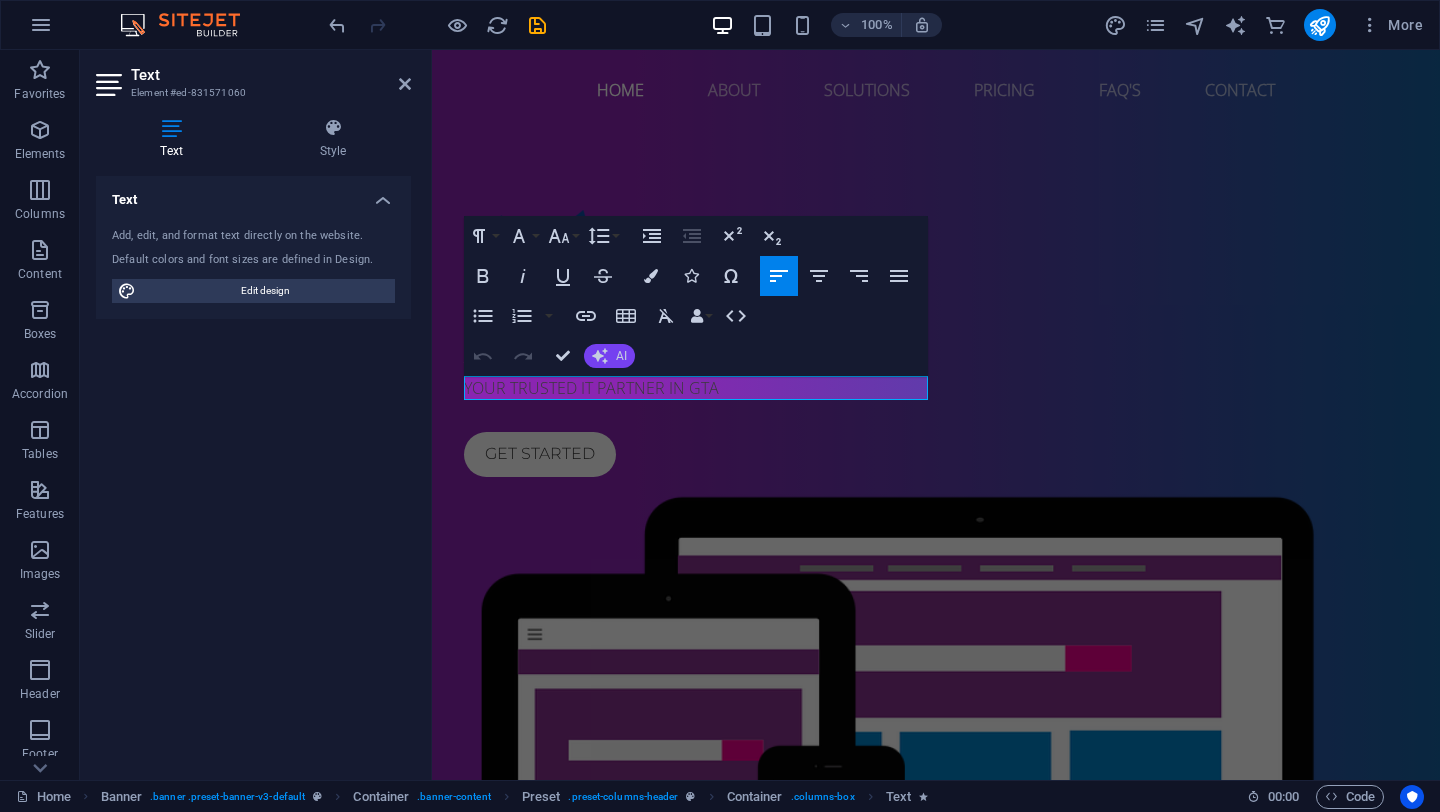click 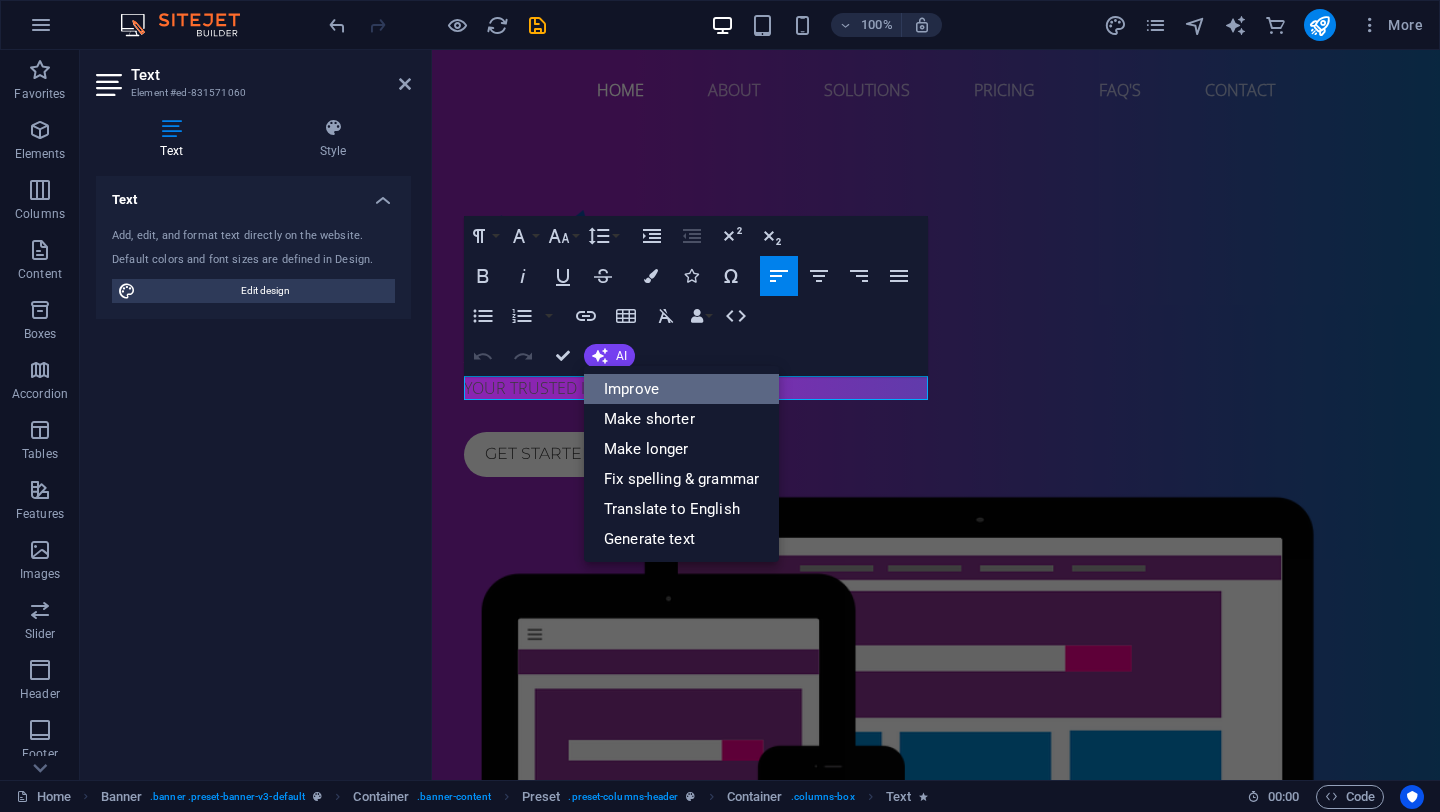 click on "Improve" at bounding box center [681, 389] 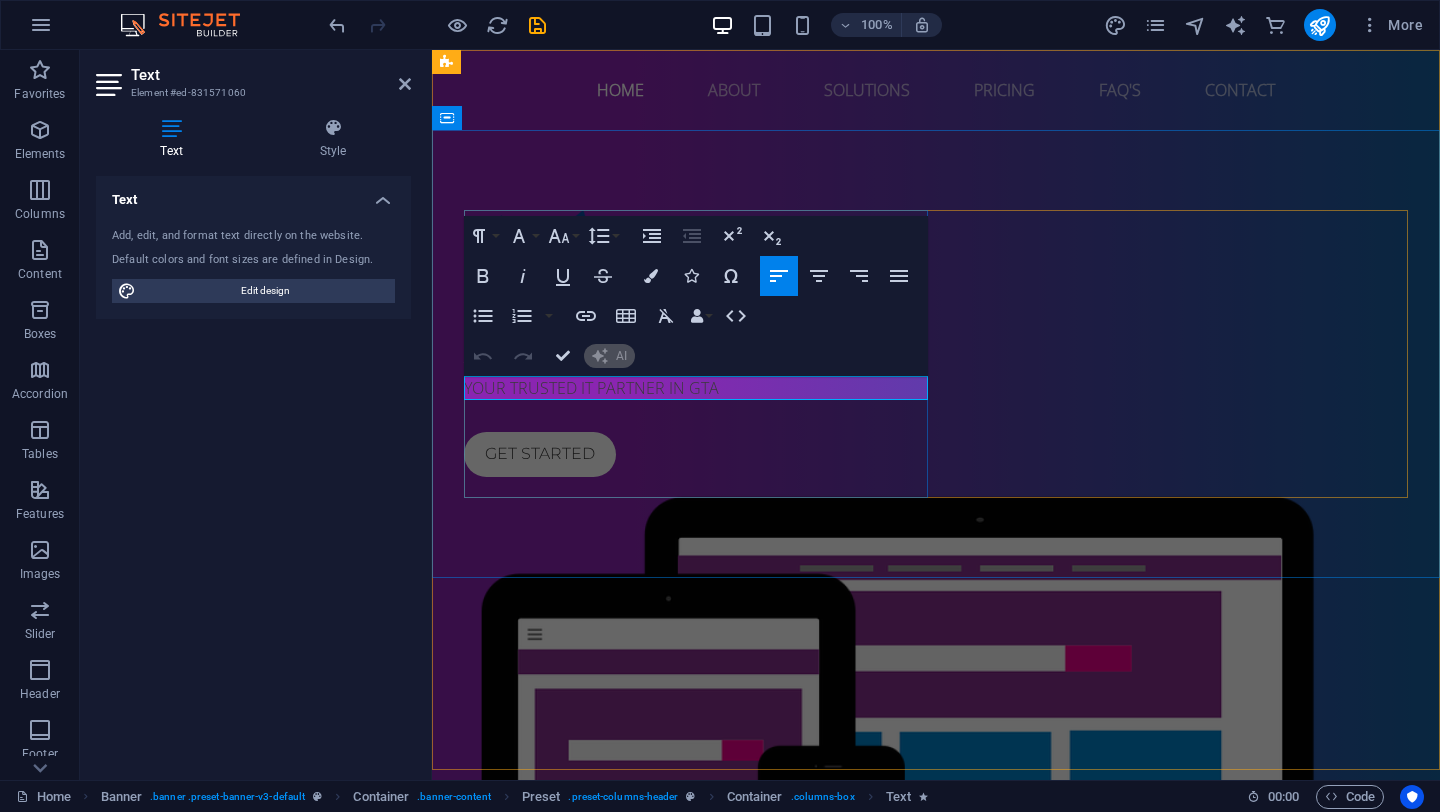 type 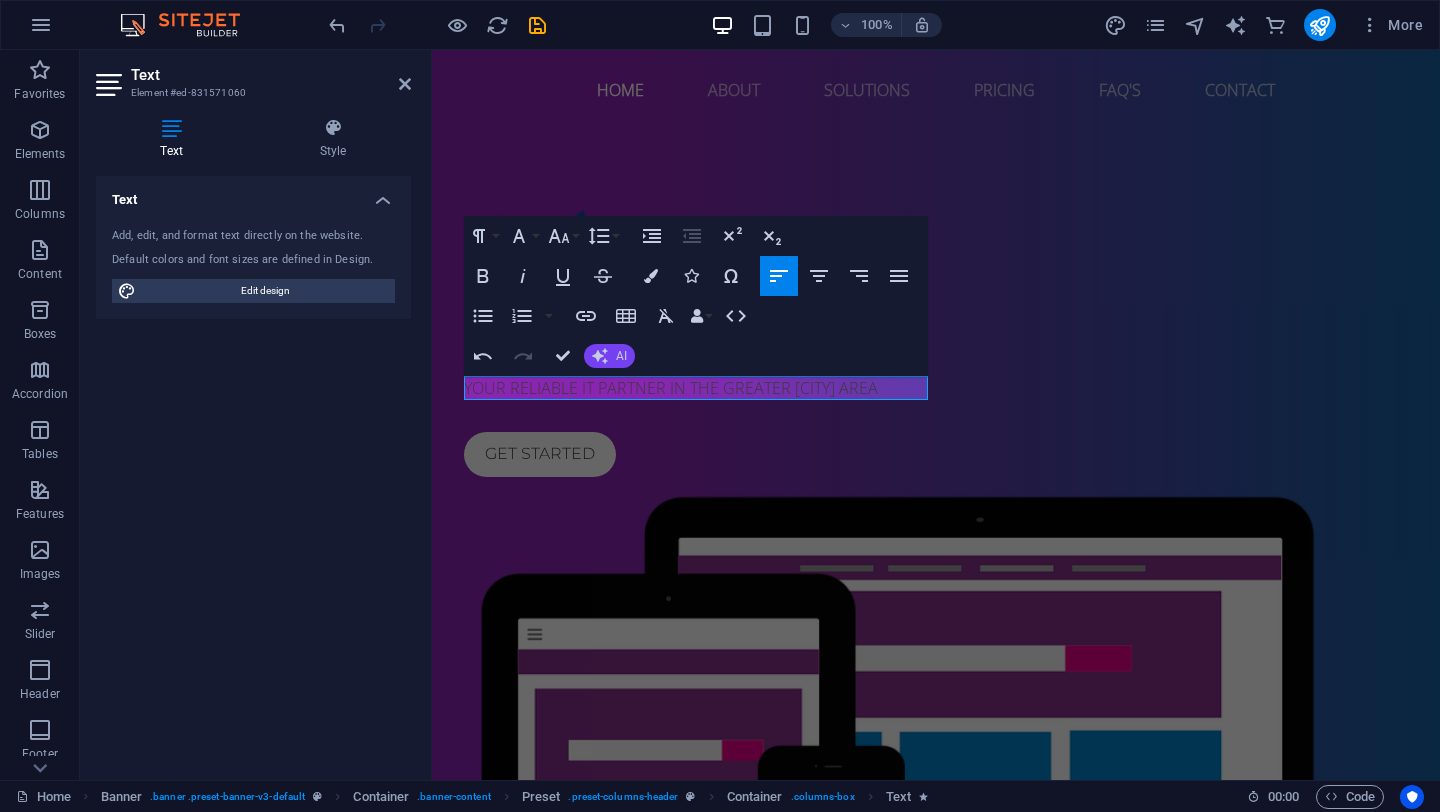 click on "AI" at bounding box center [609, 356] 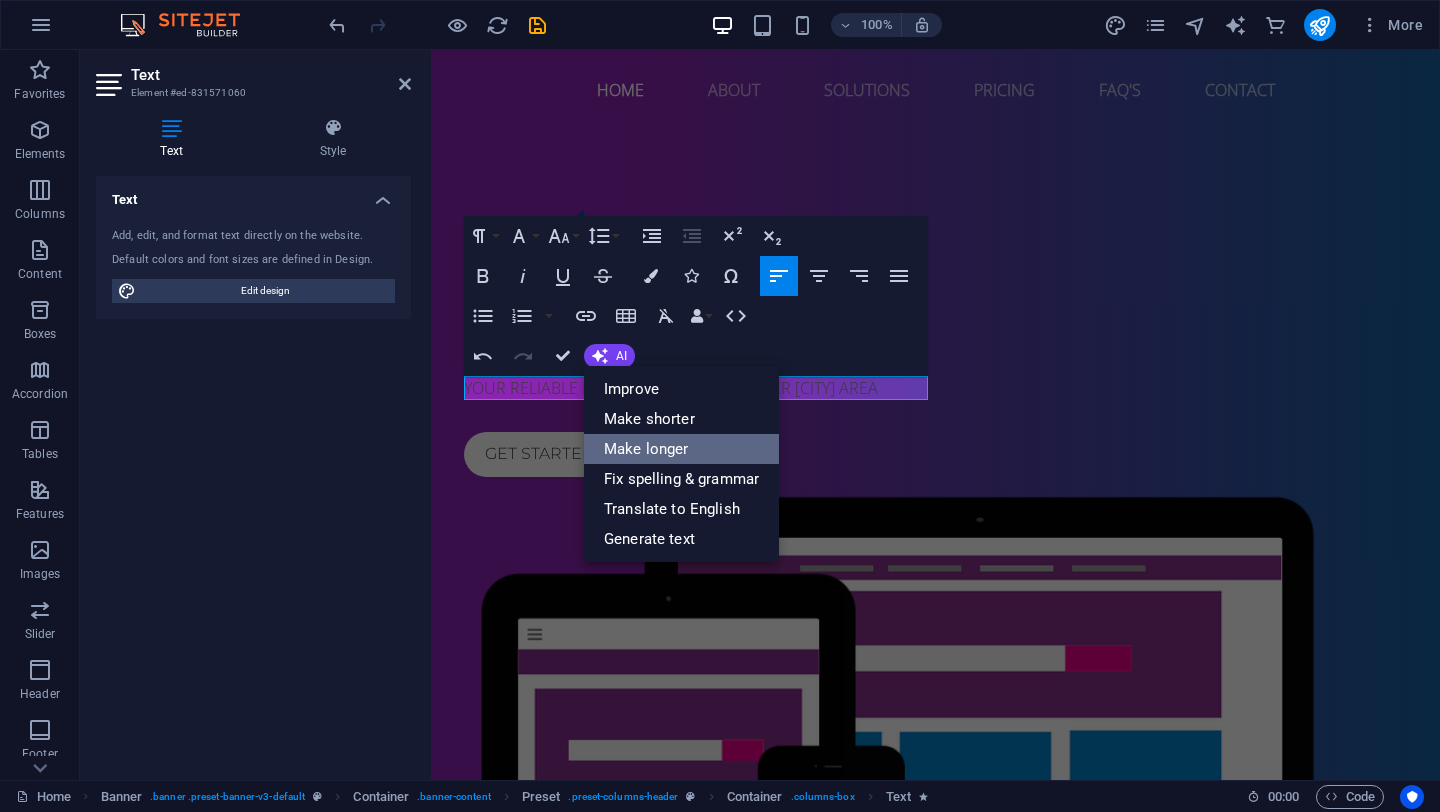 click on "Make longer" at bounding box center [681, 449] 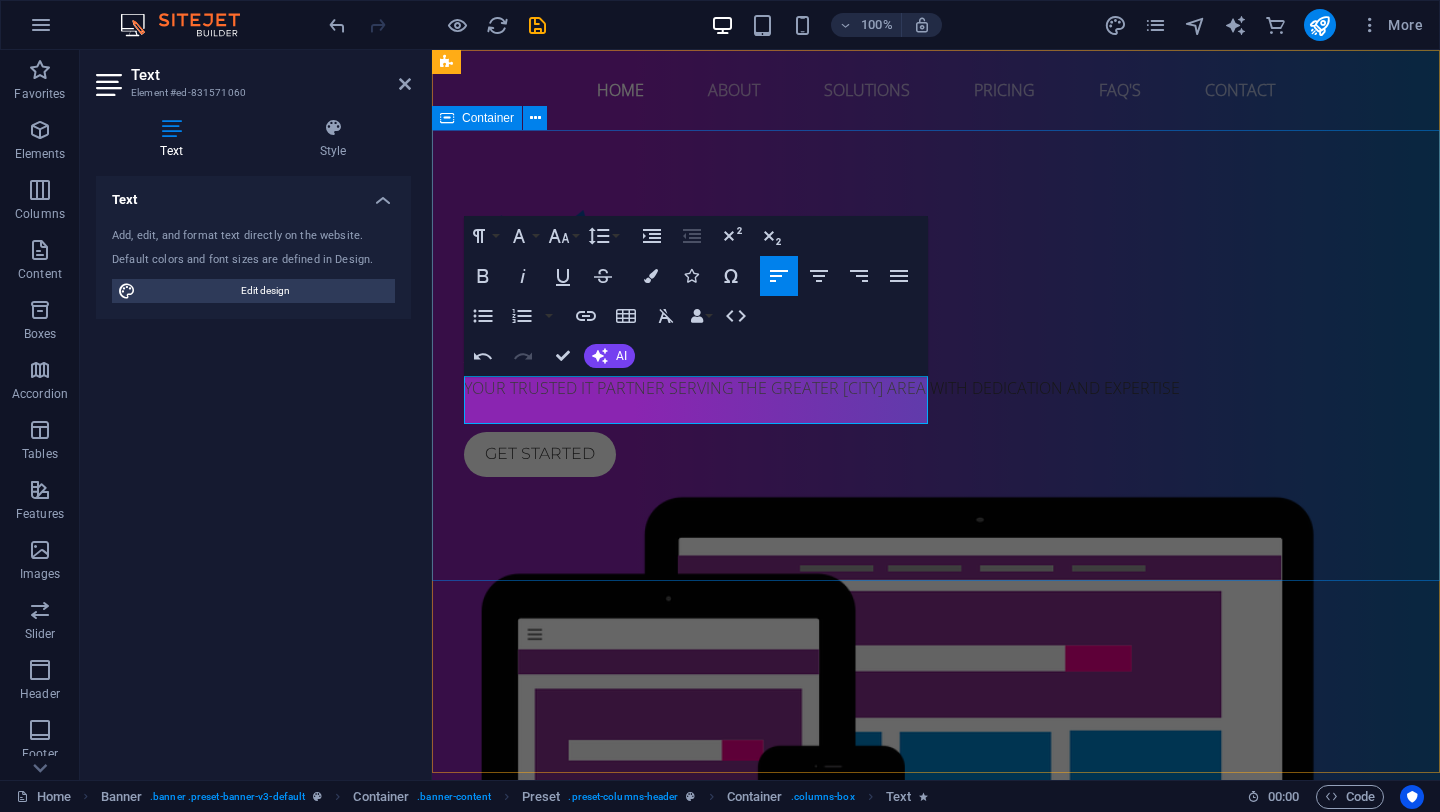 click on "AZTEQ YOUR TRUSTED IT PARTNER SERVING THE GREATER TORONTO AREA WITH DEDICATION AND EXPERTISE Get started" at bounding box center (936, 640) 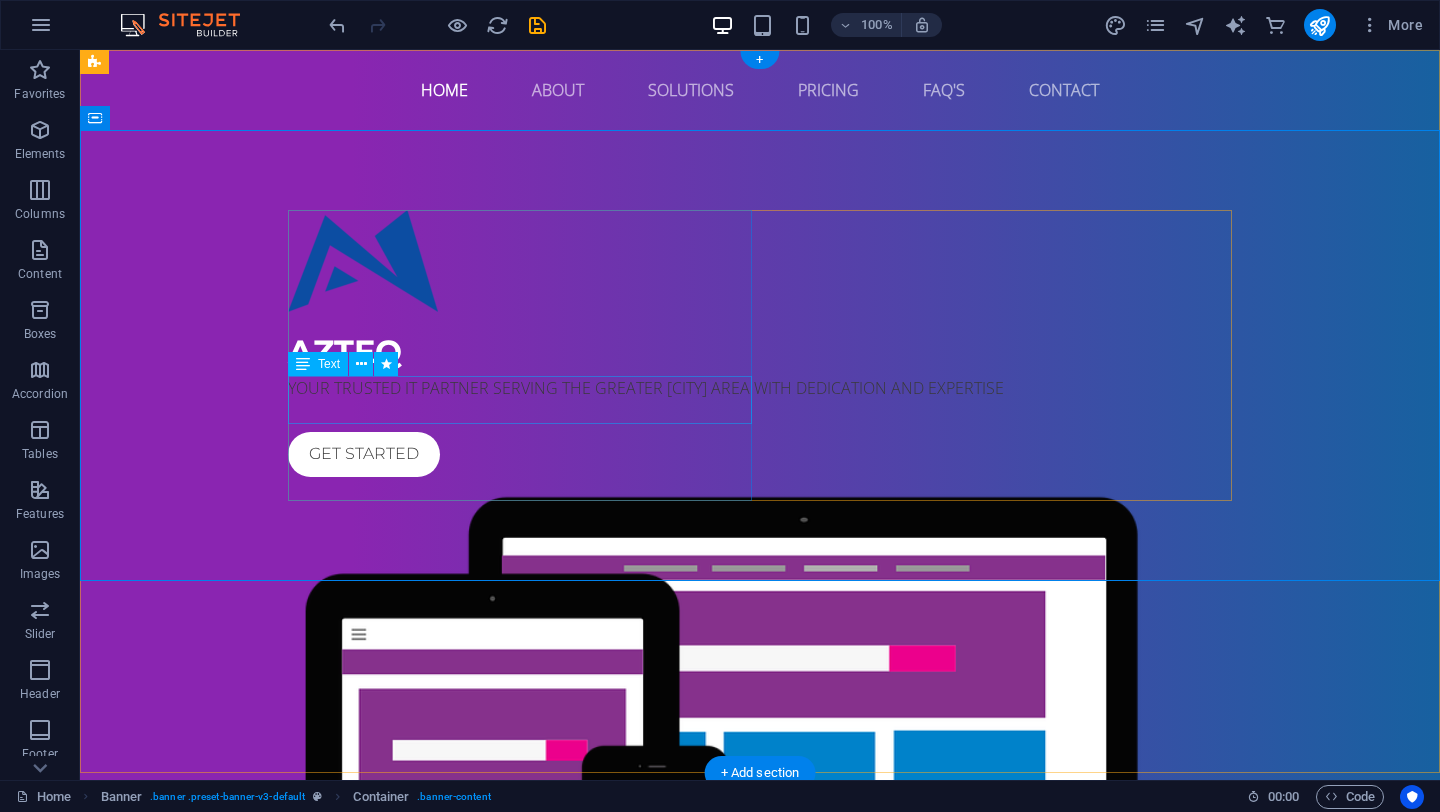 click on "YOUR TRUSTED IT PARTNER SERVING THE GREATER TORONTO AREA WITH DEDICATION AND EXPERTISE" at bounding box center [760, 388] 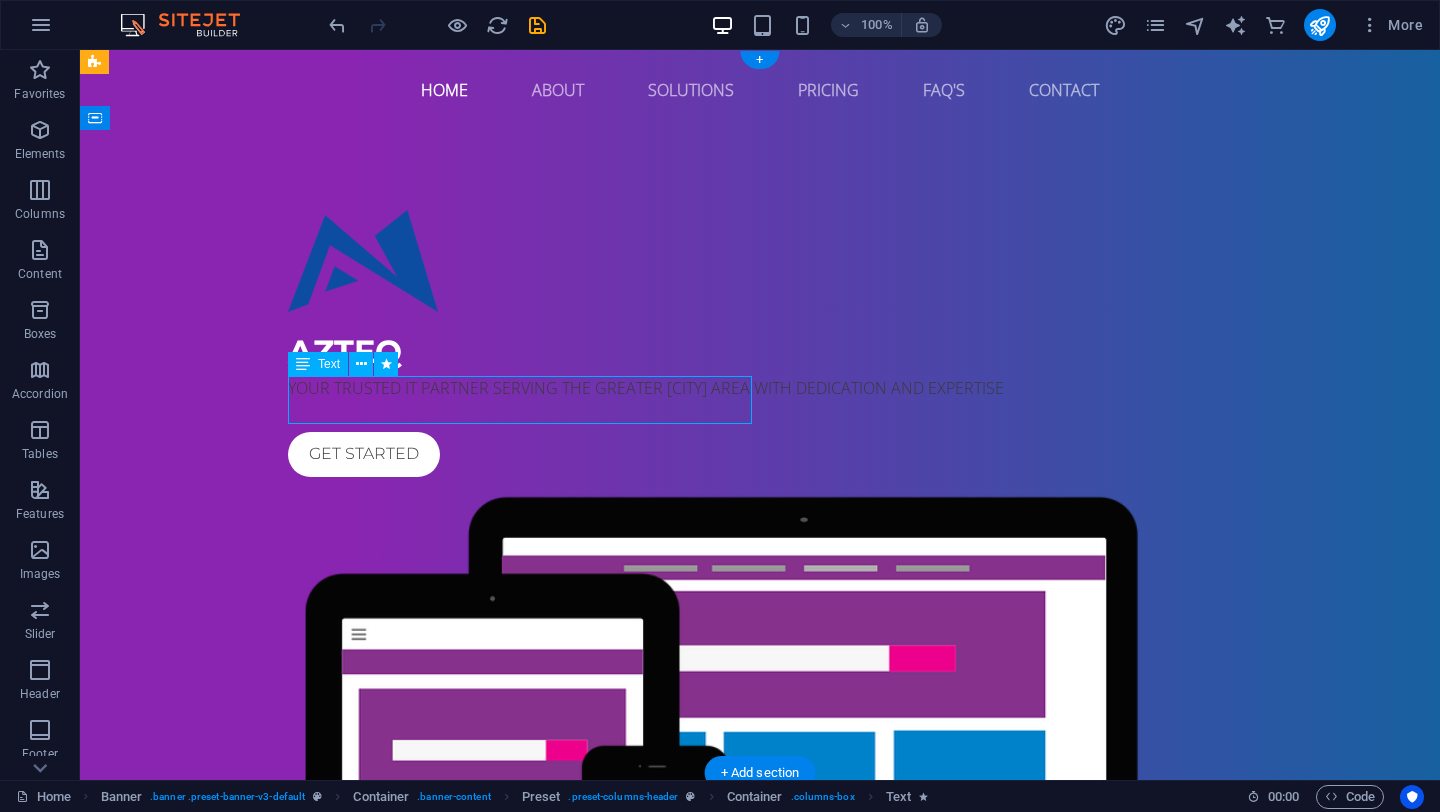 click on "YOUR TRUSTED IT PARTNER SERVING THE GREATER TORONTO AREA WITH DEDICATION AND EXPERTISE" at bounding box center [760, 388] 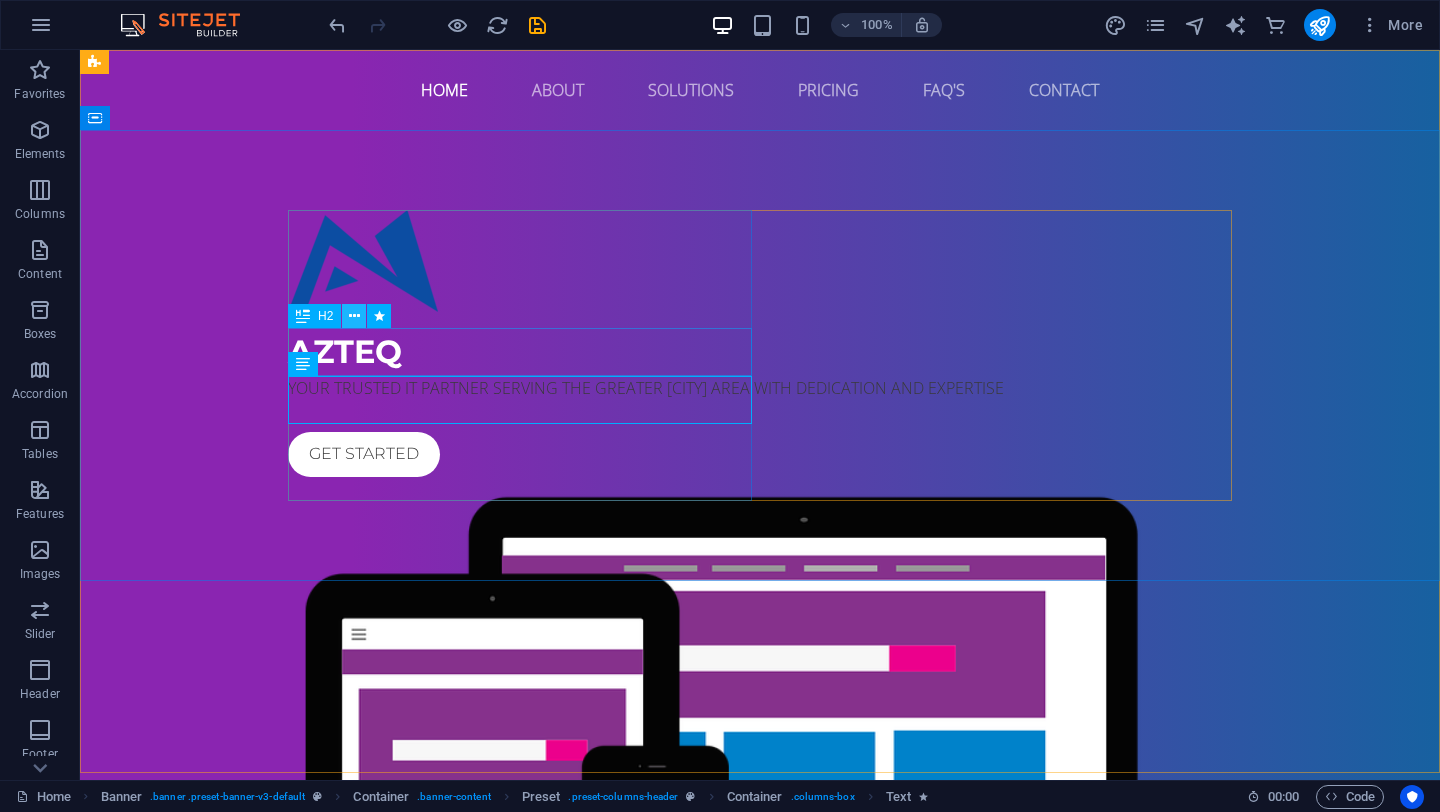 click at bounding box center (354, 316) 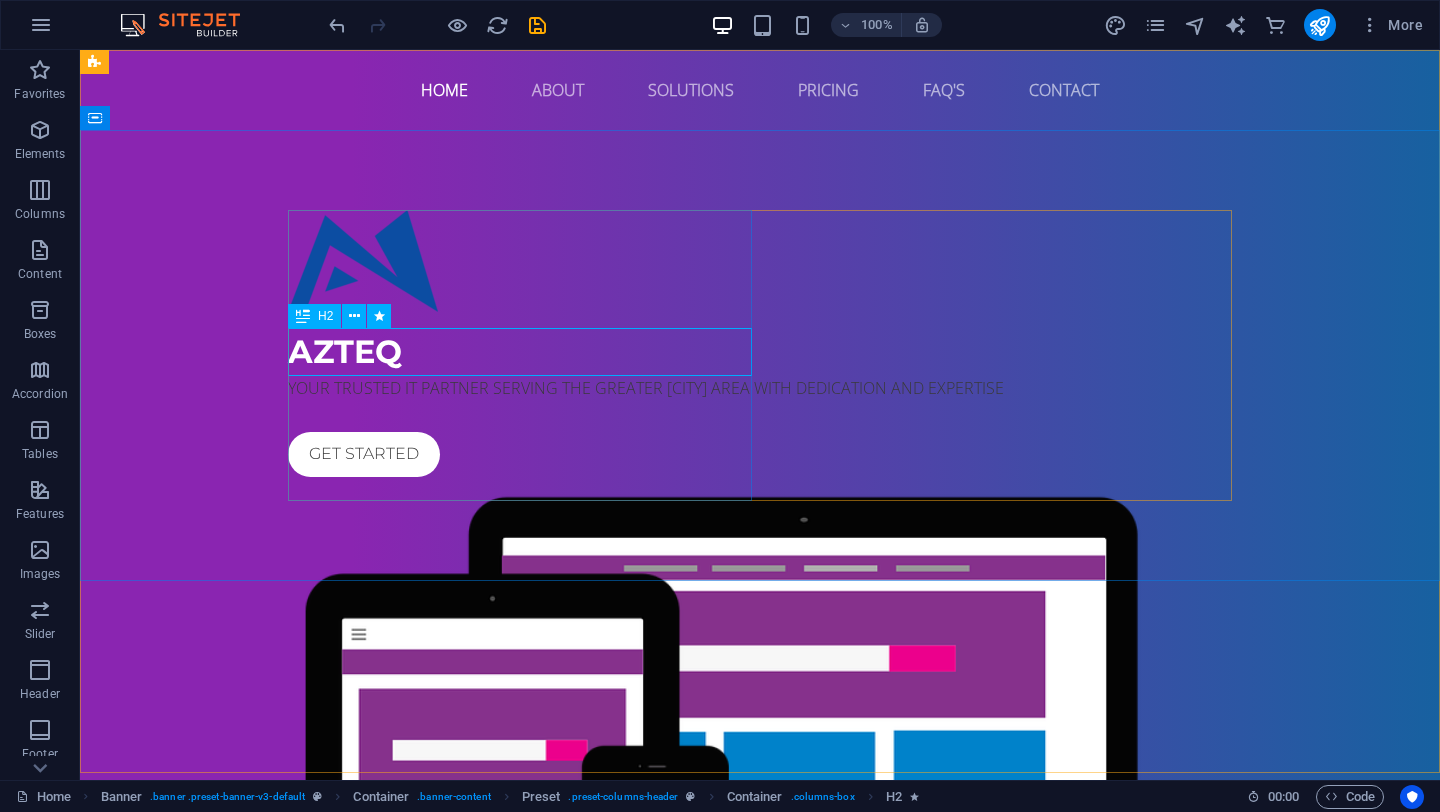 click on "H2" at bounding box center (314, 316) 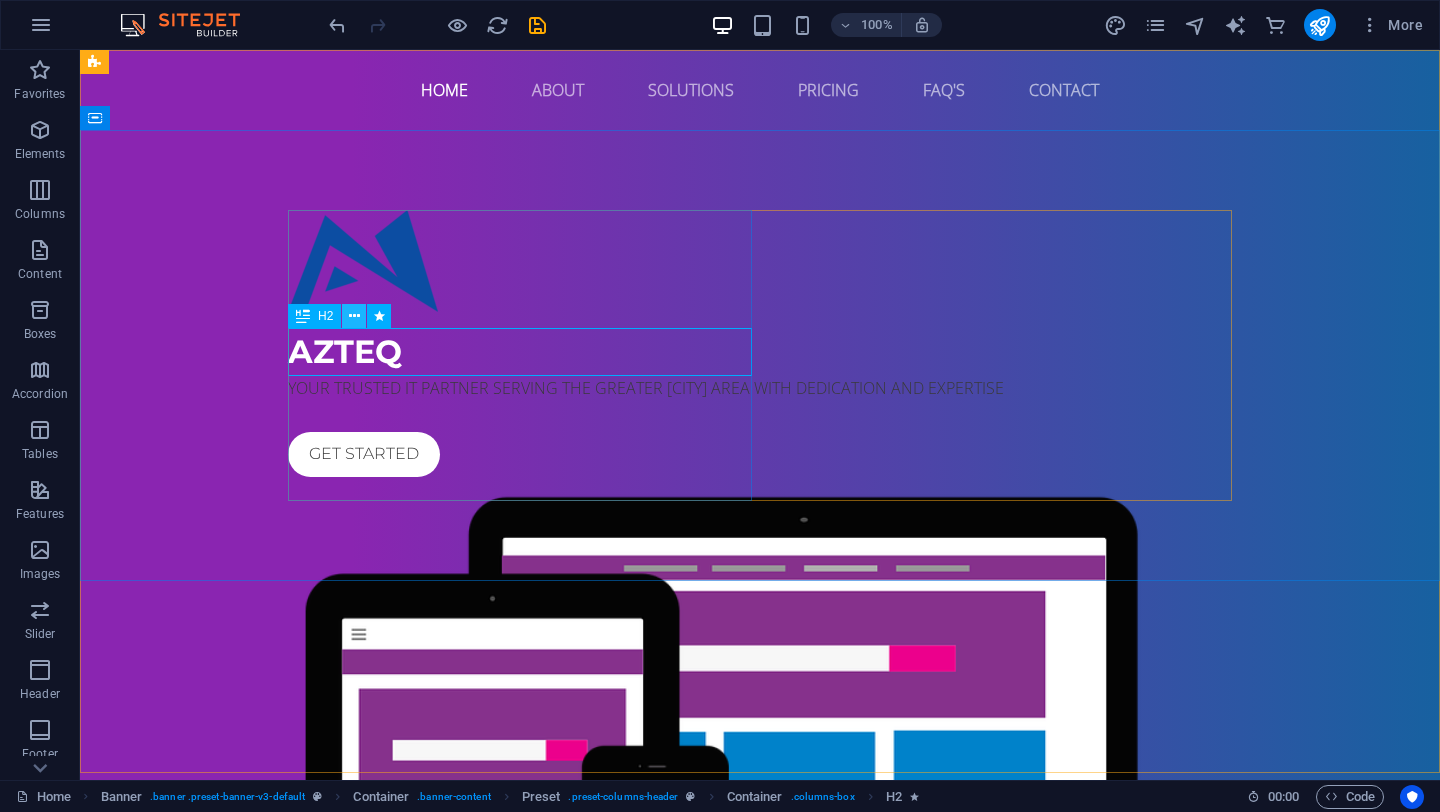 click at bounding box center [354, 316] 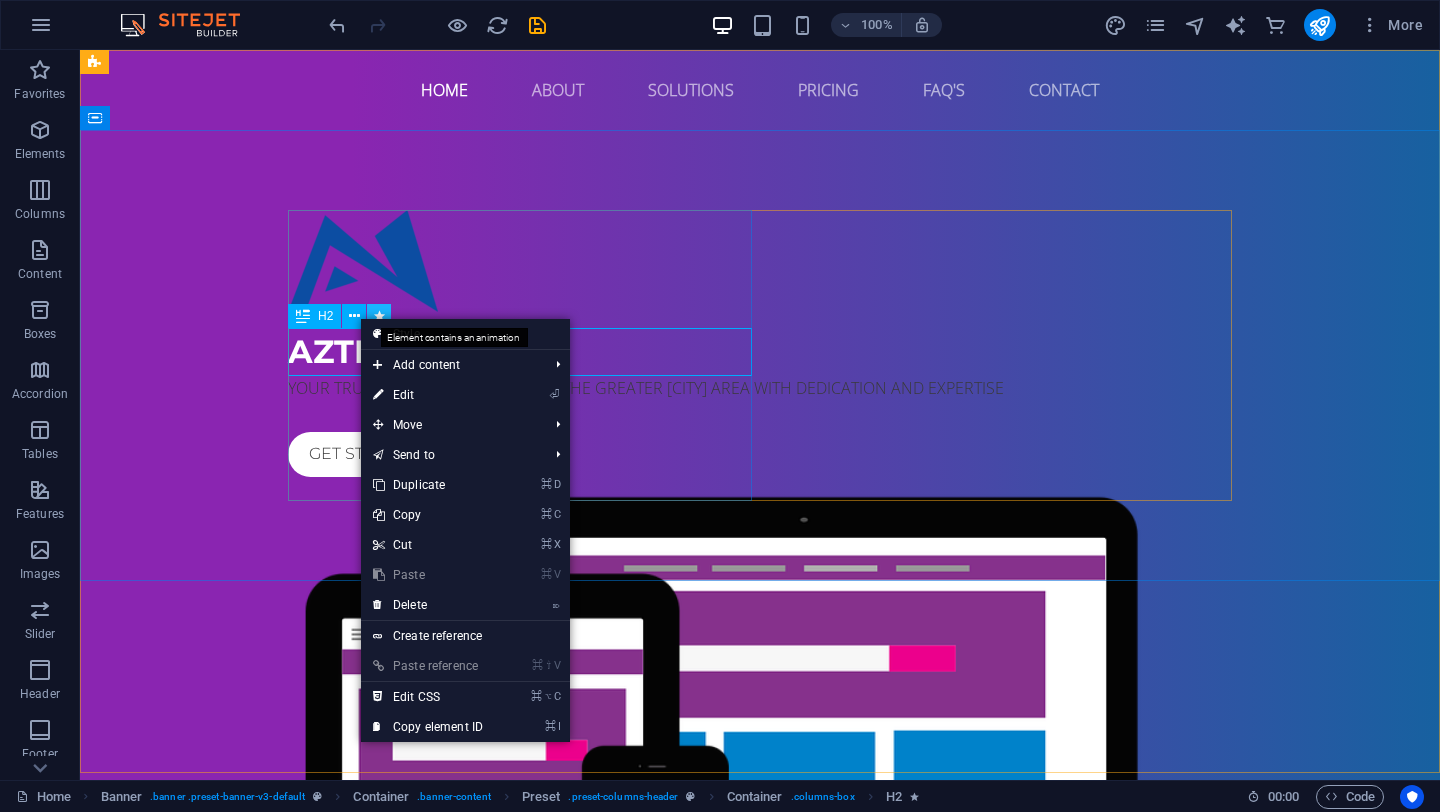 click at bounding box center [379, 316] 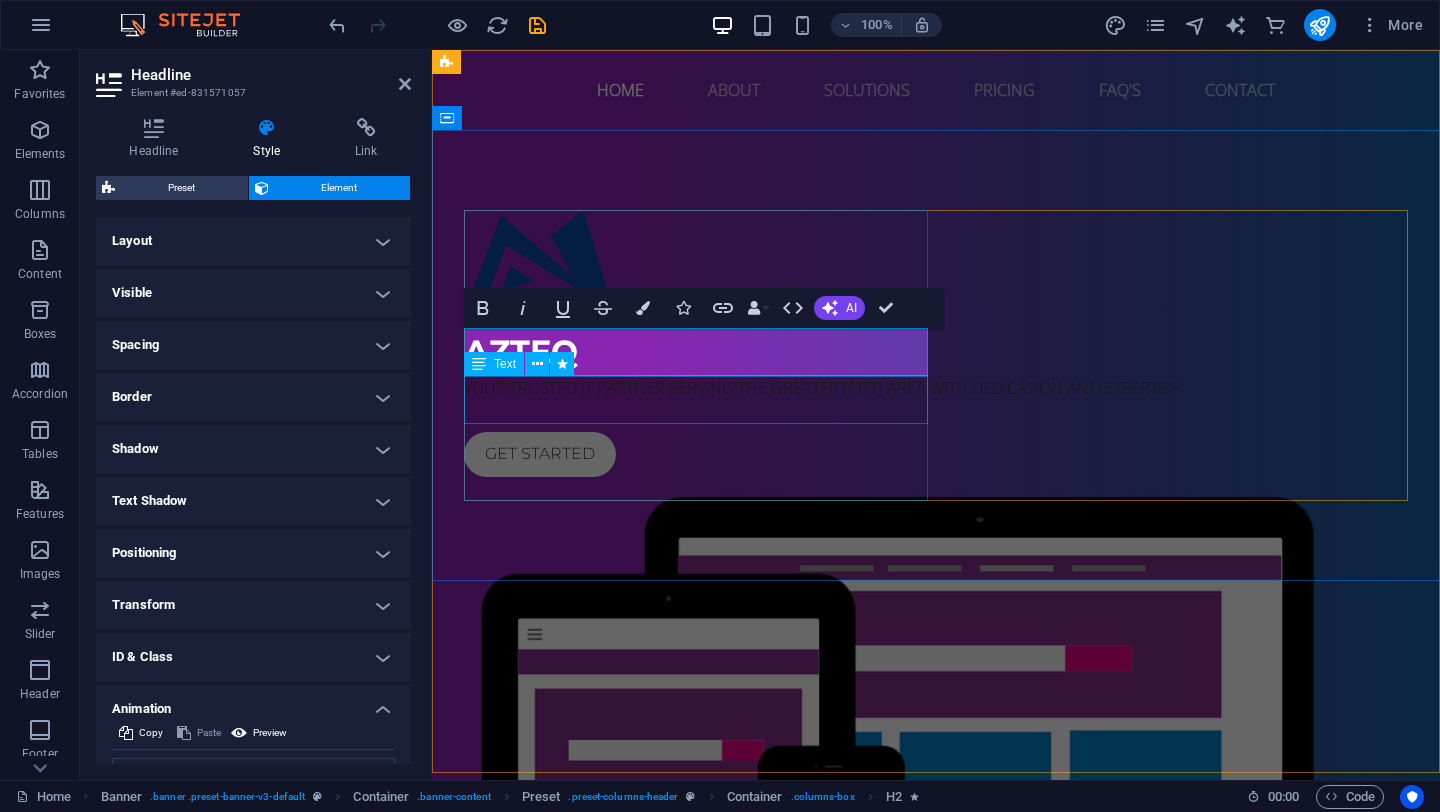 click on "YOUR TRUSTED IT PARTNER SERVING THE GREATER TORONTO AREA WITH DEDICATION AND EXPERTISE" at bounding box center [936, 388] 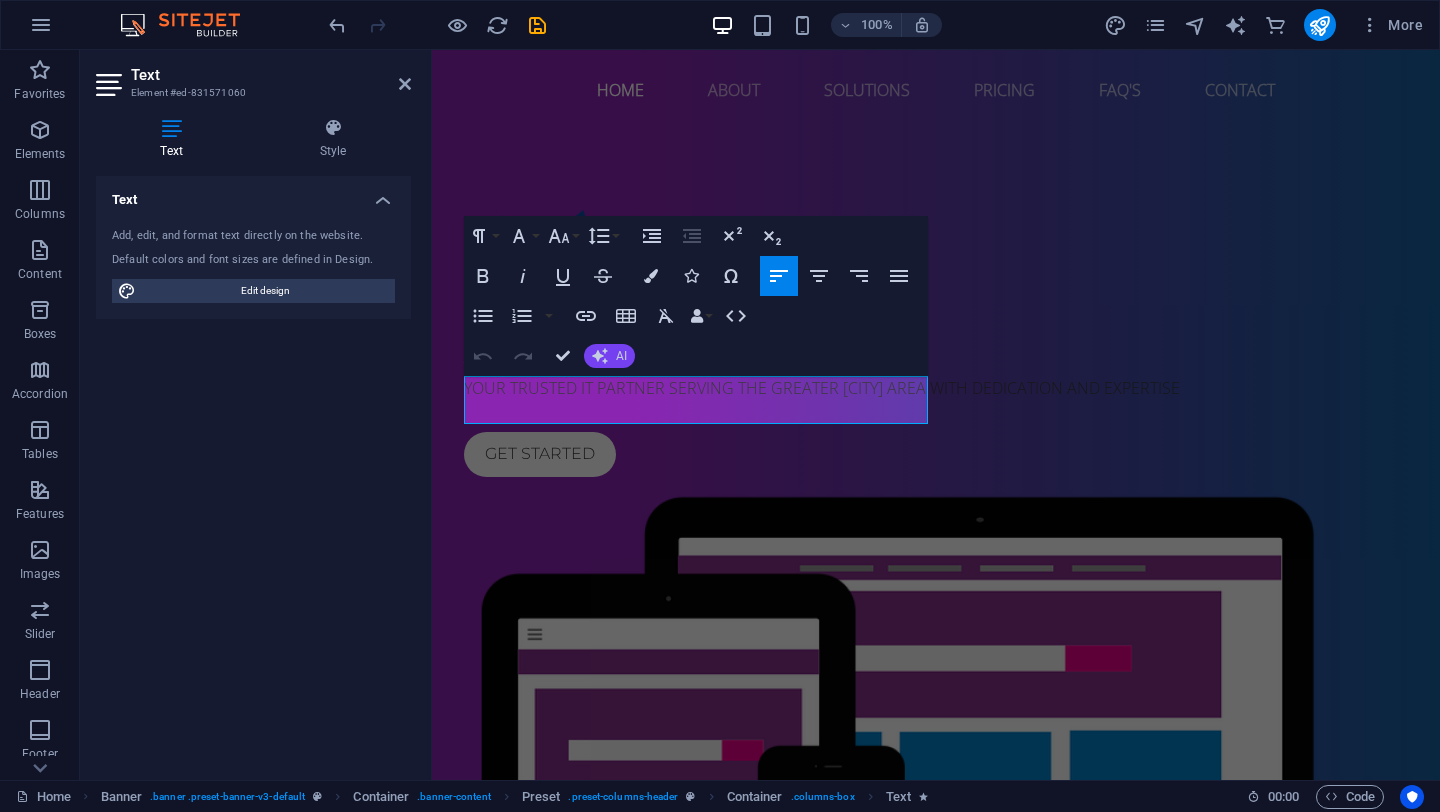 click on "AI" at bounding box center (609, 356) 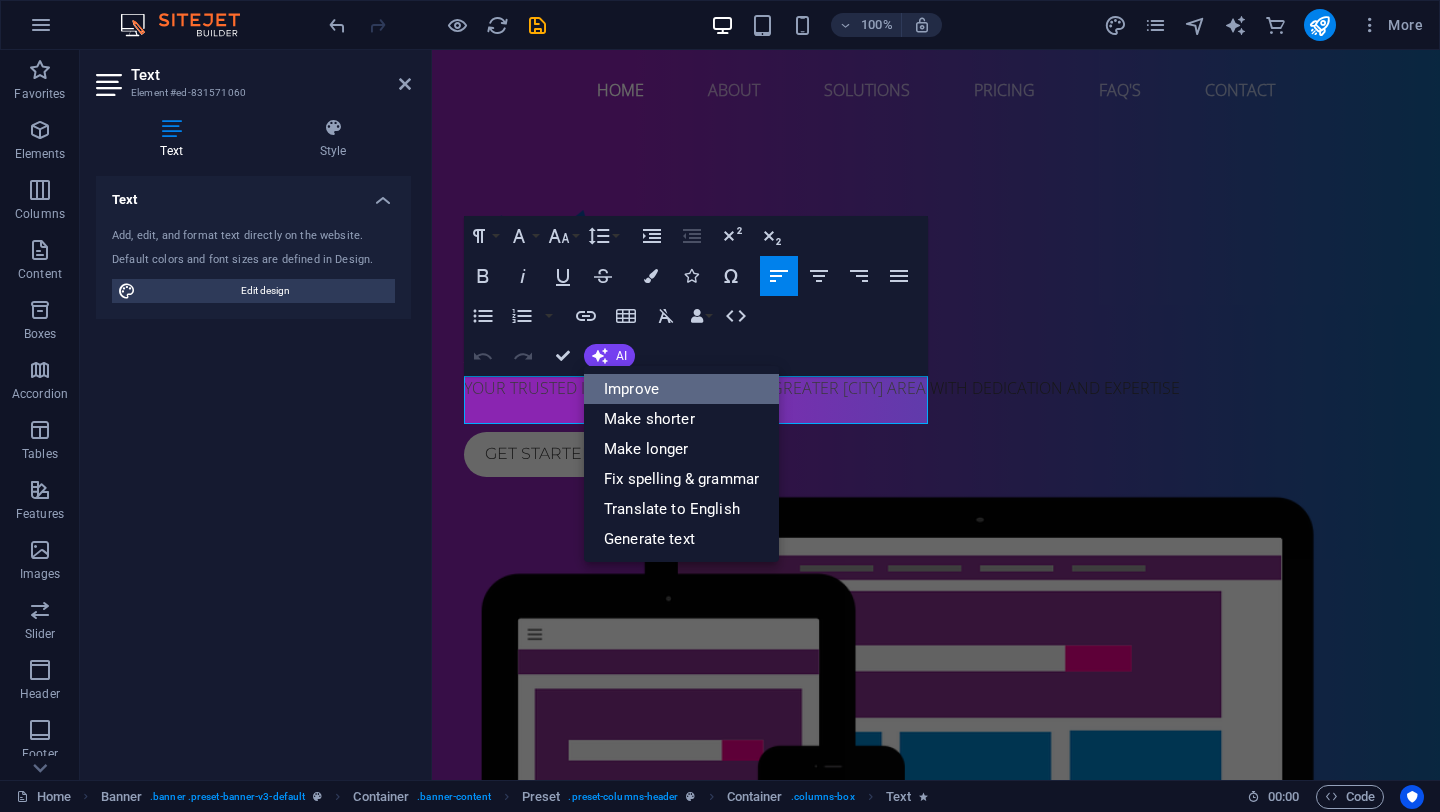 click on "Improve" at bounding box center (681, 389) 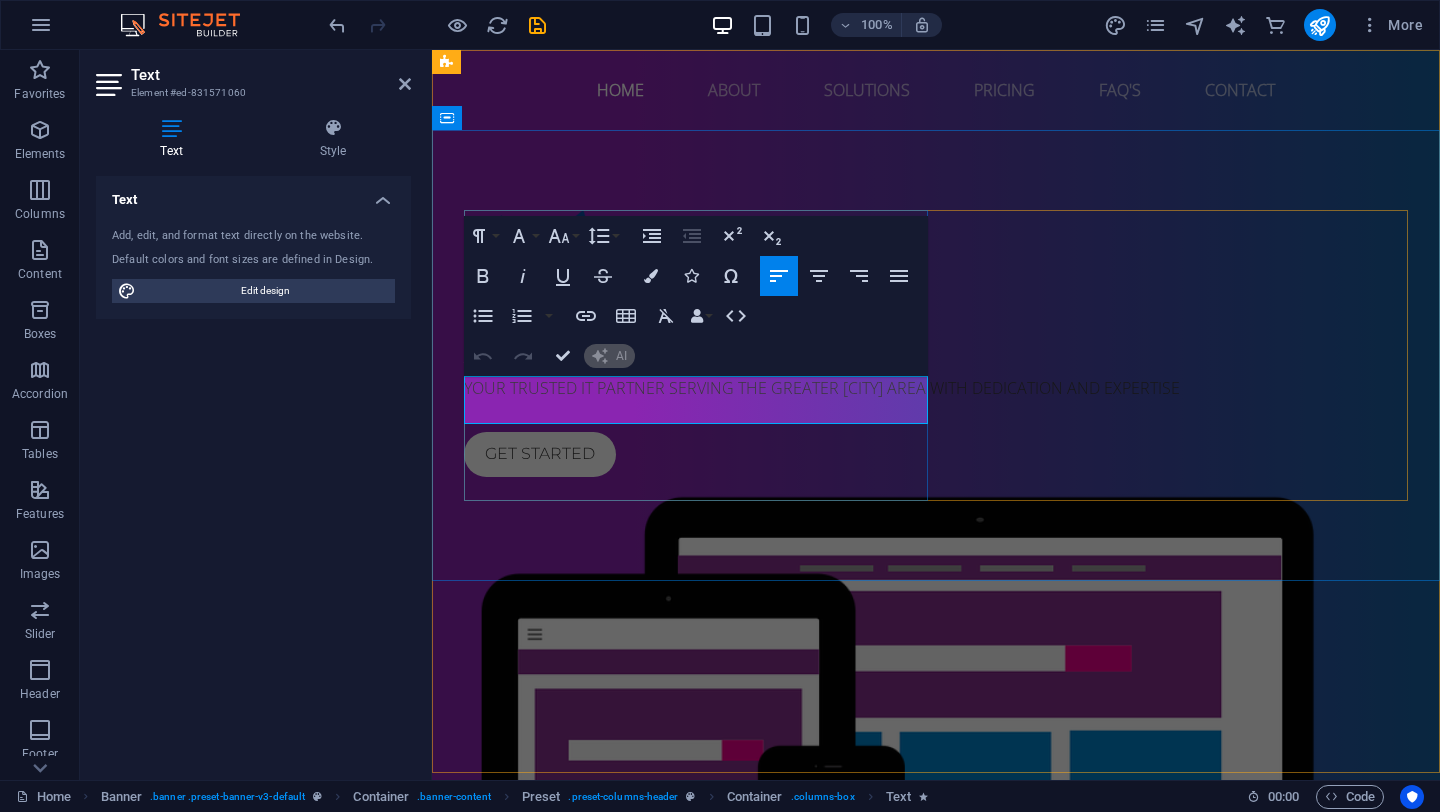 type 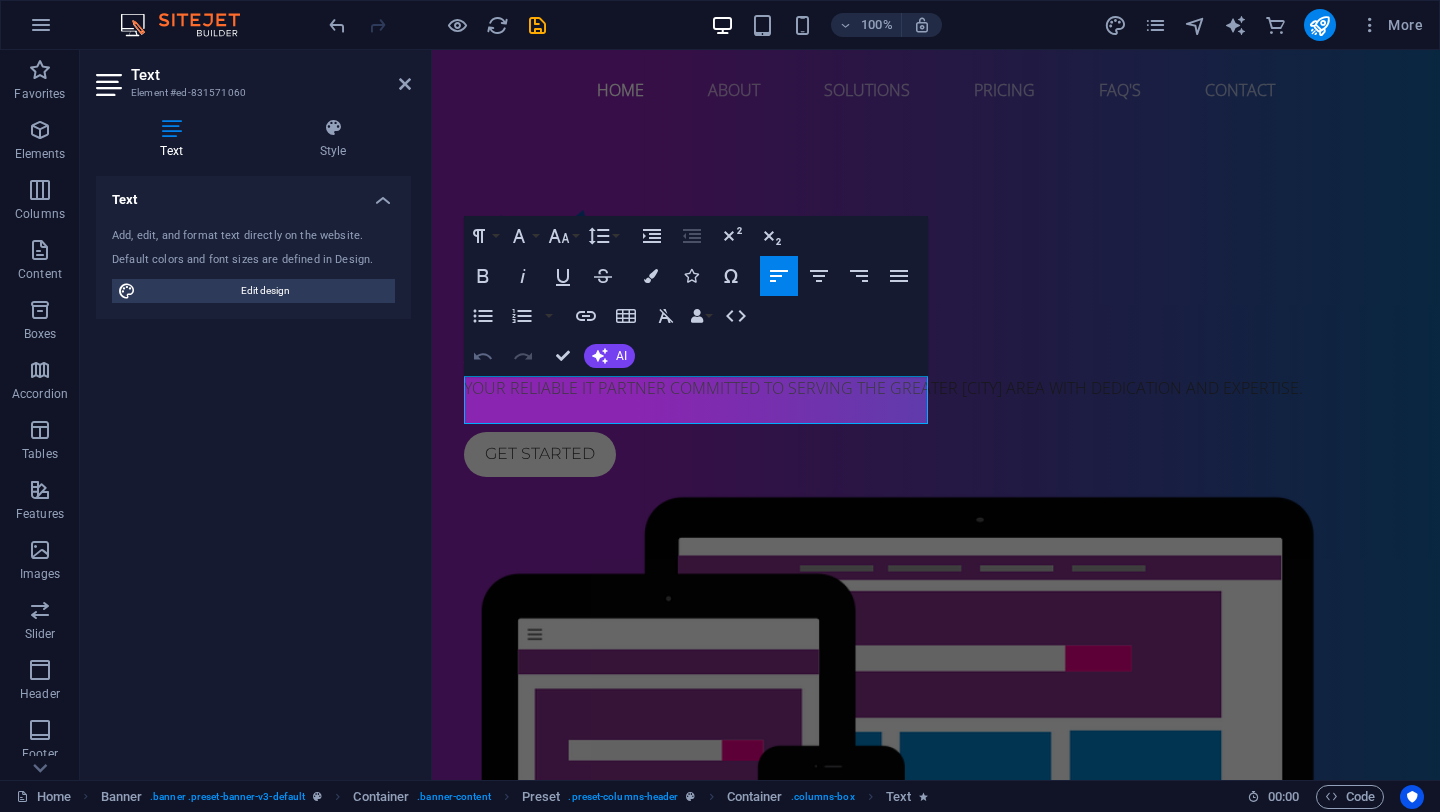 click 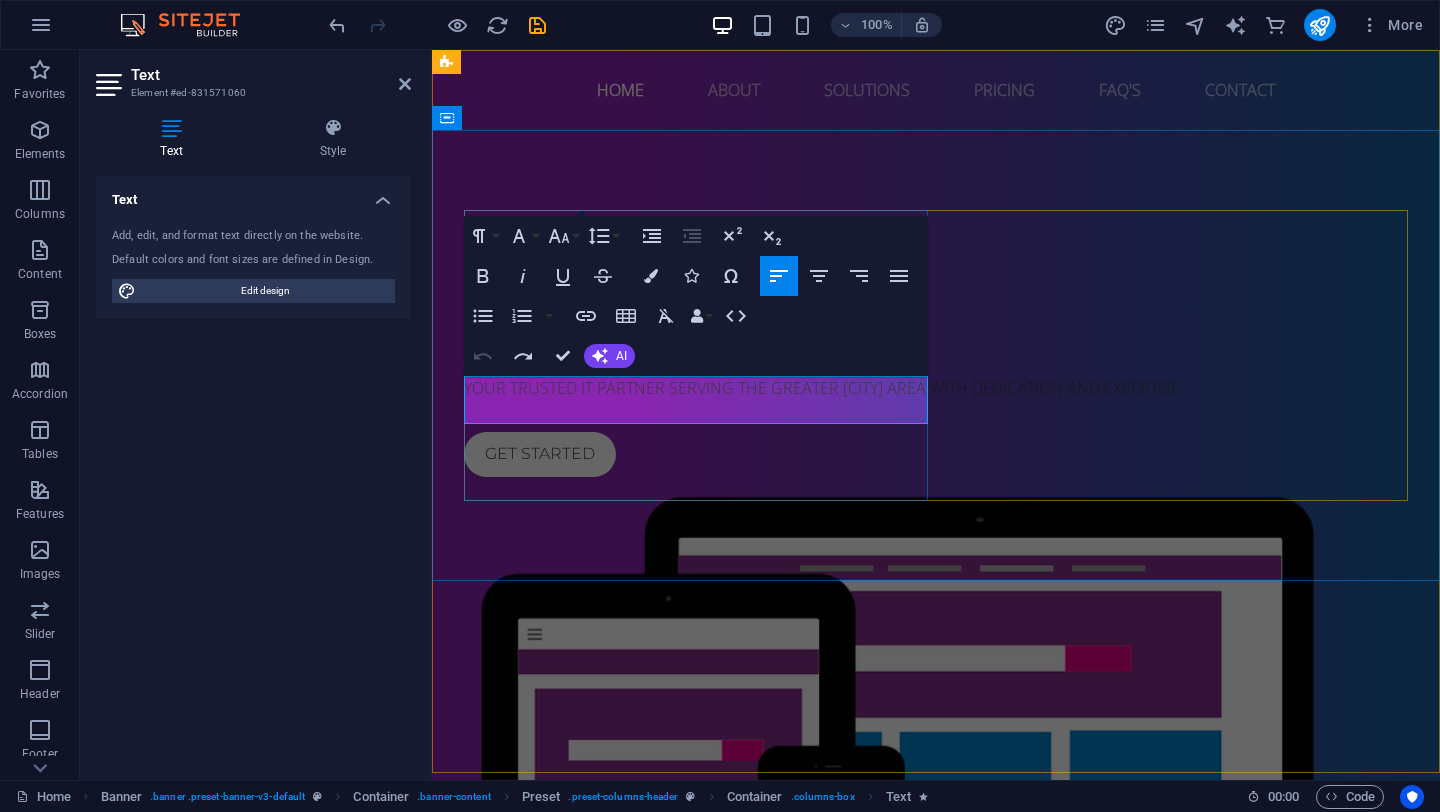 click on "YOUR TRUSTED IT PARTNER SERVING THE GREATER TORONTO AREA WITH DEDICATION AND EXPERTISE" at bounding box center [936, 388] 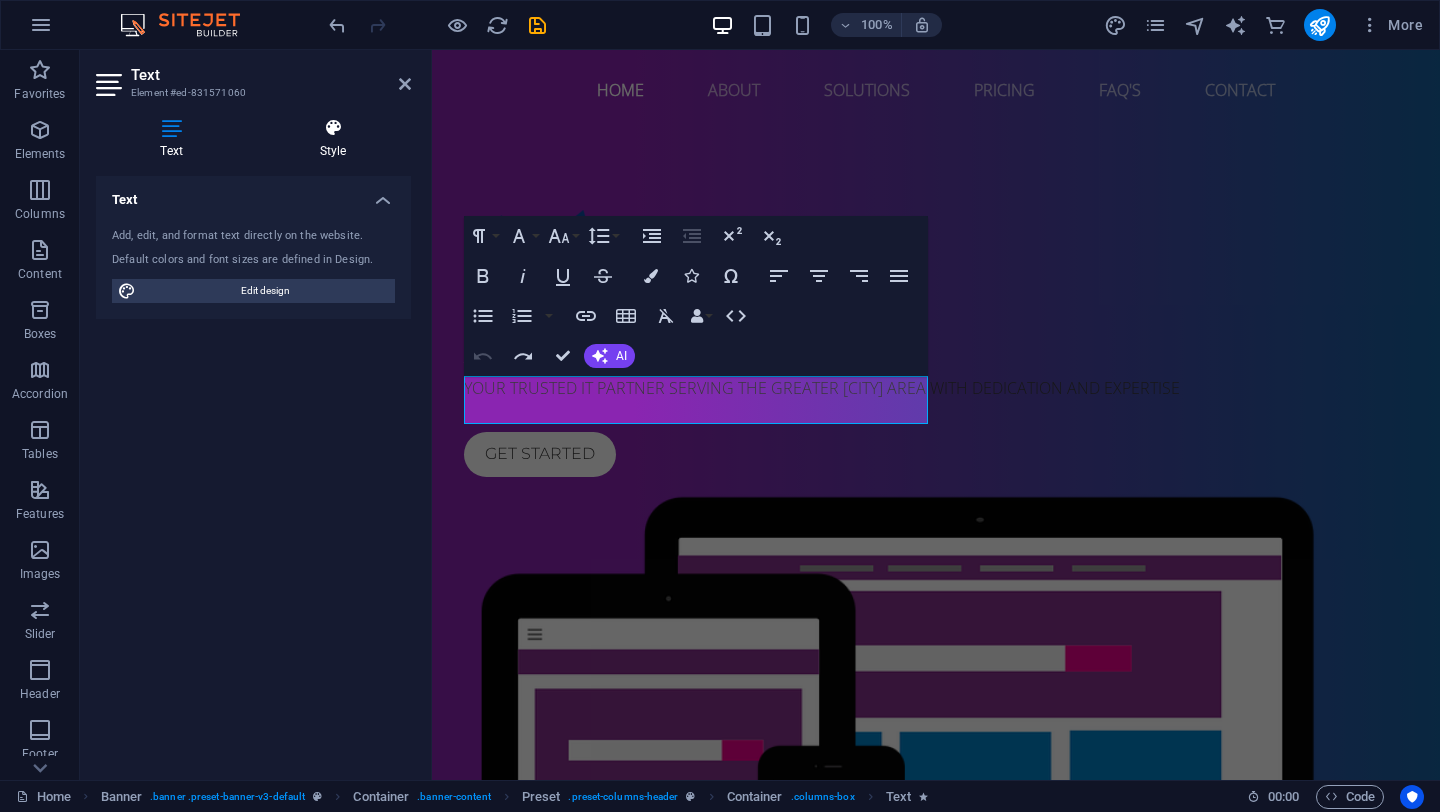 click on "Style" at bounding box center [333, 139] 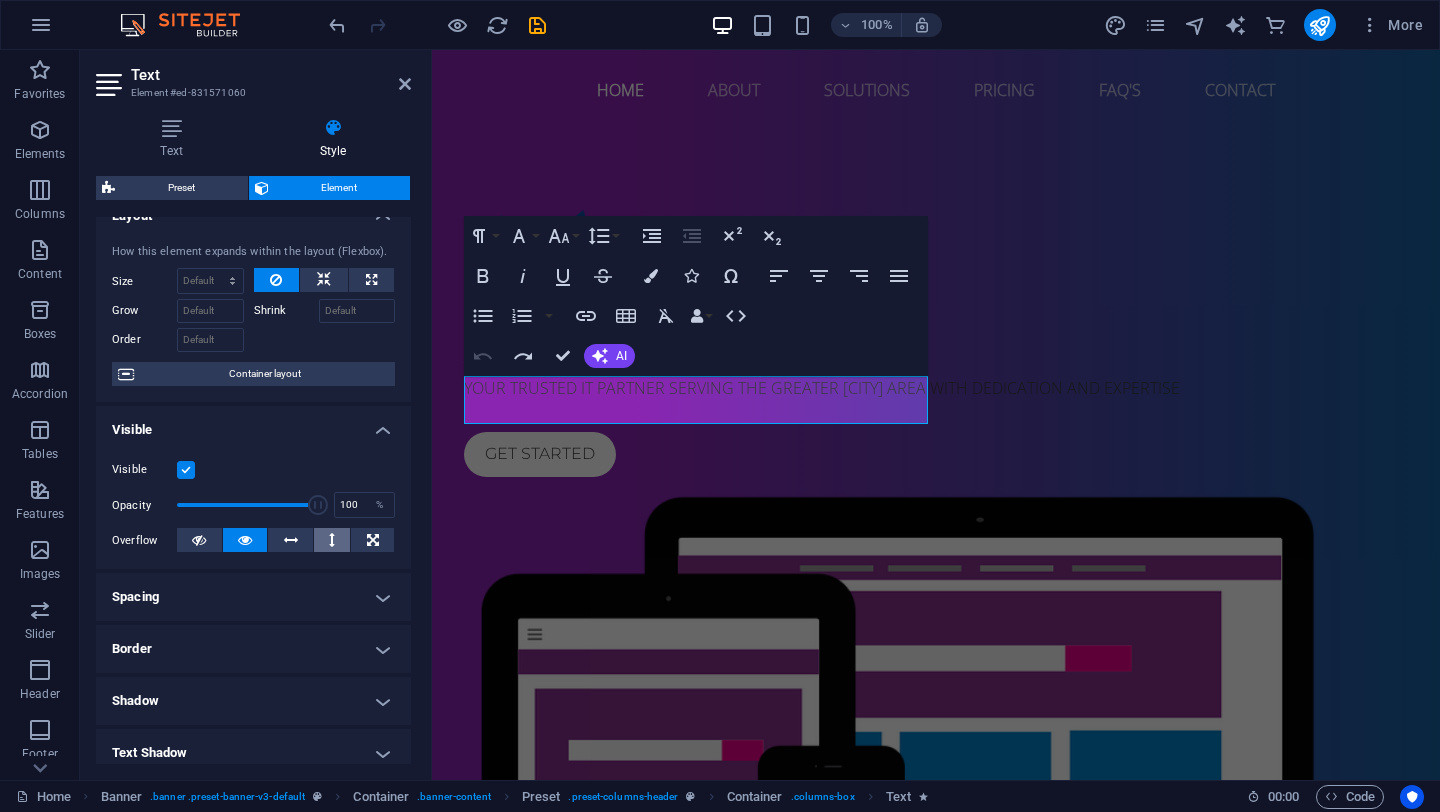scroll, scrollTop: 0, scrollLeft: 0, axis: both 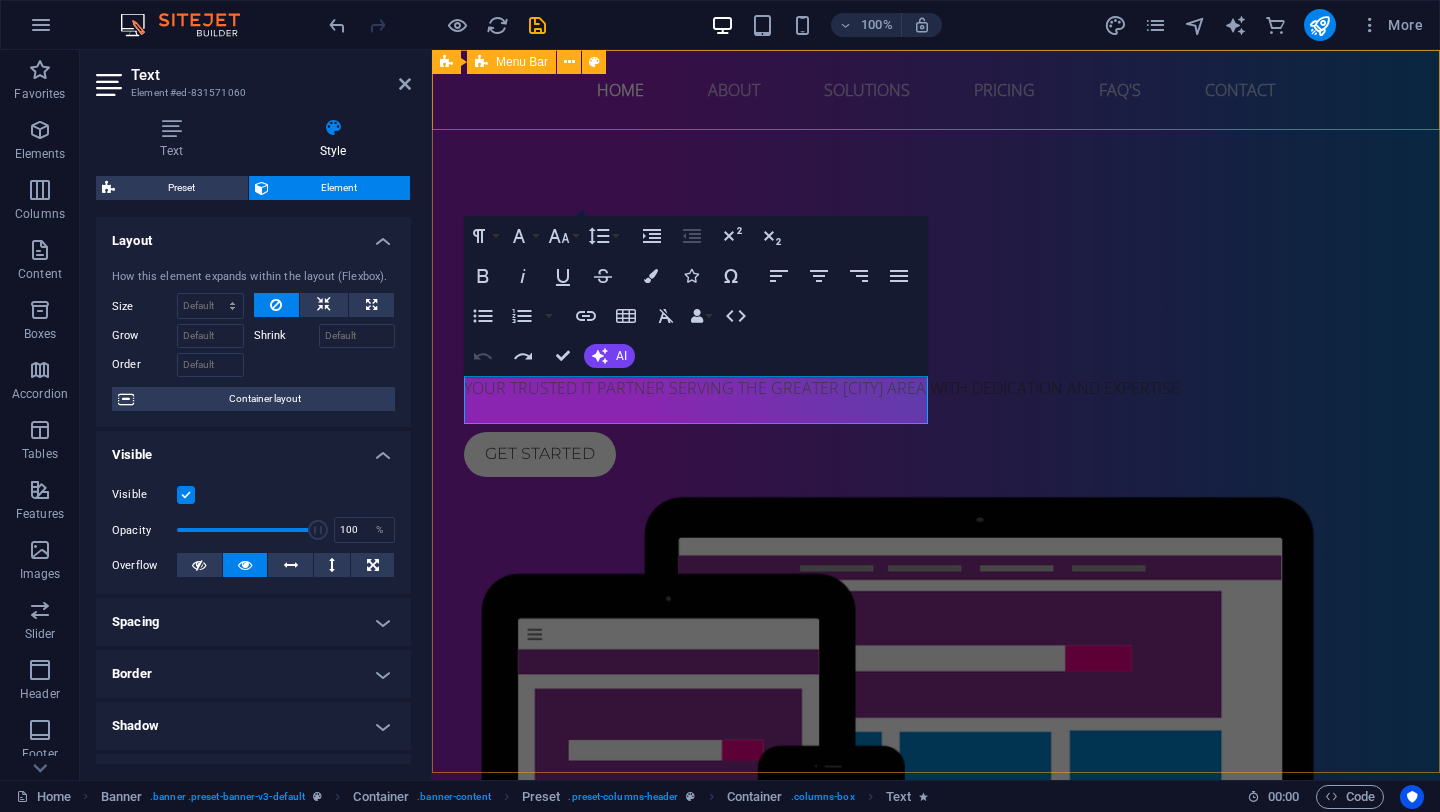 click on "Home About Solutions Pricing FAQ's Contact" at bounding box center (936, 90) 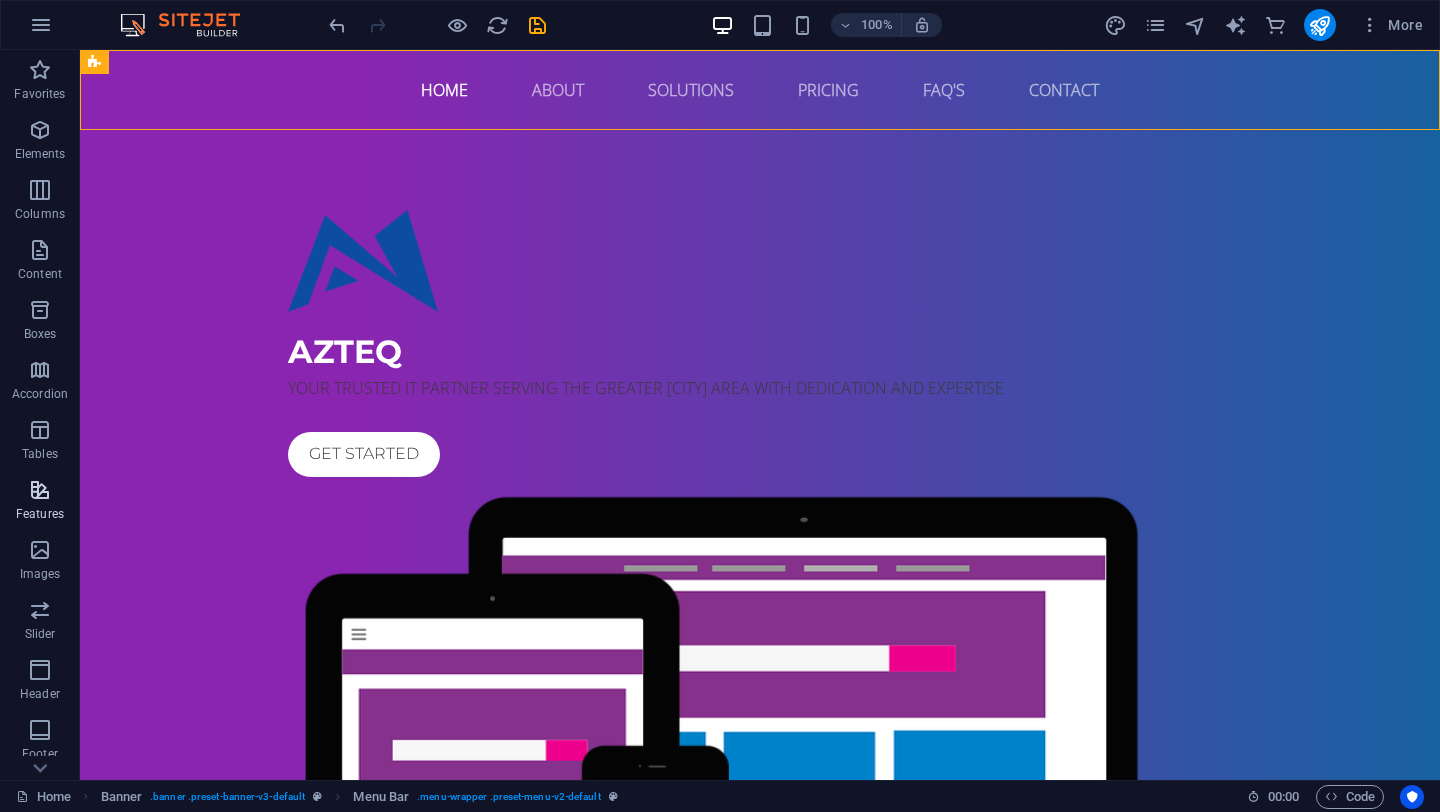 click on "Features" at bounding box center [40, 502] 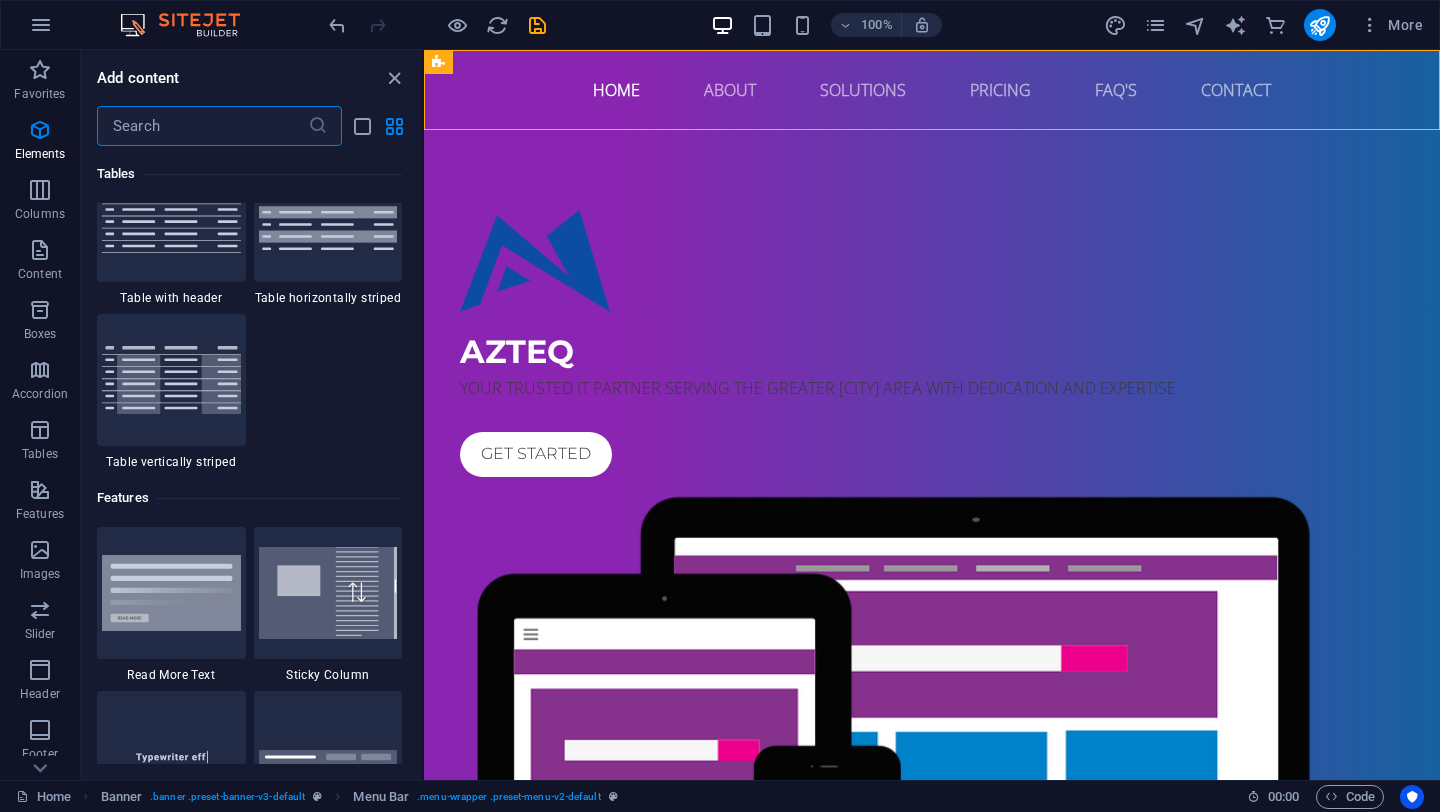 scroll, scrollTop: 7795, scrollLeft: 0, axis: vertical 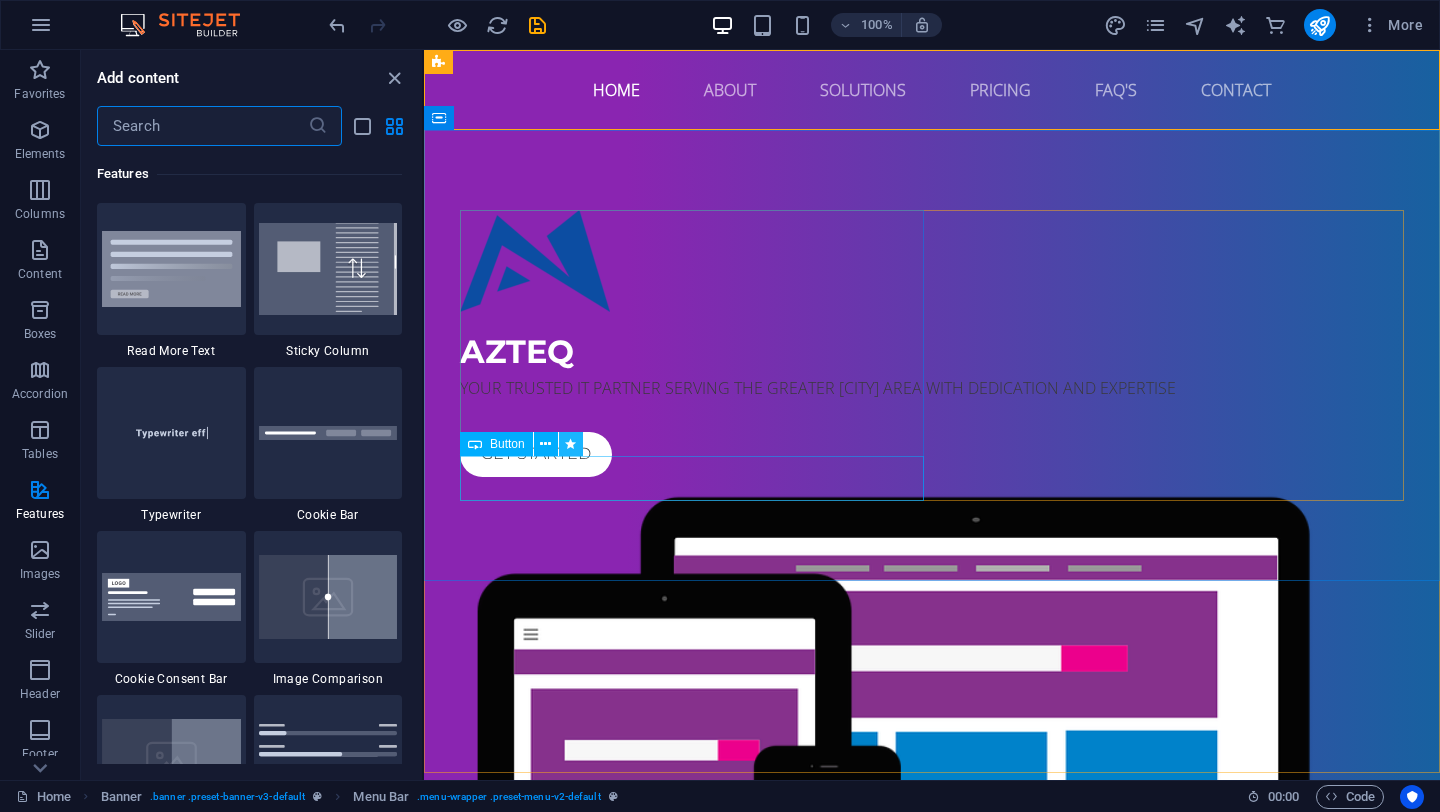 click at bounding box center [571, 444] 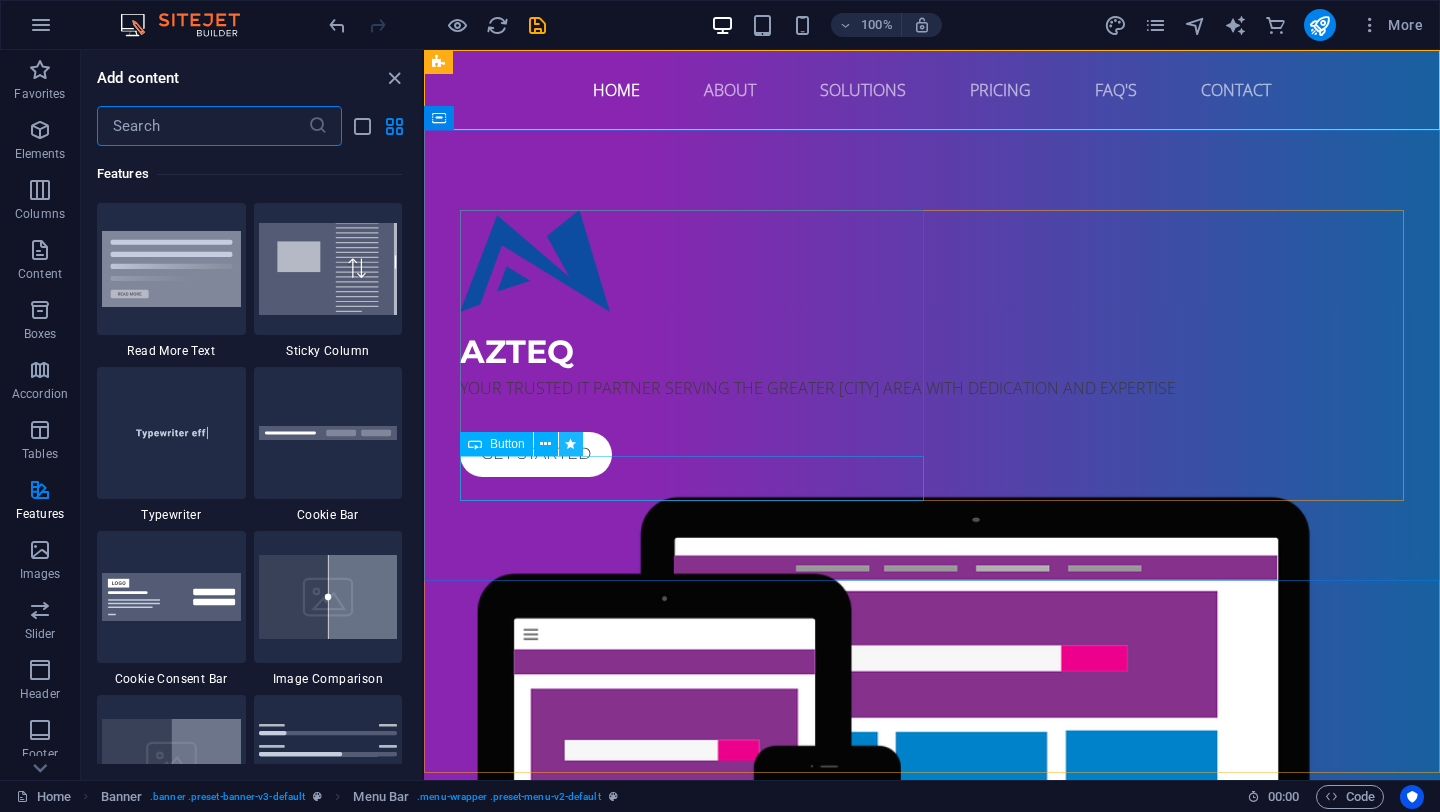 select on "fade" 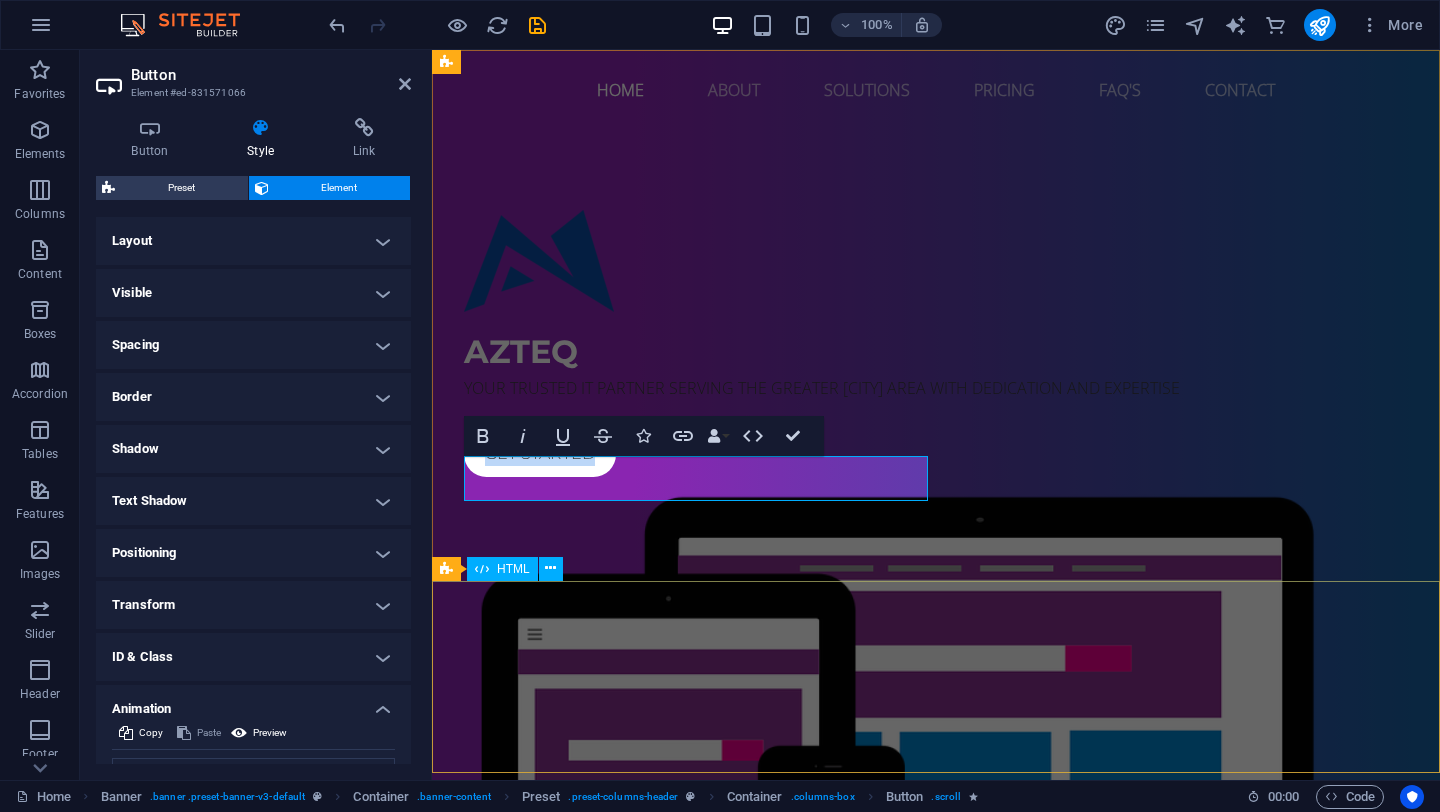 click at bounding box center [936, 1246] 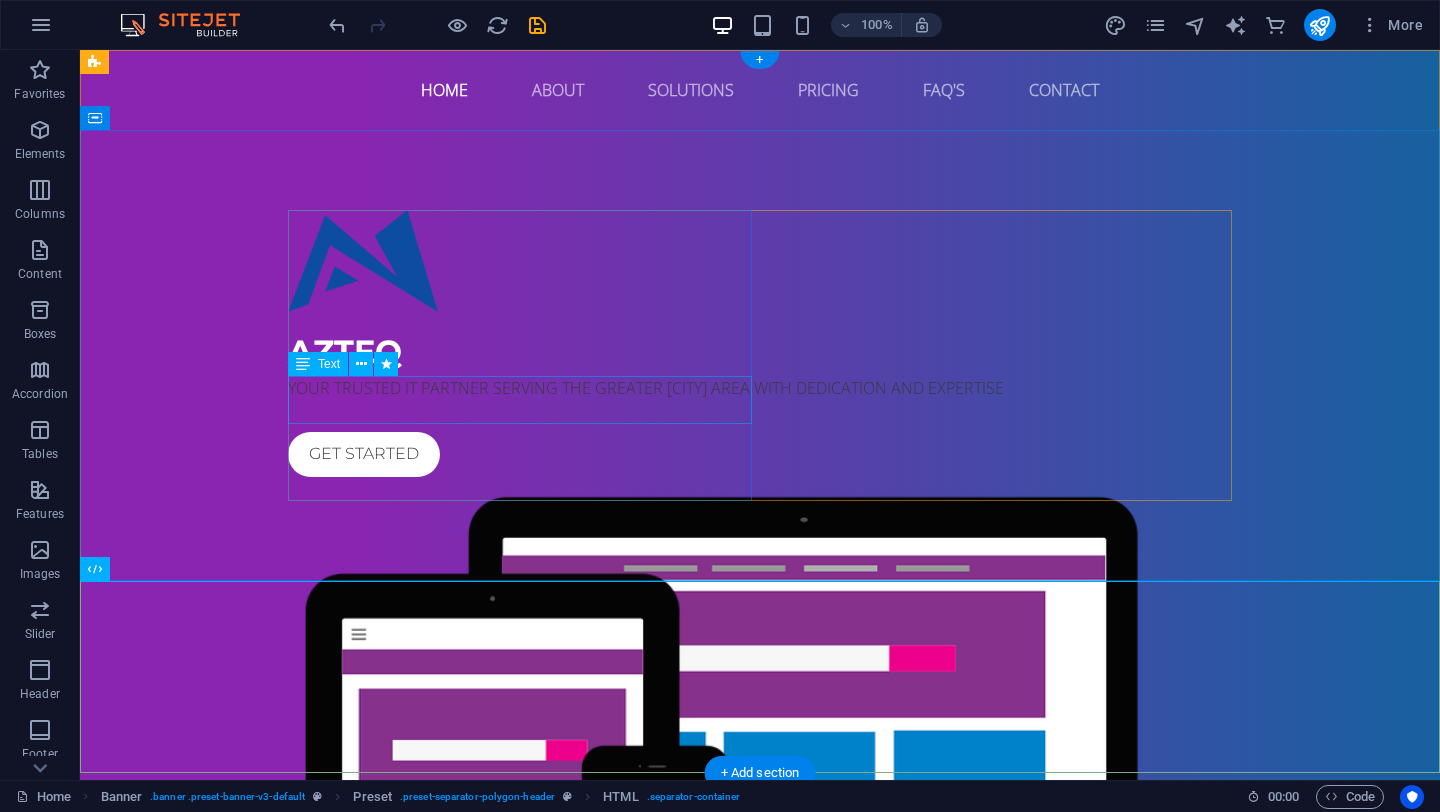 click on "YOUR TRUSTED IT PARTNER SERVING THE GREATER TORONTO AREA WITH DEDICATION AND EXPERTISE" at bounding box center [760, 388] 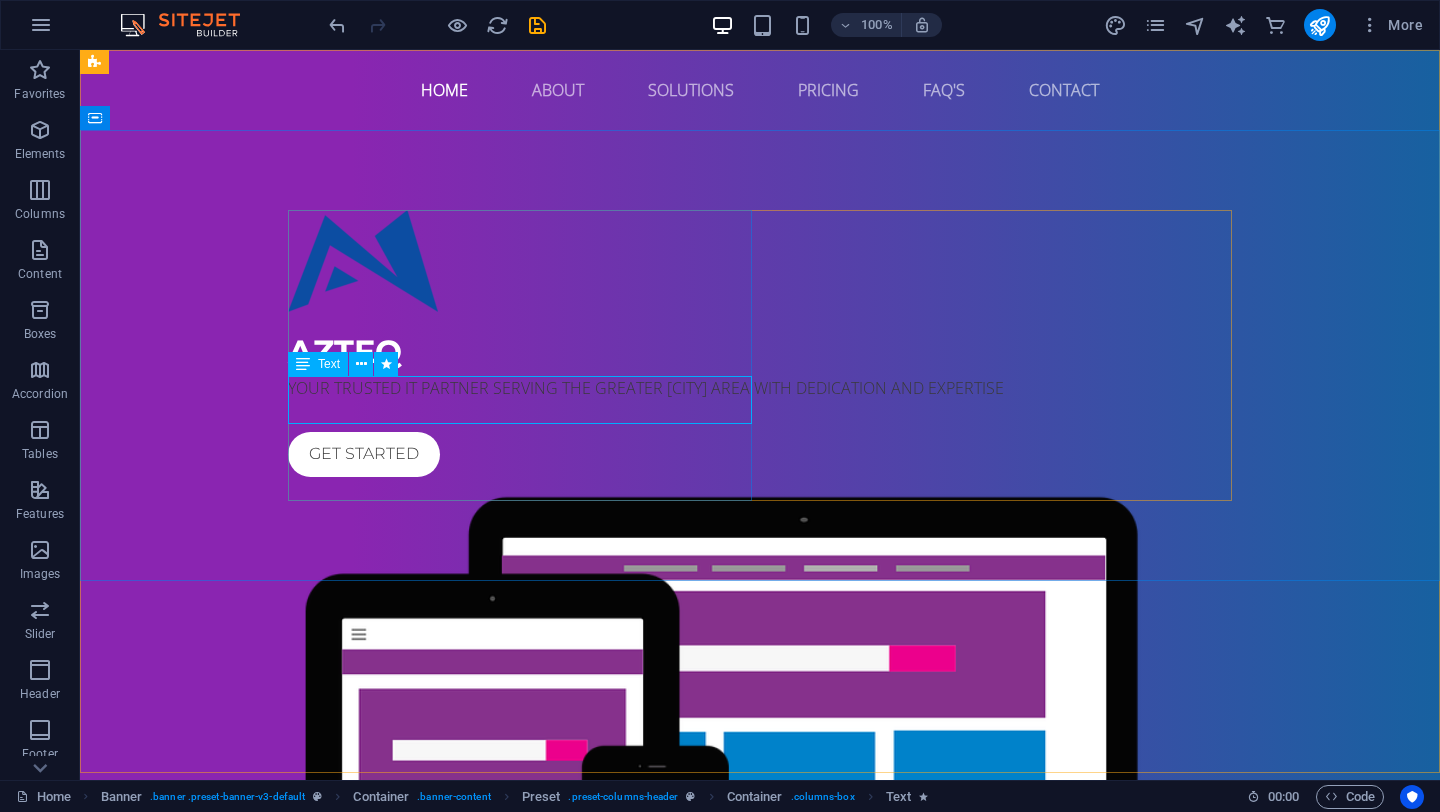 click on "Text" at bounding box center (318, 364) 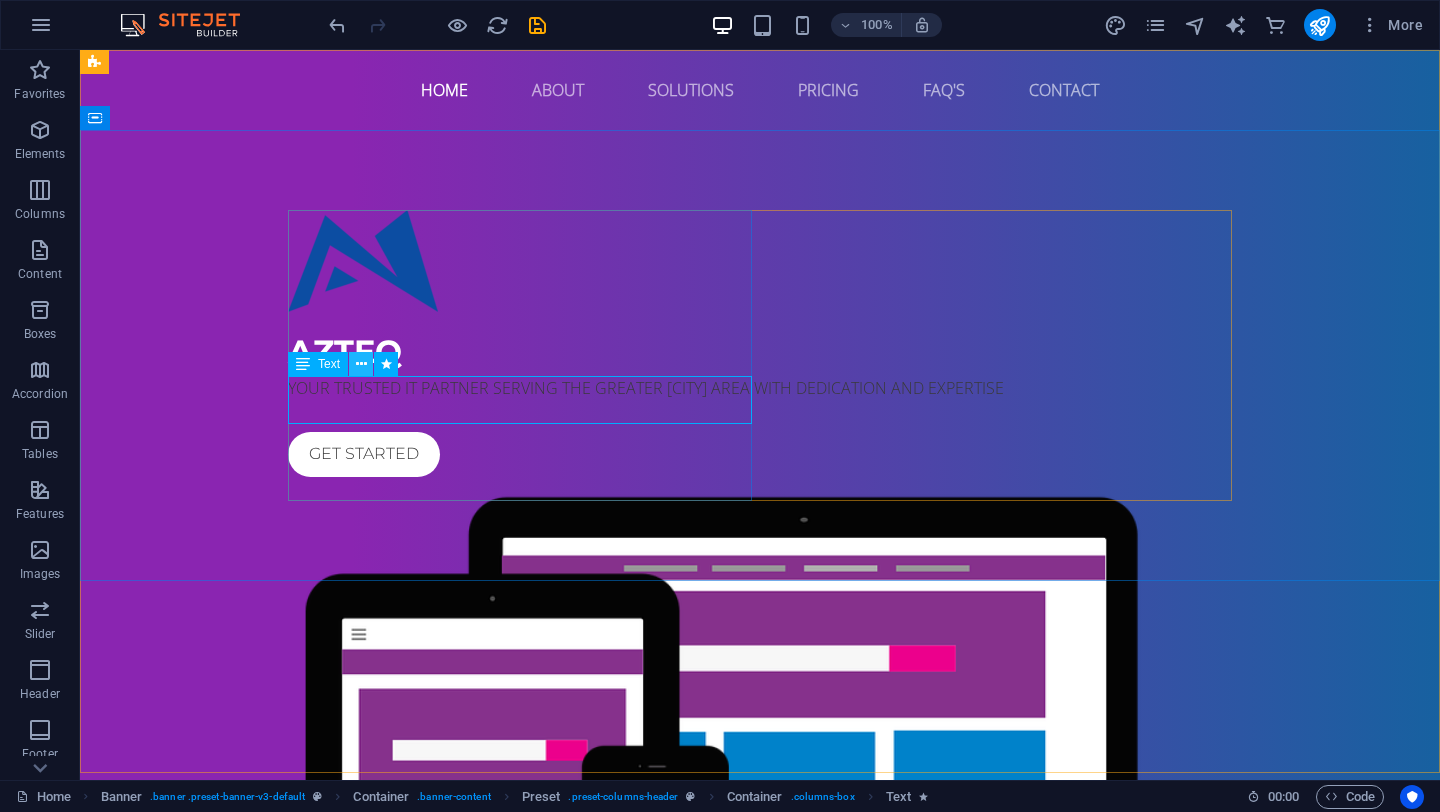 click at bounding box center [361, 364] 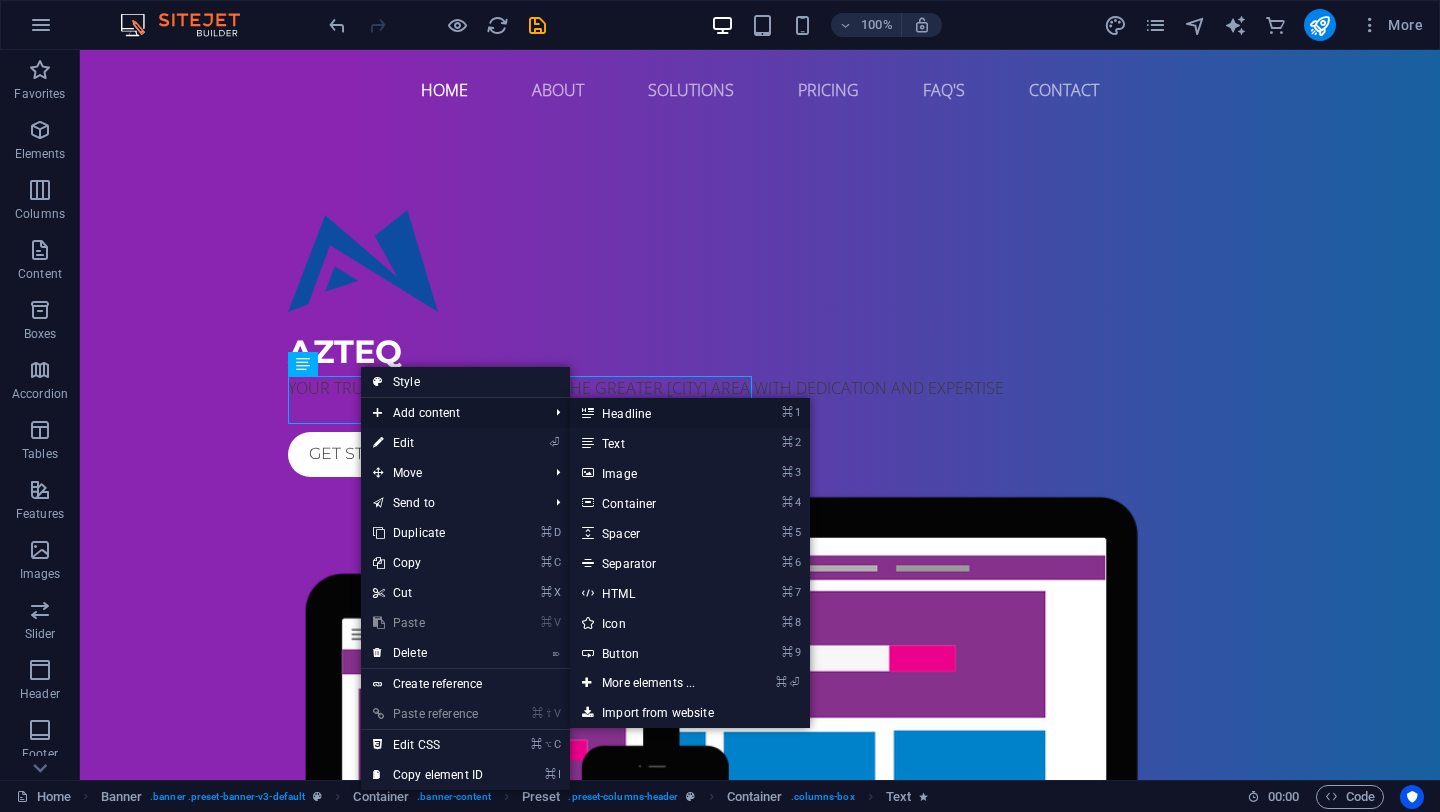 click on "⌘ 1  Headline" at bounding box center [652, 413] 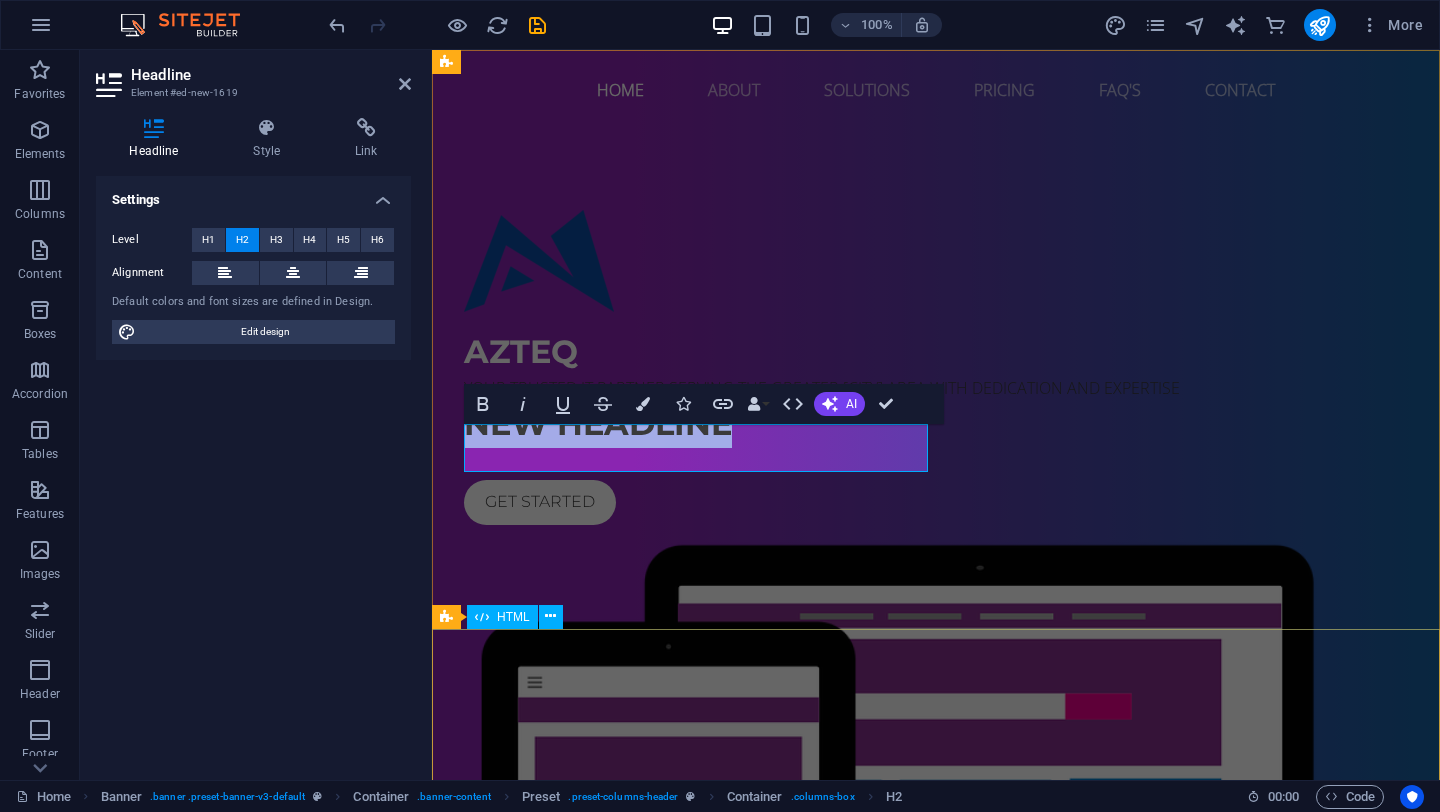 click at bounding box center (936, 1294) 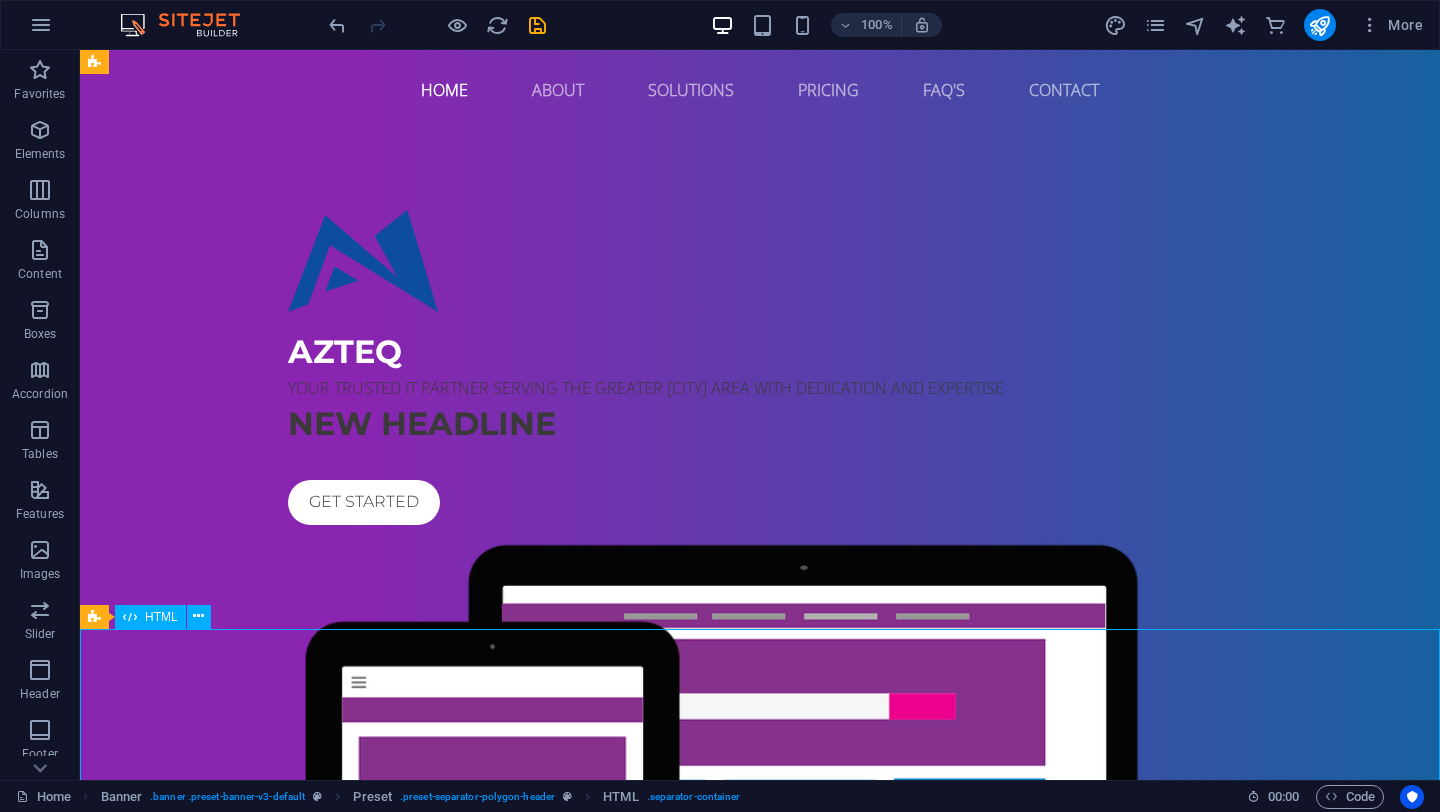 click at bounding box center [760, 1294] 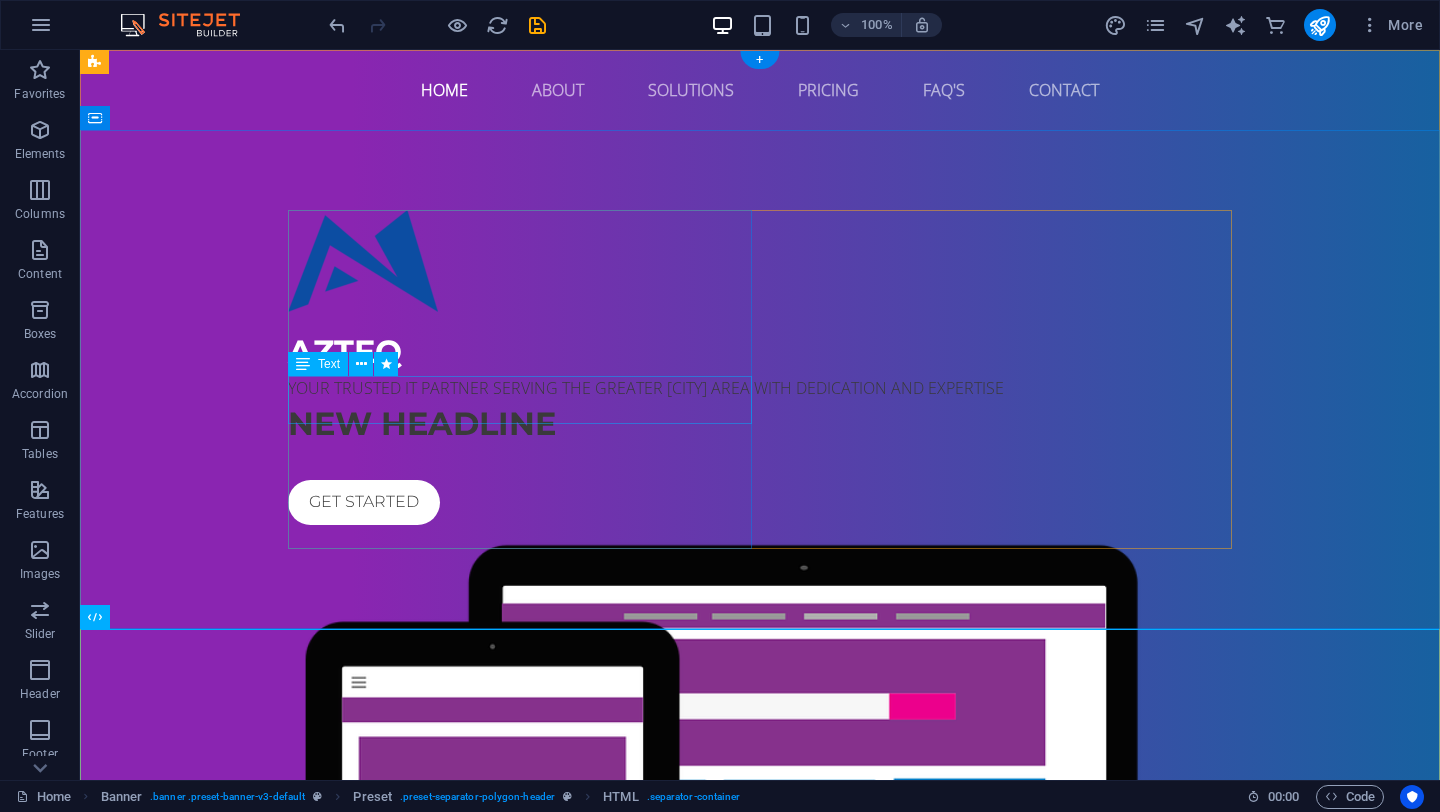 click on "YOUR TRUSTED IT PARTNER SERVING THE GREATER TORONTO AREA WITH DEDICATION AND EXPERTISE" at bounding box center (760, 388) 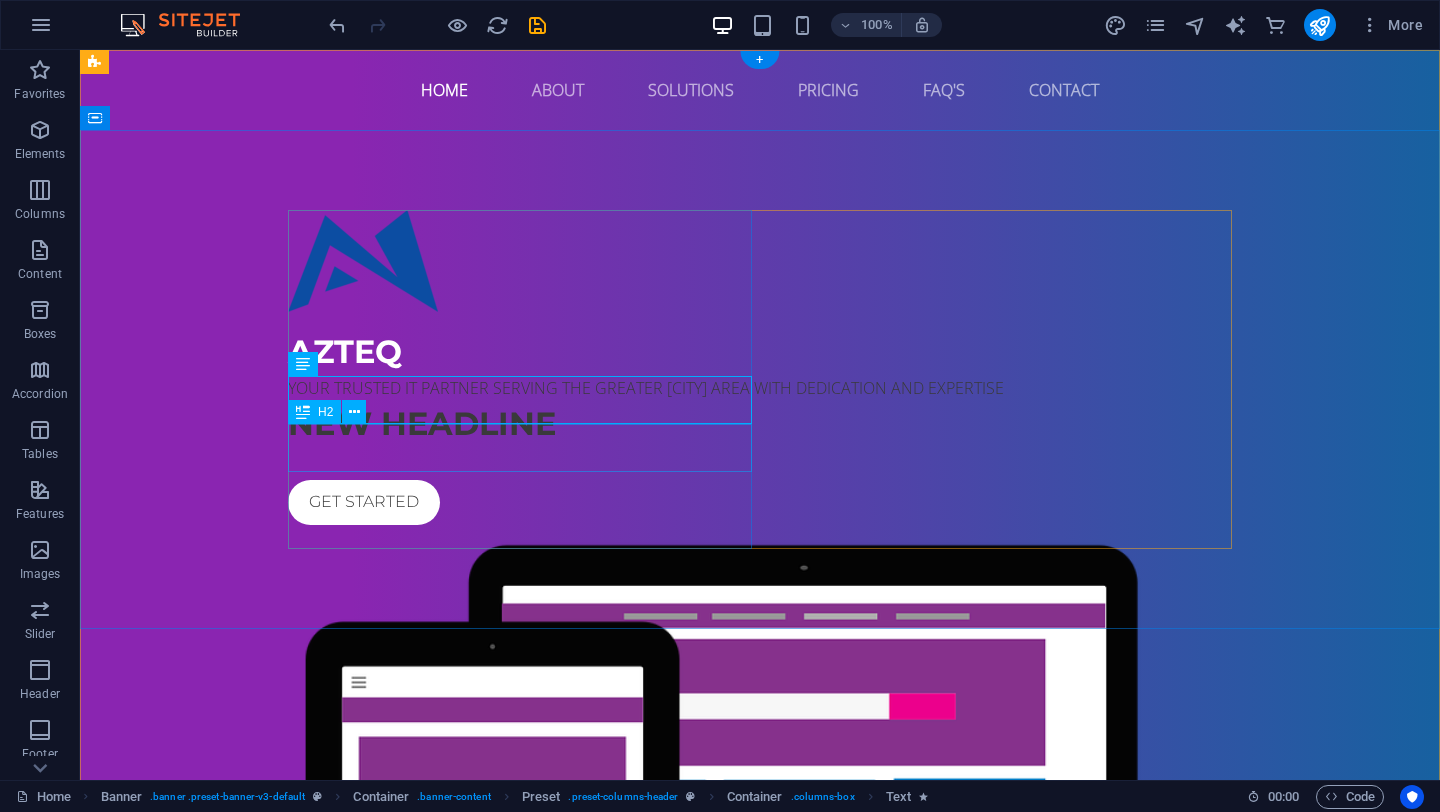 click on "New headline" at bounding box center [760, 424] 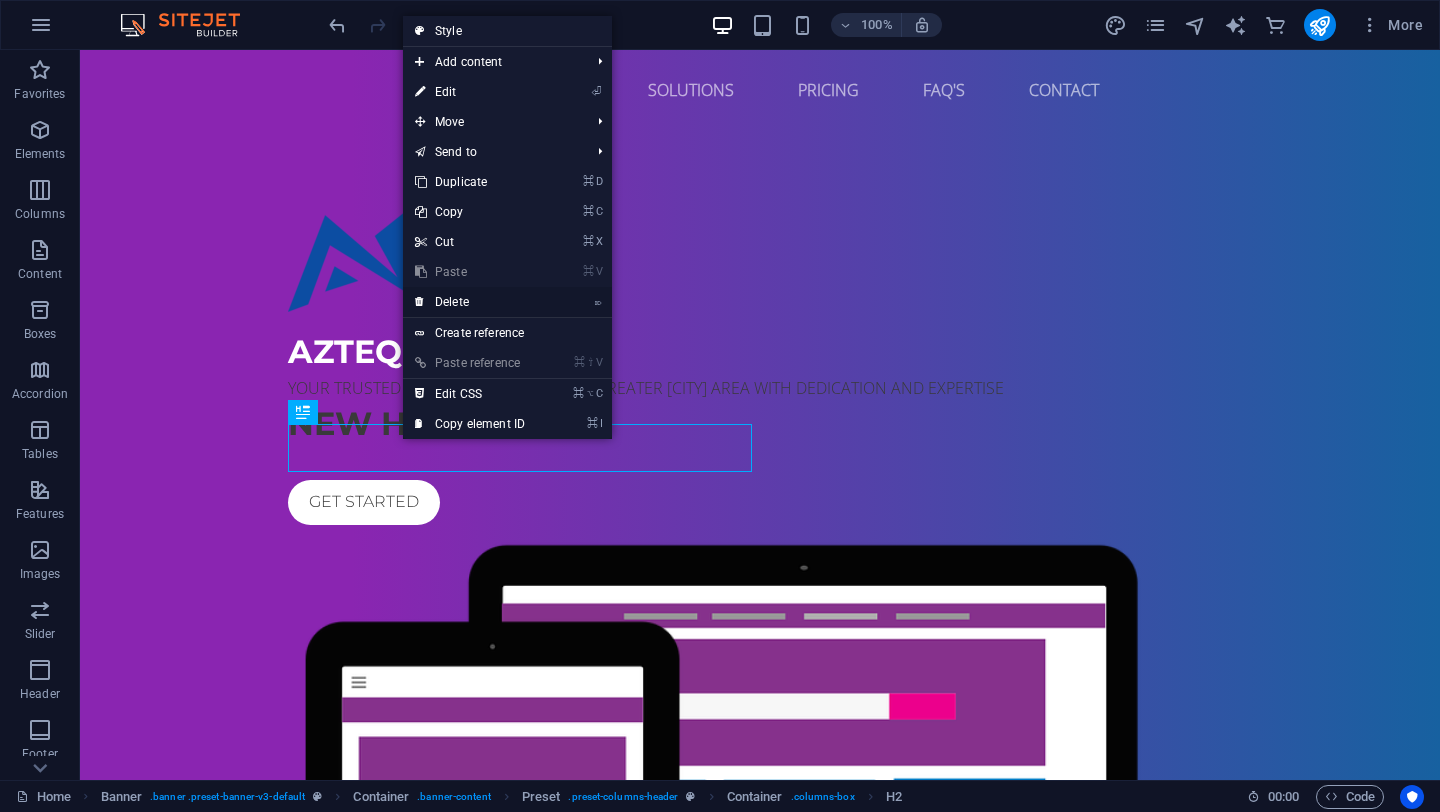 click on "⌦  Delete" at bounding box center (470, 302) 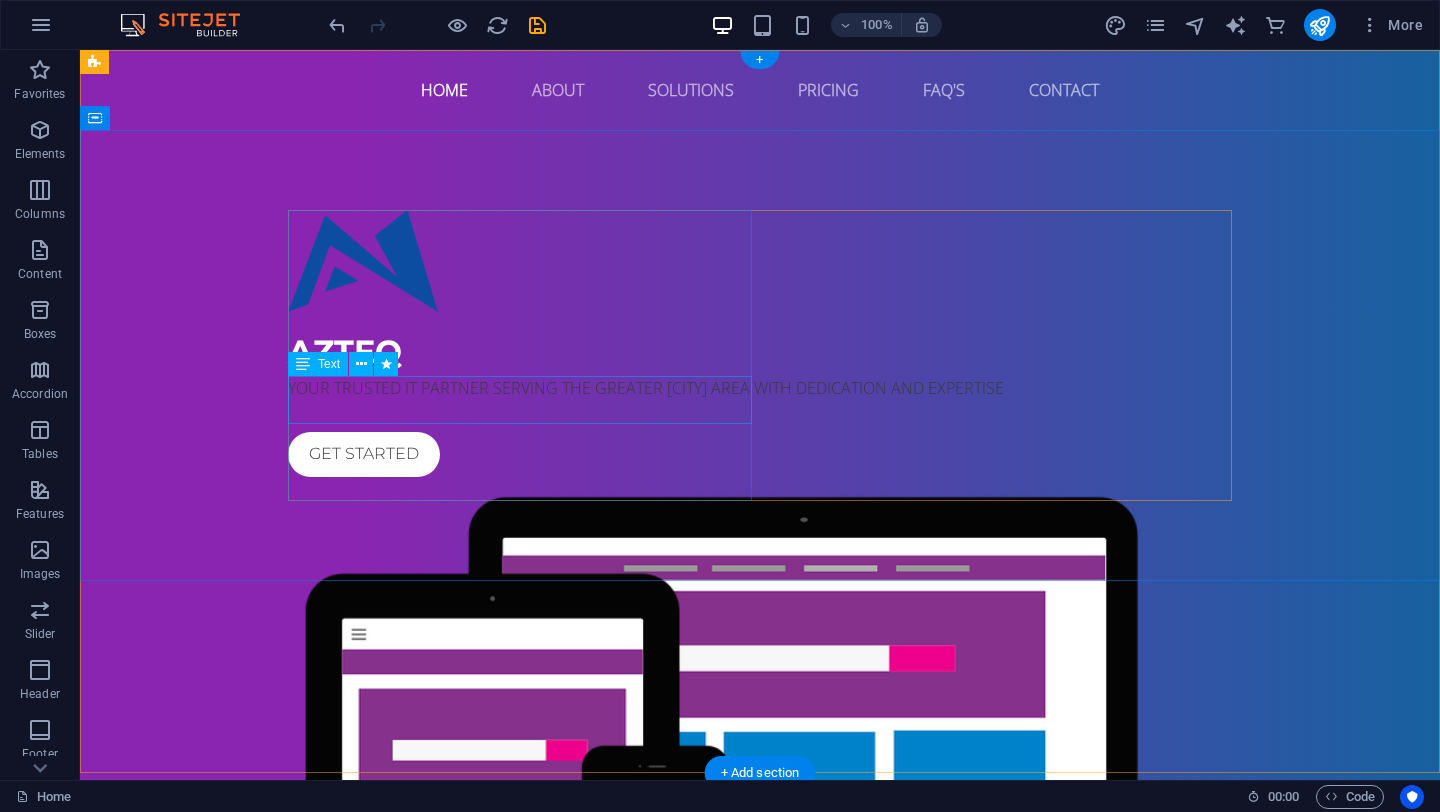 click on "YOUR TRUSTED IT PARTNER SERVING THE GREATER TORONTO AREA WITH DEDICATION AND EXPERTISE" at bounding box center (760, 388) 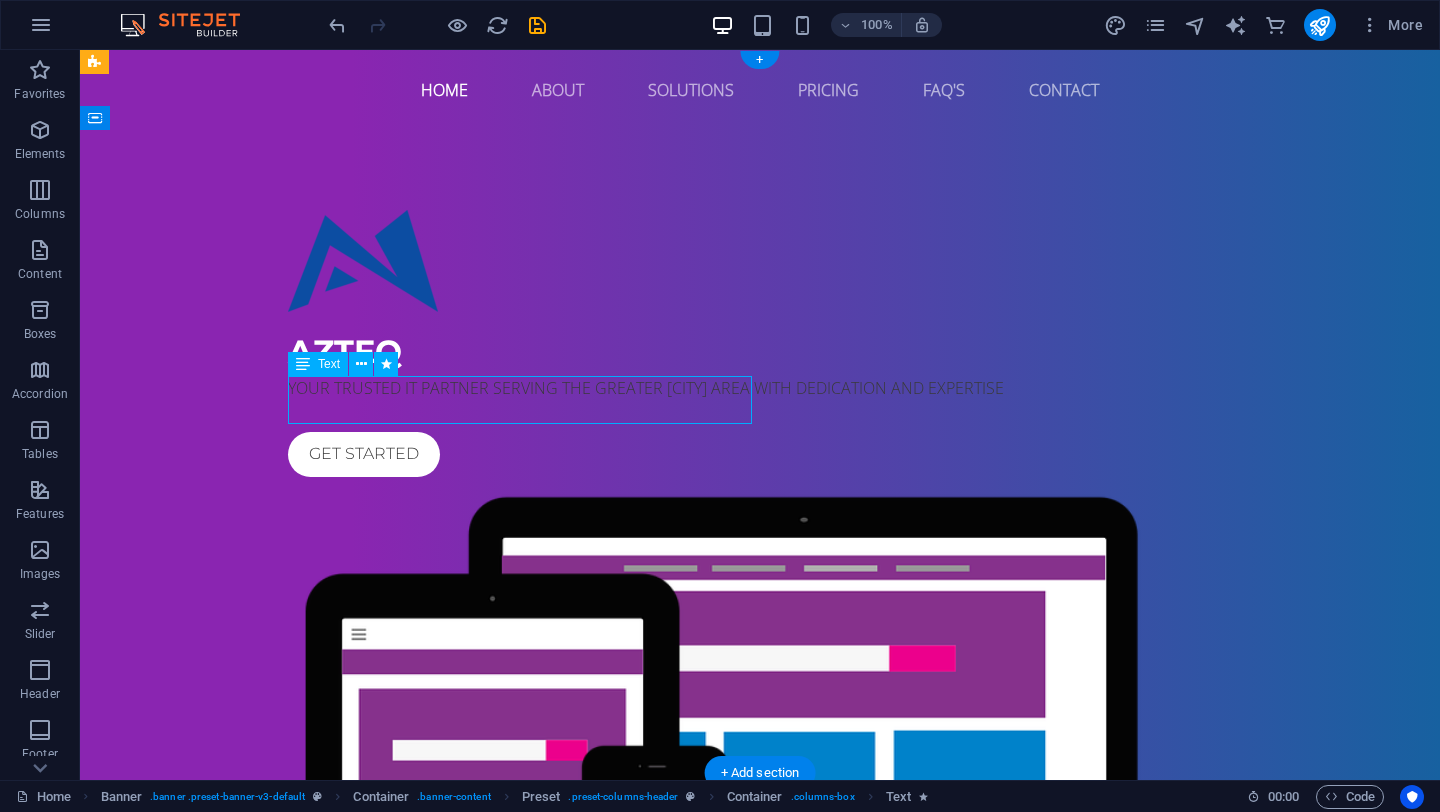 click on "YOUR TRUSTED IT PARTNER SERVING THE GREATER TORONTO AREA WITH DEDICATION AND EXPERTISE" at bounding box center [760, 388] 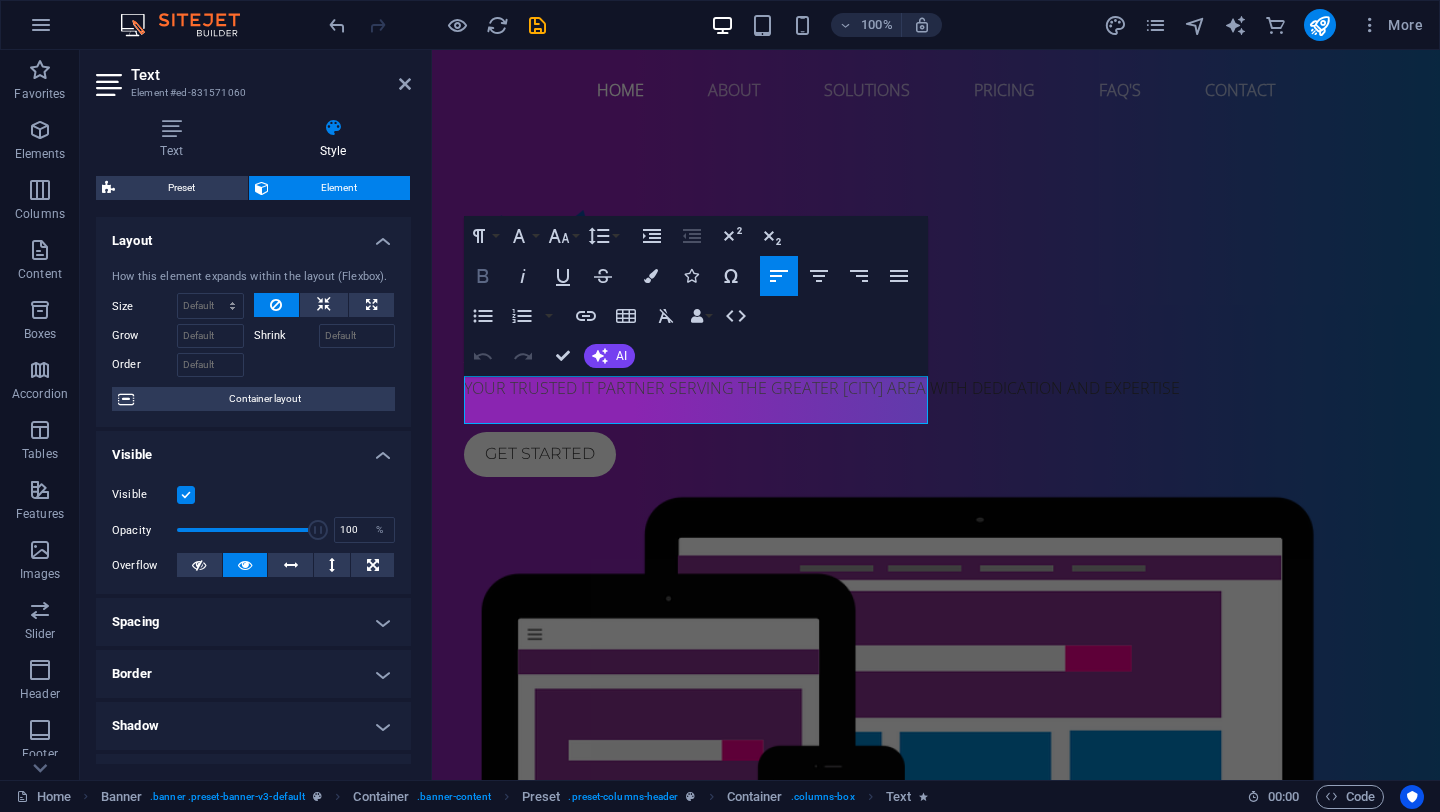 click 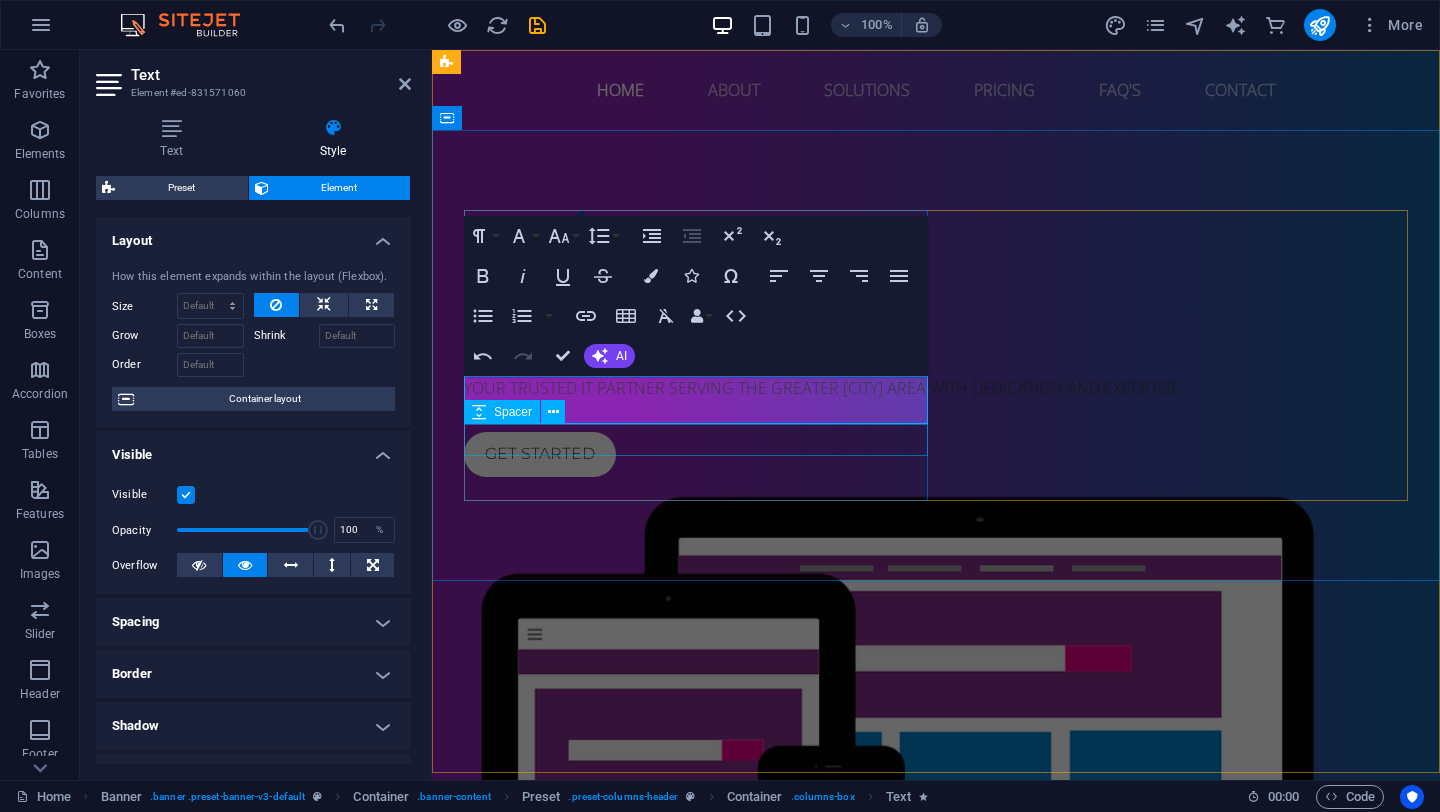 click on "Spacer" at bounding box center (521, 412) 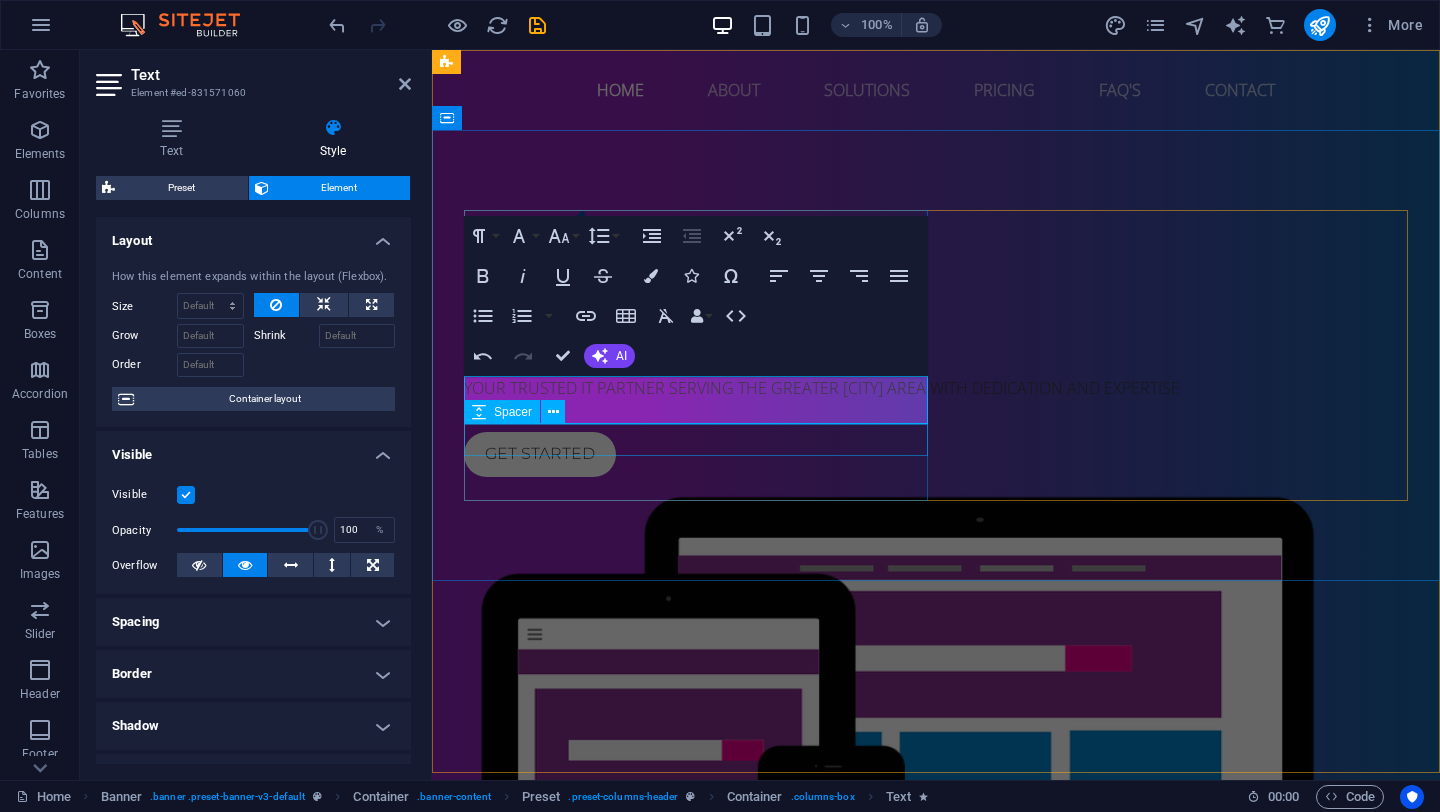 click on "Spacer" at bounding box center [521, 412] 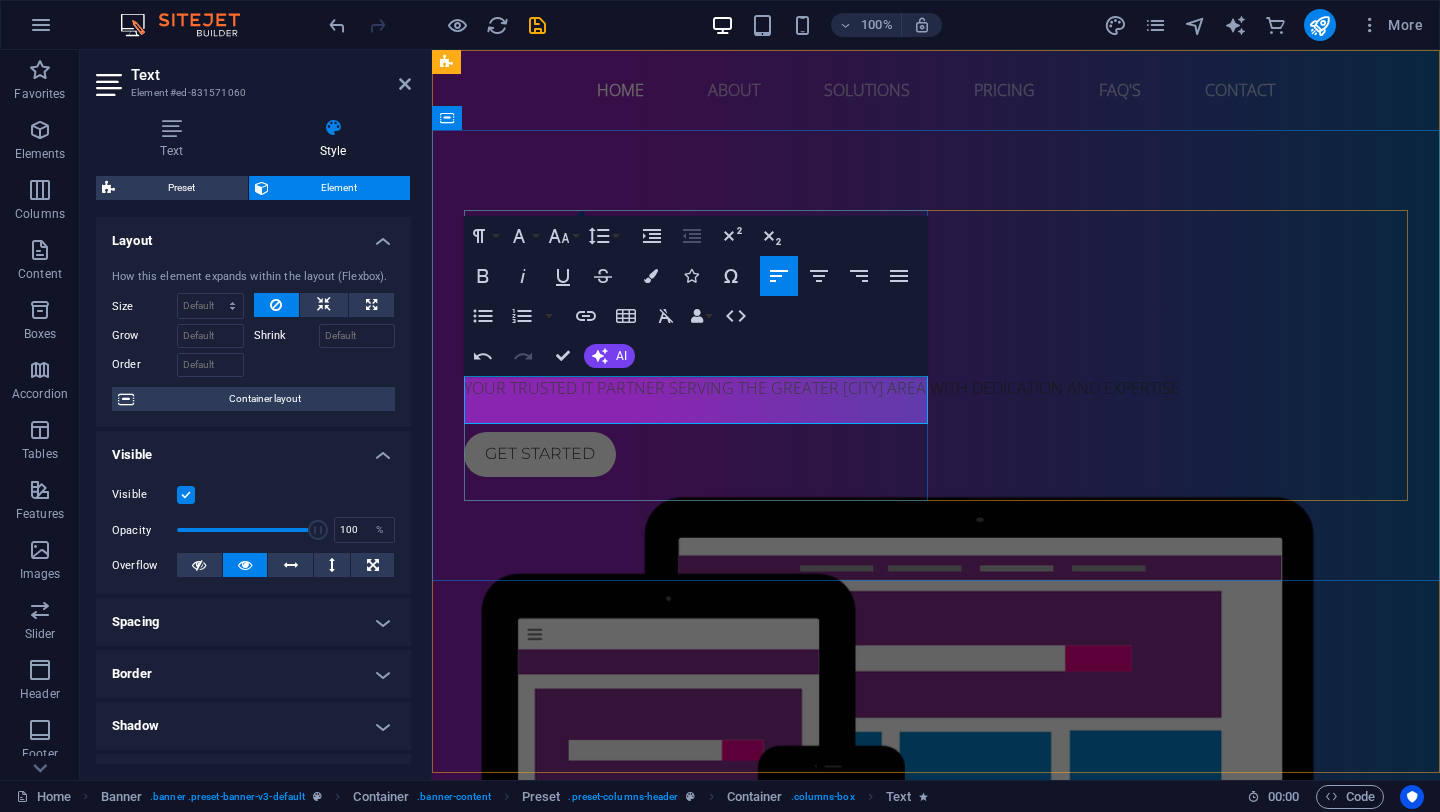 click on "​ YOUR TRUSTED IT PARTNER SERVING THE GREATER TORONTO AREA WITH DEDICATION AND EXPERTISE" at bounding box center (936, 388) 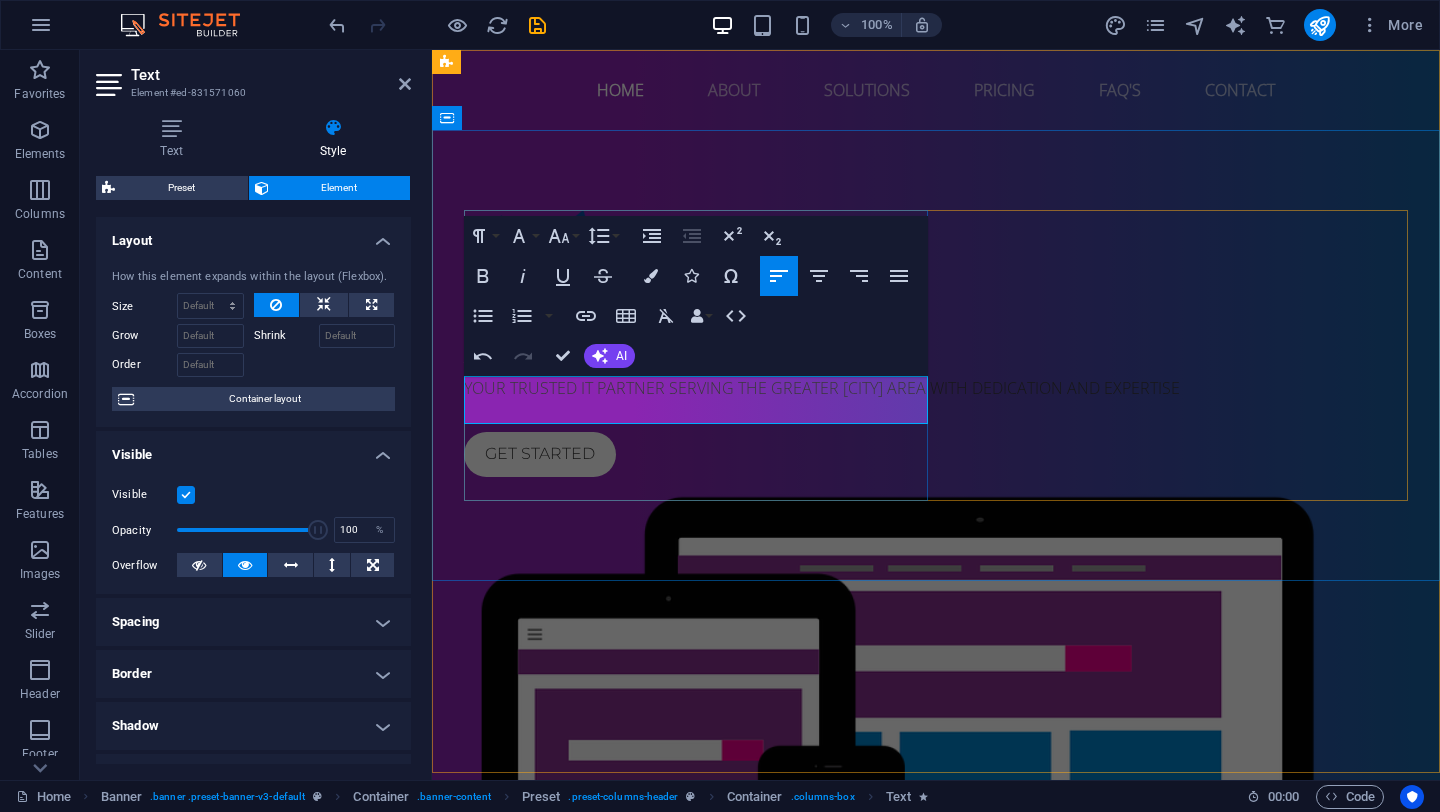 click on "​ YOUR TRUSTED IT PARTNER SERVING THE GREATER TORONTO AREA WITH DEDICATION AND EXPERTISE" at bounding box center (936, 388) 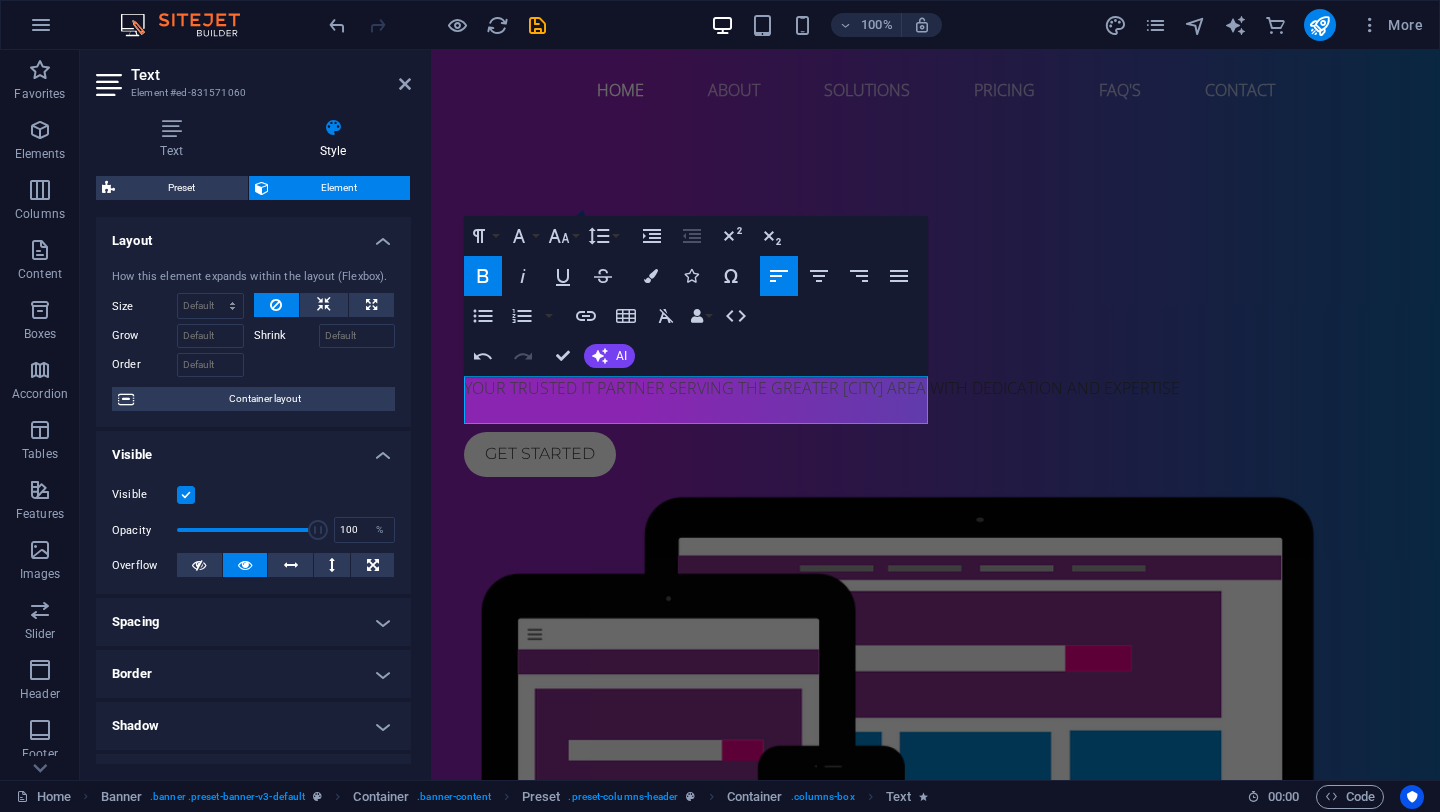 click 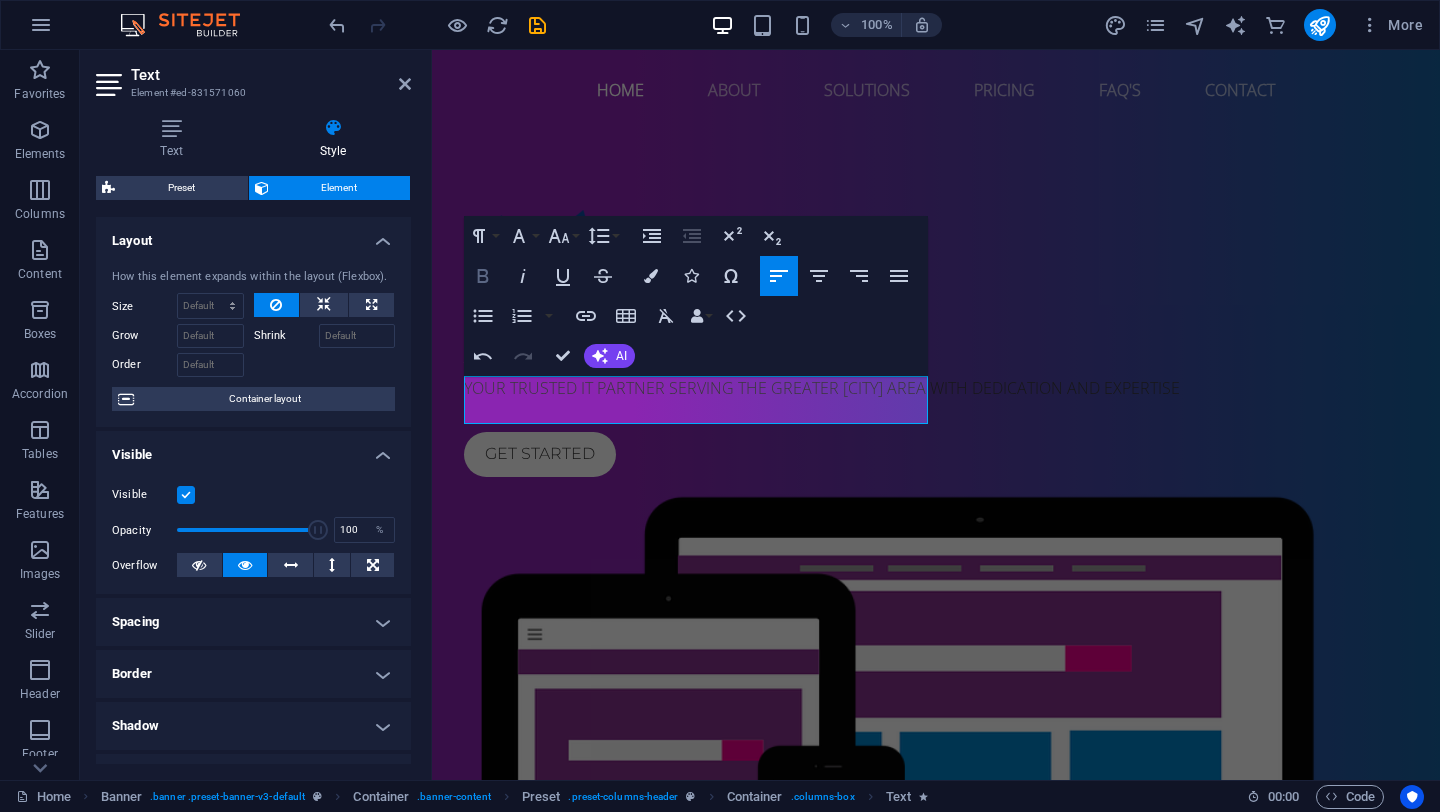 click 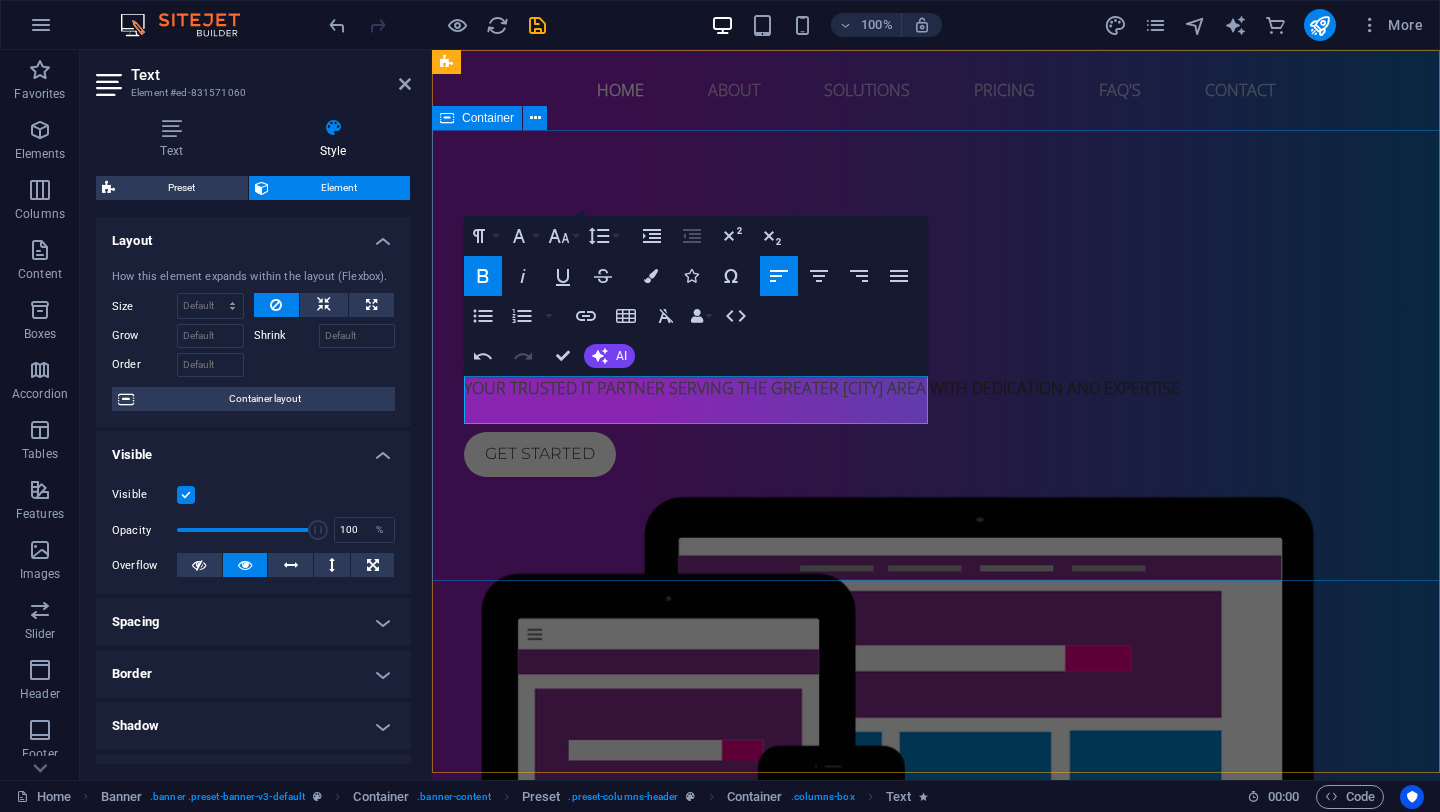 click on "AZTEQ ​YOUR TRUSTED IT PARTNER SERVING THE GREATER TORONTO AREA WITH DEDICATION AND EXPERTISE Get started" at bounding box center (936, 640) 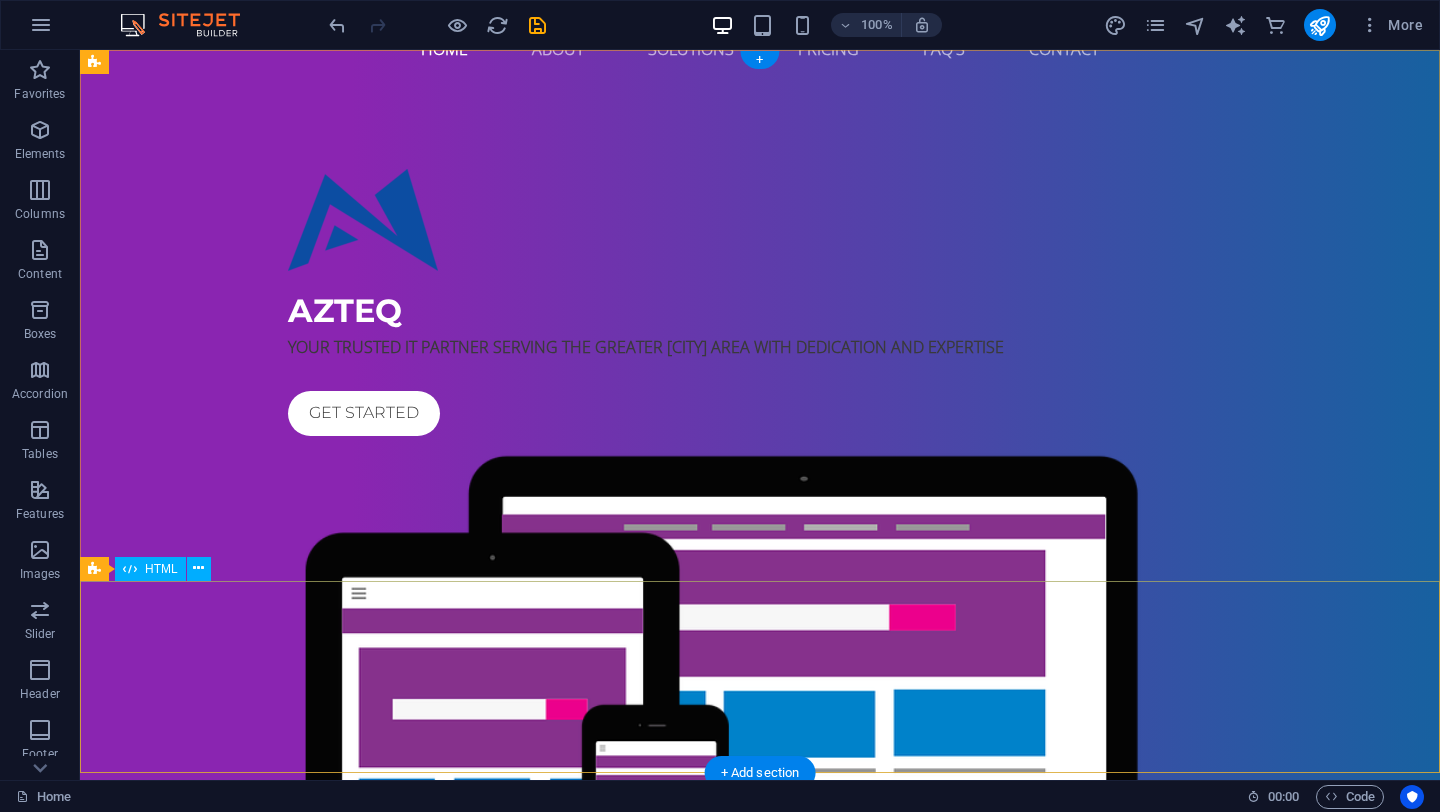 scroll, scrollTop: 0, scrollLeft: 0, axis: both 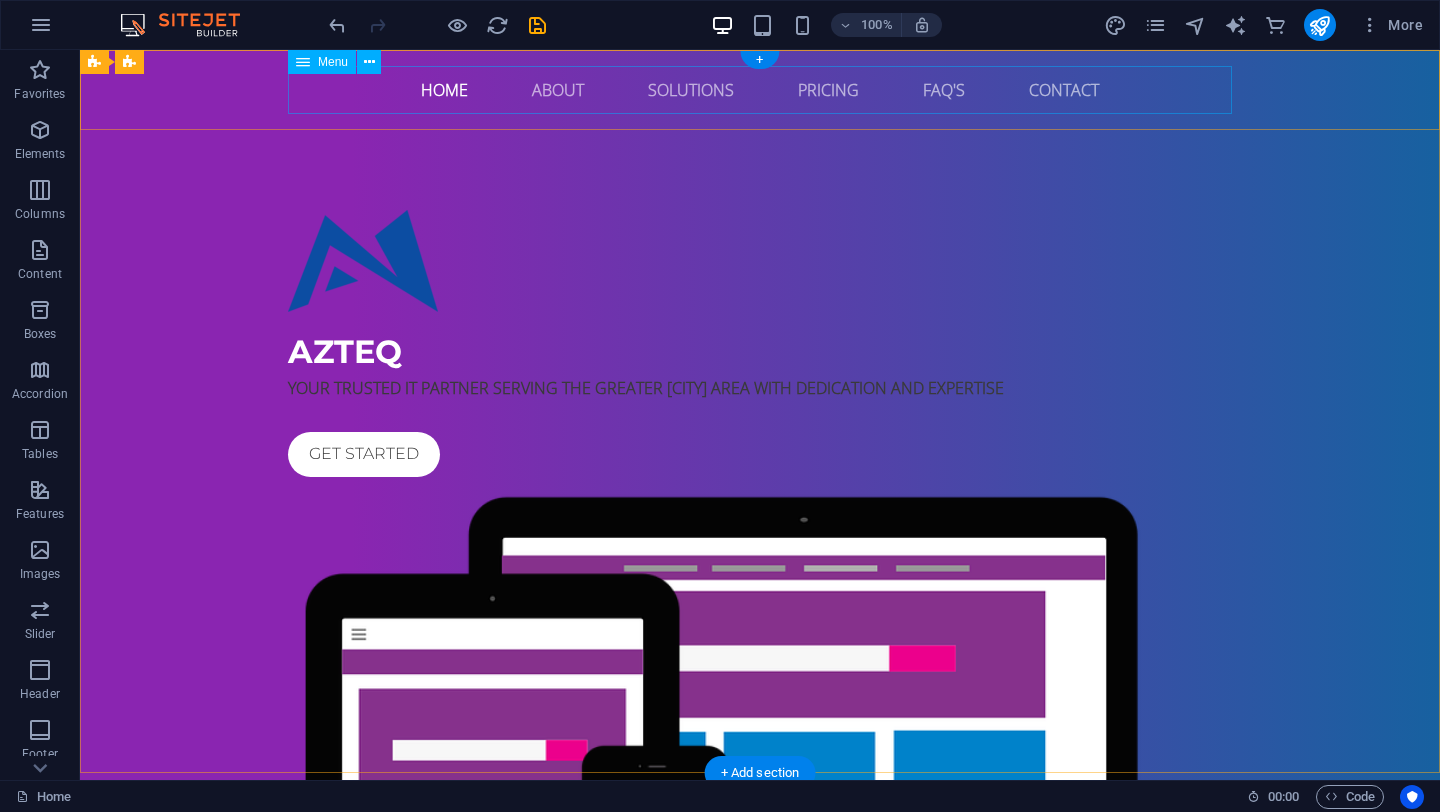 click on "Home About Solutions Pricing FAQ's Contact" at bounding box center (760, 90) 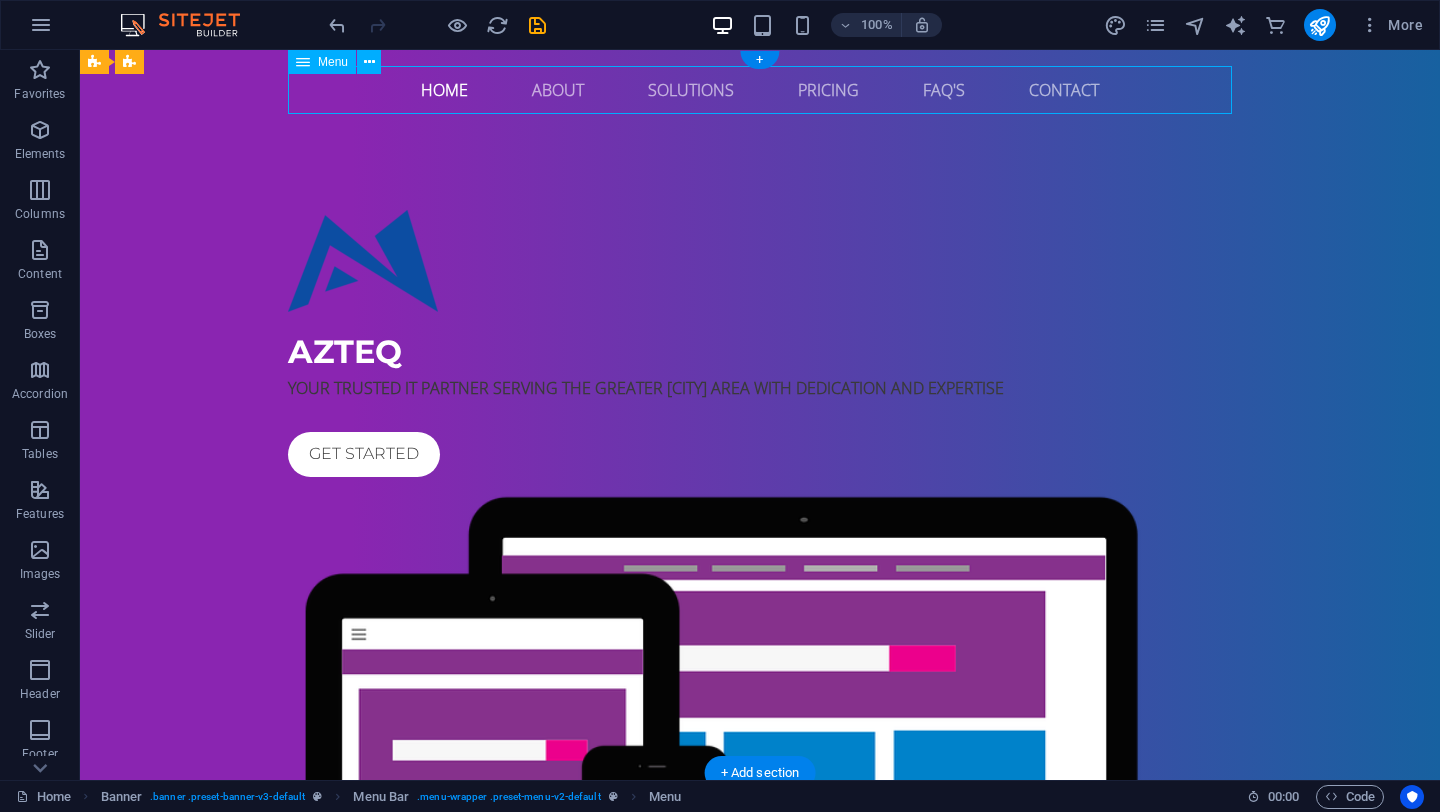 click on "Home About Solutions Pricing FAQ's Contact" at bounding box center (760, 90) 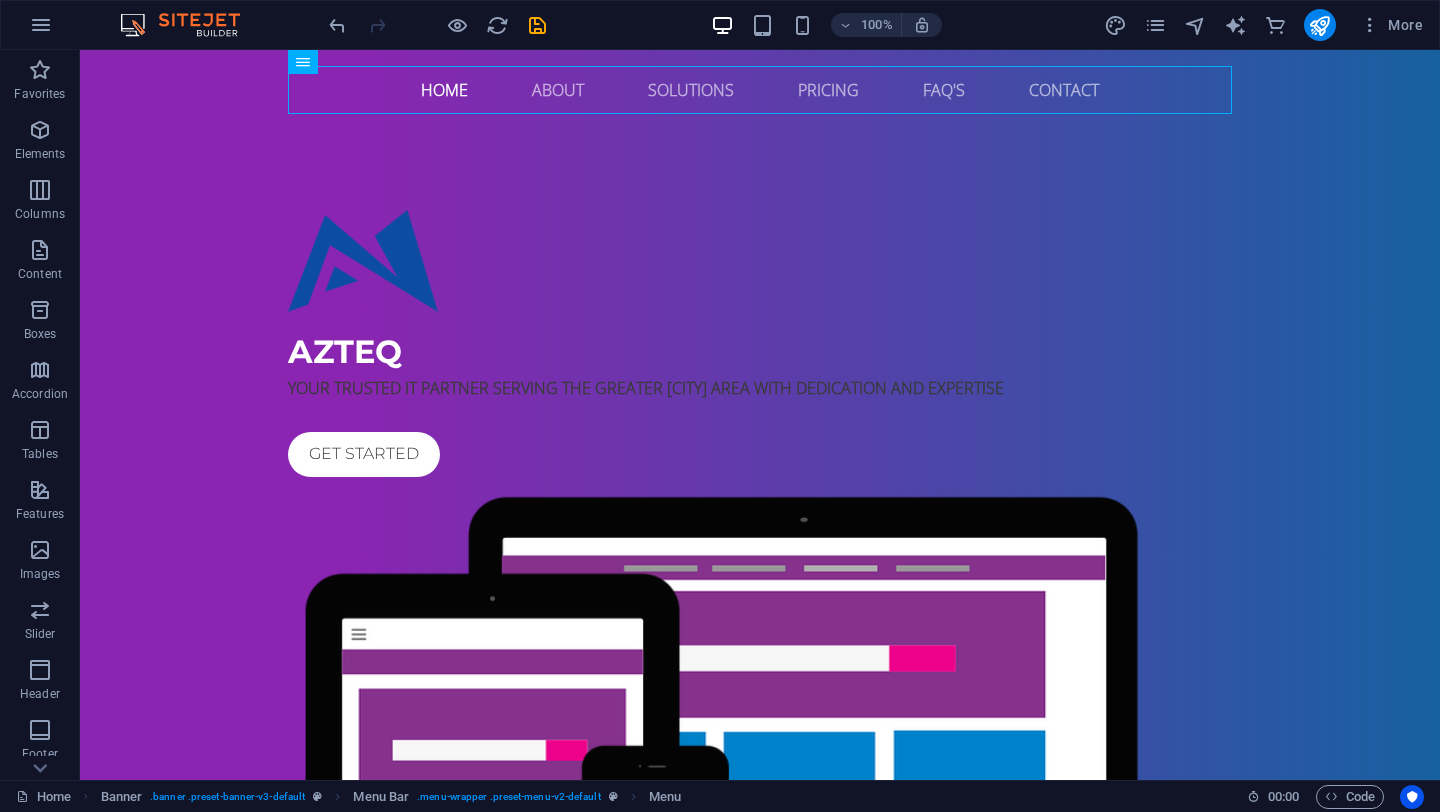 click on "100% More" at bounding box center [878, 25] 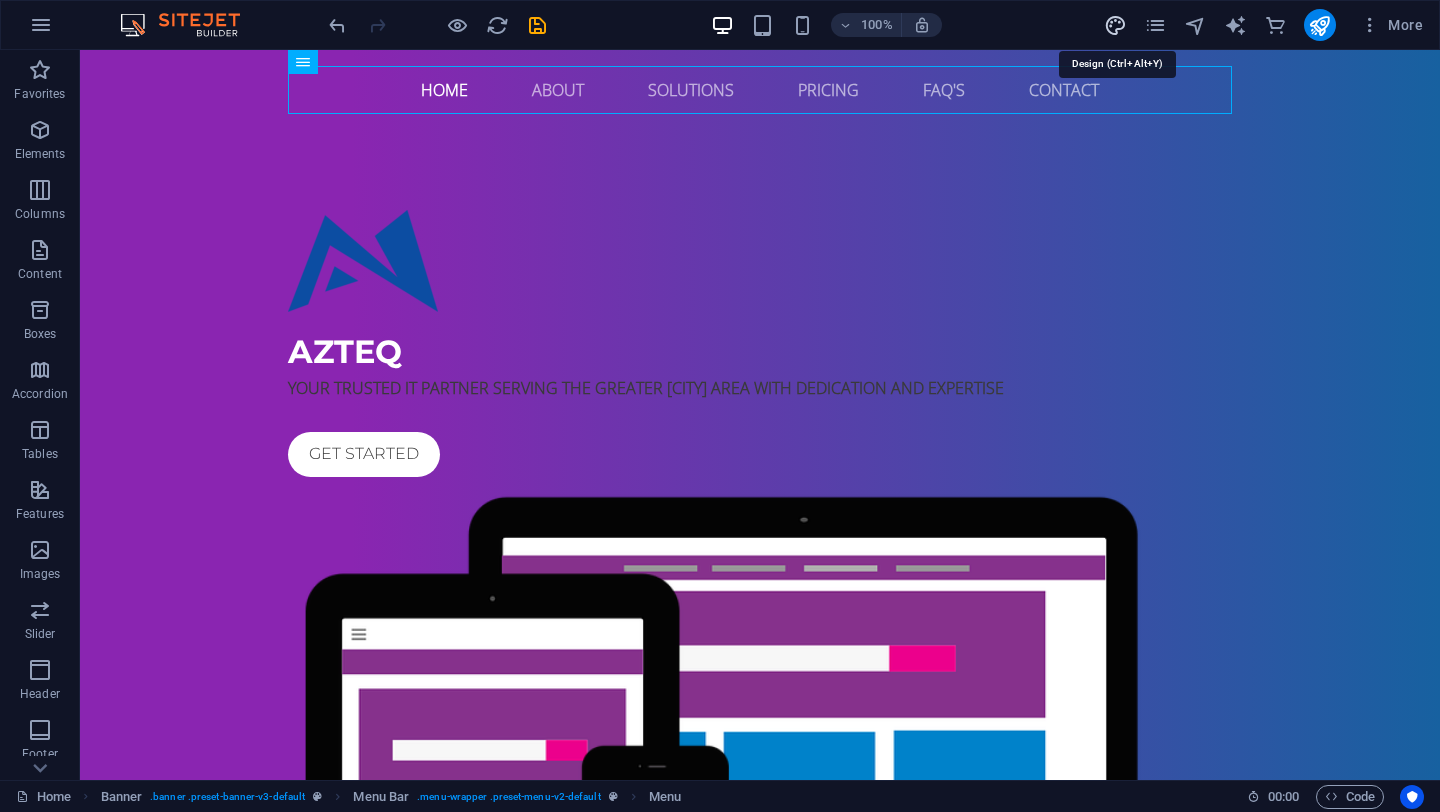 click at bounding box center (1115, 25) 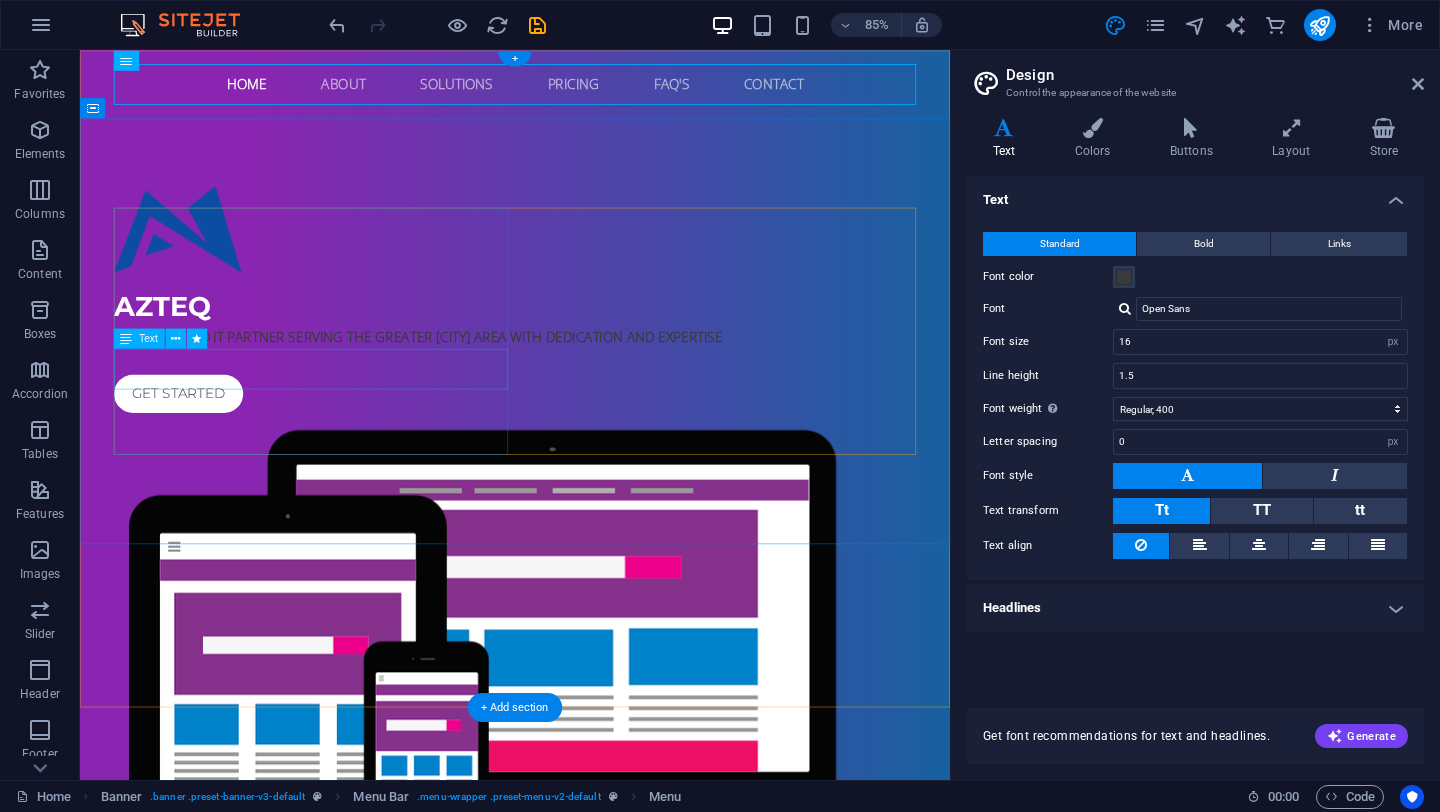 click on "YOUR TRUSTED IT PARTNER SERVING THE GREATER TORONTO AREA WITH DEDICATION AND EXPERTISE" at bounding box center [592, 388] 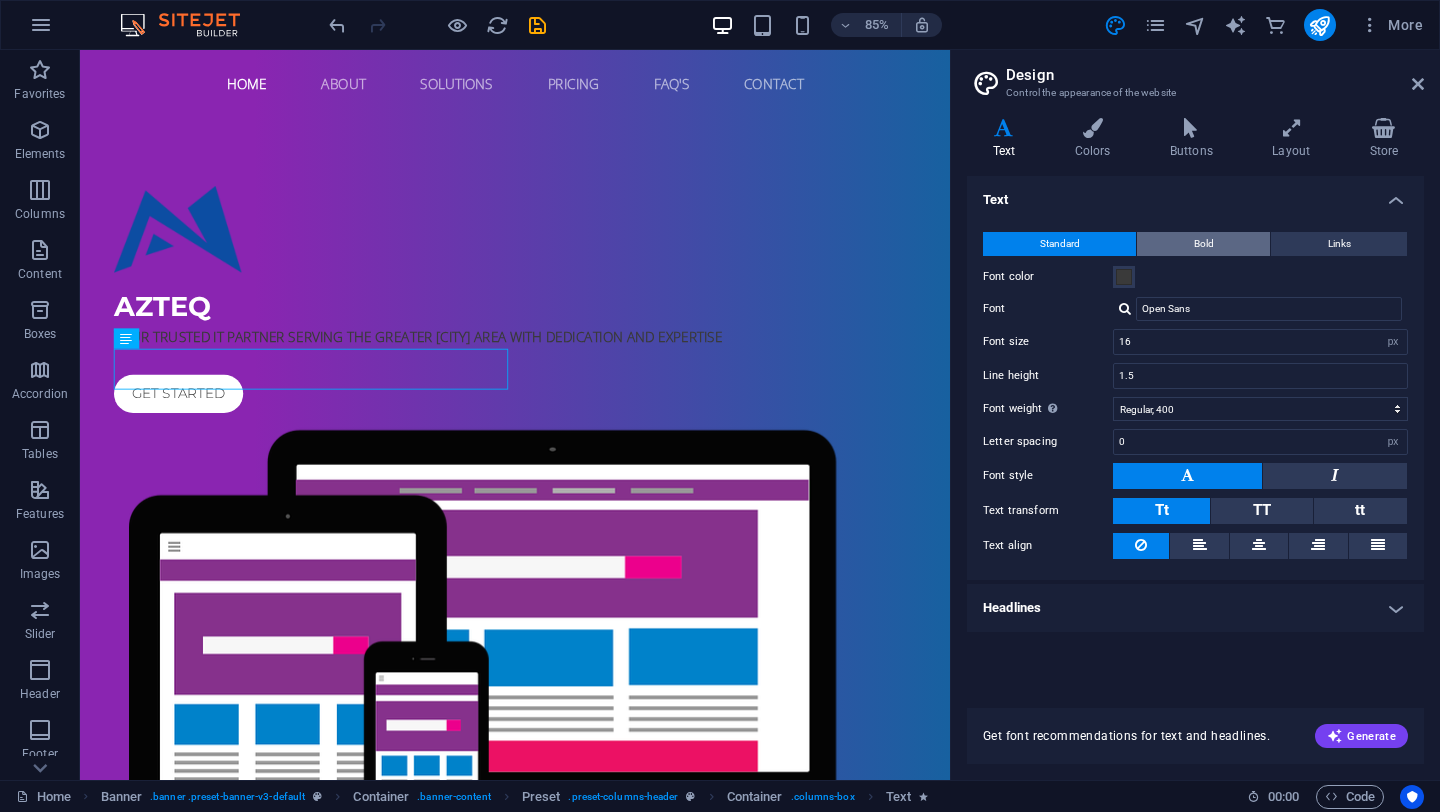click on "Bold" at bounding box center [1203, 244] 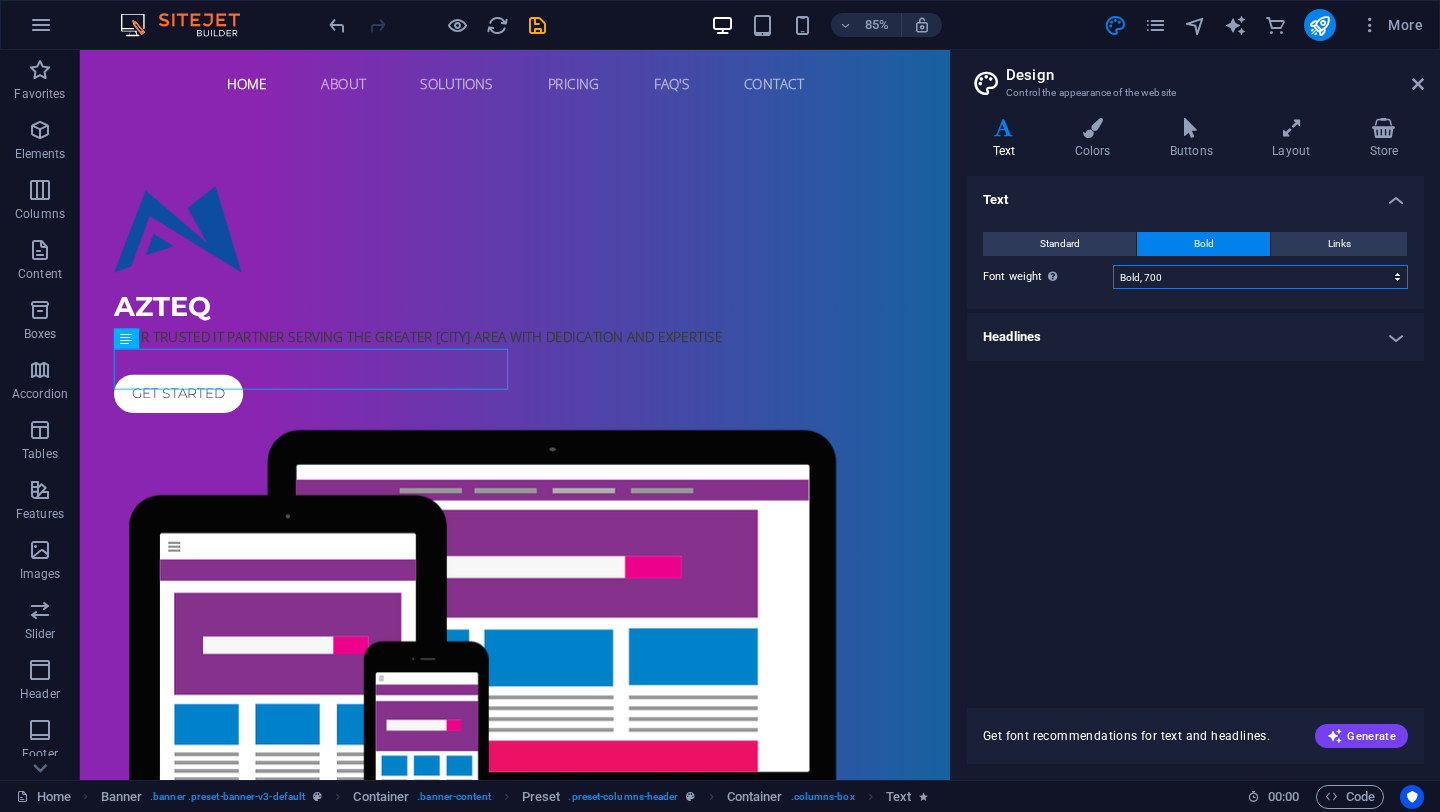 click on "Thin, 100 Extra-light, 200 Light, 300 Regular, 400 Medium, 500 Semi-bold, 600 Bold, 700 Extra-bold, 800 Black, 900" at bounding box center [1260, 277] 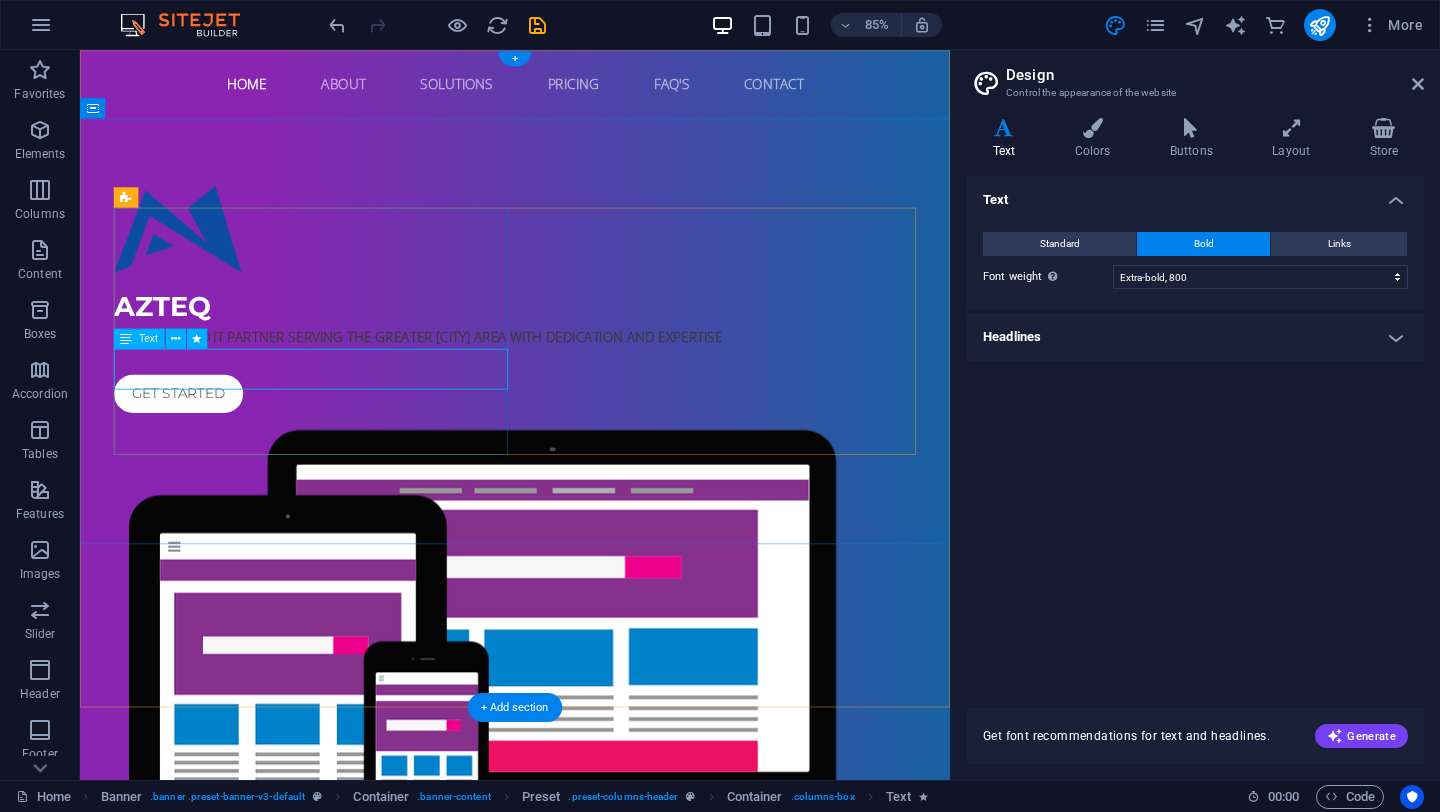 click on "YOUR TRUSTED IT PARTNER SERVING THE GREATER TORONTO AREA WITH DEDICATION AND EXPERTISE" at bounding box center [592, 388] 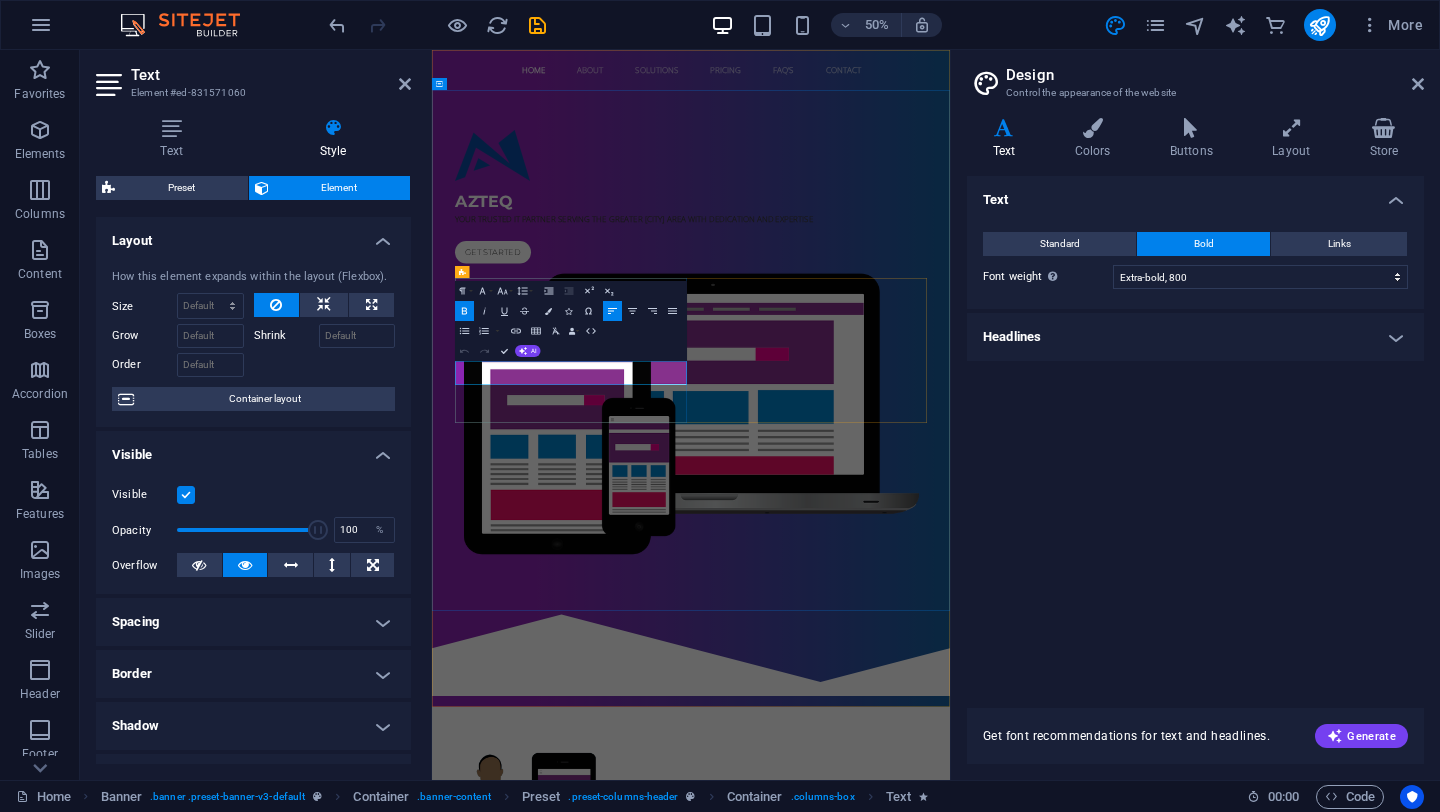 click on "YOUR TRUSTED IT PARTNER SERVING THE GREATER TORONTO AREA WITH DEDICATION AND EXPERTISE" at bounding box center (836, 388) 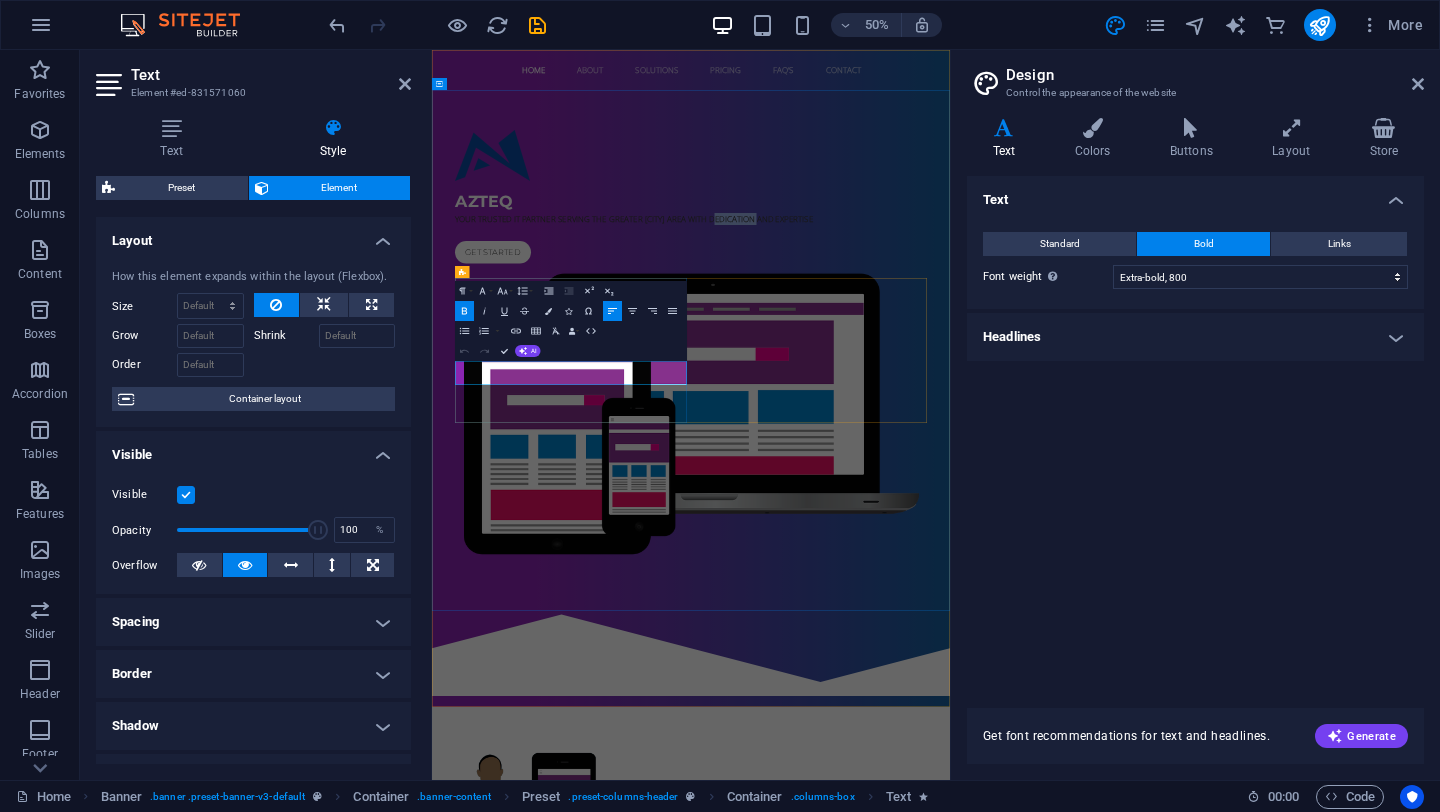 click on "YOUR TRUSTED IT PARTNER SERVING THE GREATER TORONTO AREA WITH DEDICATION AND EXPERTISE" at bounding box center [836, 388] 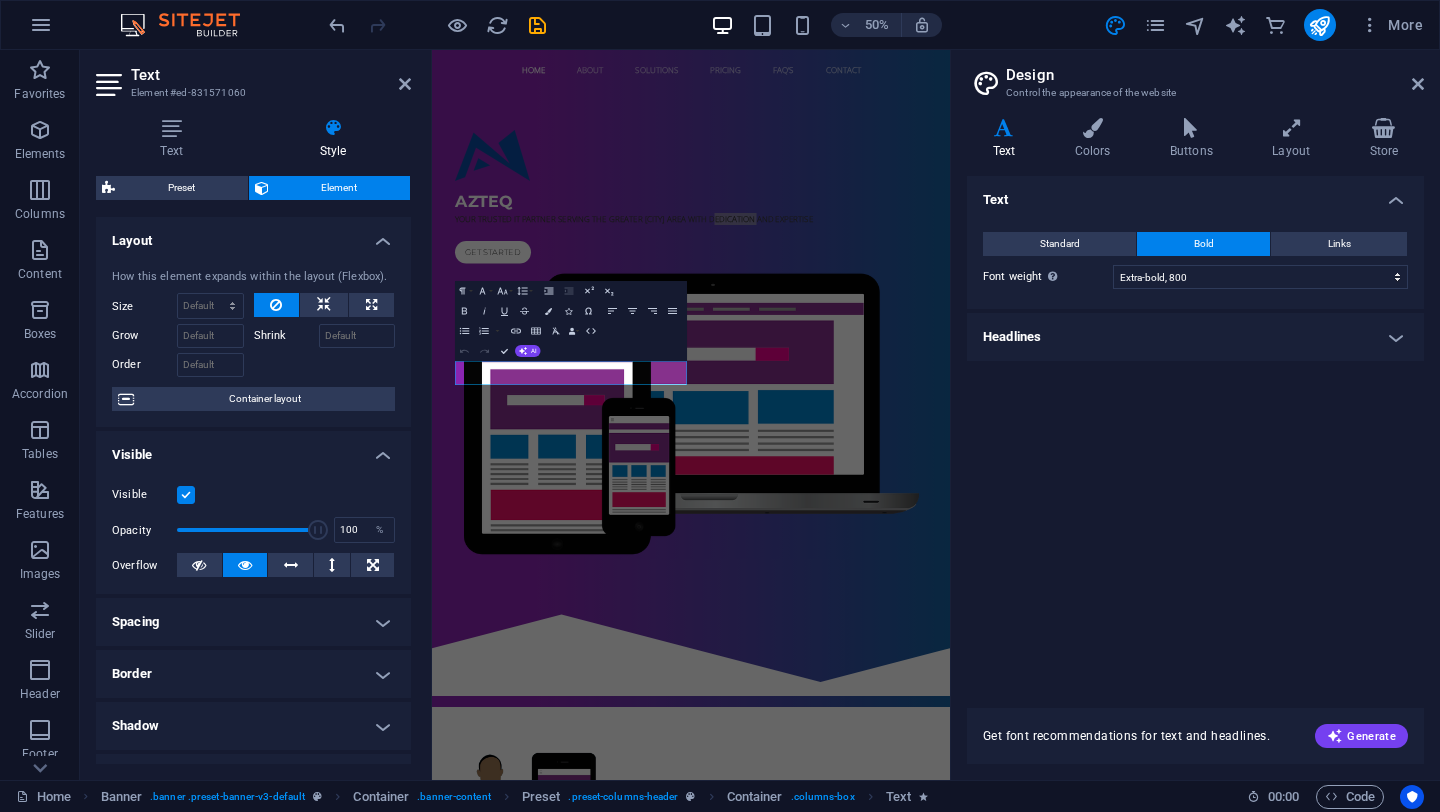 click on "Bold" at bounding box center (1203, 244) 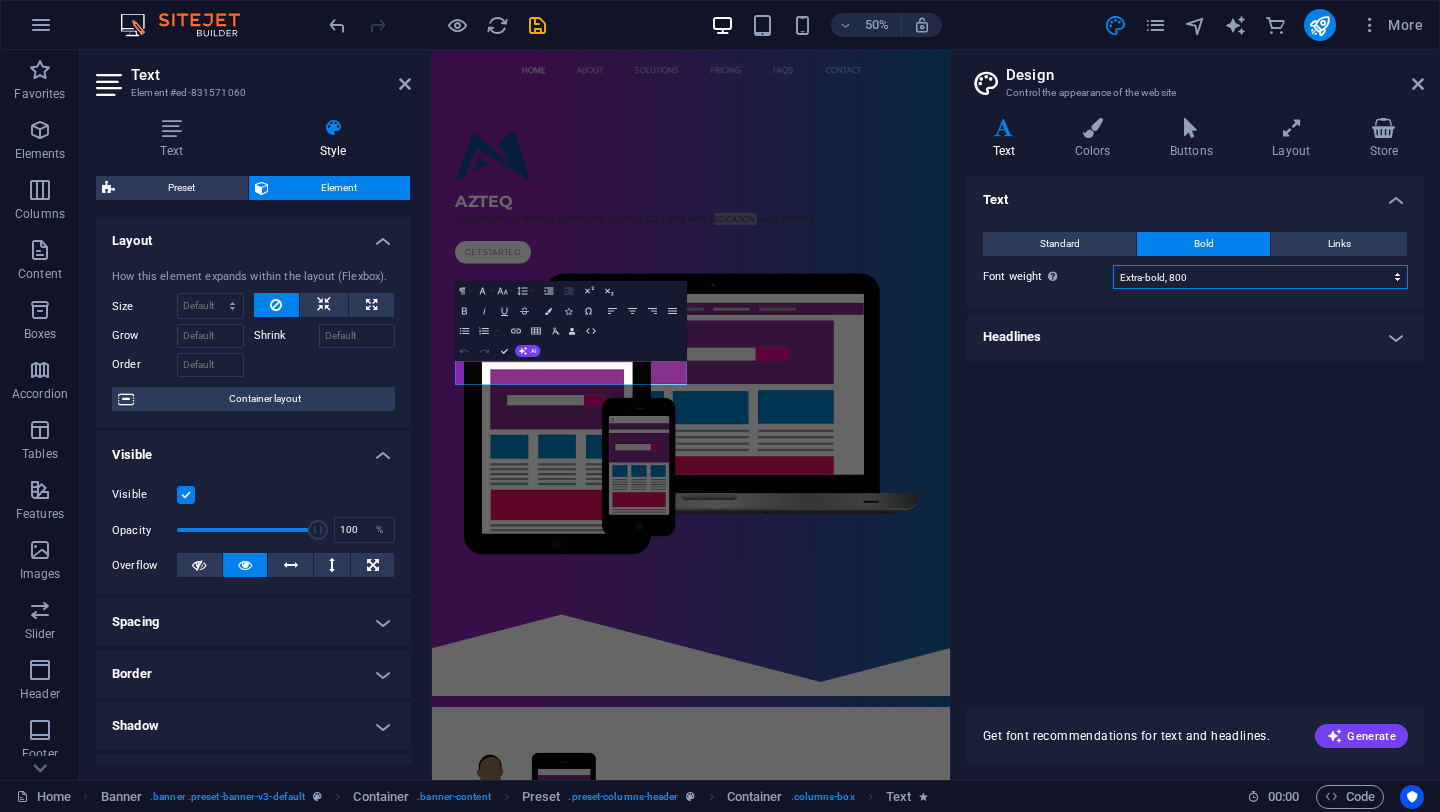 click on "Thin, 100 Extra-light, 200 Light, 300 Regular, 400 Medium, 500 Semi-bold, 600 Bold, 700 Extra-bold, 800 Black, 900" at bounding box center [1260, 277] 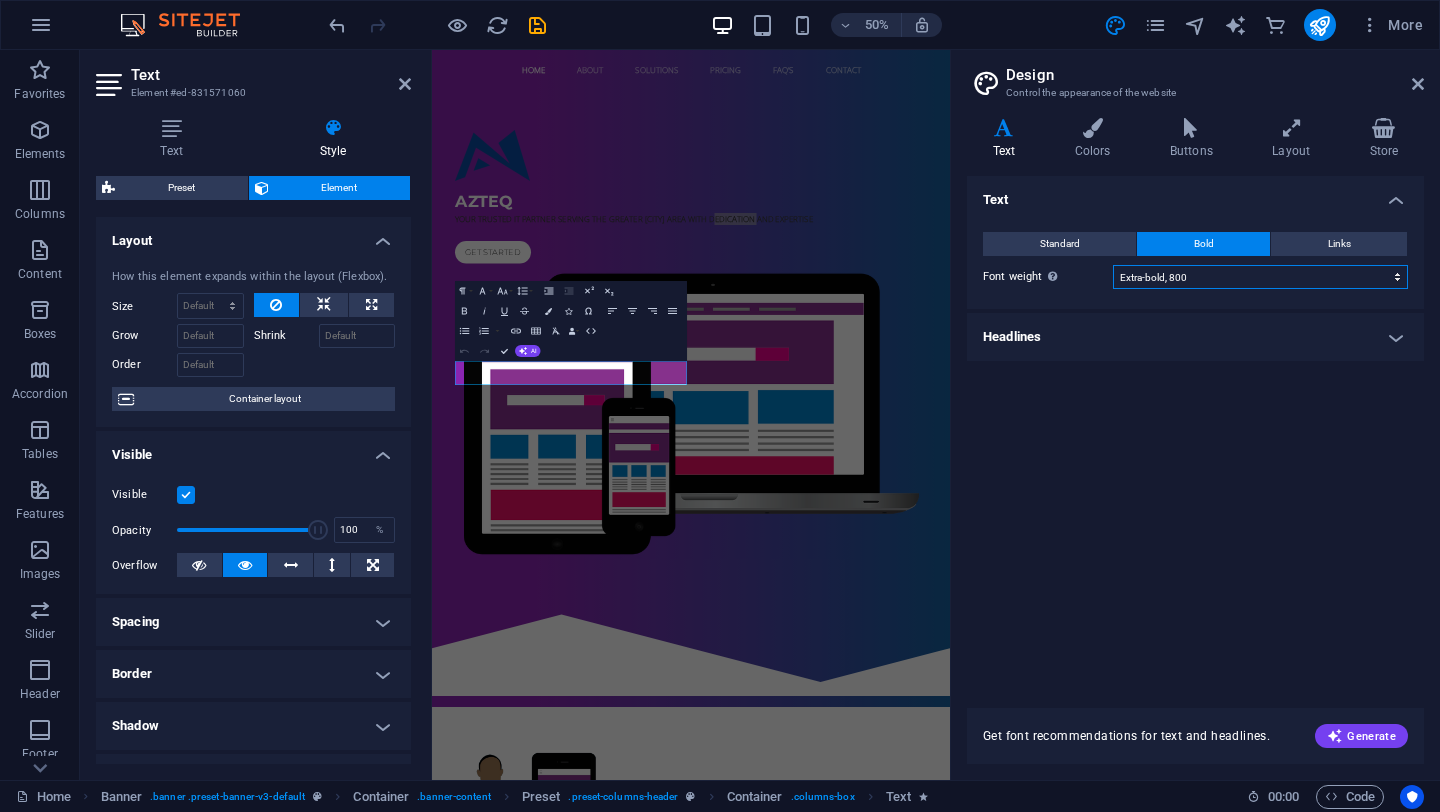 select on "900" 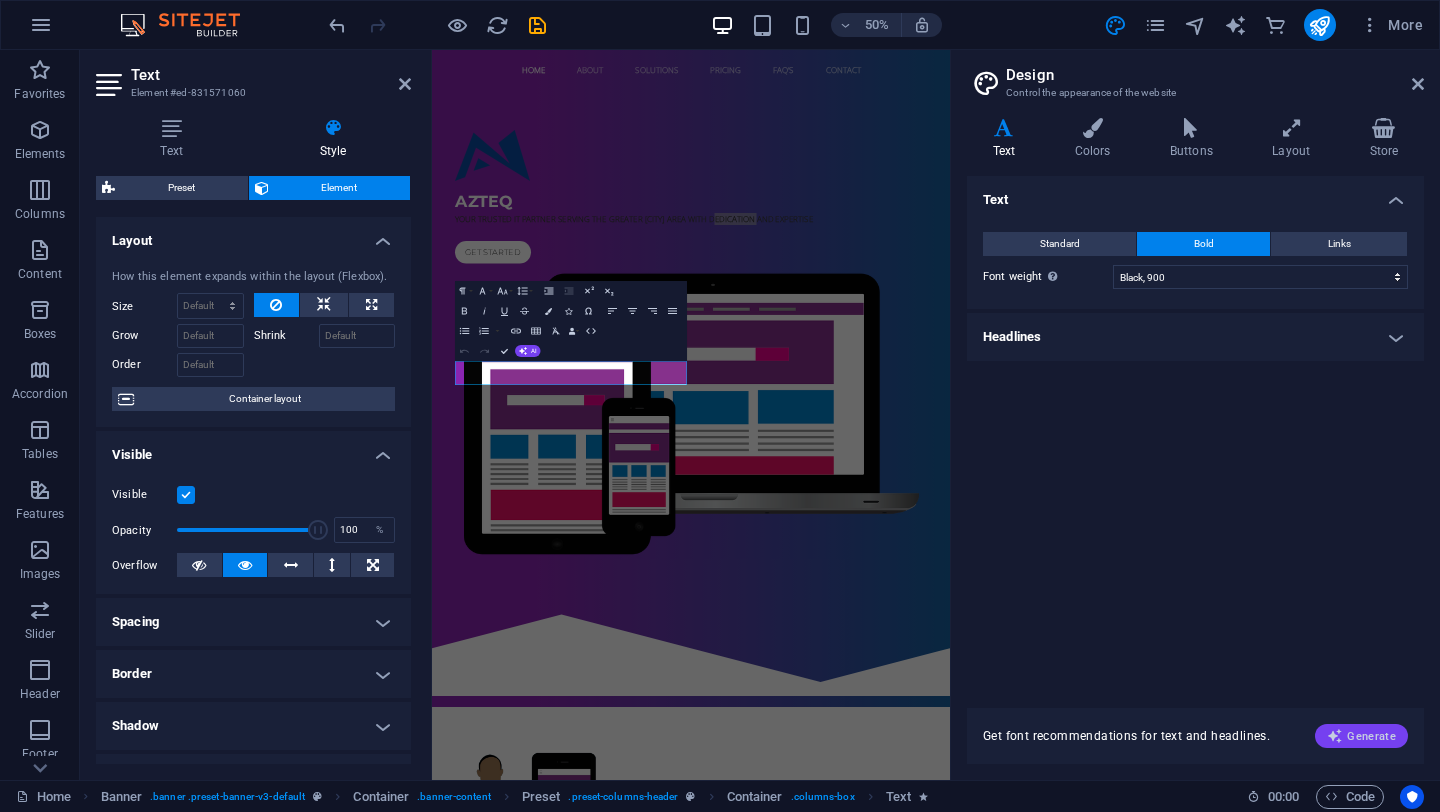 click on "Generate" at bounding box center [1361, 736] 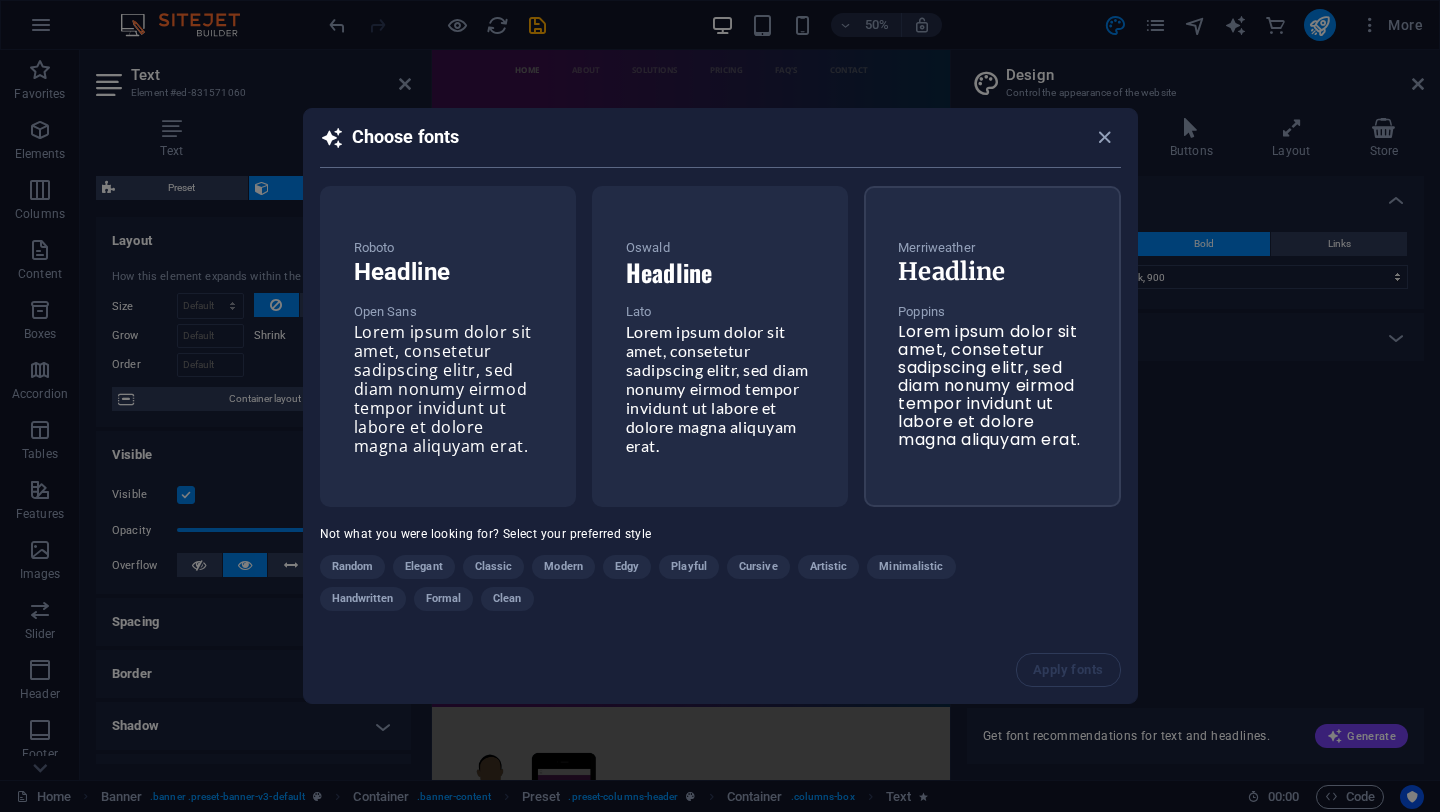 click on "Lorem ipsum dolor sit amet, consetetur sadipscing elitr, sed diam nonumy eirmod tempor invidunt ut labore et dolore magna aliquyam erat." at bounding box center (989, 385) 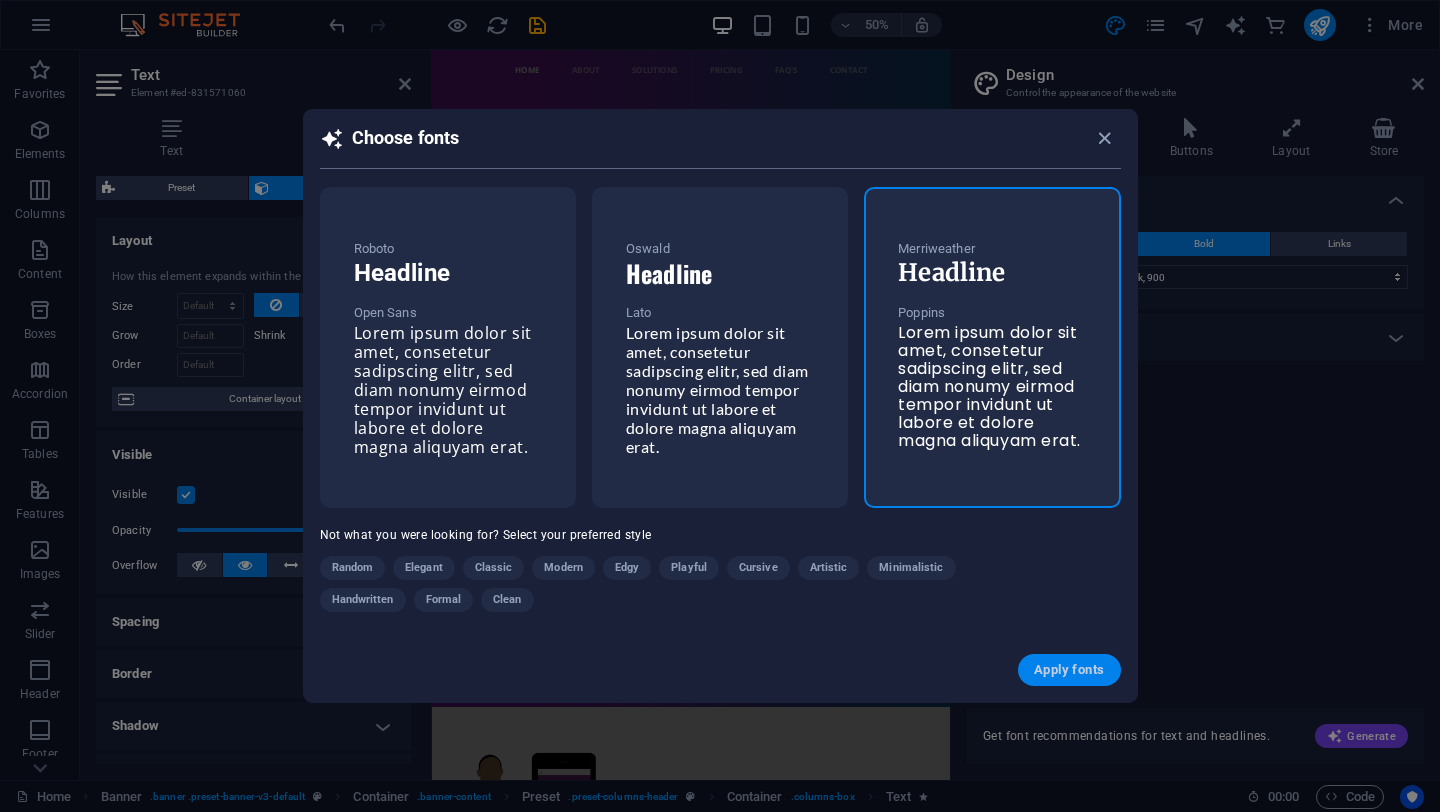 click on "Apply fonts" at bounding box center (1069, 670) 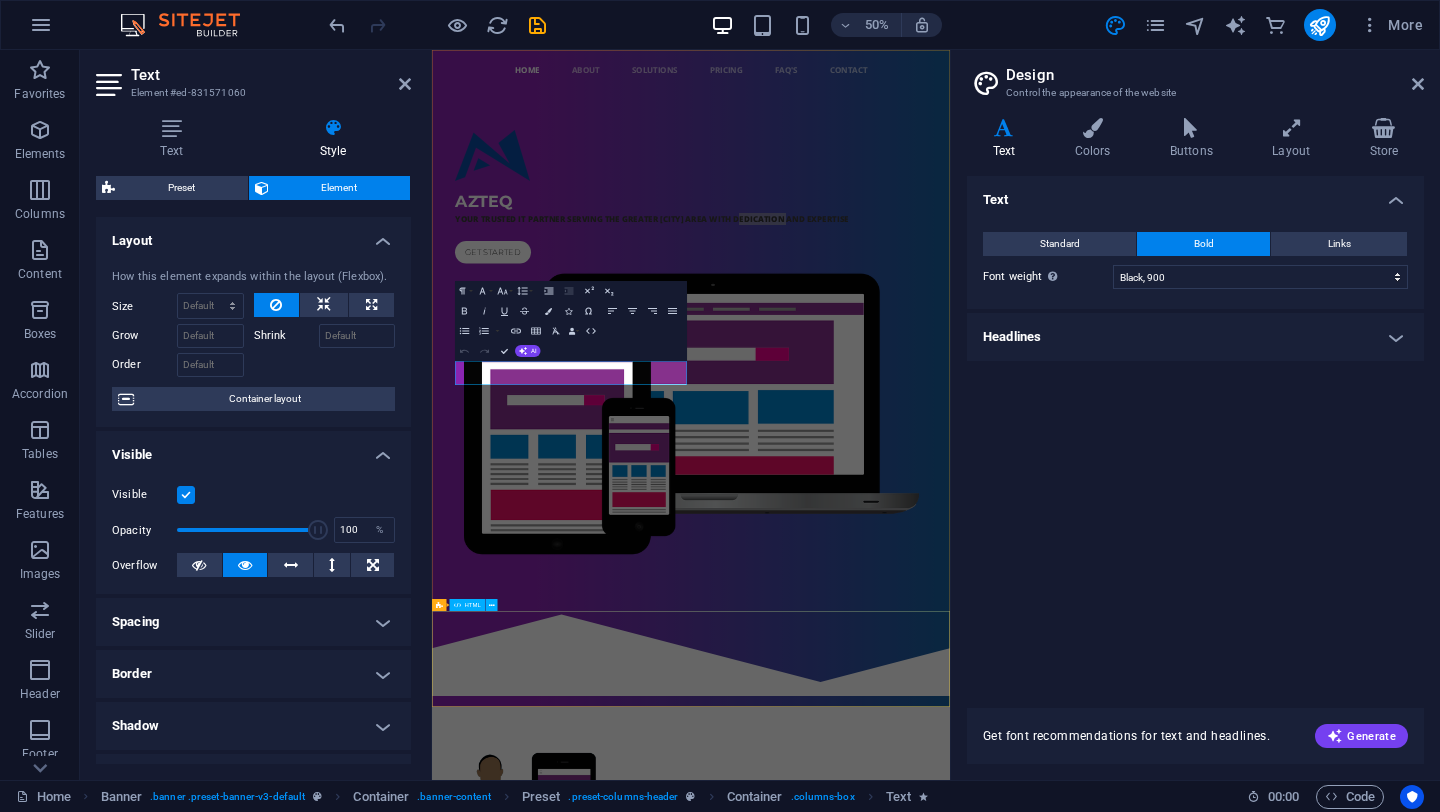 click at bounding box center [950, 1246] 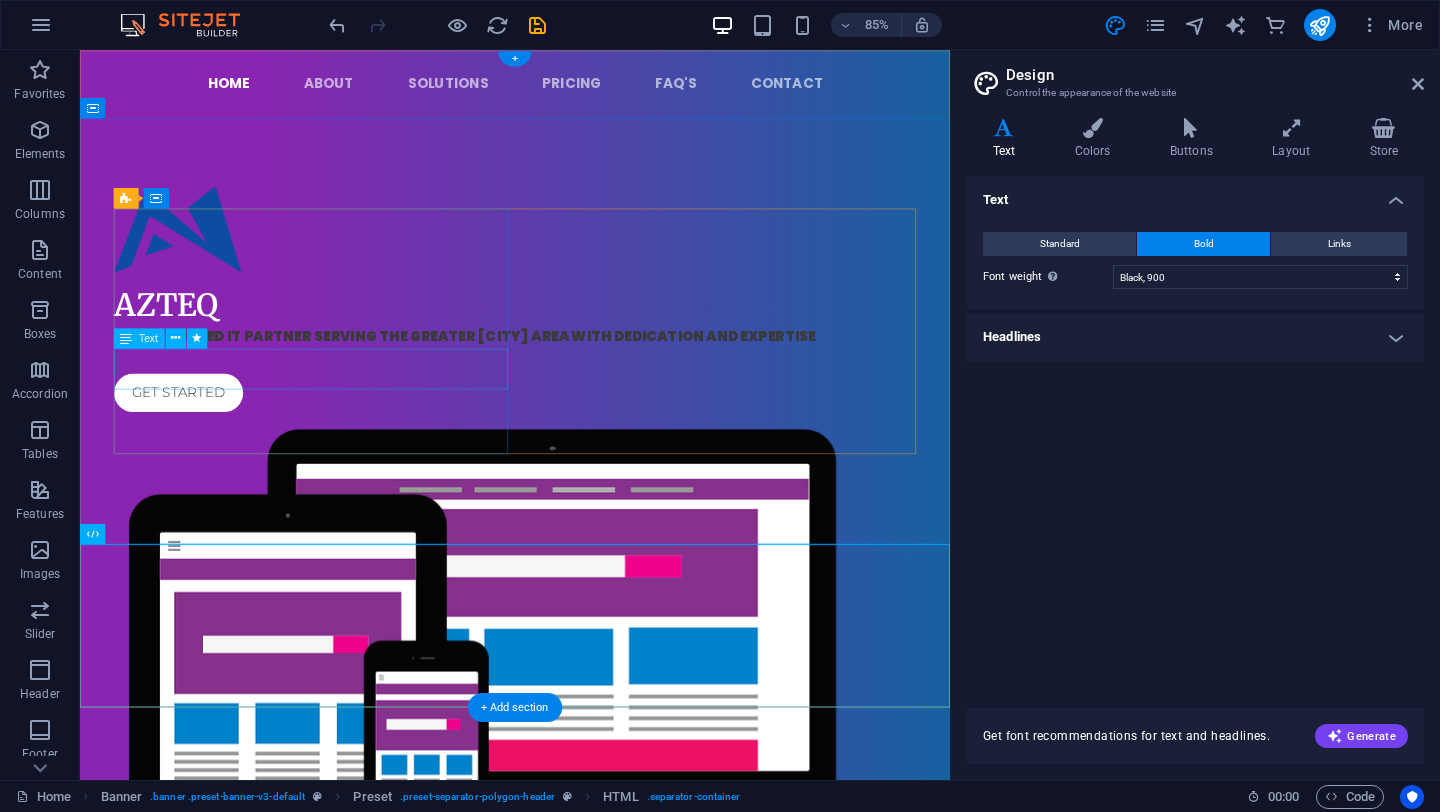 click on "YOUR TRUSTED IT PARTNER SERVING THE GREATER TORONTO AREA WITH DEDICATION AND EXPERTISE" at bounding box center (592, 387) 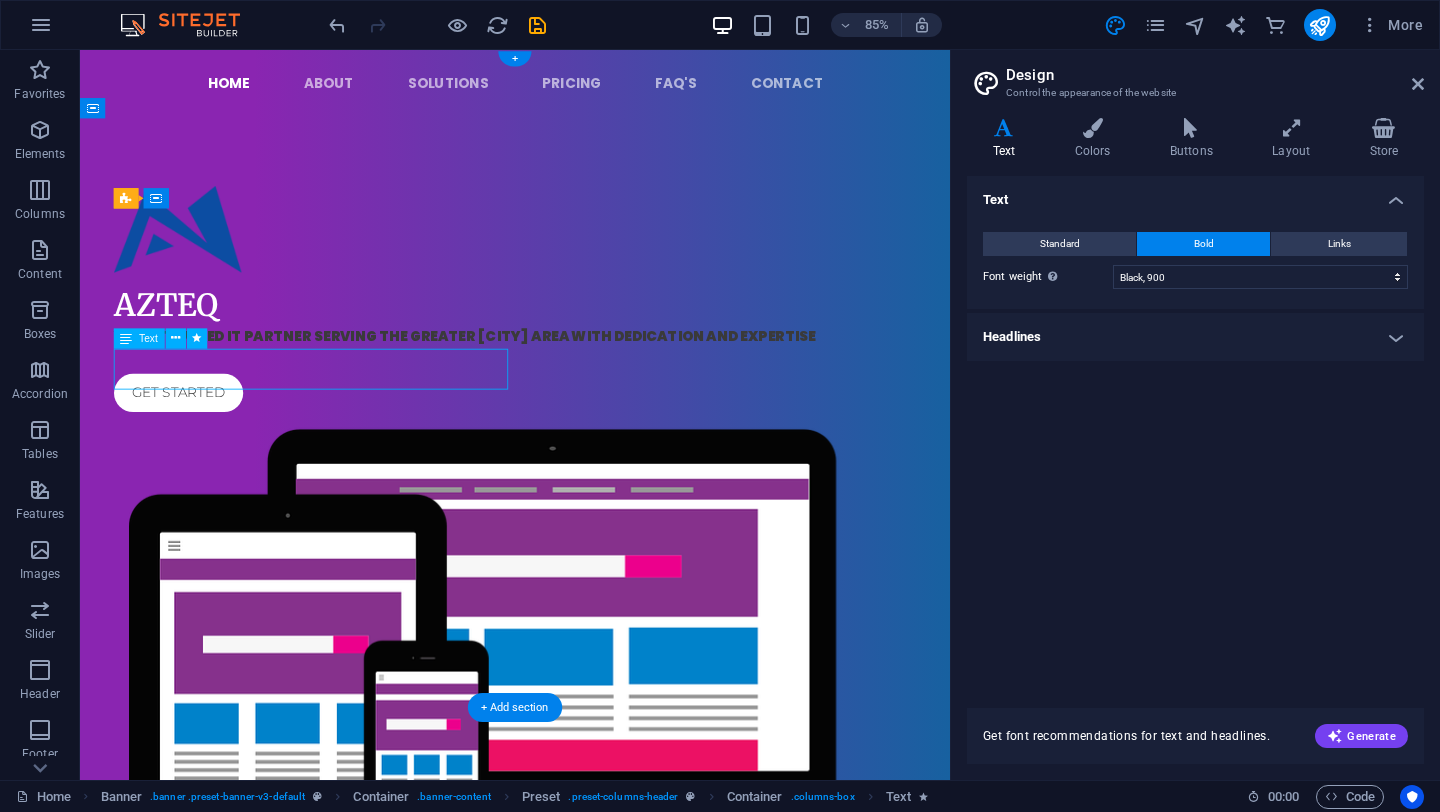 click on "YOUR TRUSTED IT PARTNER SERVING THE GREATER TORONTO AREA WITH DEDICATION AND EXPERTISE" at bounding box center [592, 387] 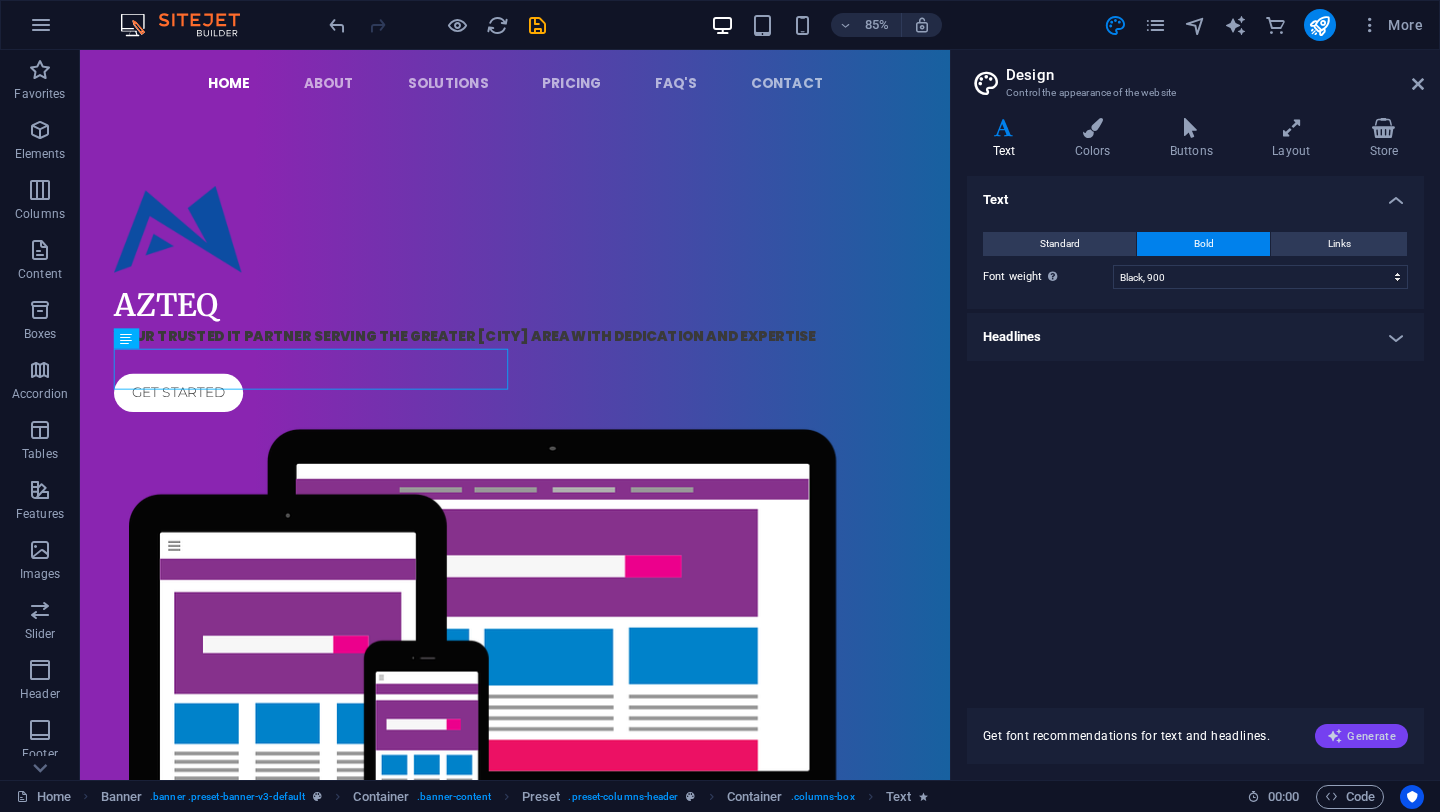 click at bounding box center (1335, 736) 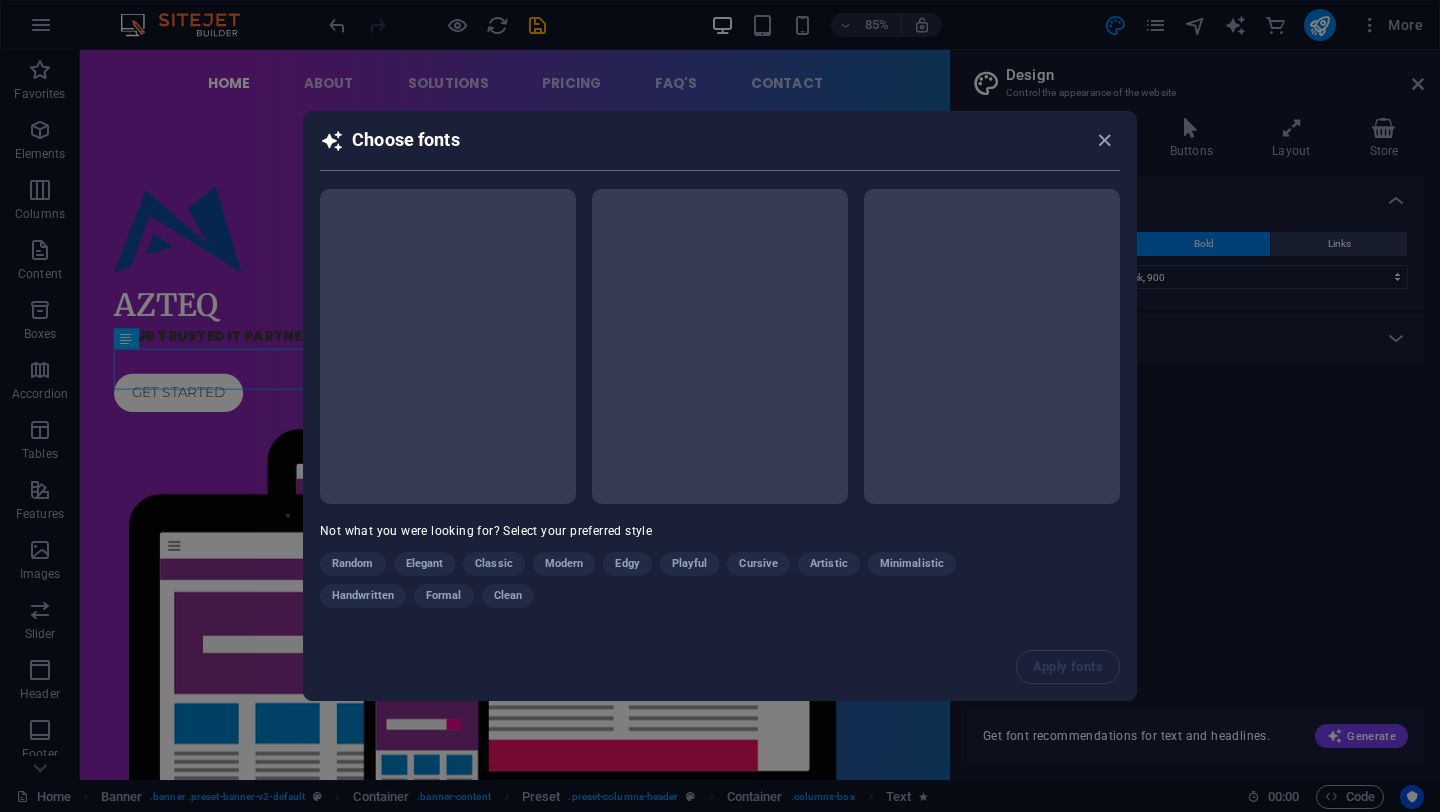 click on "Random Elegant Classic Modern Edgy Playful Cursive Artistic Minimalistic Handwritten Formal Clean" at bounding box center [670, 584] 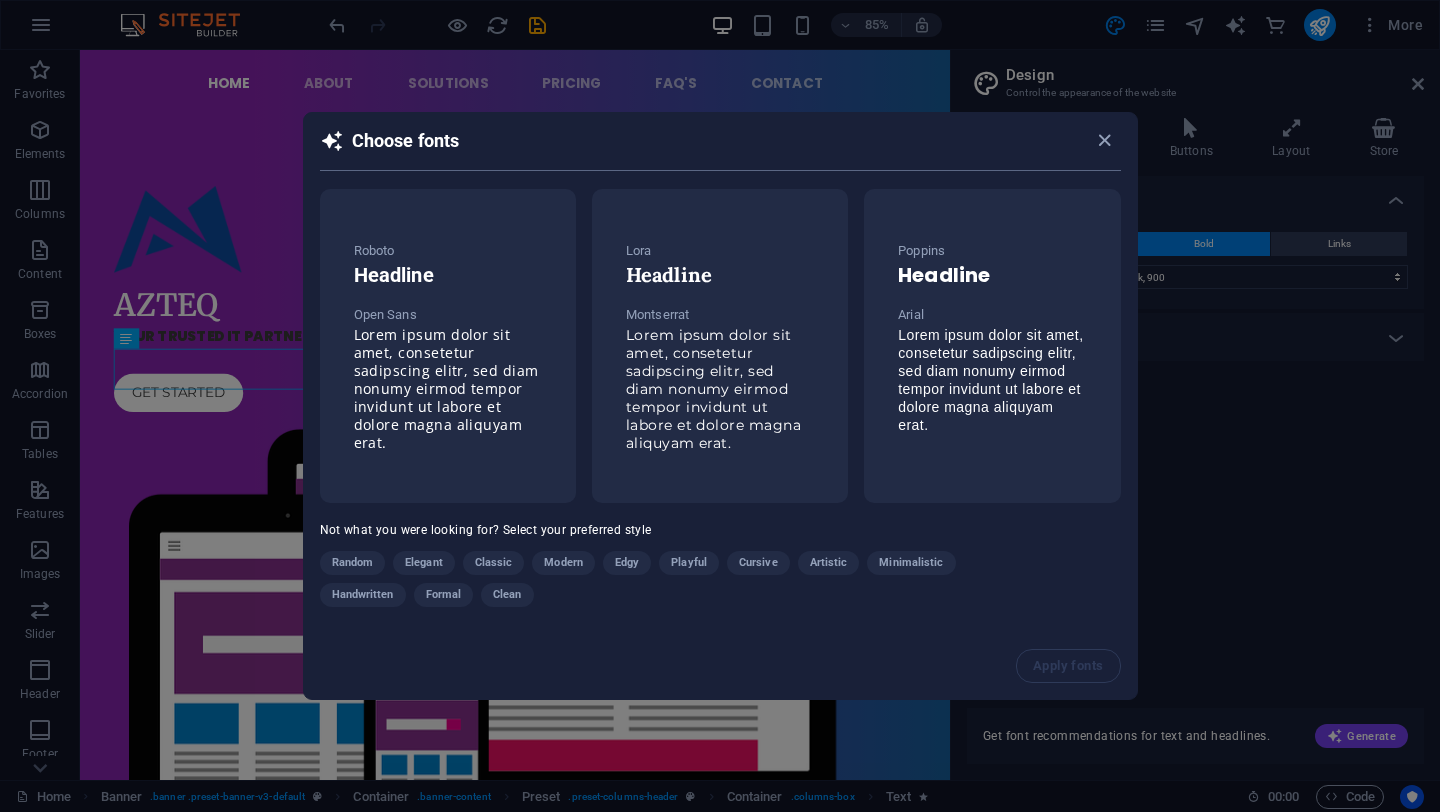 click on "Modern" at bounding box center (563, 563) 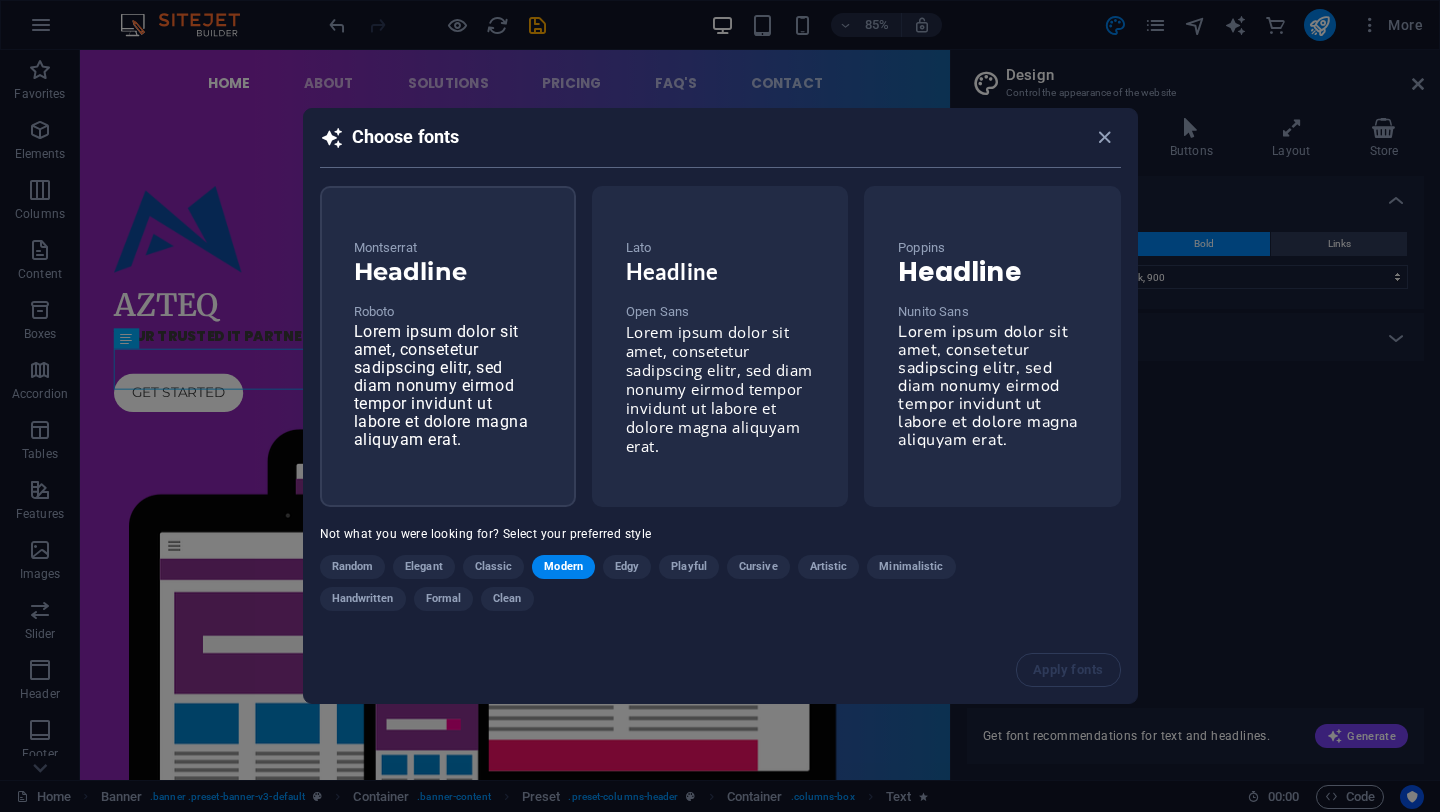 click on "Lorem ipsum dolor sit amet, consetetur sadipscing elitr, sed diam nonumy eirmod tempor invidunt ut labore et dolore magna aliquyam erat." at bounding box center (441, 385) 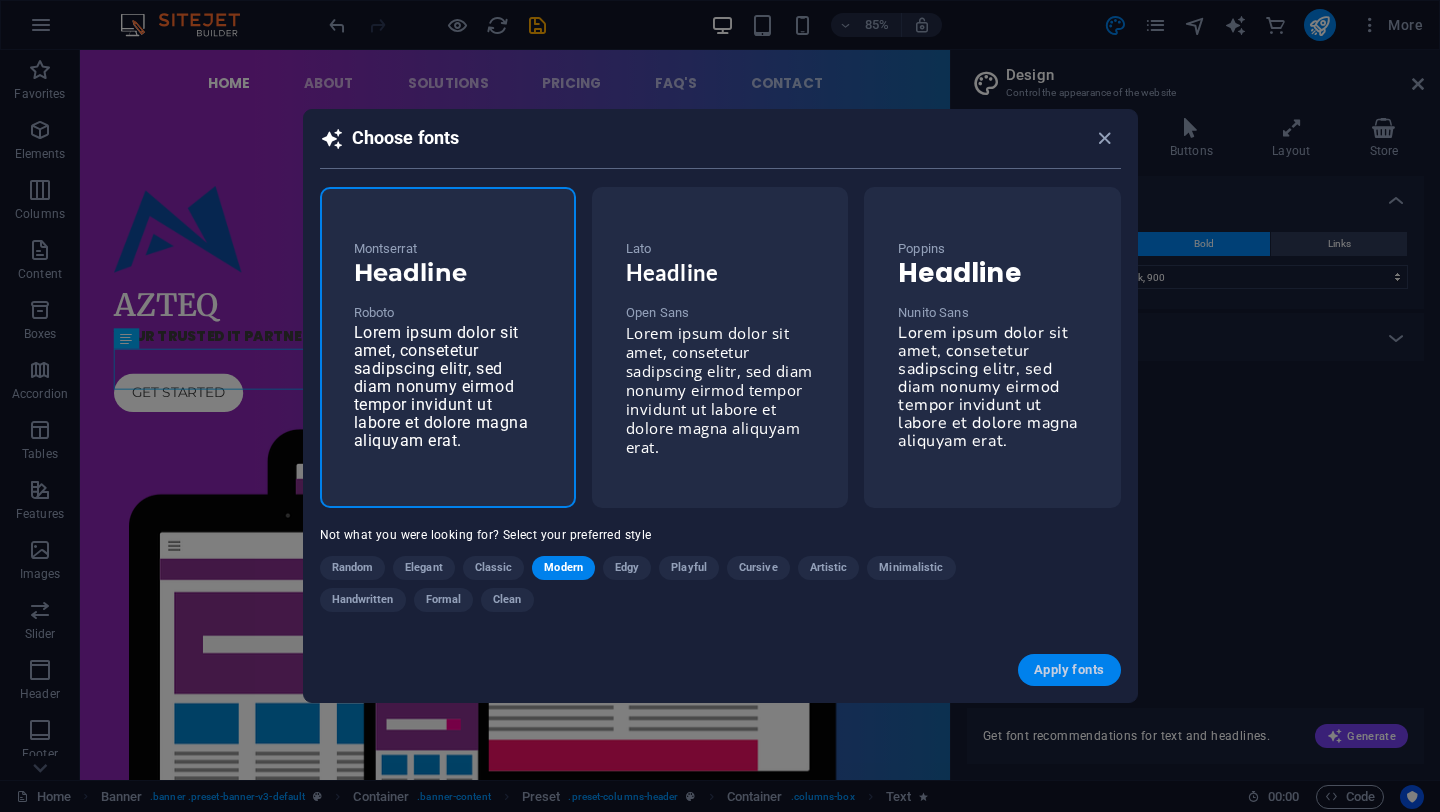 click on "Apply fonts" at bounding box center [1069, 670] 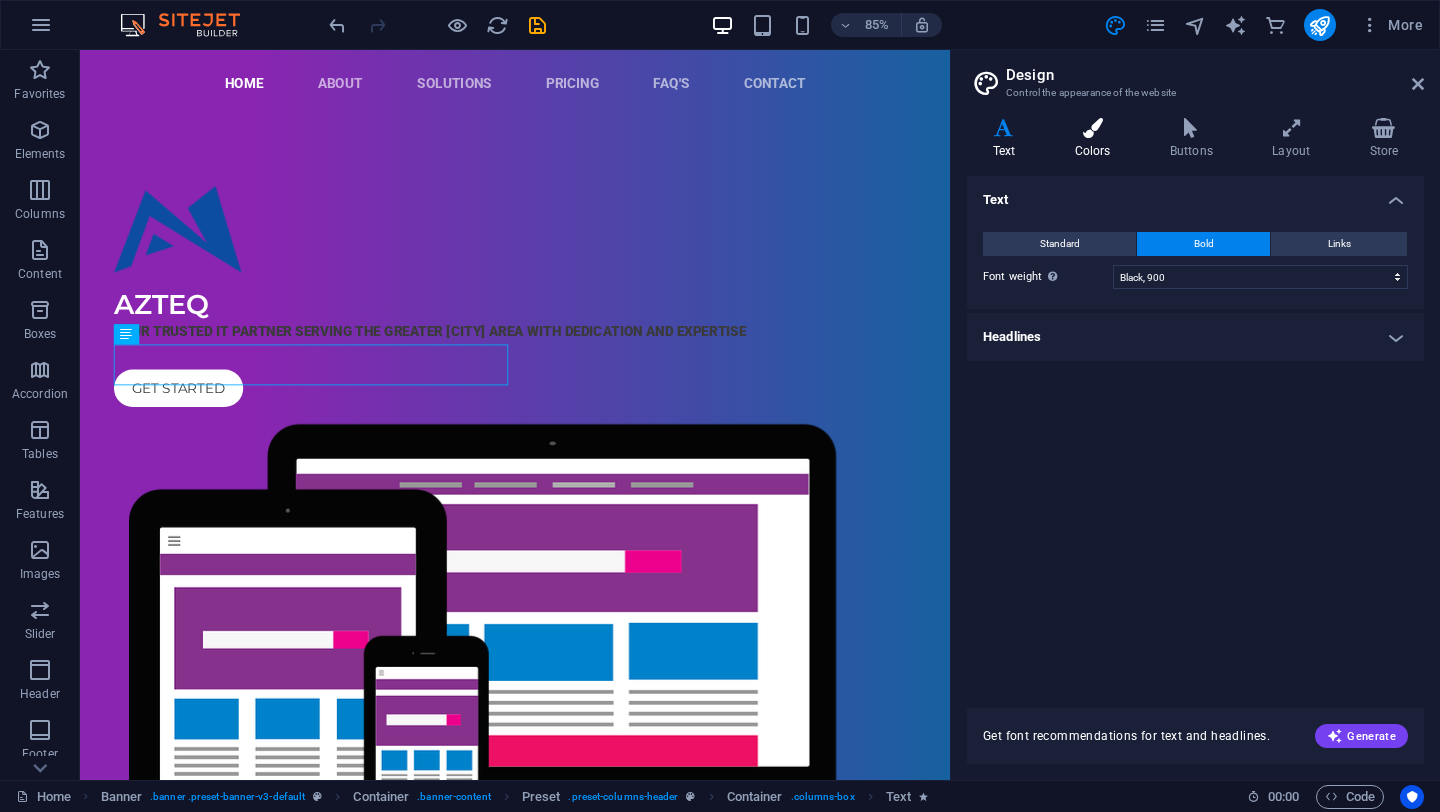 click at bounding box center (1092, 128) 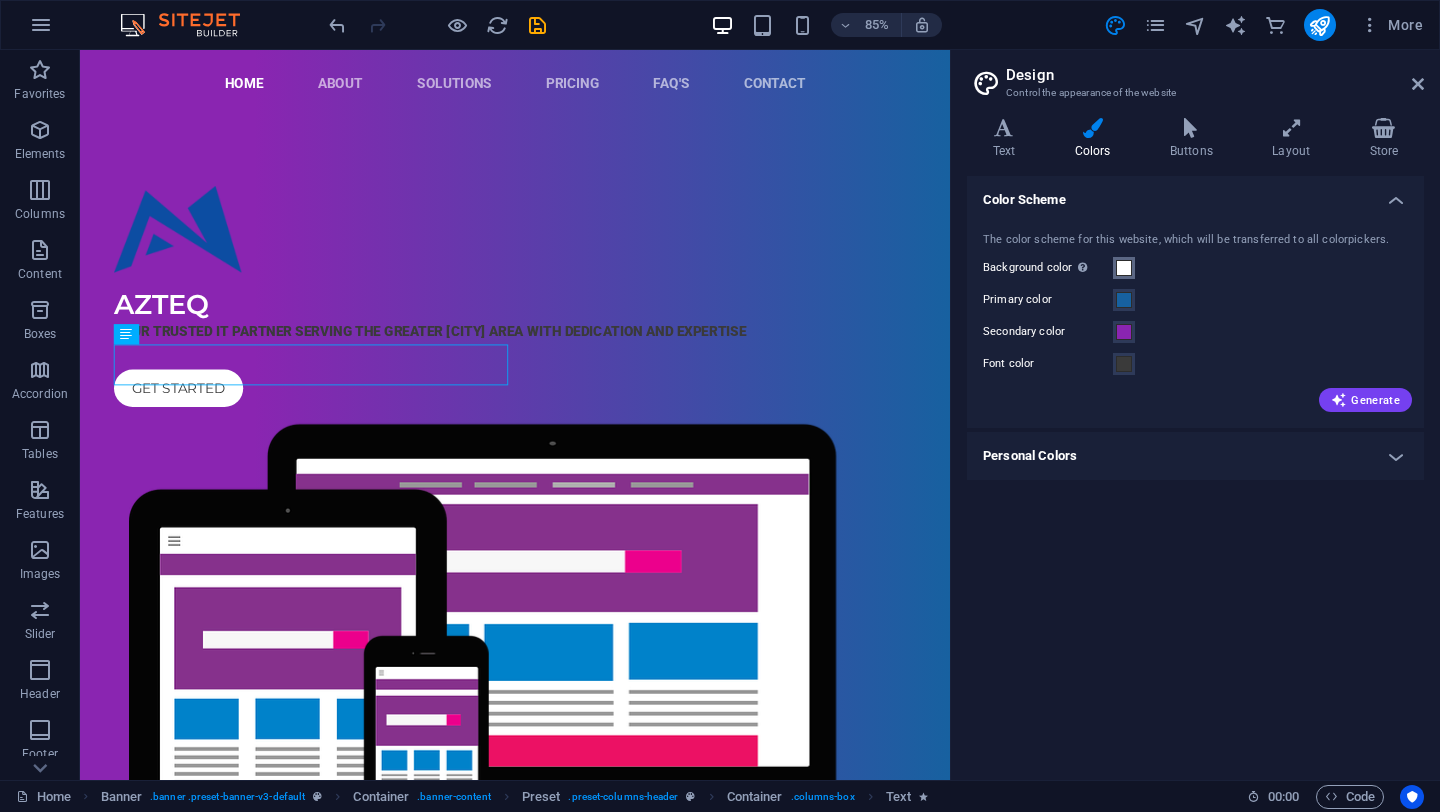 click at bounding box center (1124, 268) 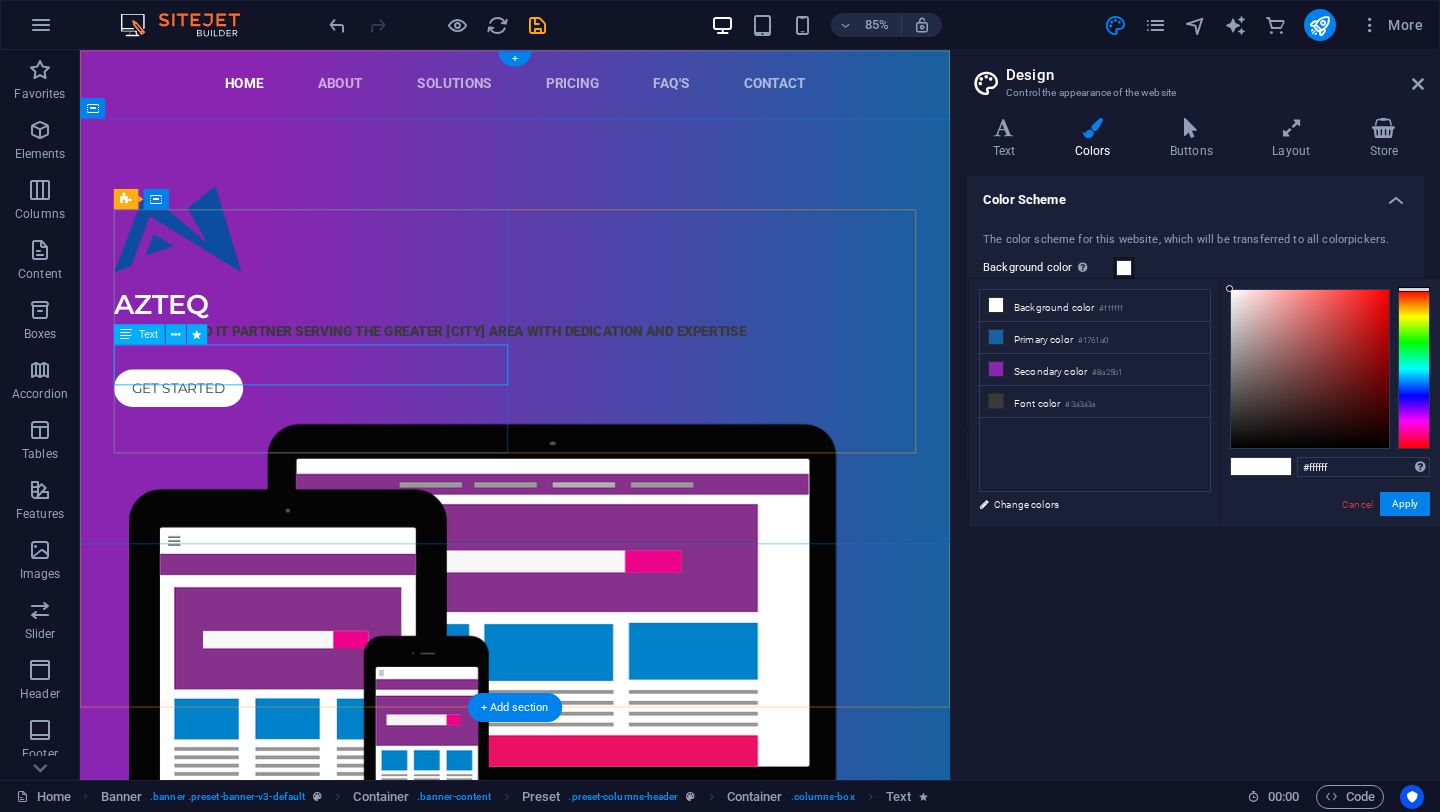 click on "YOUR TRUSTED IT PARTNER SERVING THE GREATER TORONTO AREA WITH DEDICATION AND EXPERTISE" at bounding box center (592, 382) 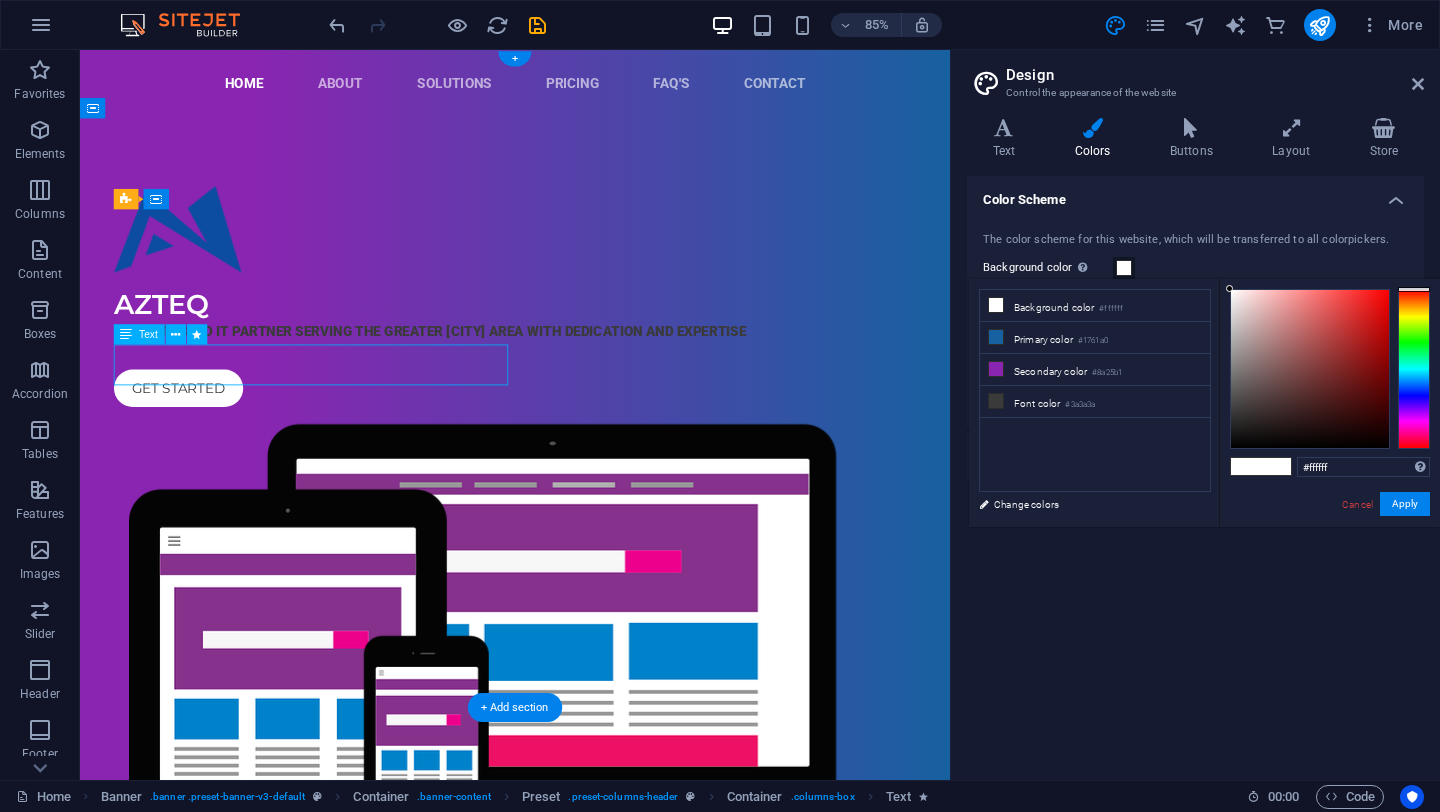 click on "YOUR TRUSTED IT PARTNER SERVING THE GREATER TORONTO AREA WITH DEDICATION AND EXPERTISE" at bounding box center (592, 382) 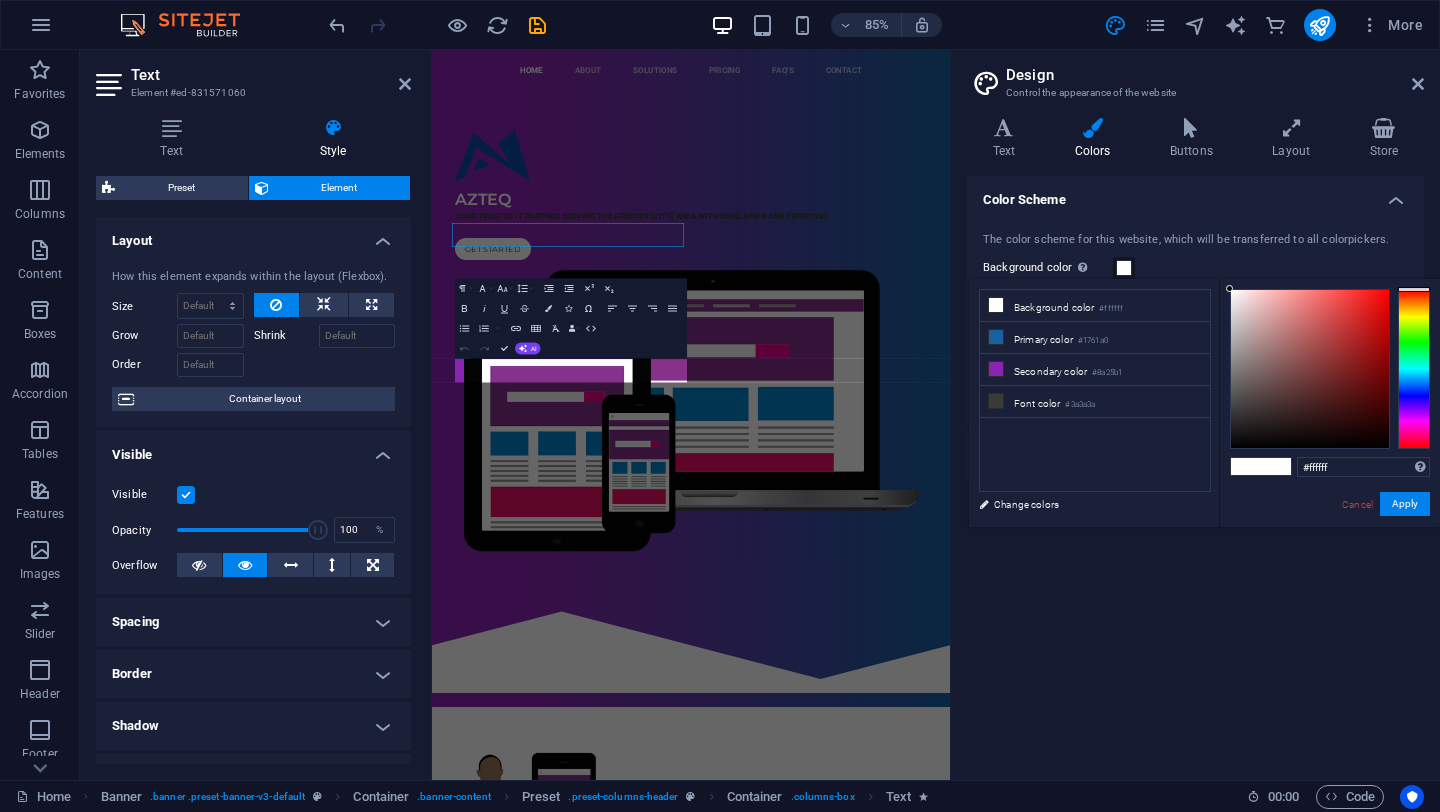 click at bounding box center (325, 362) 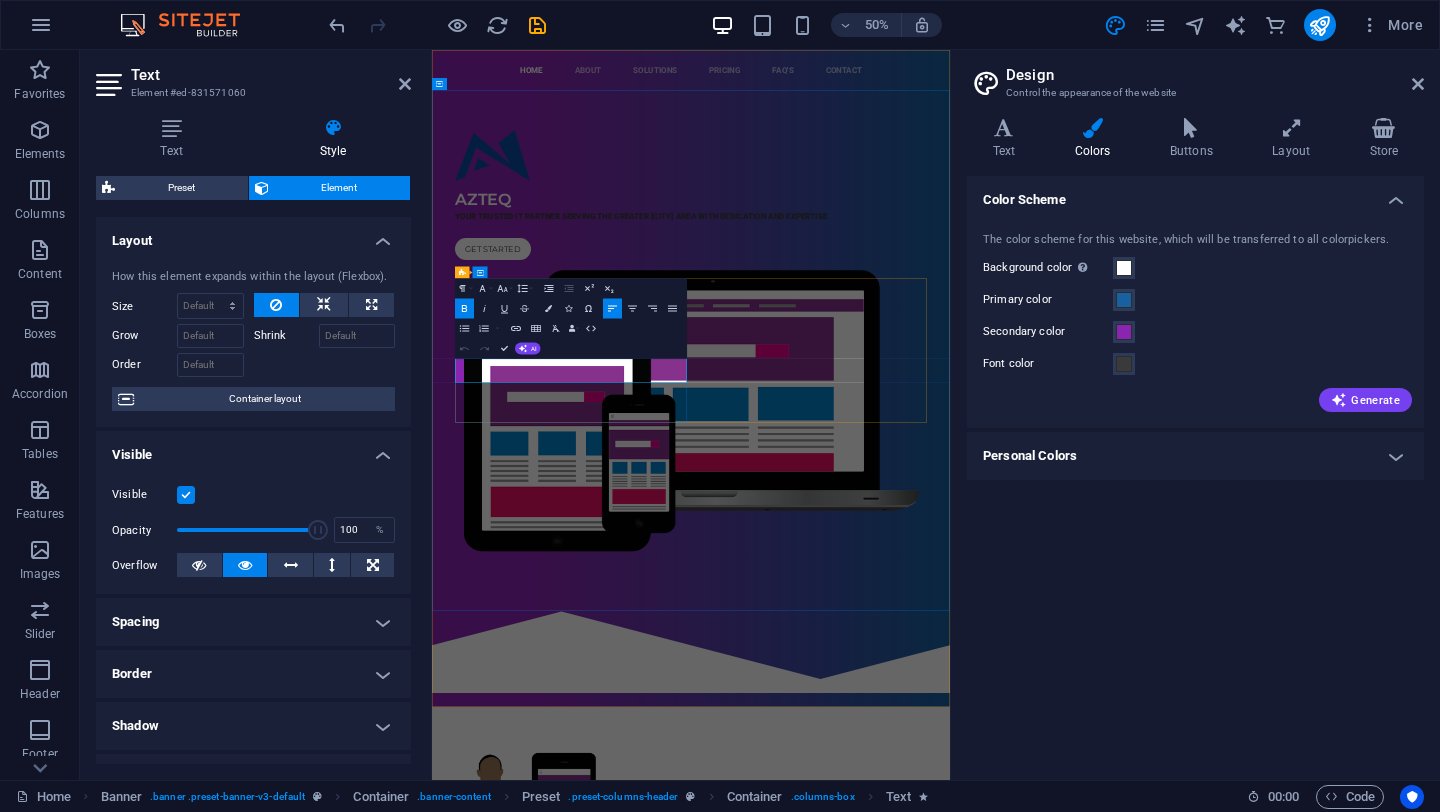 click on "YOUR TRUSTED IT PARTNER SERVING THE GREATER TORONTO AREA WITH DEDICATION AND EXPERTISE" at bounding box center [850, 381] 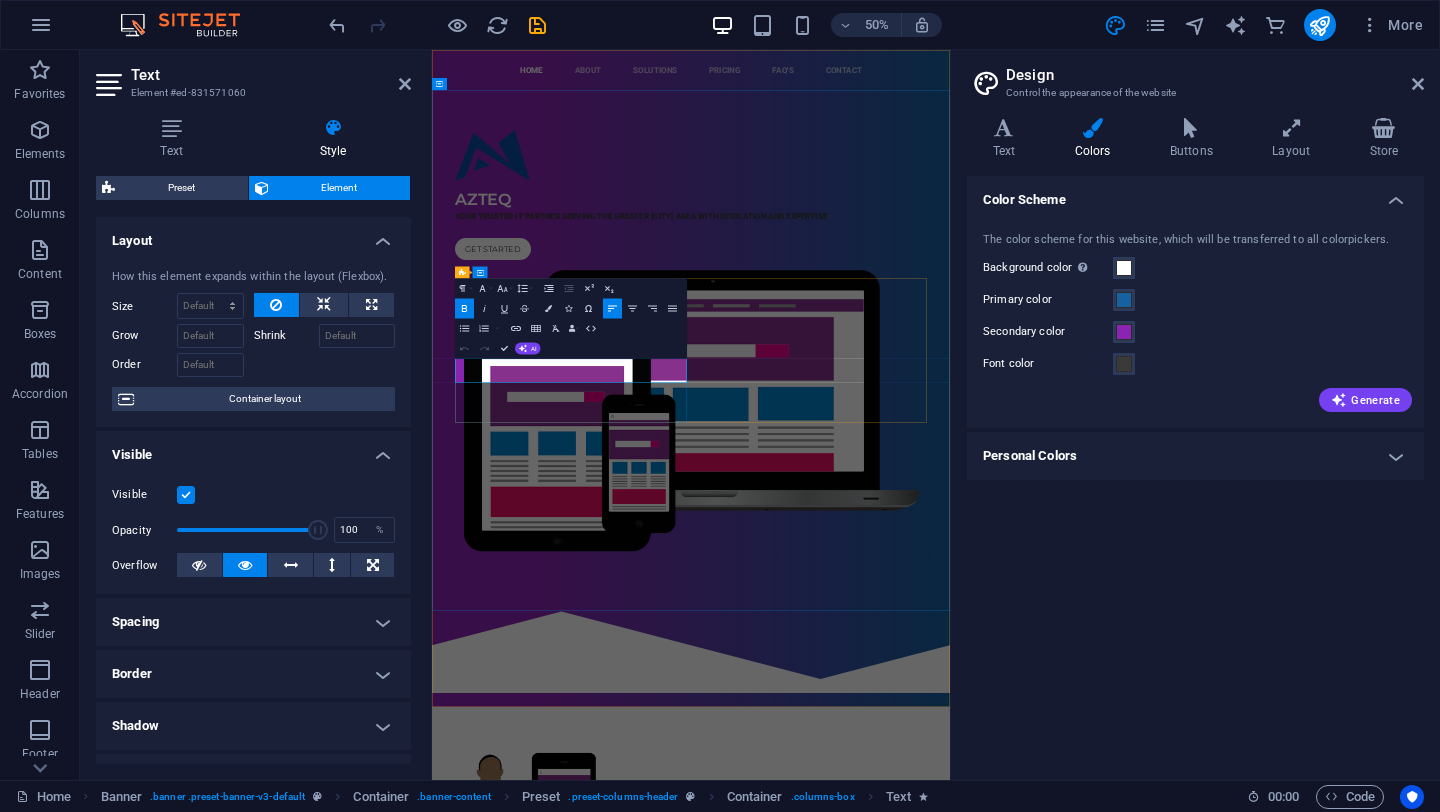 click on "YOUR TRUSTED IT PARTNER SERVING THE GREATER TORONTO AREA WITH DEDICATION AND EXPERTISE" at bounding box center (850, 381) 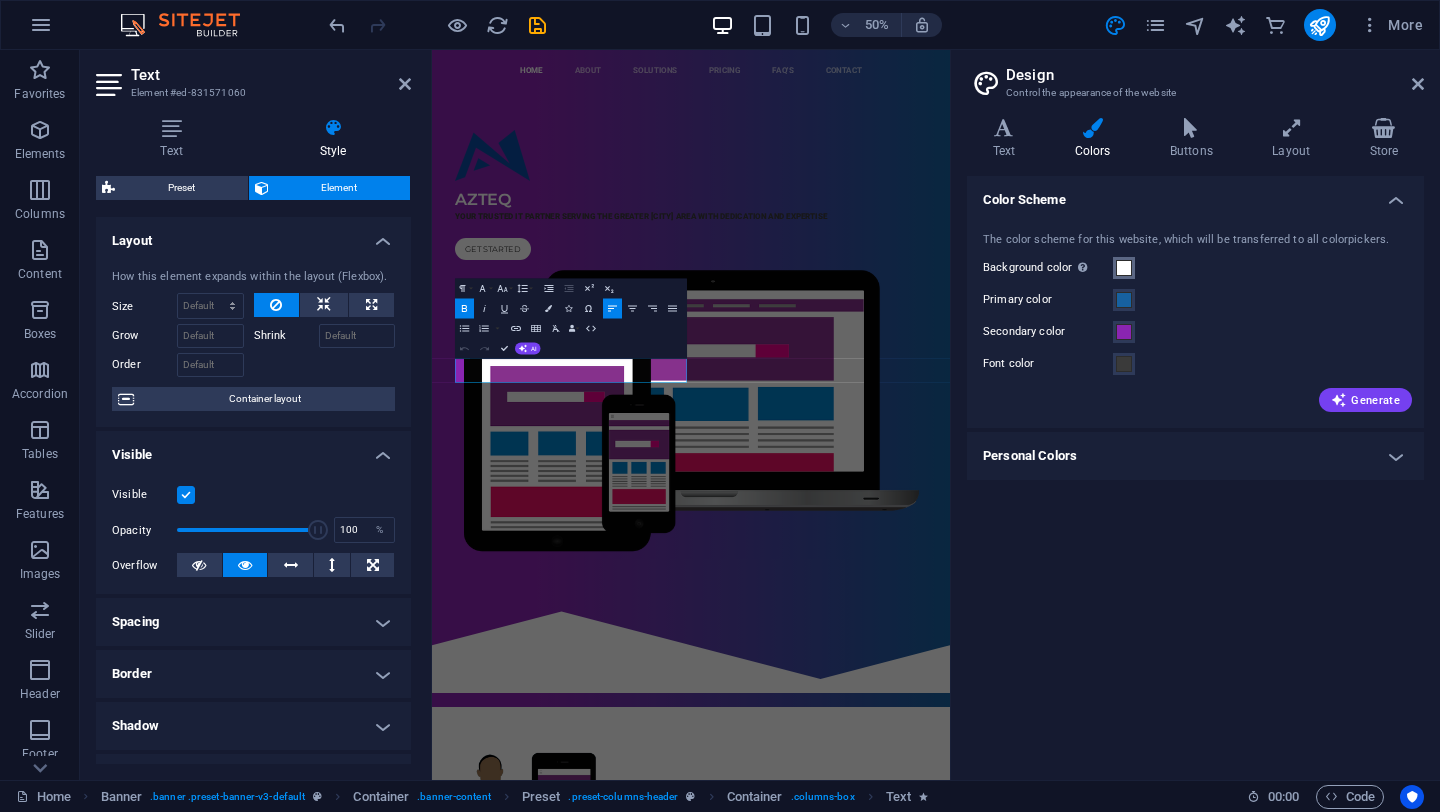 click on "Background color Only visible if it is not covered by other backgrounds." at bounding box center (1124, 268) 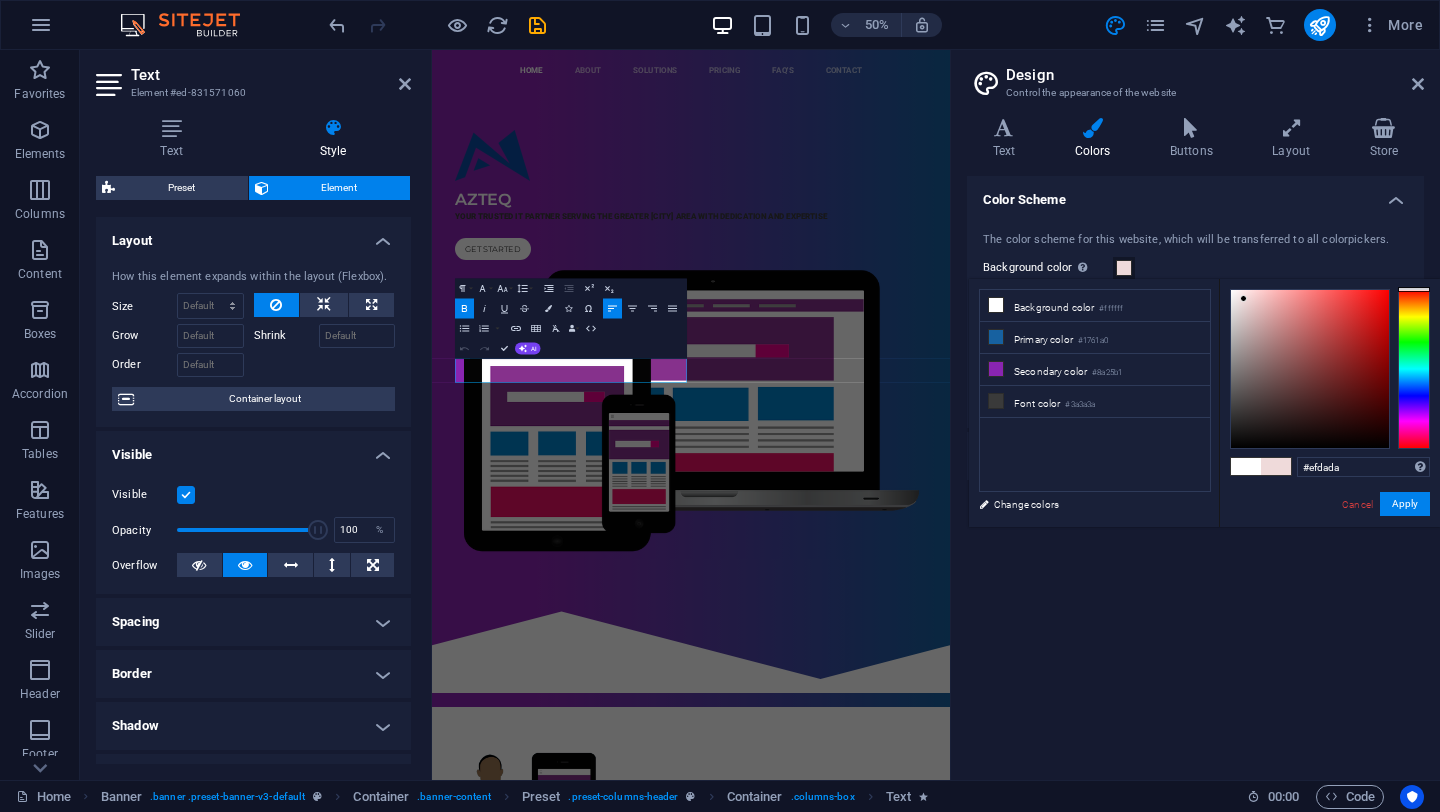 type on "#ba9696" 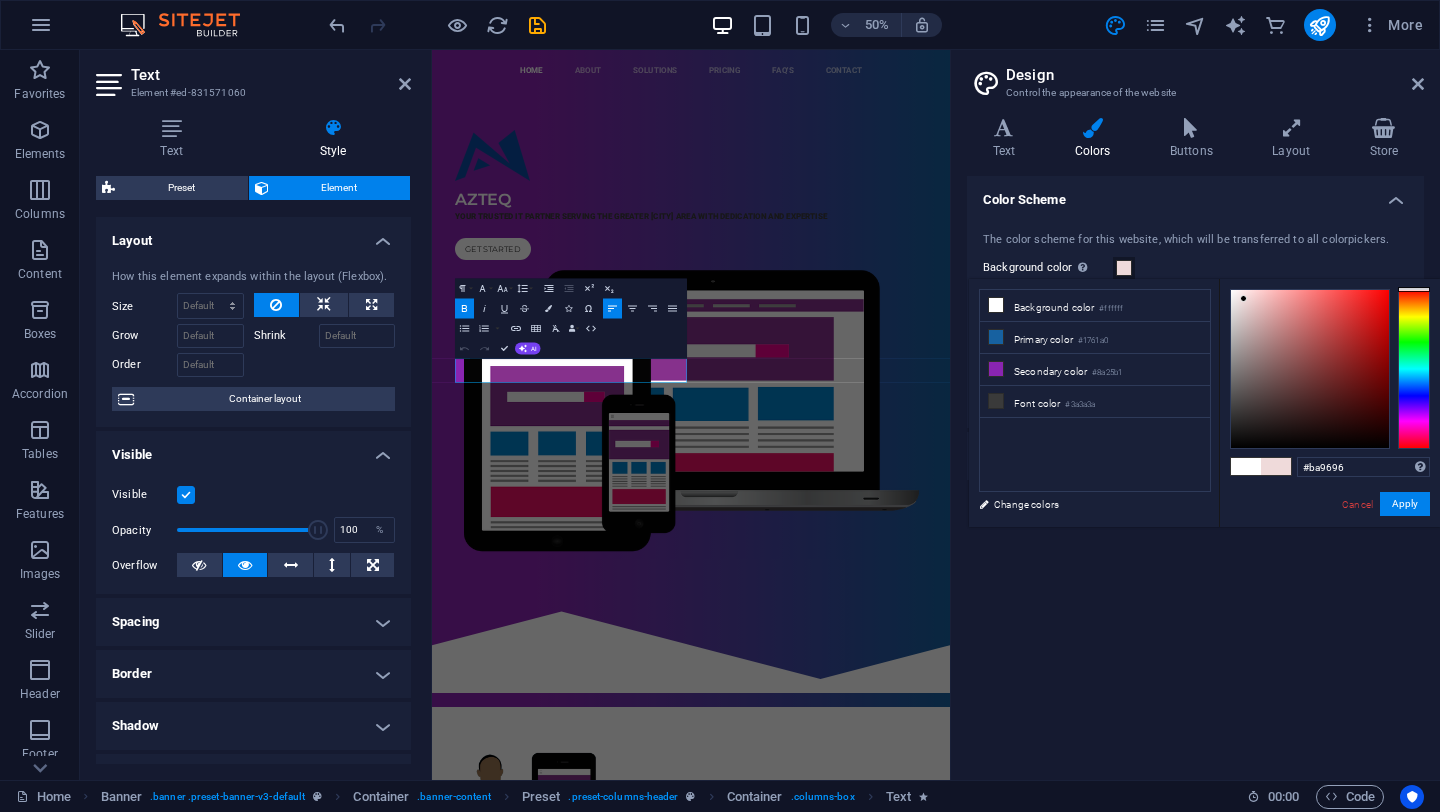 drag, startPoint x: 1232, startPoint y: 289, endPoint x: 1260, endPoint y: 332, distance: 51.312767 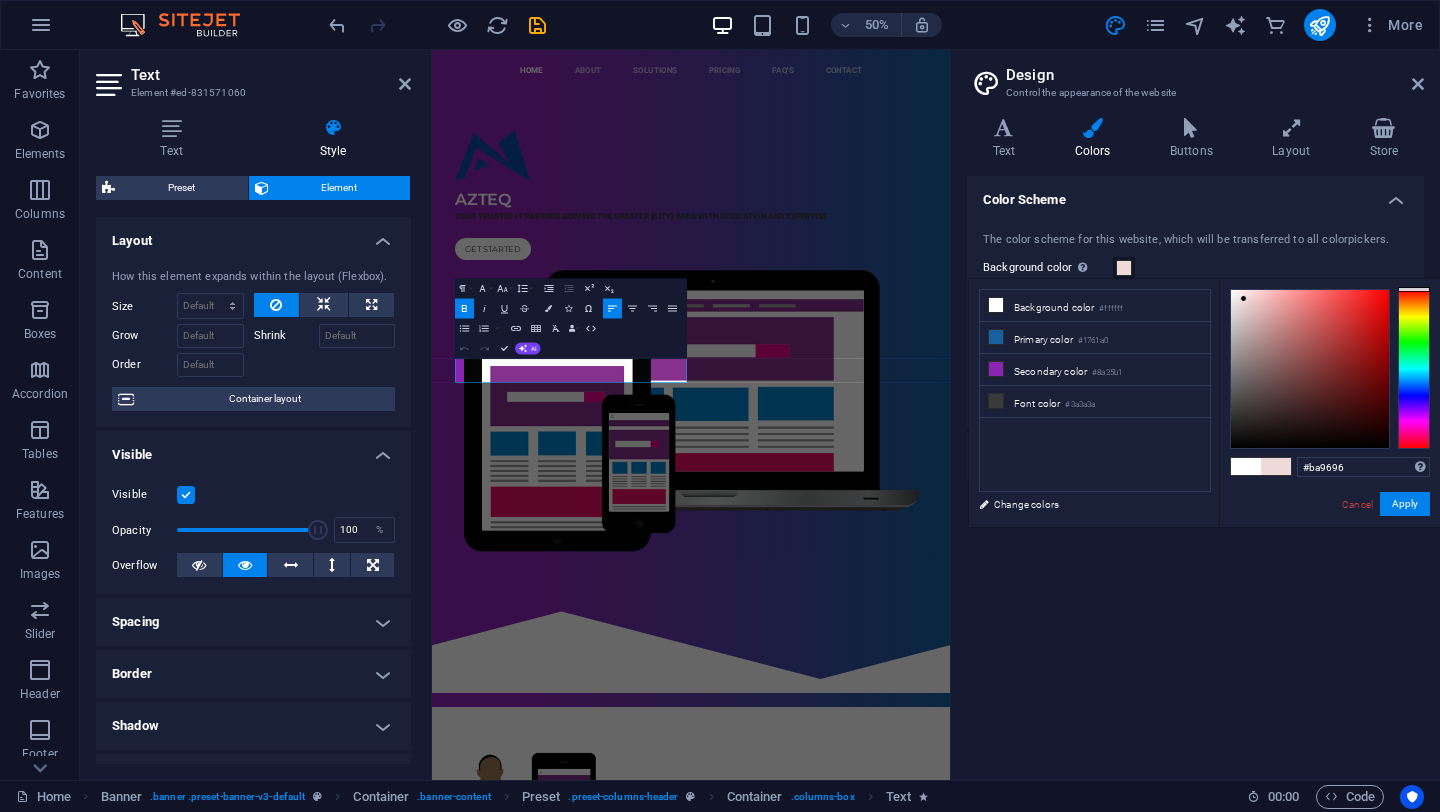 click at bounding box center [1243, 298] 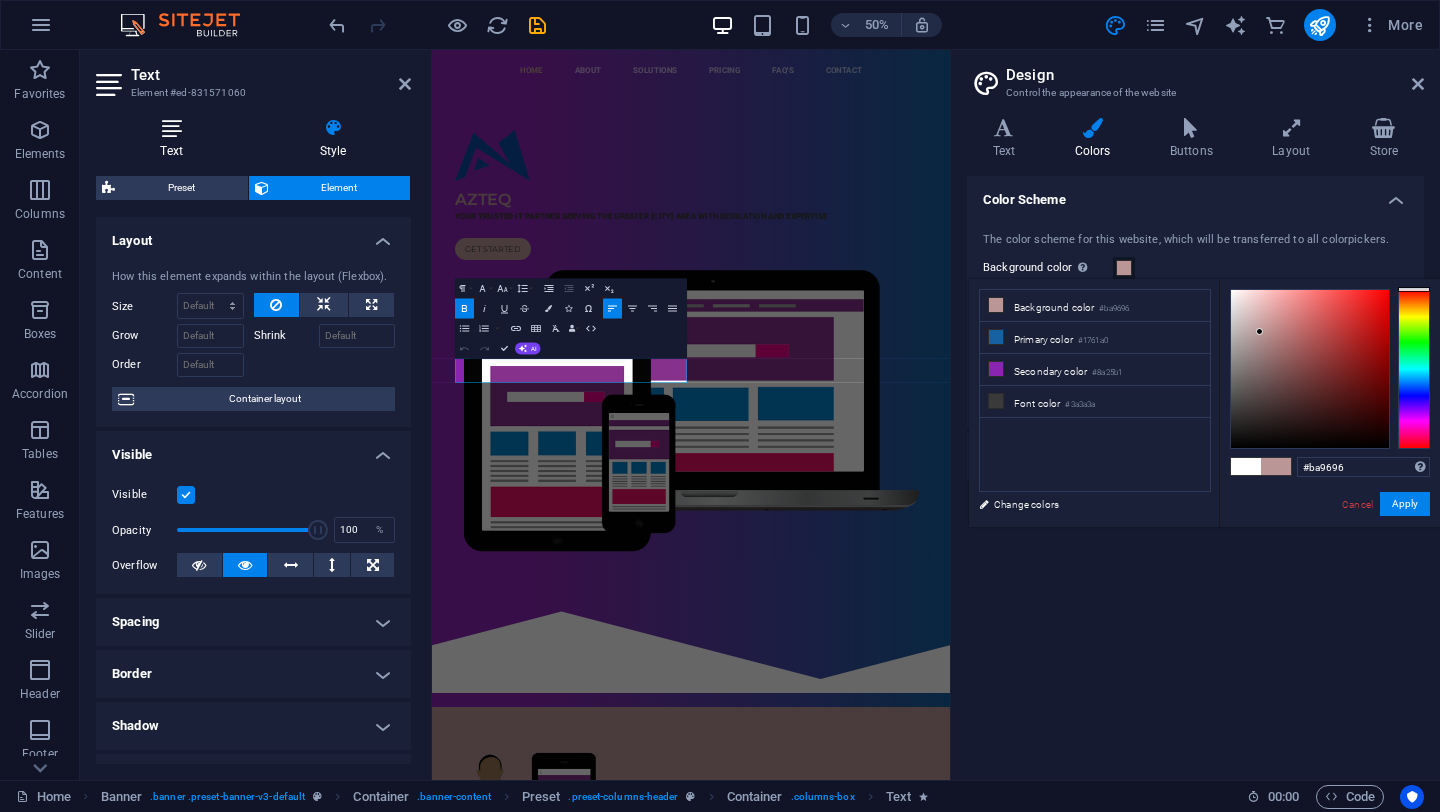 click at bounding box center (171, 128) 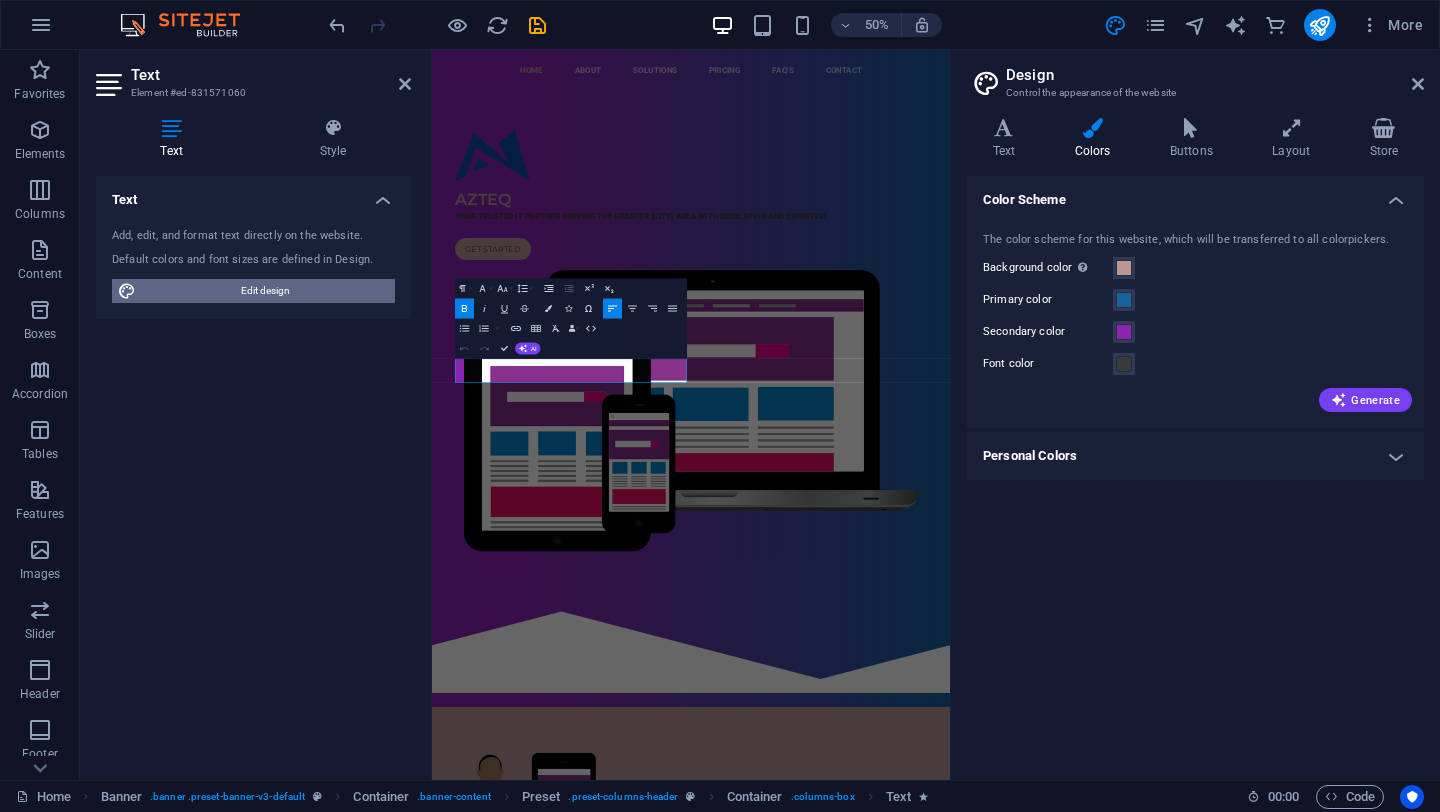 click on "Edit design" at bounding box center (265, 291) 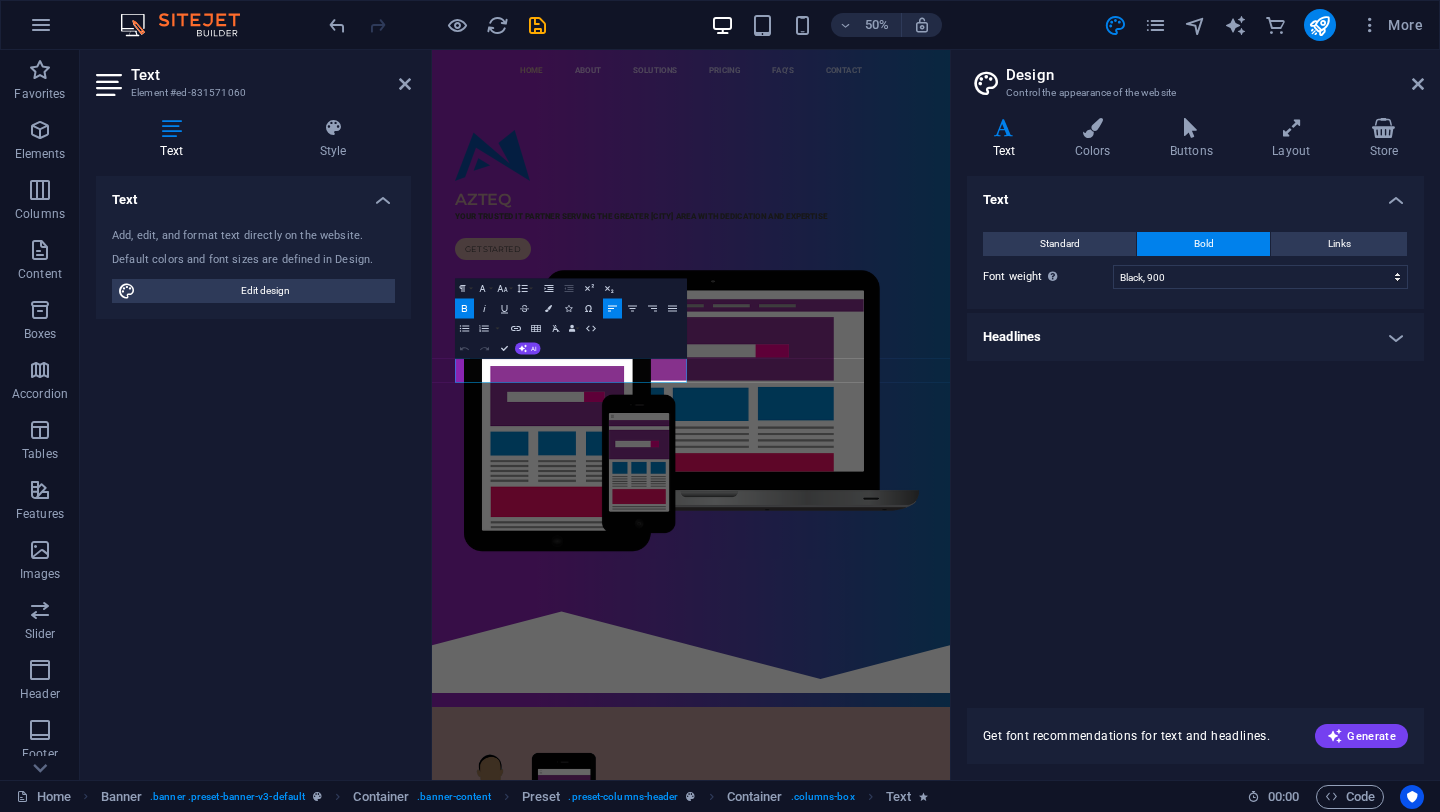 click on "Text" at bounding box center [1008, 139] 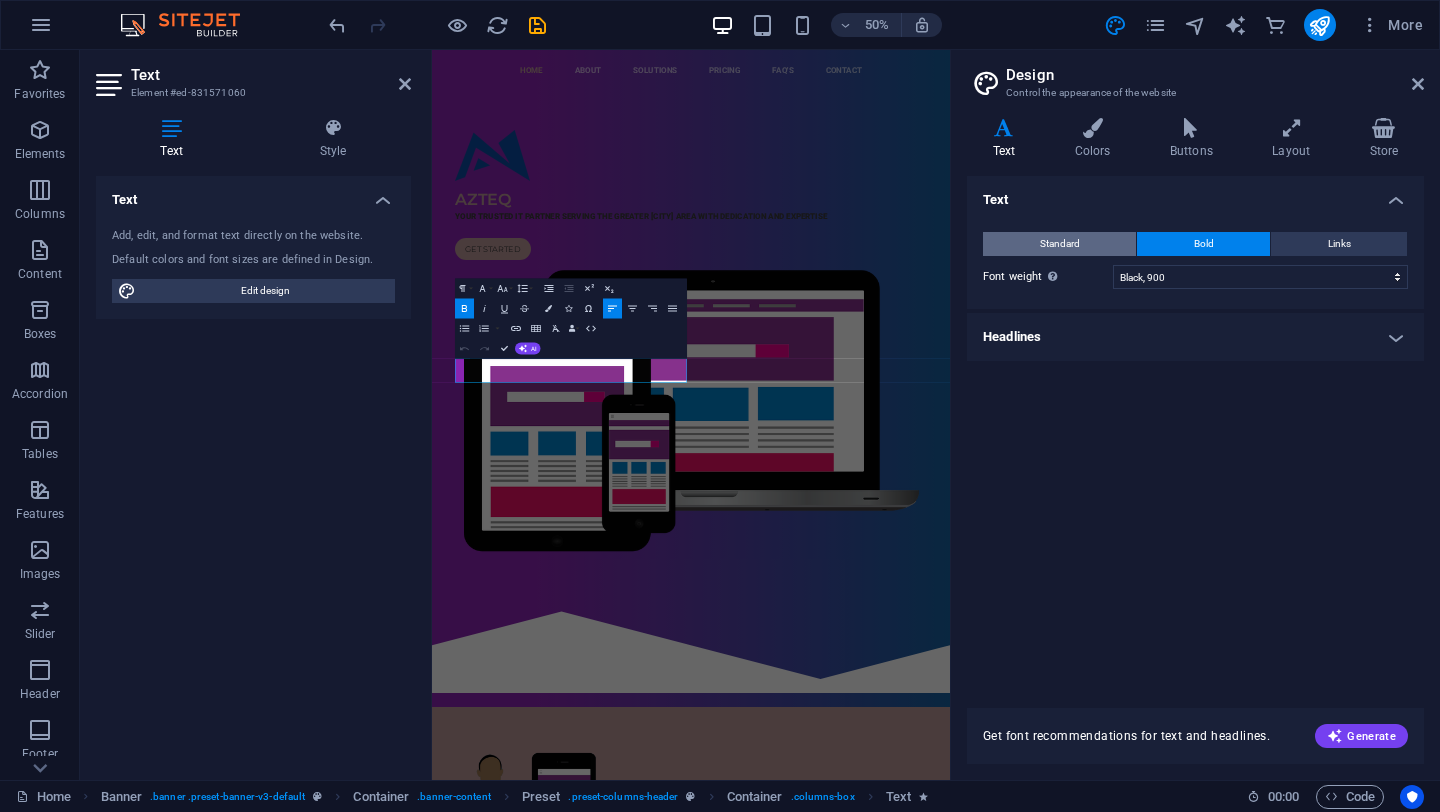 click on "Standard" at bounding box center [1059, 244] 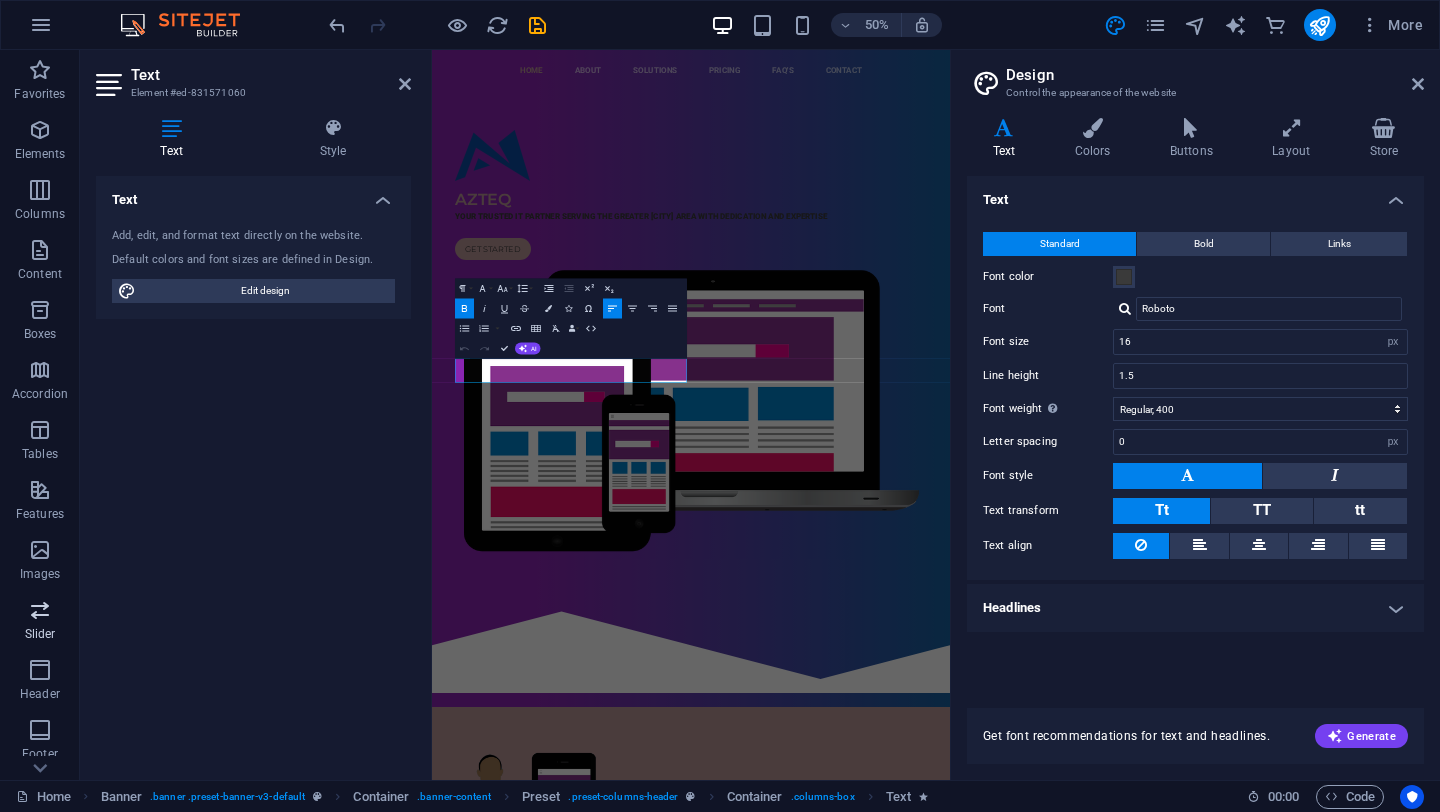 click on "Slider" at bounding box center [40, 622] 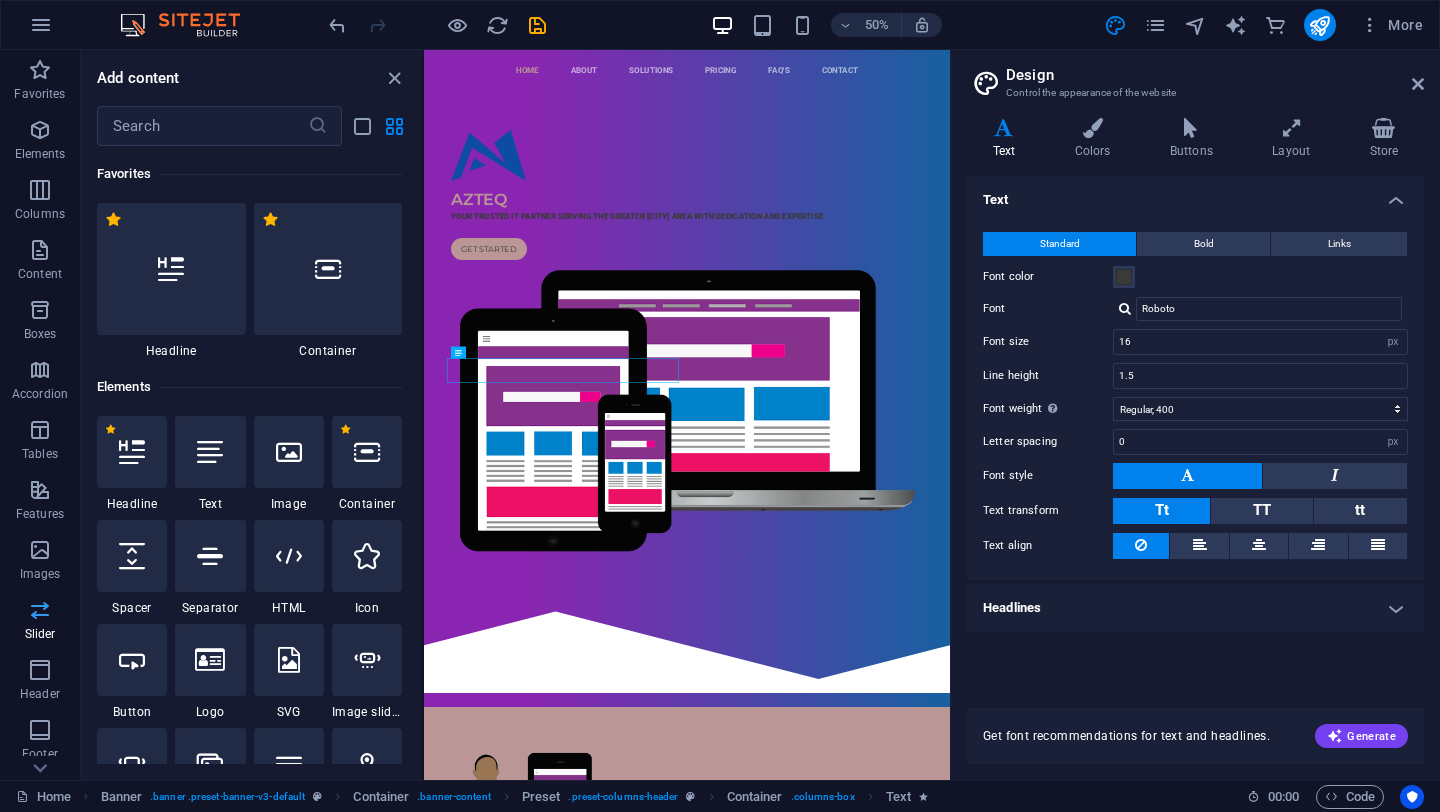 click on "Slider" at bounding box center [40, 622] 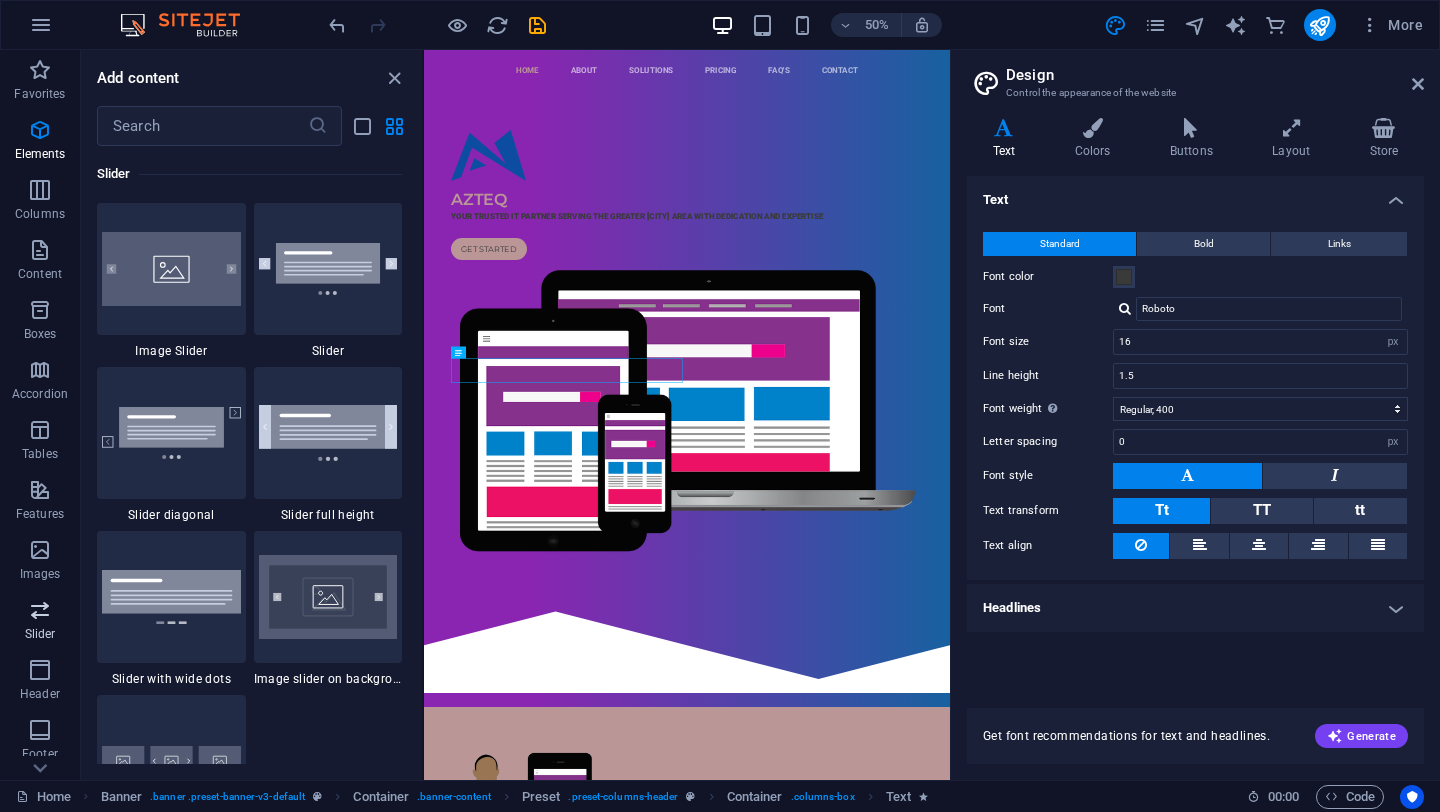 scroll, scrollTop: 11337, scrollLeft: 0, axis: vertical 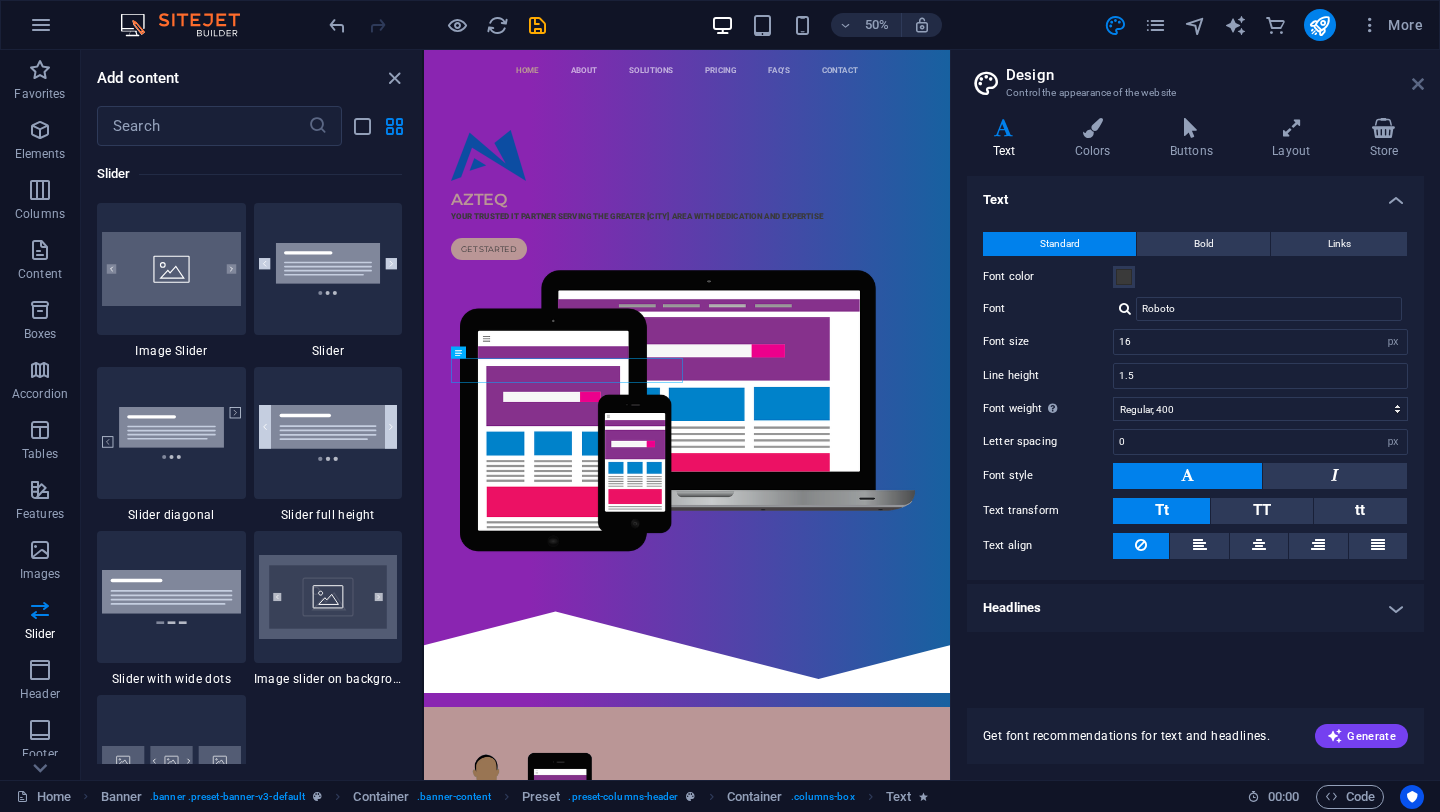 click at bounding box center (1418, 84) 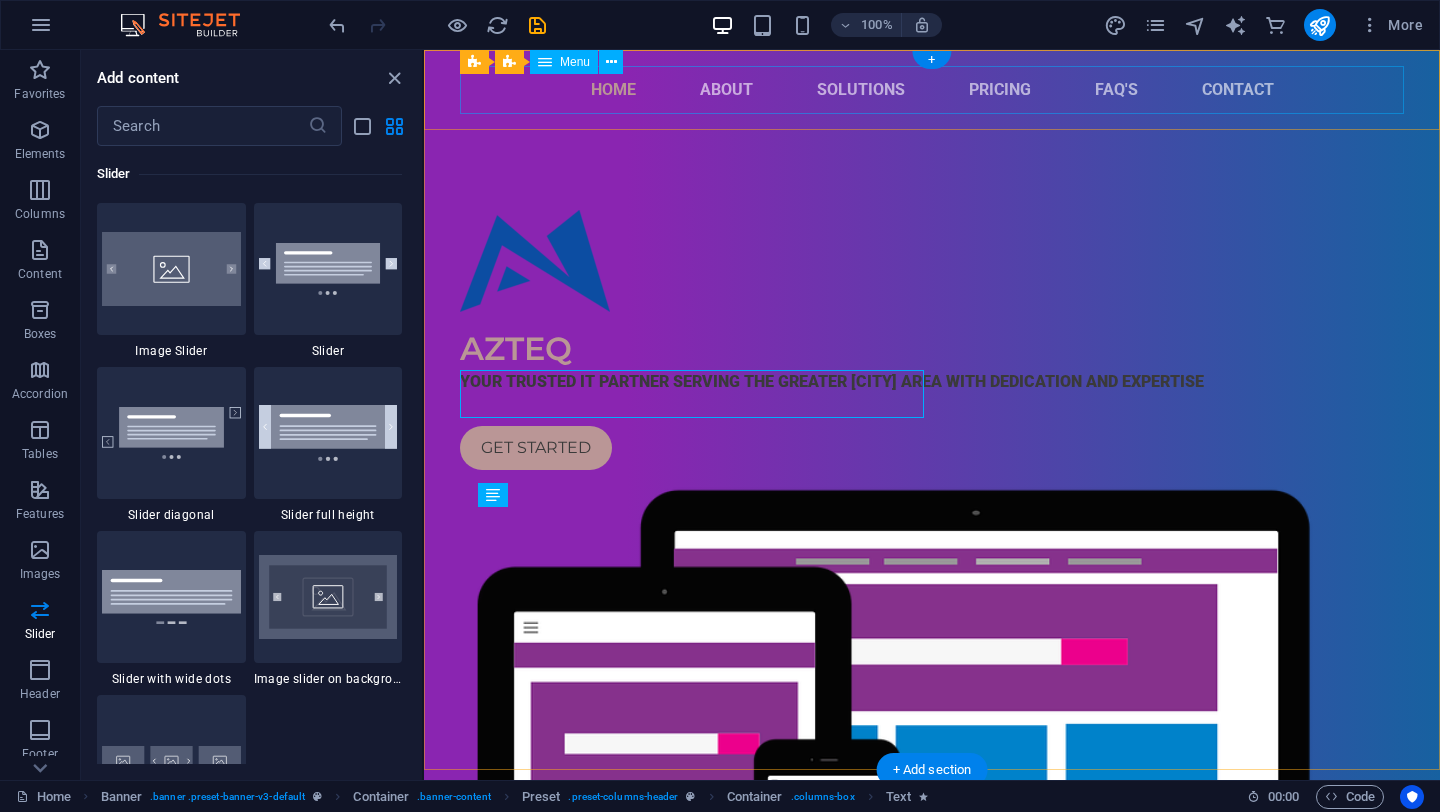 click on "Home About Solutions Pricing FAQ's Contact" at bounding box center (932, 90) 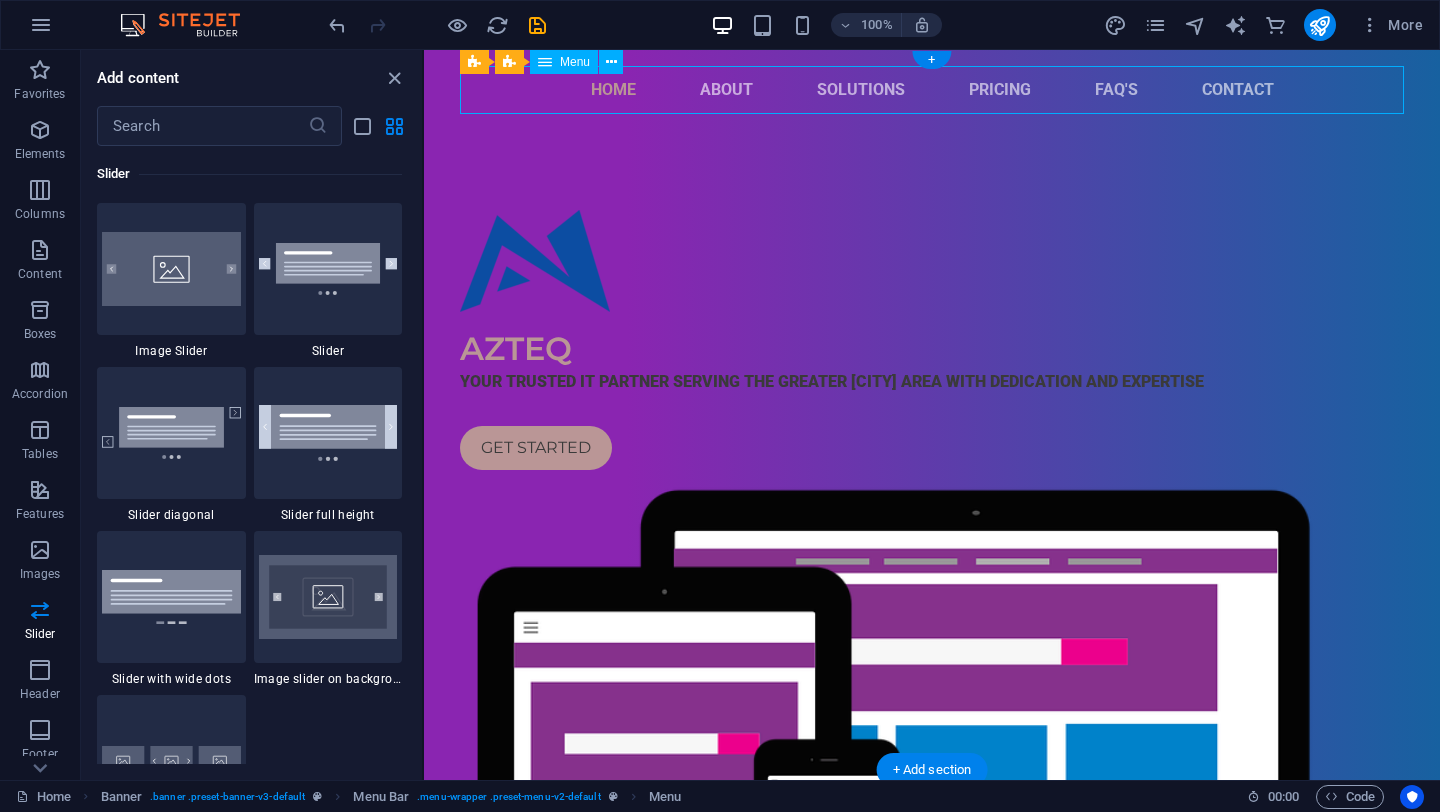 click on "Home About Solutions Pricing FAQ's Contact" at bounding box center (932, 90) 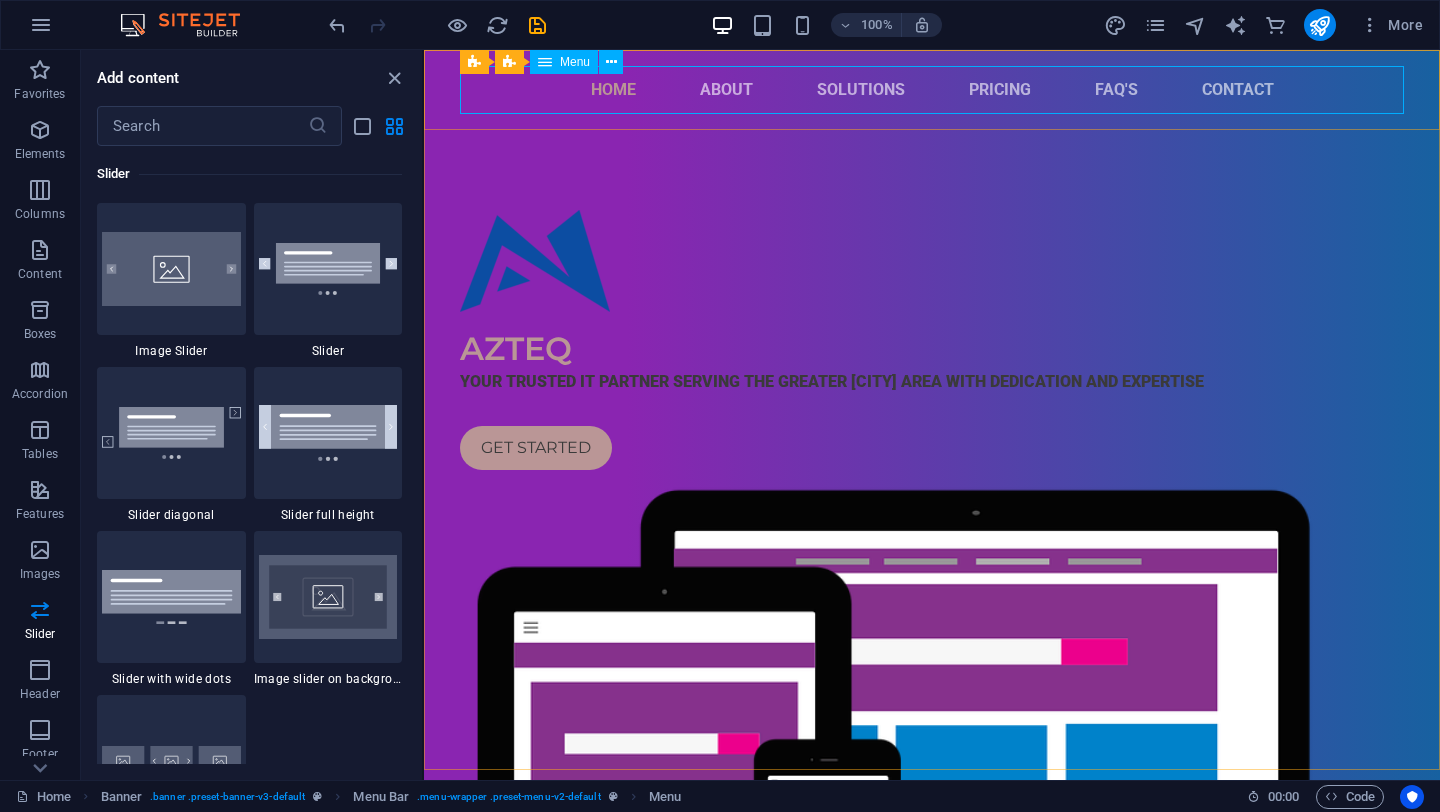 click on "Menu" at bounding box center (564, 62) 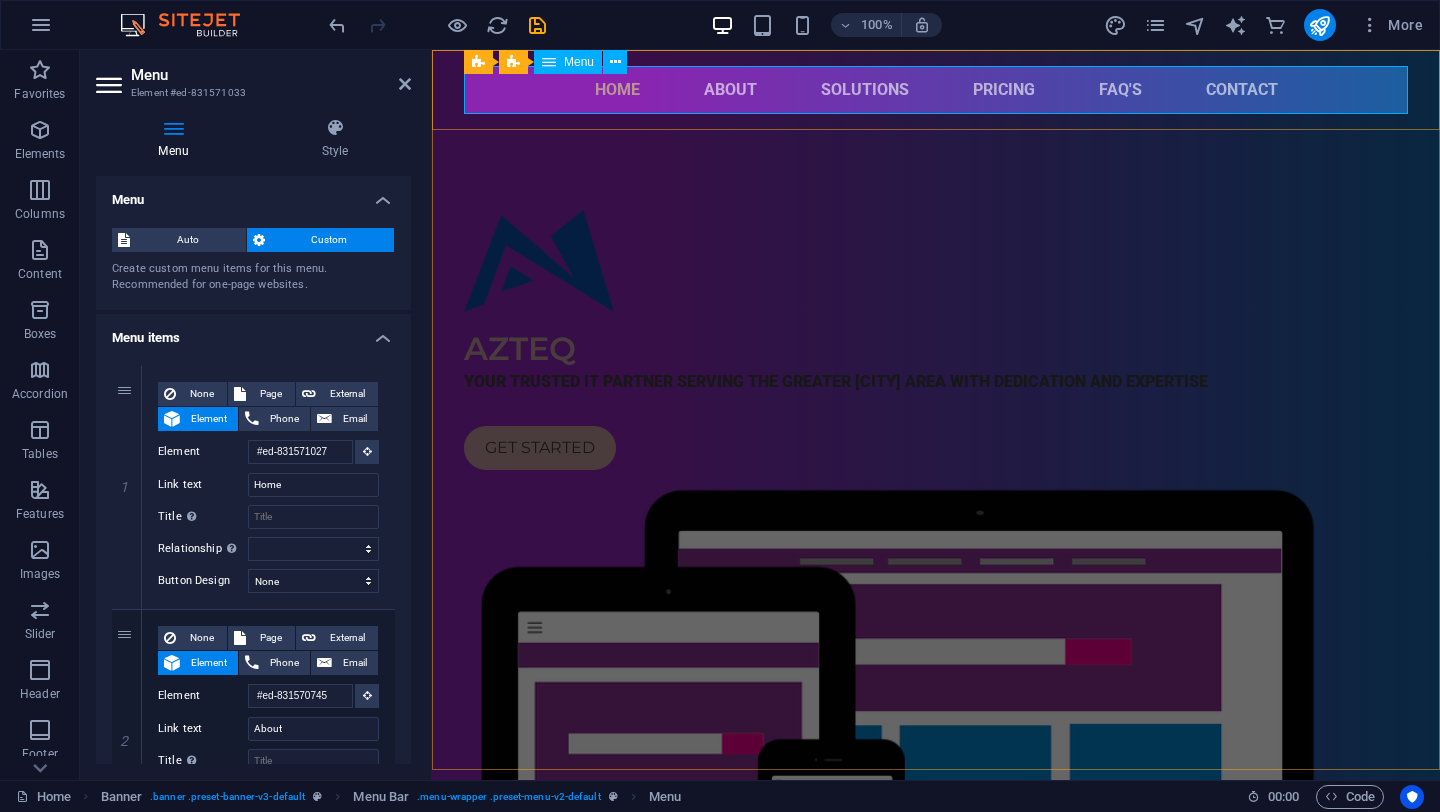 click on "Menu" at bounding box center (568, 62) 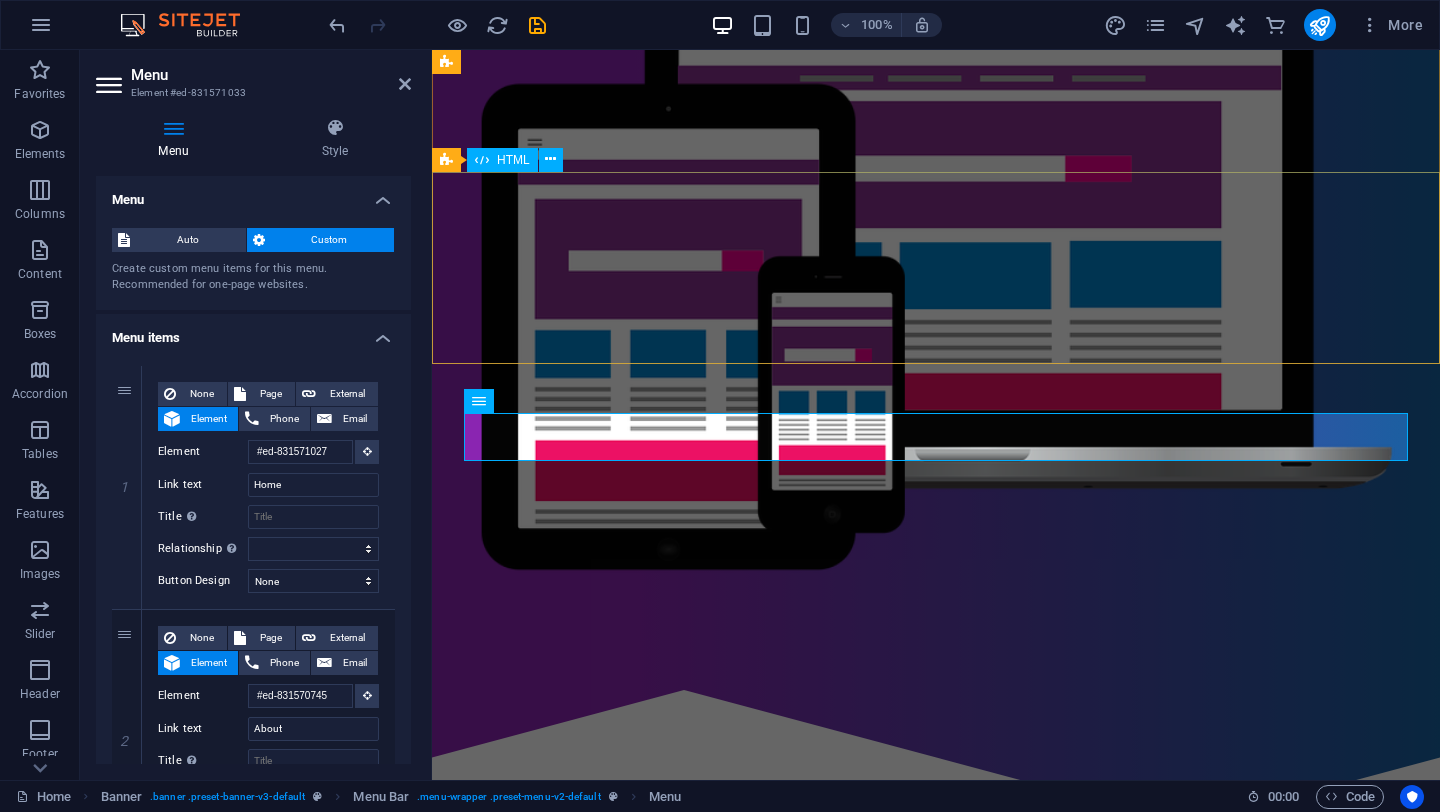 scroll, scrollTop: 0, scrollLeft: 0, axis: both 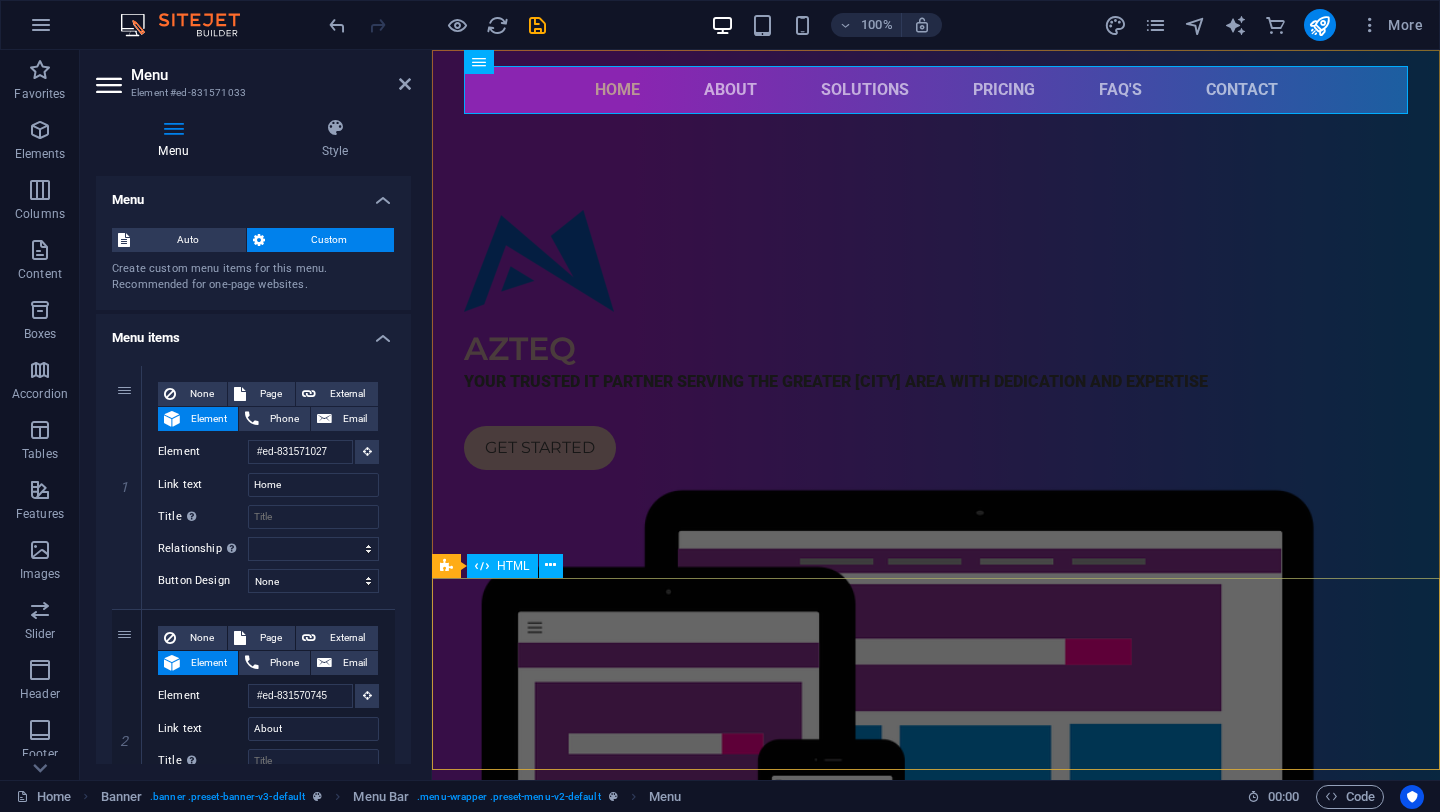 click at bounding box center [936, 1240] 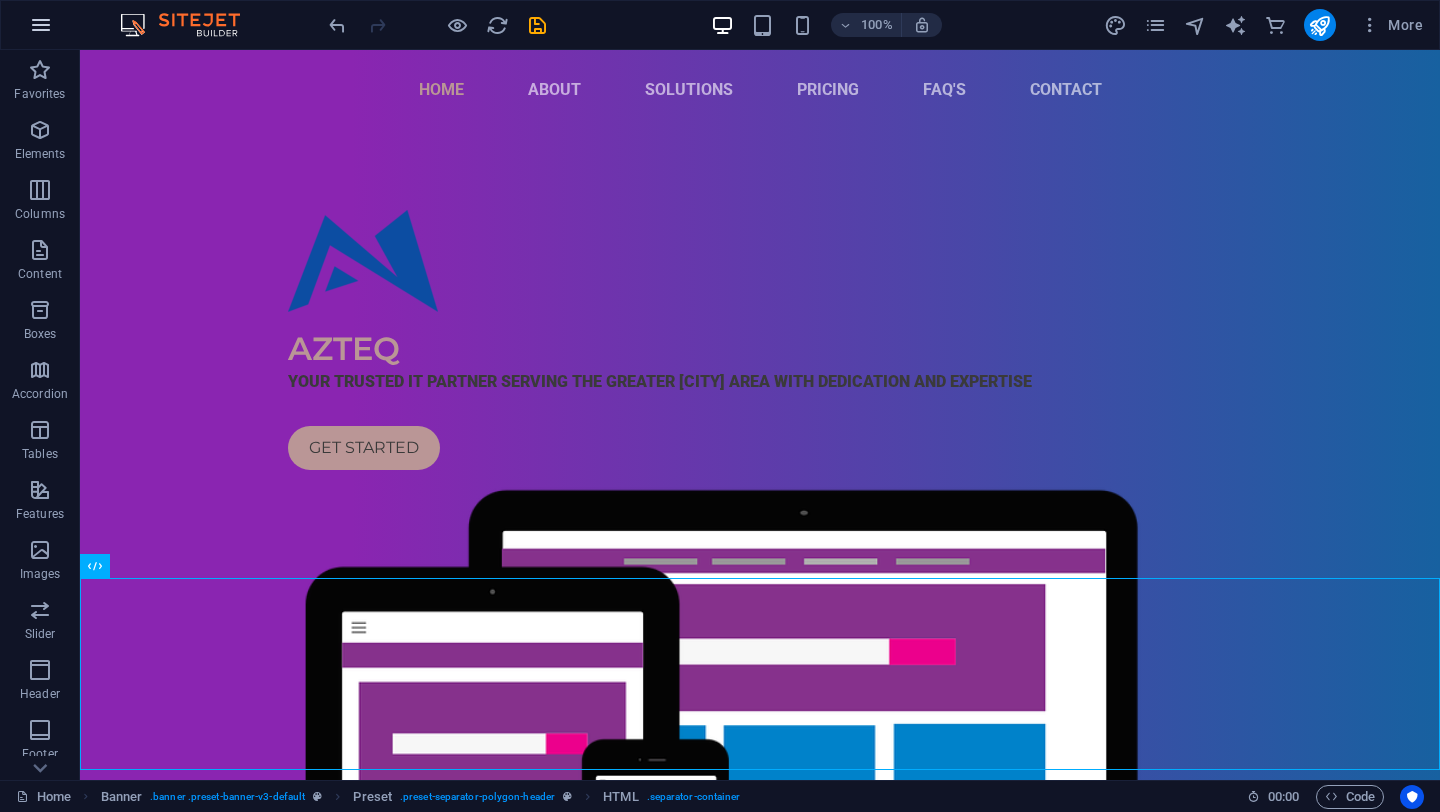 click at bounding box center [41, 25] 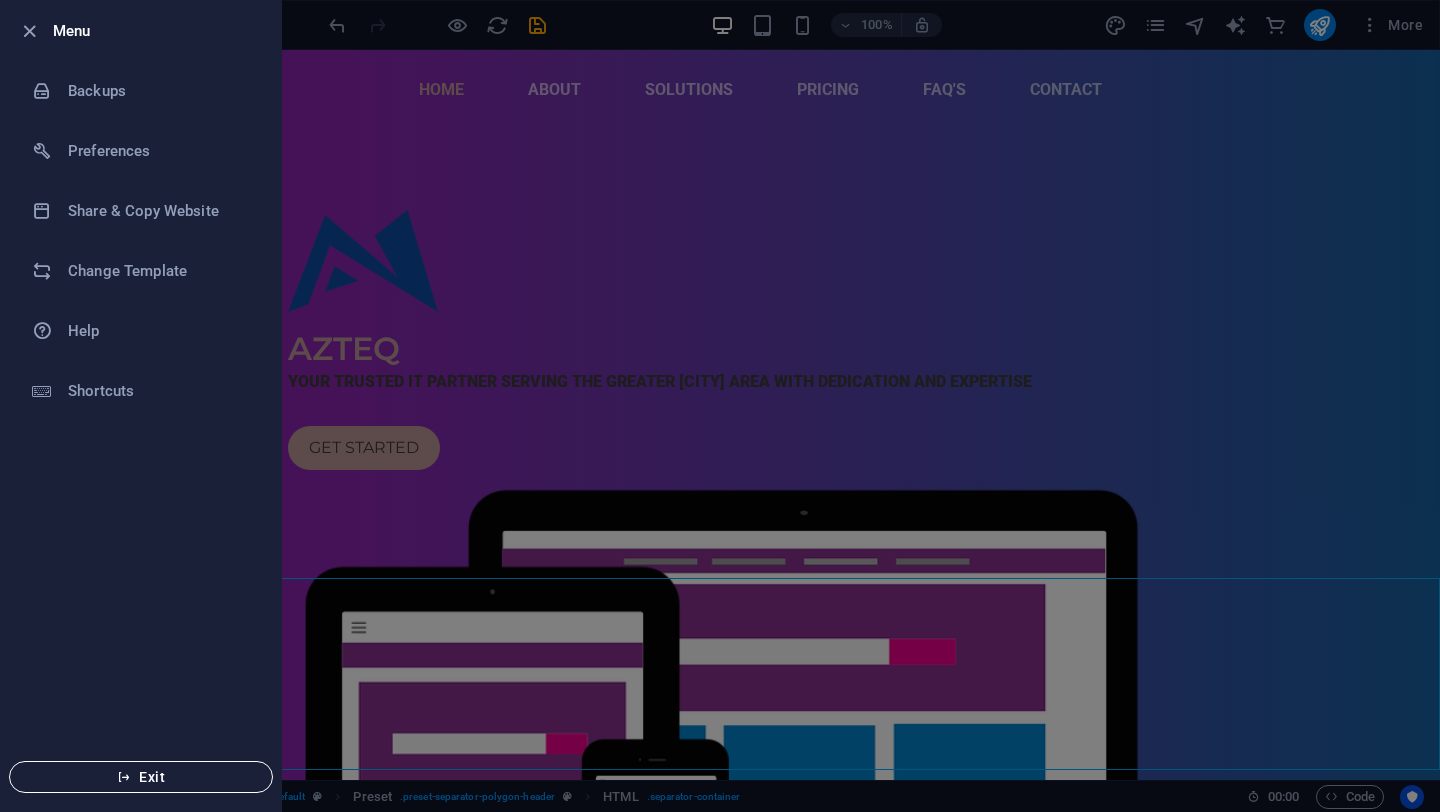 click on "Exit" at bounding box center (141, 777) 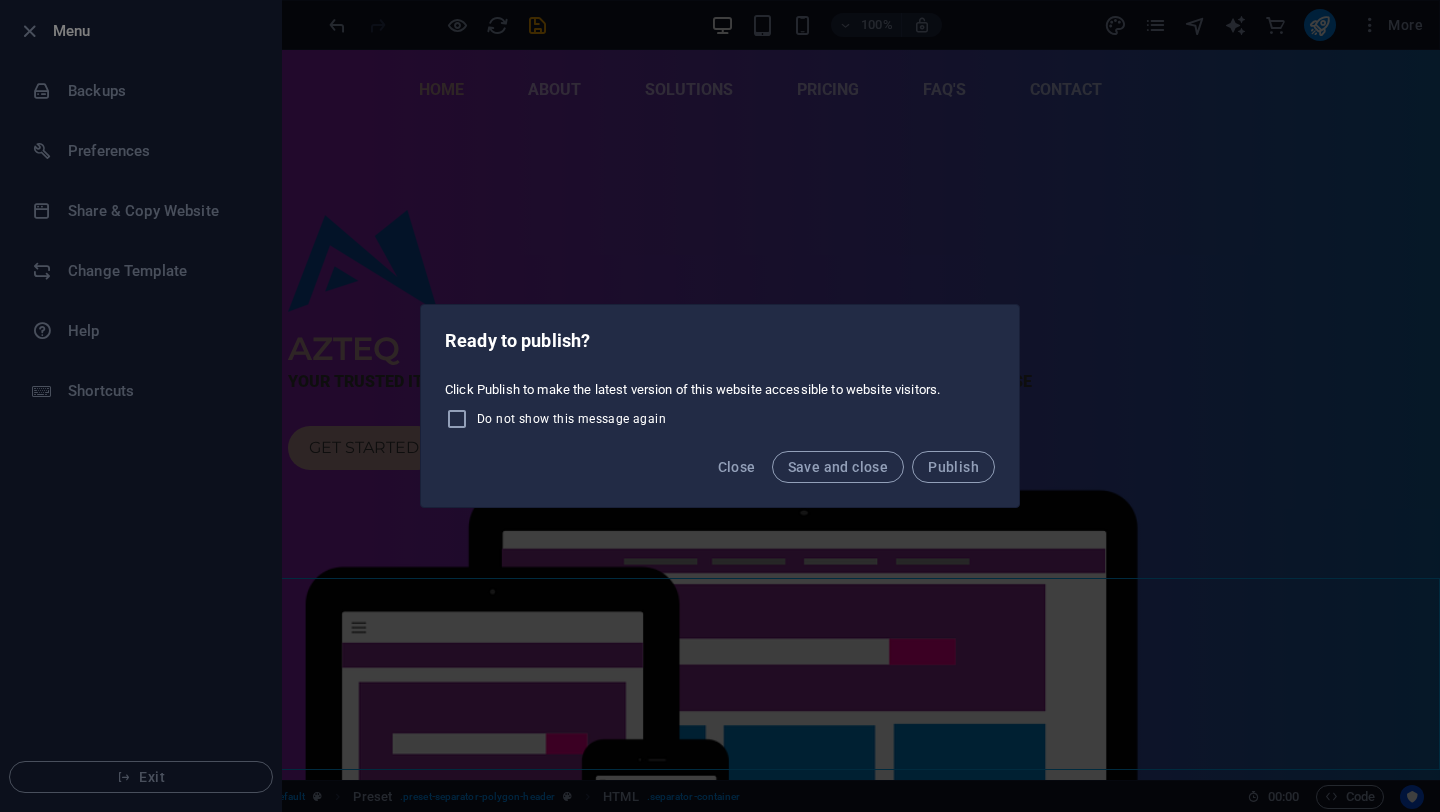 click on "Ready to publish? Click Publish to make the latest version of this website accessible to website visitors. Do not show this message again Close Save and close Publish" at bounding box center [720, 406] 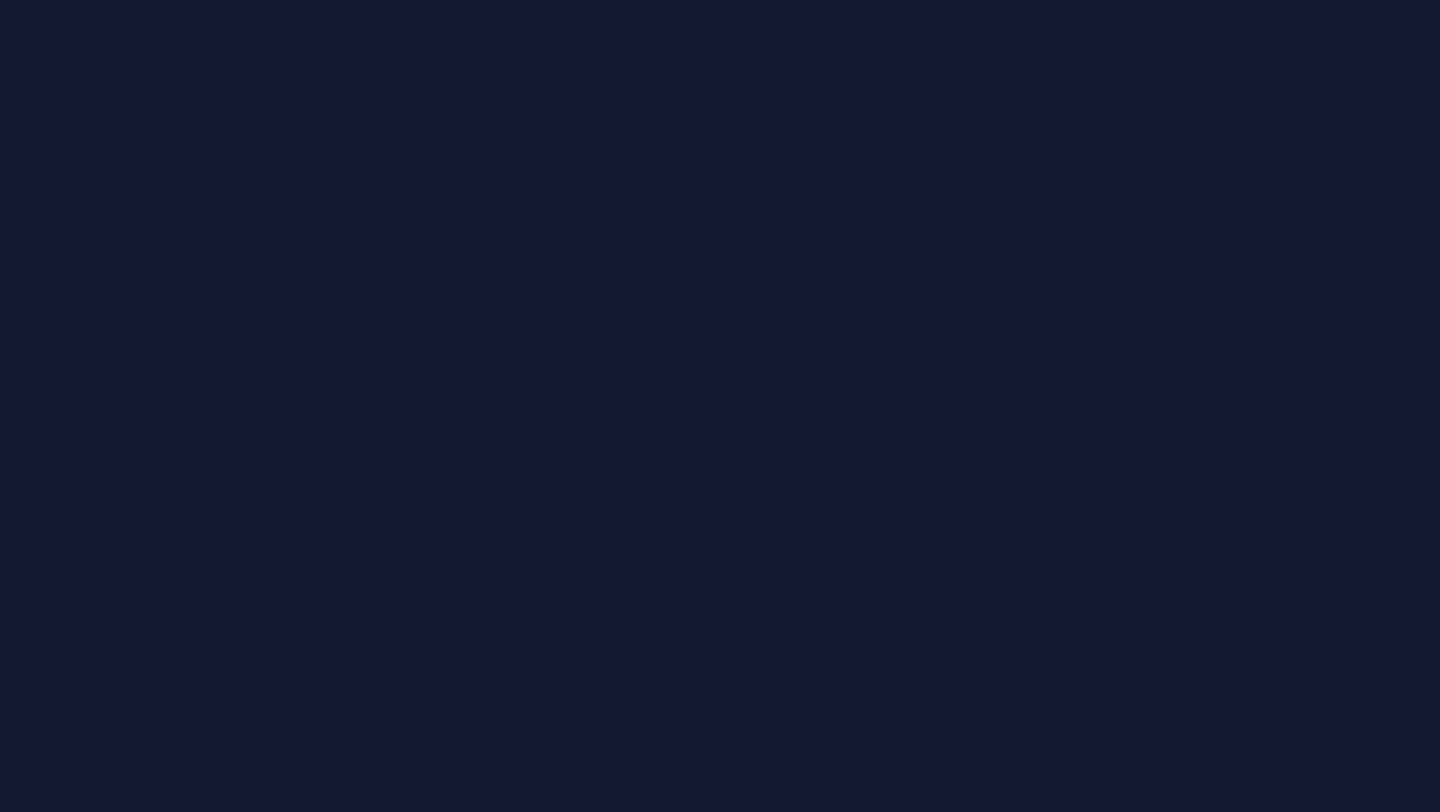 scroll, scrollTop: 0, scrollLeft: 0, axis: both 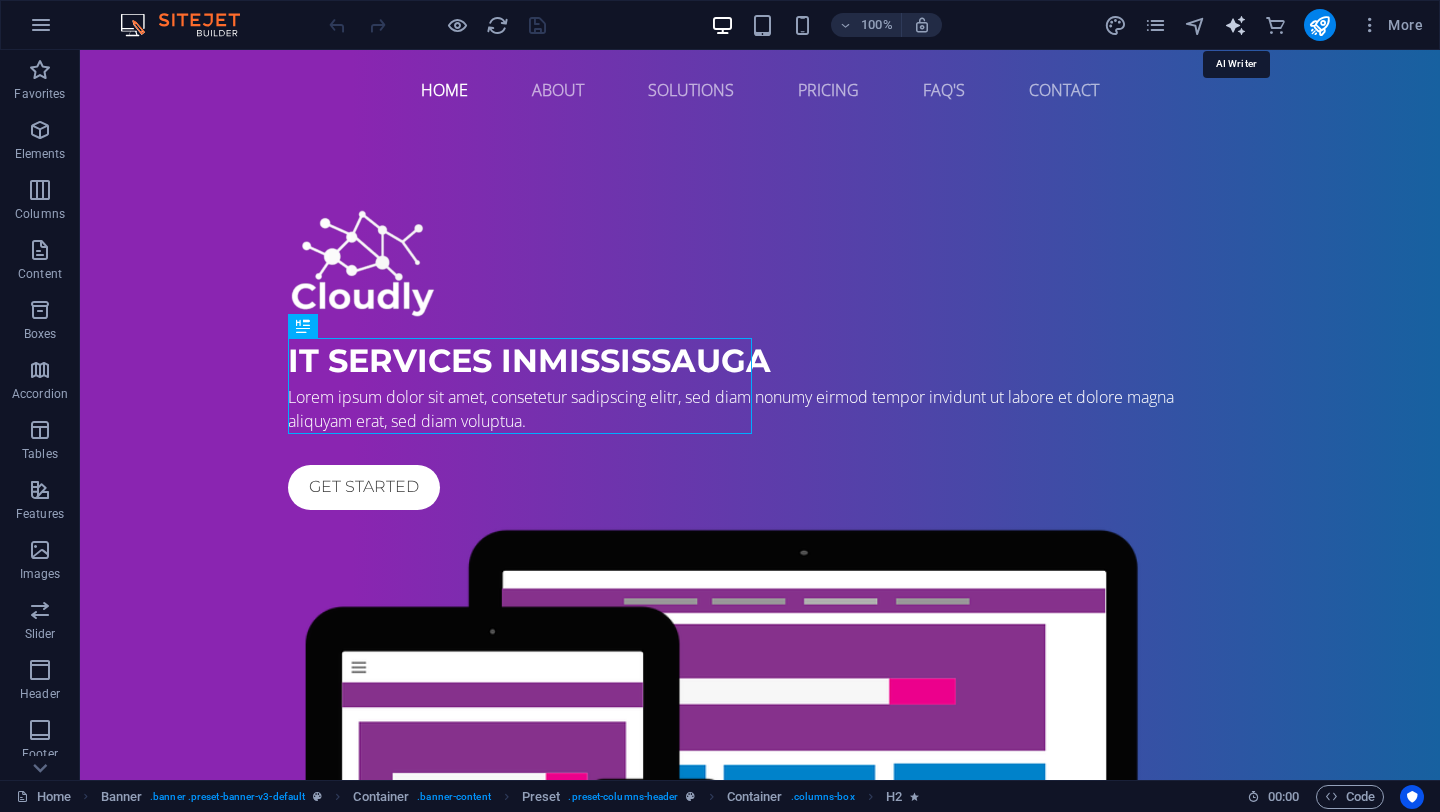 click at bounding box center (1235, 25) 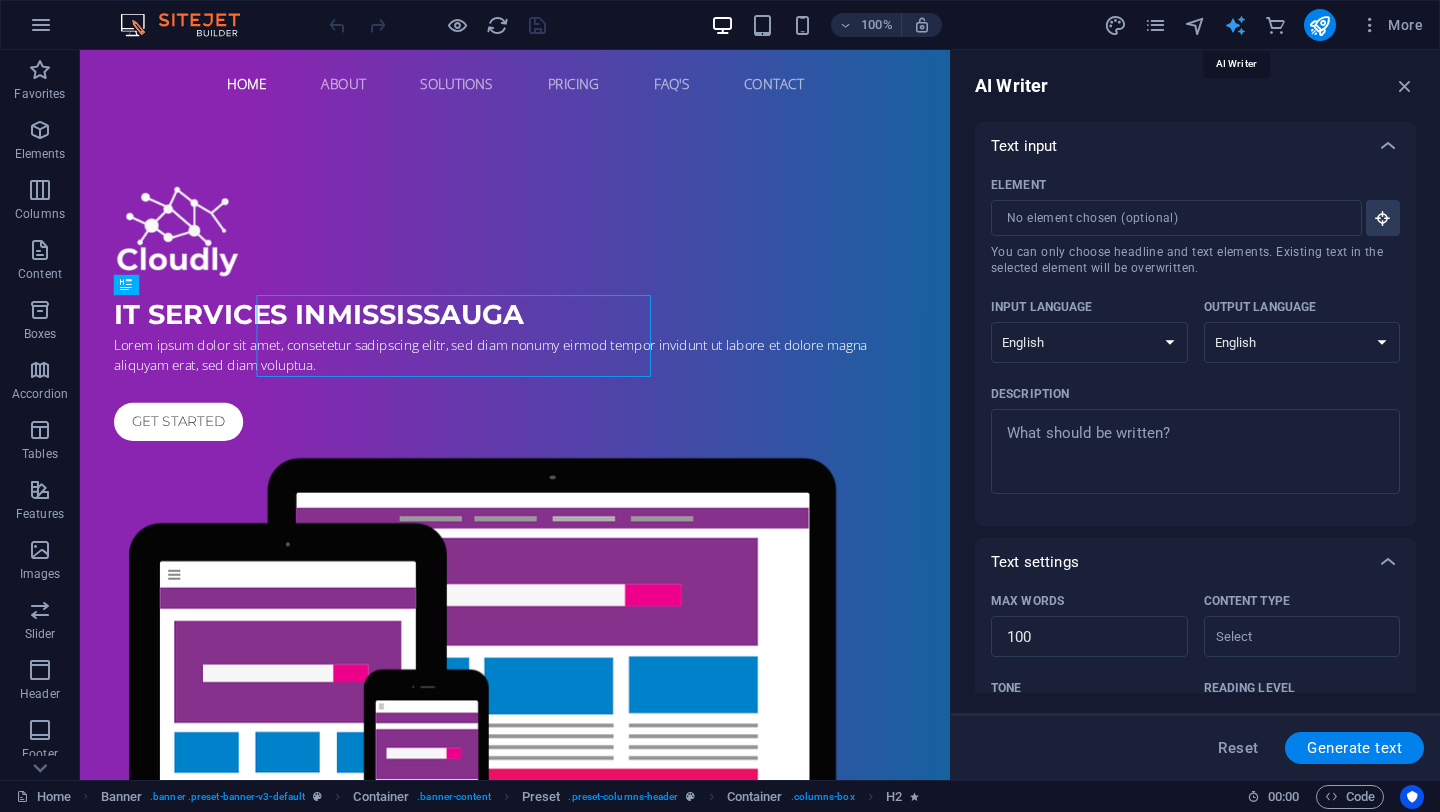 scroll, scrollTop: 0, scrollLeft: 0, axis: both 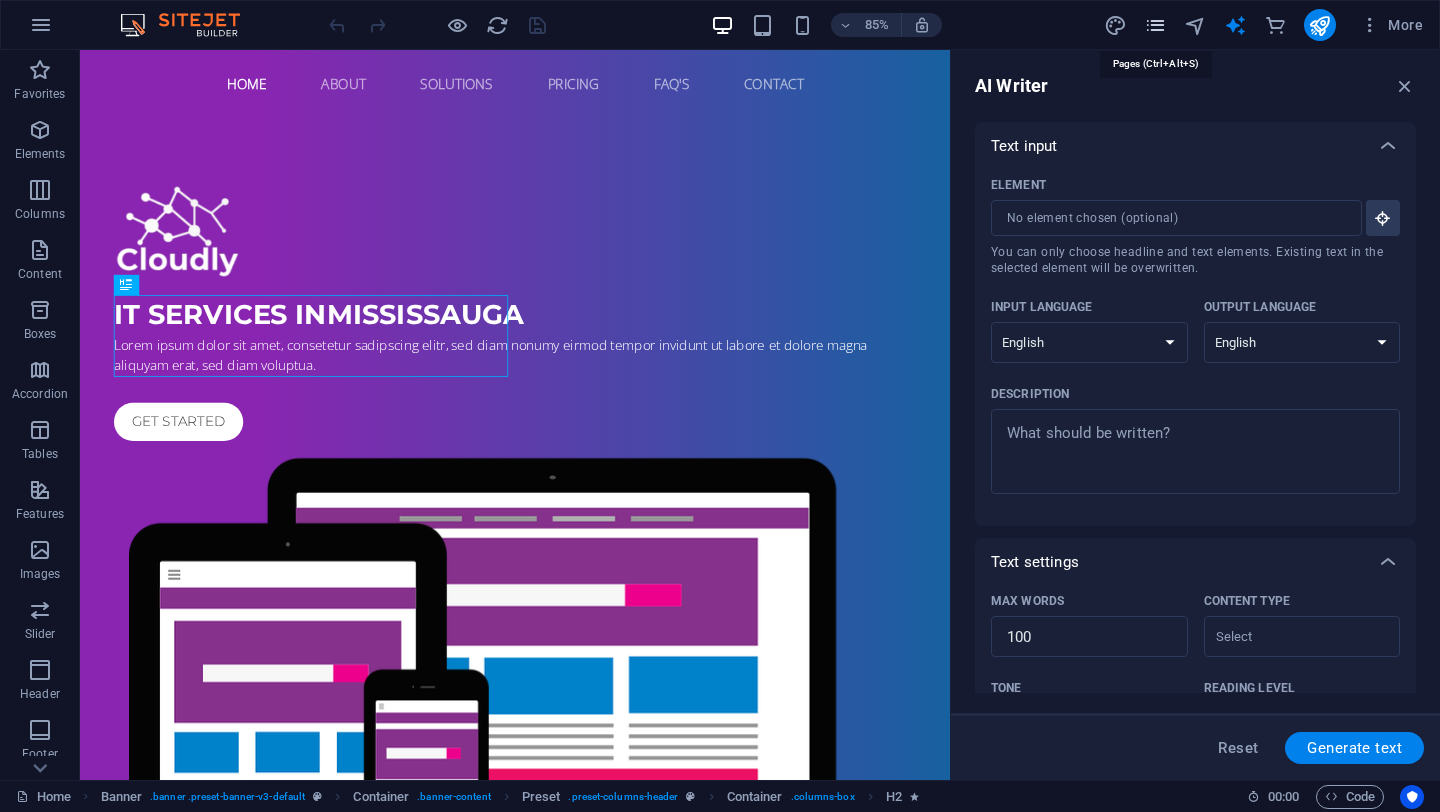 click at bounding box center [1155, 25] 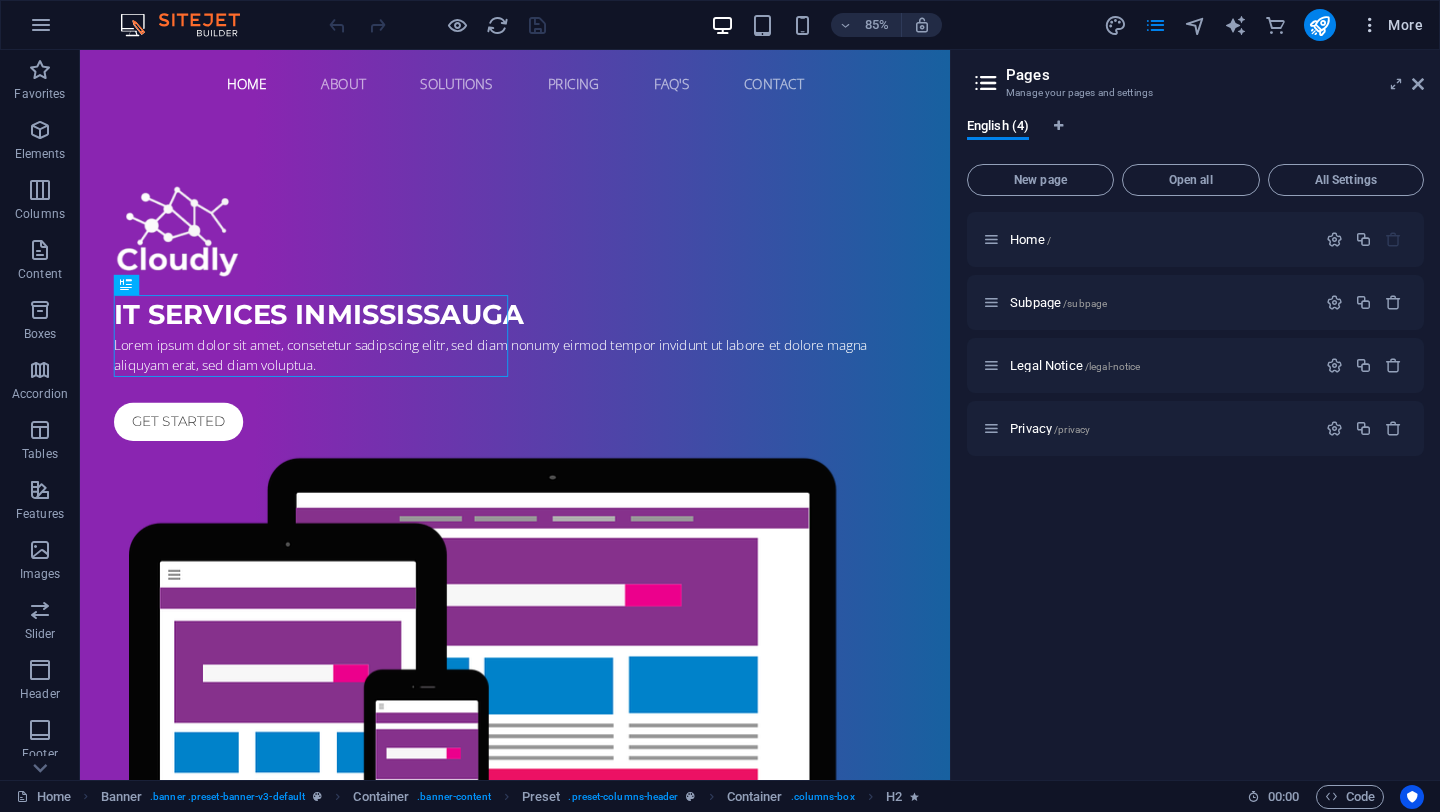 click on "More" at bounding box center [1391, 25] 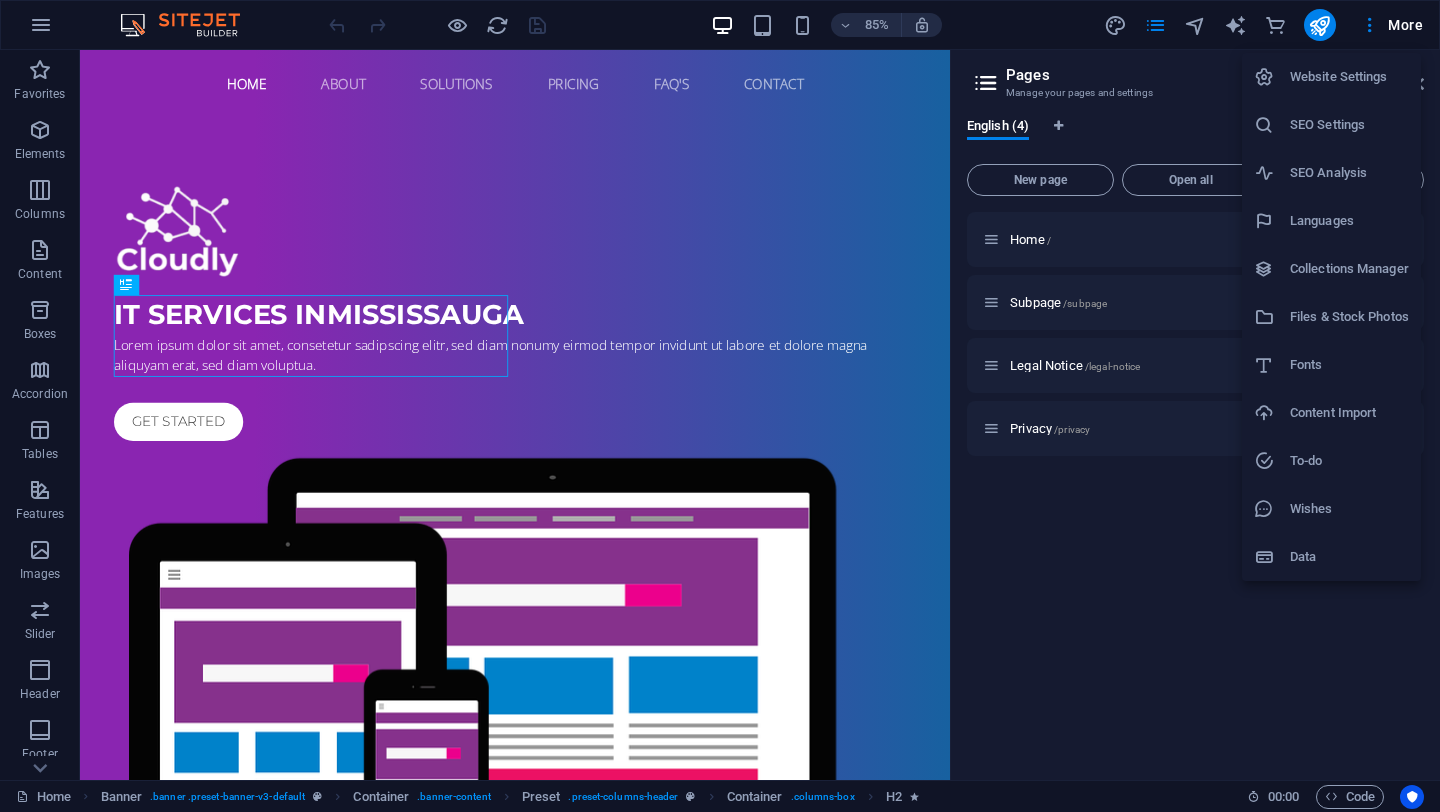 click on "Website Settings" at bounding box center (1349, 77) 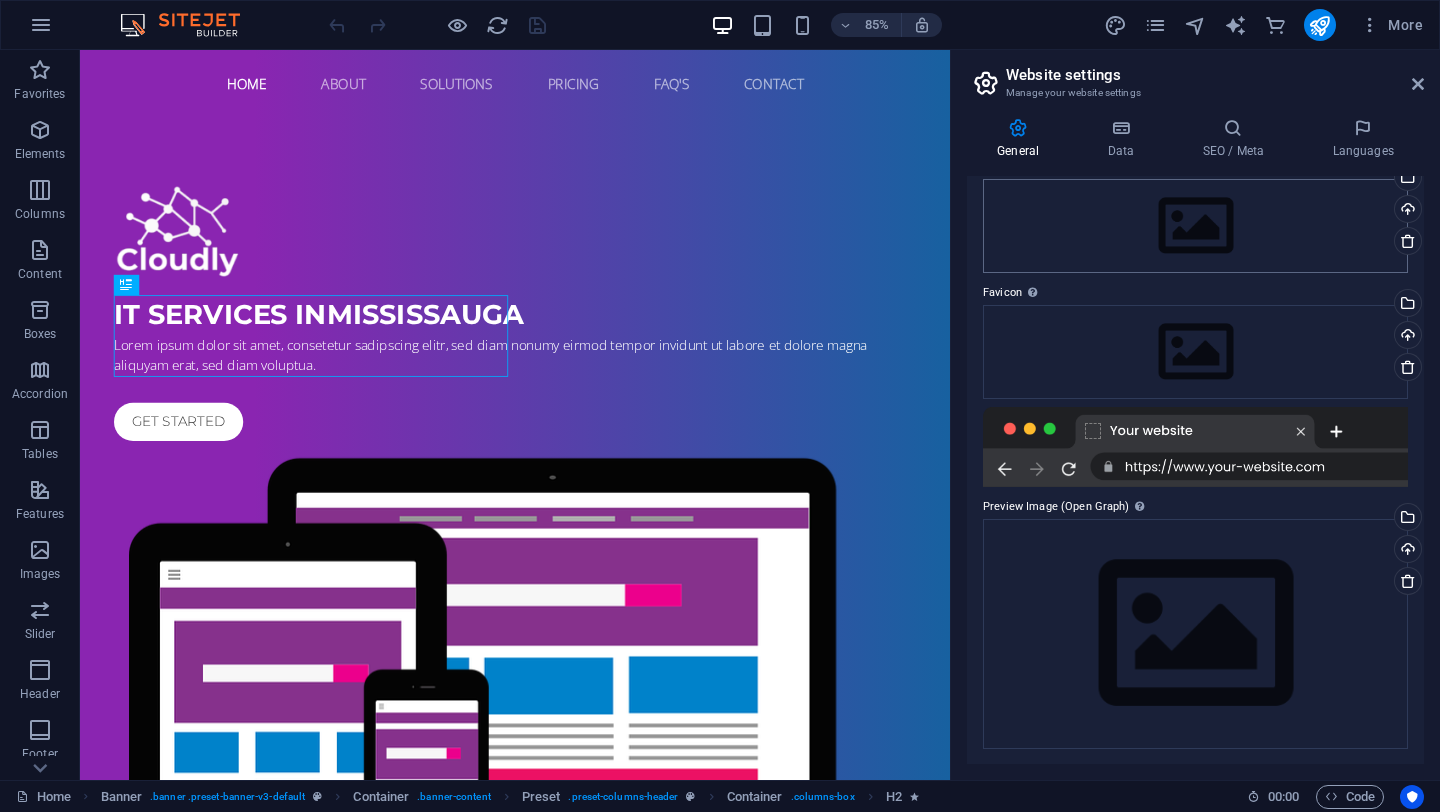 scroll, scrollTop: 0, scrollLeft: 0, axis: both 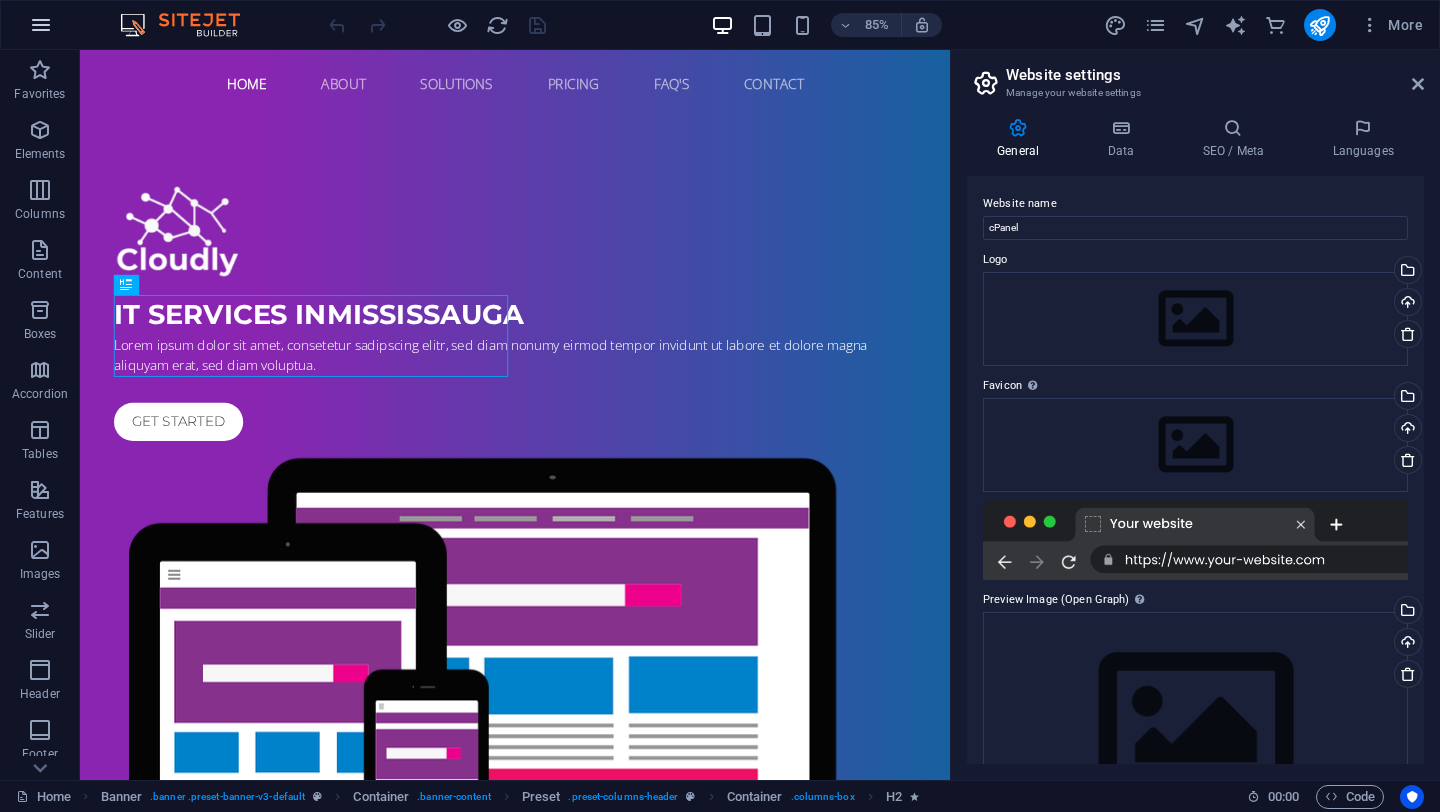 click at bounding box center (41, 25) 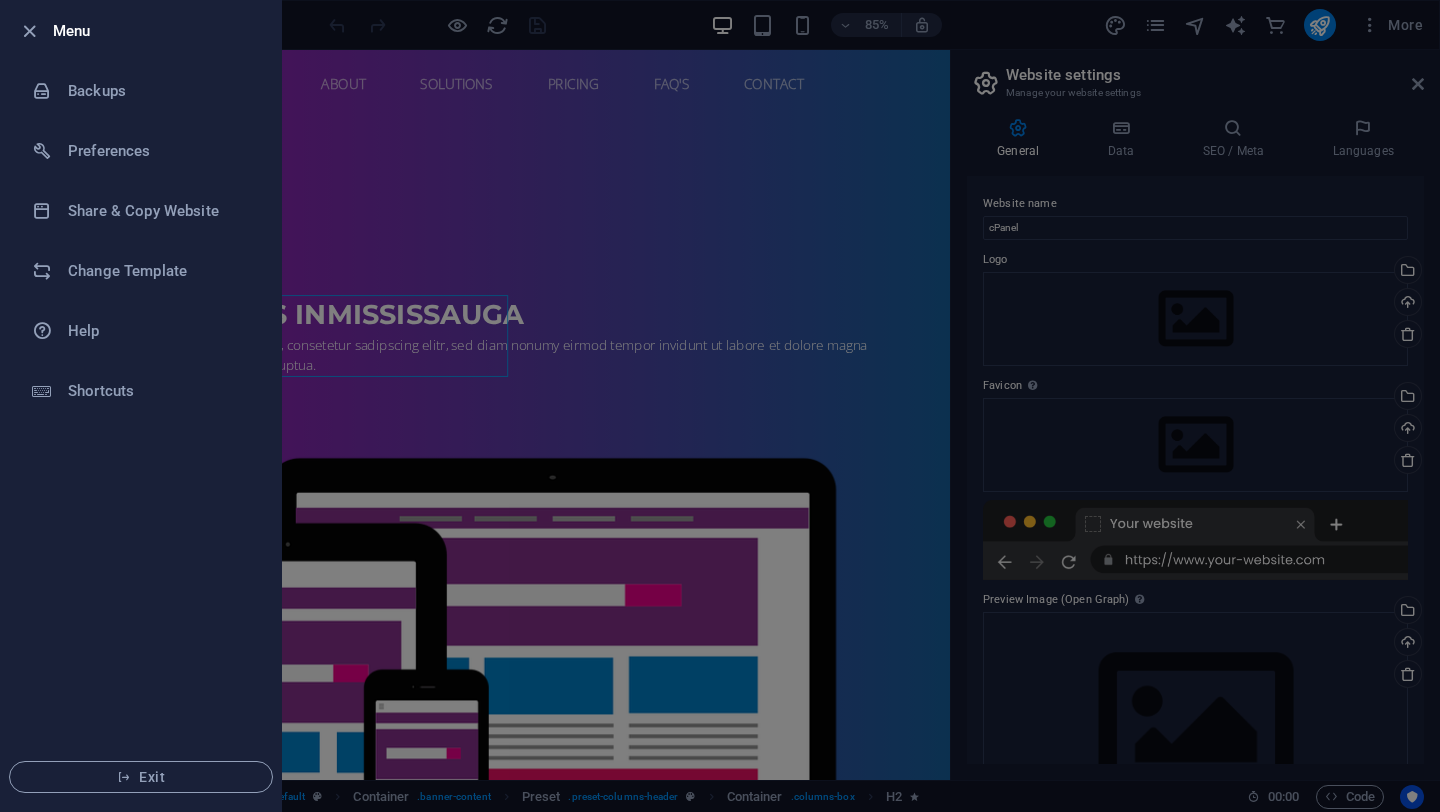 click at bounding box center [35, 31] 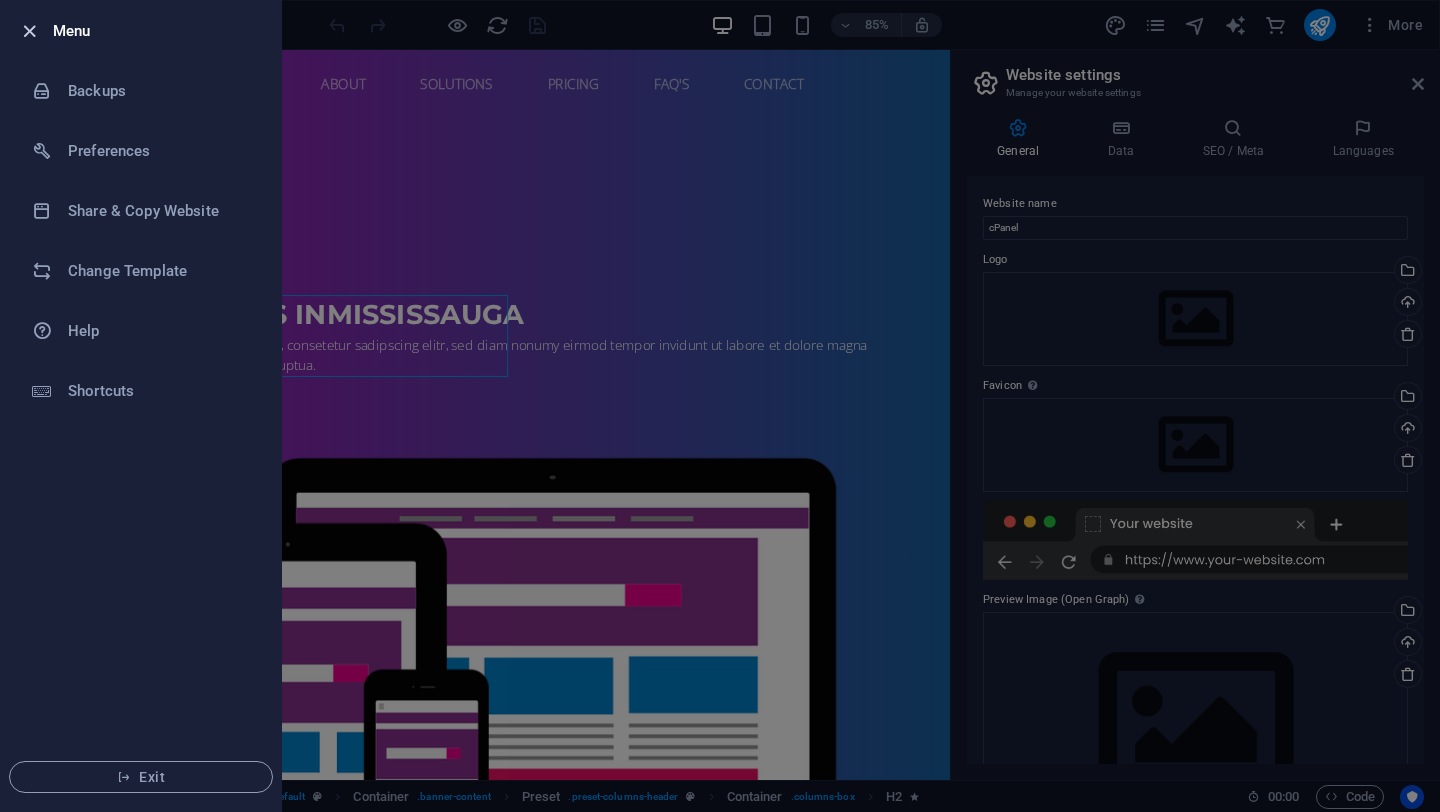 click at bounding box center [29, 31] 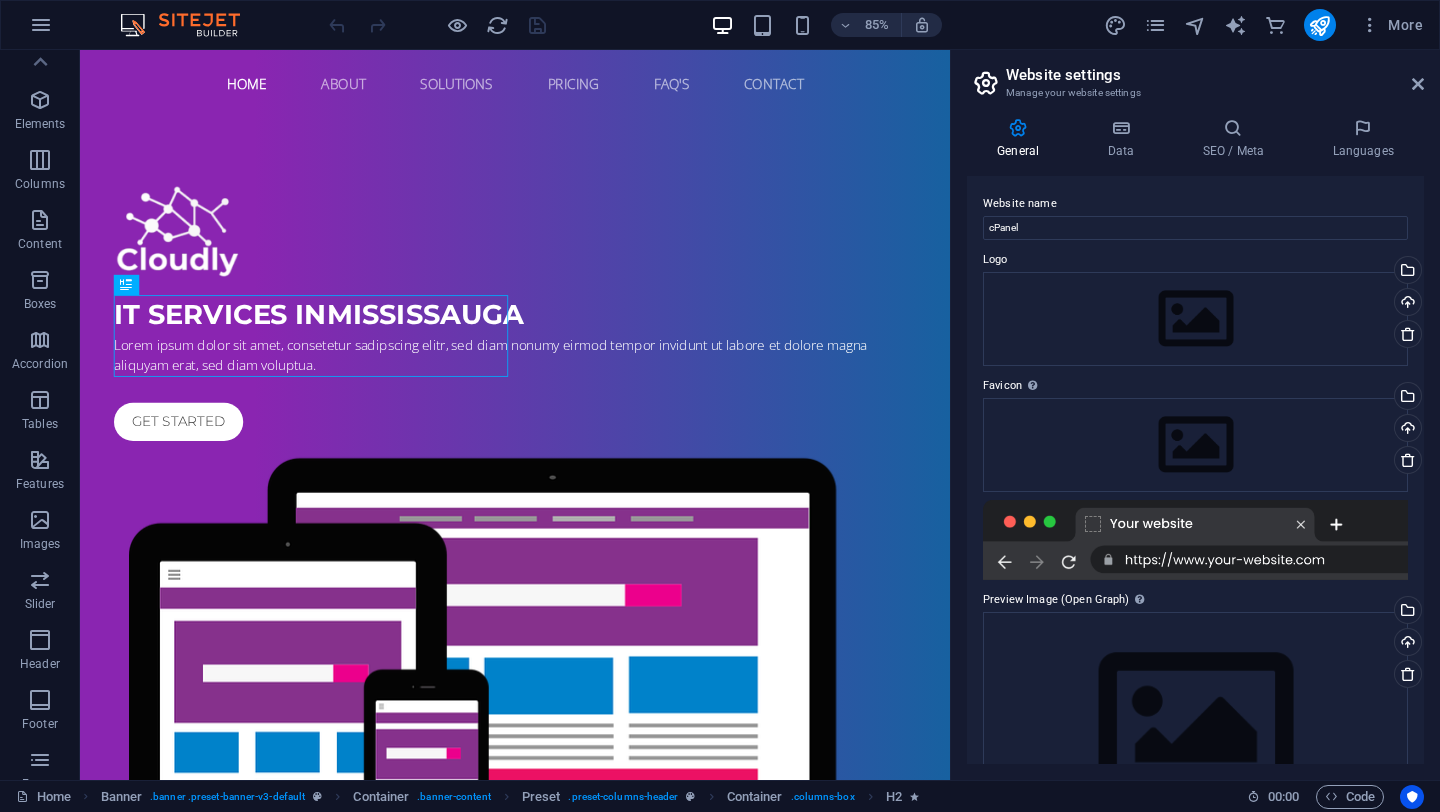 scroll, scrollTop: 0, scrollLeft: 0, axis: both 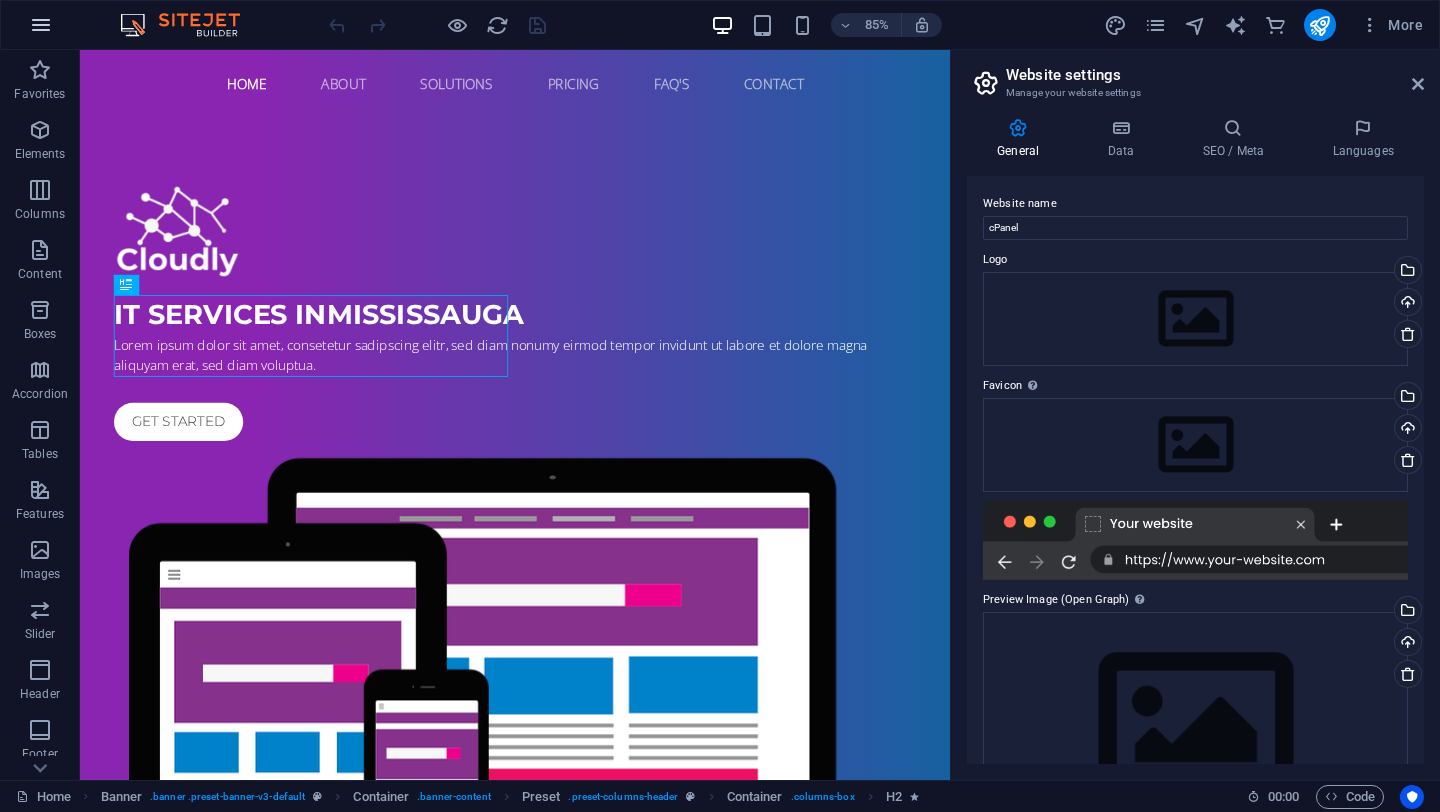 click at bounding box center [41, 25] 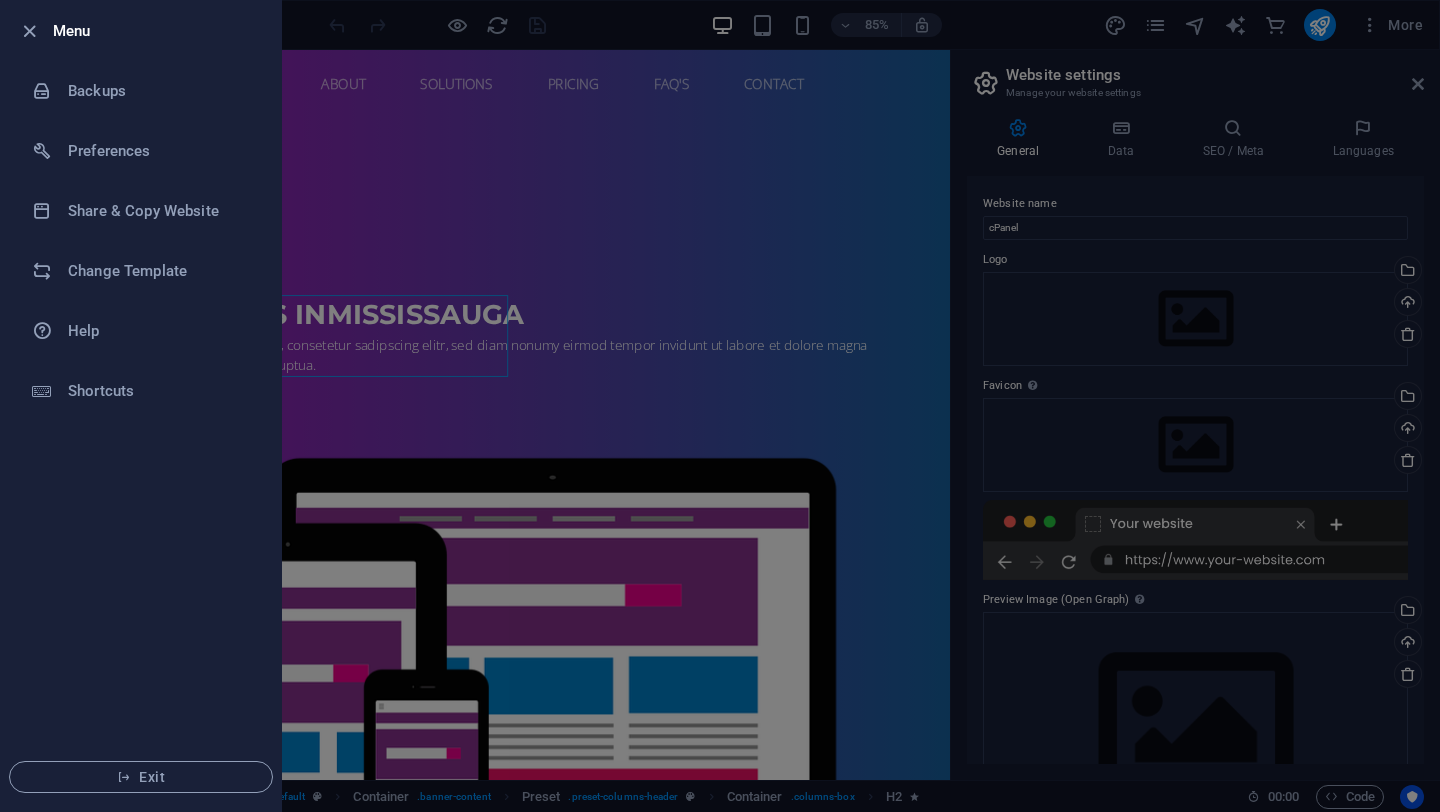 click at bounding box center [29, 31] 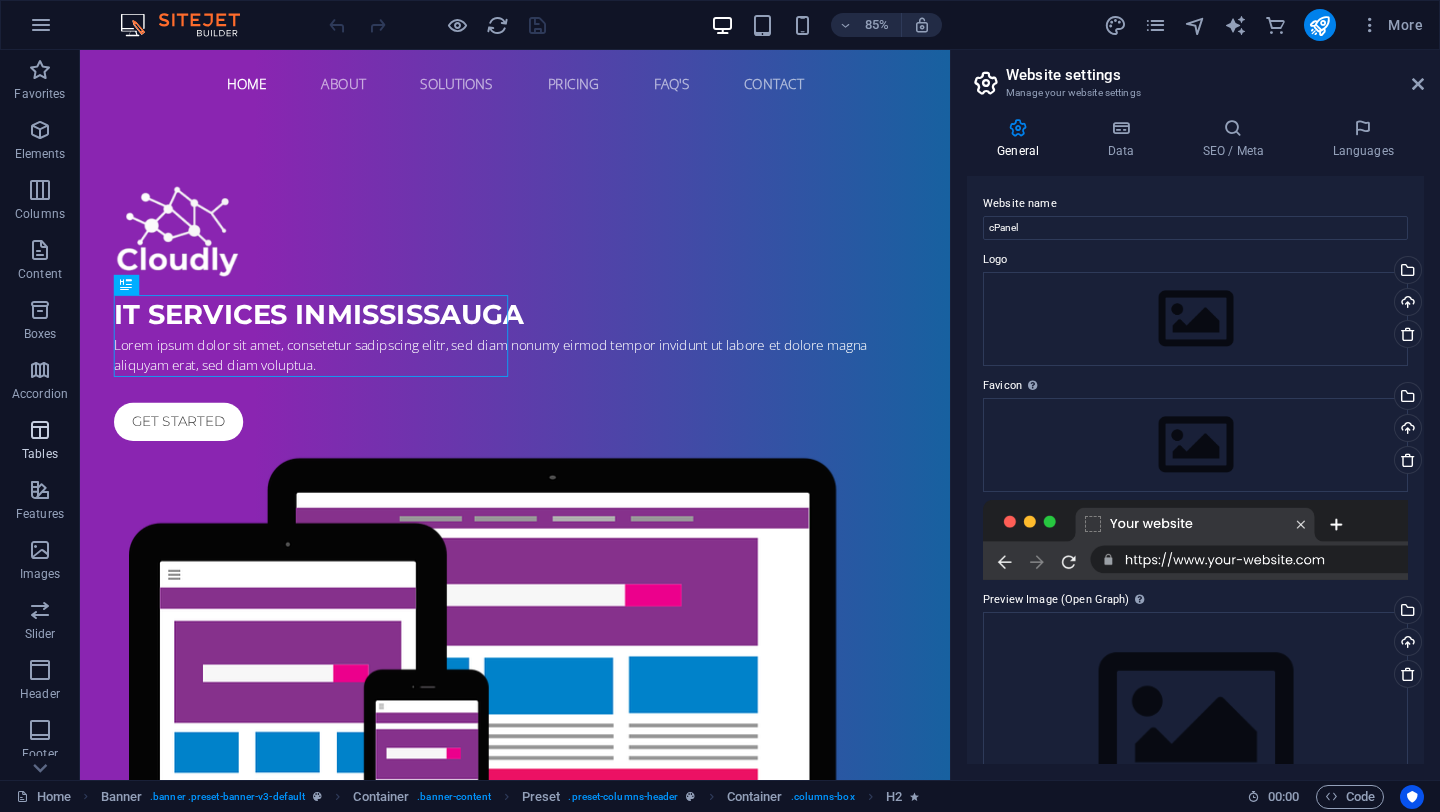 scroll, scrollTop: 230, scrollLeft: 0, axis: vertical 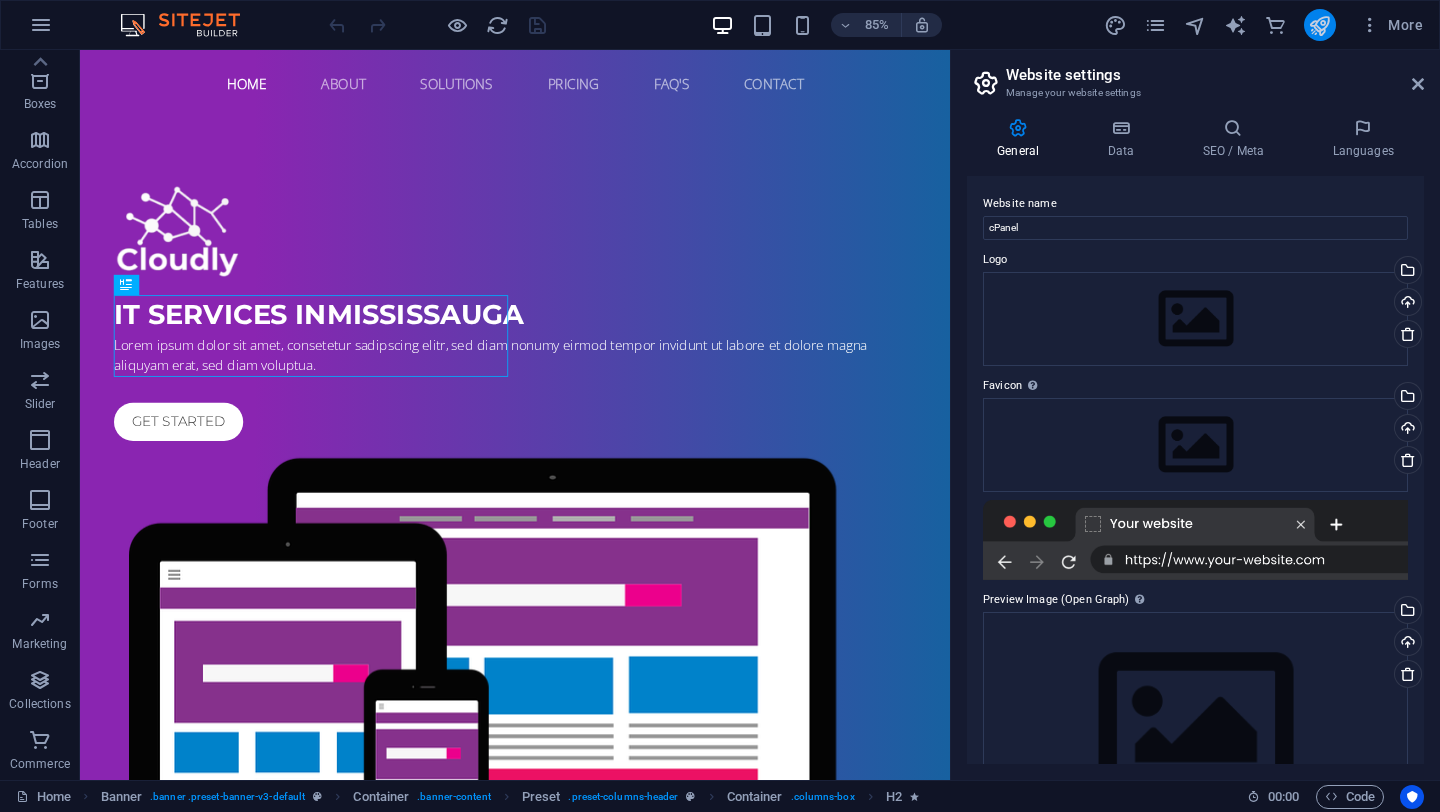 click at bounding box center [1320, 25] 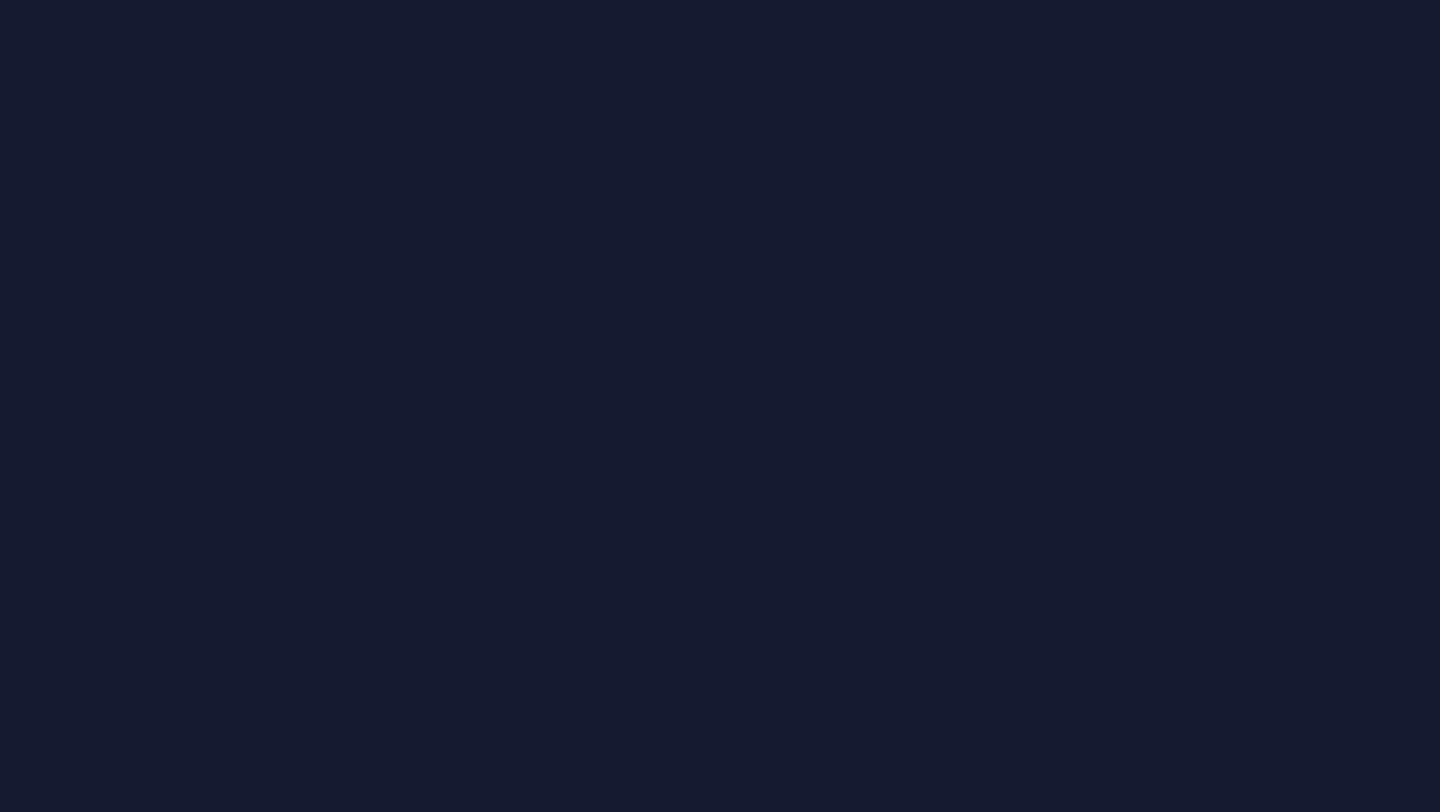 scroll, scrollTop: 0, scrollLeft: 0, axis: both 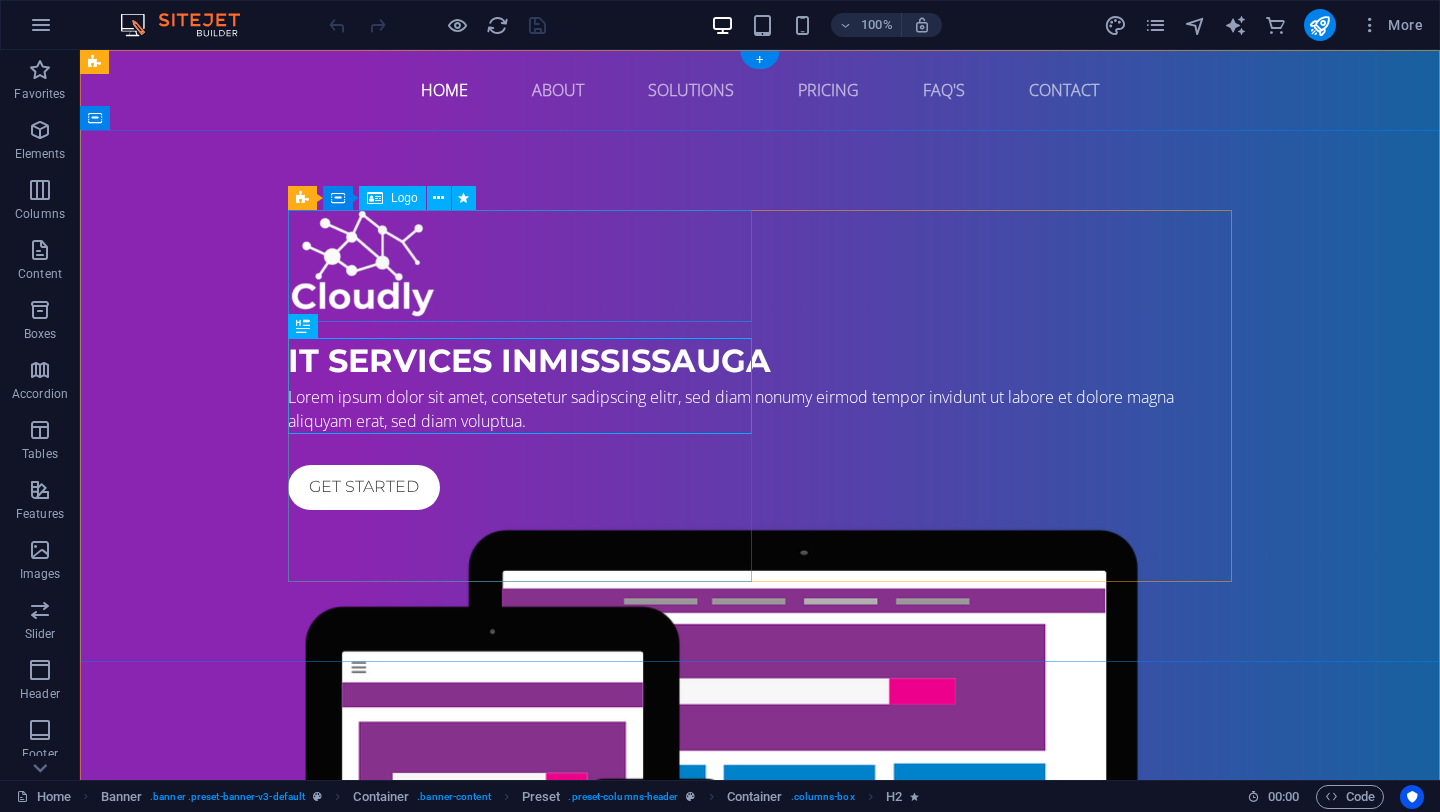 click at bounding box center [760, 265] 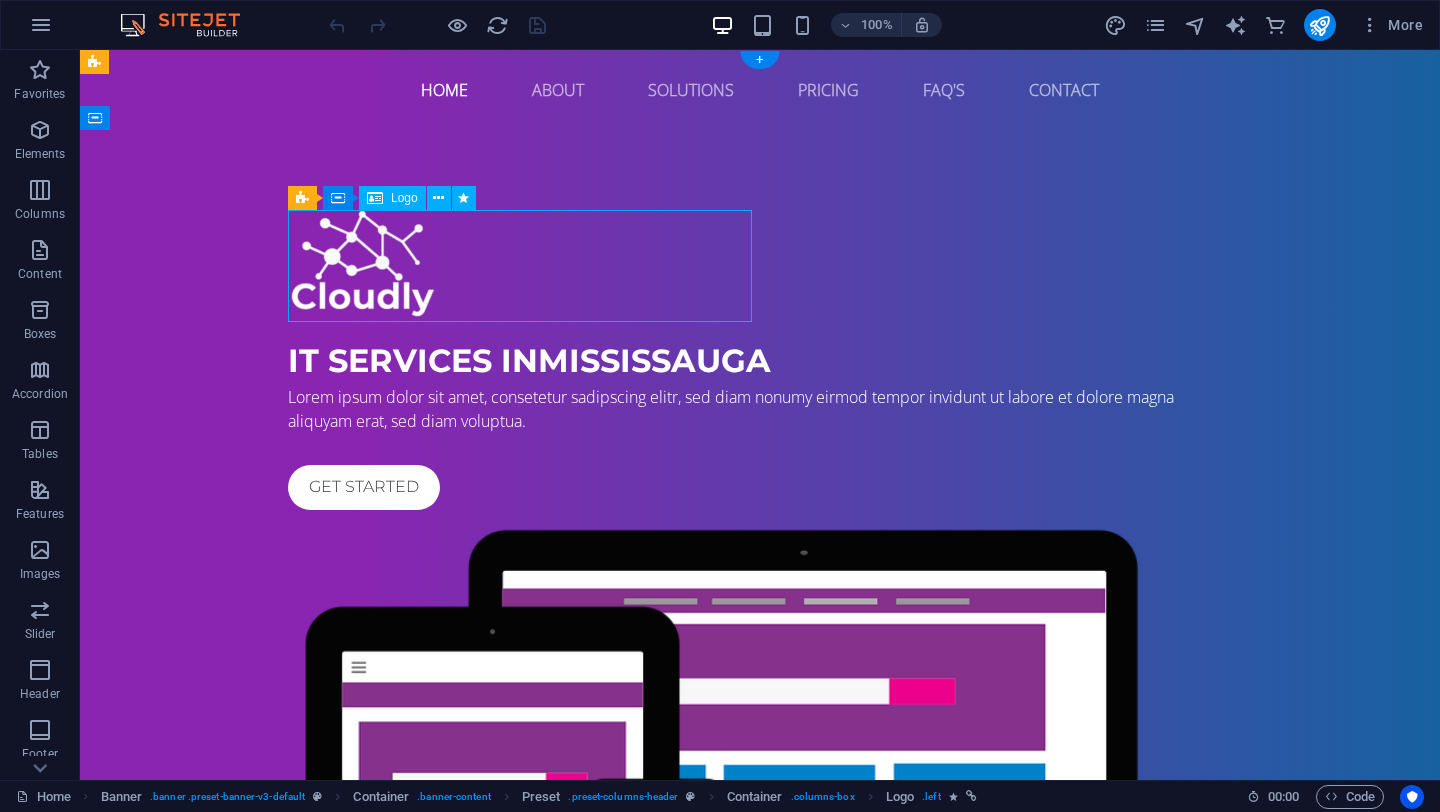 click at bounding box center (760, 265) 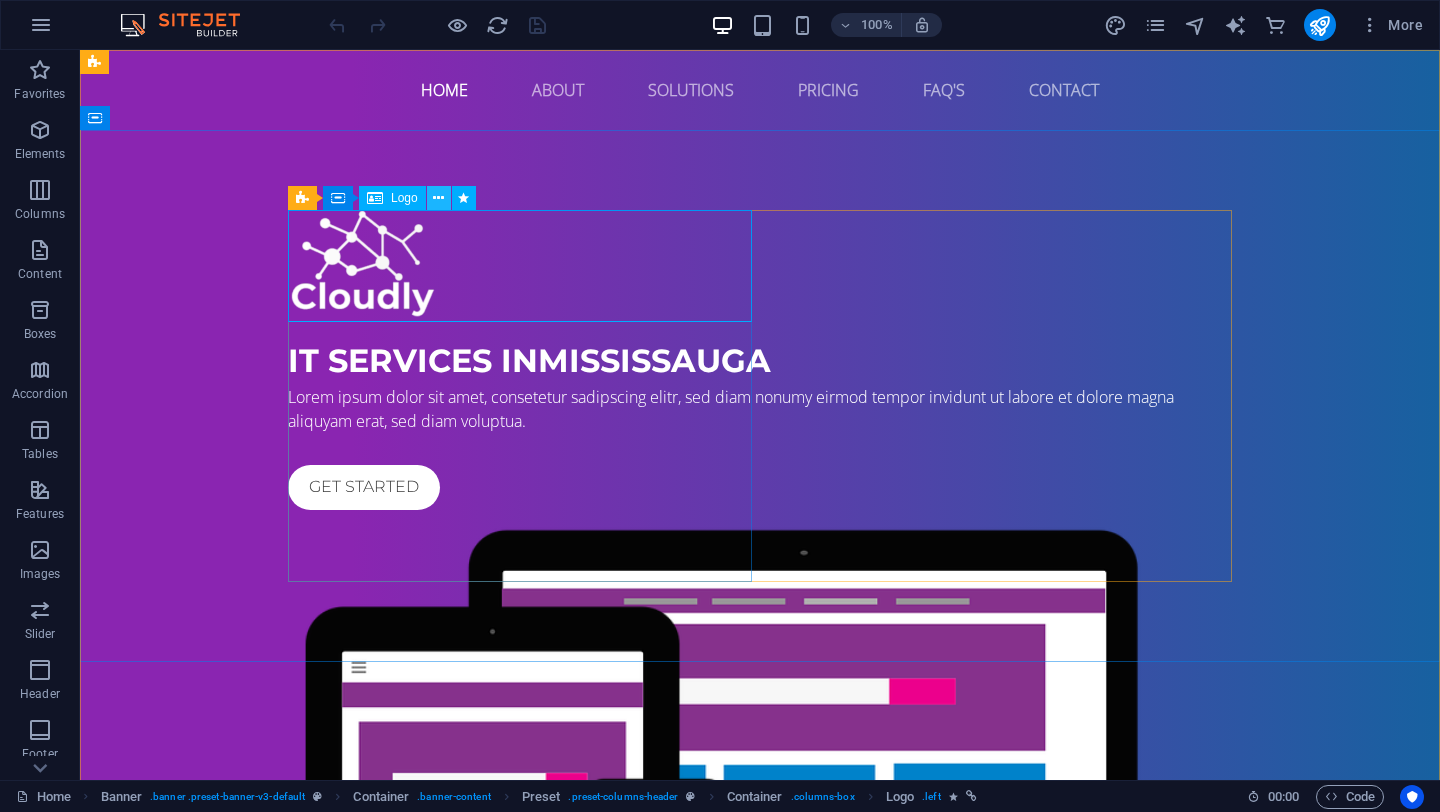 click at bounding box center [438, 198] 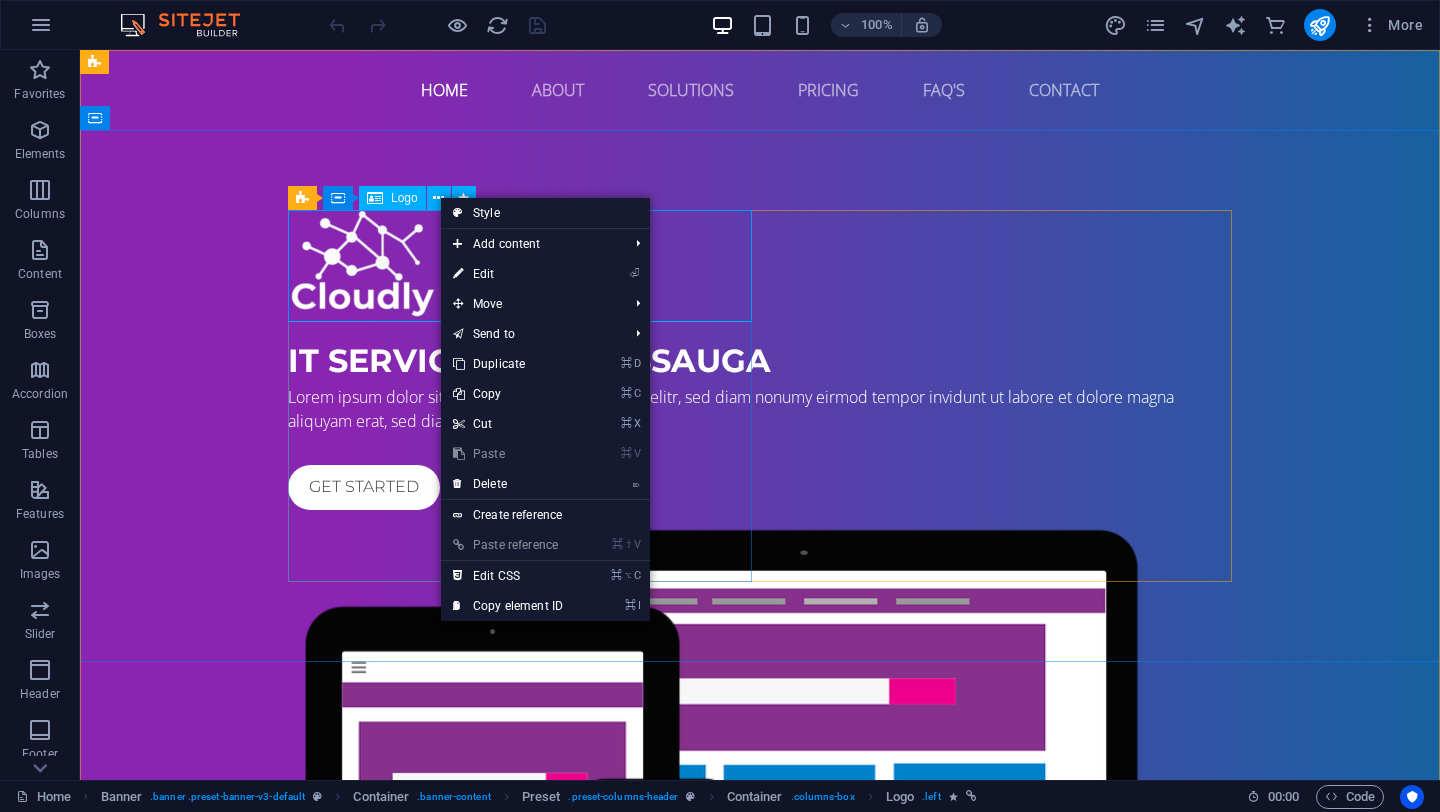 click on "Logo" at bounding box center (404, 198) 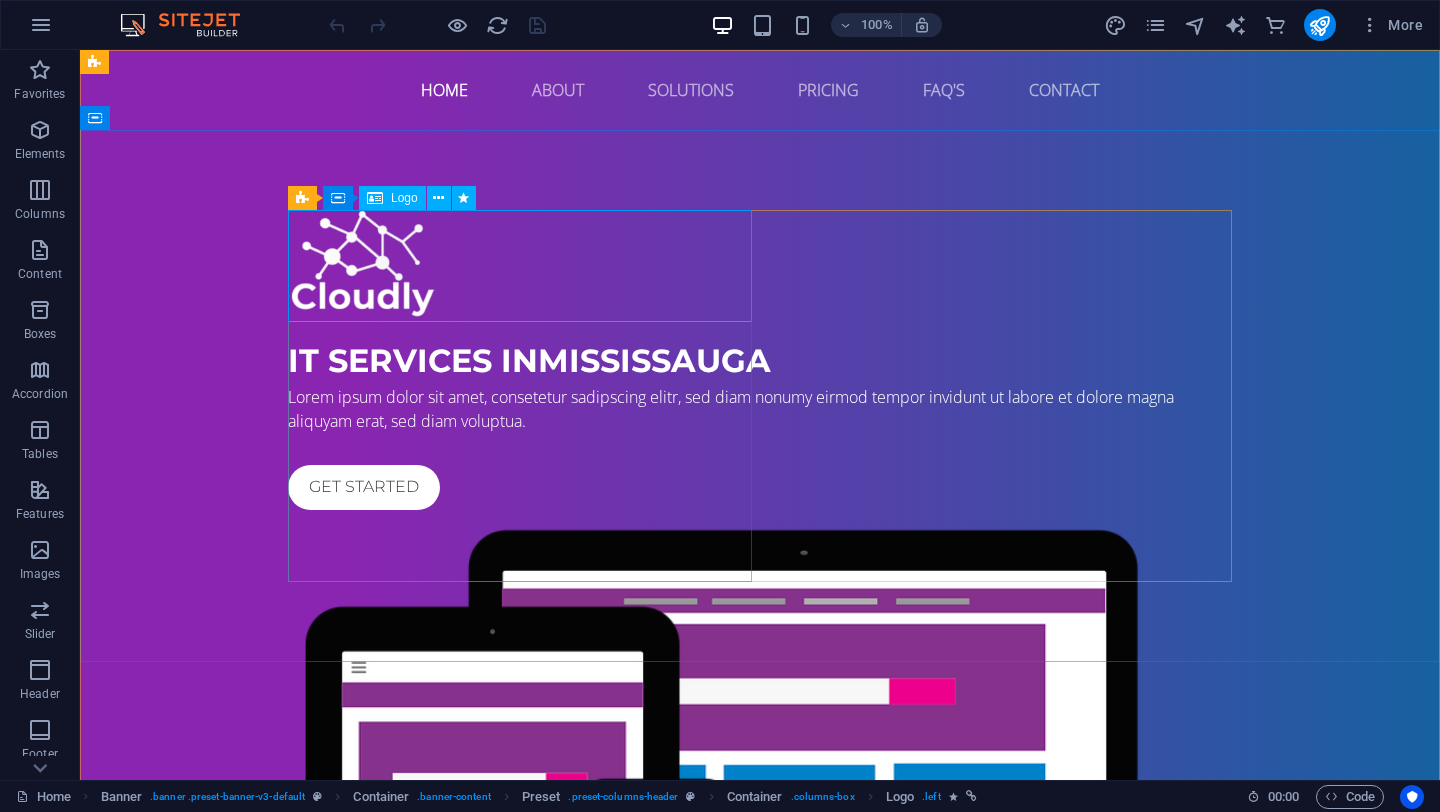 click on "Logo" at bounding box center (392, 198) 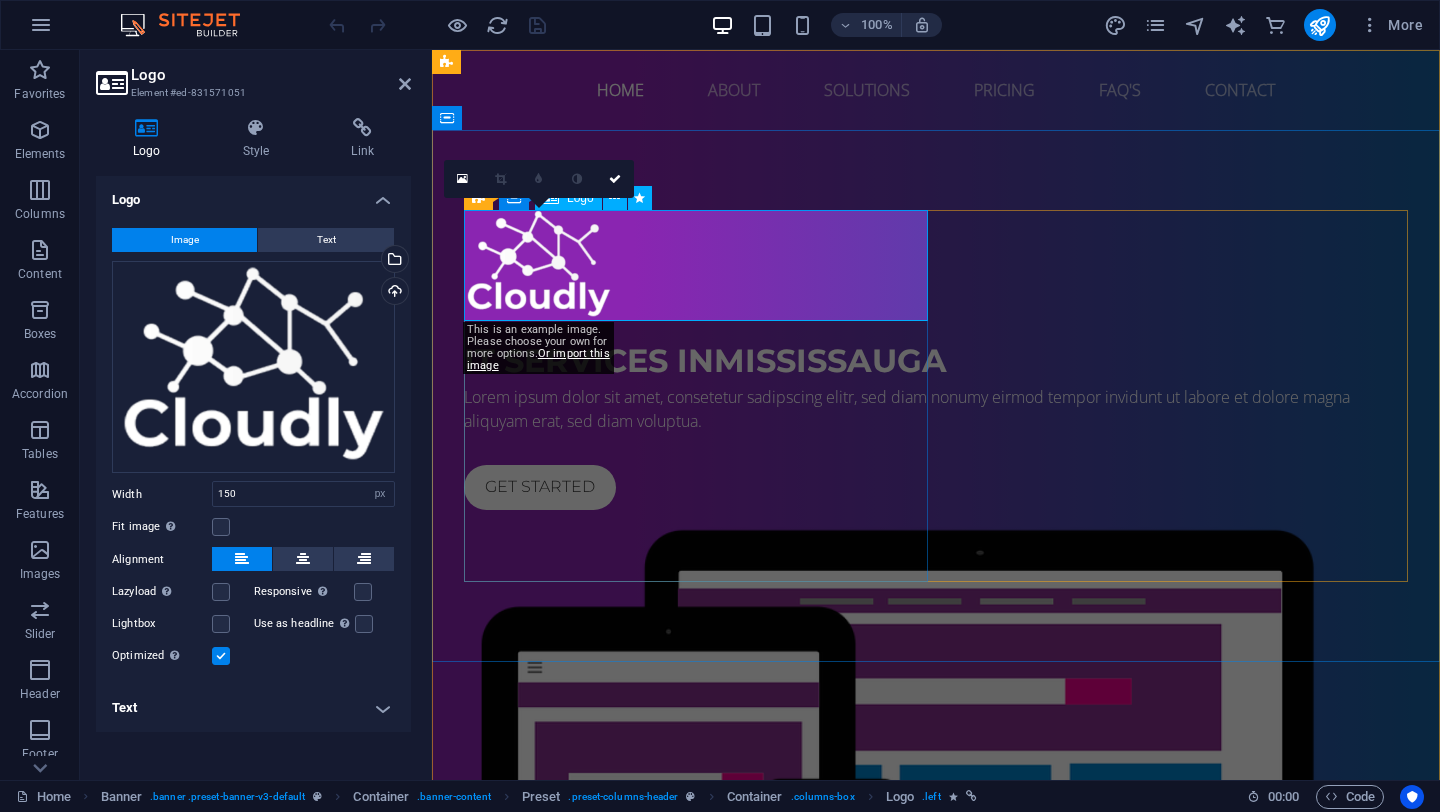 click at bounding box center (936, 265) 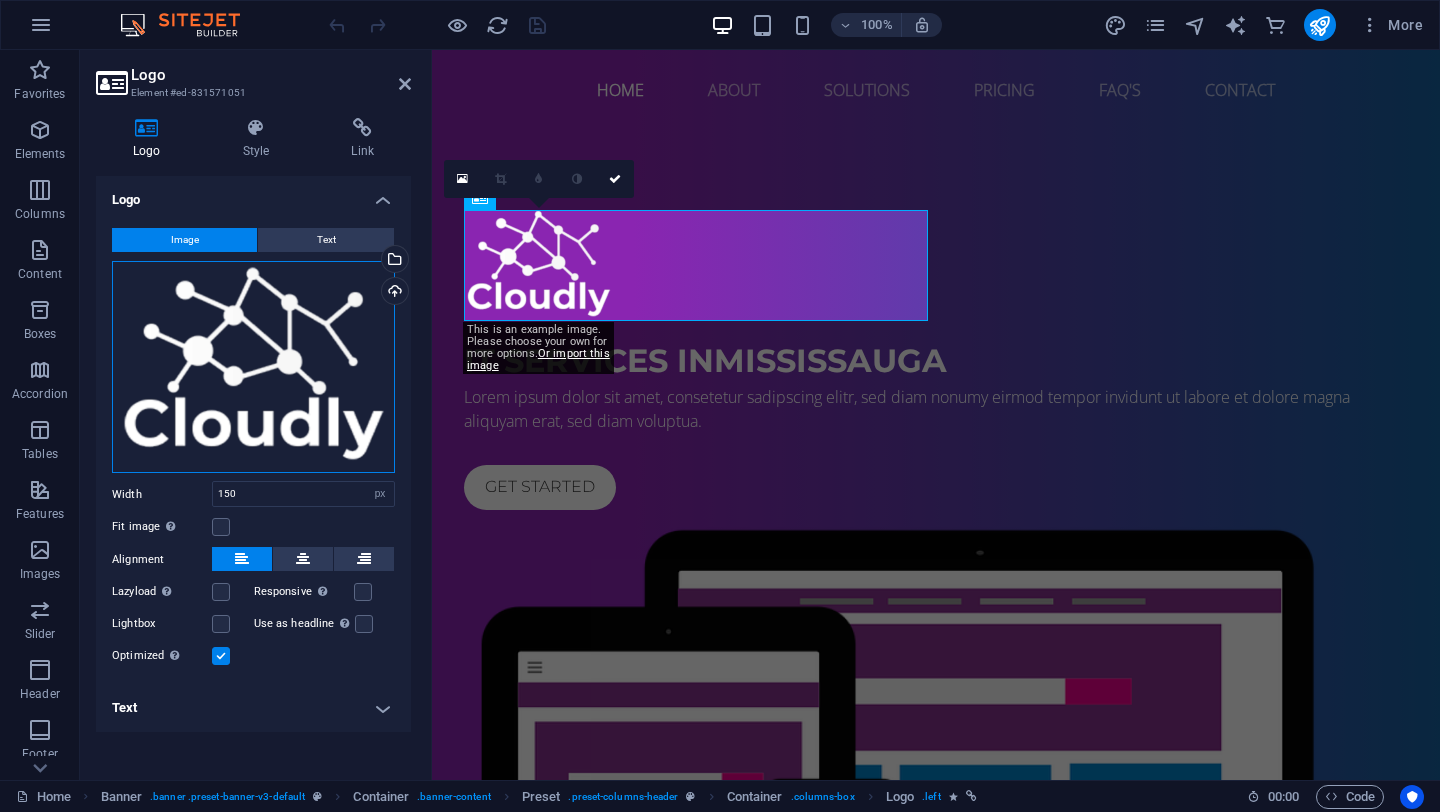 click on "Drag files here, click to choose files or select files from Files or our free stock photos & videos" at bounding box center [253, 367] 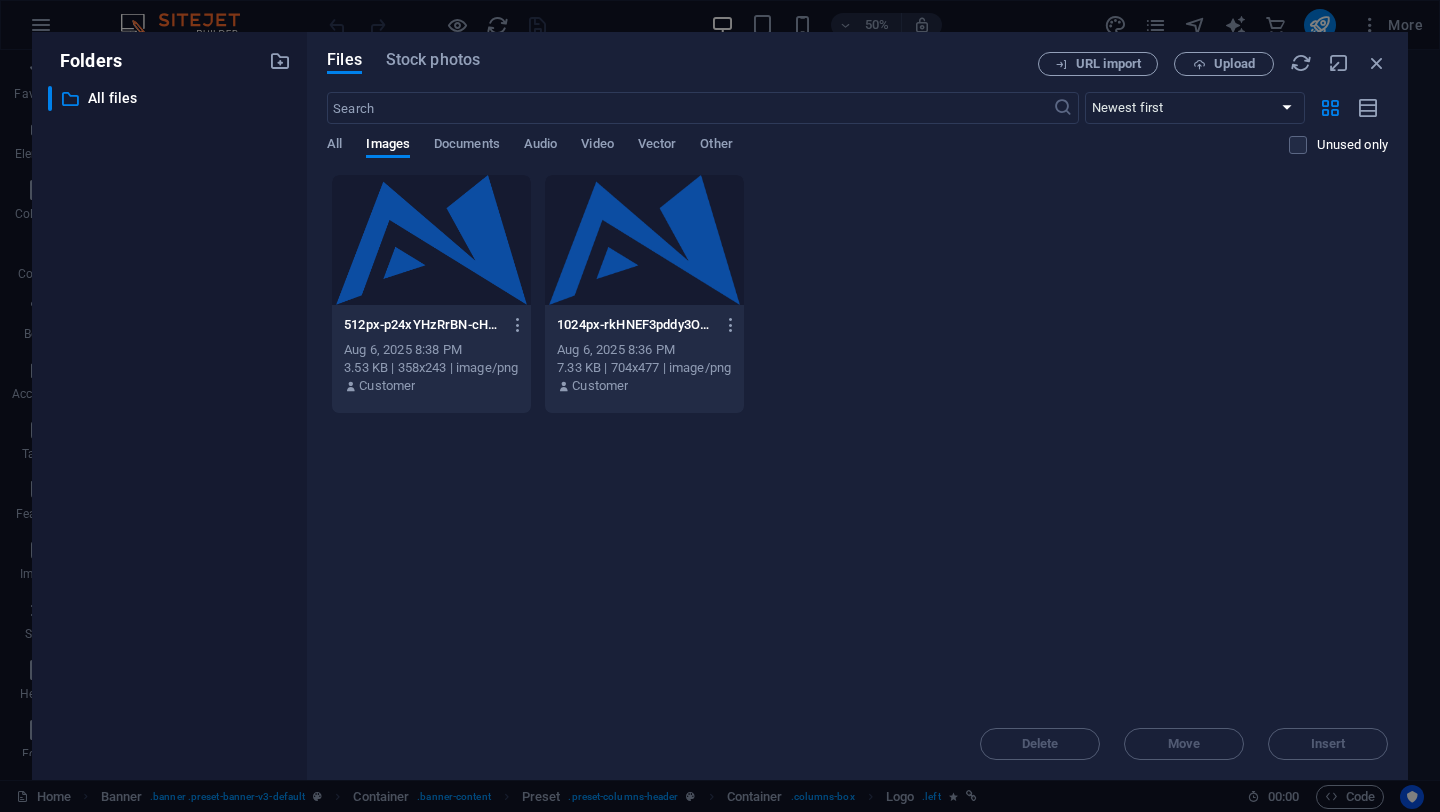click at bounding box center [431, 240] 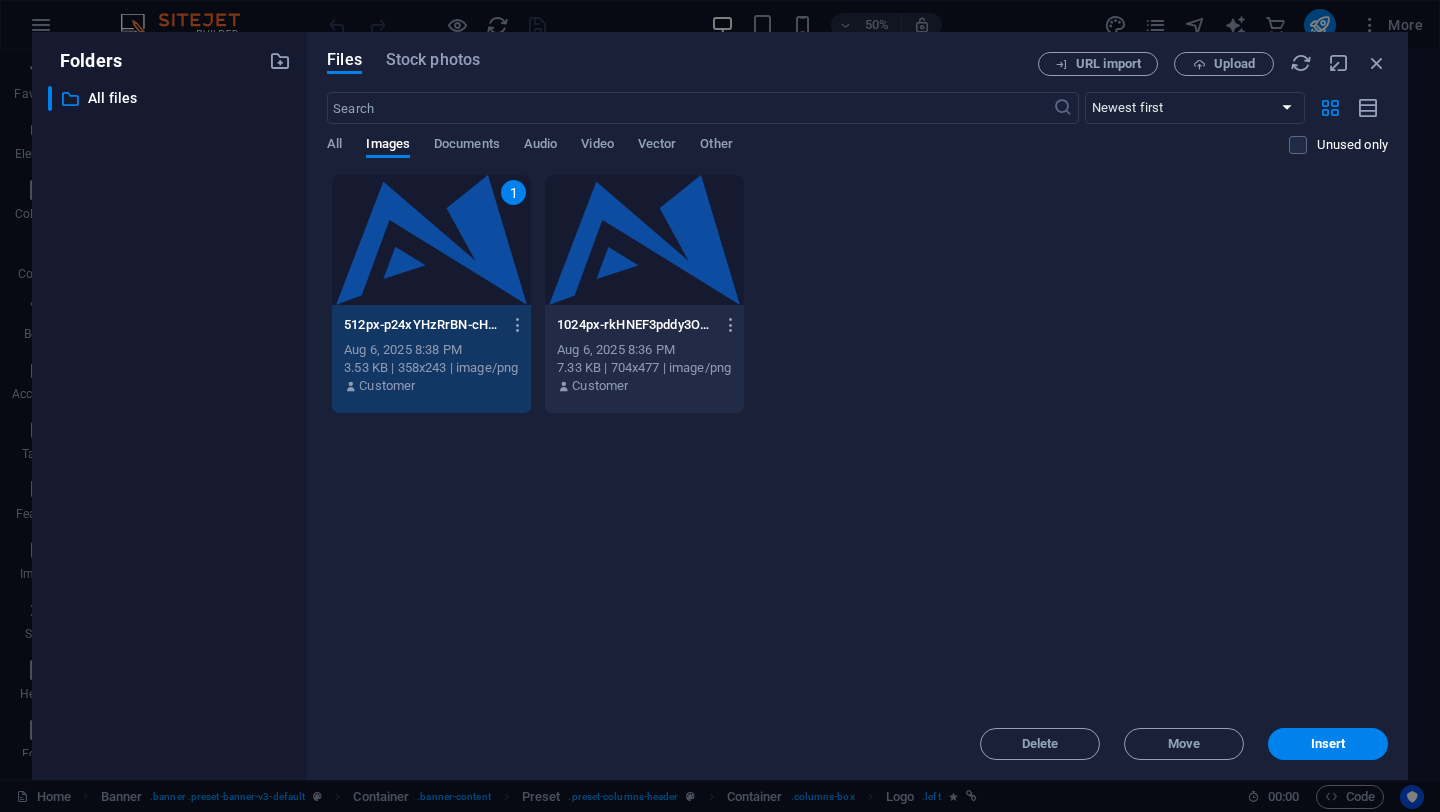 click at bounding box center [644, 240] 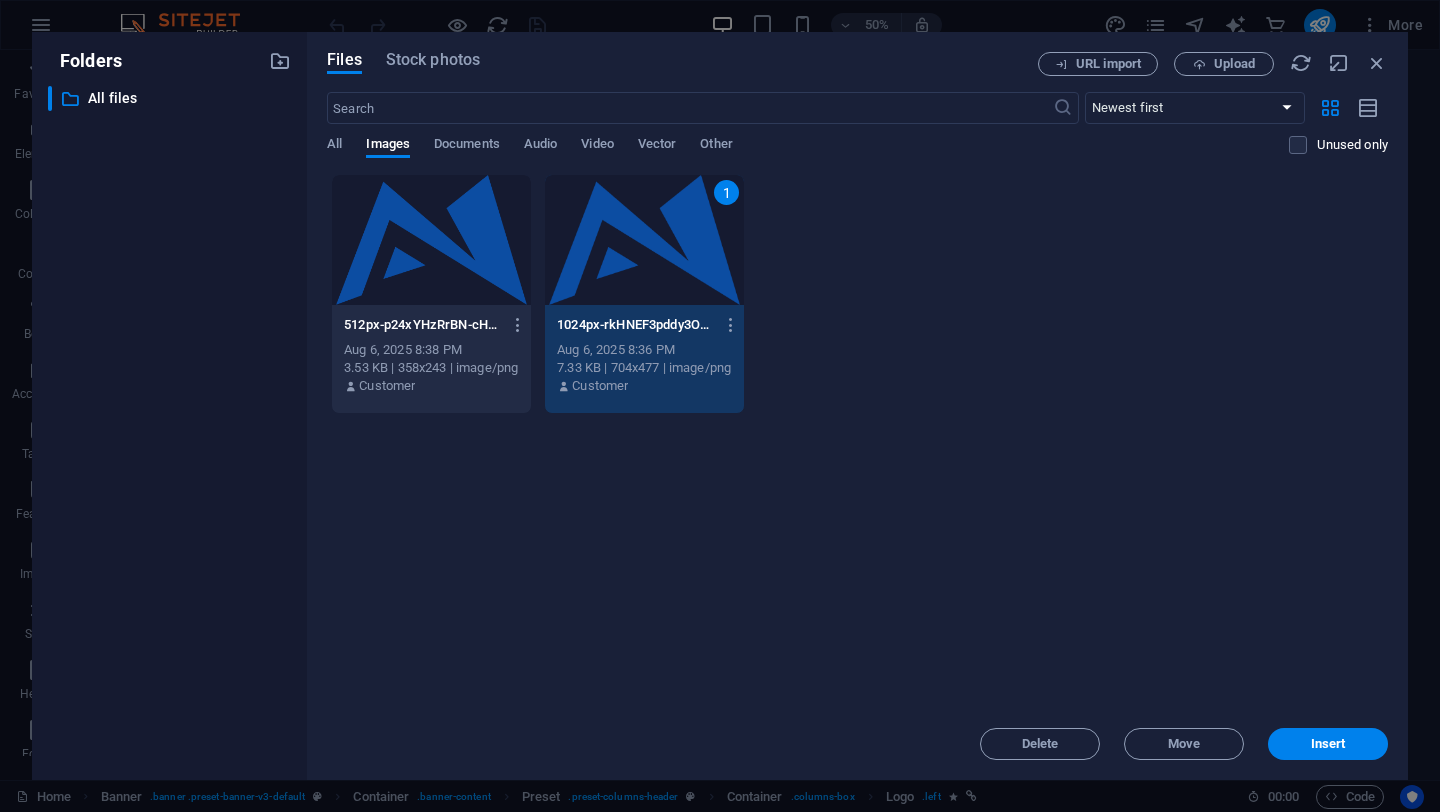 click on "1" at bounding box center (644, 240) 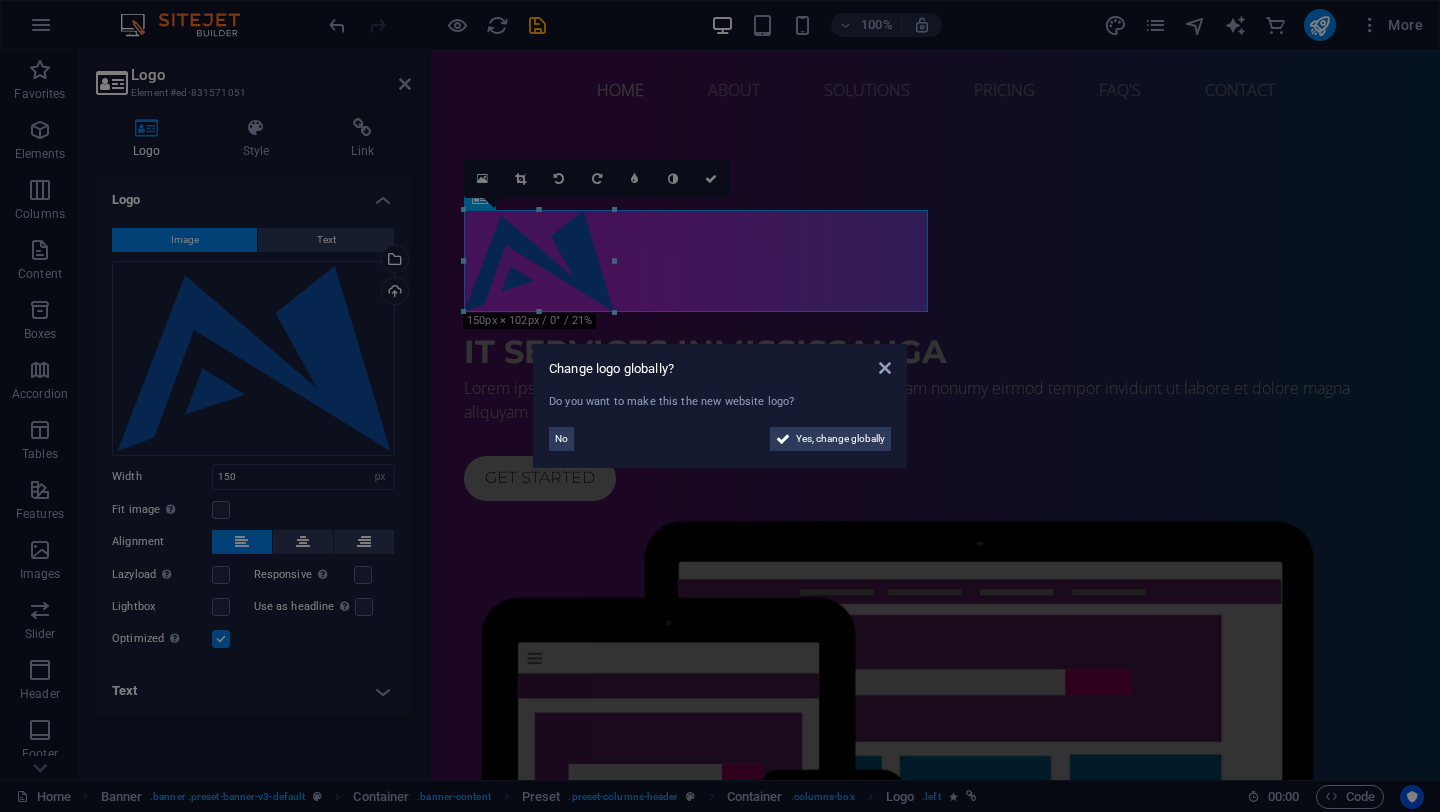 click on "Change logo globally? Do you want to make this the new website logo? No Yes, change globally" at bounding box center [720, 406] 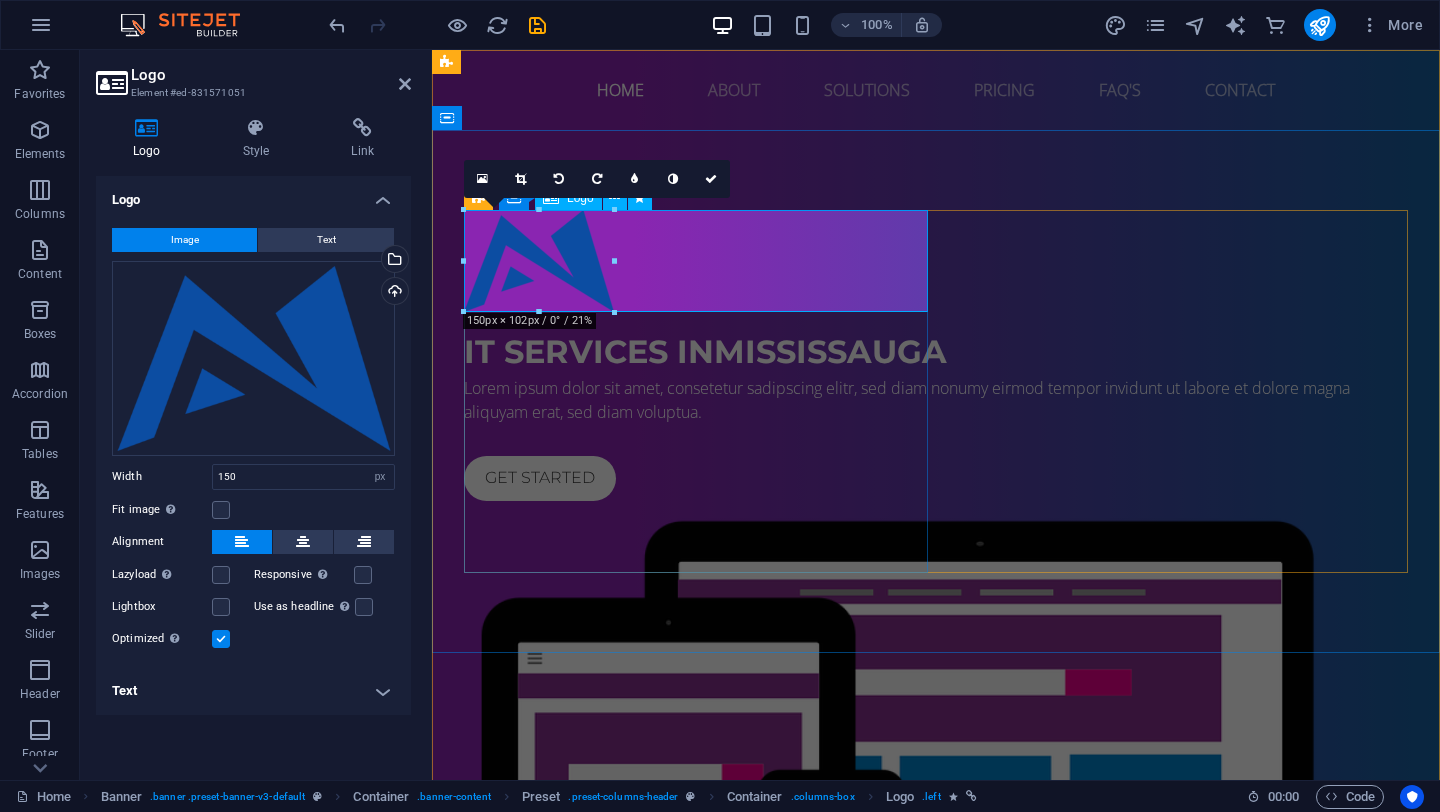 click at bounding box center (936, 261) 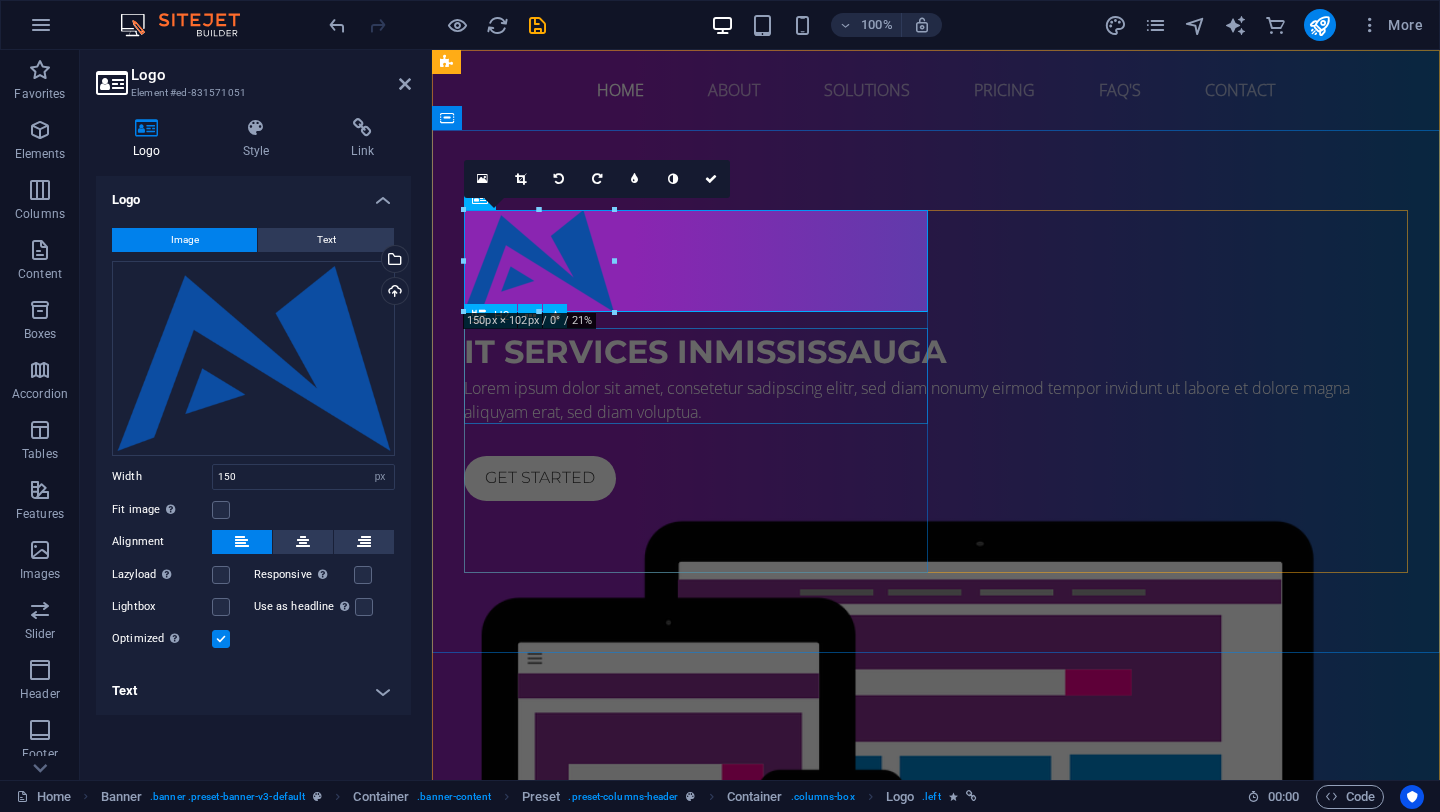 click on "IT Services in Mississauga" at bounding box center (936, 352) 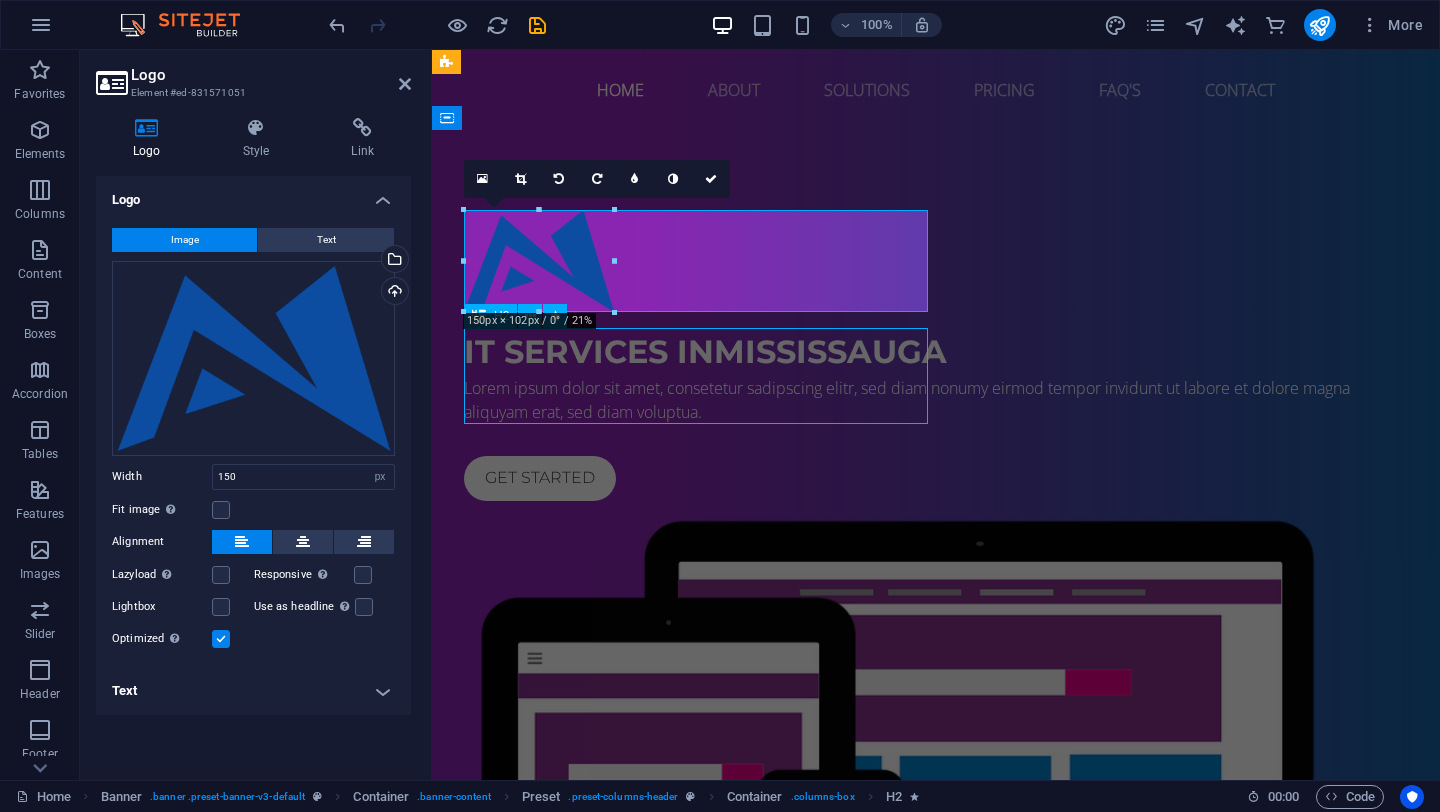 click on "IT Services in Mississauga" at bounding box center (936, 352) 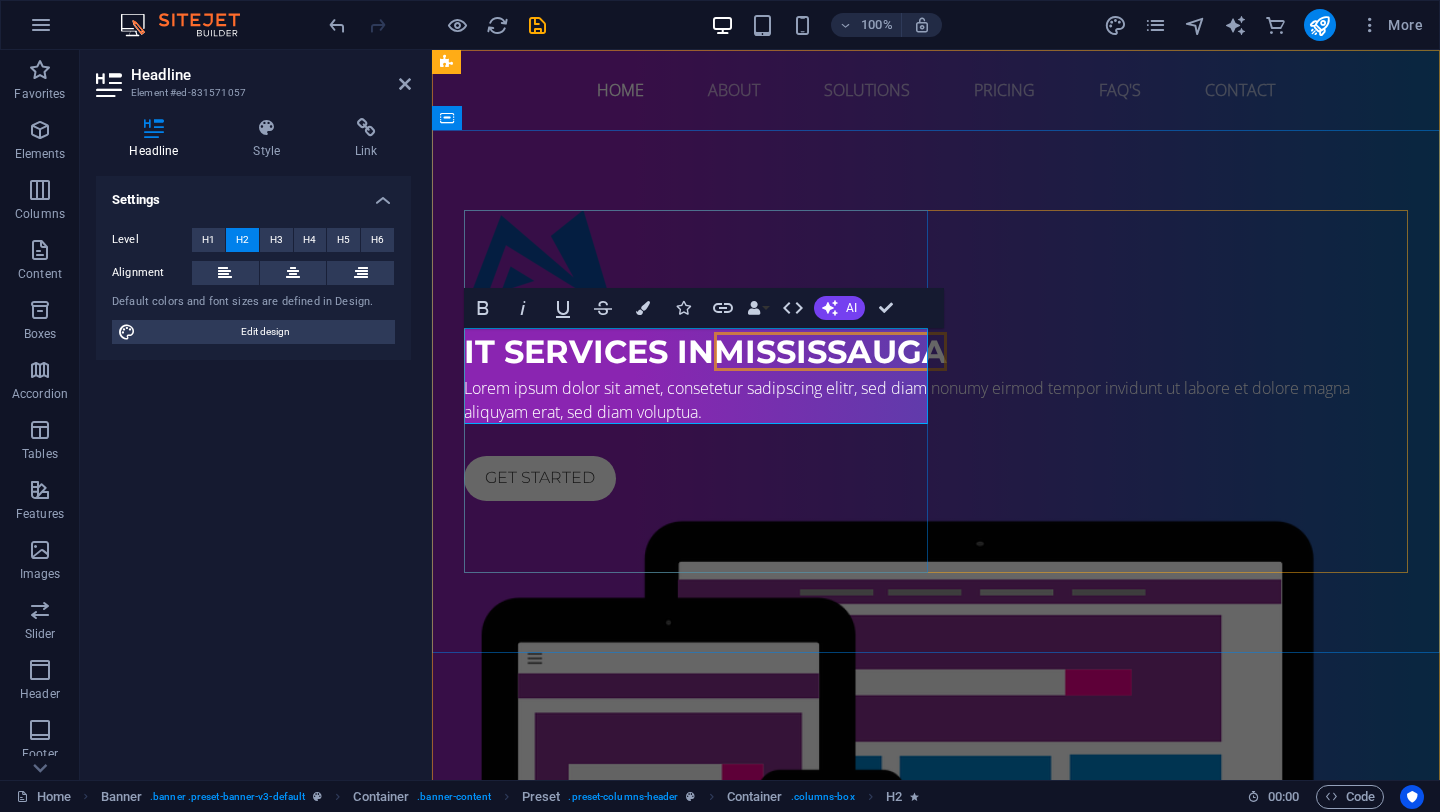 type 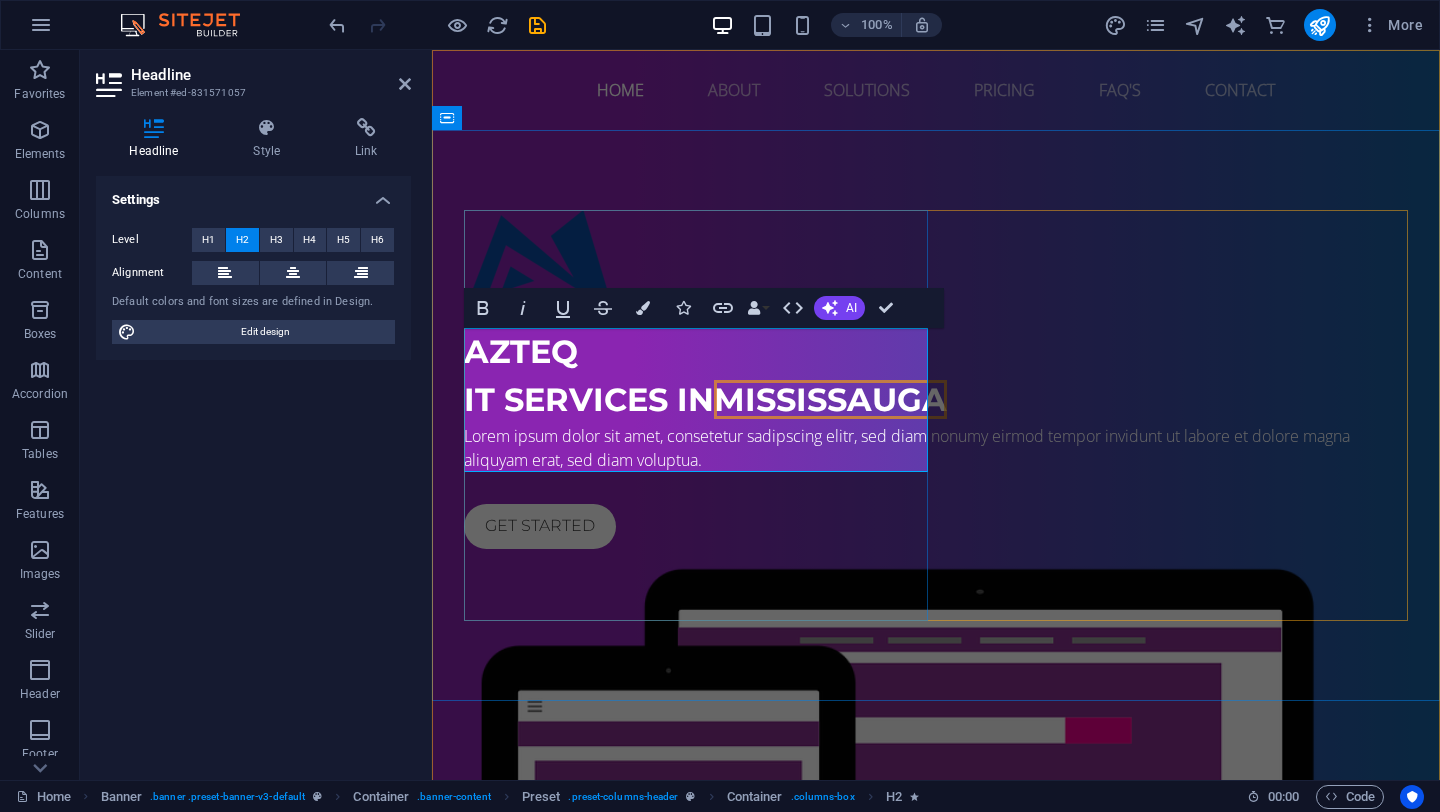 click on "azteq IT Services in Mississauga" at bounding box center [936, 376] 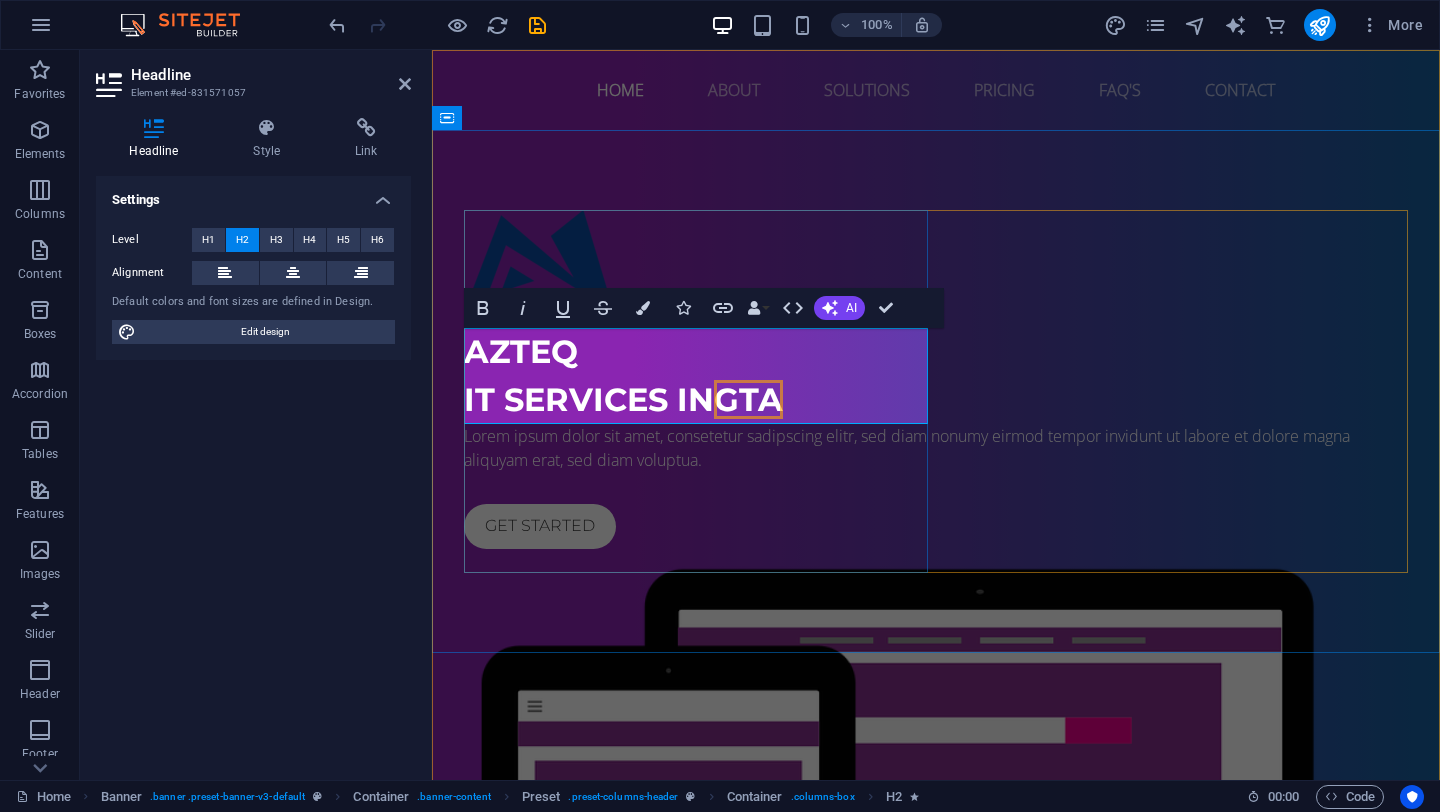 click on "azteq Managed IT Services in [CITY]" at bounding box center [623, 375] 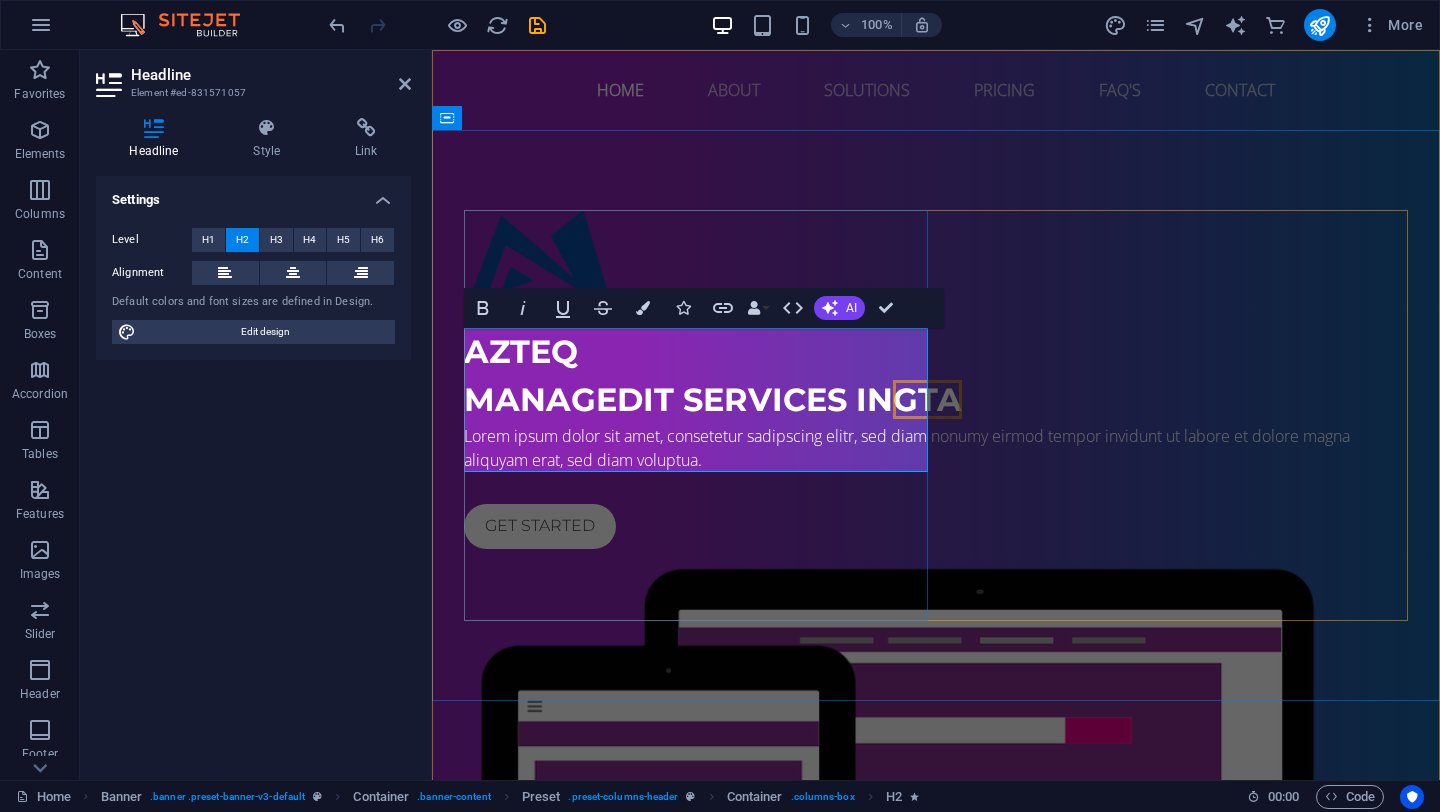 click on "GTA" at bounding box center (927, 399) 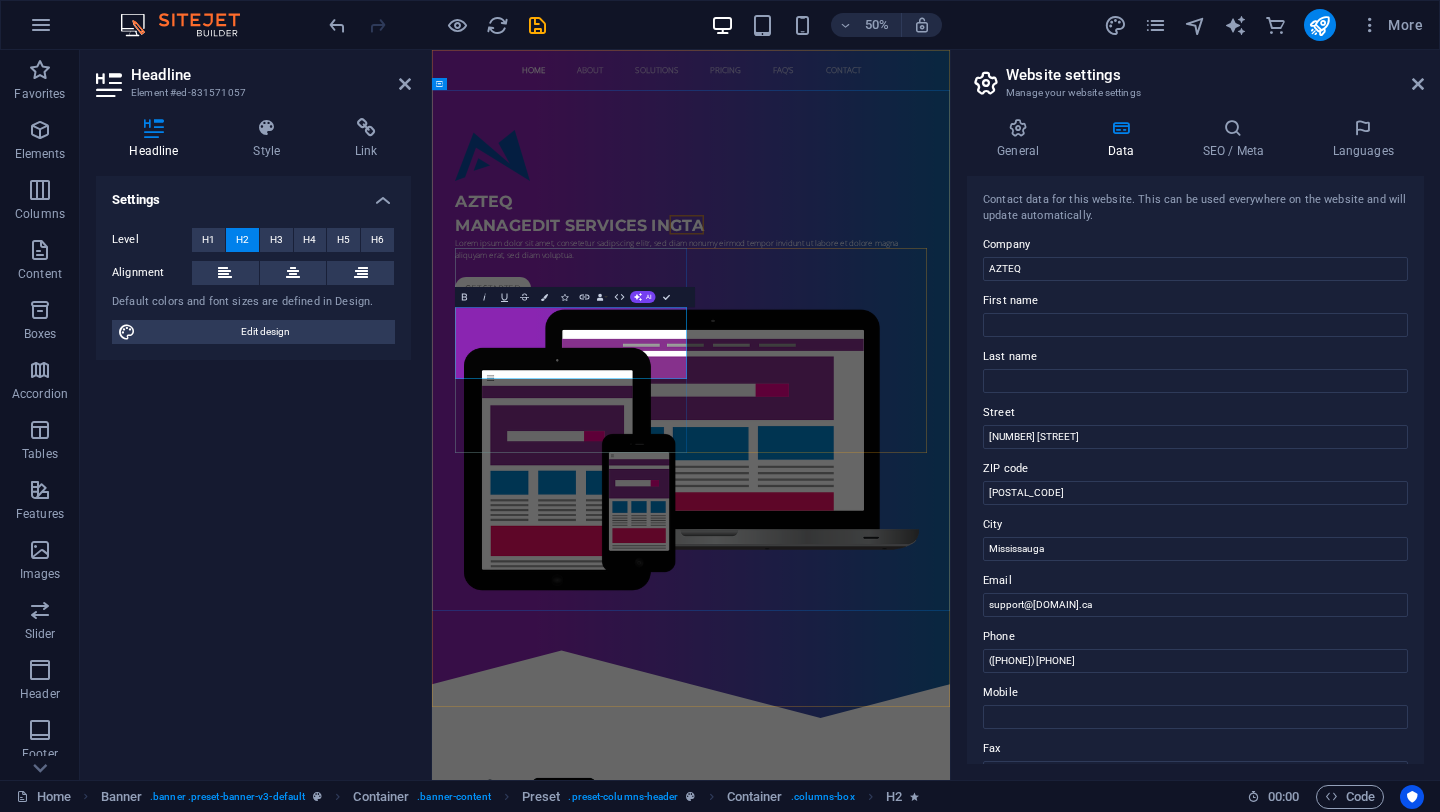 click on "azteq Managed IT Services in [CITY]" at bounding box center (727, 375) 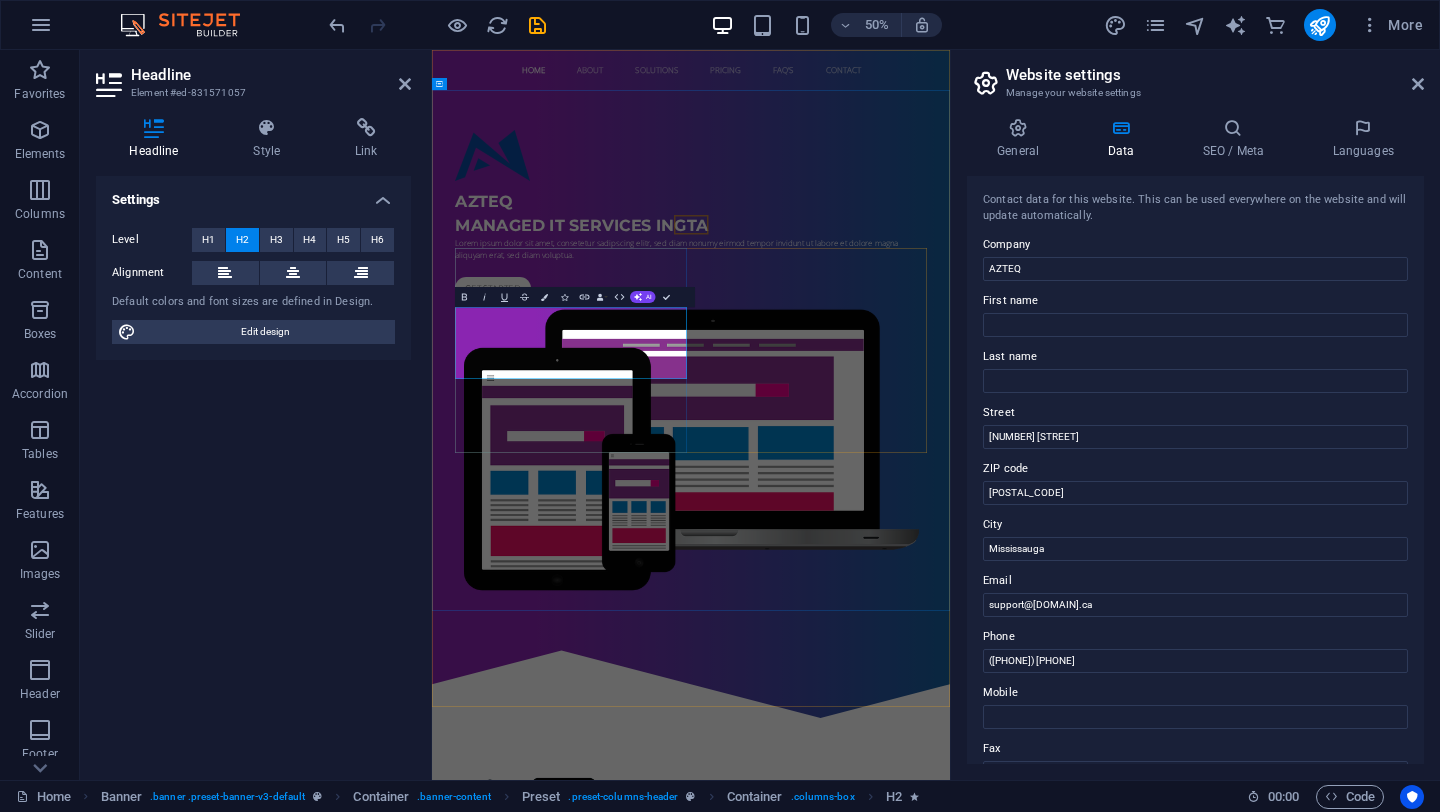 drag, startPoint x: 688, startPoint y: 660, endPoint x: 699, endPoint y: 661, distance: 11.045361 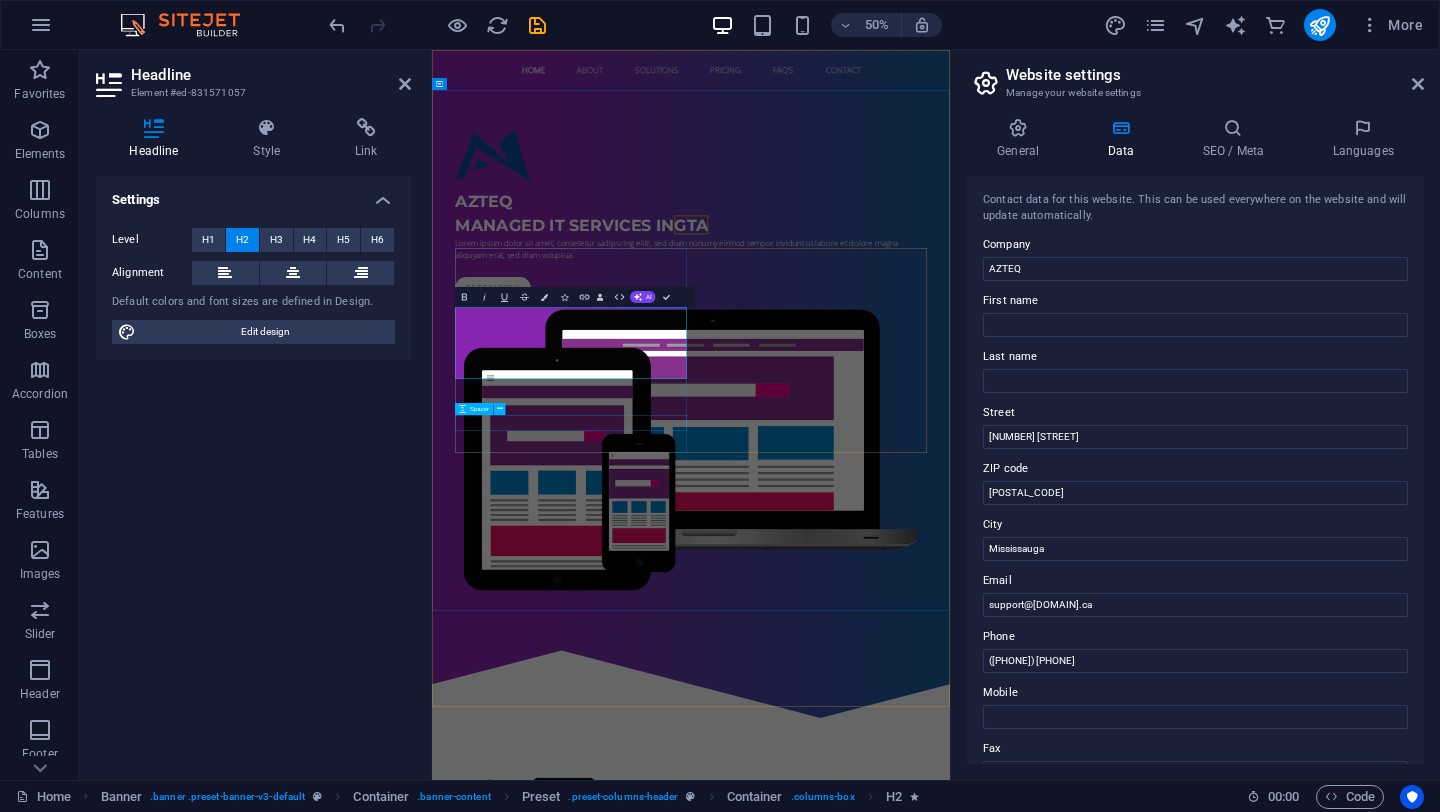 click at bounding box center [950, 488] 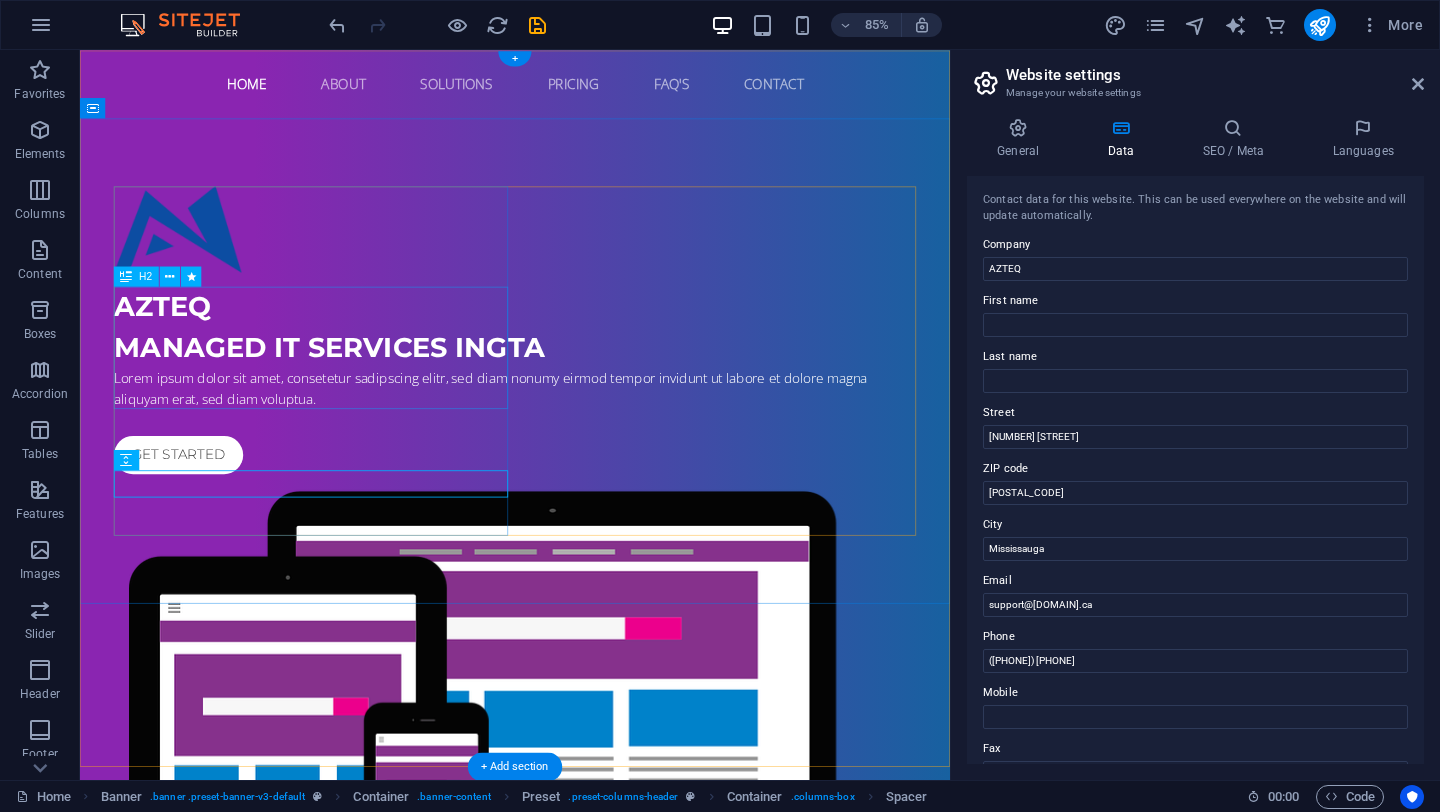 click on "azteq Managed IT Services in [CITY]" at bounding box center [592, 376] 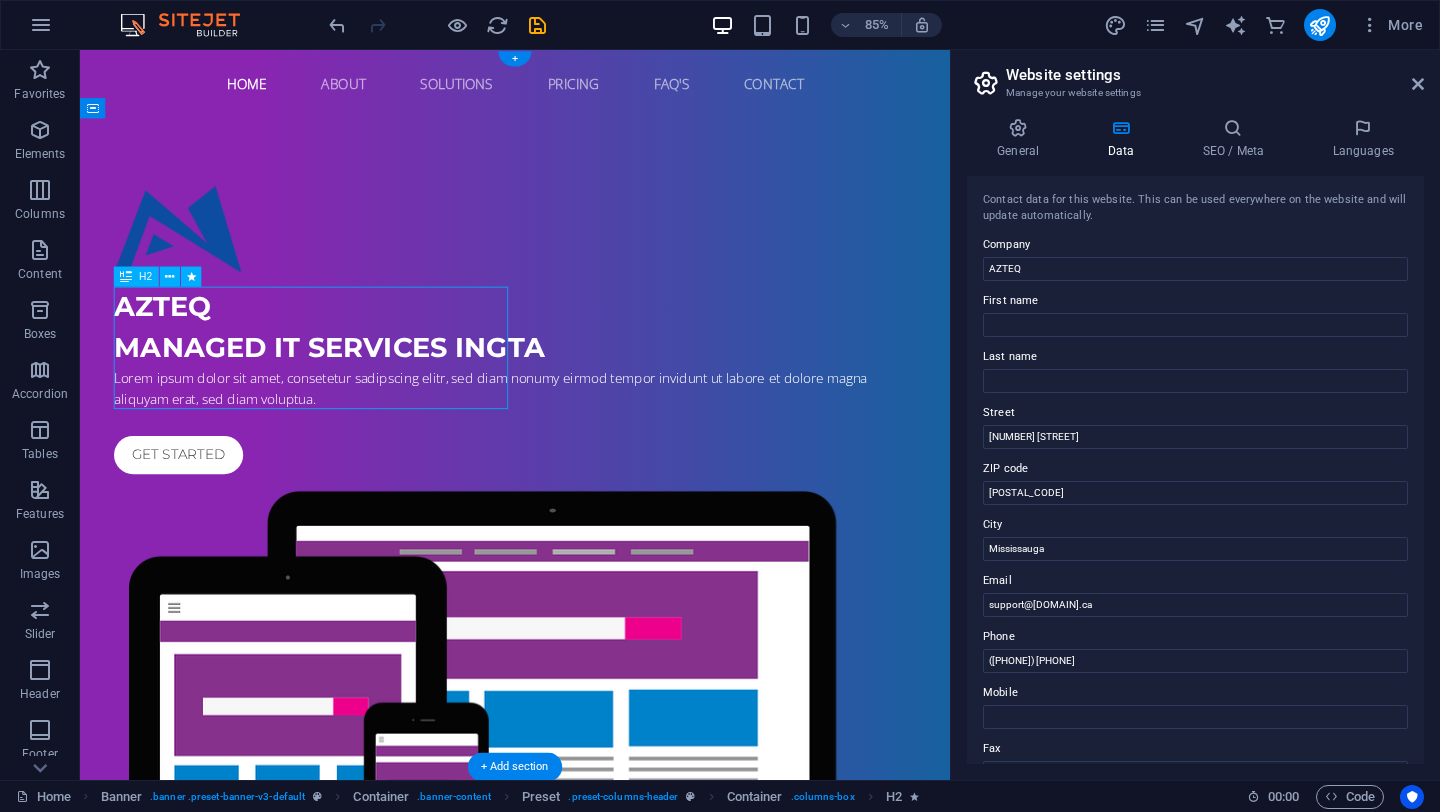 click on "azteq Managed IT Services in [CITY]" at bounding box center [592, 376] 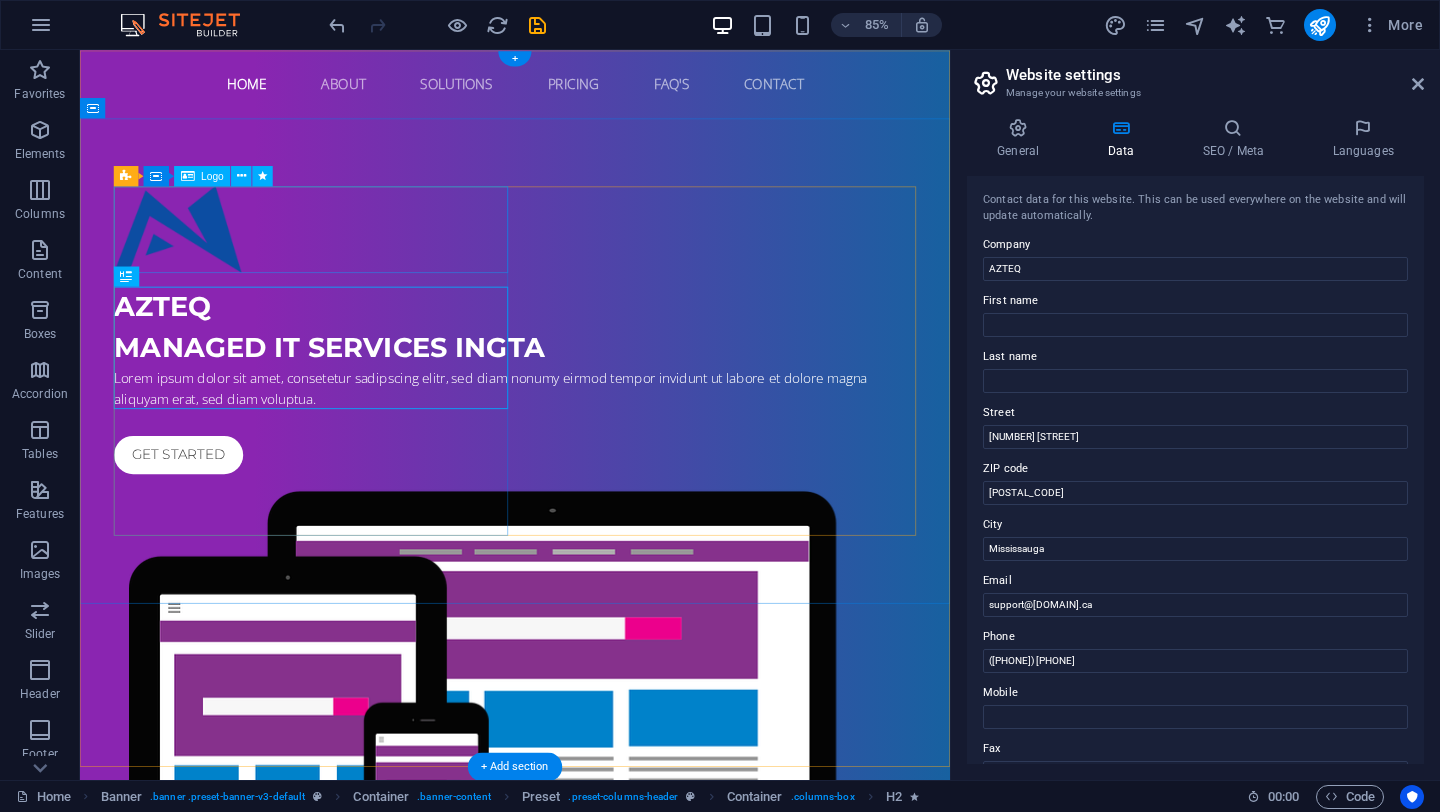 click at bounding box center [592, 261] 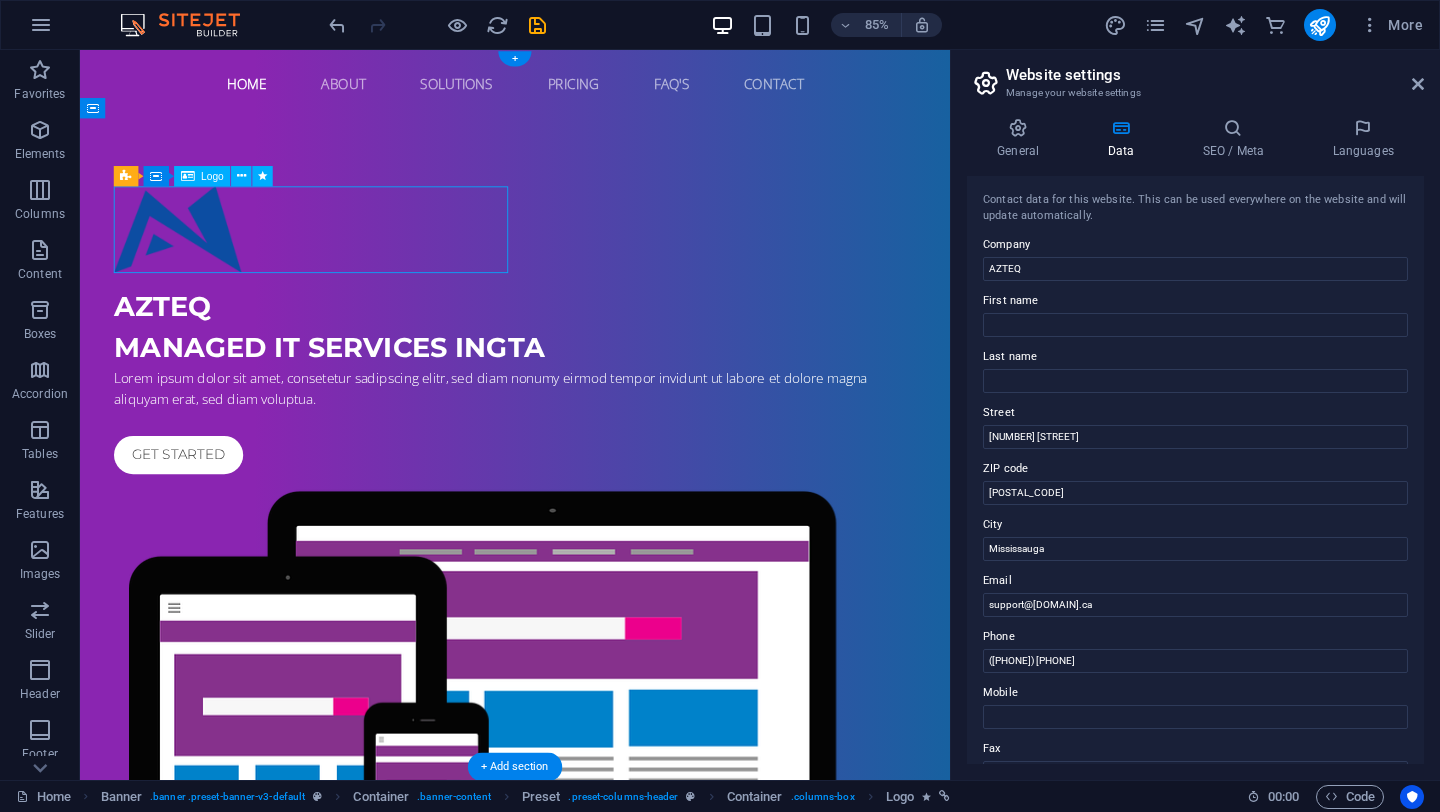 drag, startPoint x: 183, startPoint y: 255, endPoint x: 373, endPoint y: 263, distance: 190.16835 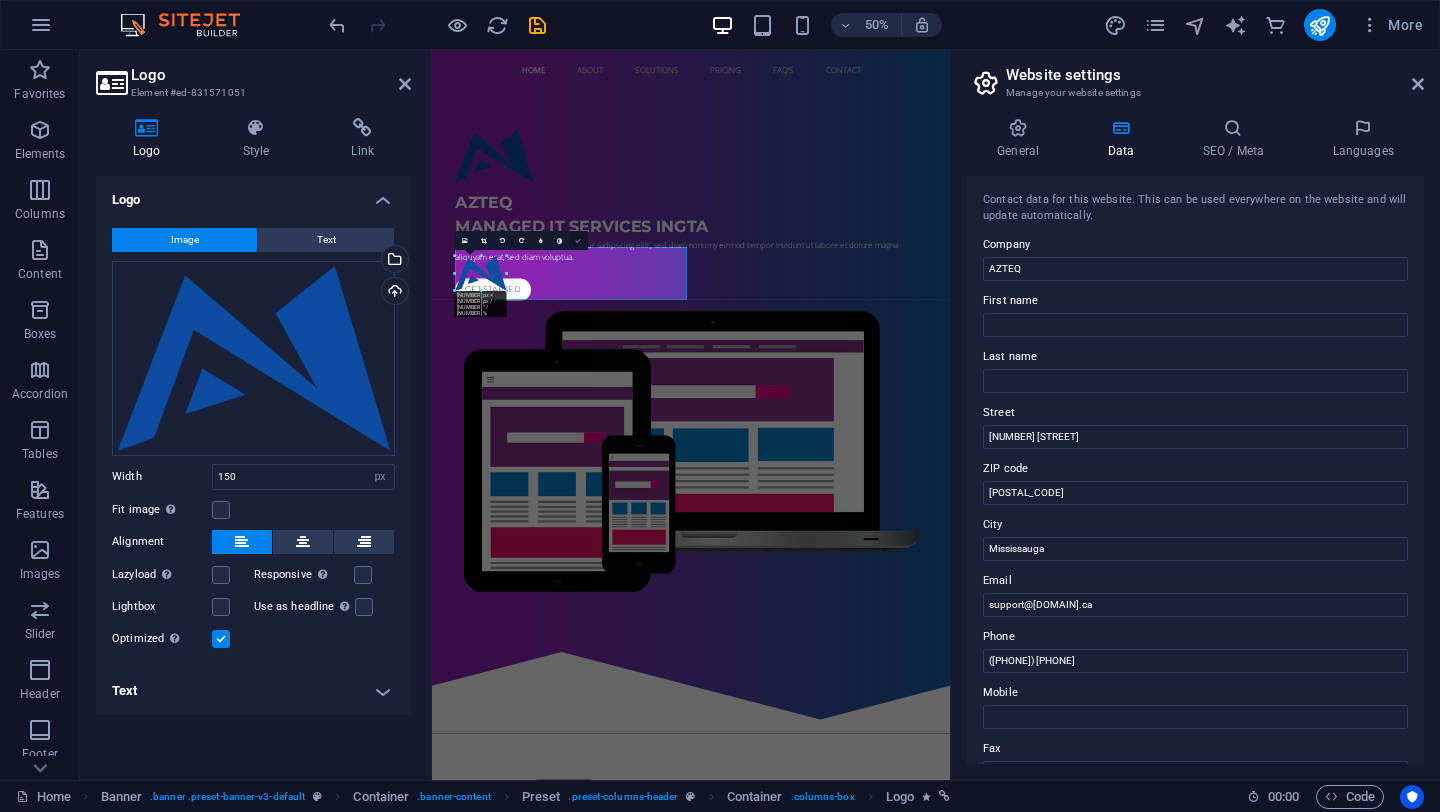 drag, startPoint x: 454, startPoint y: 272, endPoint x: 322, endPoint y: 380, distance: 170.55205 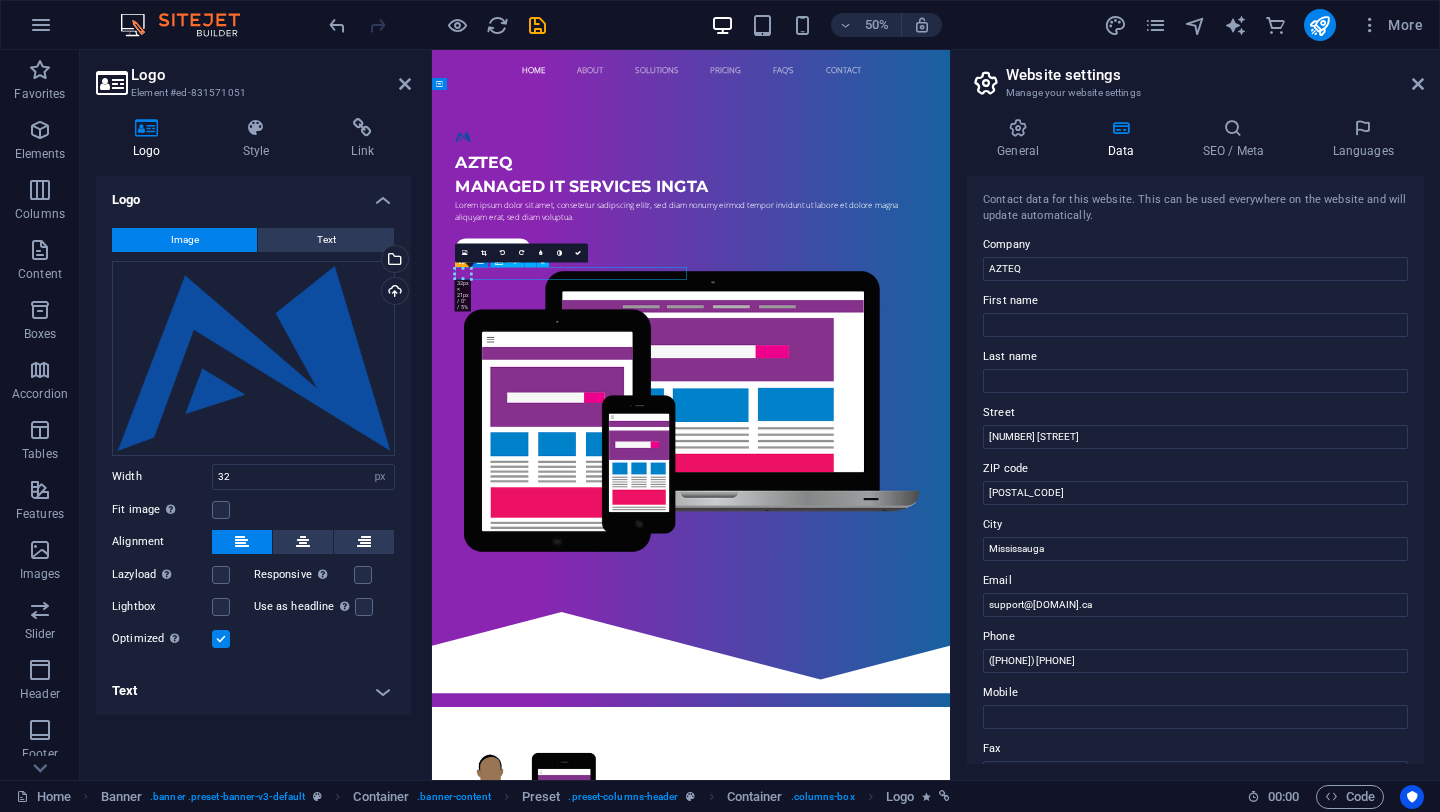 drag, startPoint x: 900, startPoint y: 324, endPoint x: 544, endPoint y: 497, distance: 395.8093 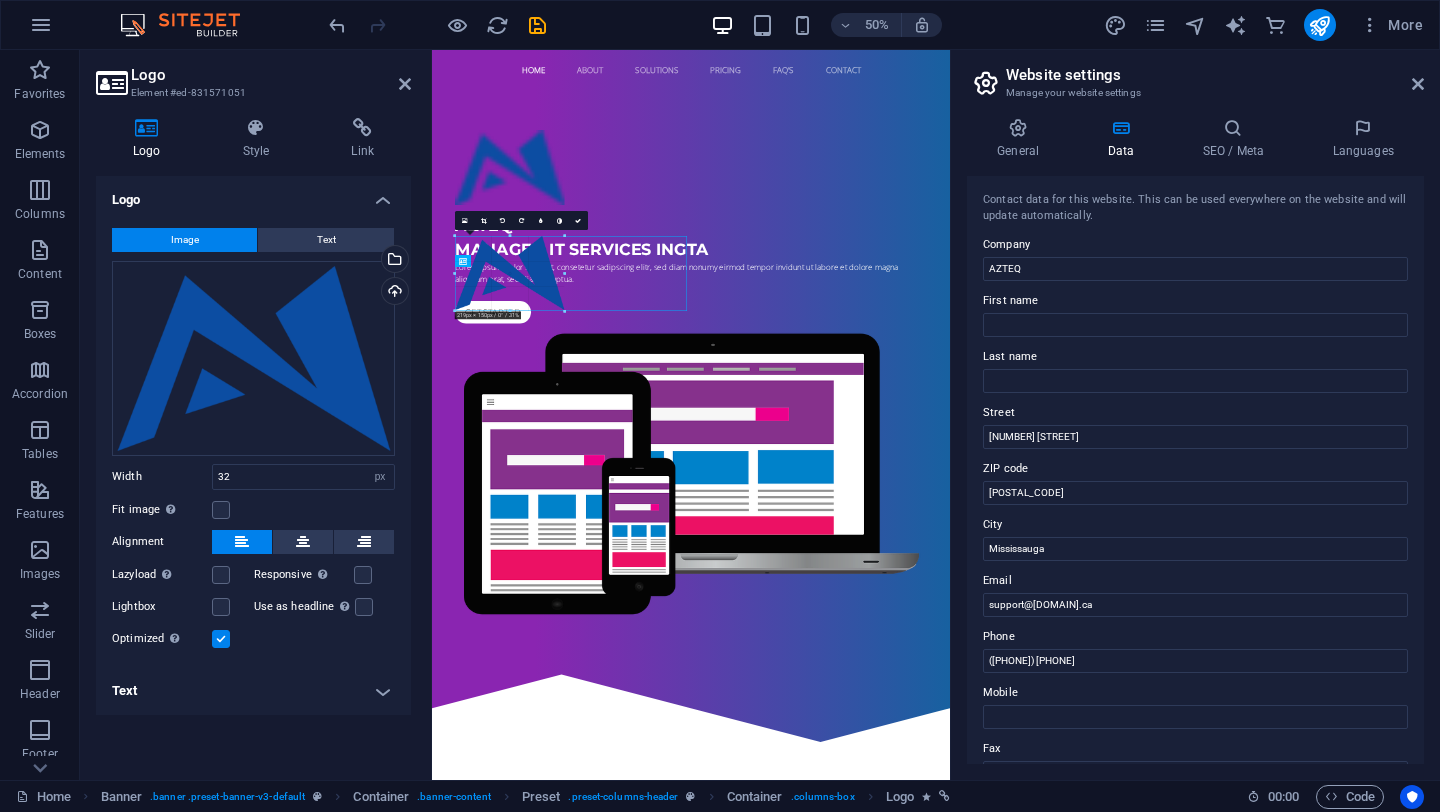 drag, startPoint x: 471, startPoint y: 274, endPoint x: 657, endPoint y: 279, distance: 186.0672 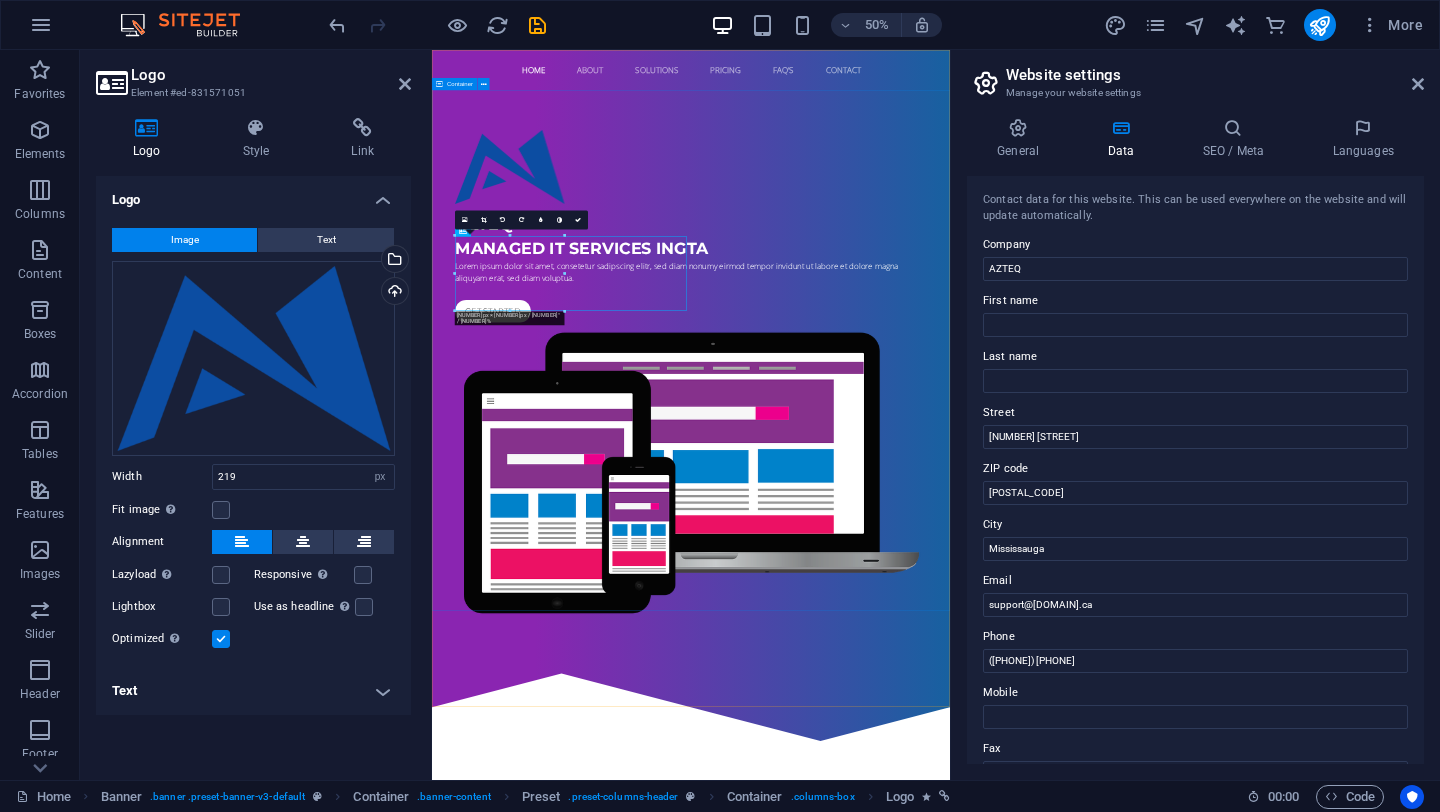 click on "azteq Managed IT Services in [CITY] Lorem ipsum dolor sit amet, consetetur sadipscing elitr, sed diam nonumy eirmod tempor invidunt ut labore et dolore magna aliquyam erat, sed diam voluptua. Get started" at bounding box center (950, 699) 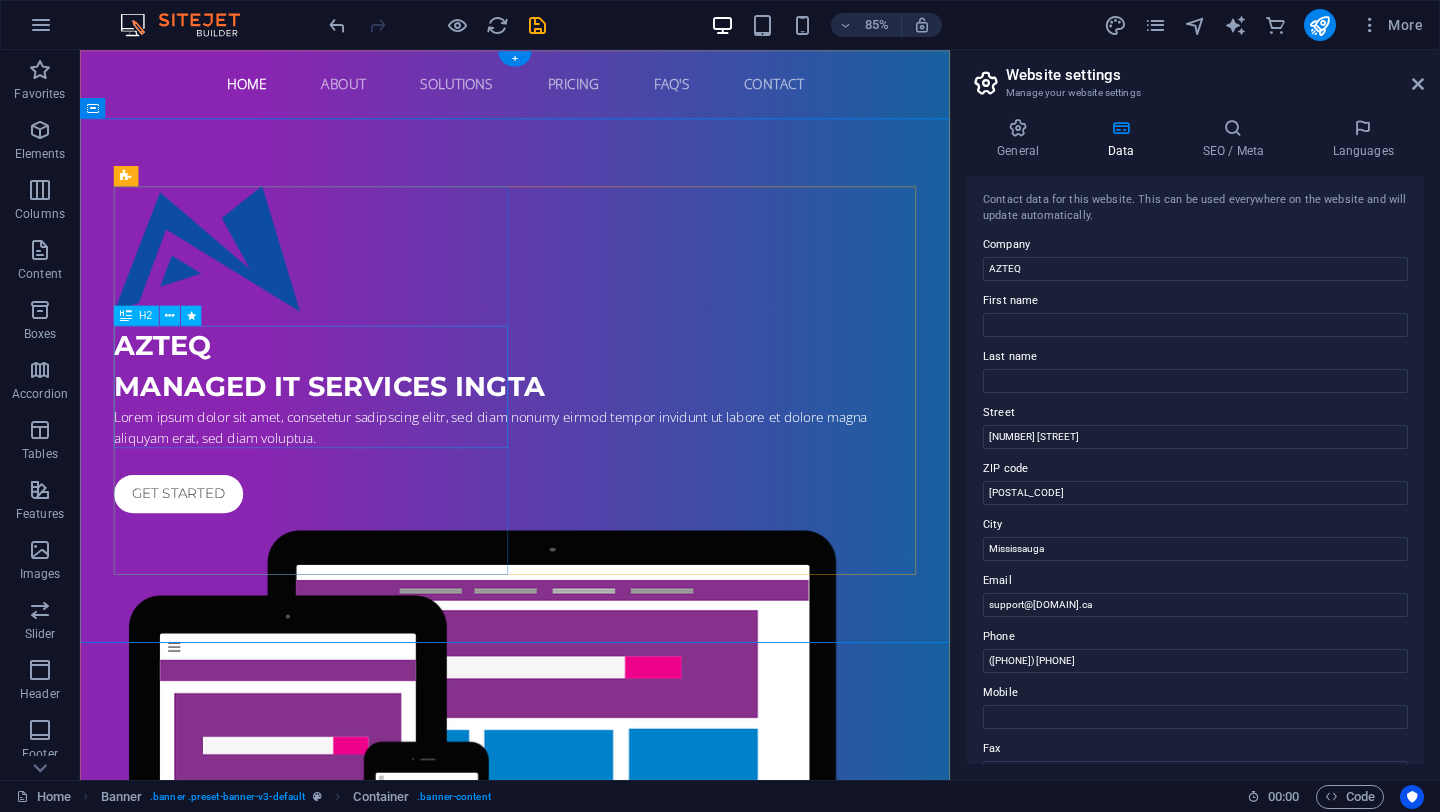click on "azteq Managed IT Services in [CITY]" at bounding box center [592, 422] 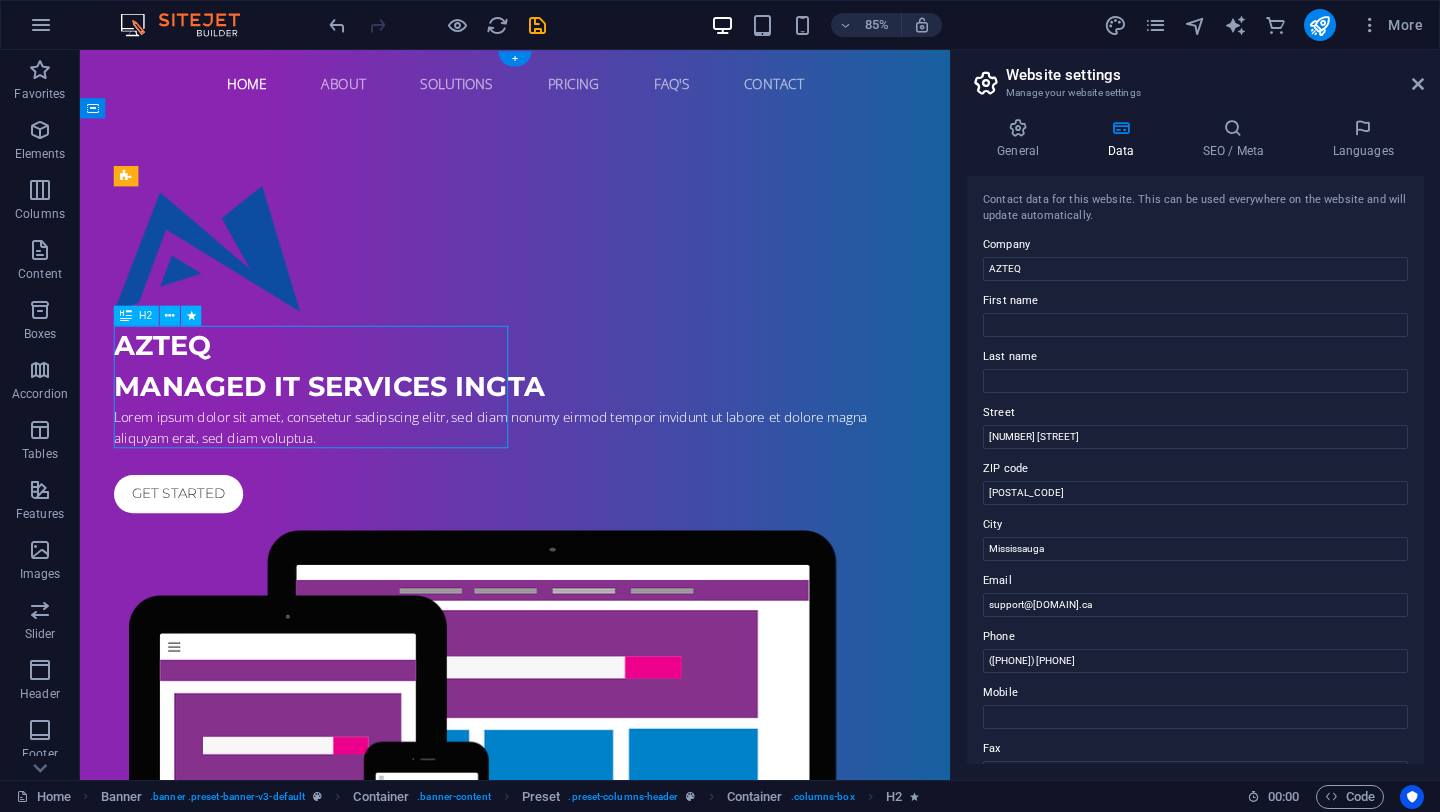 click on "azteq Managed IT Services in [CITY]" at bounding box center (592, 422) 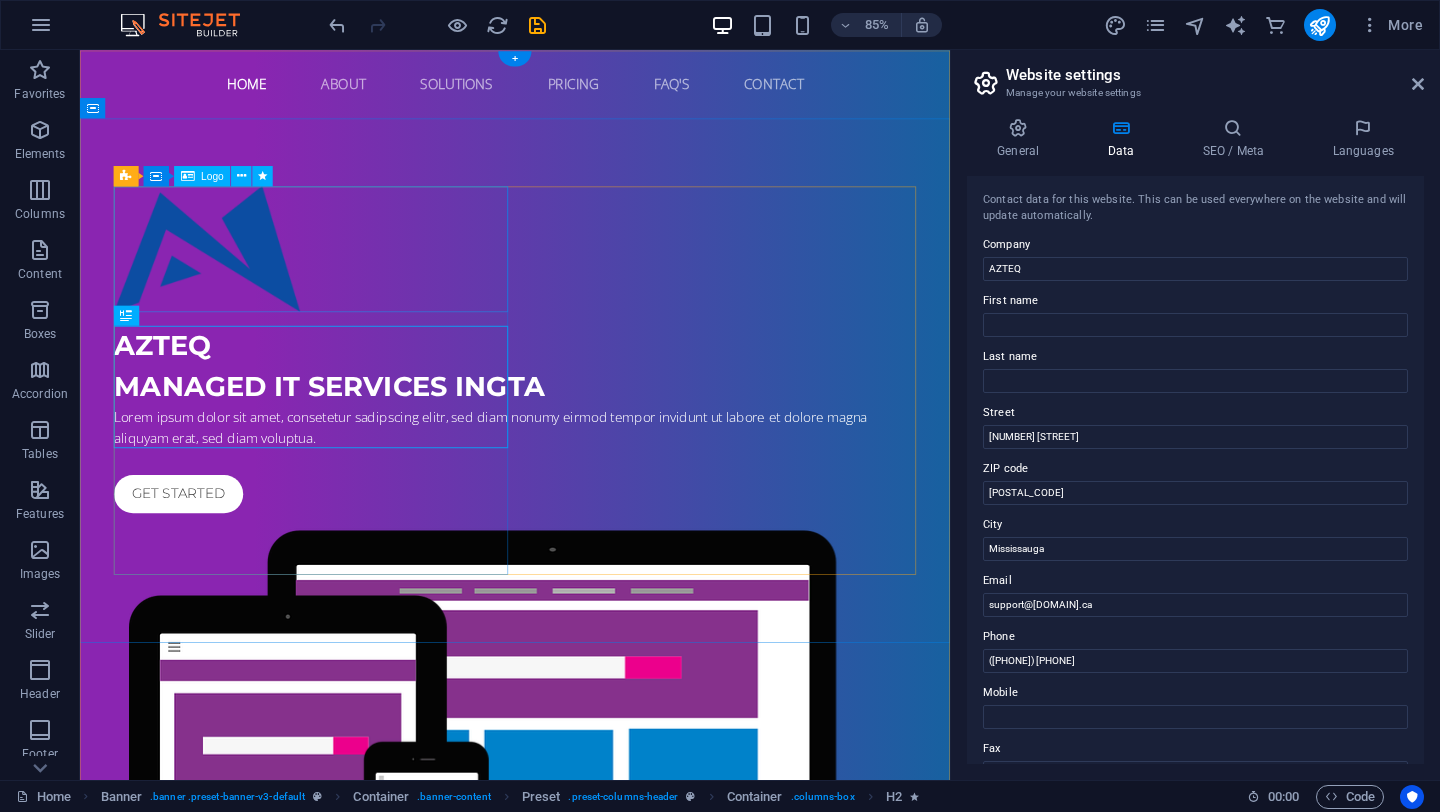 click at bounding box center (592, 284) 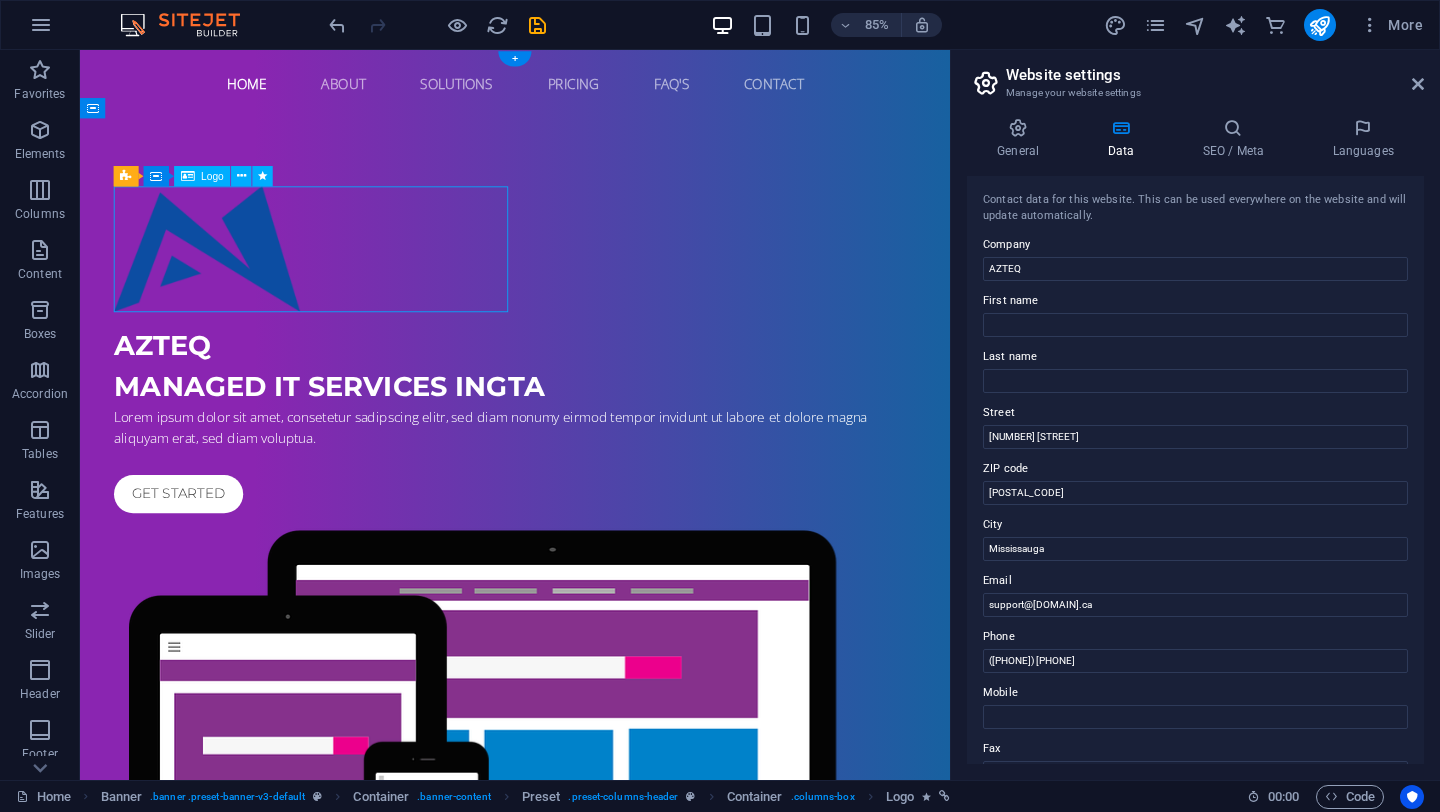 click at bounding box center [592, 284] 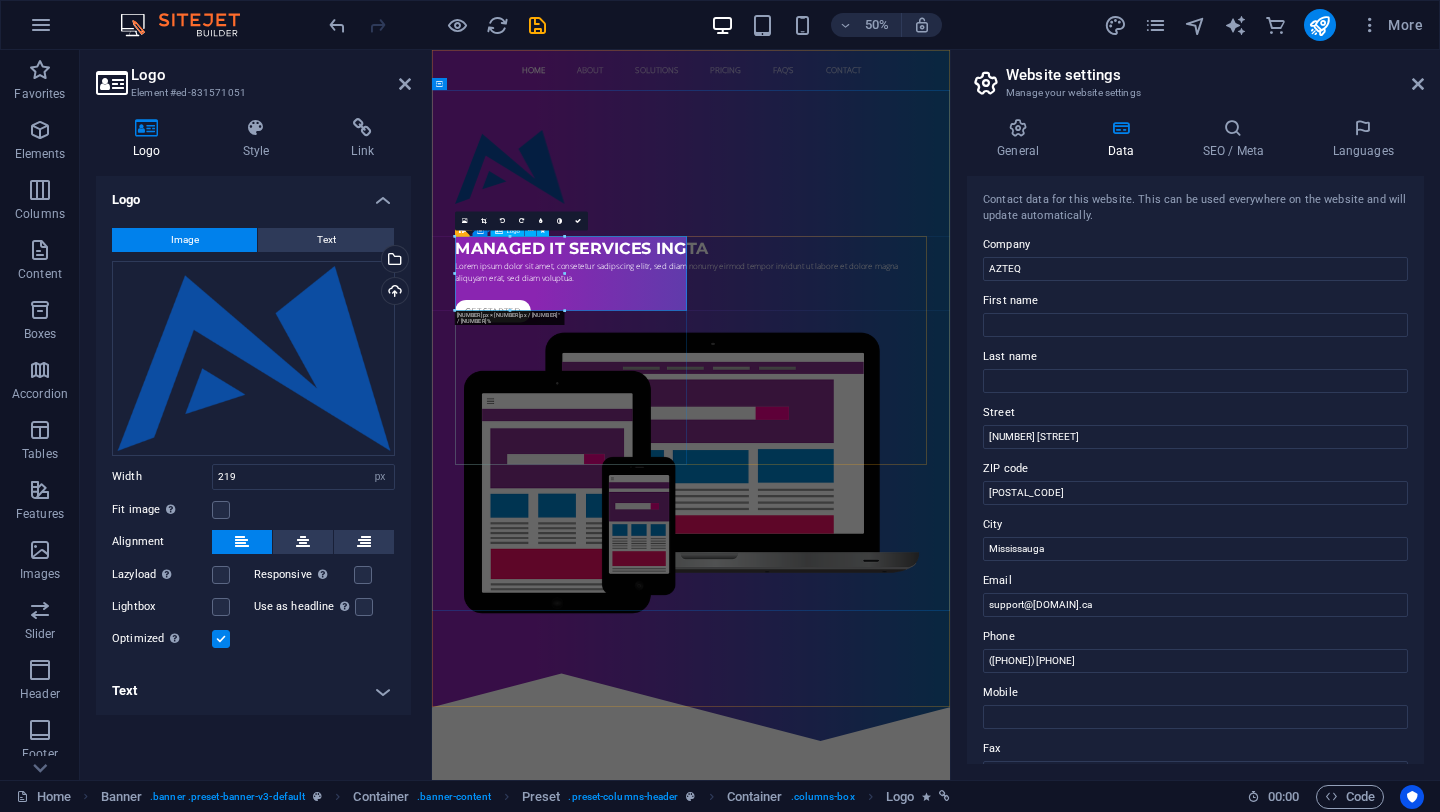 click at bounding box center (950, 284) 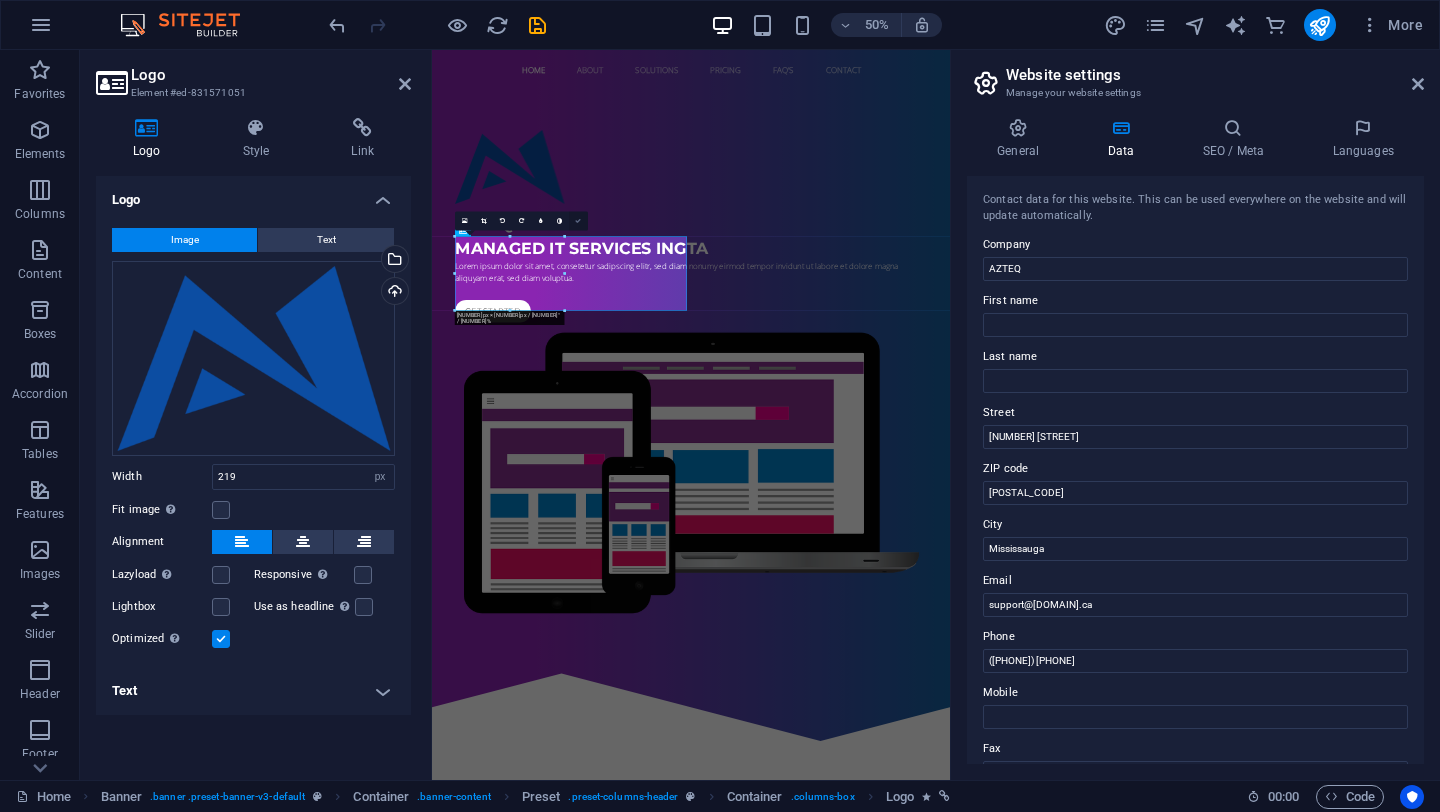 click at bounding box center [578, 221] 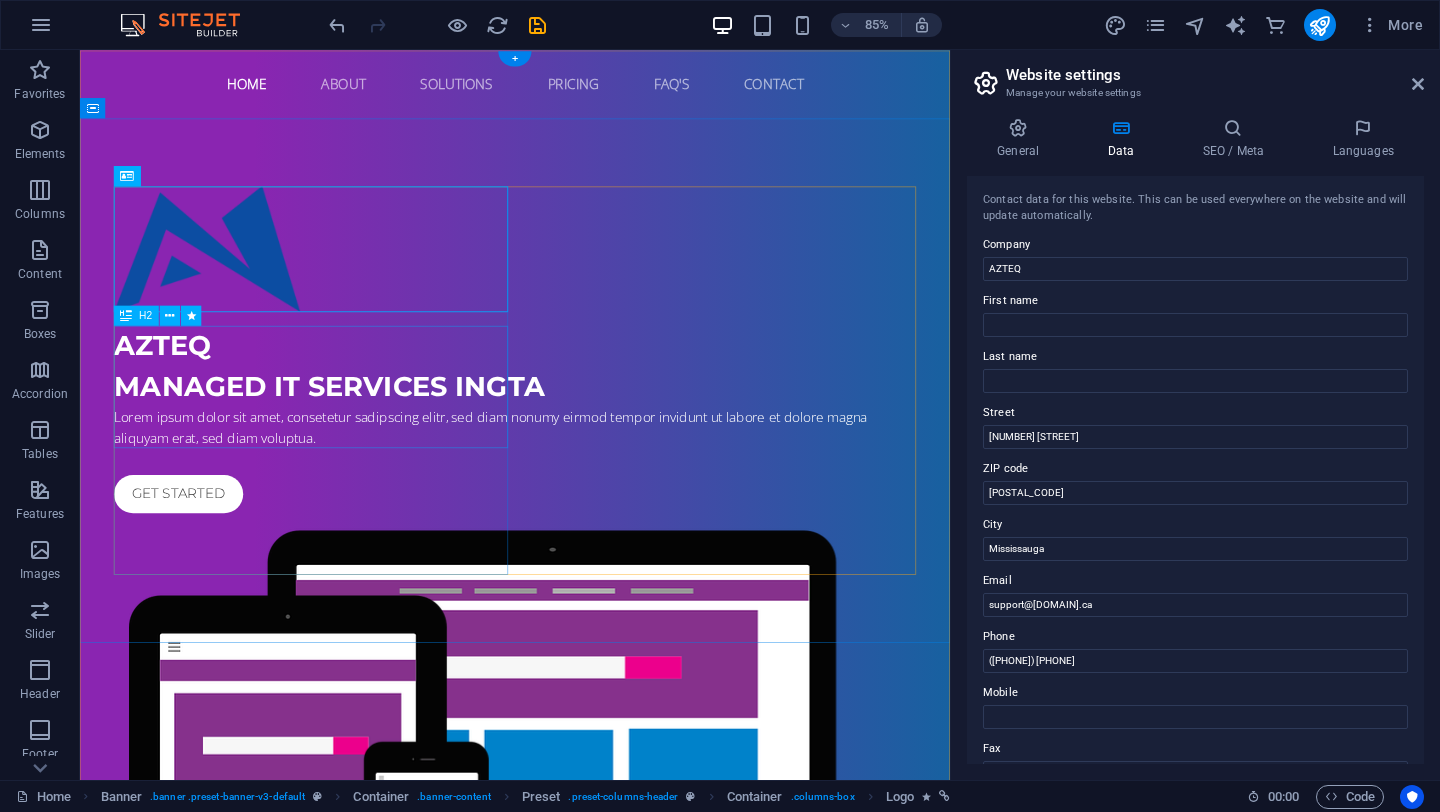 click on "azteq Managed IT Services in [CITY]" at bounding box center [592, 422] 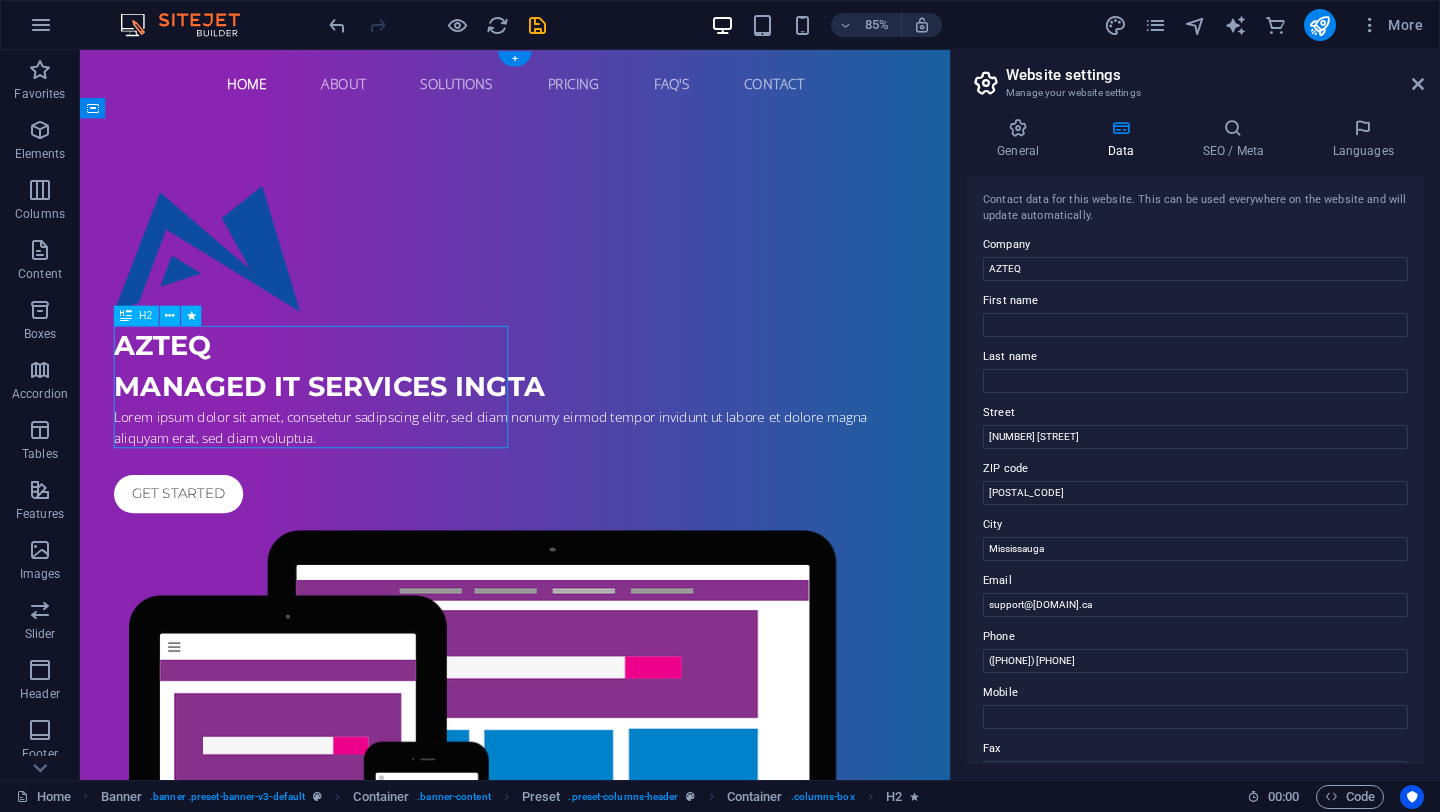 click on "azteq Managed IT Services in [CITY]" at bounding box center [592, 422] 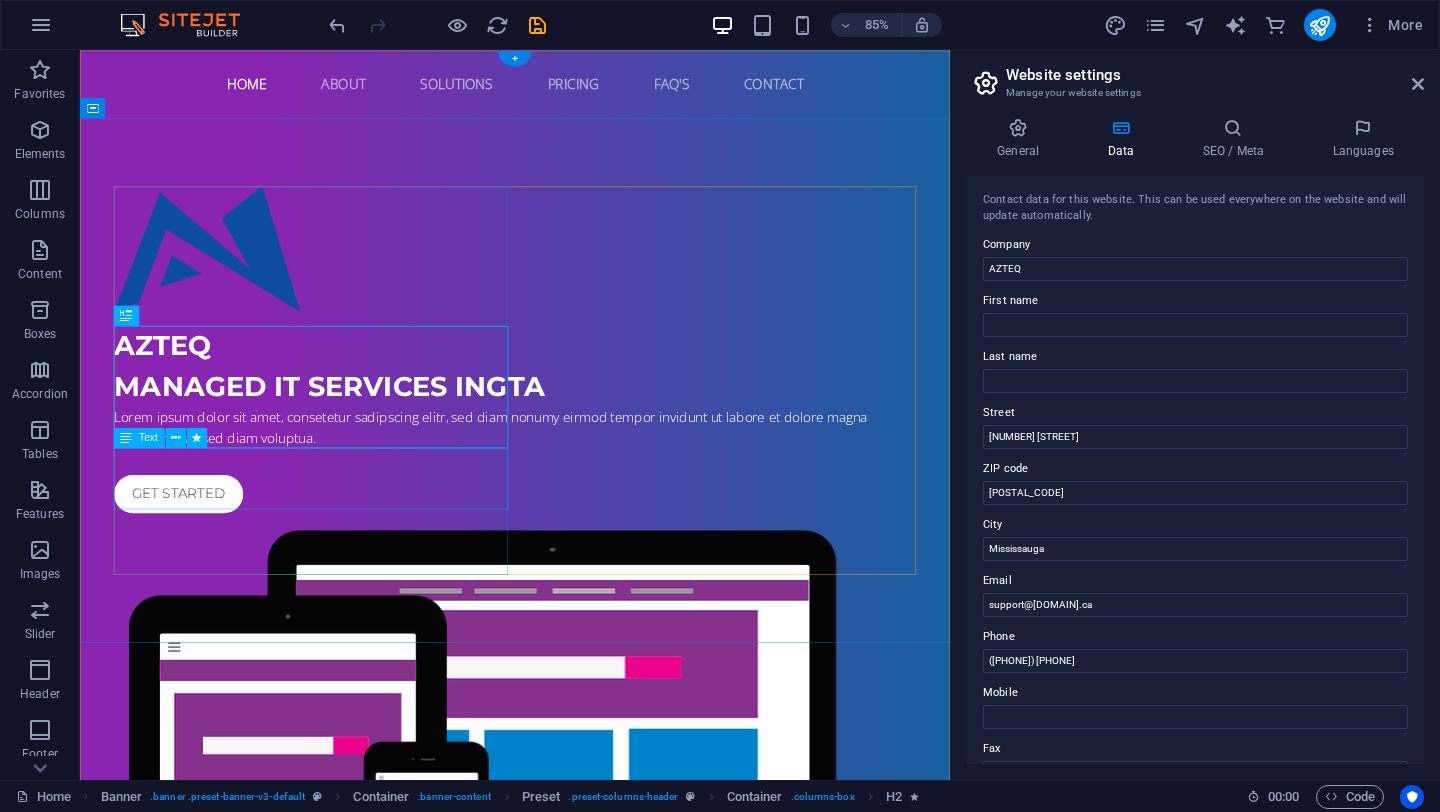 click on "Lorem ipsum dolor sit amet, consetetur sadipscing elitr, sed diam nonumy eirmod tempor invidunt ut labore et dolore magna aliquyam erat, sed diam voluptua." at bounding box center (592, 494) 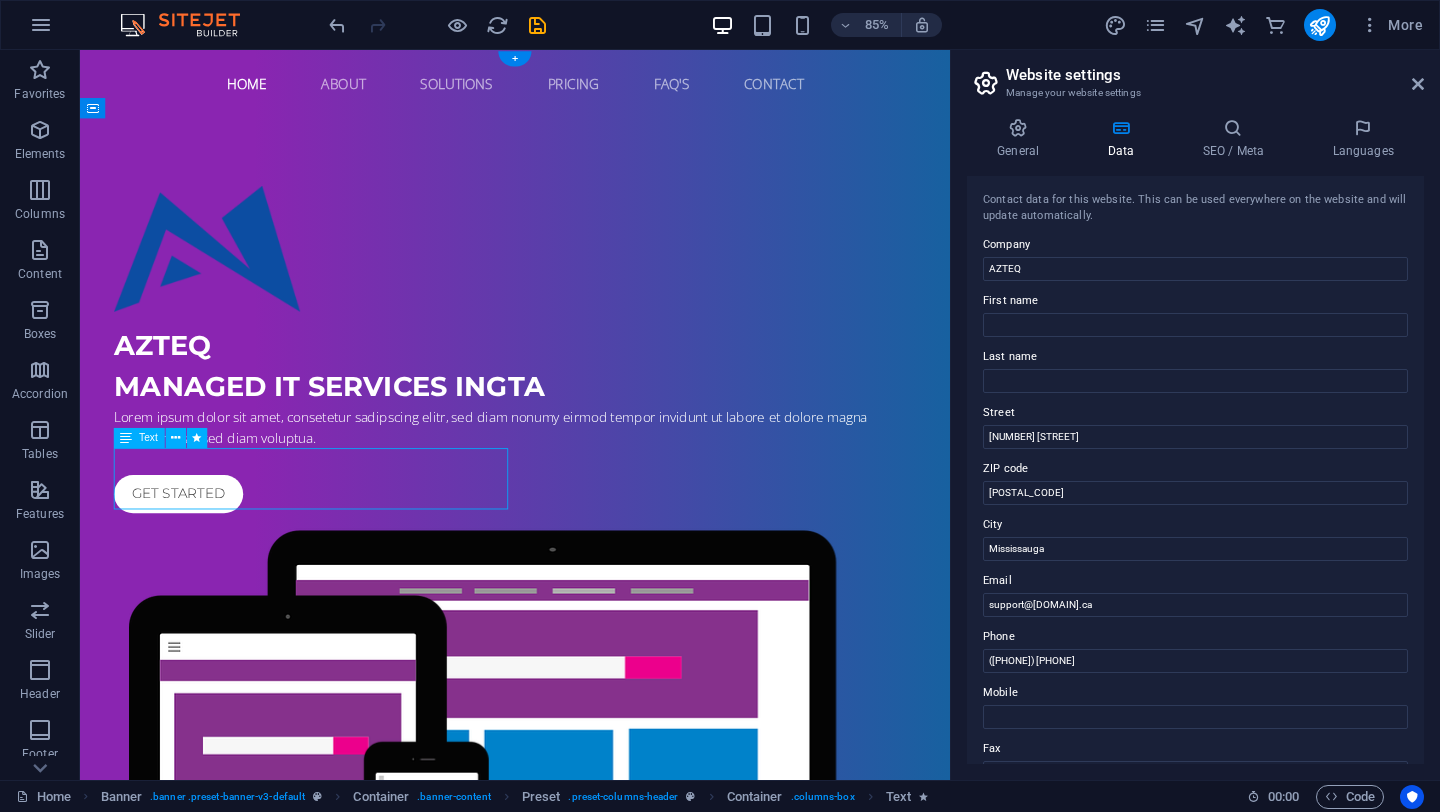 click on "Lorem ipsum dolor sit amet, consetetur sadipscing elitr, sed diam nonumy eirmod tempor invidunt ut labore et dolore magna aliquyam erat, sed diam voluptua." at bounding box center (592, 494) 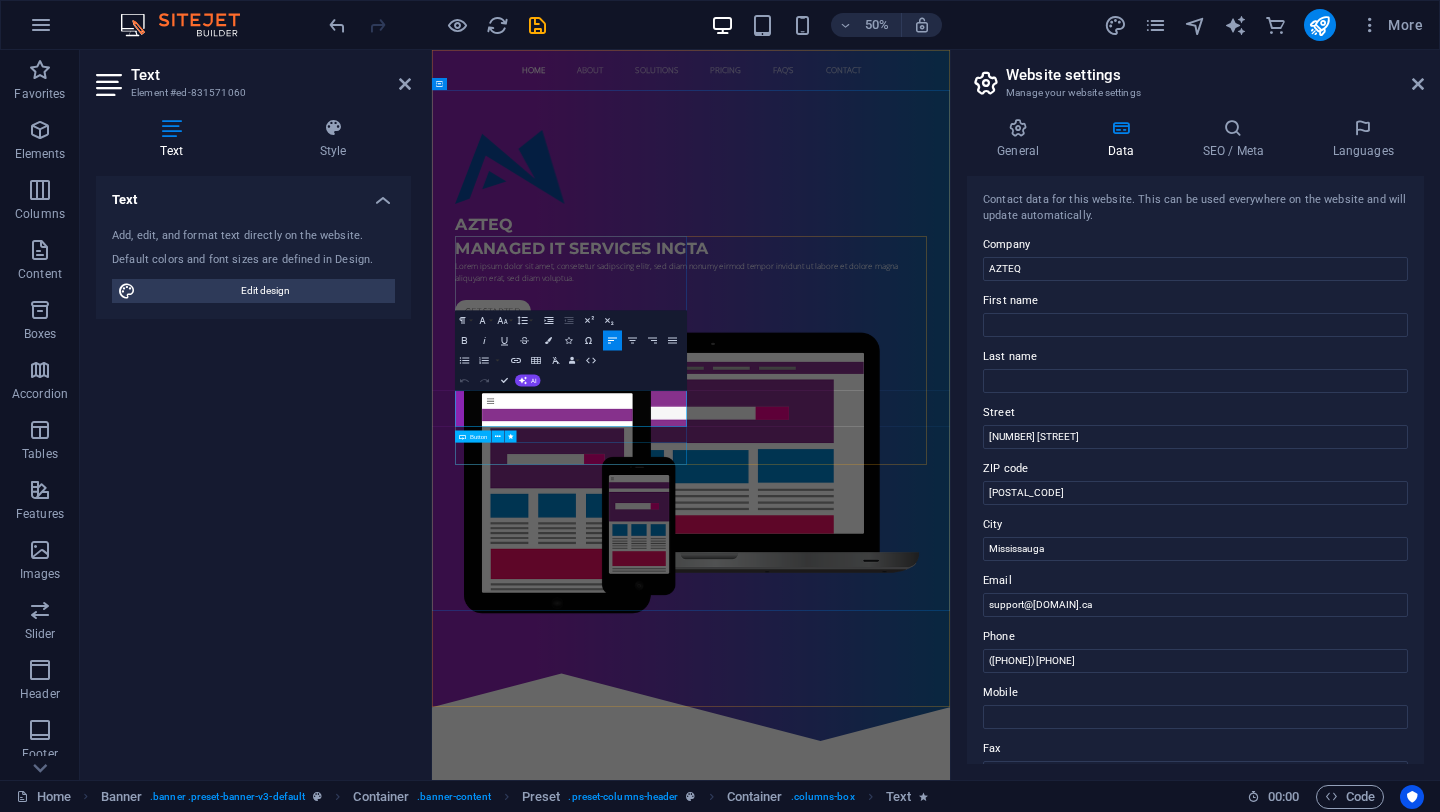 type 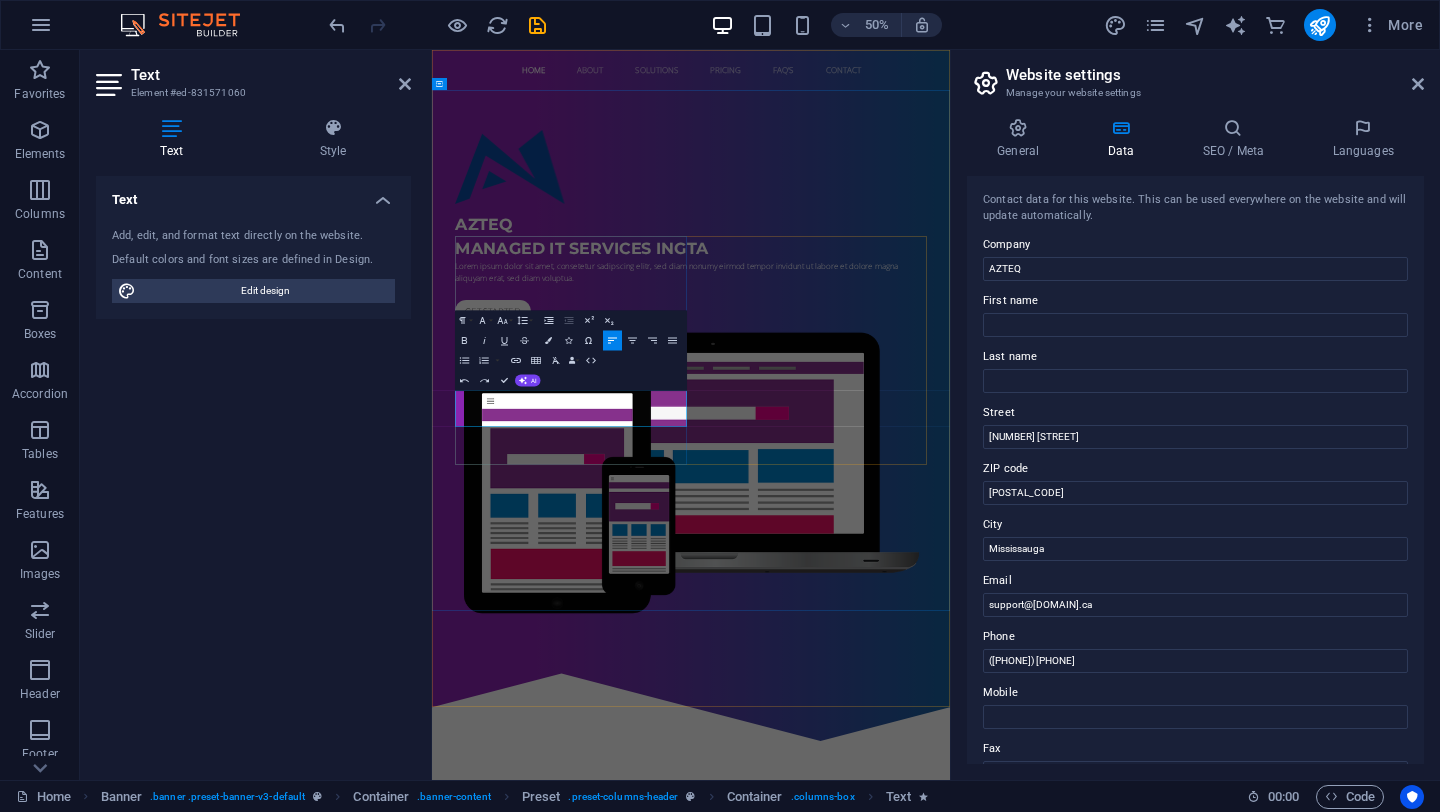 click on "Lorem ipsum dolor sit amet, consetetur sadipscing elitr, sed diam nonumy eirmod tempor invidunt ut labore et dolore magna aliquyam erat, sed diam voluptua." at bounding box center (921, 494) 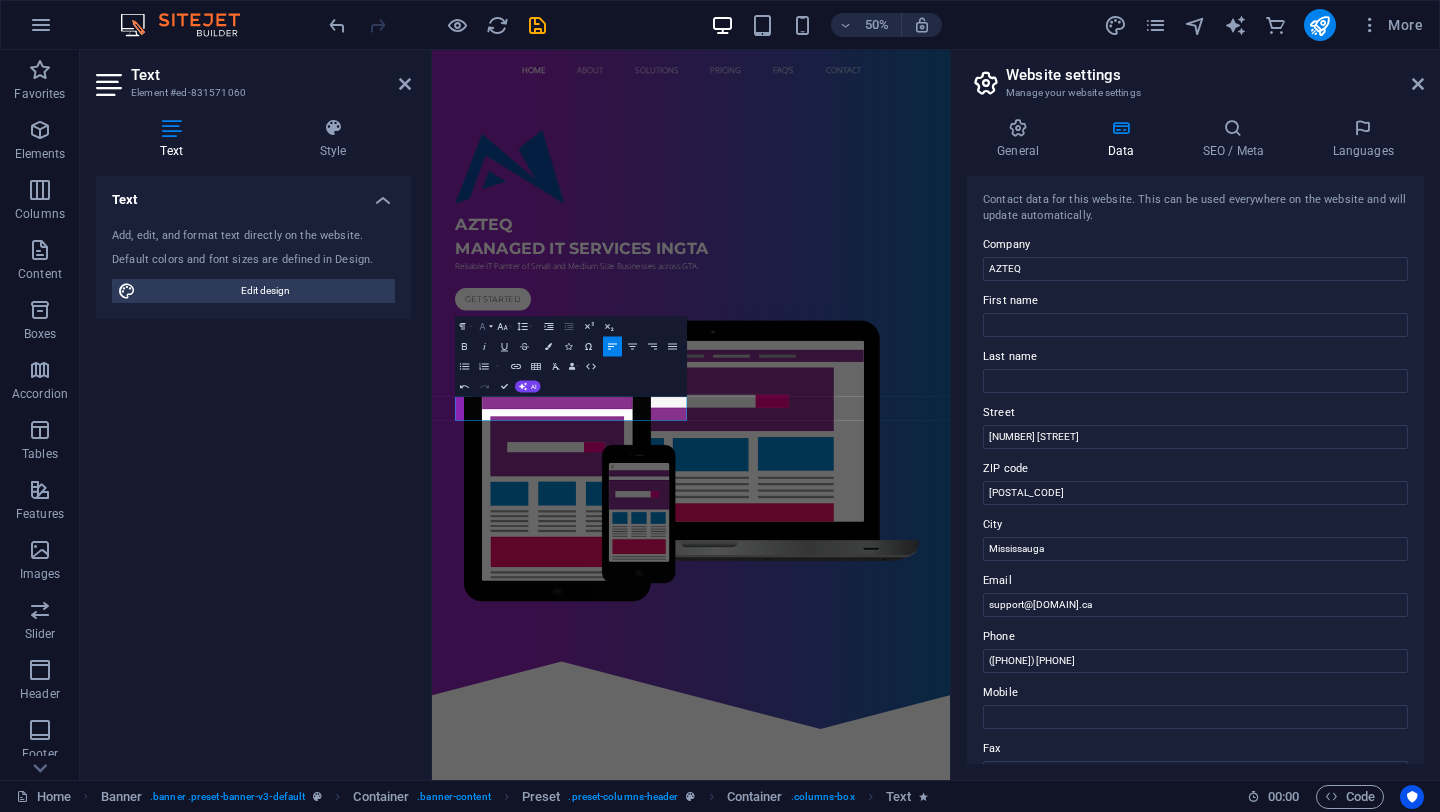 click 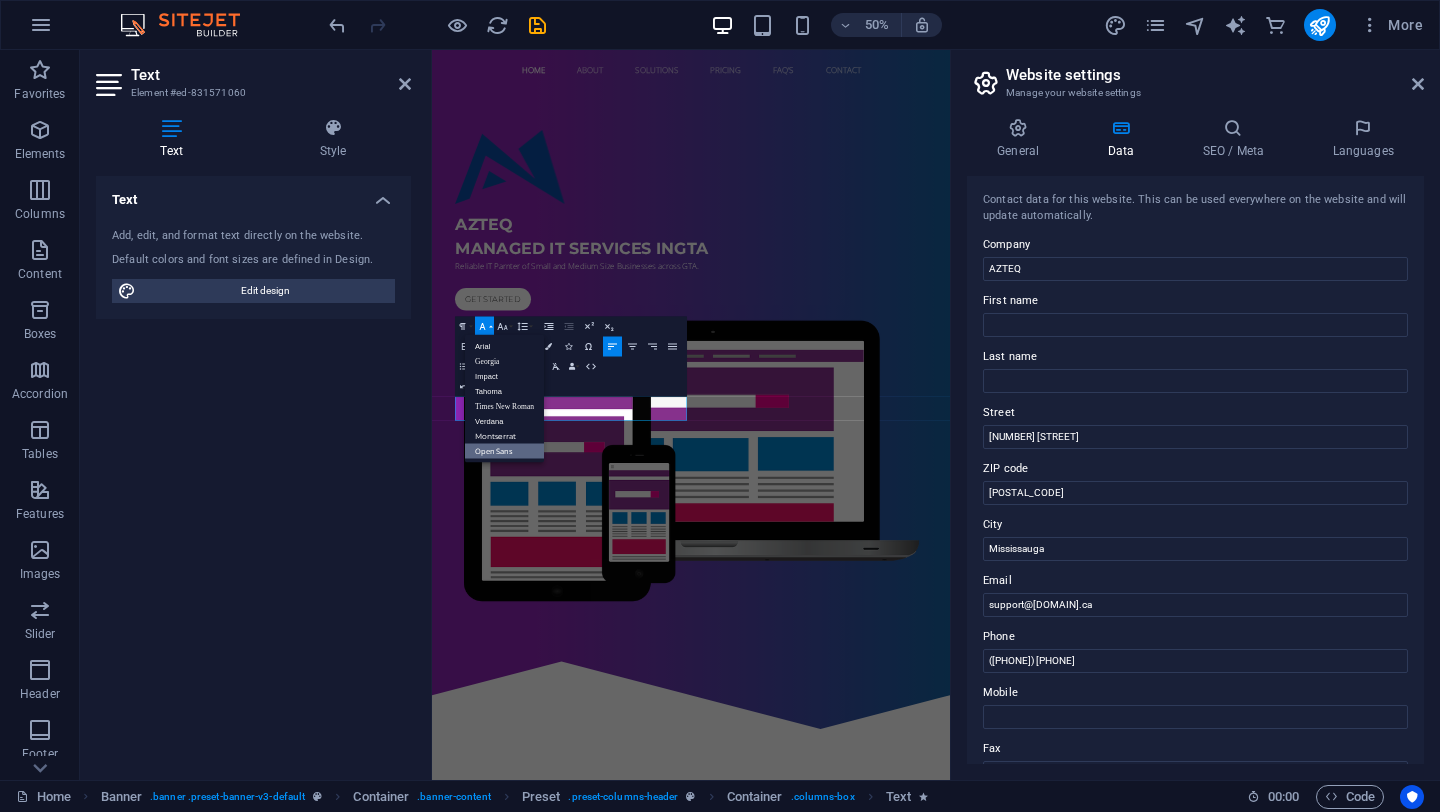 scroll, scrollTop: 0, scrollLeft: 0, axis: both 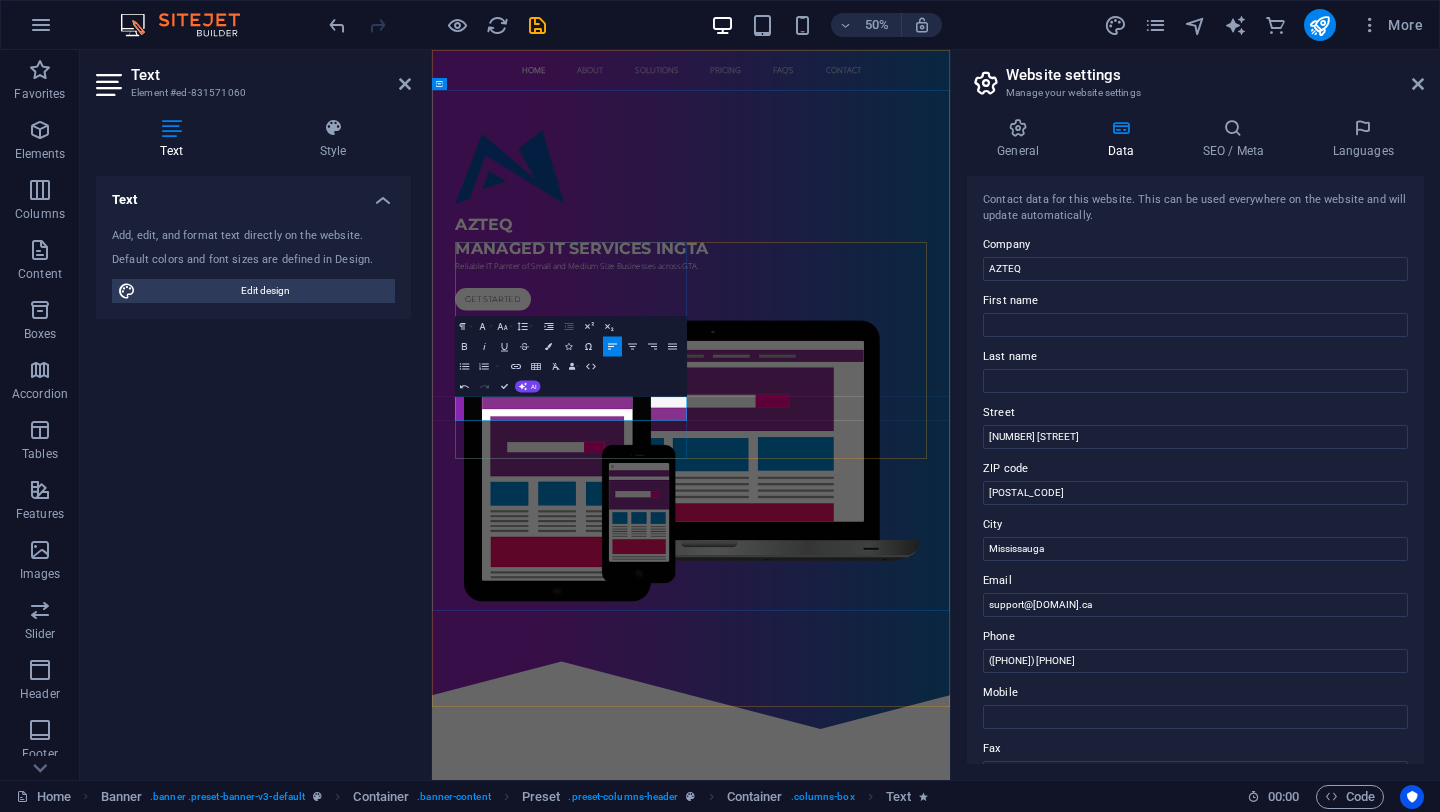 click on "Reliable IT Parnter of Small and Medium Size Businesses across GTA." at bounding box center [950, 482] 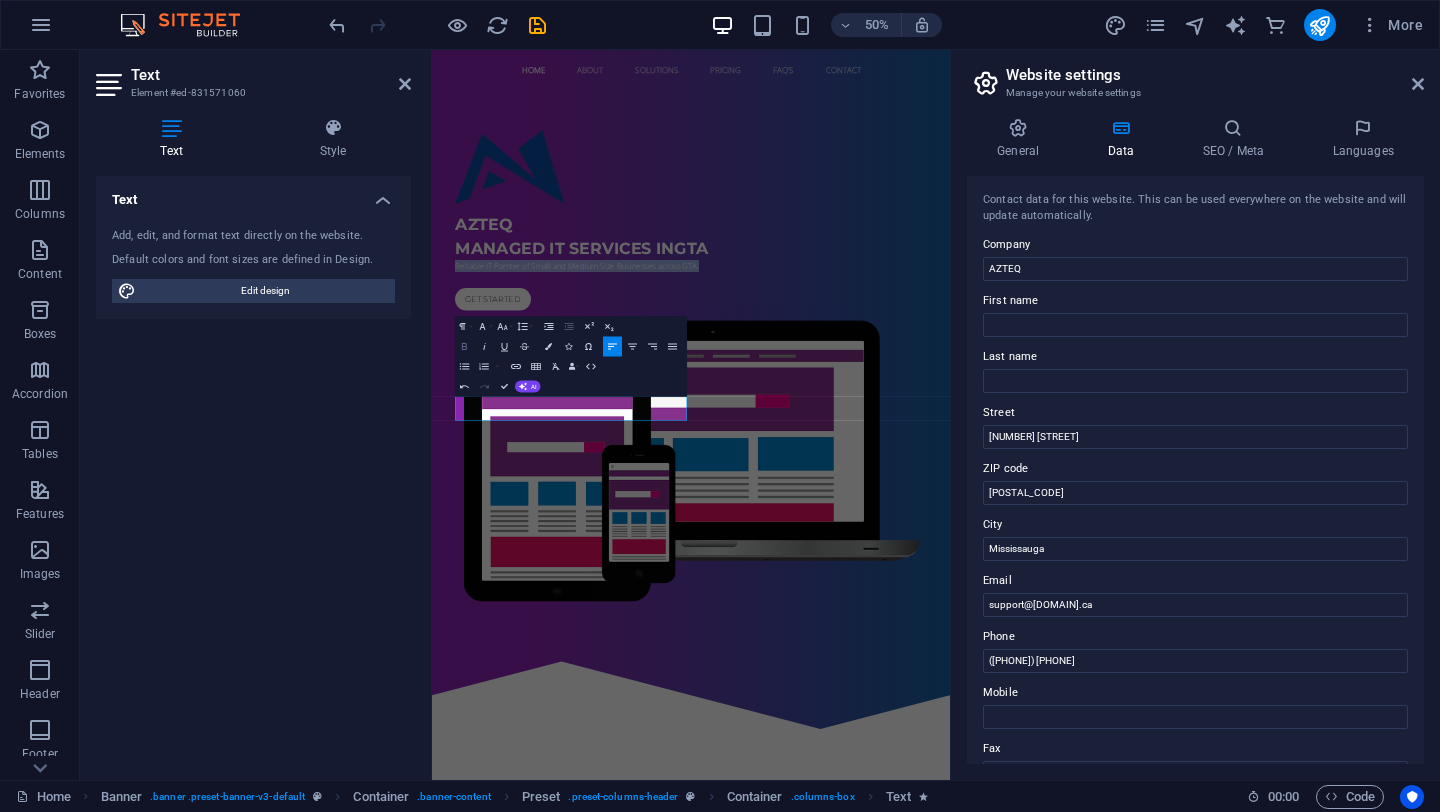 click 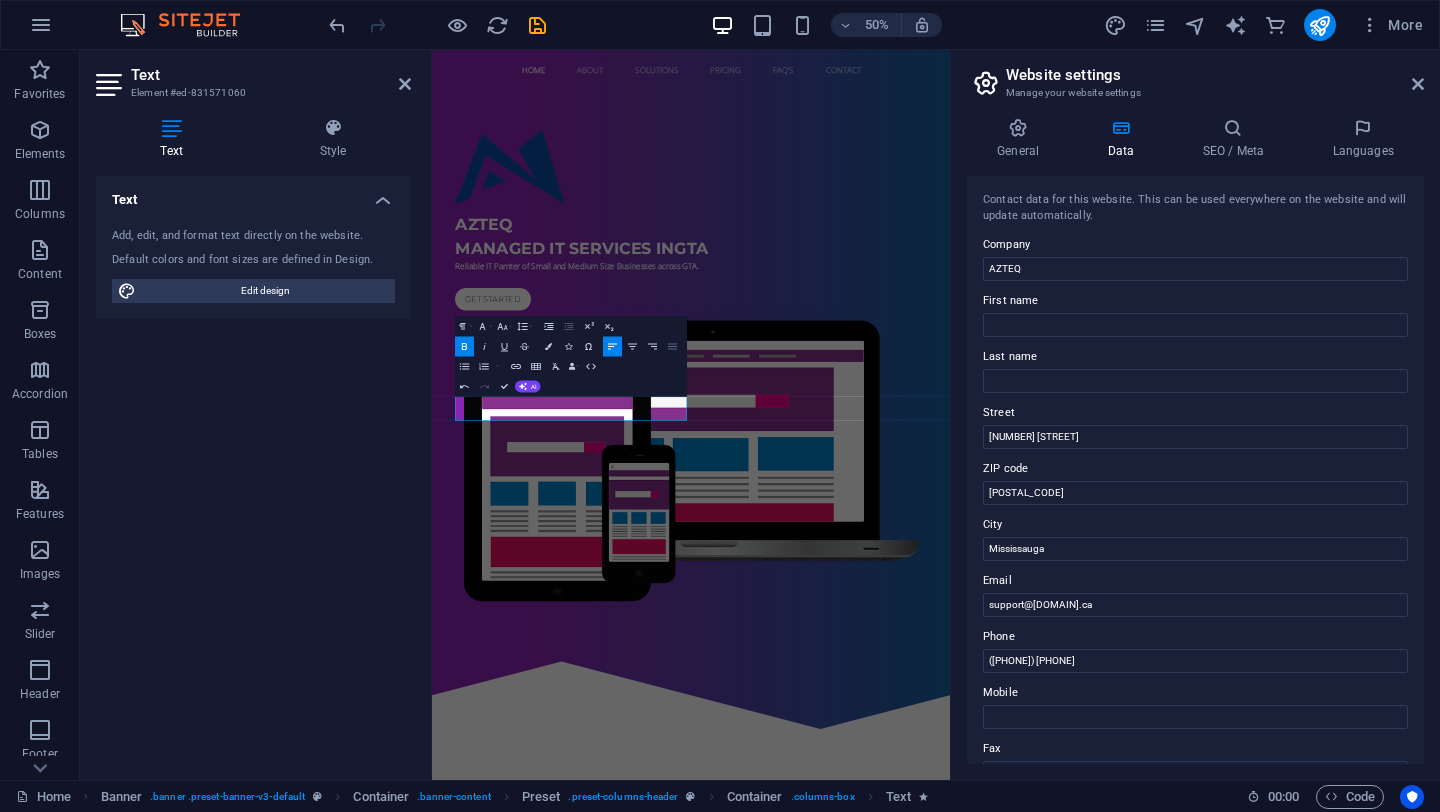 click 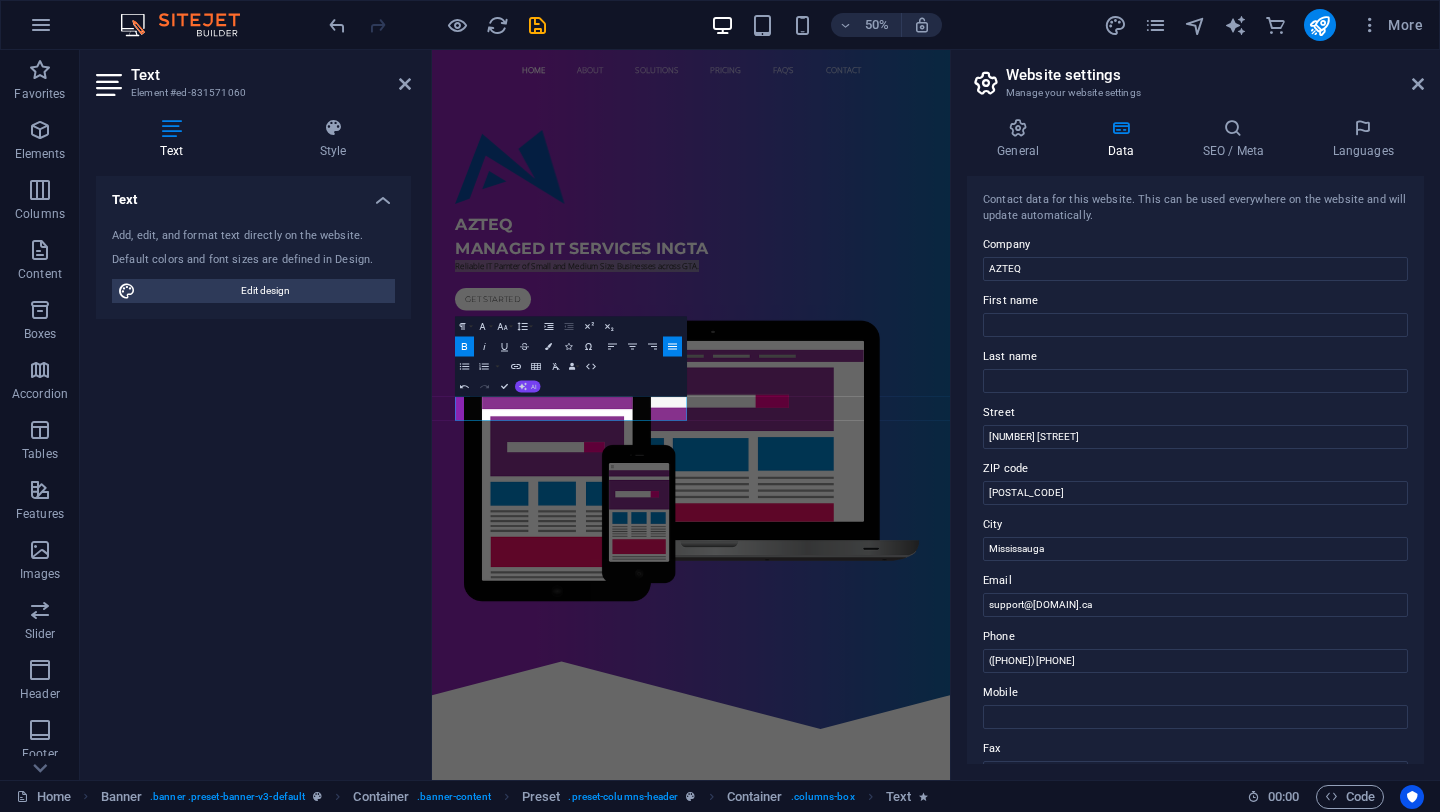 click on "AI" at bounding box center (528, 386) 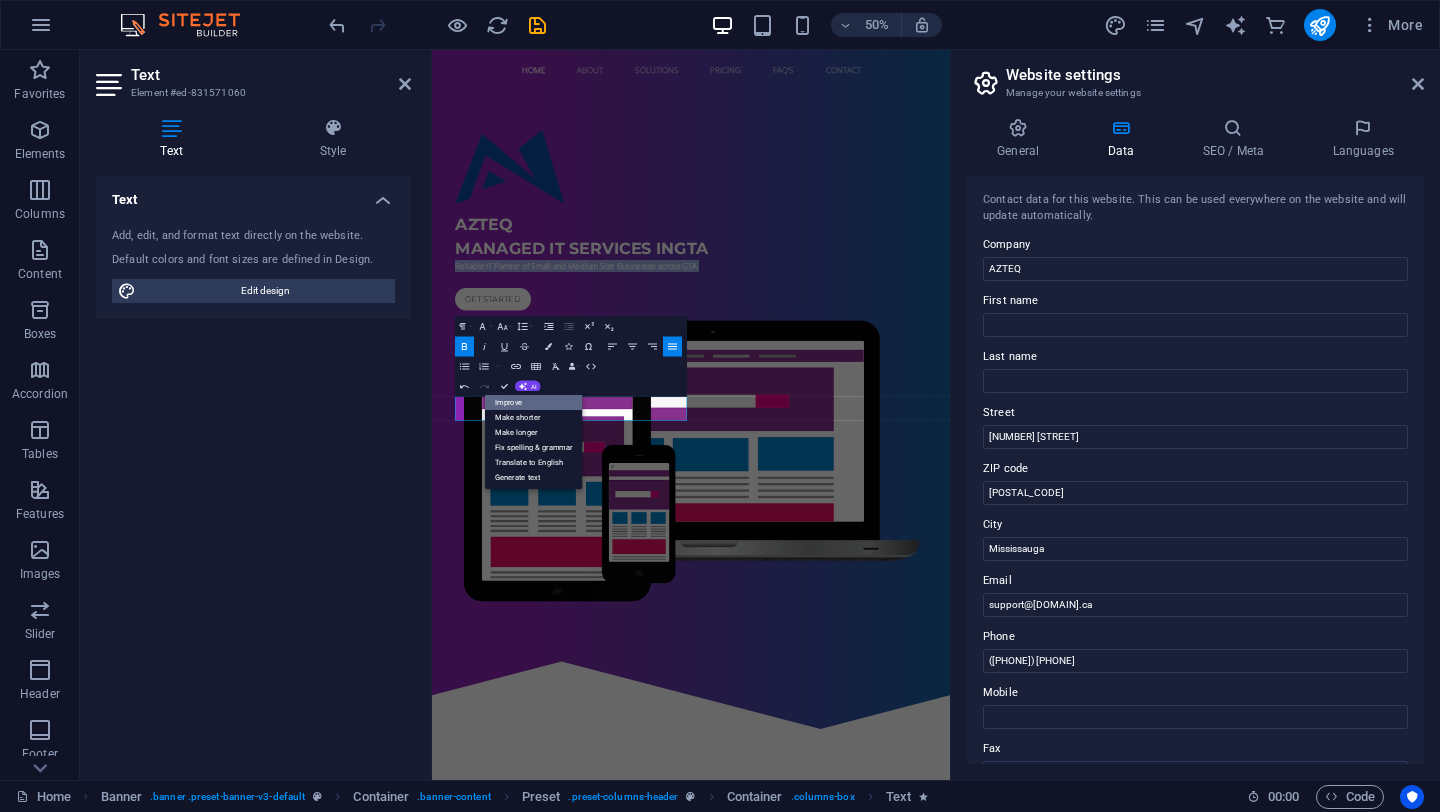 click on "Improve" at bounding box center (534, 402) 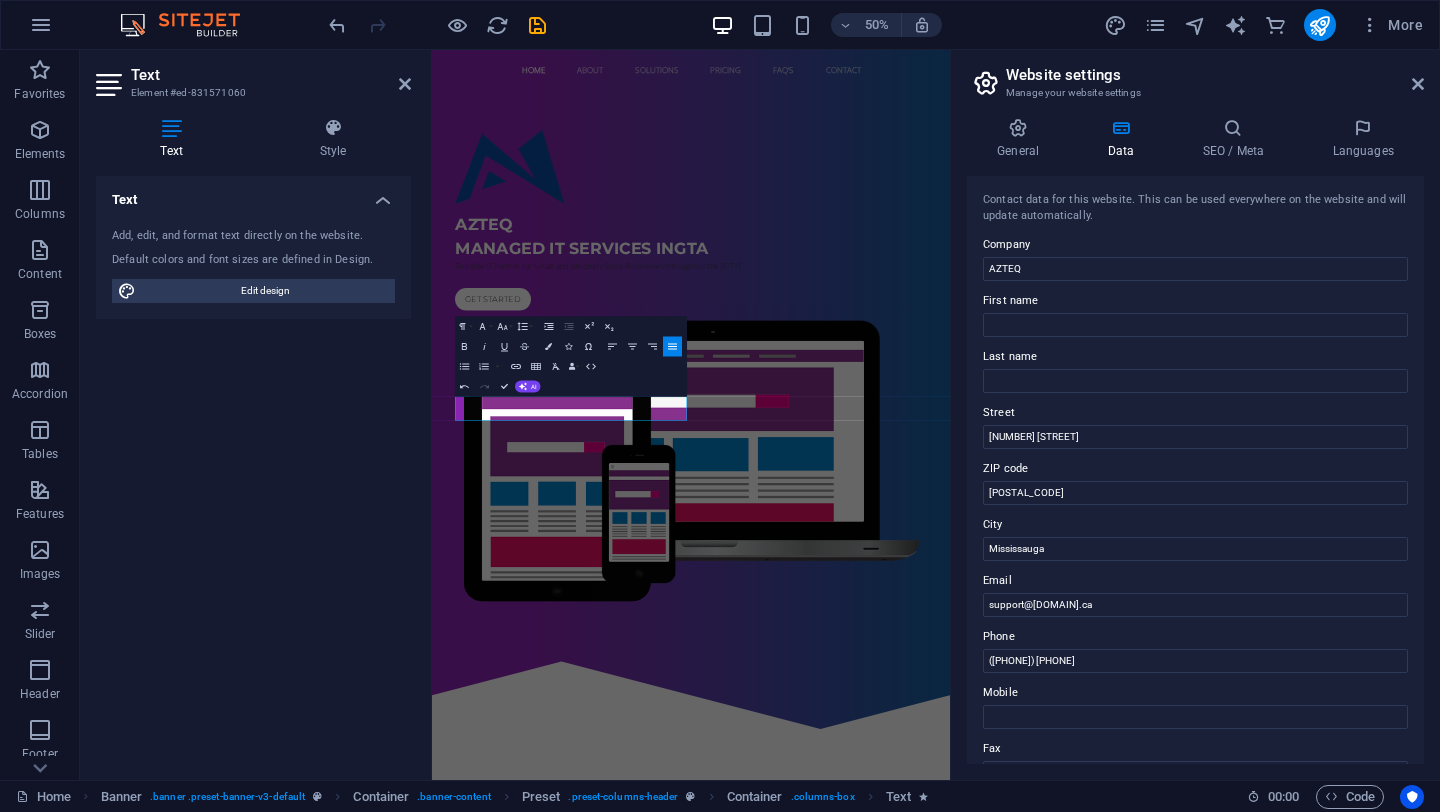 click on "Undo Redo Confirm (⌘+⏎) AI Improve Make shorter Make longer Fix spelling & grammar Translate to English Generate text" at bounding box center [498, 386] 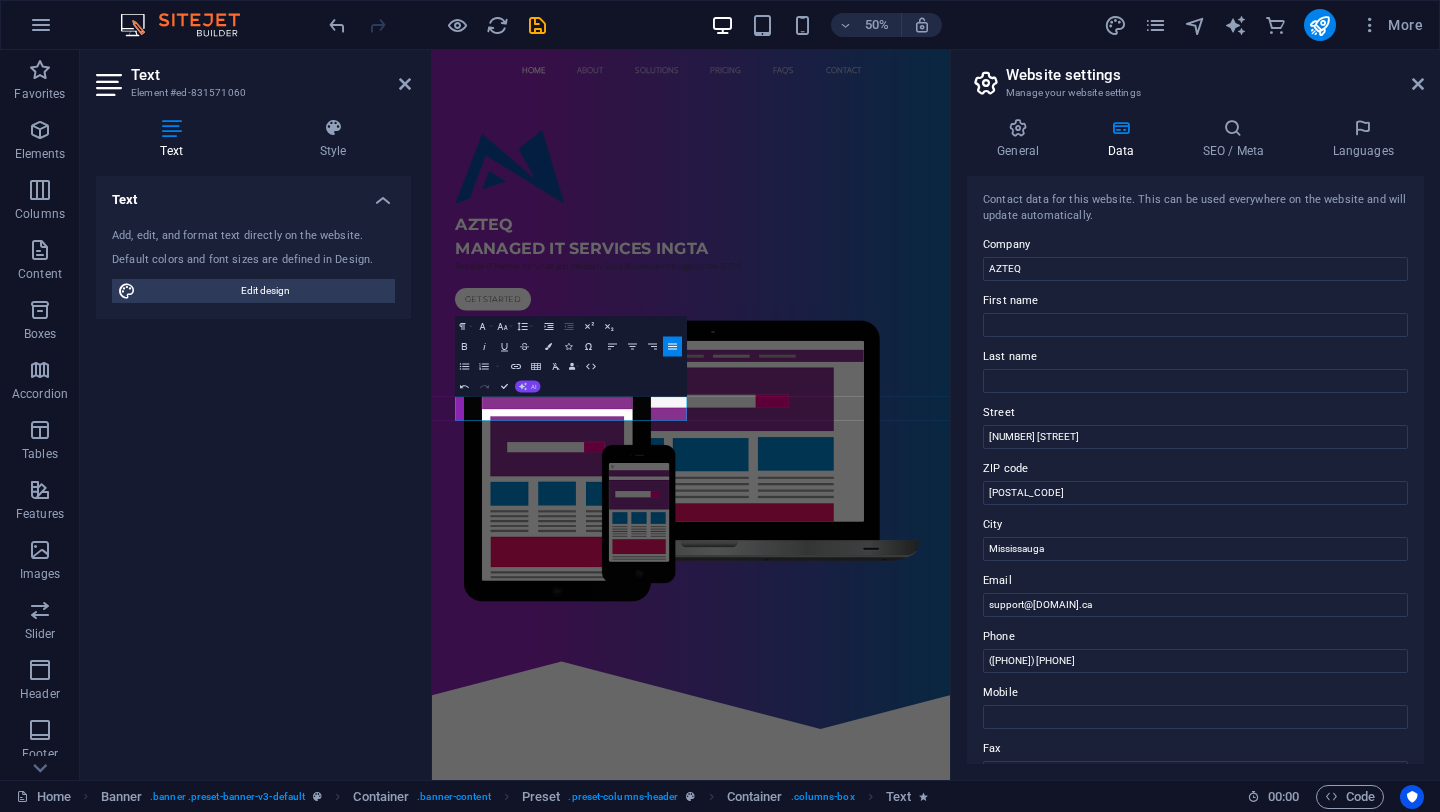 click 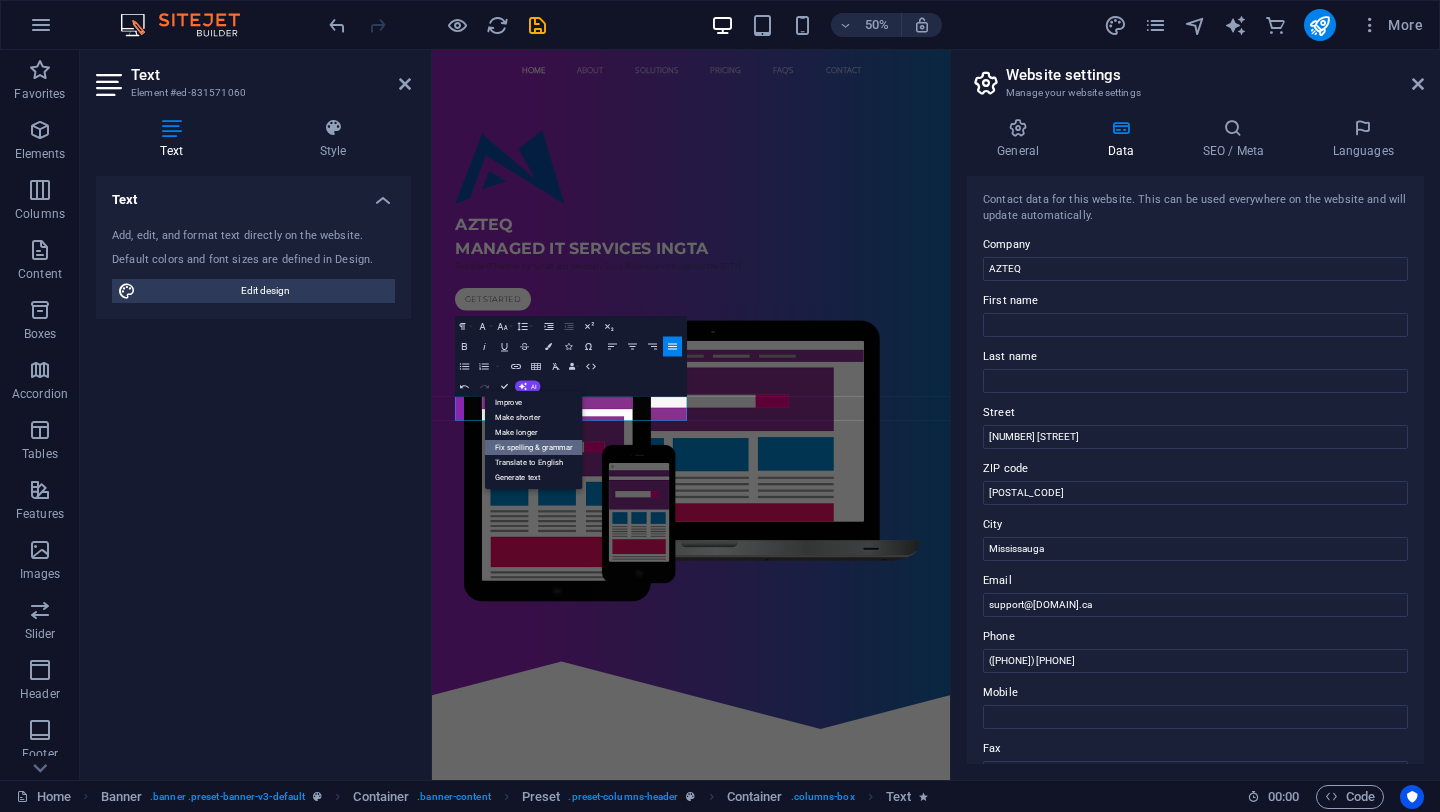 click on "Fix spelling & grammar" at bounding box center (534, 447) 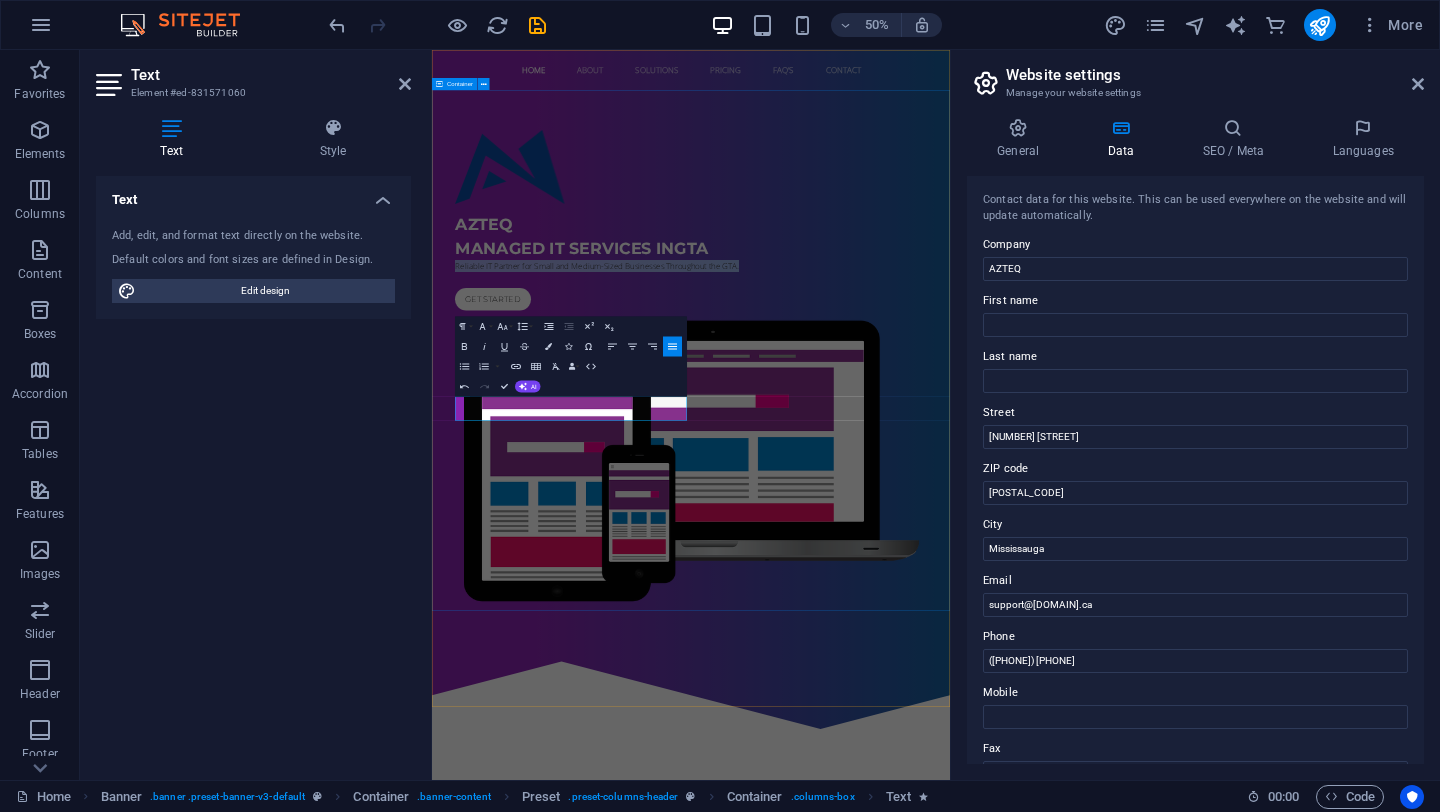 drag, startPoint x: 647, startPoint y: 779, endPoint x: 460, endPoint y: 761, distance: 187.86432 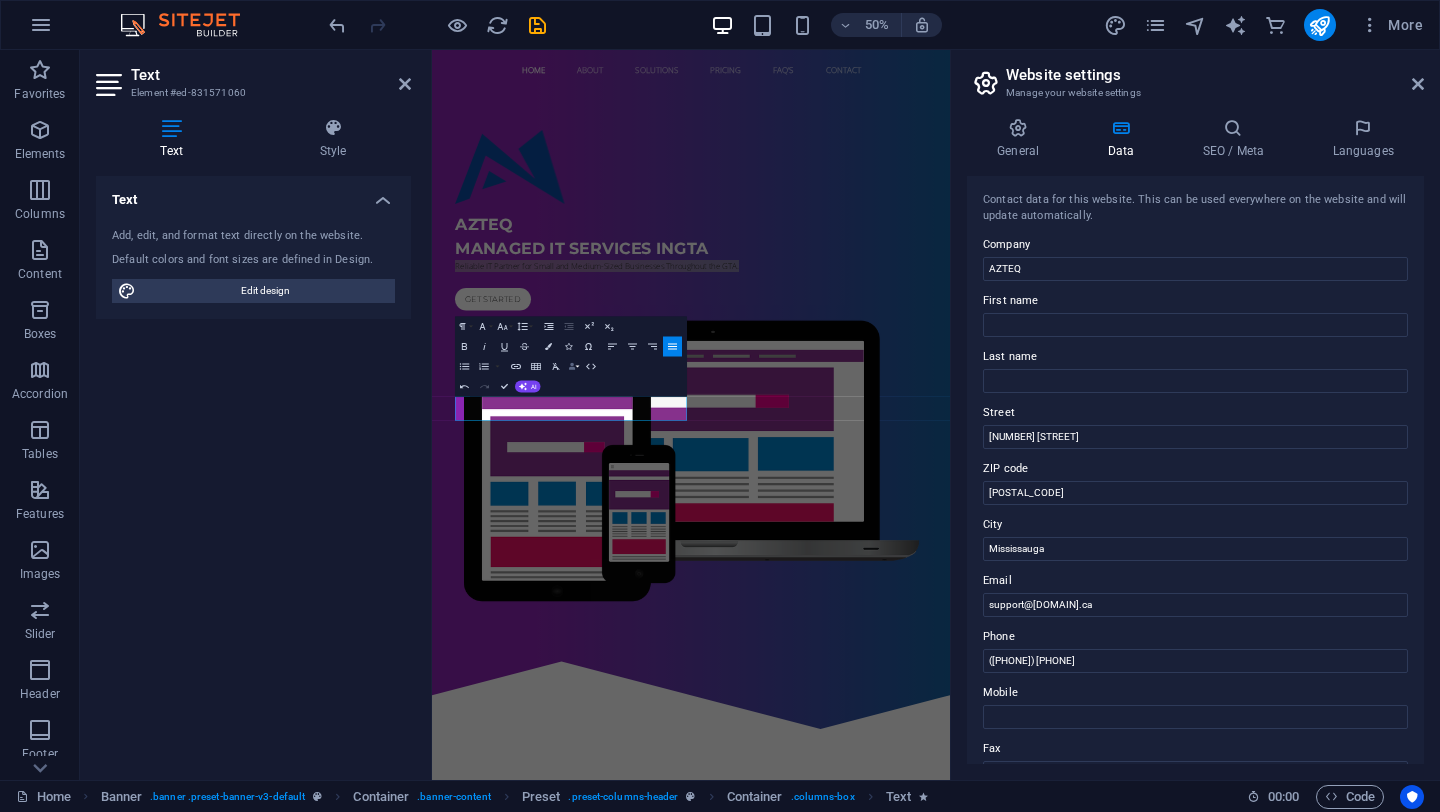 click on "Data Bindings" at bounding box center (574, 366) 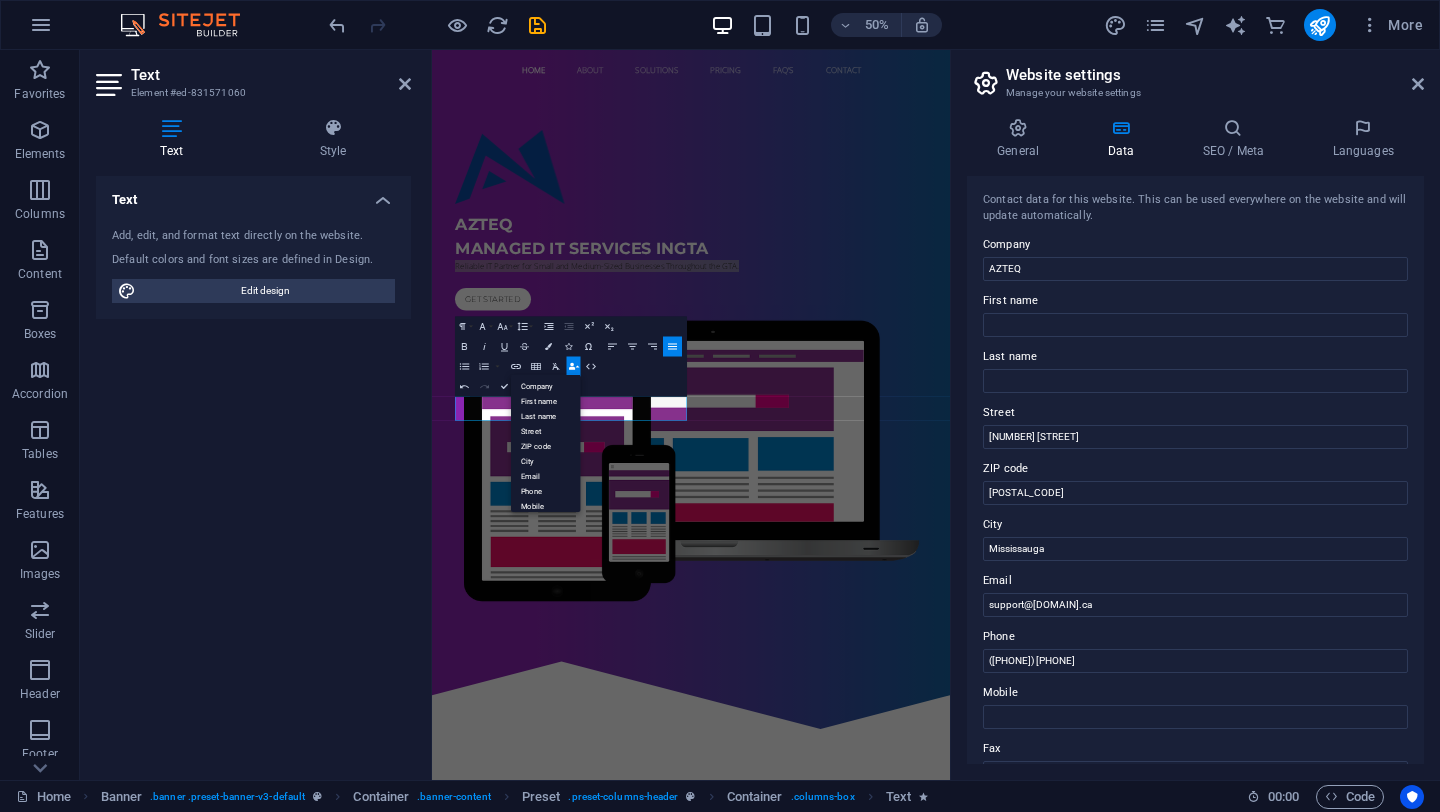 click on "Data Bindings" at bounding box center [574, 366] 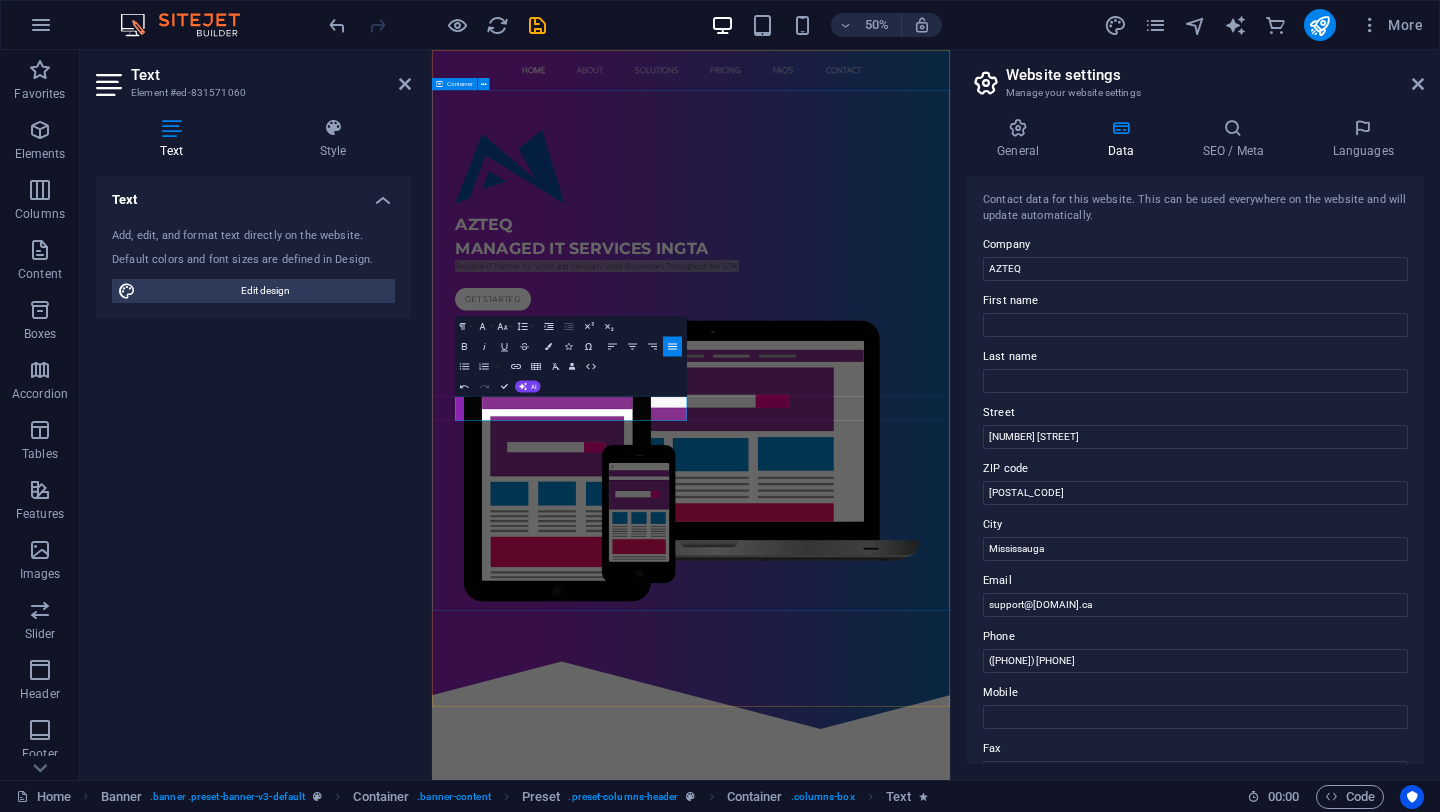 click on "azteq Managed IT Services in GTA Reliable IT Partner for Small and Medium-Sized Businesses Throughout the GTA. Get started" at bounding box center [950, 687] 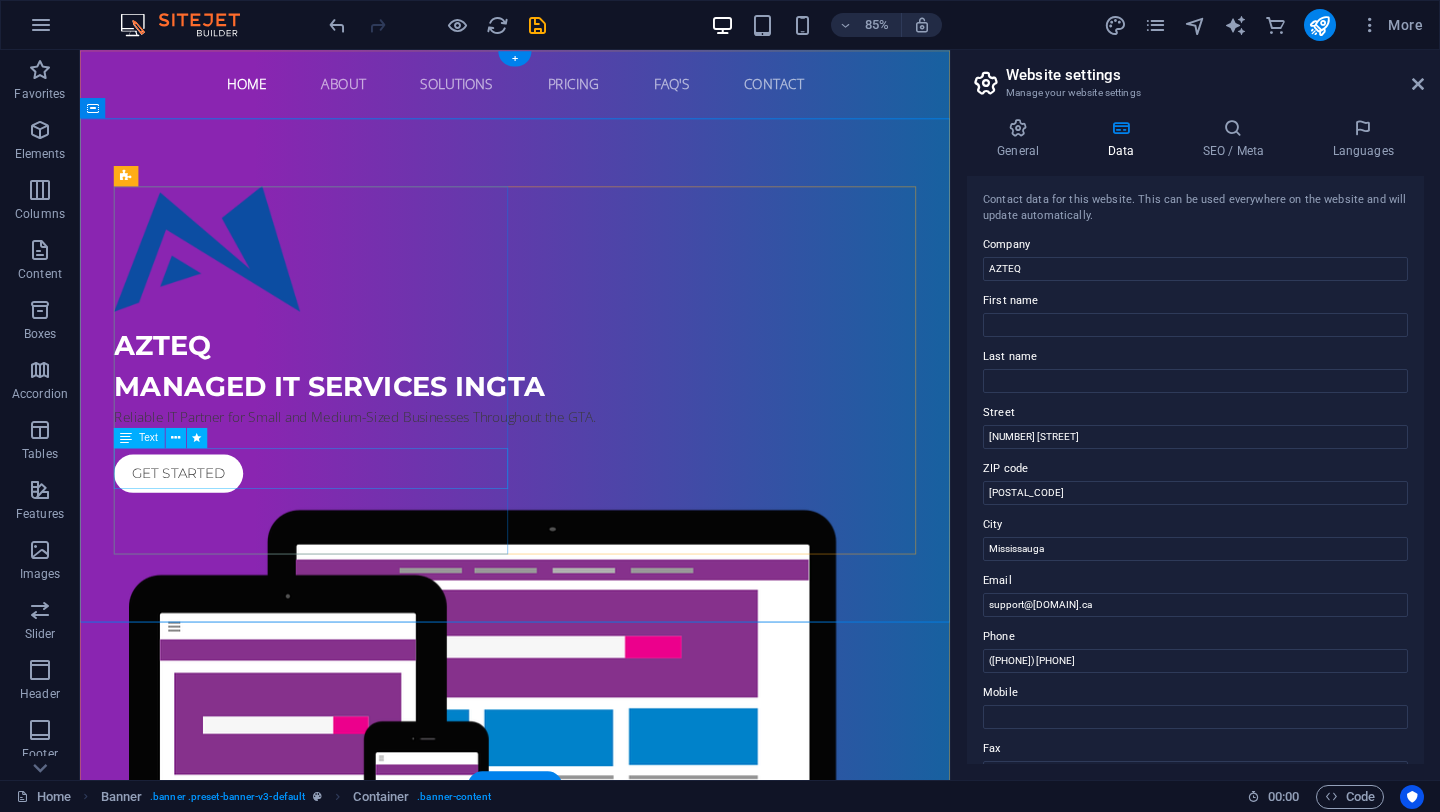 click on "Reliable IT Partner for Small and Medium-Sized Businesses Throughout the GTA." at bounding box center [592, 482] 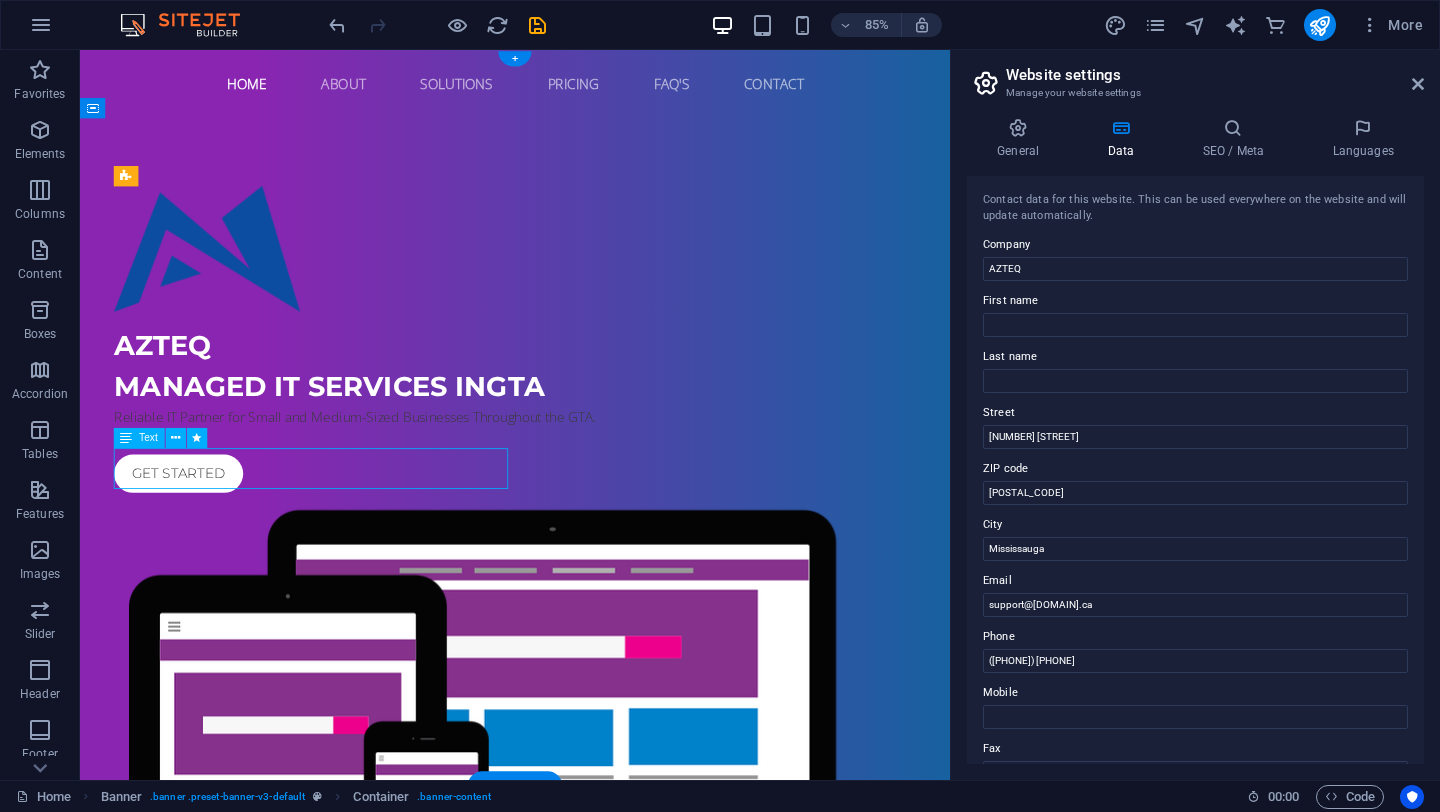 click on "Reliable IT Partner for Small and Medium-Sized Businesses Throughout the GTA." at bounding box center (592, 482) 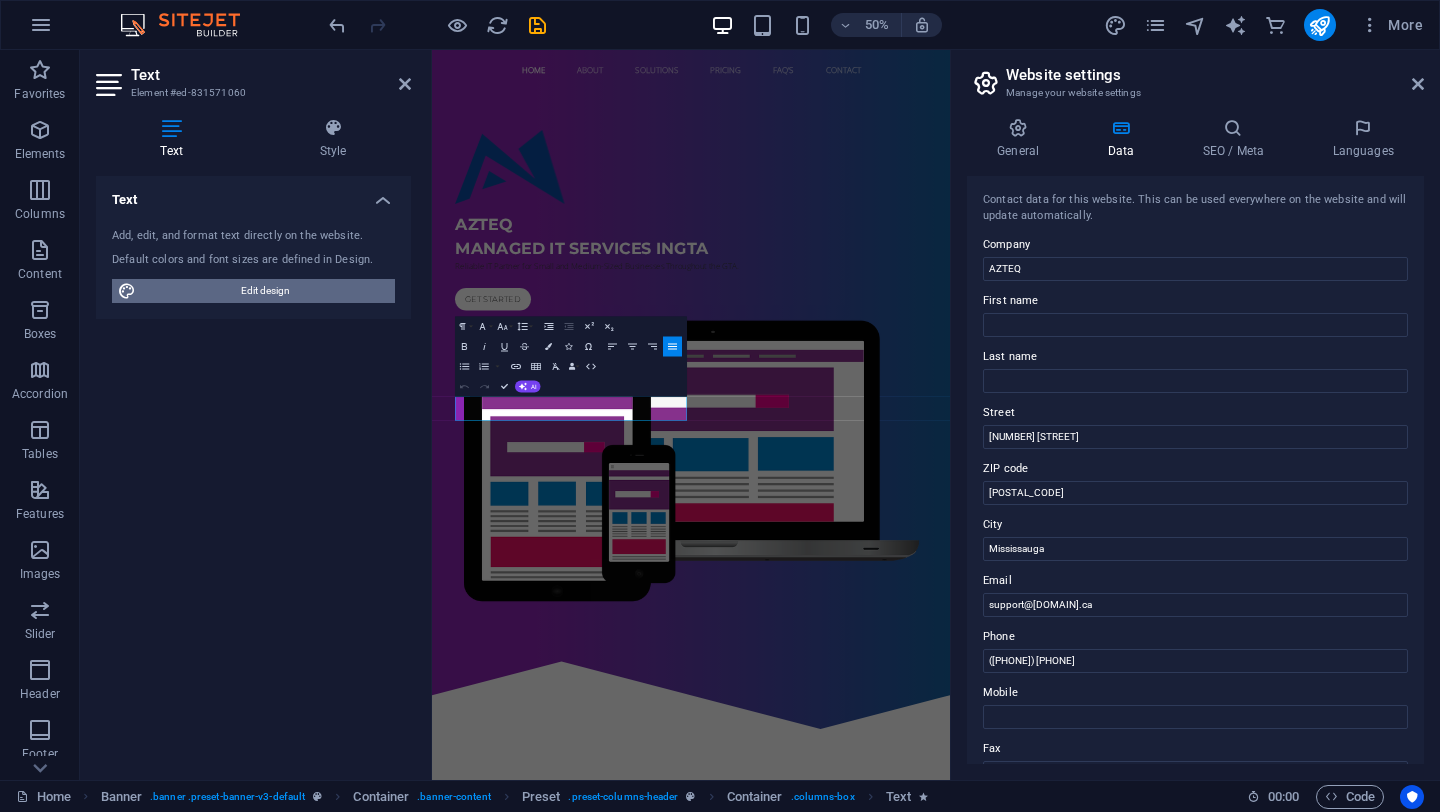 click on "Edit design" at bounding box center (265, 291) 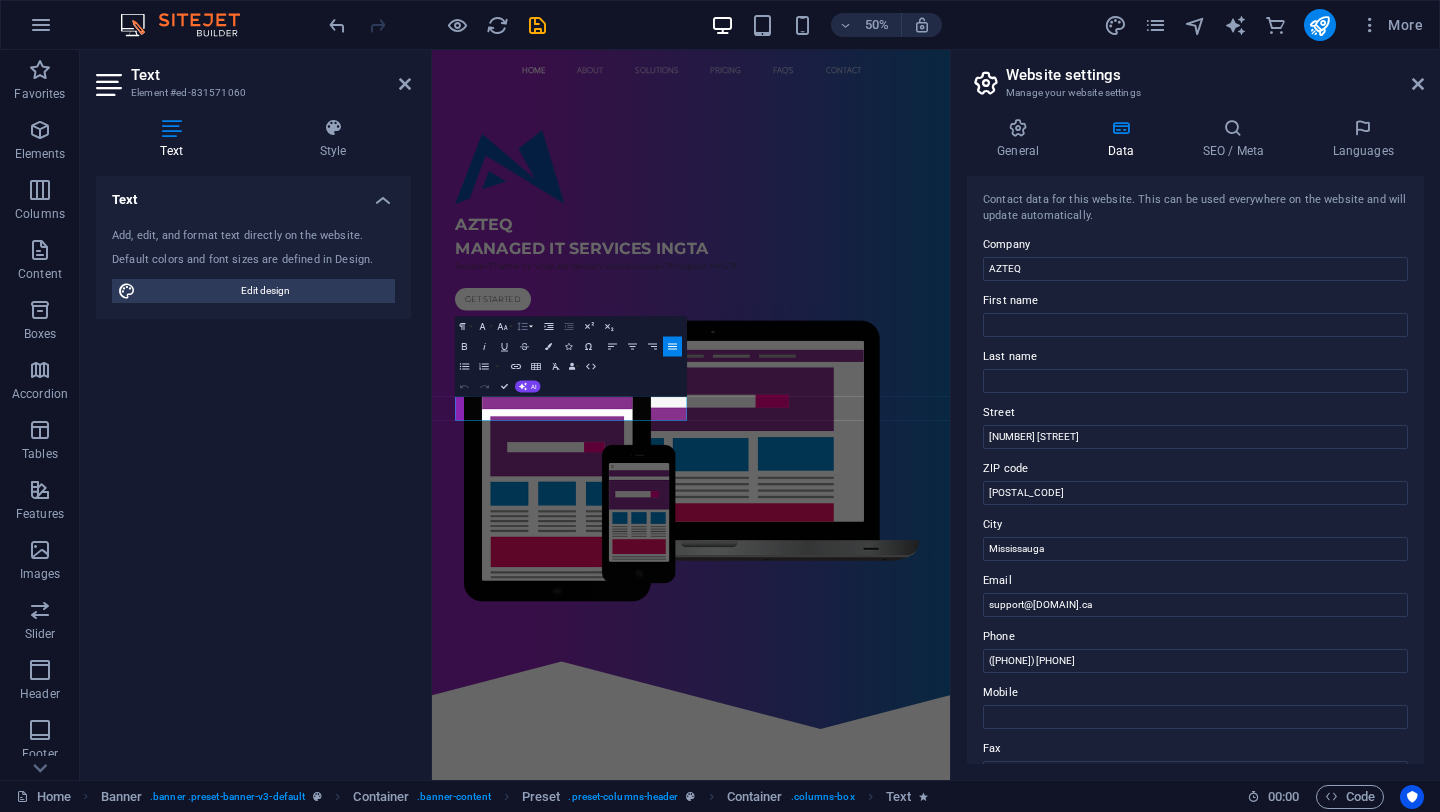 select on "px" 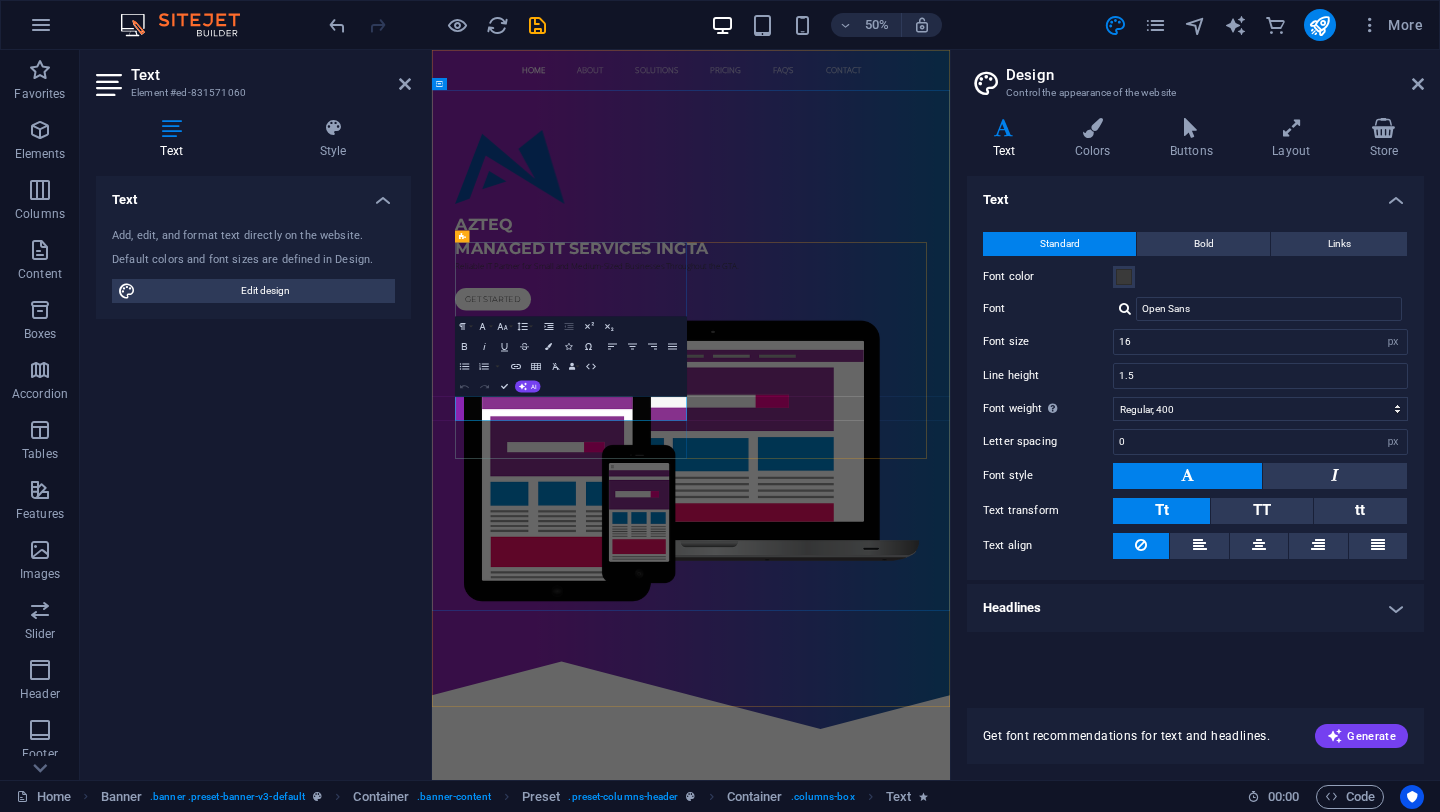 click on "Reliable IT Partner for Small and Medium-Sized Businesses Throughout the GTA." at bounding box center [950, 482] 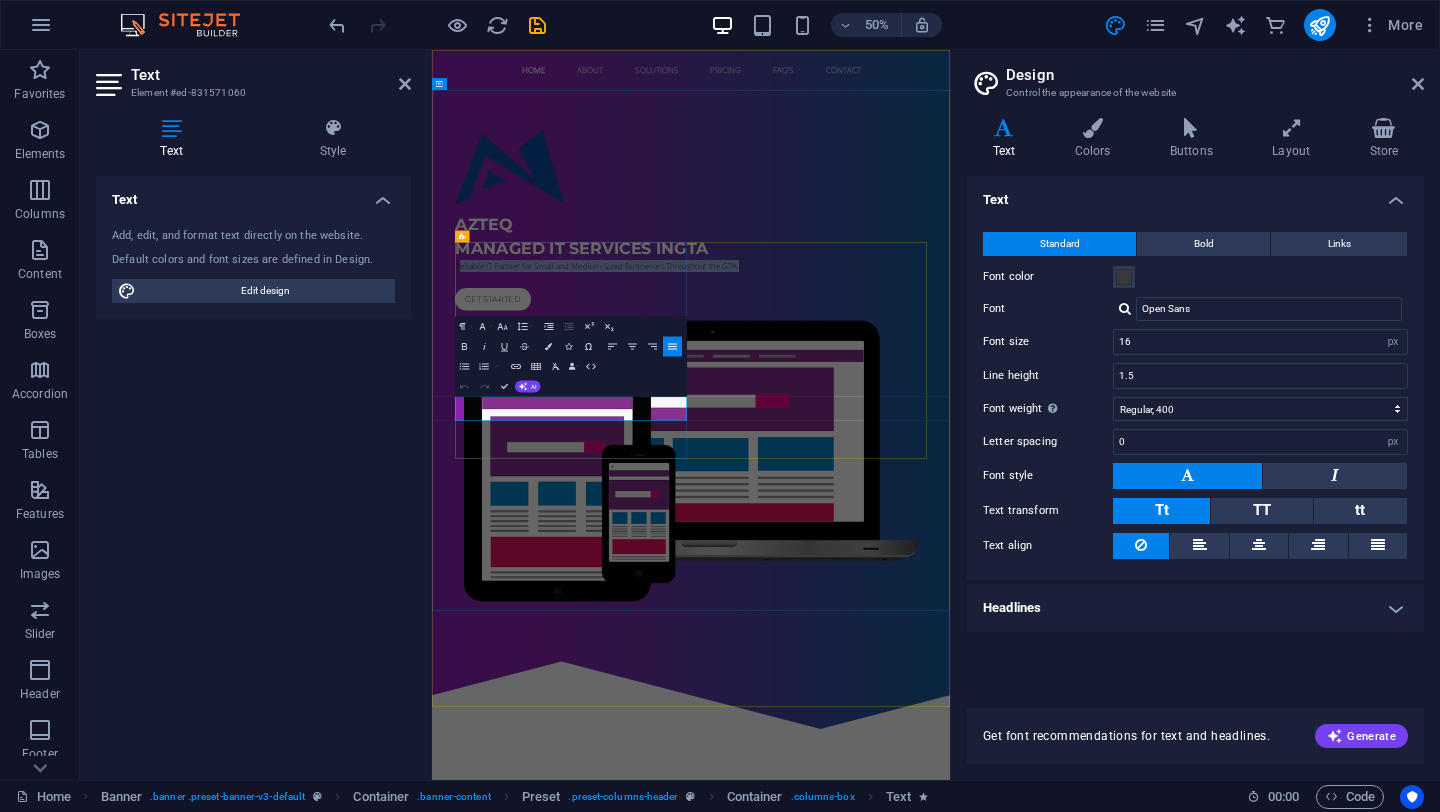 drag, startPoint x: 640, startPoint y: 771, endPoint x: 484, endPoint y: 753, distance: 157.03503 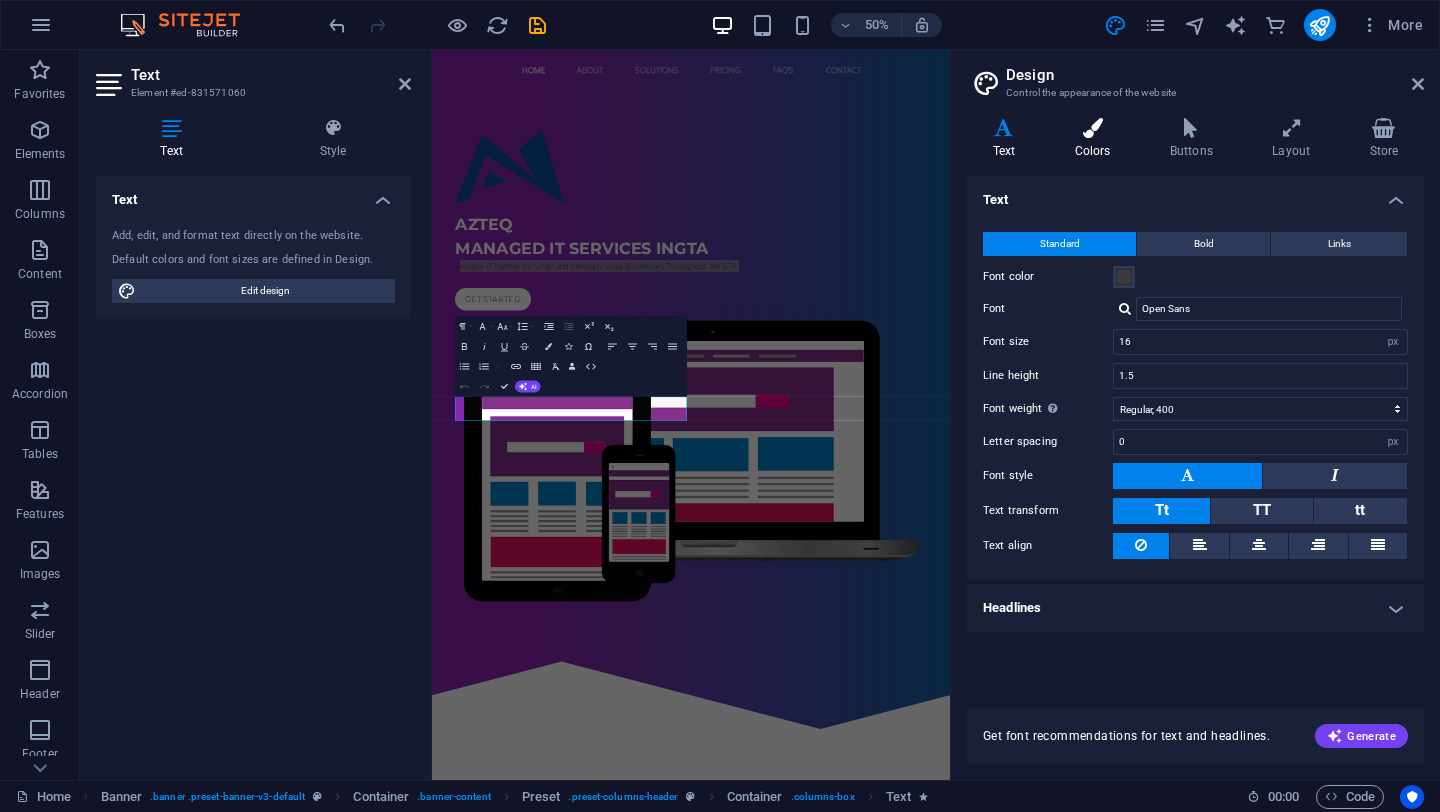 click on "Colors" at bounding box center (1096, 139) 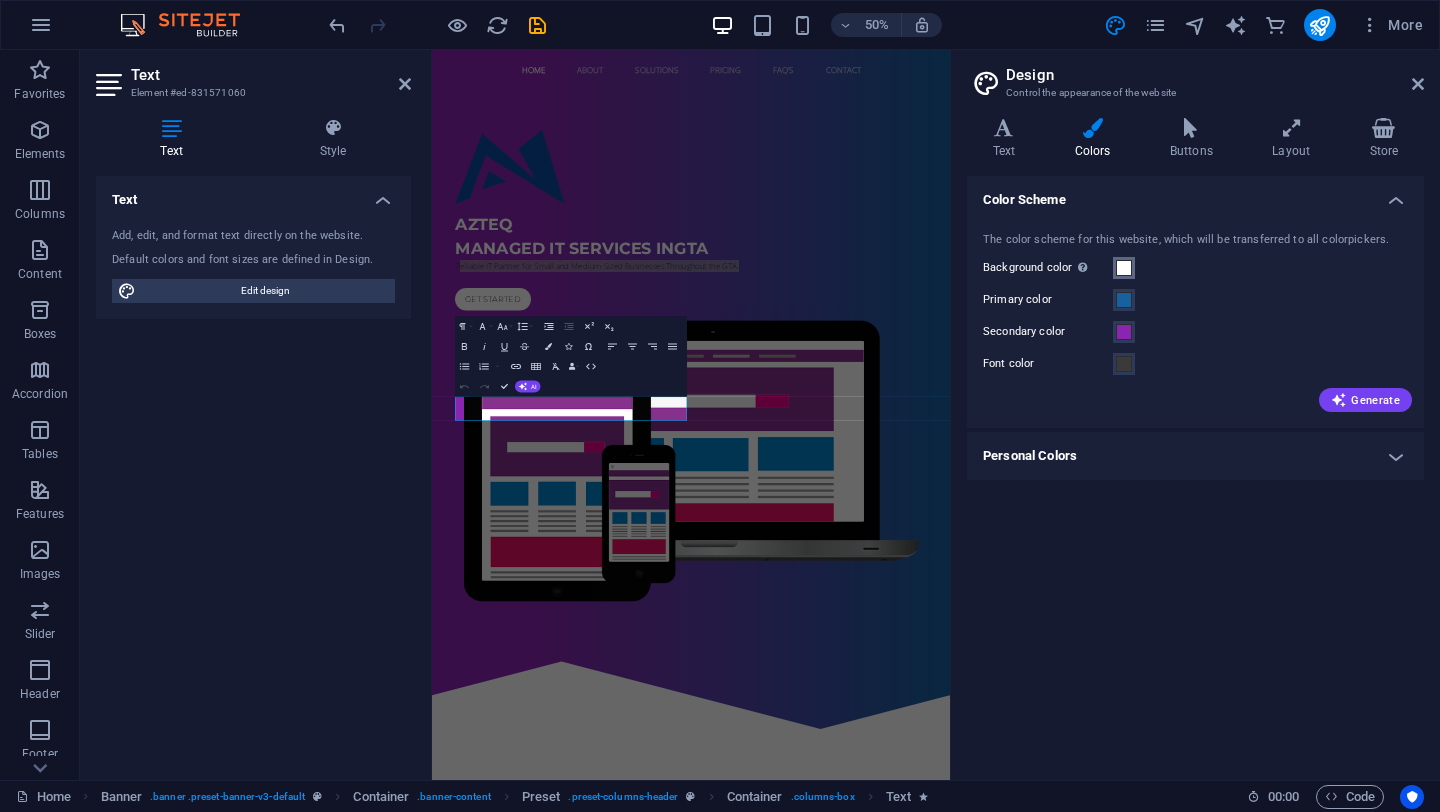 click at bounding box center (1124, 268) 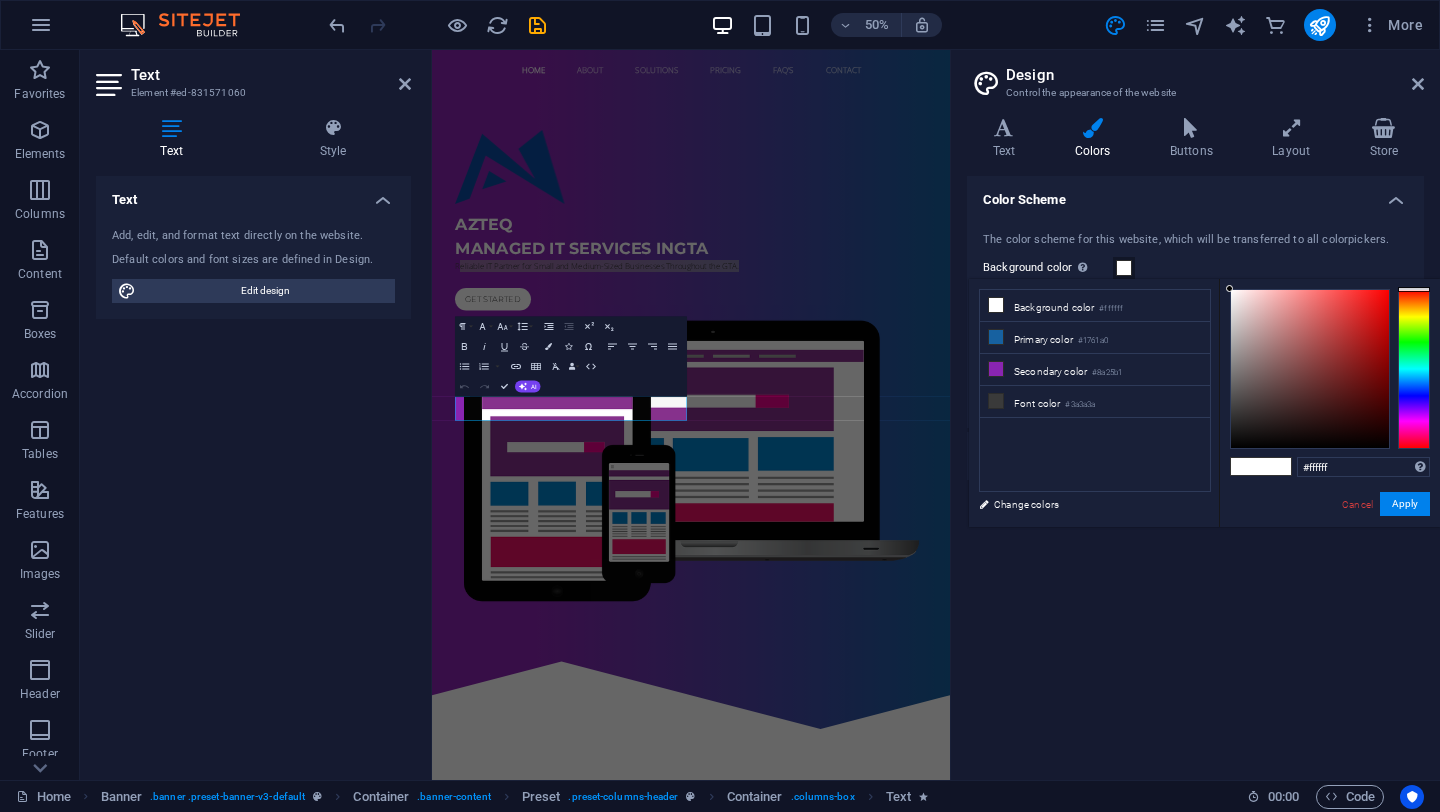click at bounding box center (1276, 466) 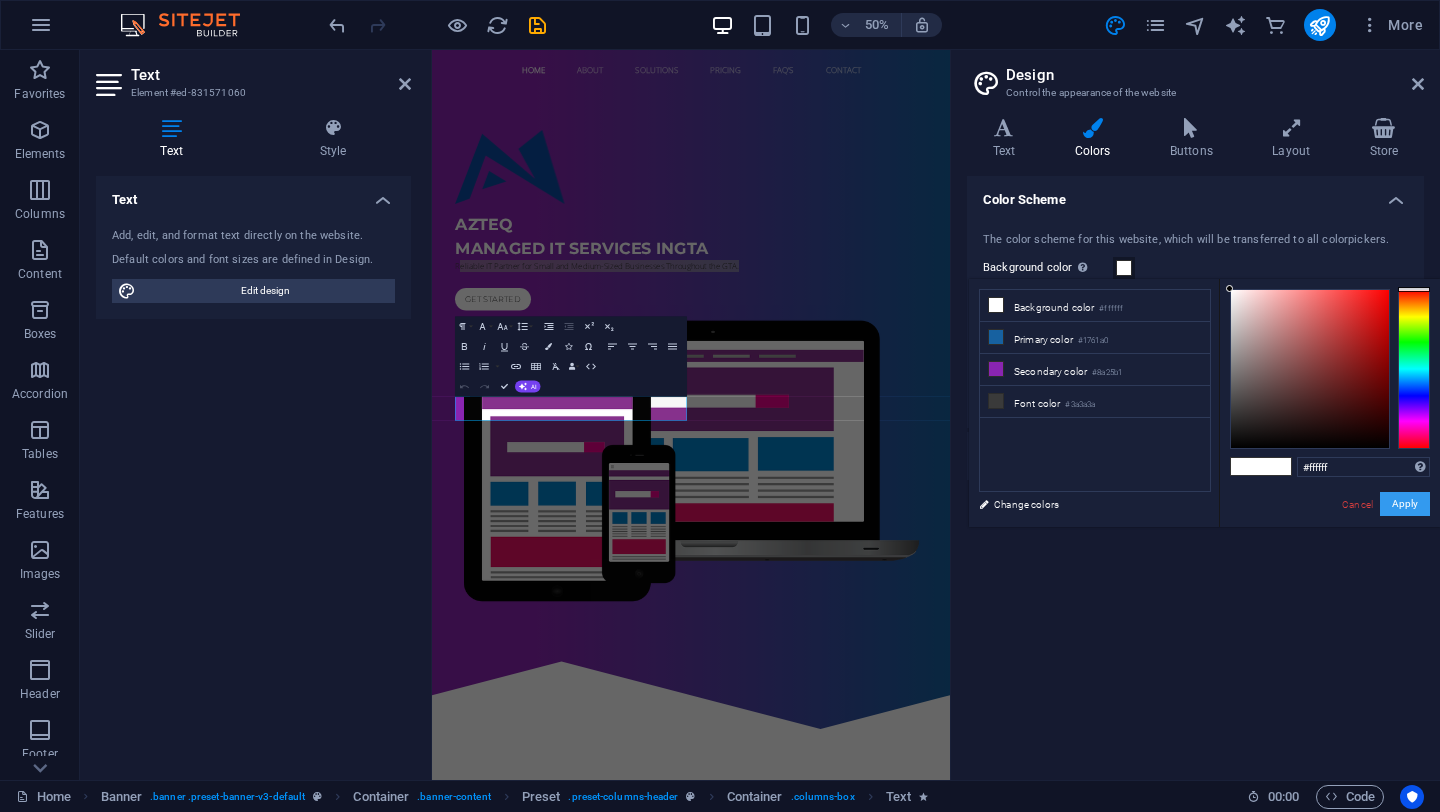 click on "Apply" at bounding box center (1405, 504) 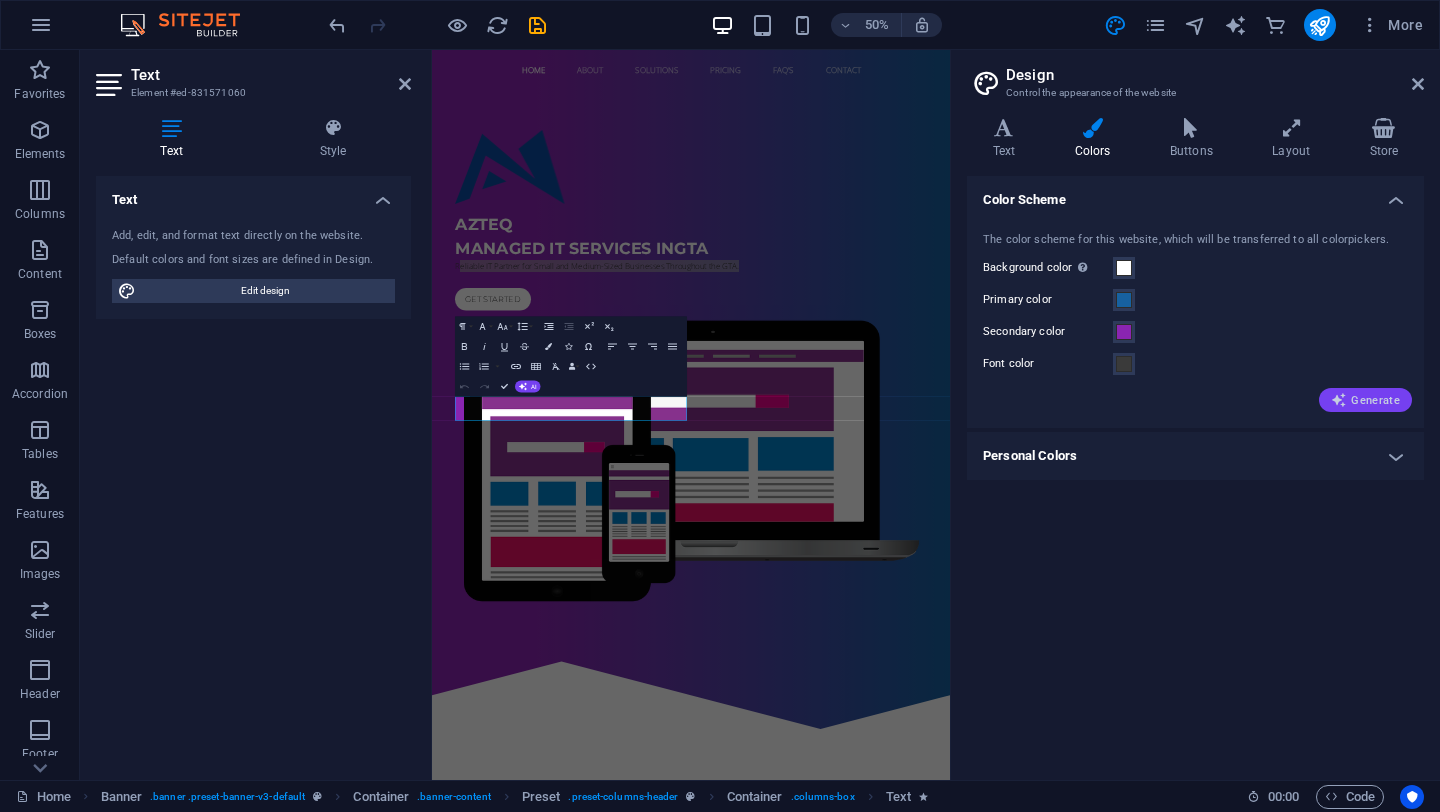 click on "Generate" at bounding box center (1365, 400) 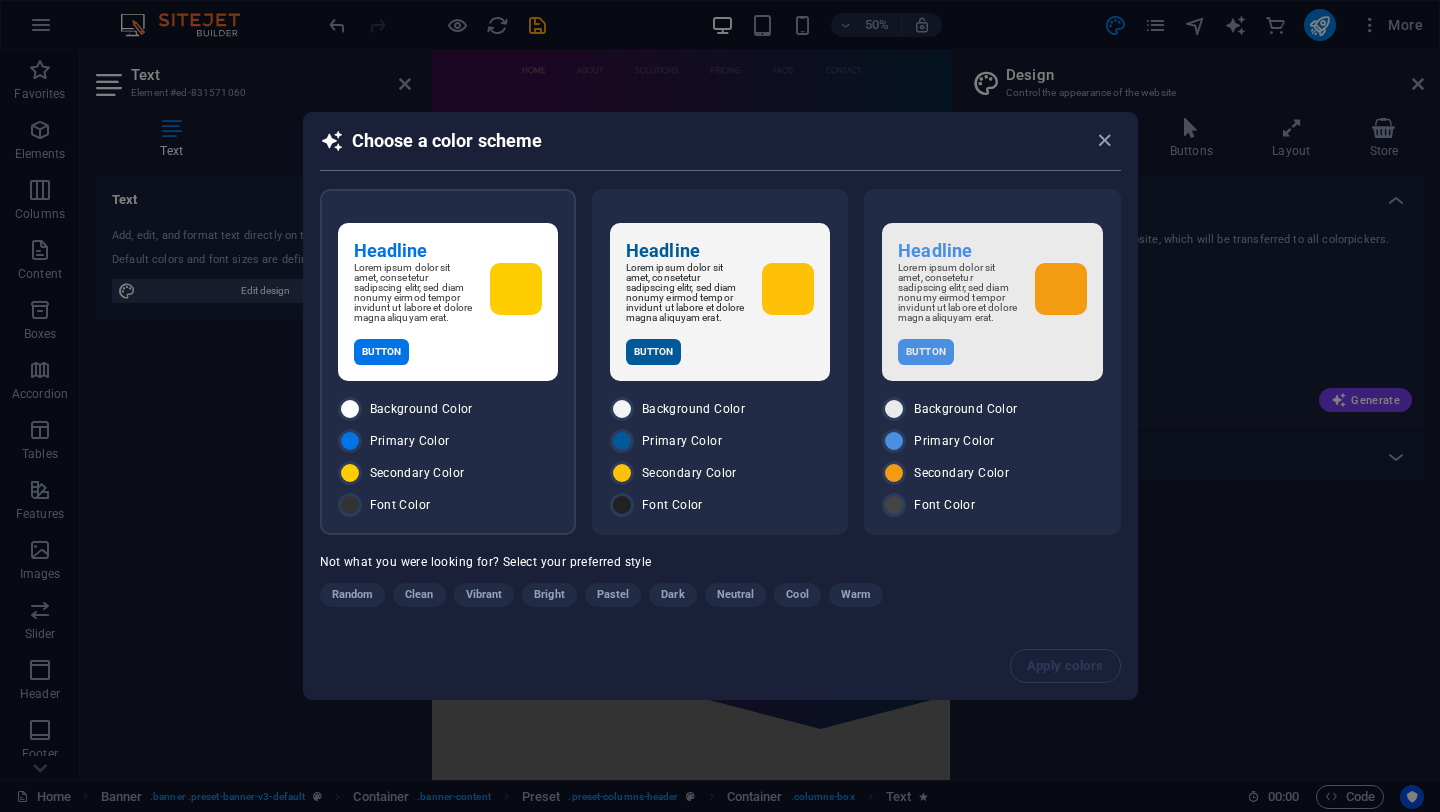 click on "Headline Lorem ipsum dolor sit amet, consetetur sadipscing elitr, sed diam nonumy eirmod tempor invidunt ut labore et dolore magna aliquyam erat. Button" at bounding box center (448, 302) 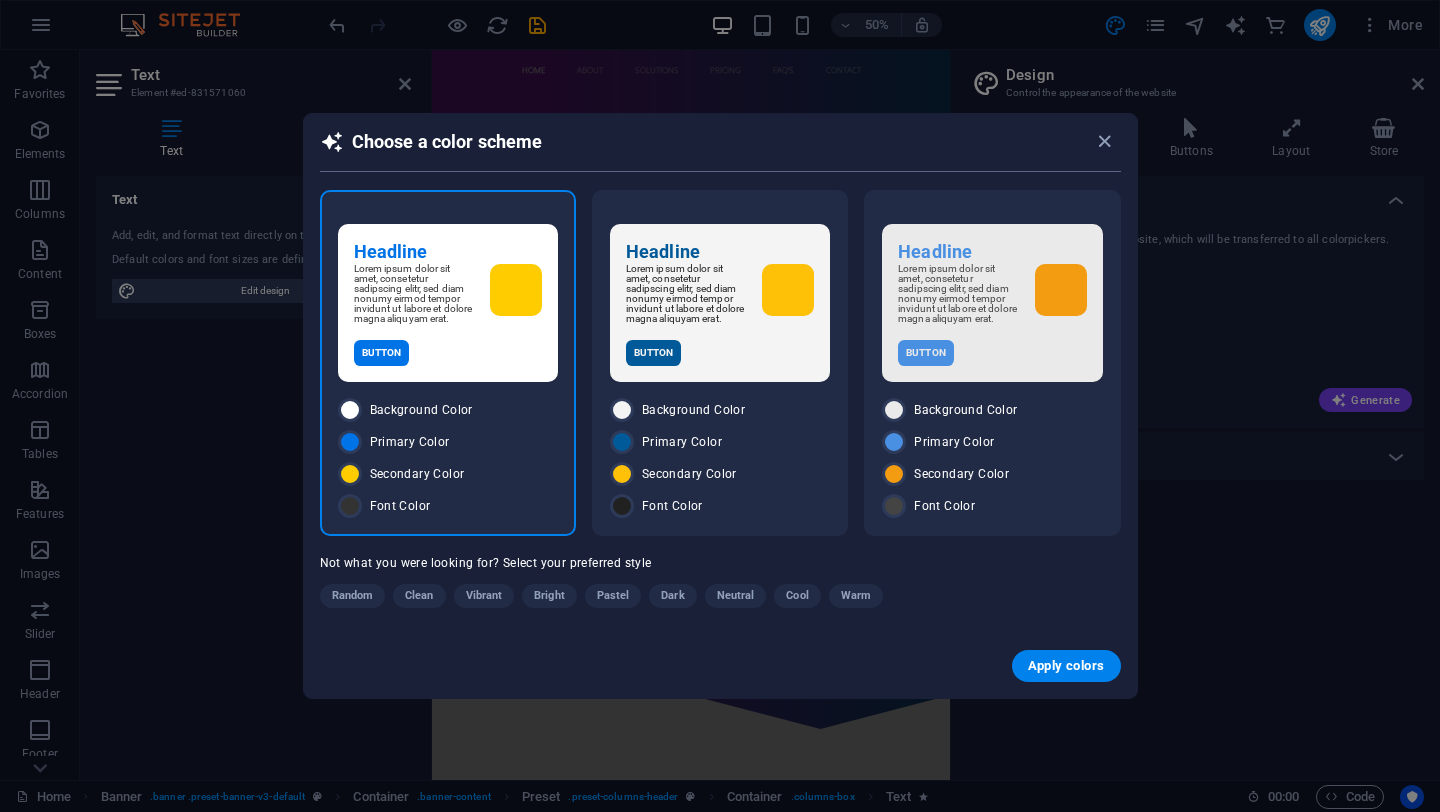 click on "Choose a color scheme Headline Lorem ipsum dolor sit amet, consetetur sadipscing elitr, sed diam nonumy eirmod tempor invidunt ut labore et dolore magna aliquyam erat. Button Background Color Primary Color Secondary Color Font Color Headline Lorem ipsum dolor sit amet, consetetur sadipscing elitr, sed diam nonumy eirmod tempor invidunt ut labore et dolore magna aliquyam erat. Button Background Color Primary Color Secondary Color Font Color Headline Lorem ipsum dolor sit amet, consetetur sadipscing elitr, sed diam nonumy eirmod tempor invidunt ut labore et dolore magna aliquyam erat. Button Background Color Primary Color Secondary Color Font Color Not what you were looking for? Select your preferred style Random Clean Vibrant Bright Pastel Dark Neutral Cool Warm Apply colors" at bounding box center [720, 406] 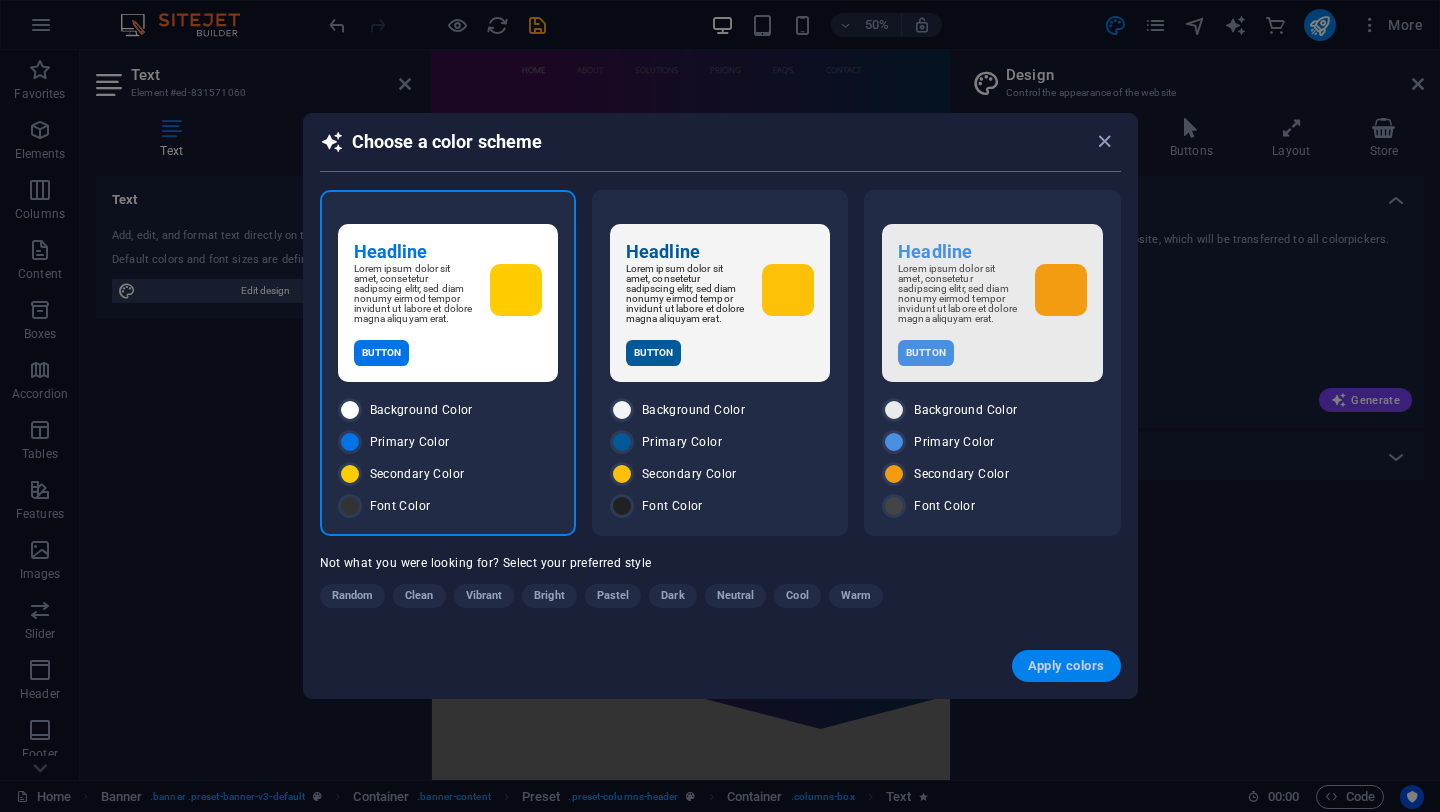 click on "Apply colors" at bounding box center [1066, 666] 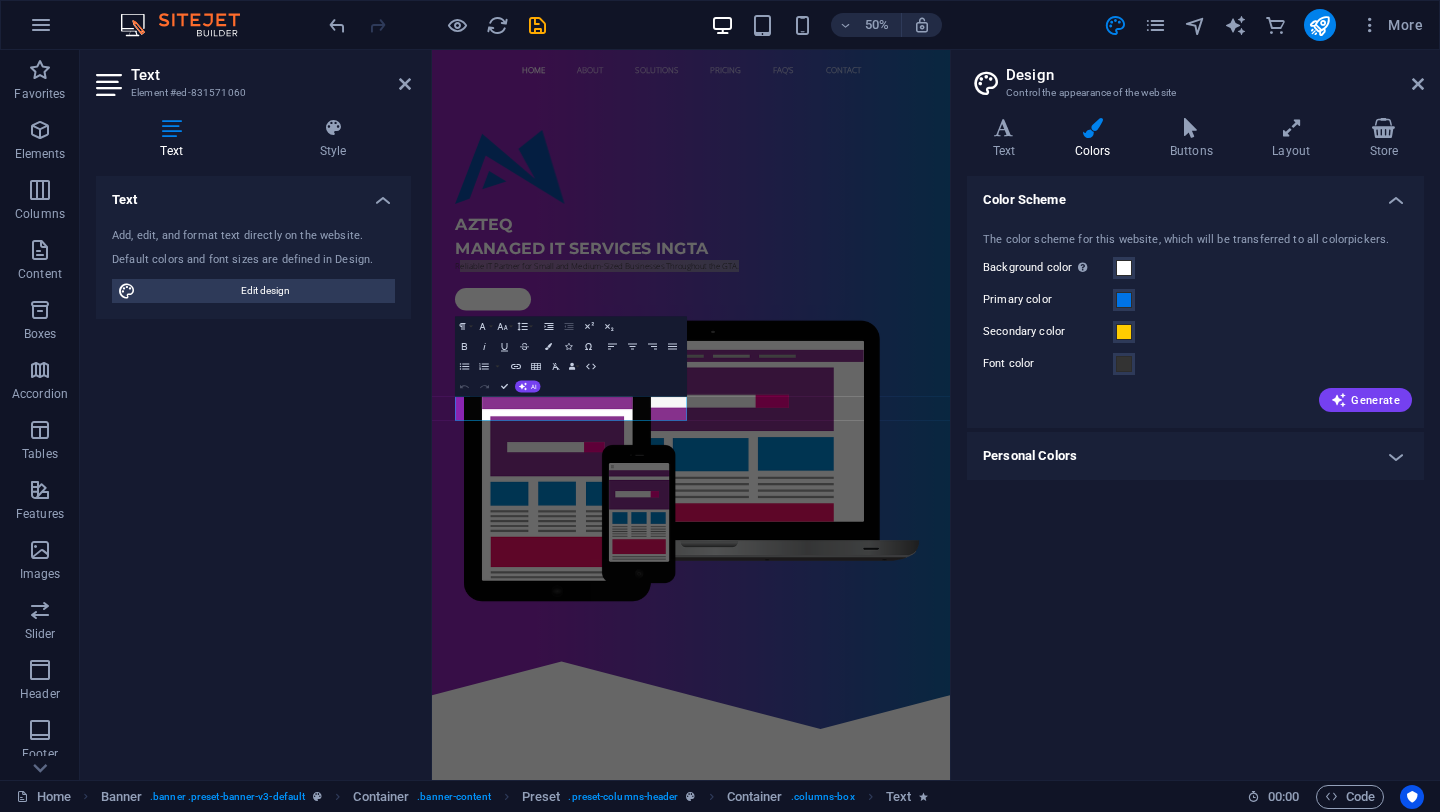 click on "The color scheme for this website, which will be transferred to all colorpickers. Background color Only visible if it is not covered by other backgrounds. Primary color Secondary color Font color Generate" at bounding box center [1195, 320] 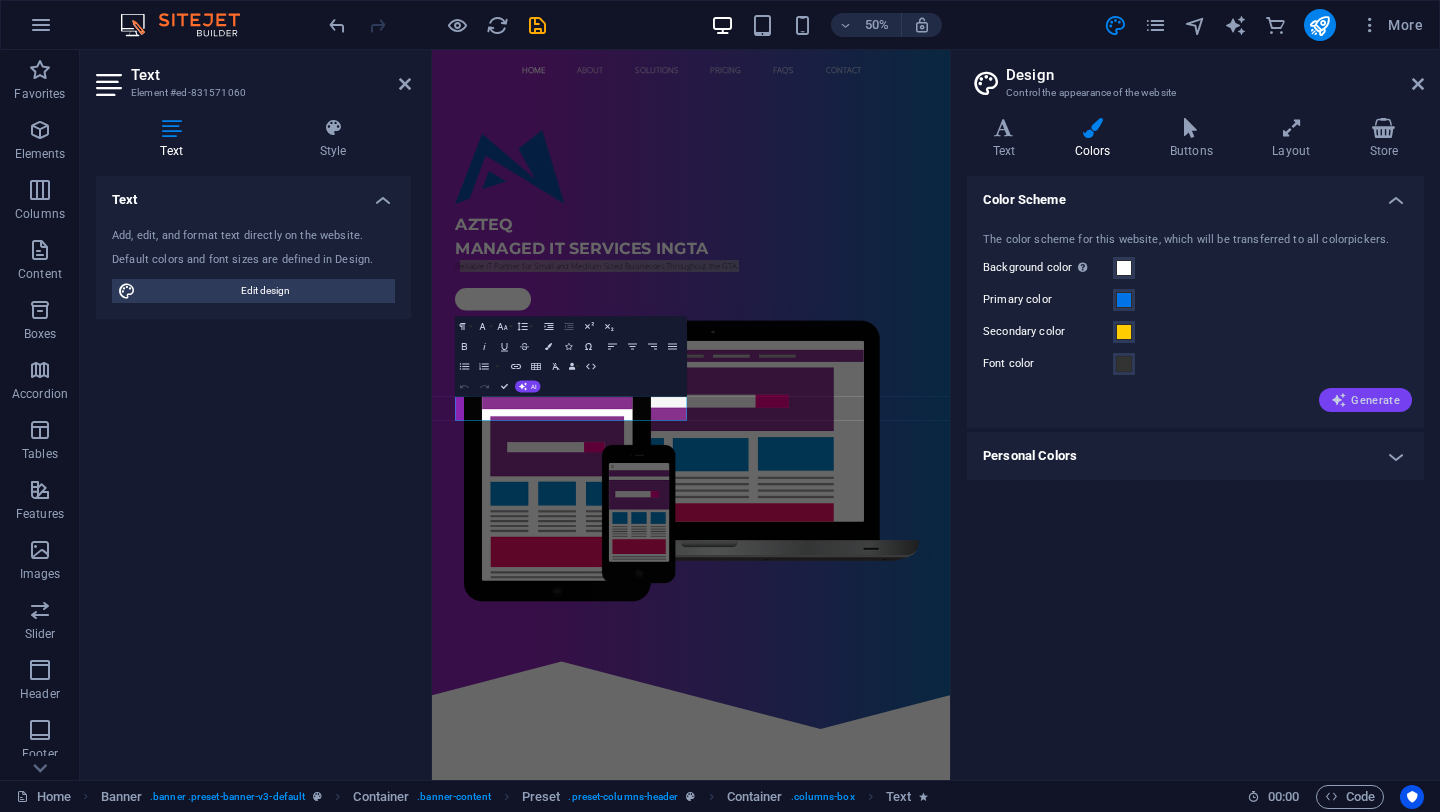 click on "Generate" at bounding box center [1365, 400] 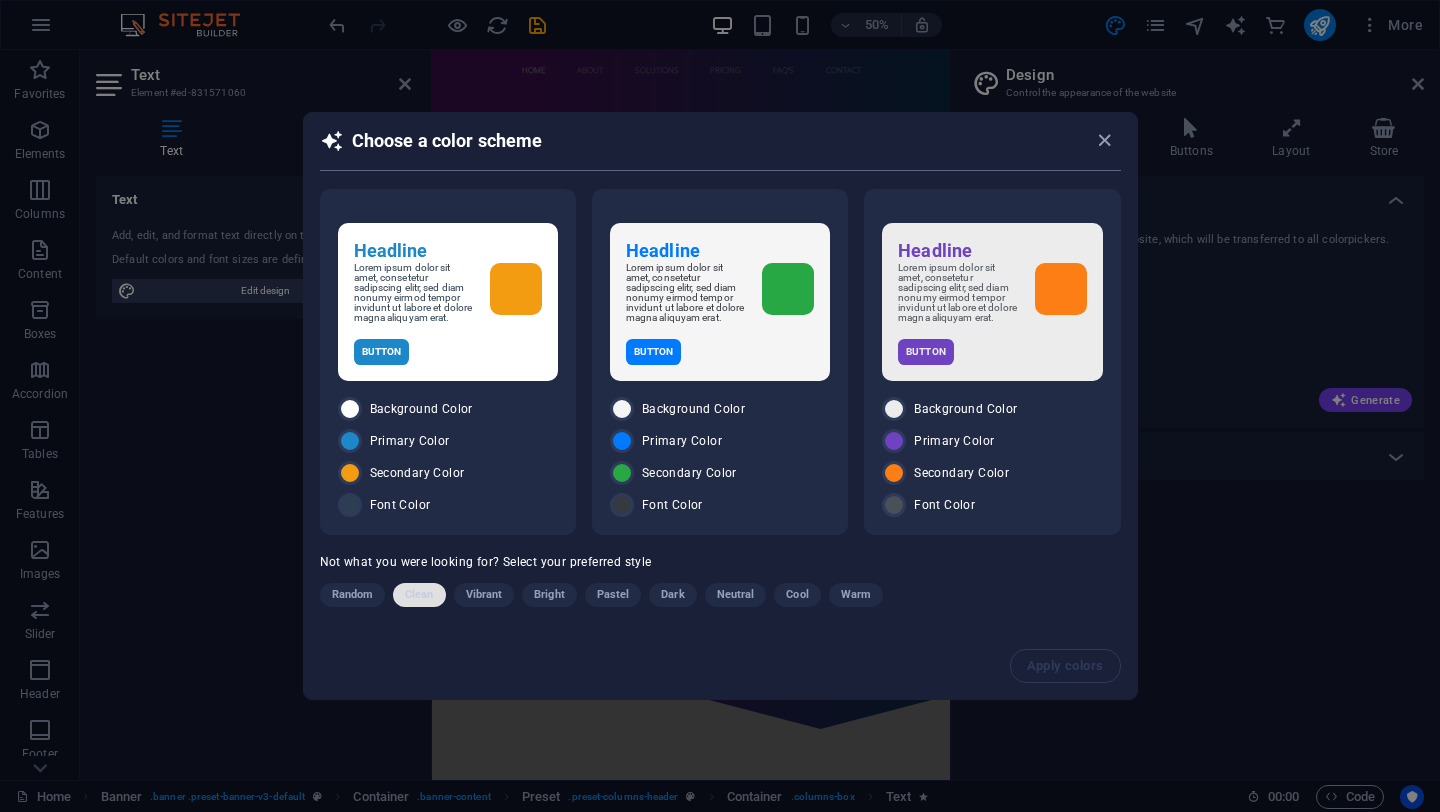 click on "Clean" at bounding box center (419, 595) 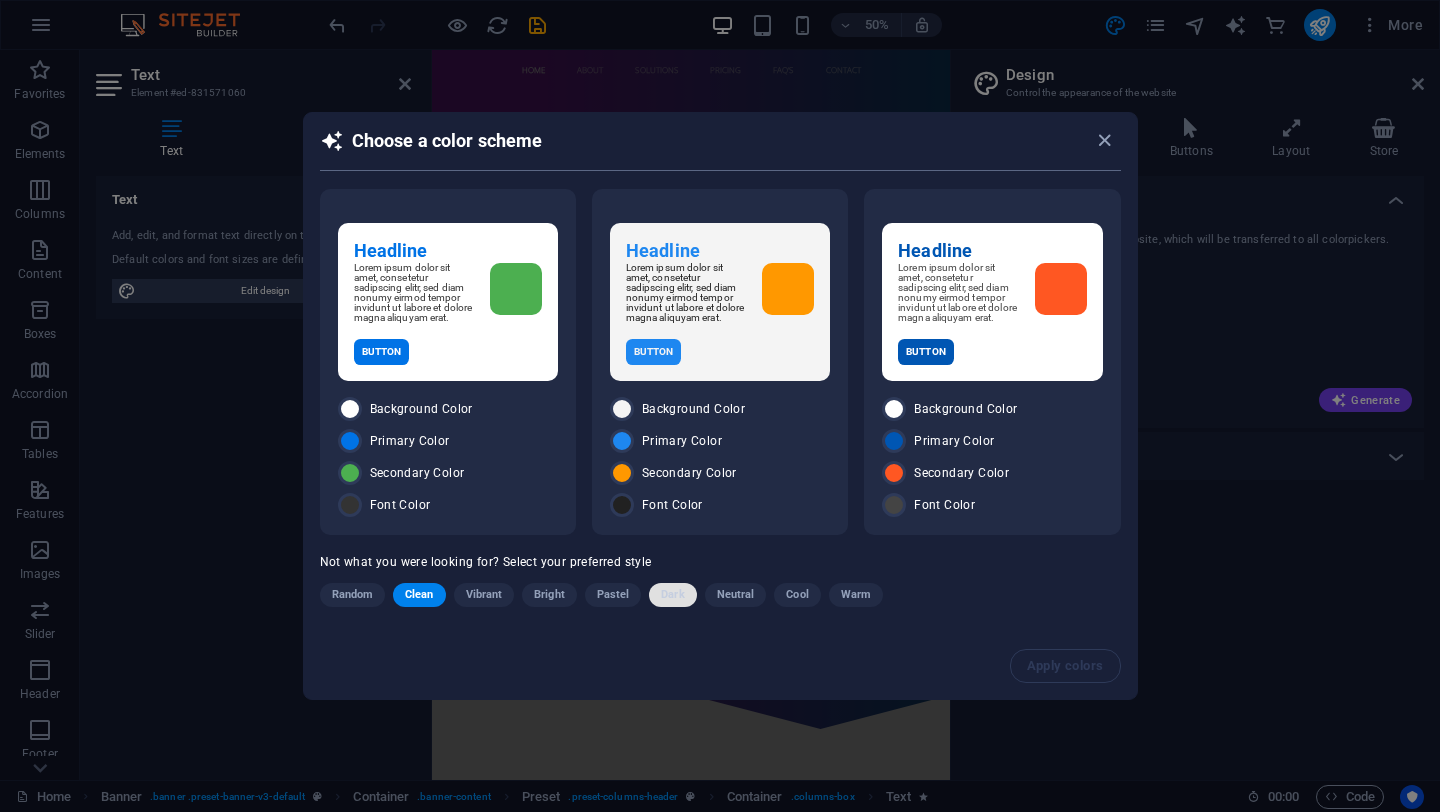 click on "Dark" at bounding box center (672, 595) 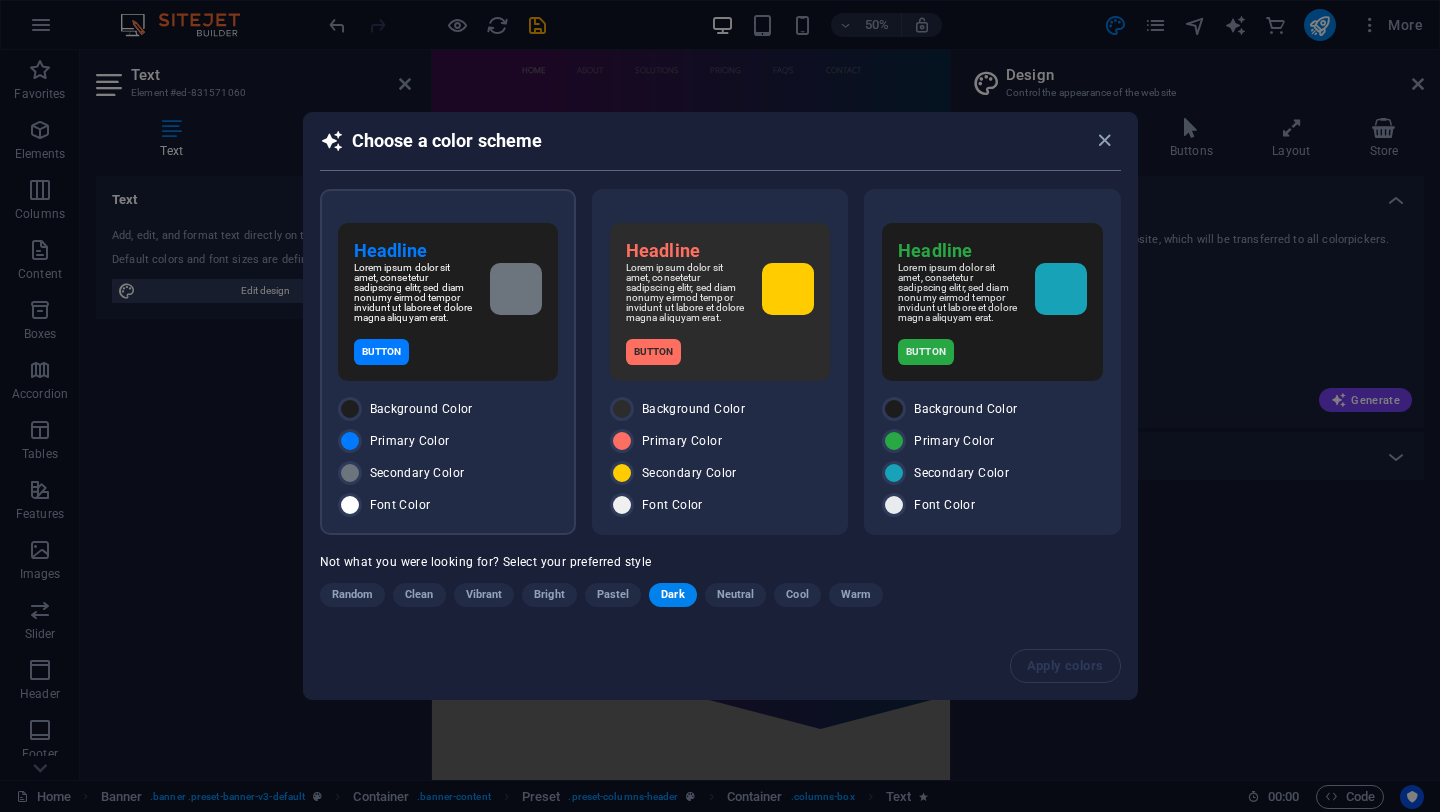 click on "Headline Lorem ipsum dolor sit amet, consetetur sadipscing elitr, sed diam nonumy eirmod tempor invidunt ut labore et dolore magna aliquyam erat. Button" at bounding box center [448, 302] 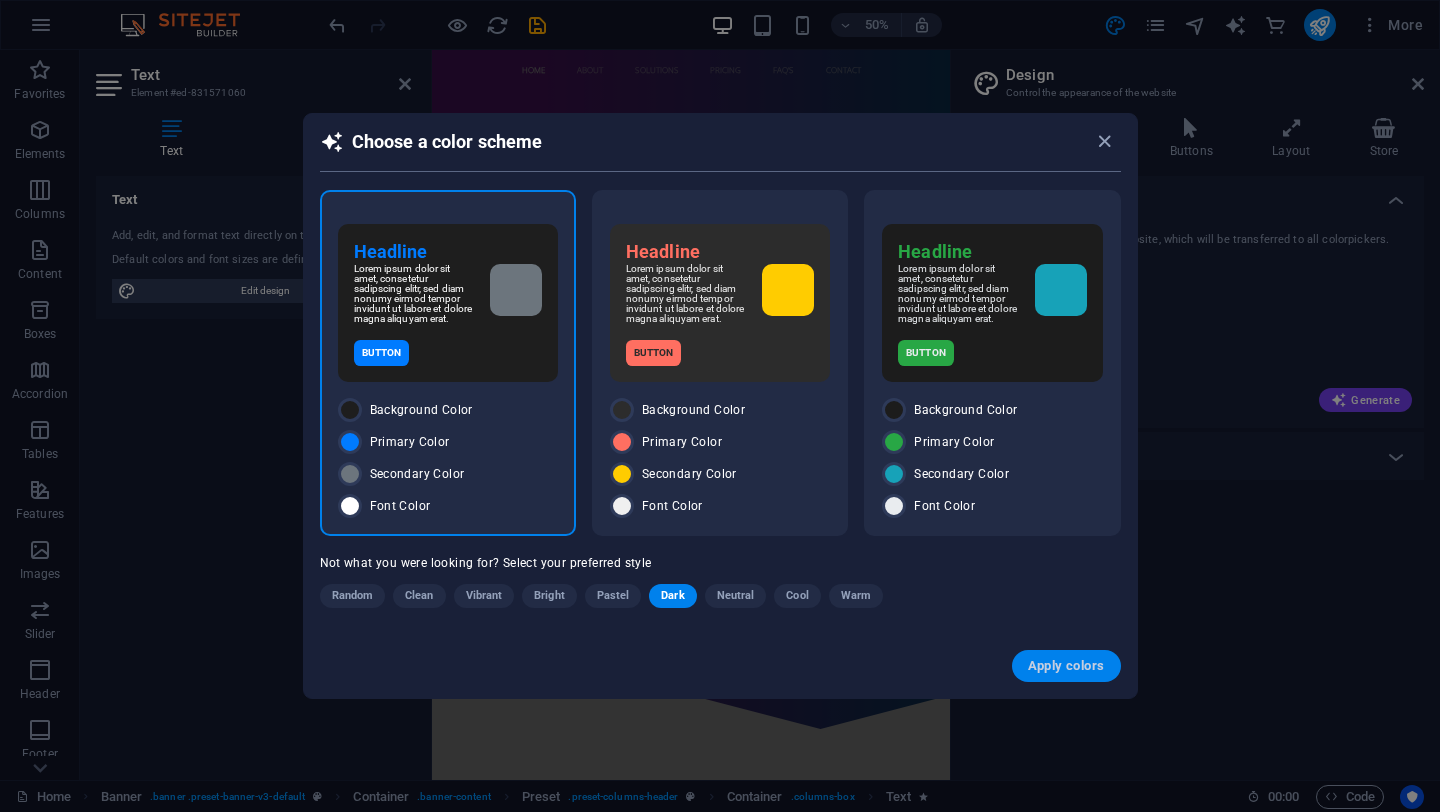 click on "Apply colors" at bounding box center (1066, 666) 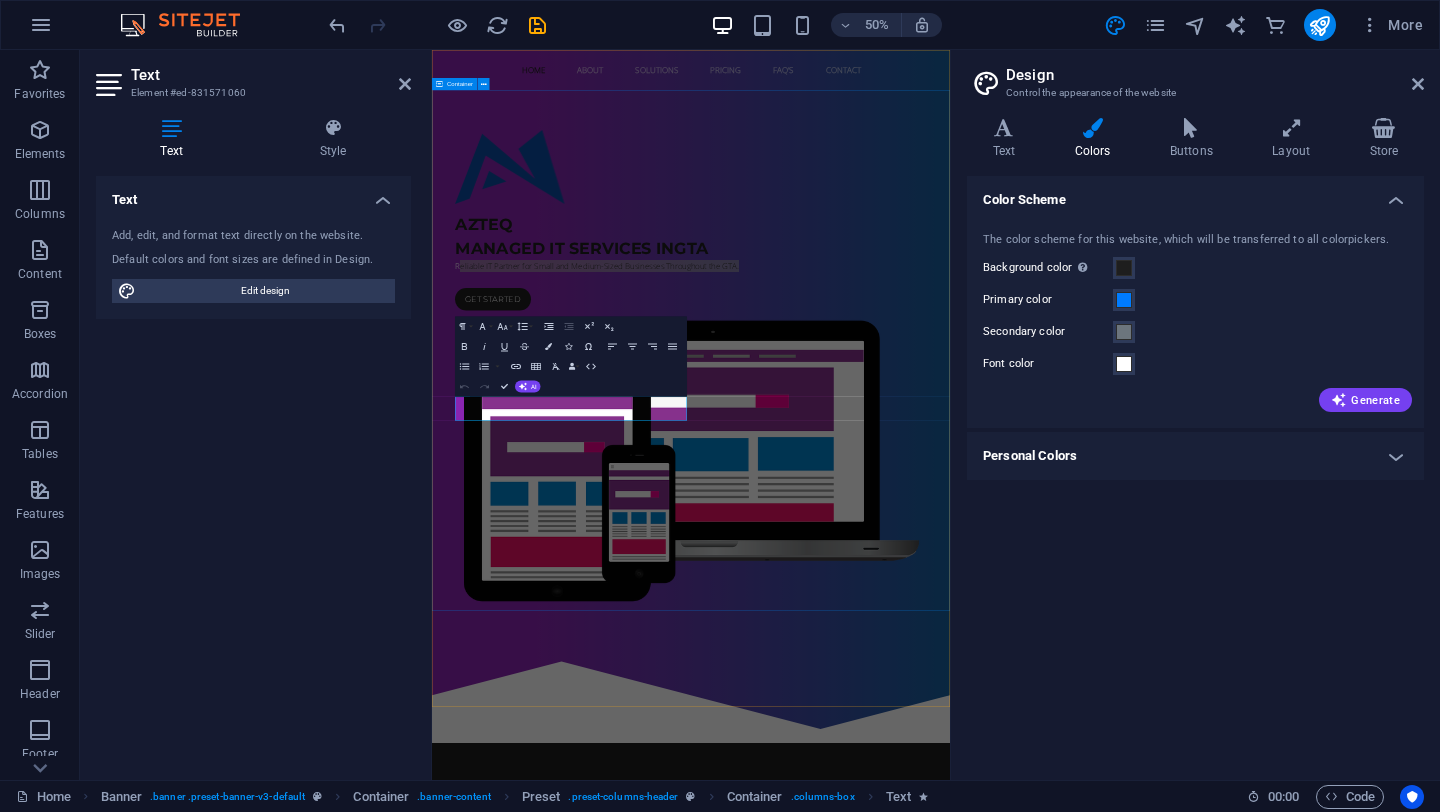 click on "azteq Managed IT Services in GTA Reliable IT Partner for Small and Medium-Sized Businesses Throughout the GTA. Get started" at bounding box center [950, 687] 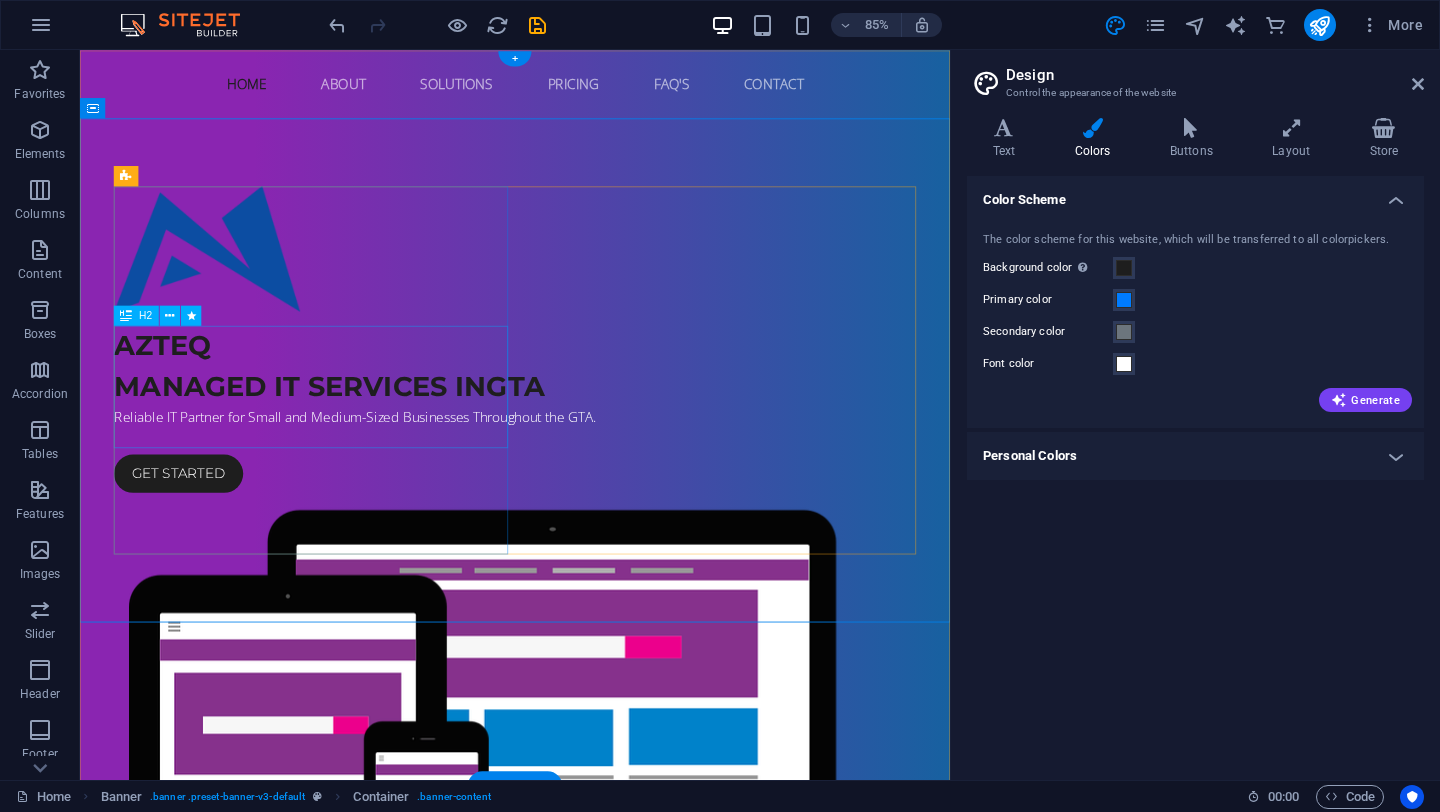click on "azteq Managed IT Services in [CITY]" at bounding box center (592, 422) 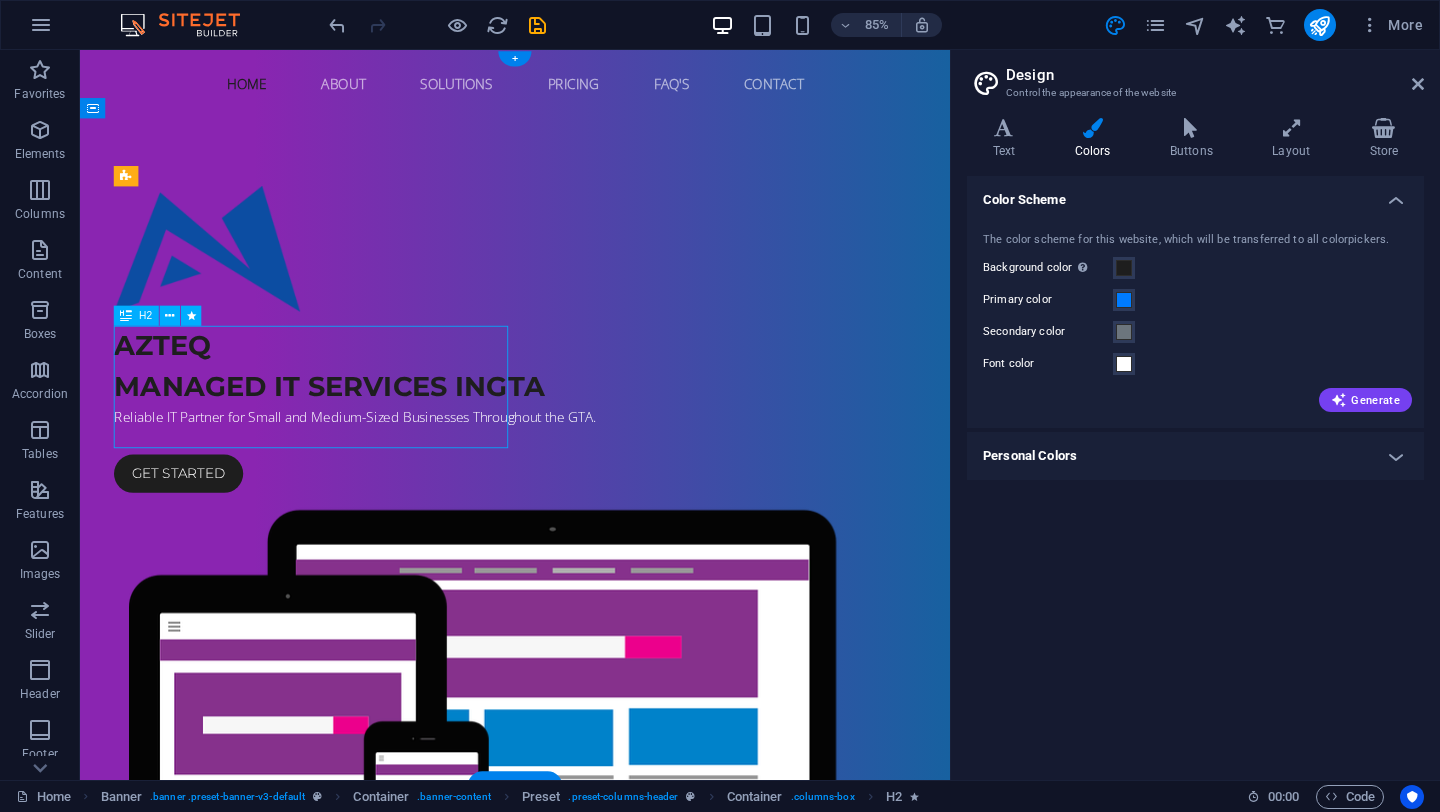 click on "azteq Managed IT Services in [CITY]" at bounding box center [592, 422] 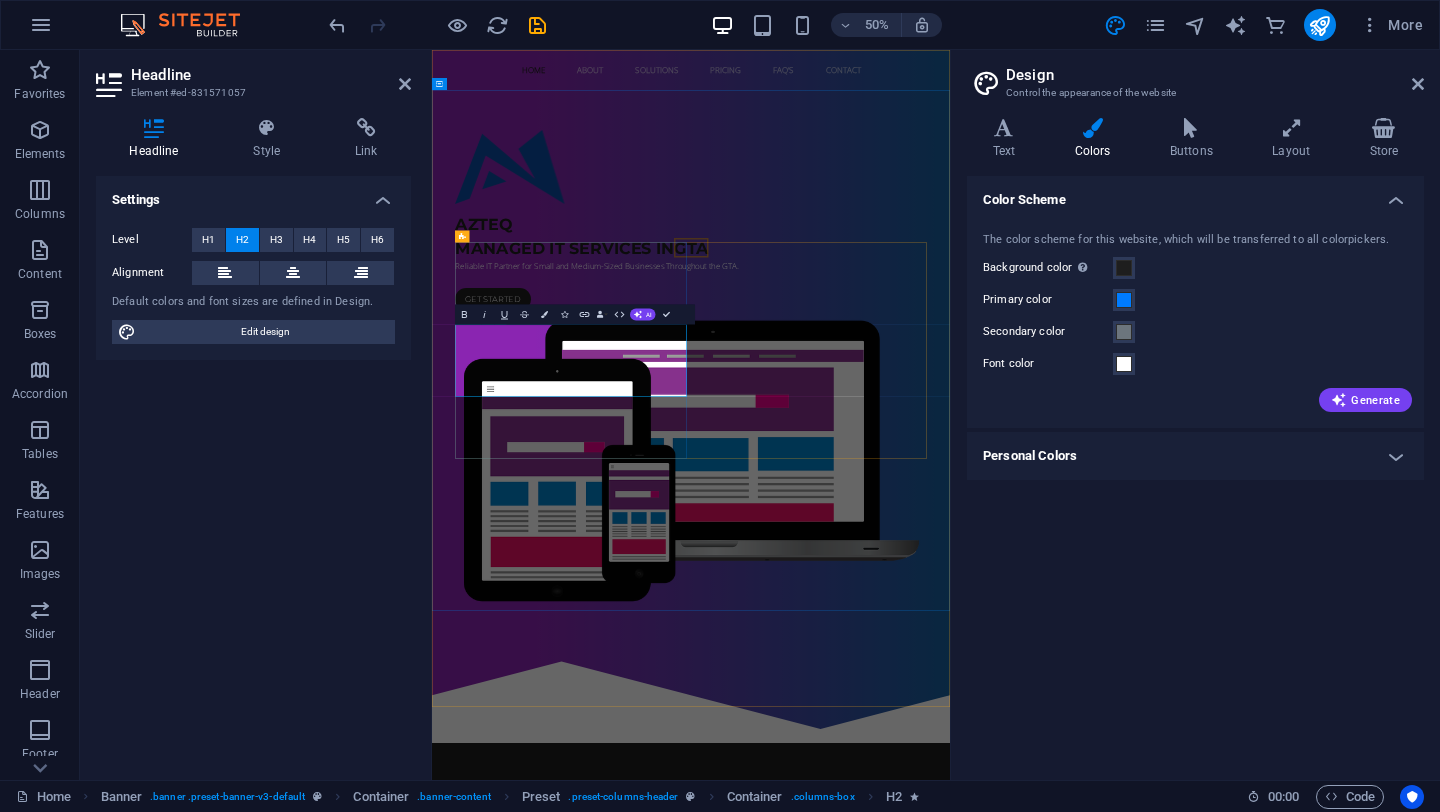 click on "azteq Managed IT Services in [CITY]" at bounding box center [950, 422] 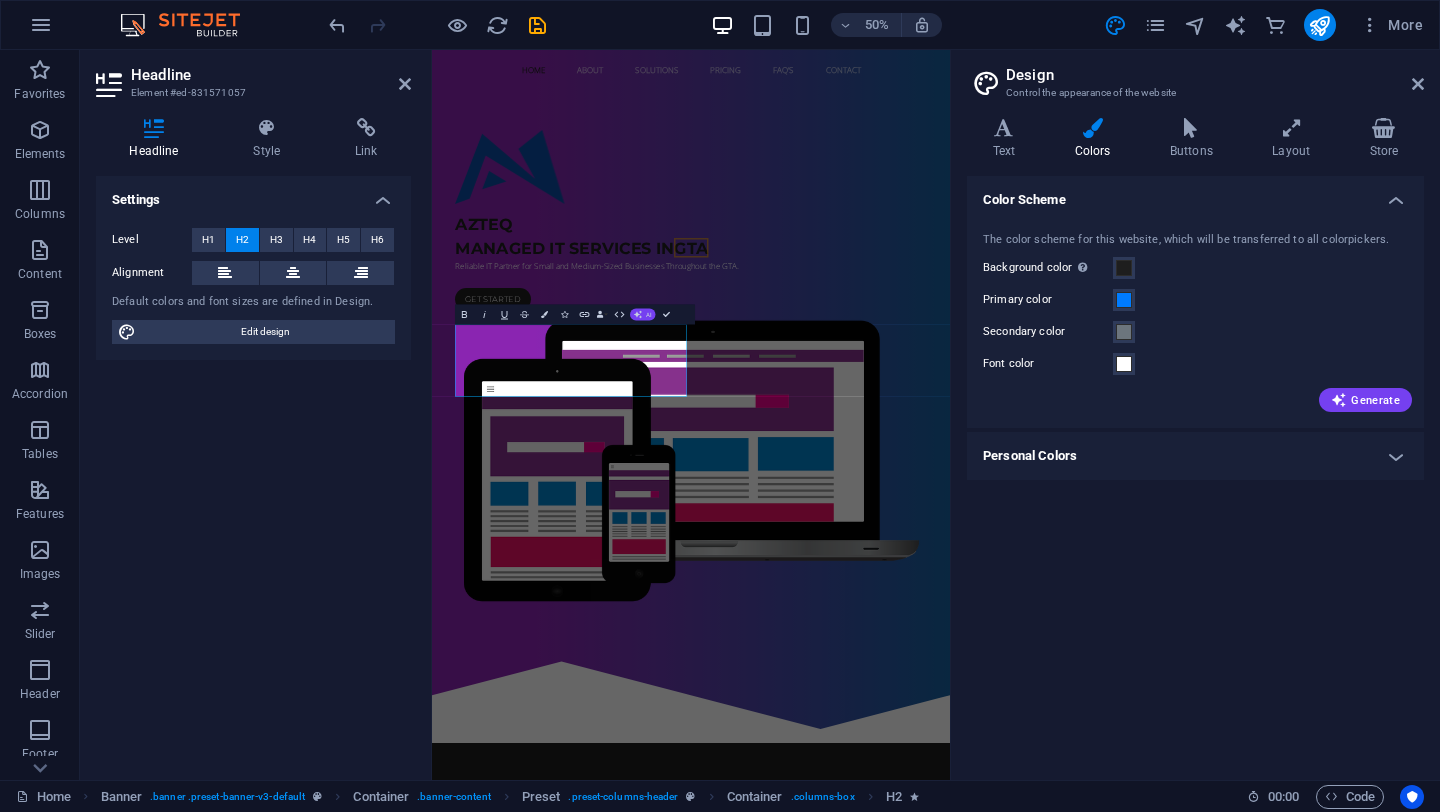 click on "AI" at bounding box center (643, 314) 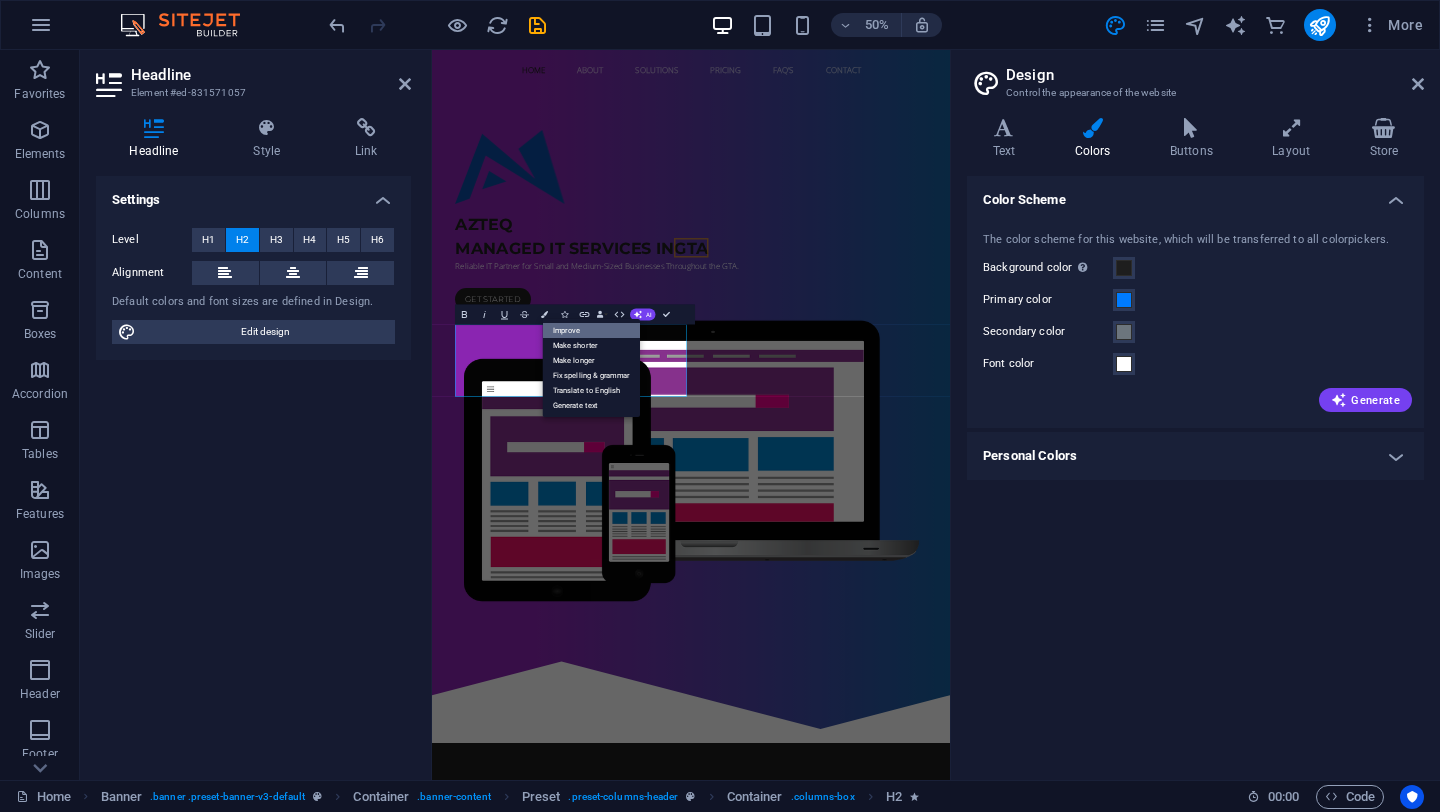 click on "Improve" at bounding box center (592, 330) 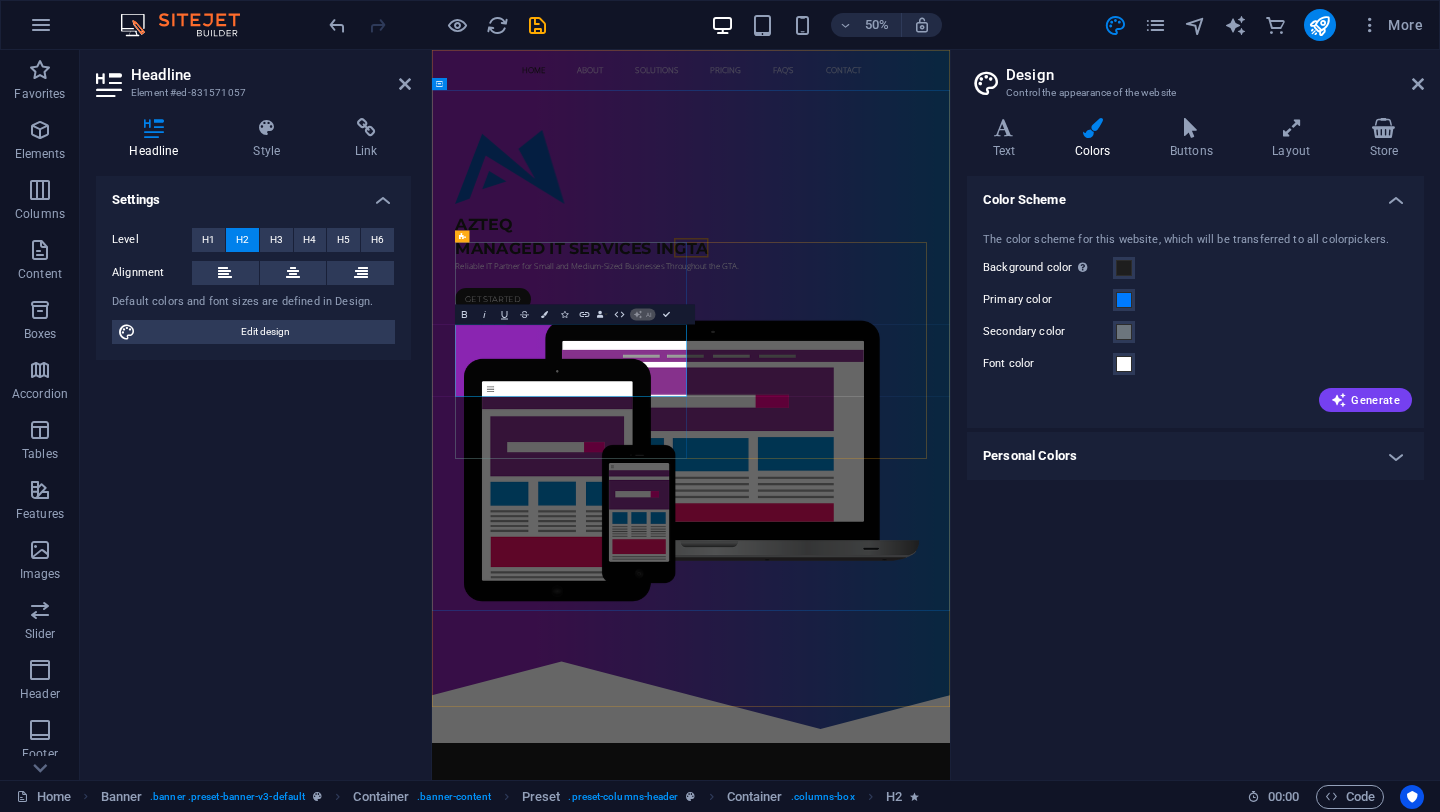 type 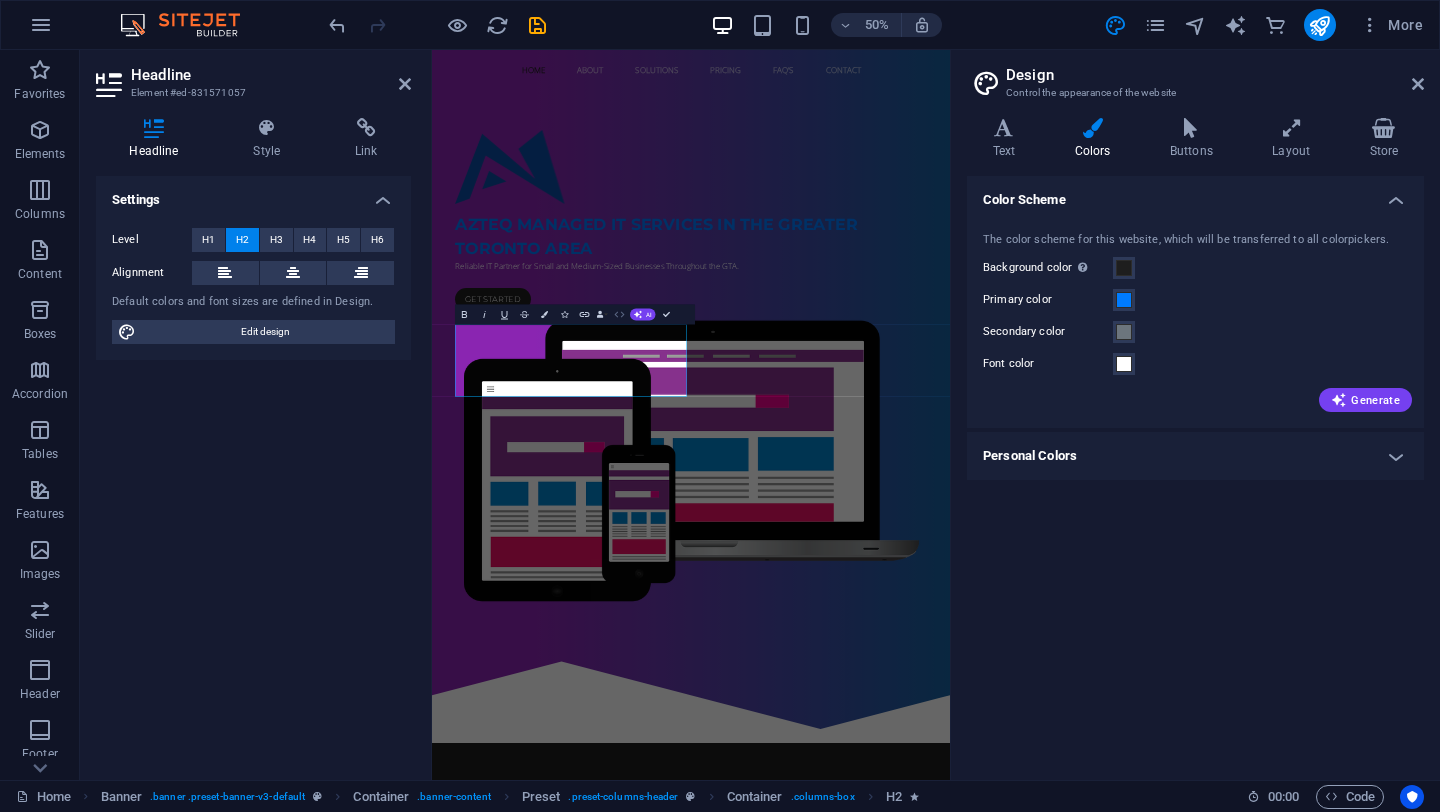 click 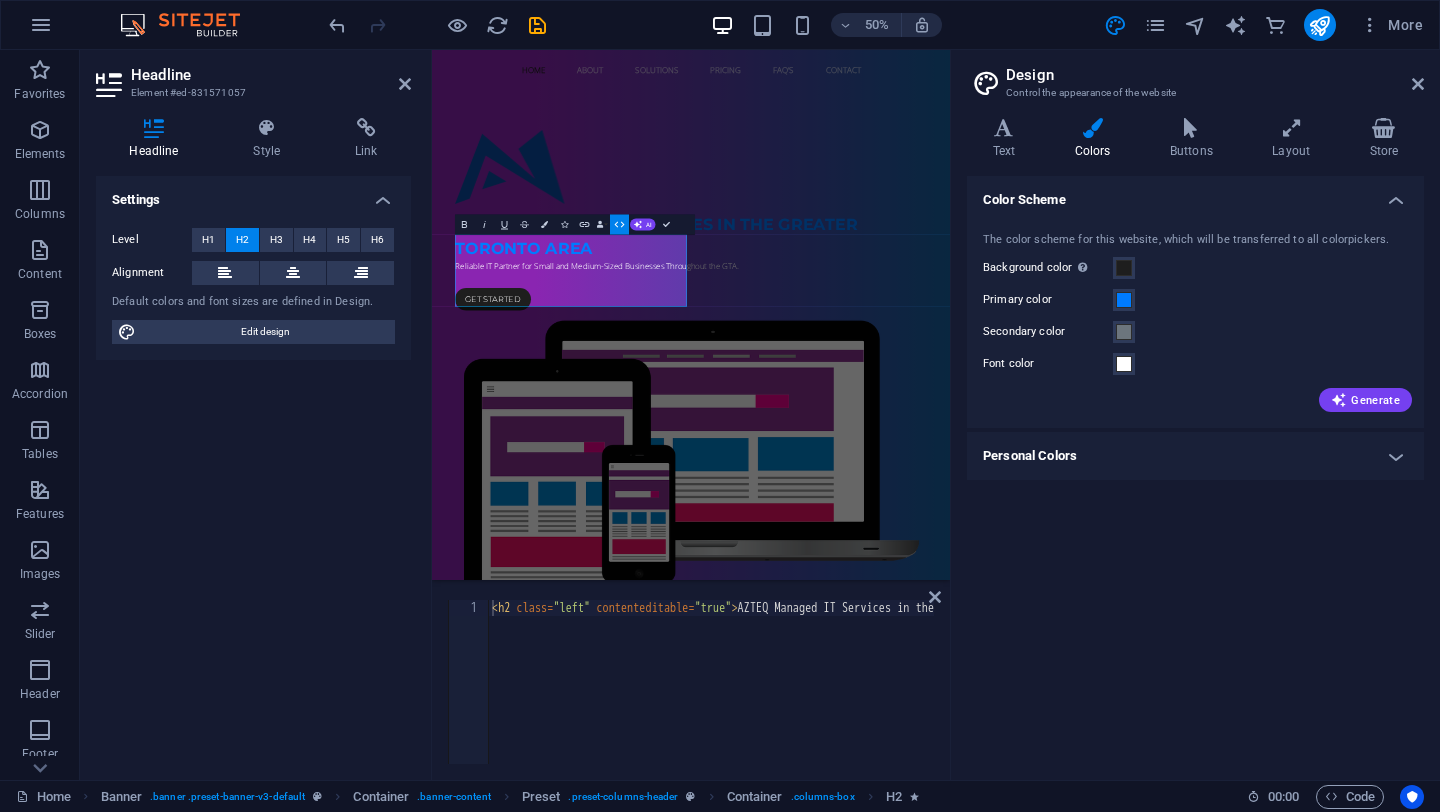 click on "HTML" at bounding box center [619, 224] 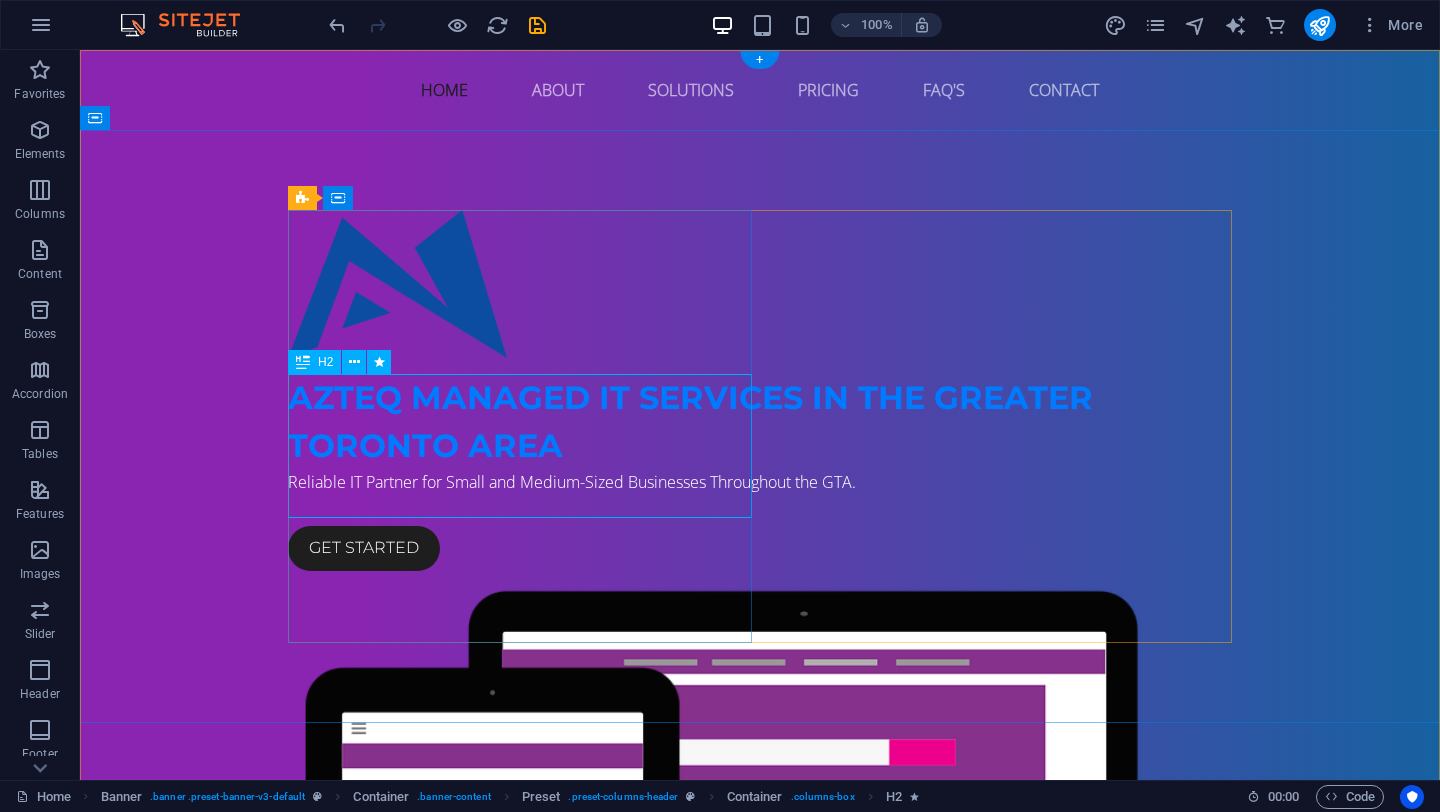click on "AZTEQ Managed IT Services in the Greater Toronto Area" at bounding box center (760, 422) 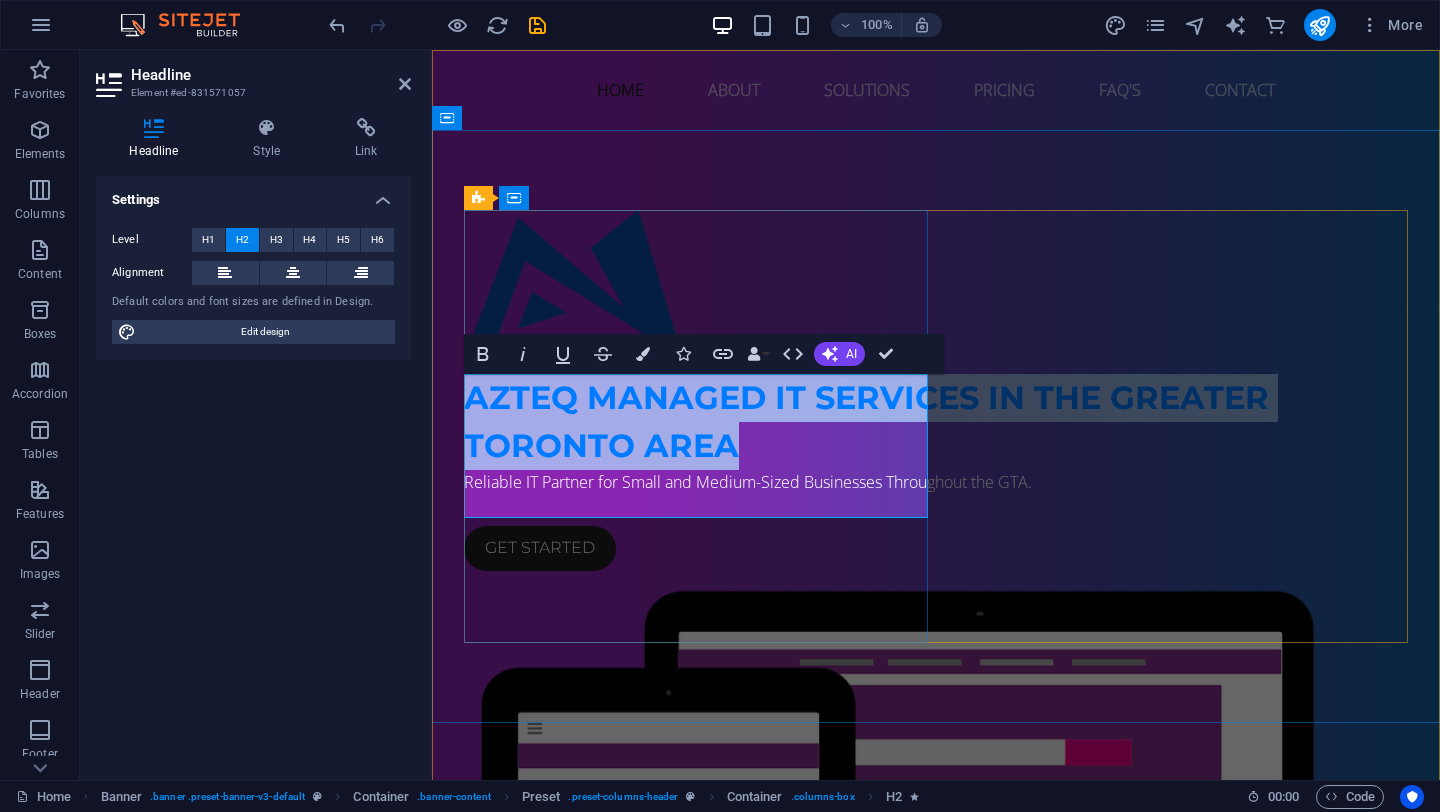 drag, startPoint x: 693, startPoint y: 448, endPoint x: 713, endPoint y: 481, distance: 38.587563 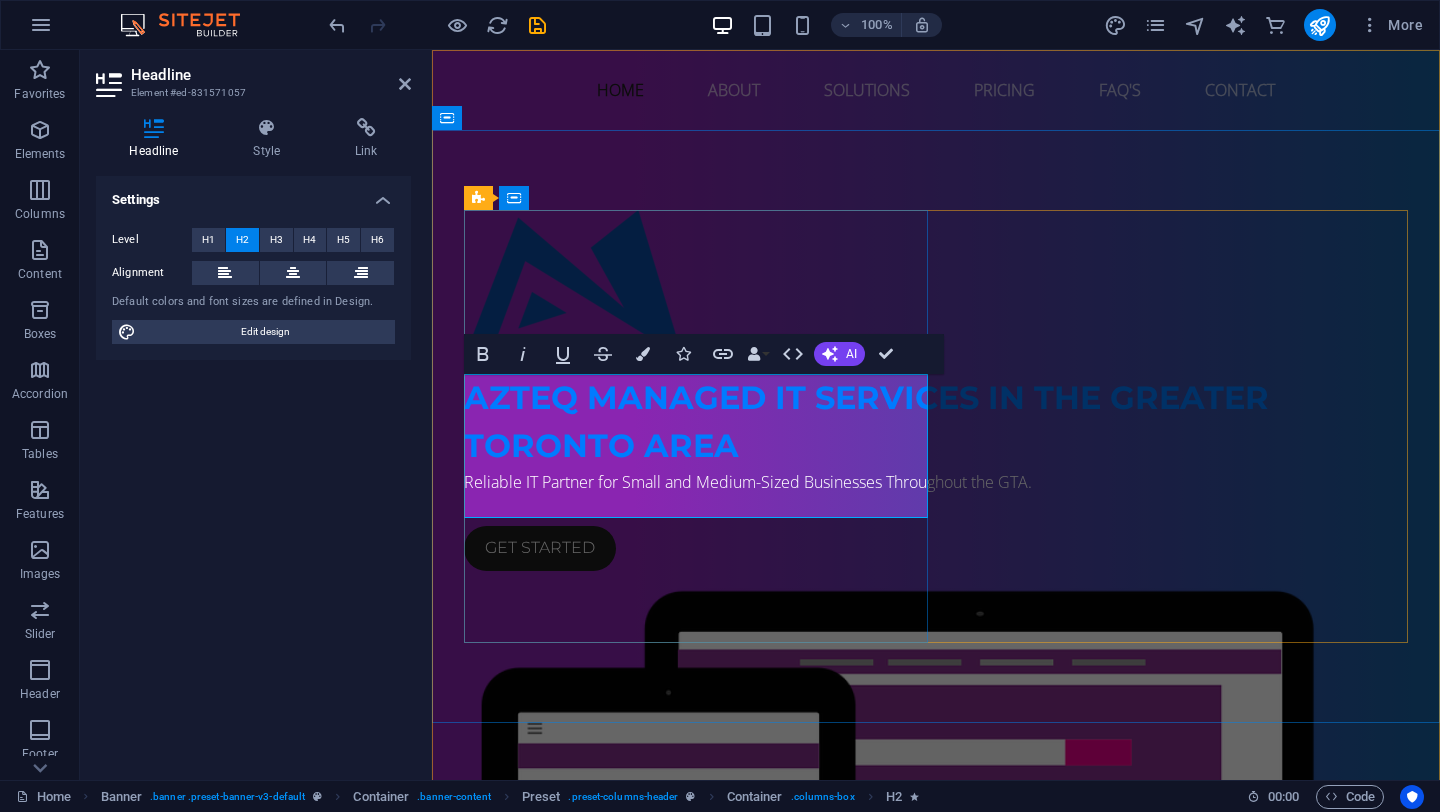 click on "AZTEQ Managed IT Services in the Greater Toronto Area" at bounding box center [936, 422] 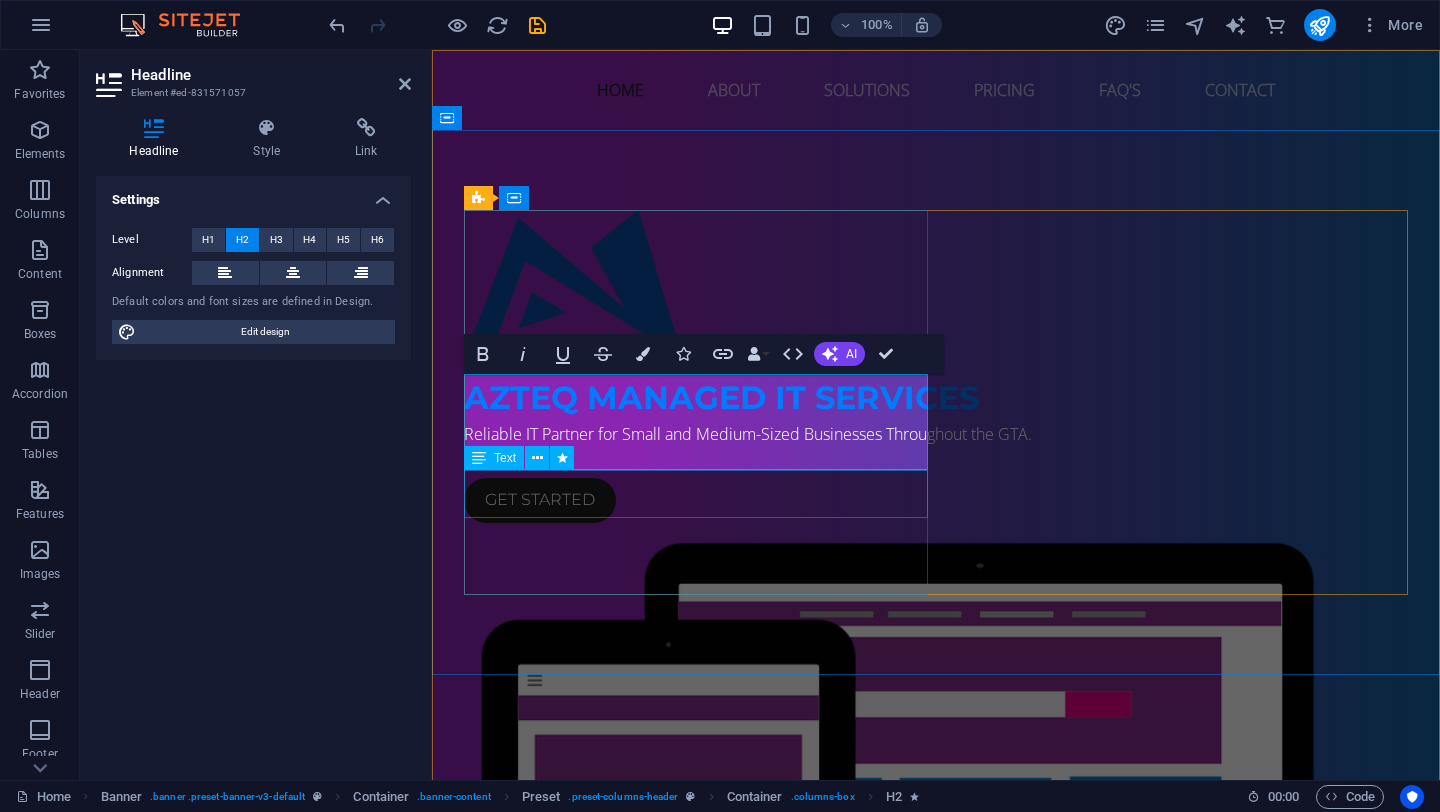 type 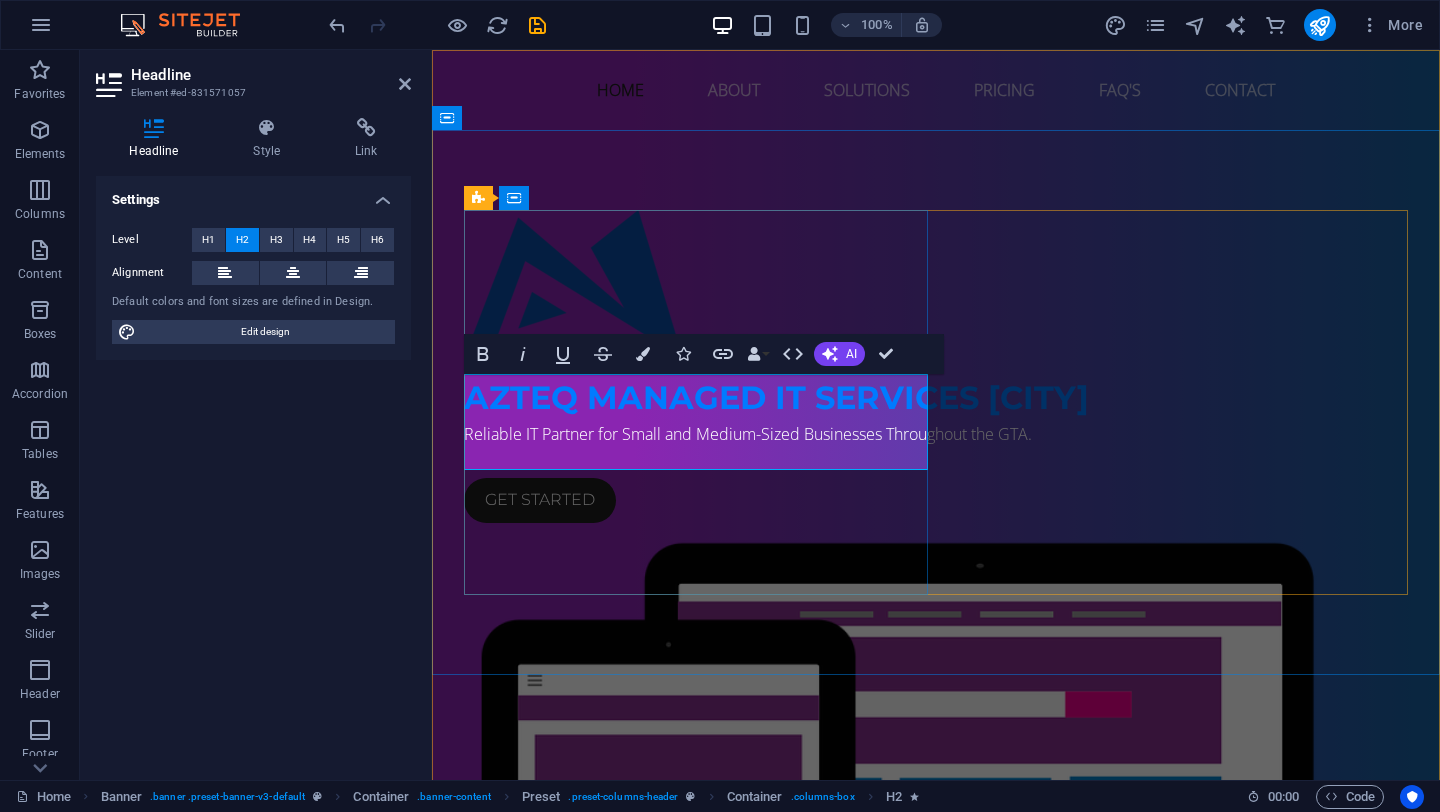 click on "AZTEQ Managed IT Services [CITY]" at bounding box center (936, 398) 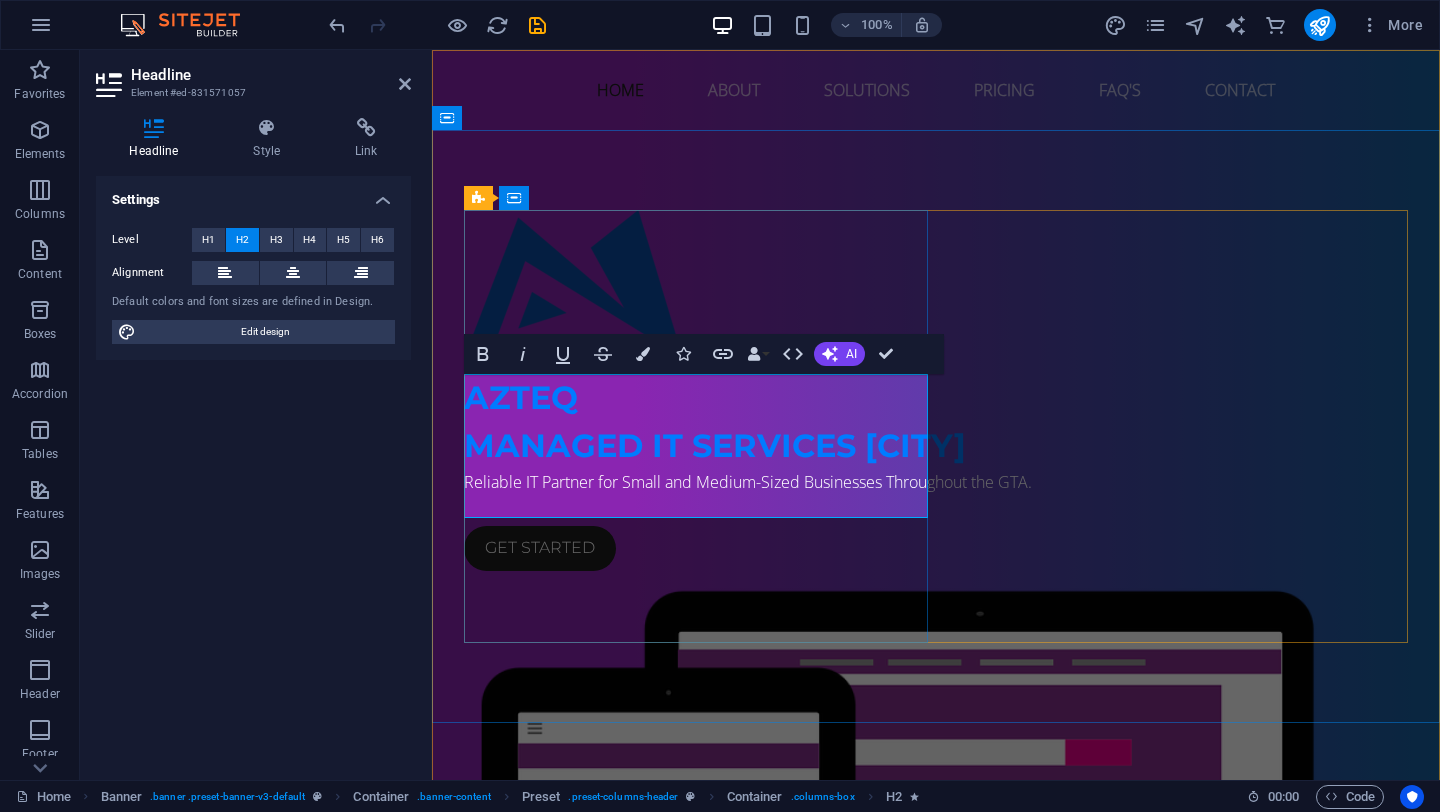click on "AZTEQ Managed IT Services [CITY]" at bounding box center (936, 422) 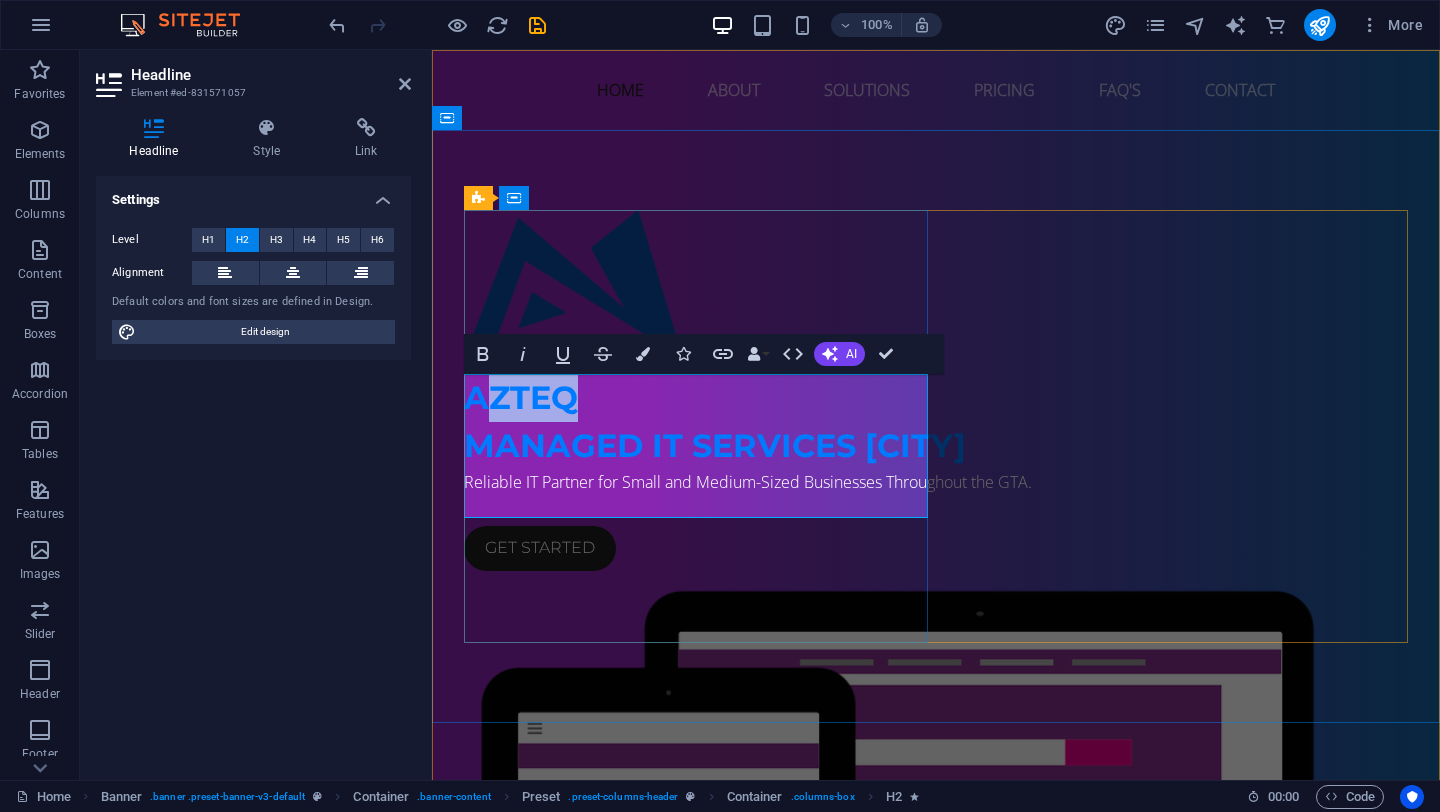 drag, startPoint x: 587, startPoint y: 400, endPoint x: 482, endPoint y: 402, distance: 105.01904 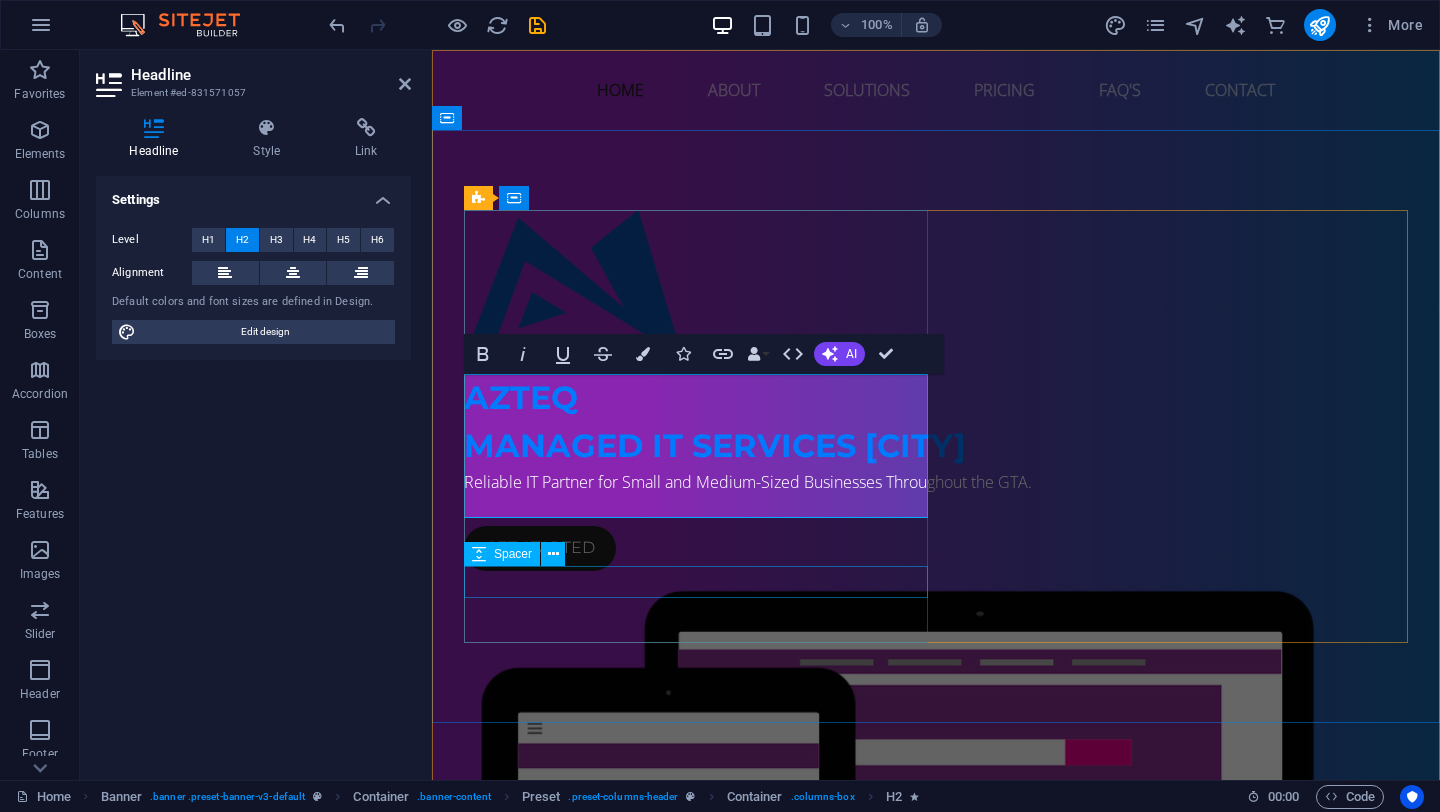 click at bounding box center [936, 510] 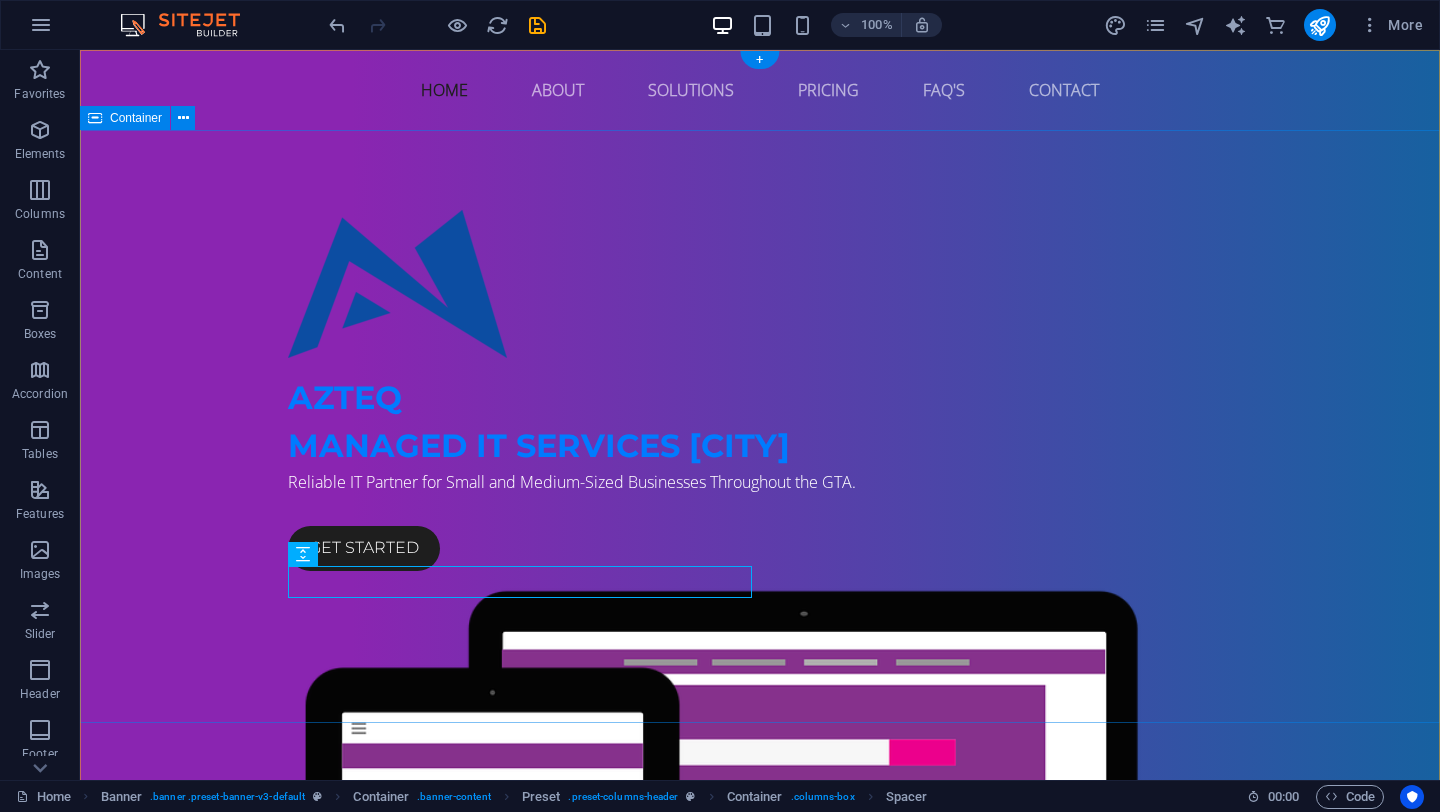 click on "AZTEQ Managed IT Services GTA Reliable IT Partner for Small and Medium-Sized Businesses Throughout the GTA. Get started" at bounding box center (760, 687) 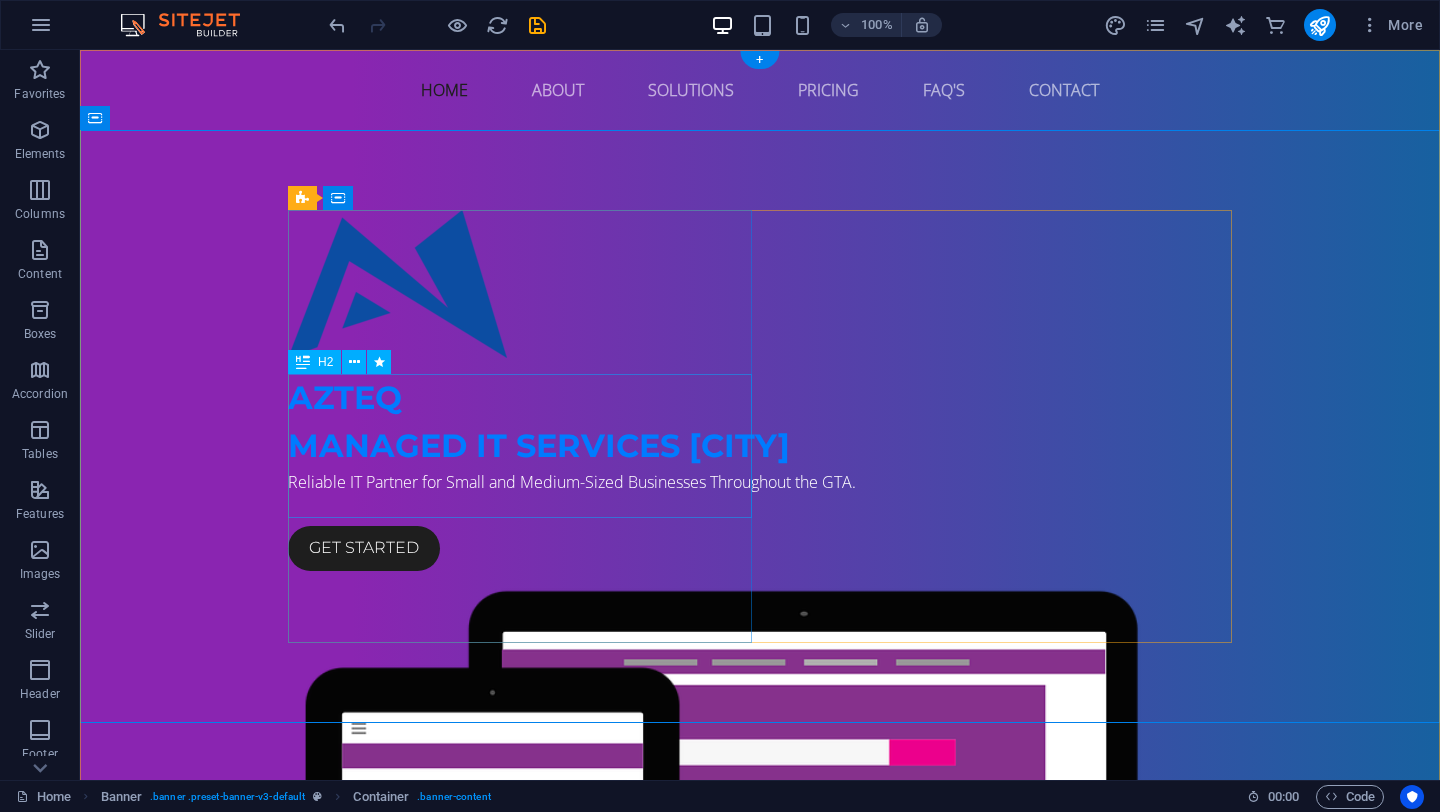 click on "AZTEQ Managed IT Services GTA" at bounding box center (760, 422) 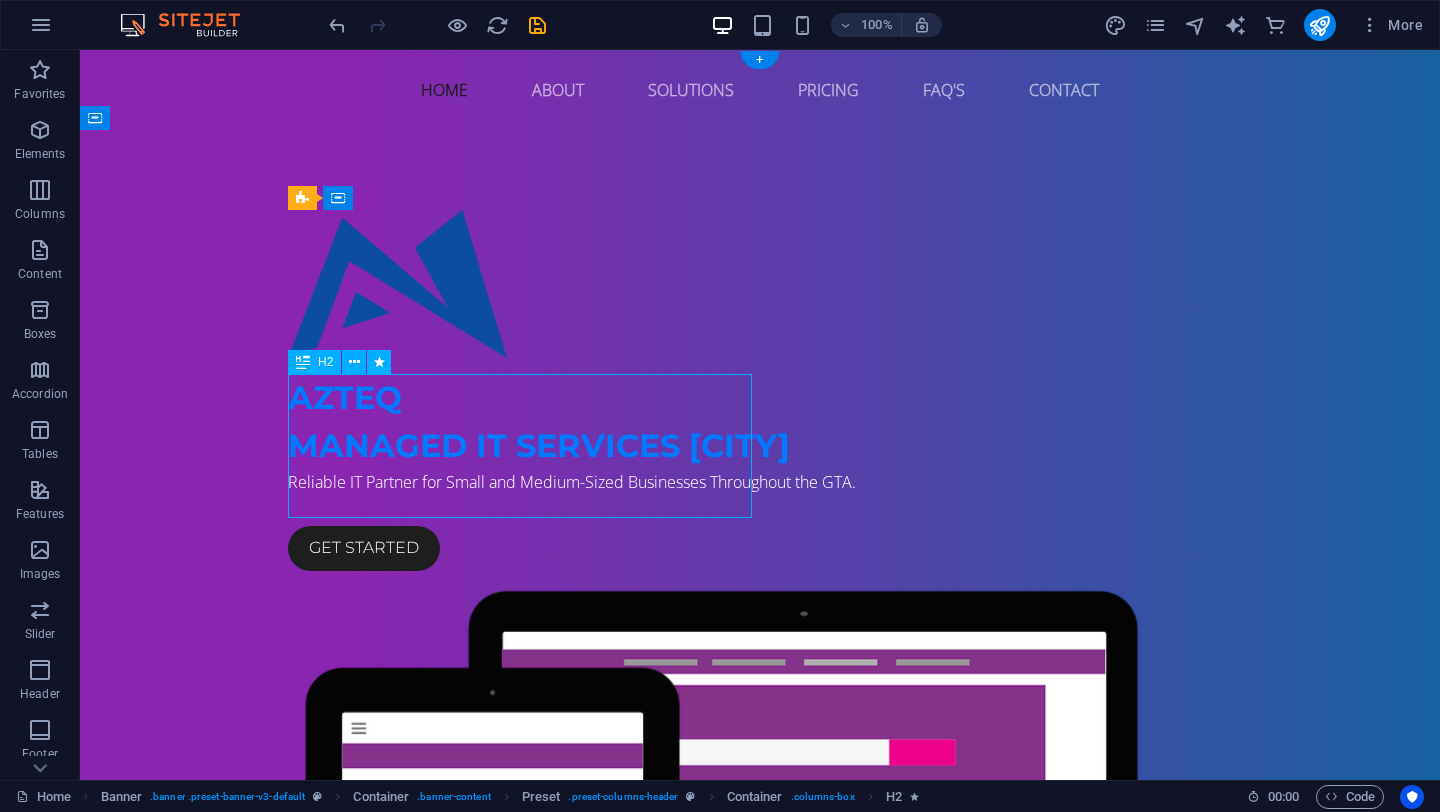 click on "AZTEQ Managed IT Services GTA" at bounding box center [760, 422] 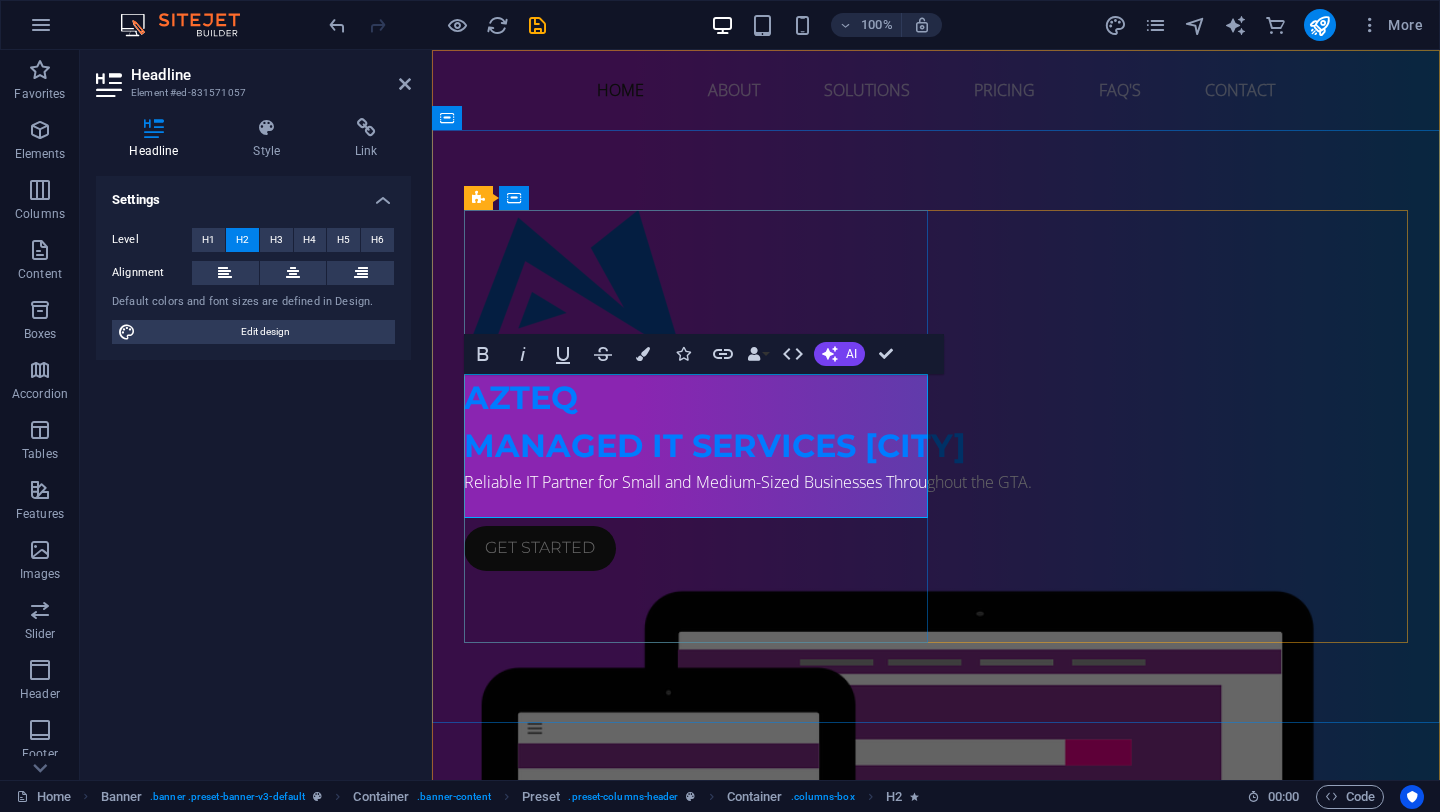 click on "AZTEQ Managed IT Services [CITY]" at bounding box center [936, 422] 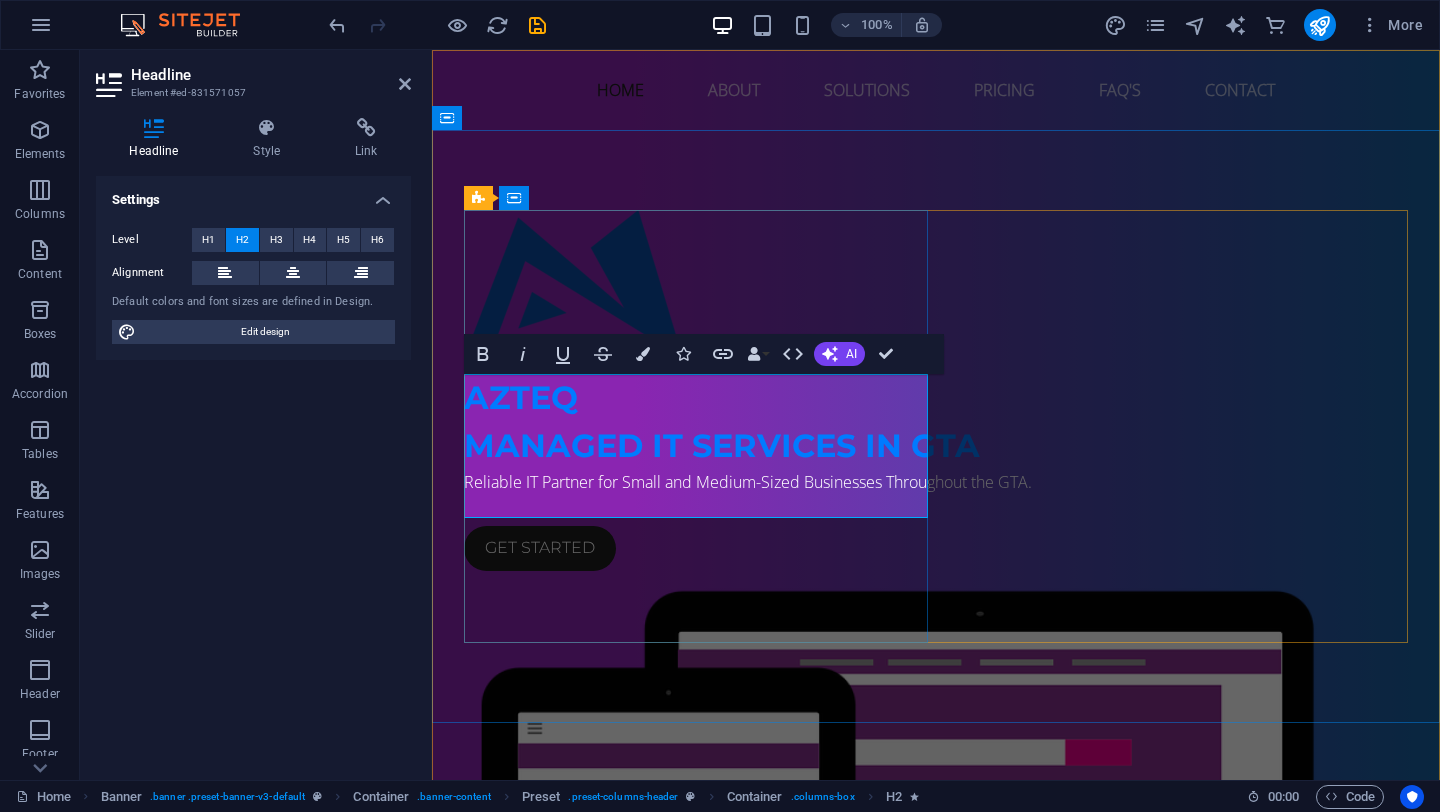 click on "AZTEQ Managed IT Services IN GTA" at bounding box center [936, 422] 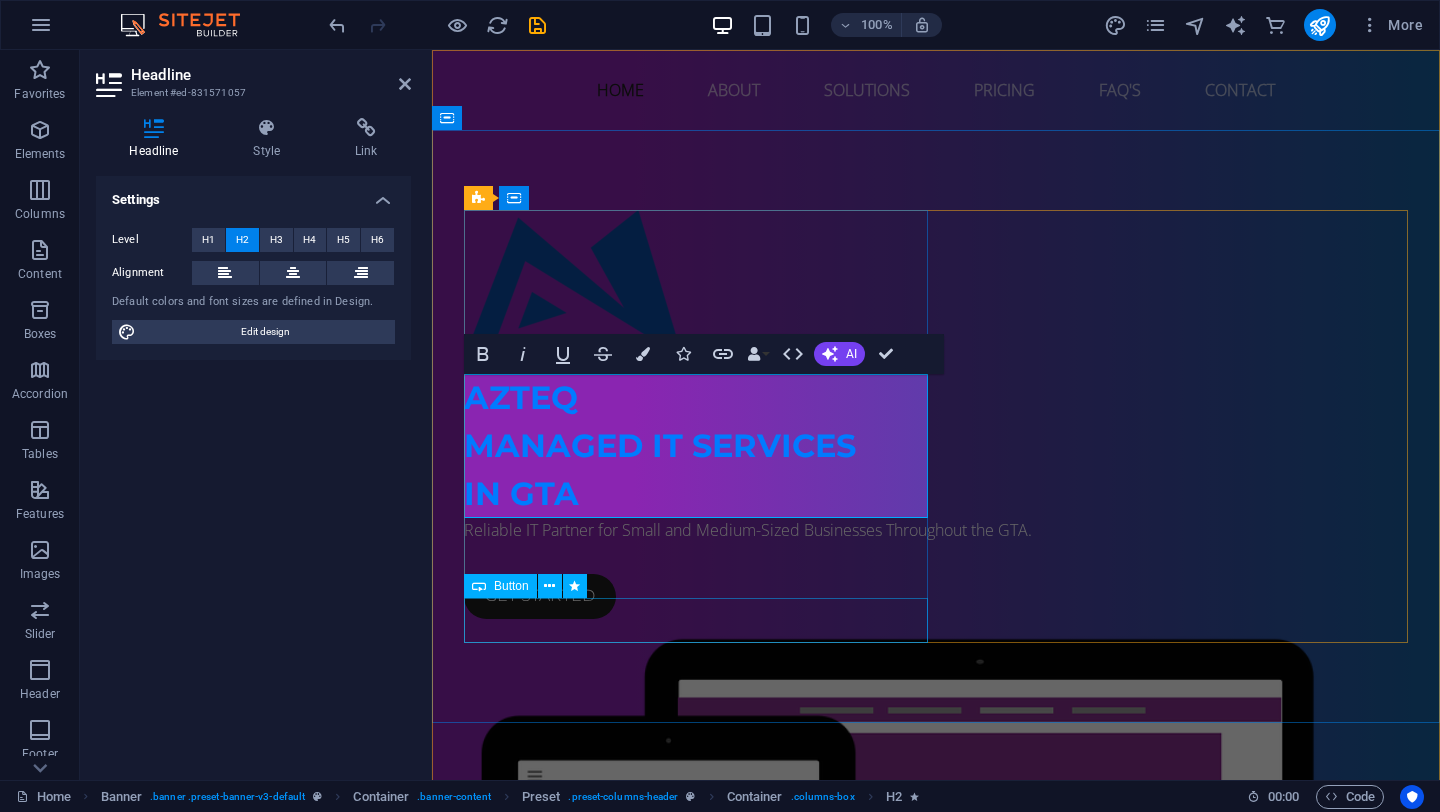 click on "Get started" at bounding box center [936, 596] 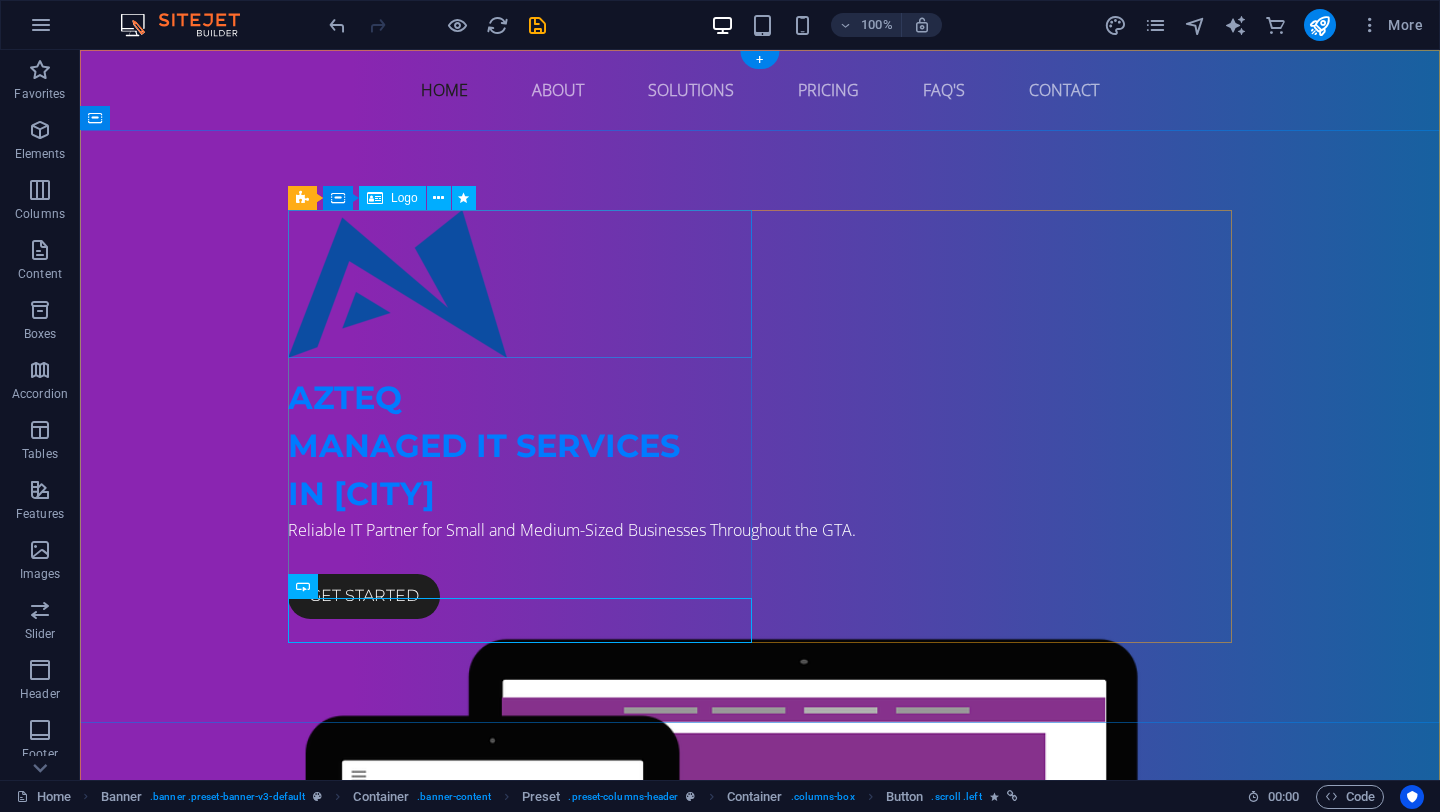 click at bounding box center [760, 284] 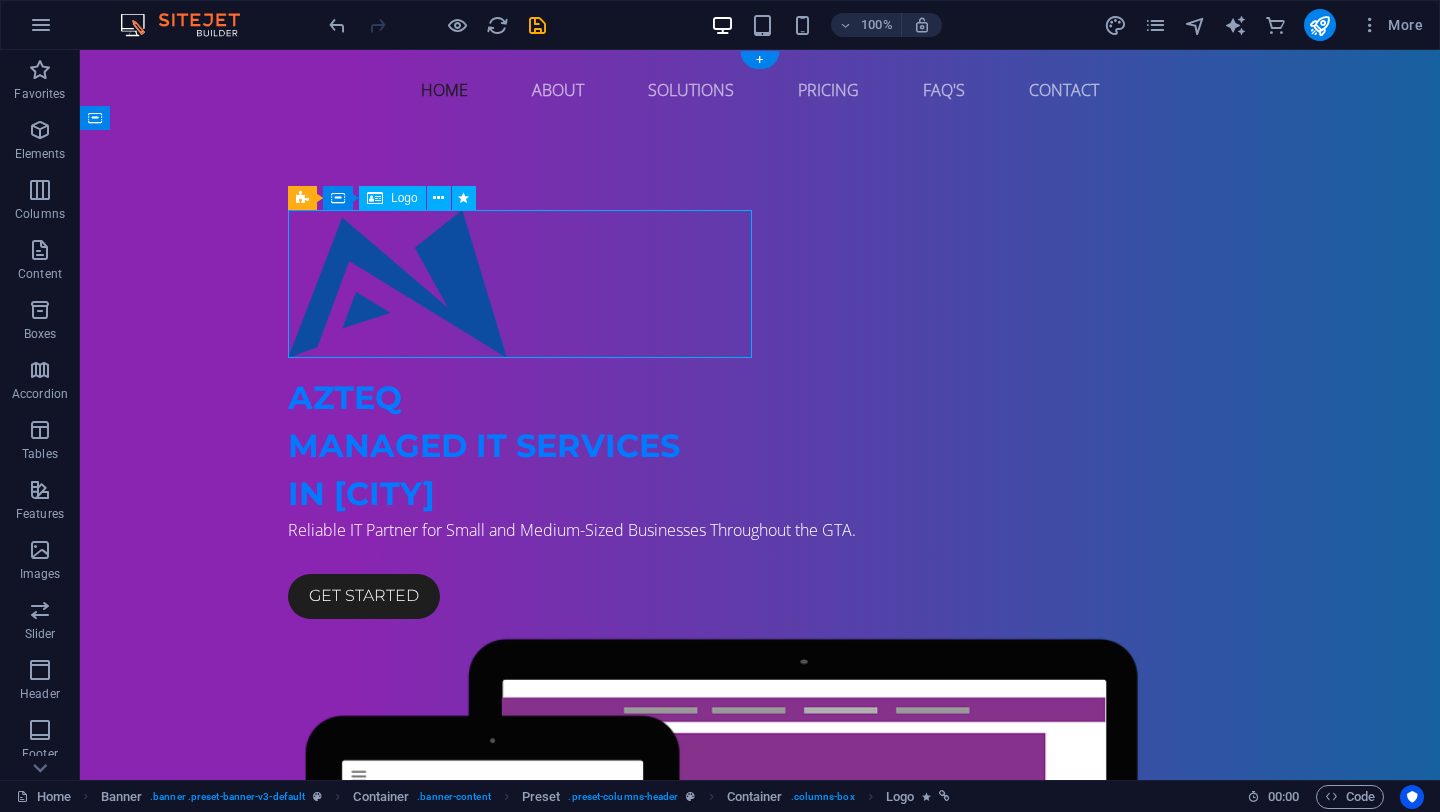 click at bounding box center [760, 284] 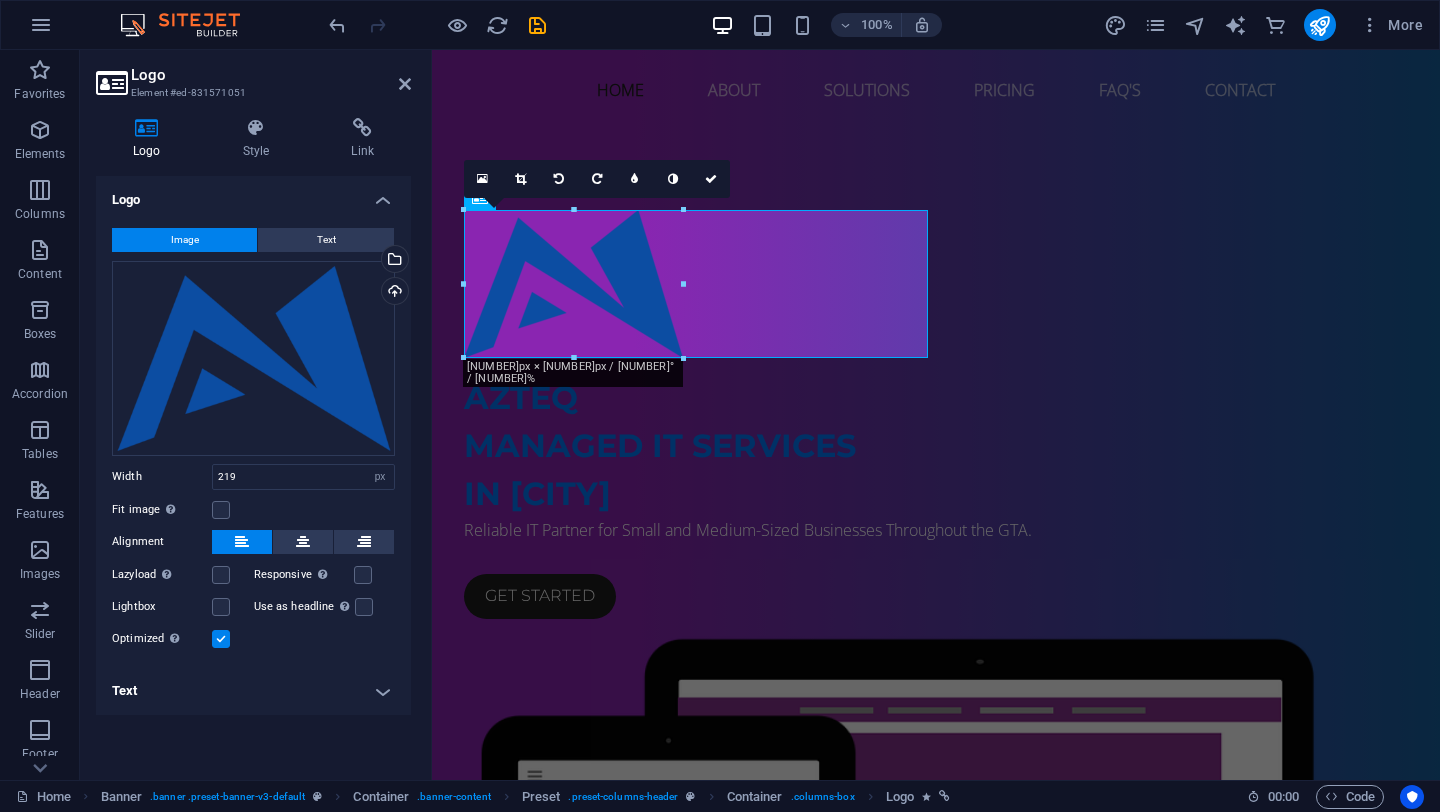 click on "Image Text Drag files here, click to choose files or select files from Files or our free stock photos & videos Select files from the file manager, stock photos, or upload file(s) Upload Width [NUMBER] Default auto px rem % em vh vw Fit image Automatically fit image to a fixed width and height Height Default auto px Alignment Lazyload Loading images after the page loads improves page speed. Responsive Automatically load retina image and smartphone optimized sizes. Lightbox Use as headline The image will be wrapped in an H1 headline tag. Useful for giving alternative text the weight of an H1 headline, e.g. for the logo. Leave unchecked if uncertain. Optimized Images are compressed to improve page speed. Position Direction Custom X offset [NUMBER] px rem % vh vw Y offset [NUMBER] px rem % vh vw Edit design" at bounding box center [253, 439] 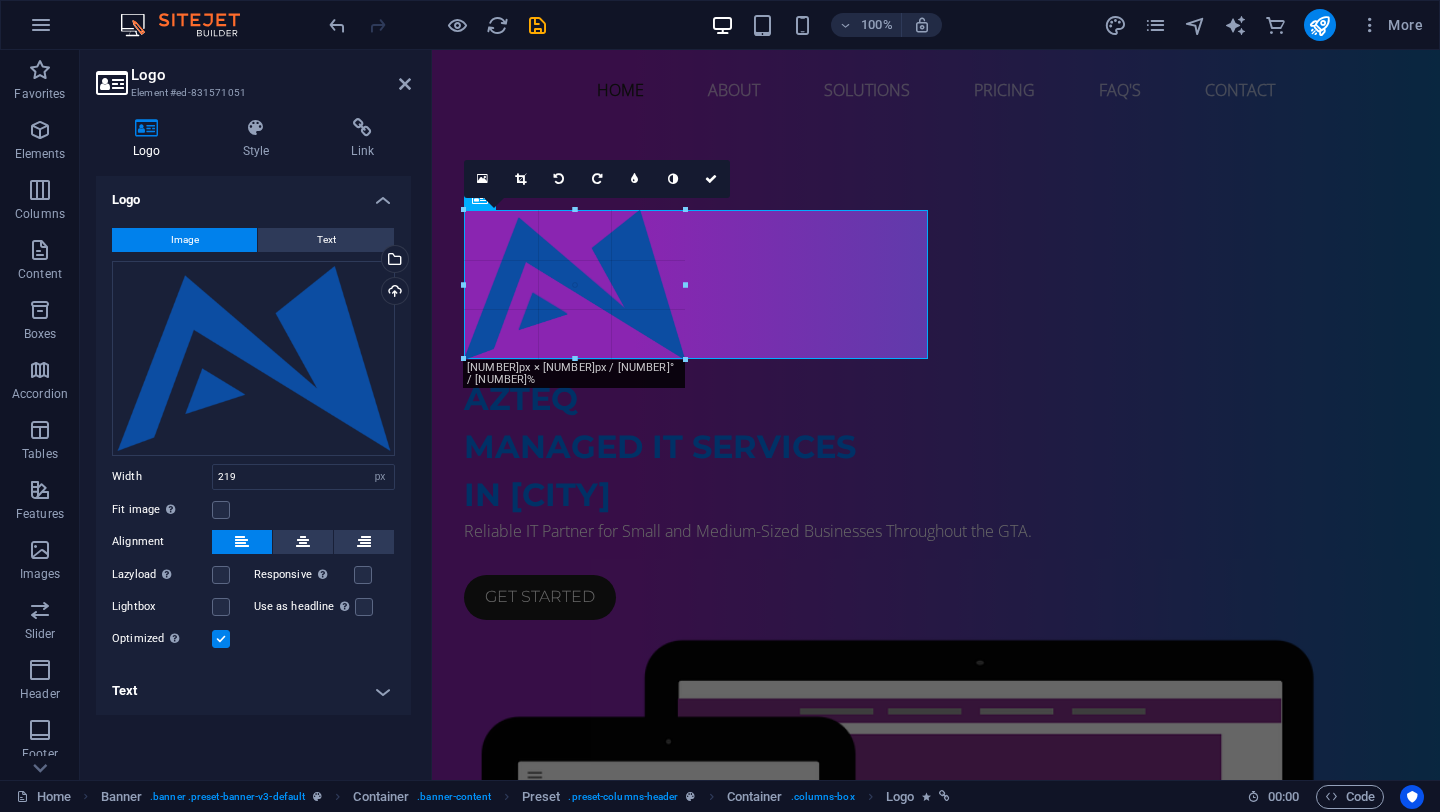 type on "221" 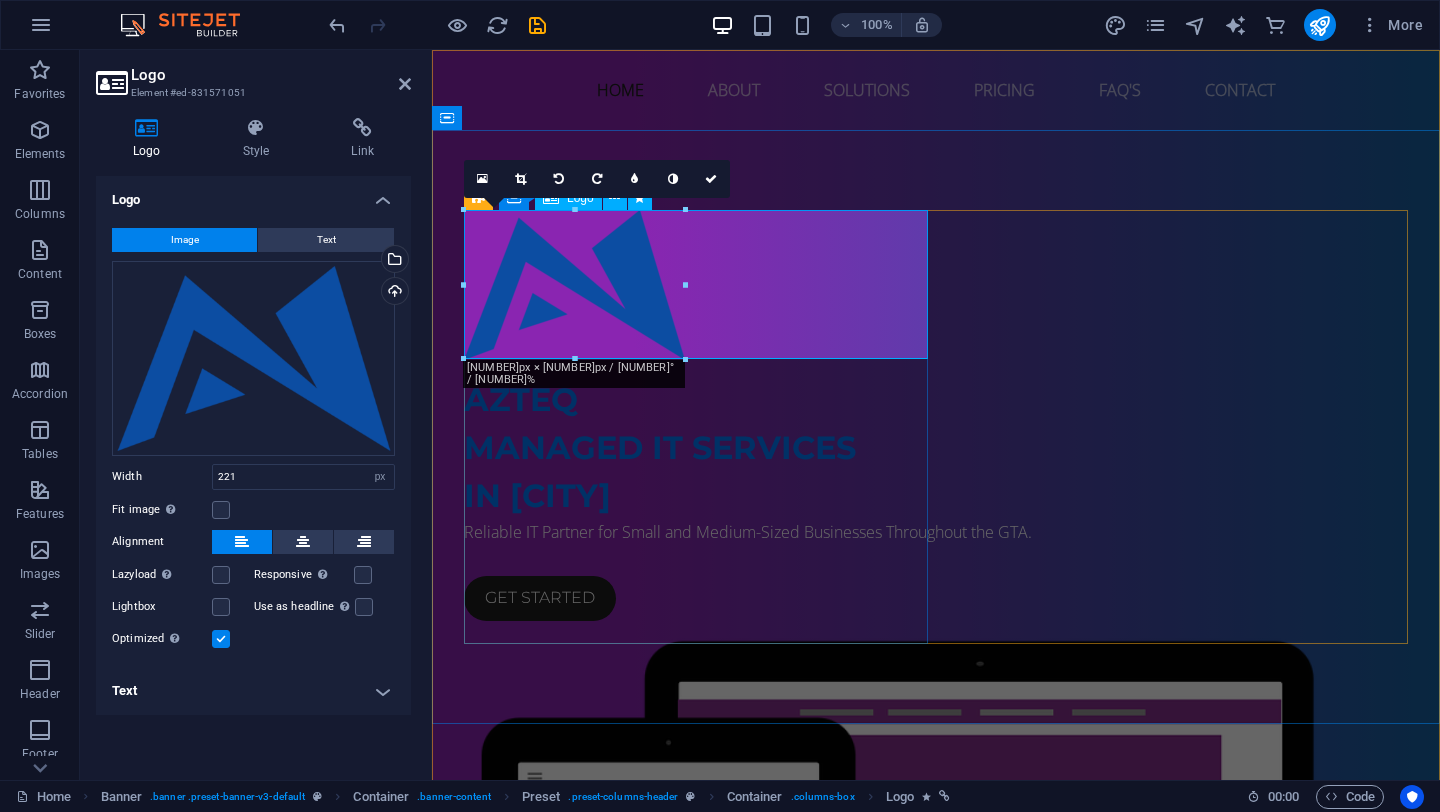 click at bounding box center [936, 285] 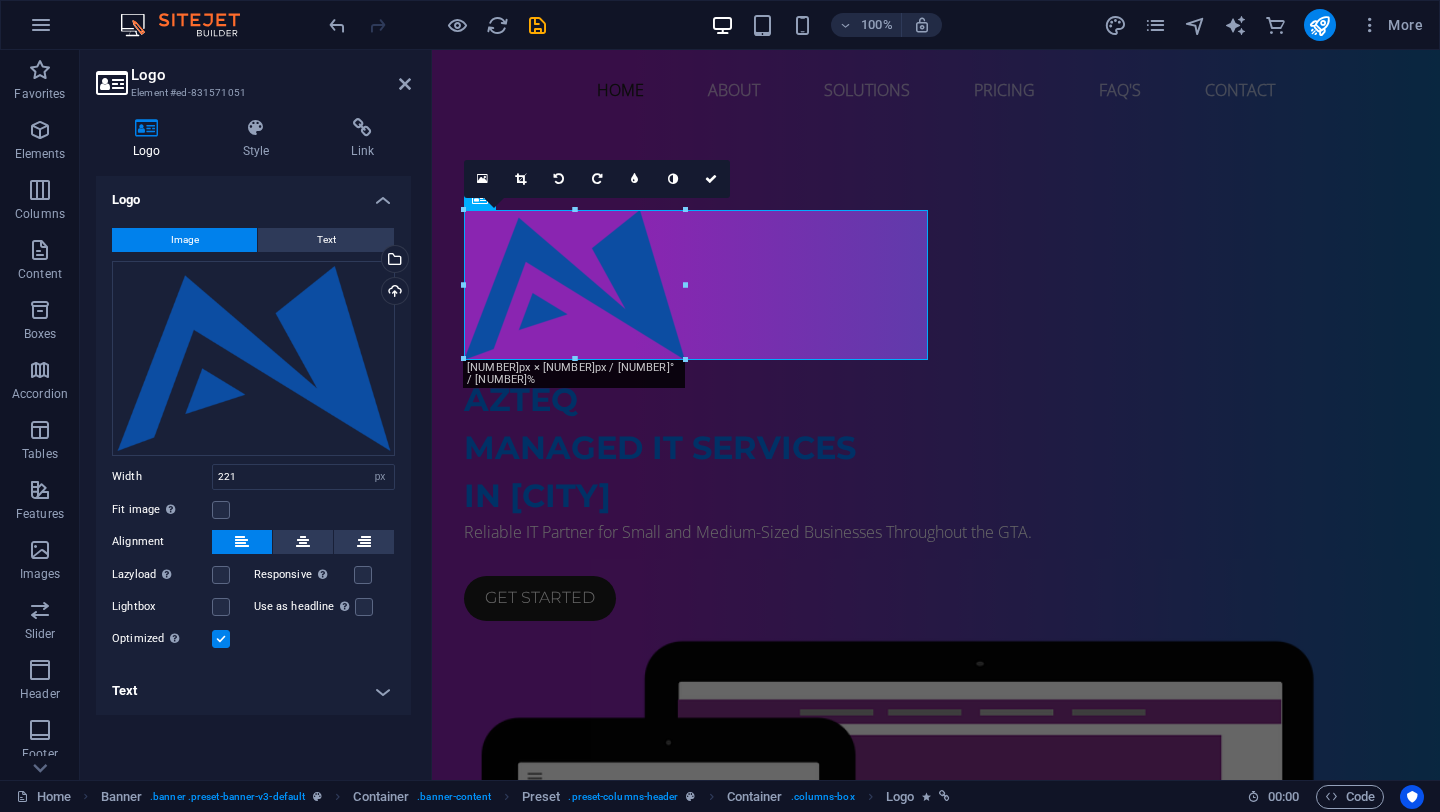 click on "Image Text Drag files here, click to choose files or select files from Files or our free stock photos & videos Select files from the file manager, stock photos, or upload file(s) Upload Width [NUMBER] Default auto px rem % em vh vw Fit image Automatically fit image to a fixed width and height Height Default auto px Alignment Lazyload Loading images after the page loads improves page speed. Responsive Automatically load retina image and smartphone optimized sizes. Lightbox Use as headline The image will be wrapped in an H1 headline tag. Useful for giving alternative text the weight of an H1 headline, e.g. for the logo. Leave unchecked if uncertain. Optimized Images are compressed to improve page speed. Position Direction Custom X offset [NUMBER] px rem % vh vw Y offset [NUMBER] px rem % vh vw Edit design" at bounding box center [253, 439] 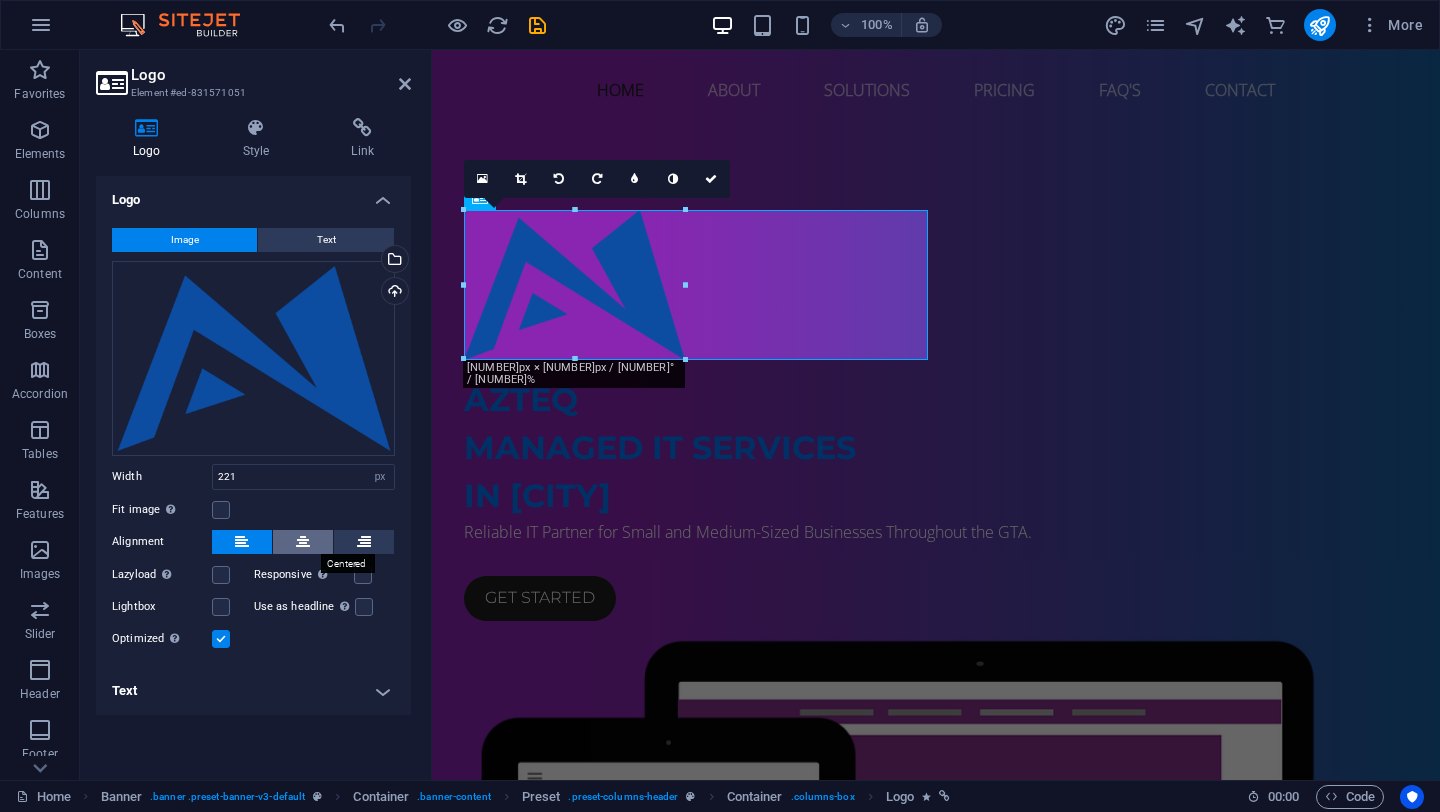 click at bounding box center [303, 542] 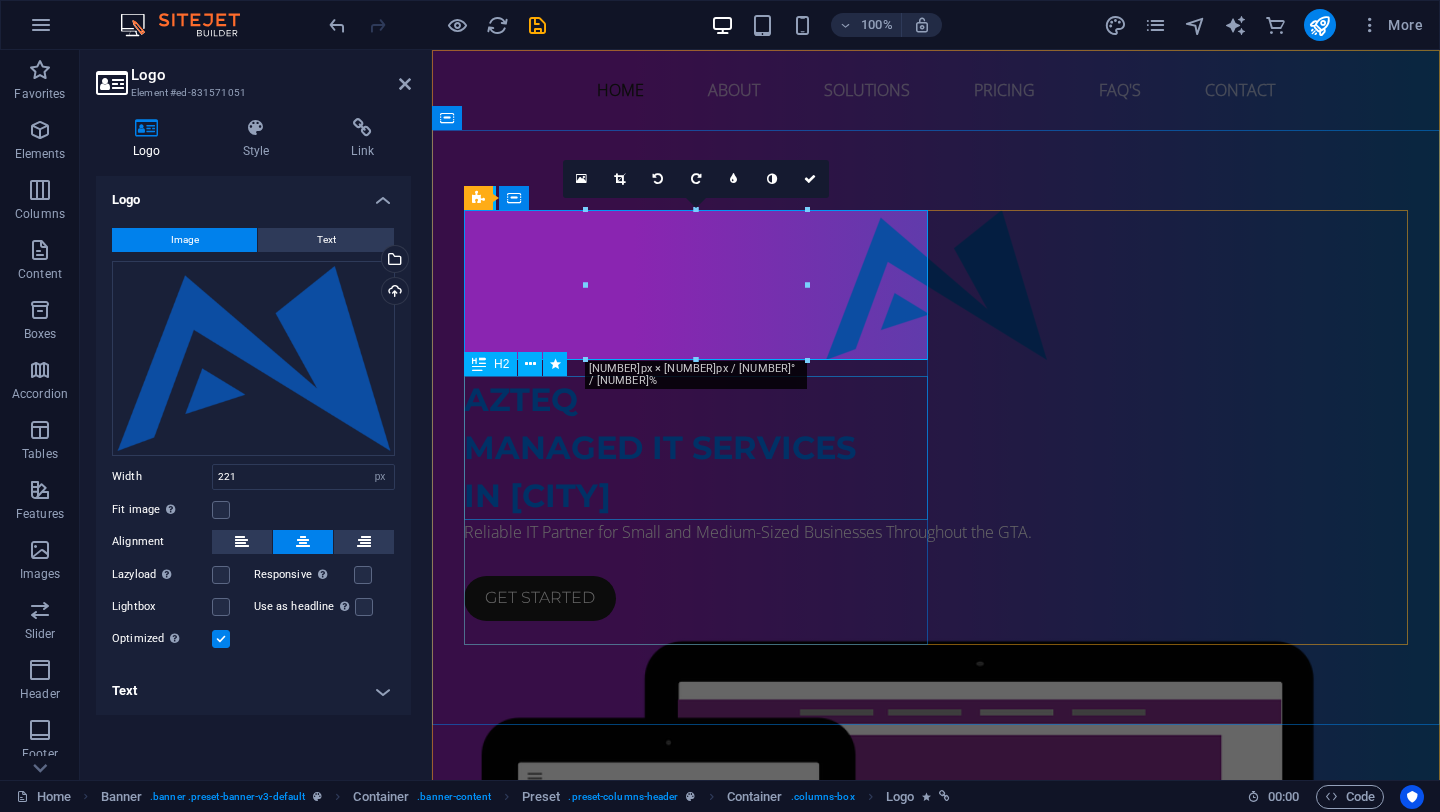 click on "AZTEQ Managed IT Services IN GTA" at bounding box center (936, 448) 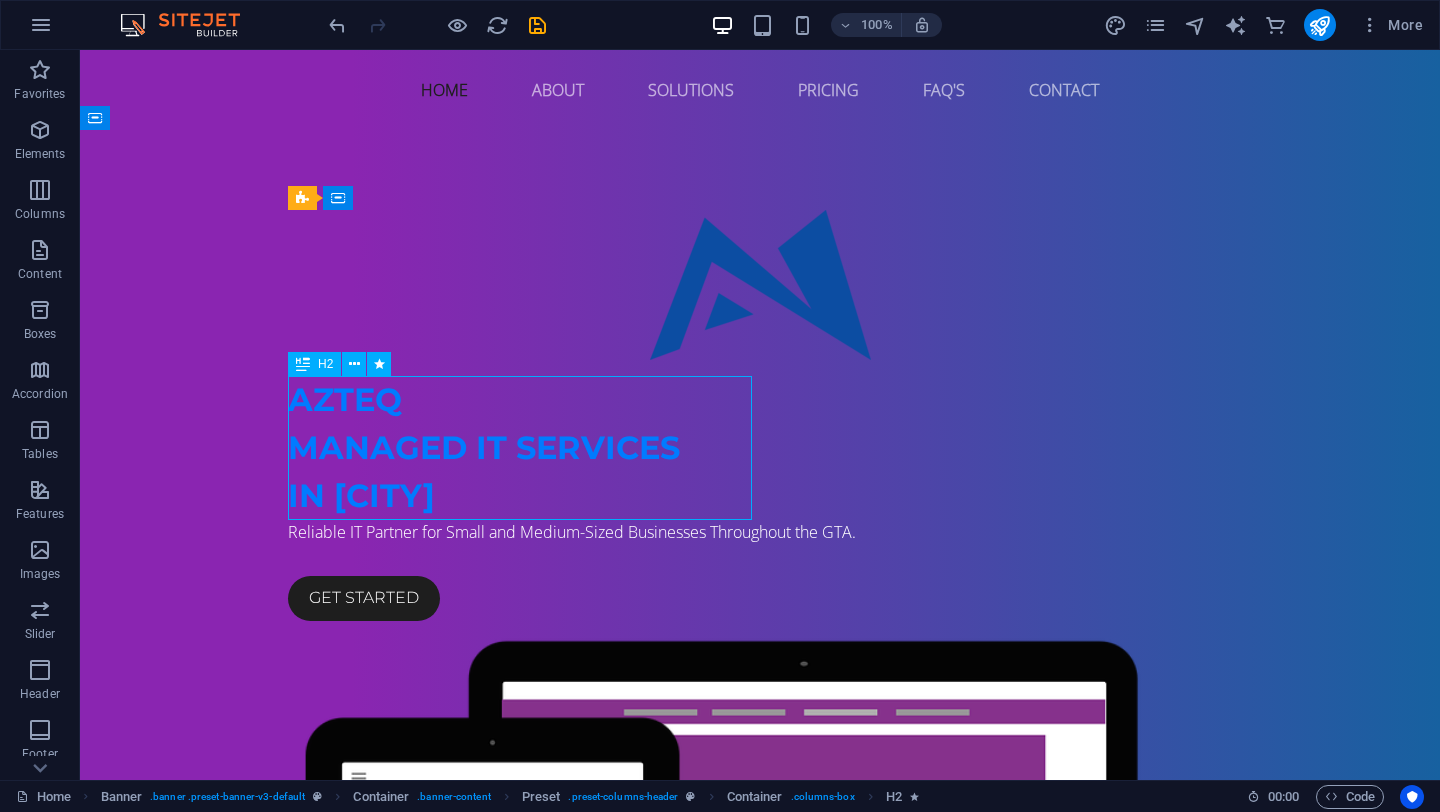 click on "AZTEQ Managed IT Services IN GTA" at bounding box center (760, 448) 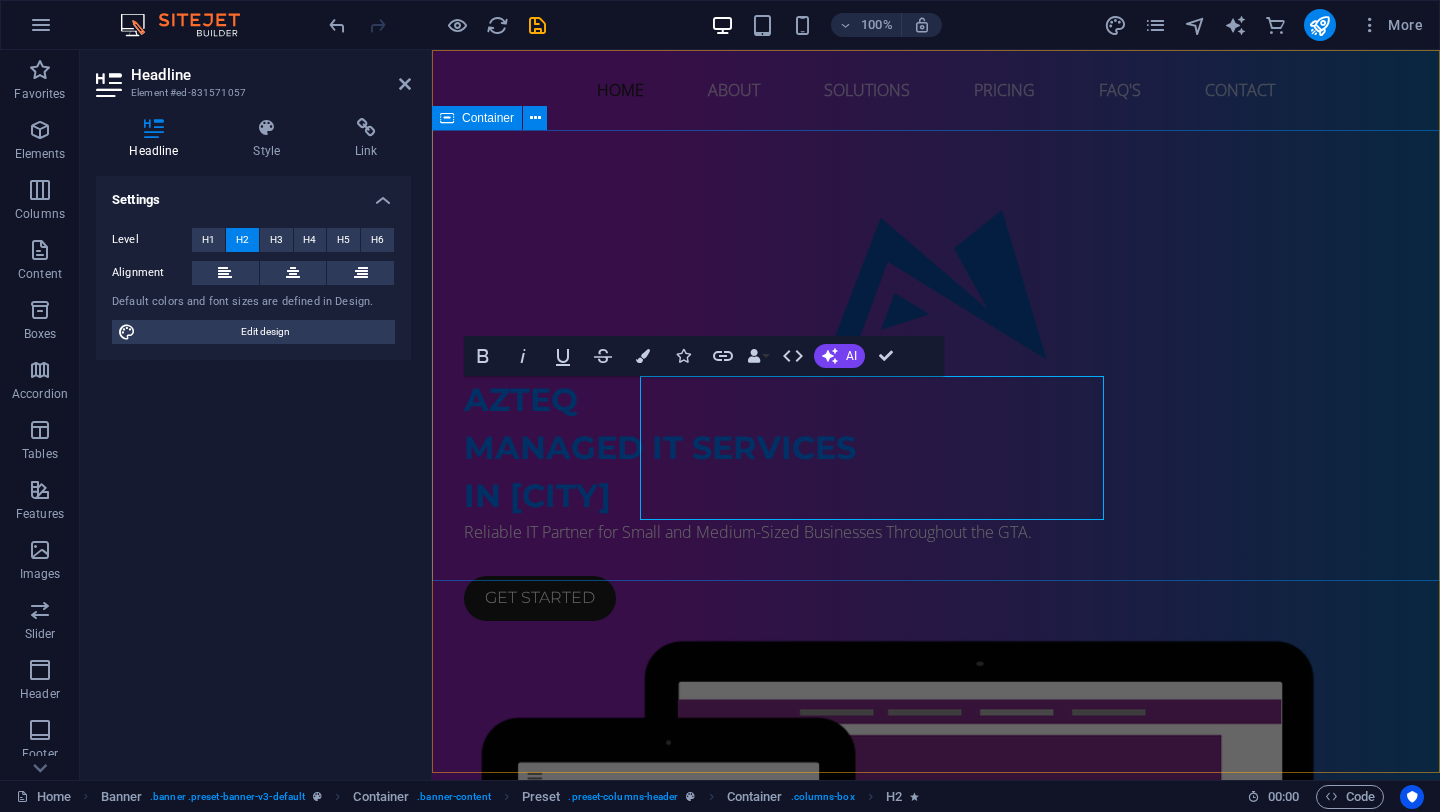 click on "AZTEQ Managed IT Services IN [CITY] Reliable IT Partner for Small and Medium-Sized Businesses Throughout the [CITY]. Get started" at bounding box center [936, 712] 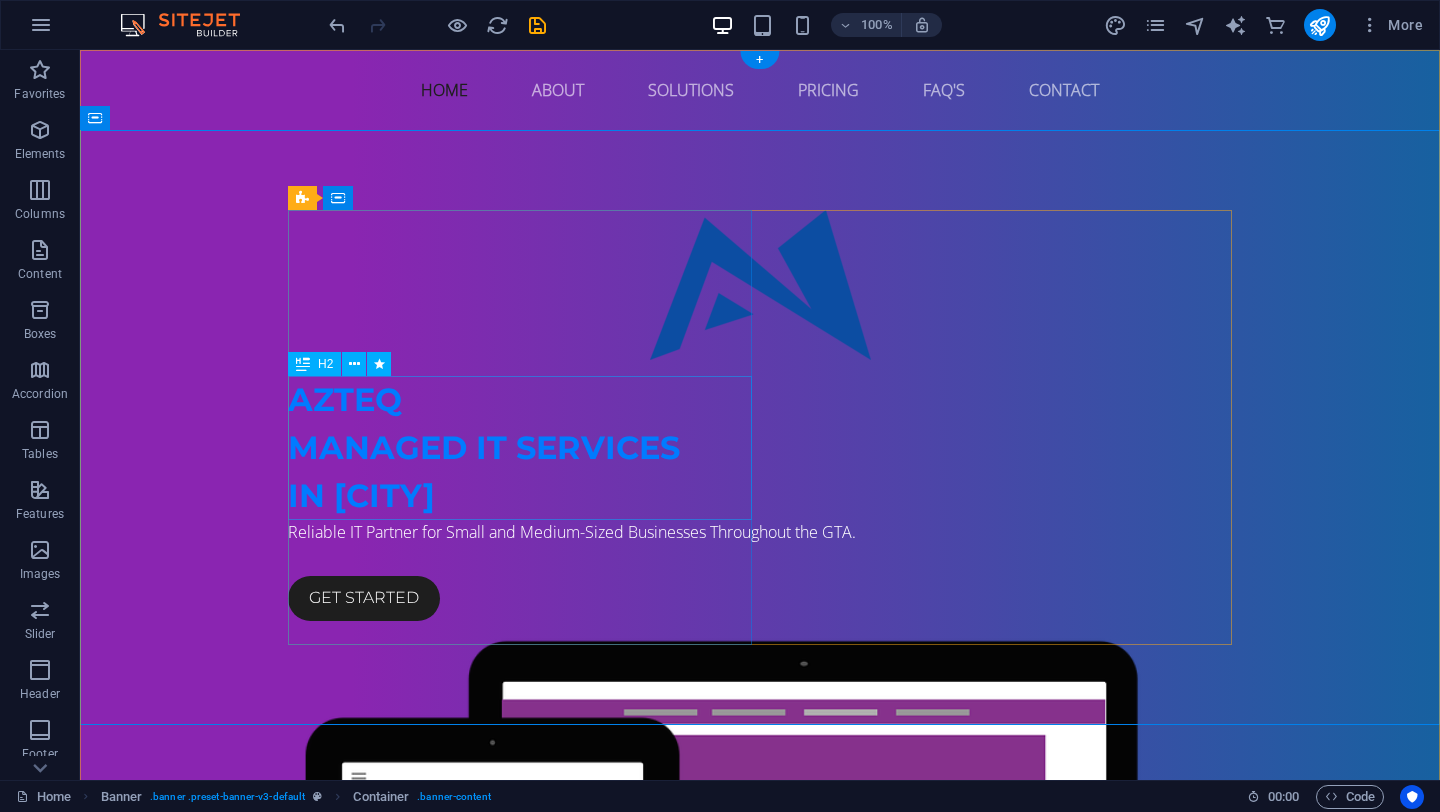click on "AZTEQ Managed IT Services IN GTA" at bounding box center [760, 448] 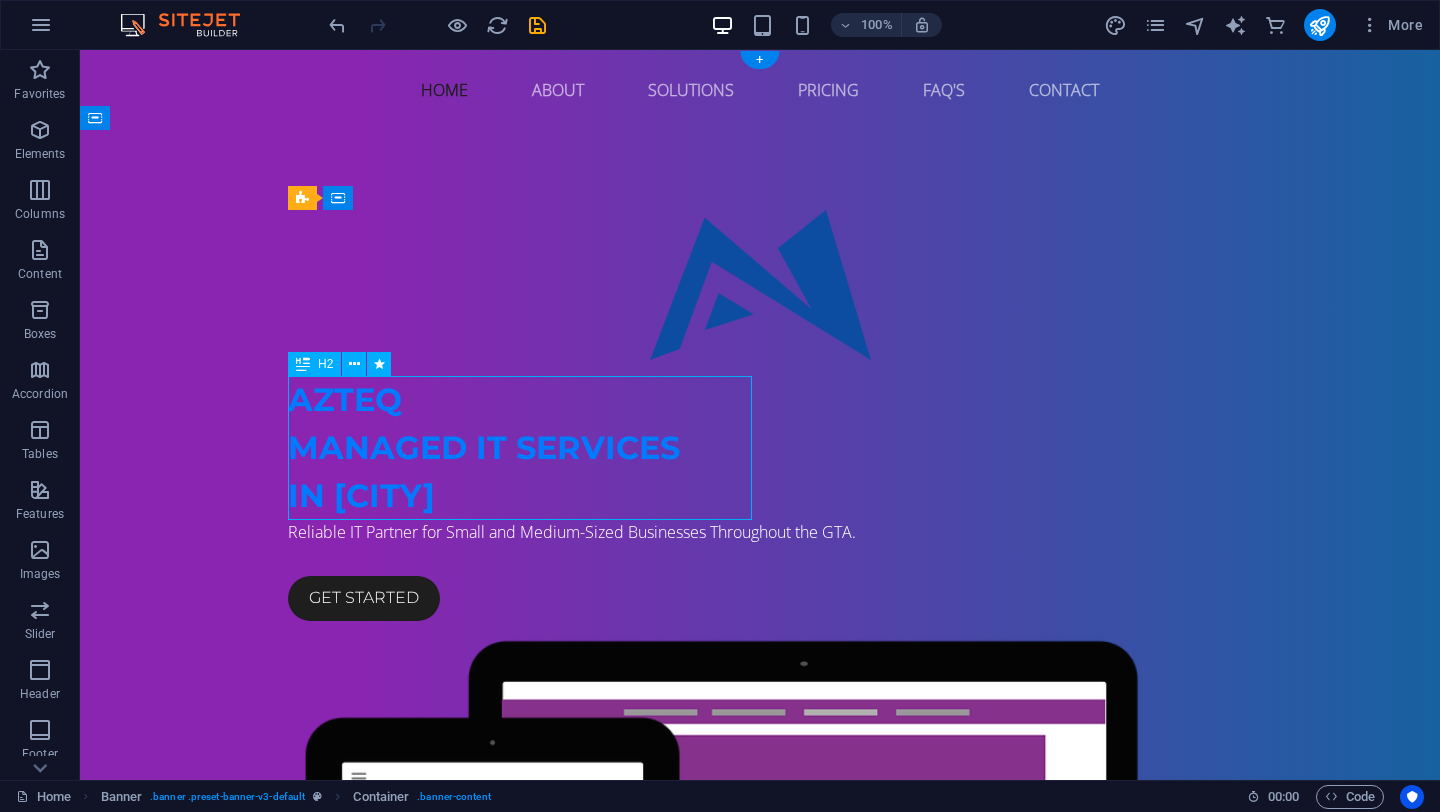 click on "AZTEQ Managed IT Services IN GTA" at bounding box center (760, 448) 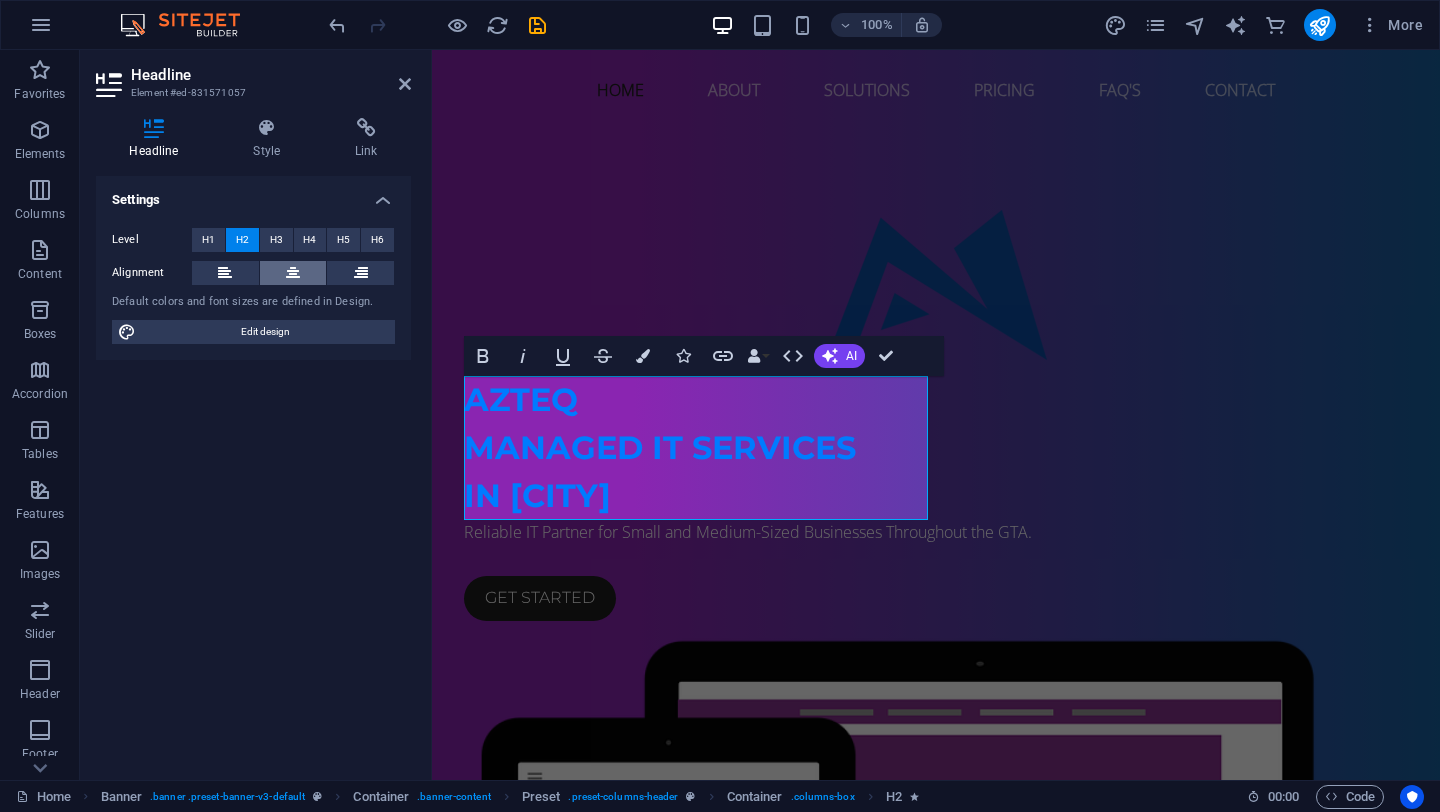 click at bounding box center (293, 273) 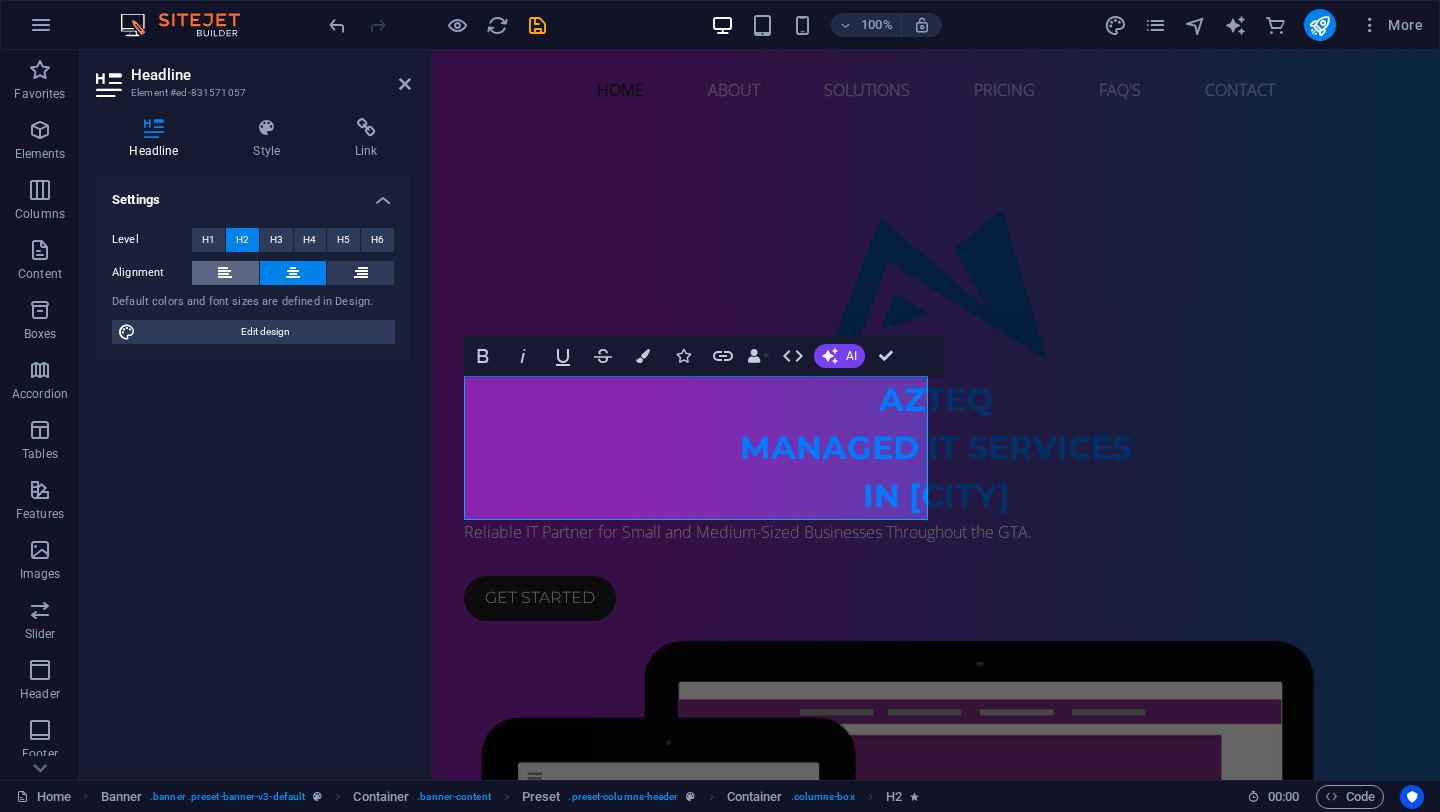 click at bounding box center [225, 273] 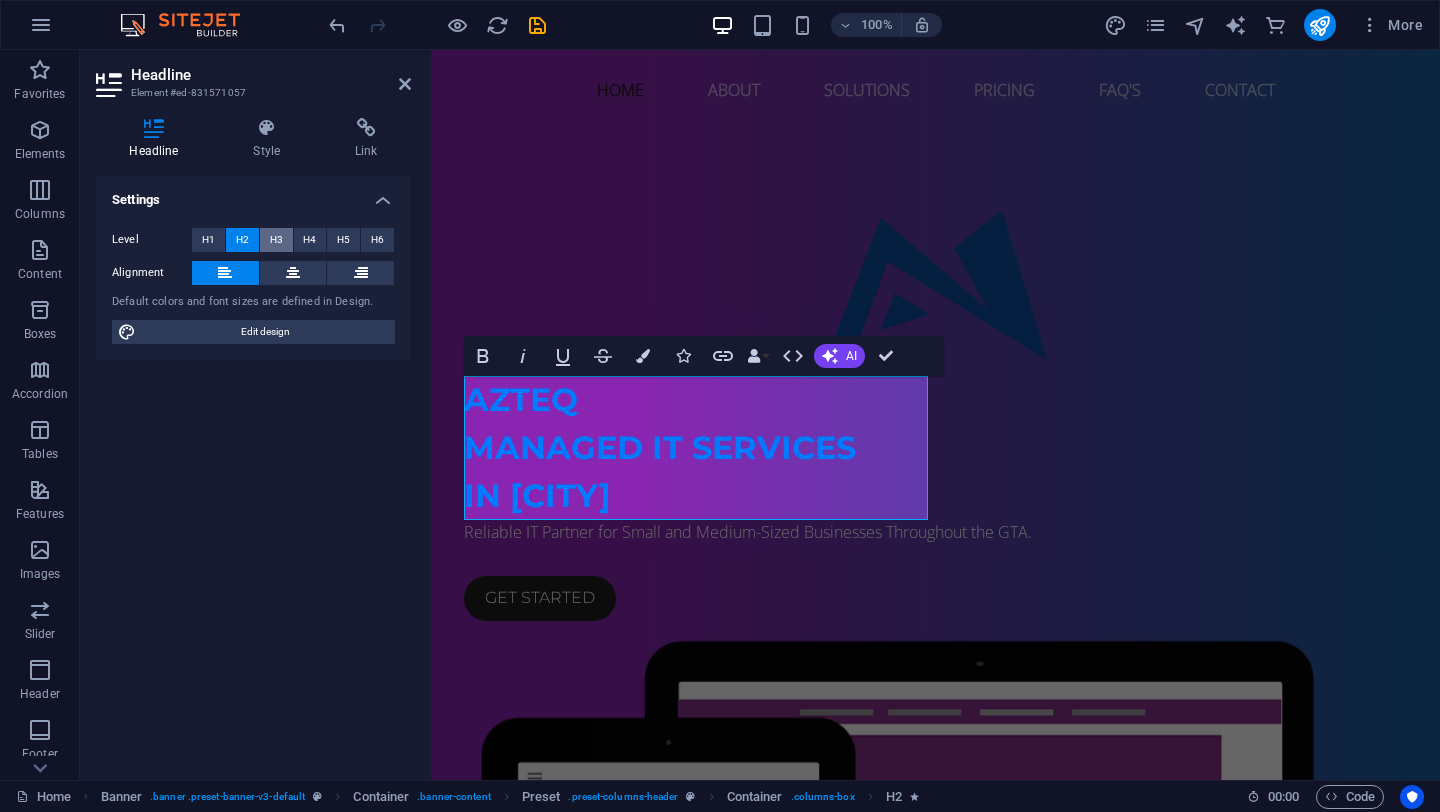 click on "H3" at bounding box center [276, 240] 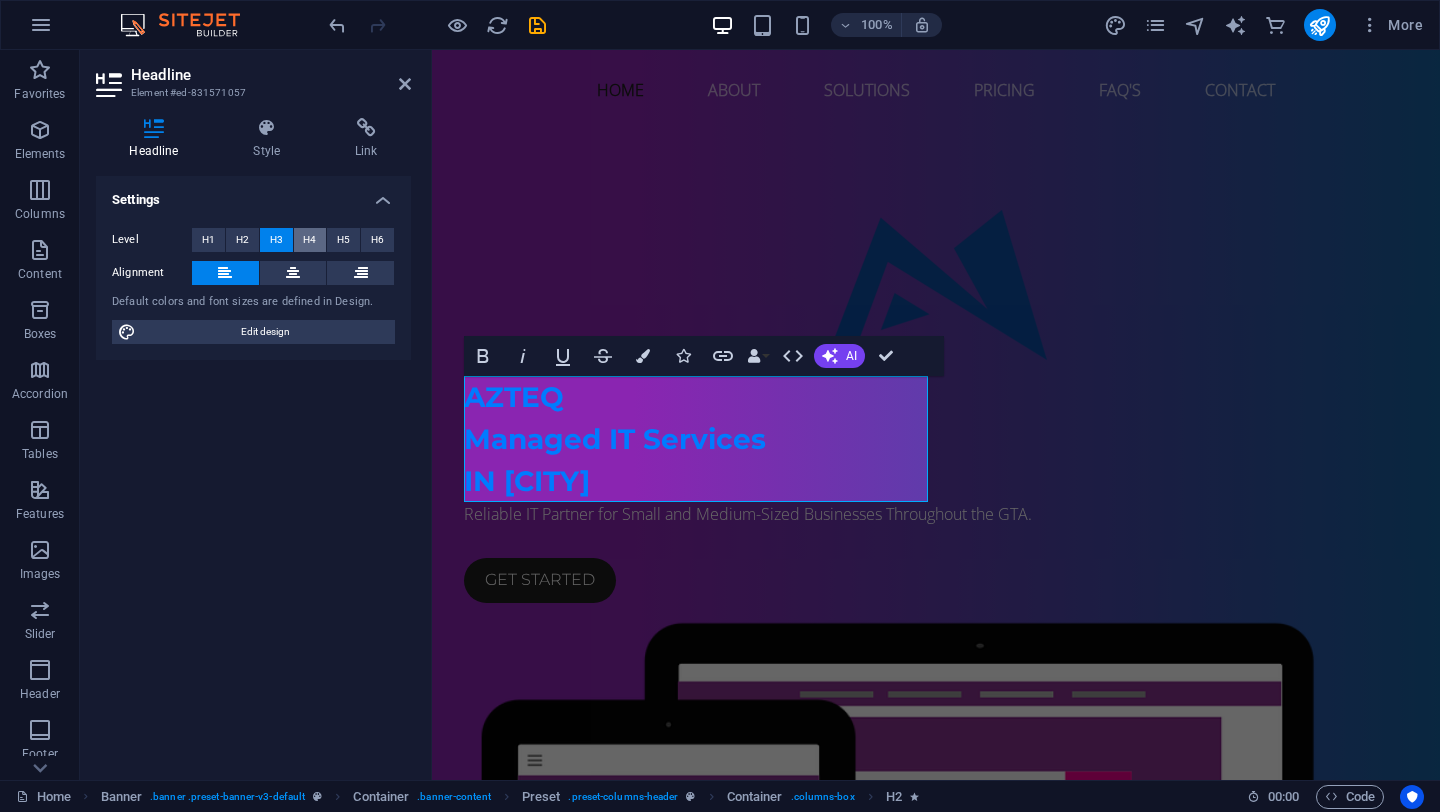 click on "H4" at bounding box center [309, 240] 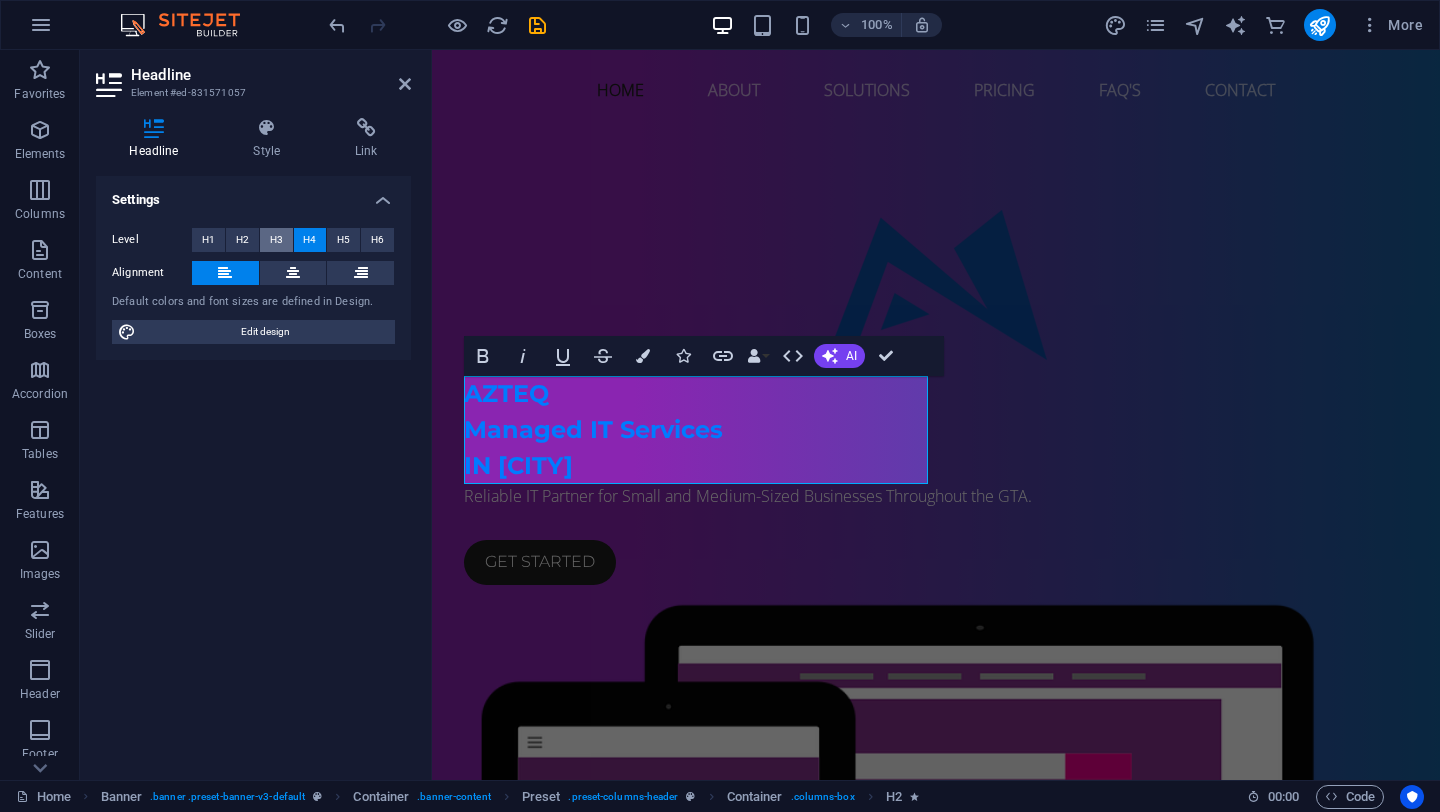 click on "H3" at bounding box center (276, 240) 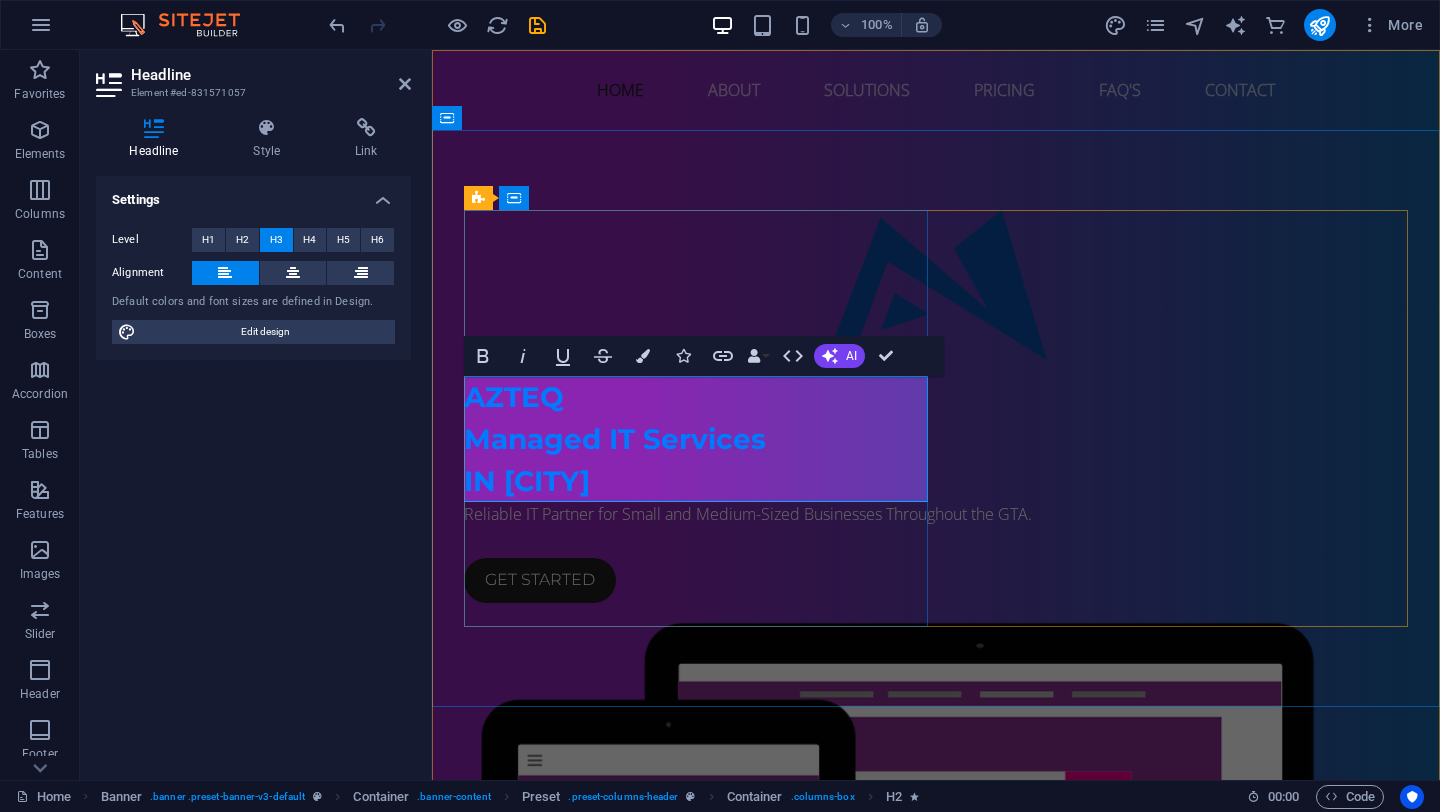 click on "AZTEQ Managed IT Services IN GTA" at bounding box center [936, 439] 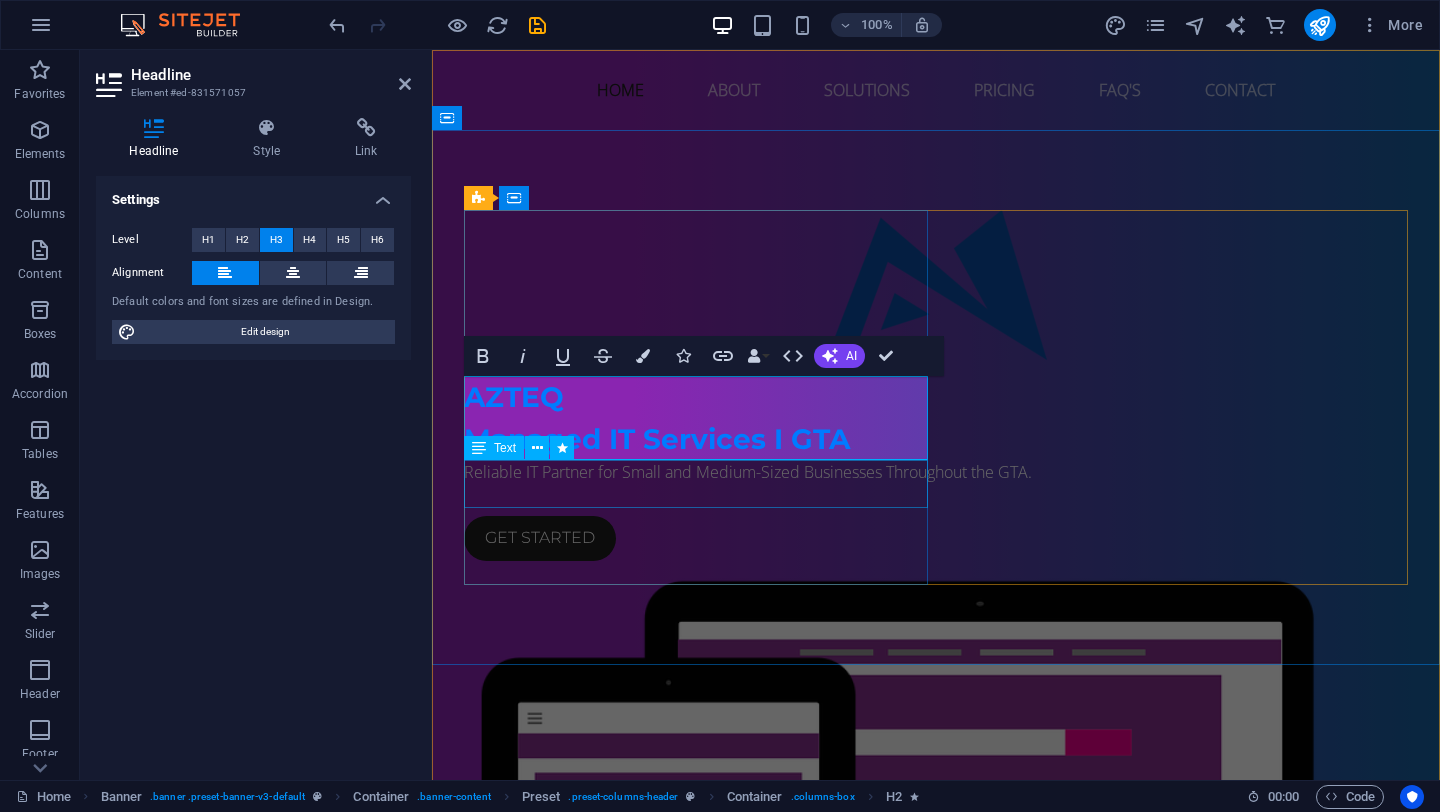 type 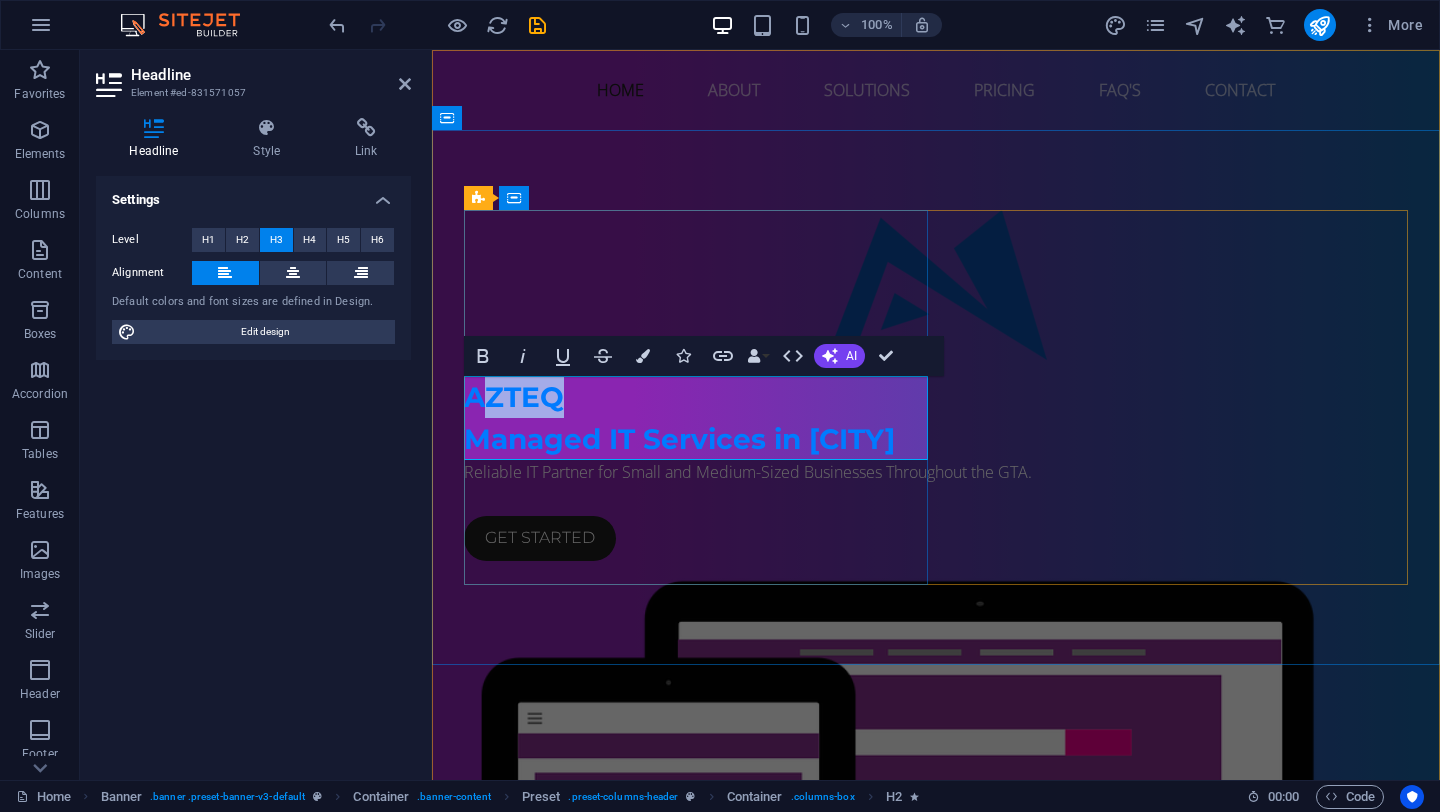 drag, startPoint x: 562, startPoint y: 398, endPoint x: 484, endPoint y: 396, distance: 78.025635 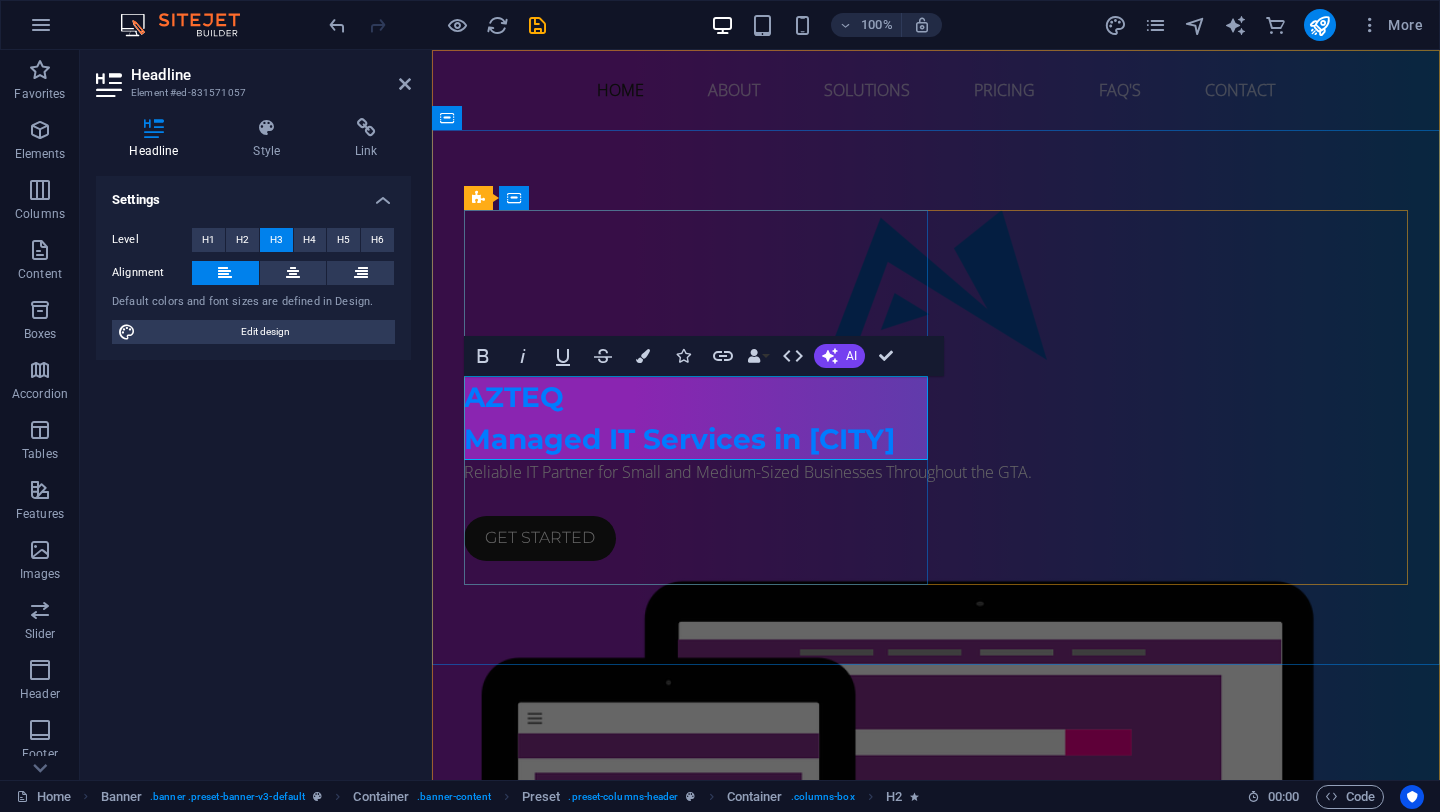 click on "AZTEQ Managed IT Services in [CITY]" at bounding box center (936, 418) 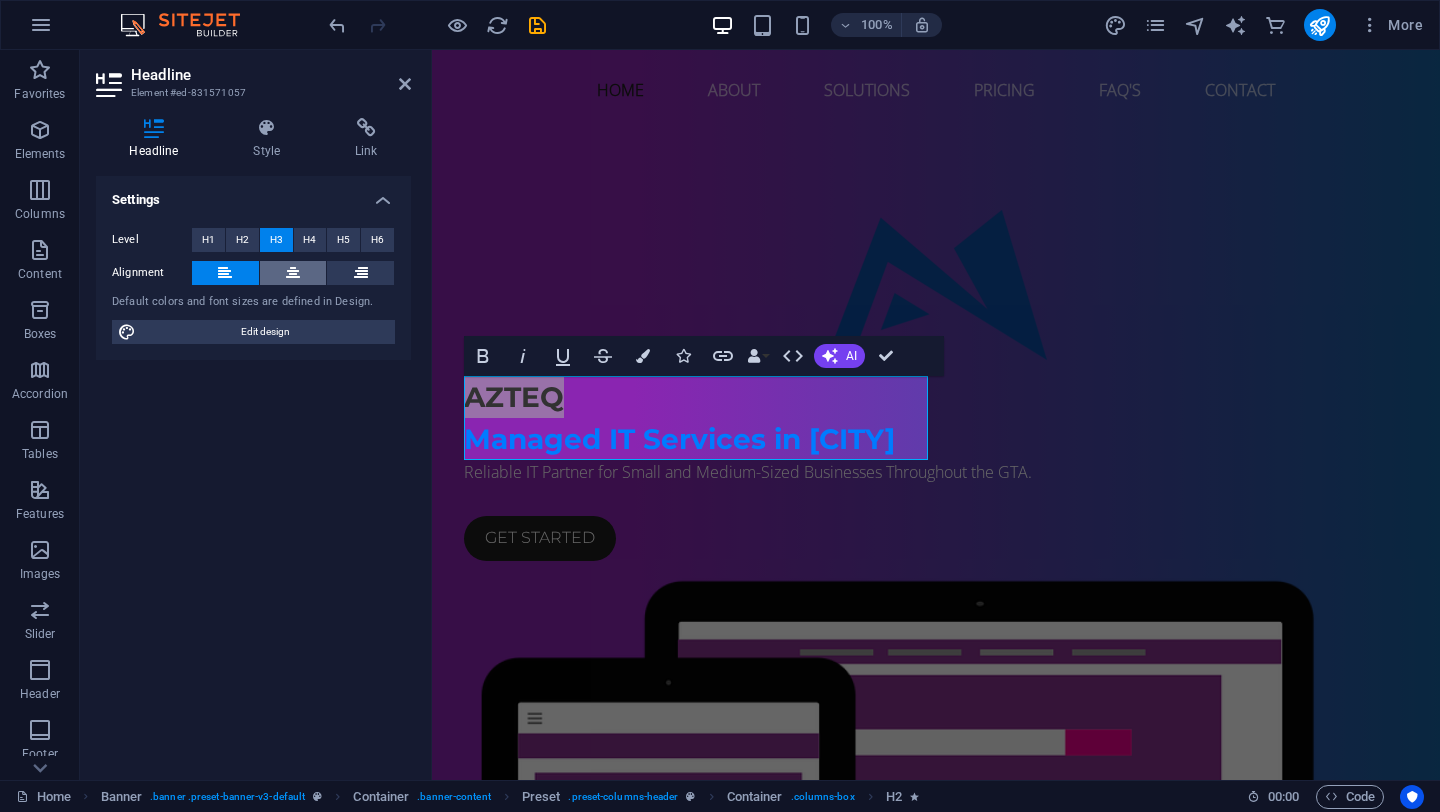 click at bounding box center [293, 273] 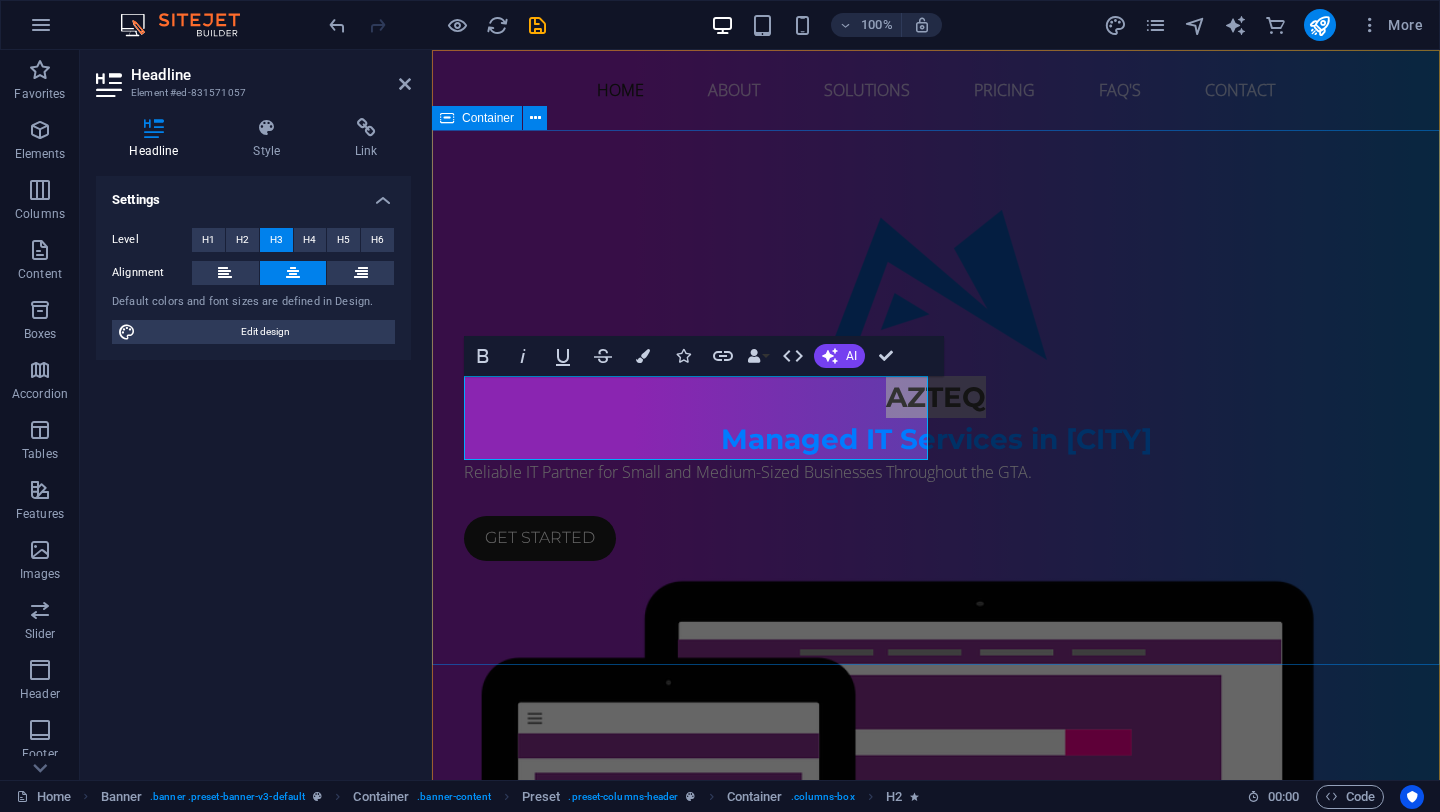 click on "AZTEQ Managed IT Services in [CITY] Reliable IT Partner for Small and Medium-Sized Businesses Throughout the [CITY]. Get started" at bounding box center (936, 682) 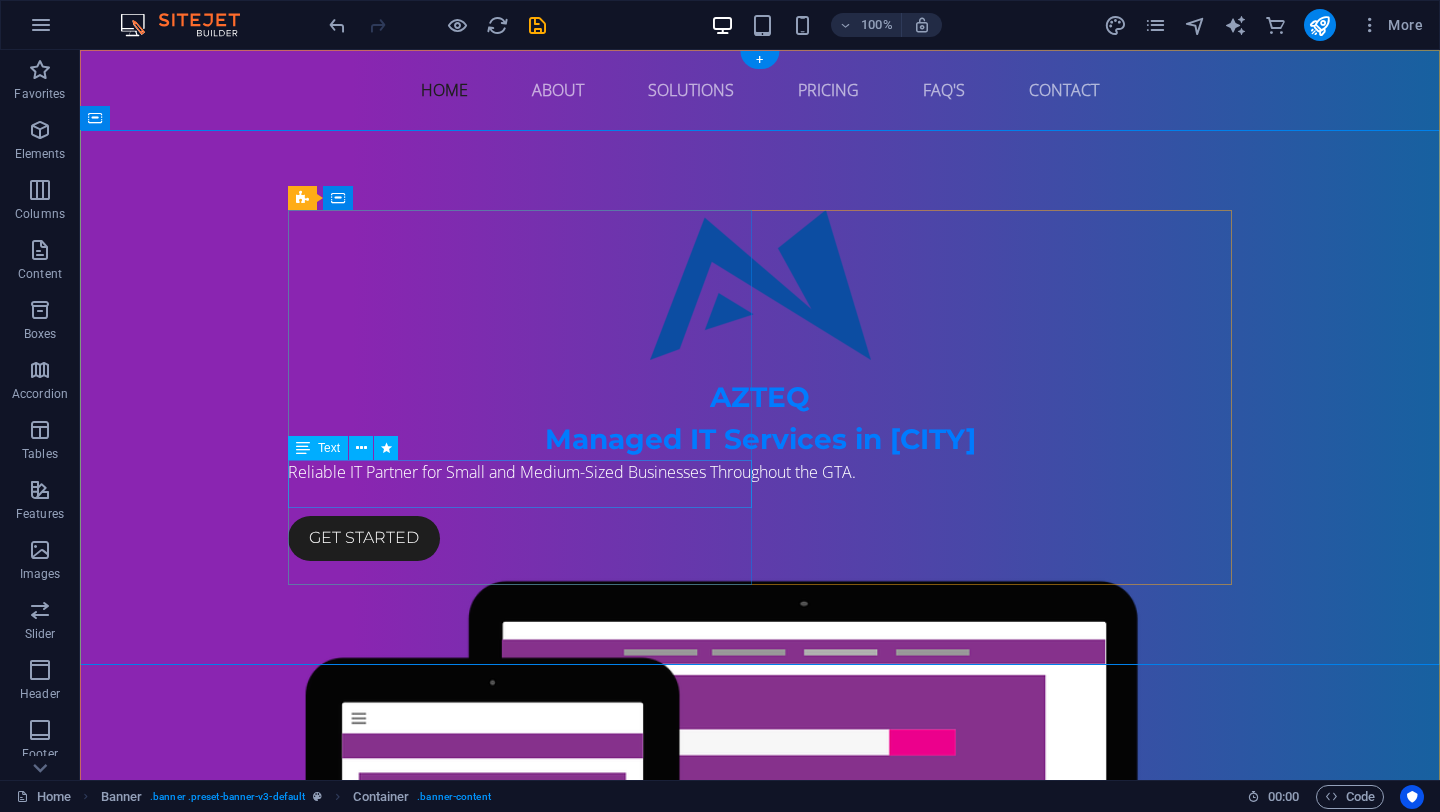 click on "Reliable IT Partner for Small and Medium-Sized Businesses Throughout the GTA." at bounding box center (760, 472) 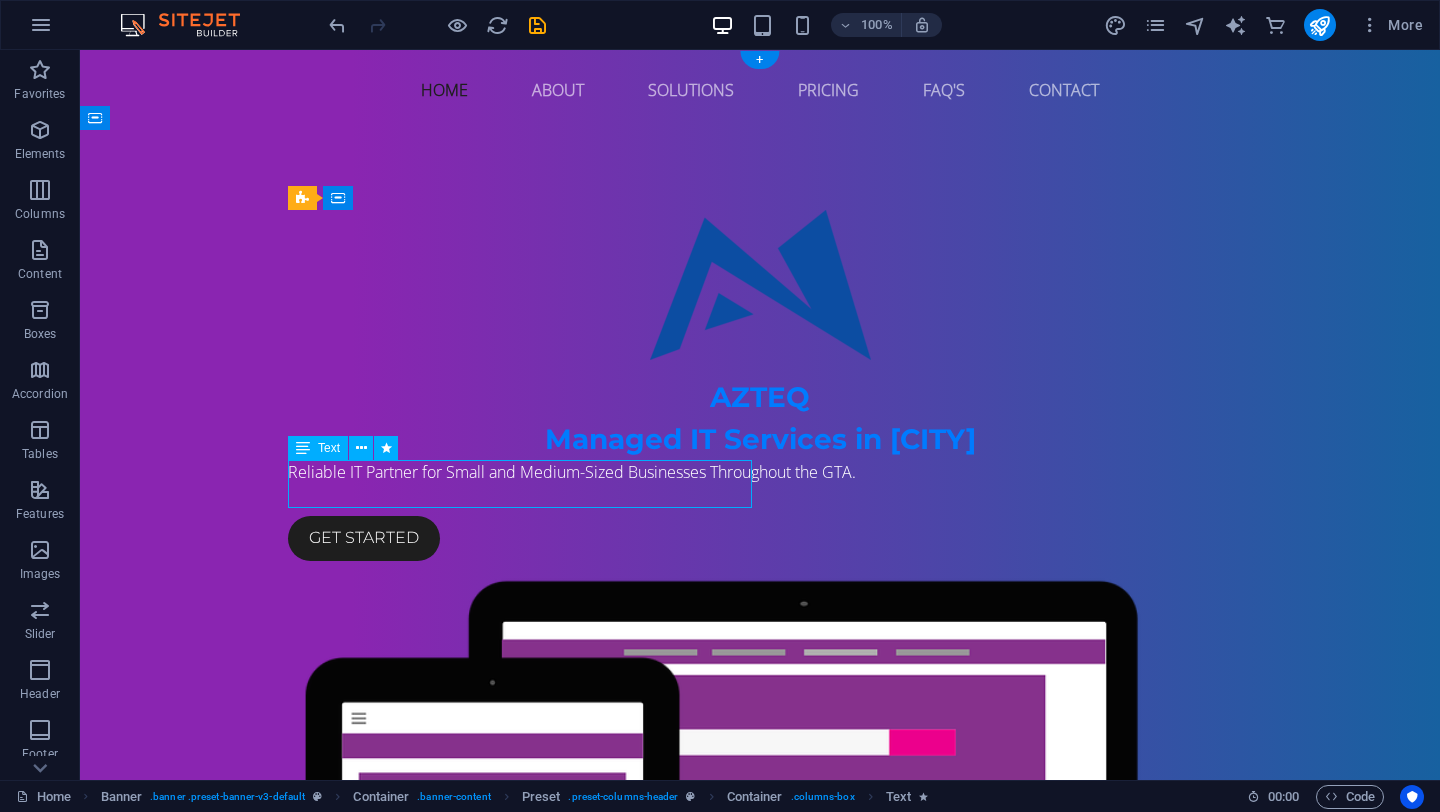 click on "Reliable IT Partner for Small and Medium-Sized Businesses Throughout the GTA." at bounding box center [760, 472] 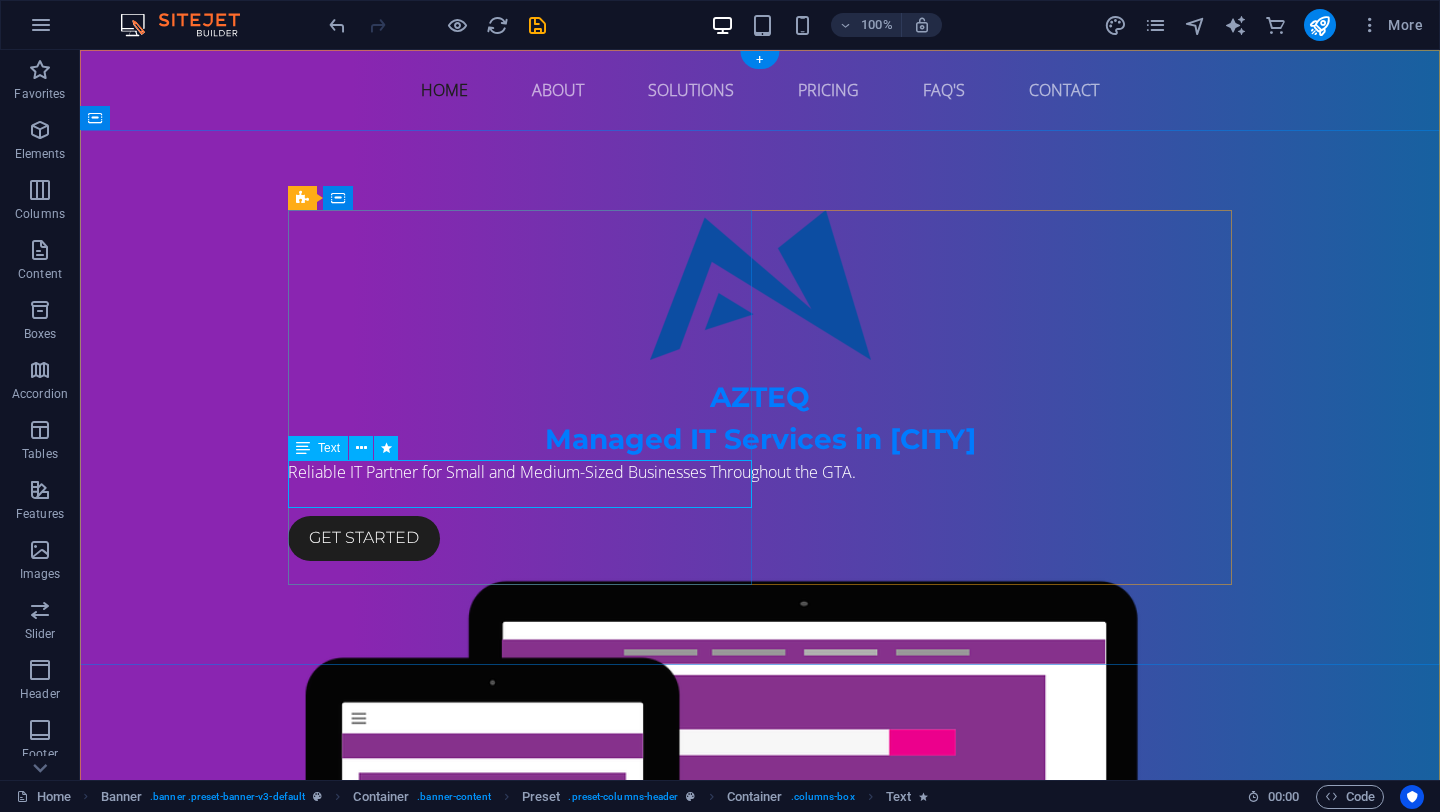 click on "Reliable IT Partner for Small and Medium-Sized Businesses Throughout the GTA." at bounding box center (760, 472) 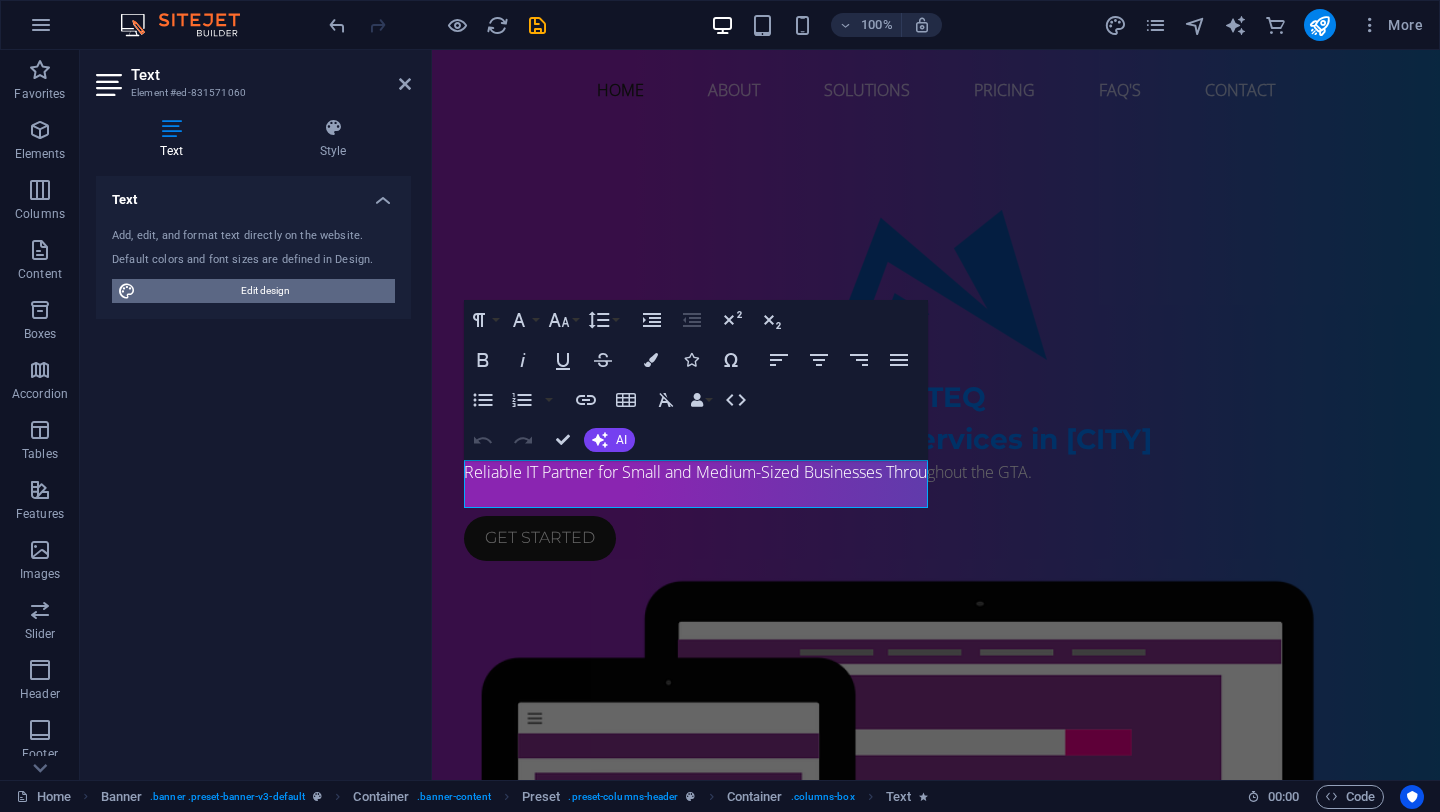 click on "Edit design" at bounding box center (265, 291) 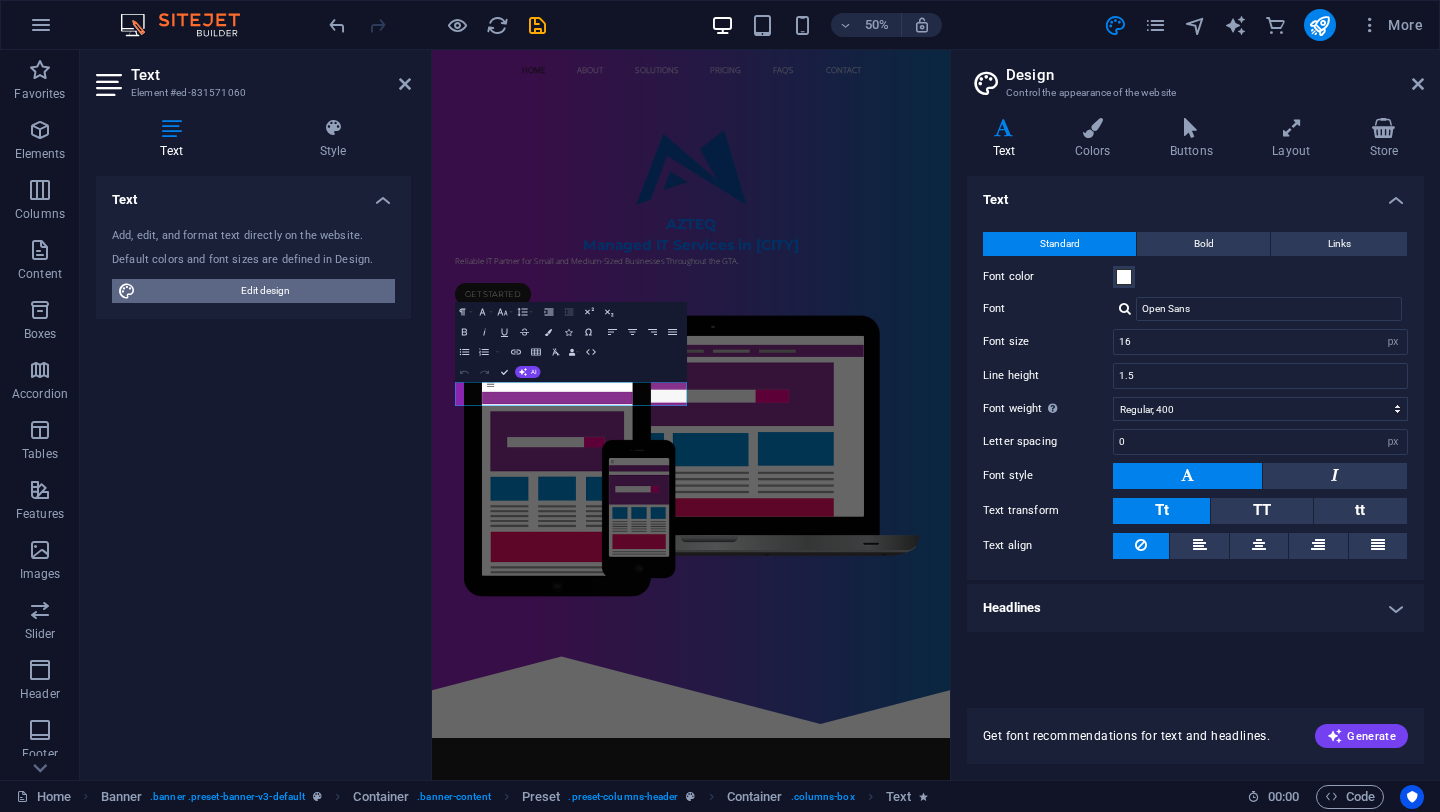 click on "Edit design" at bounding box center [265, 291] 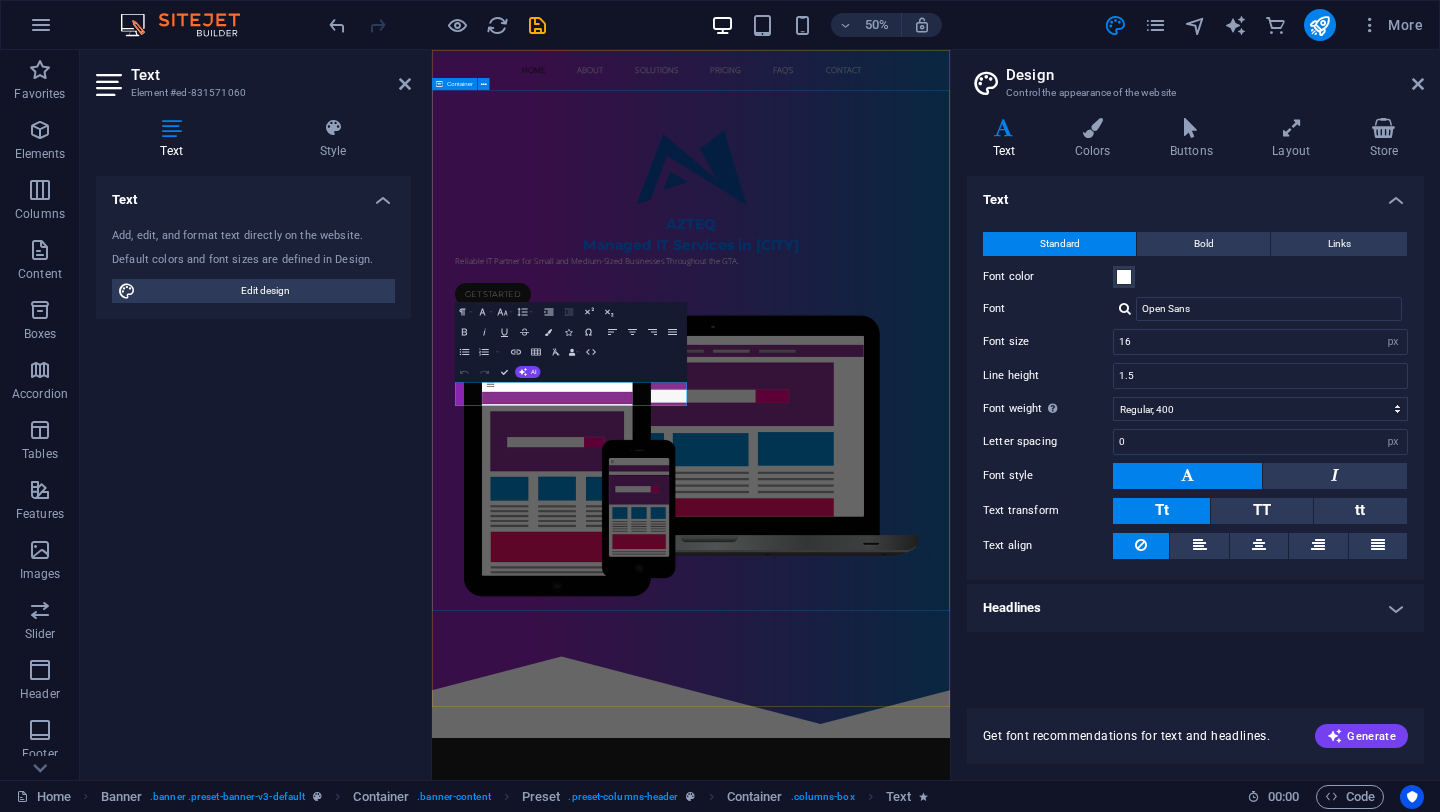 click on "AZTEQ Managed IT Services in [CITY] Reliable IT Partner for Small and Medium-Sized Businesses Throughout the [CITY]. Get started" at bounding box center (950, 682) 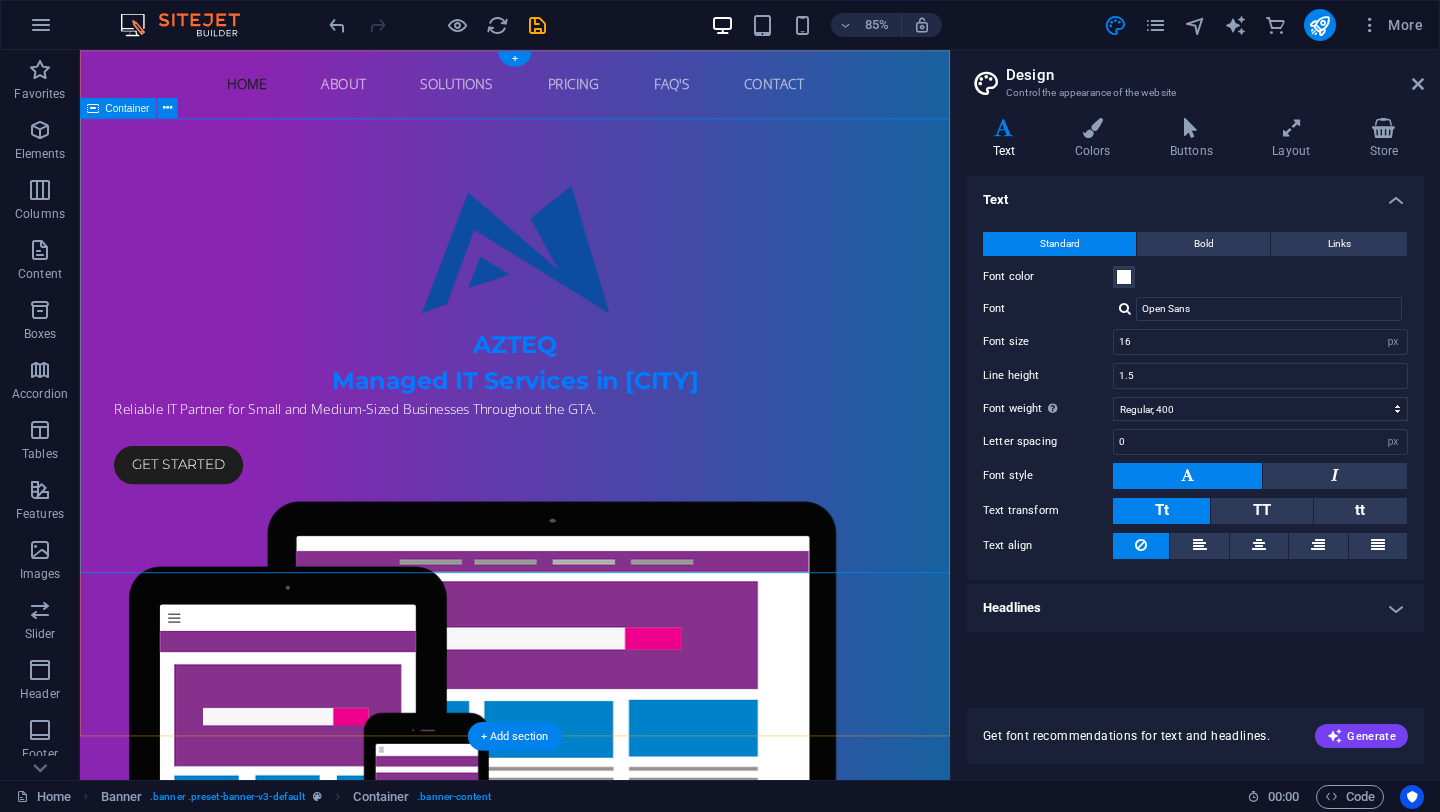 click on "AZTEQ Managed IT Services in [CITY] Reliable IT Partner for Small and Medium-Sized Businesses Throughout the [CITY]. Get started" at bounding box center [592, 682] 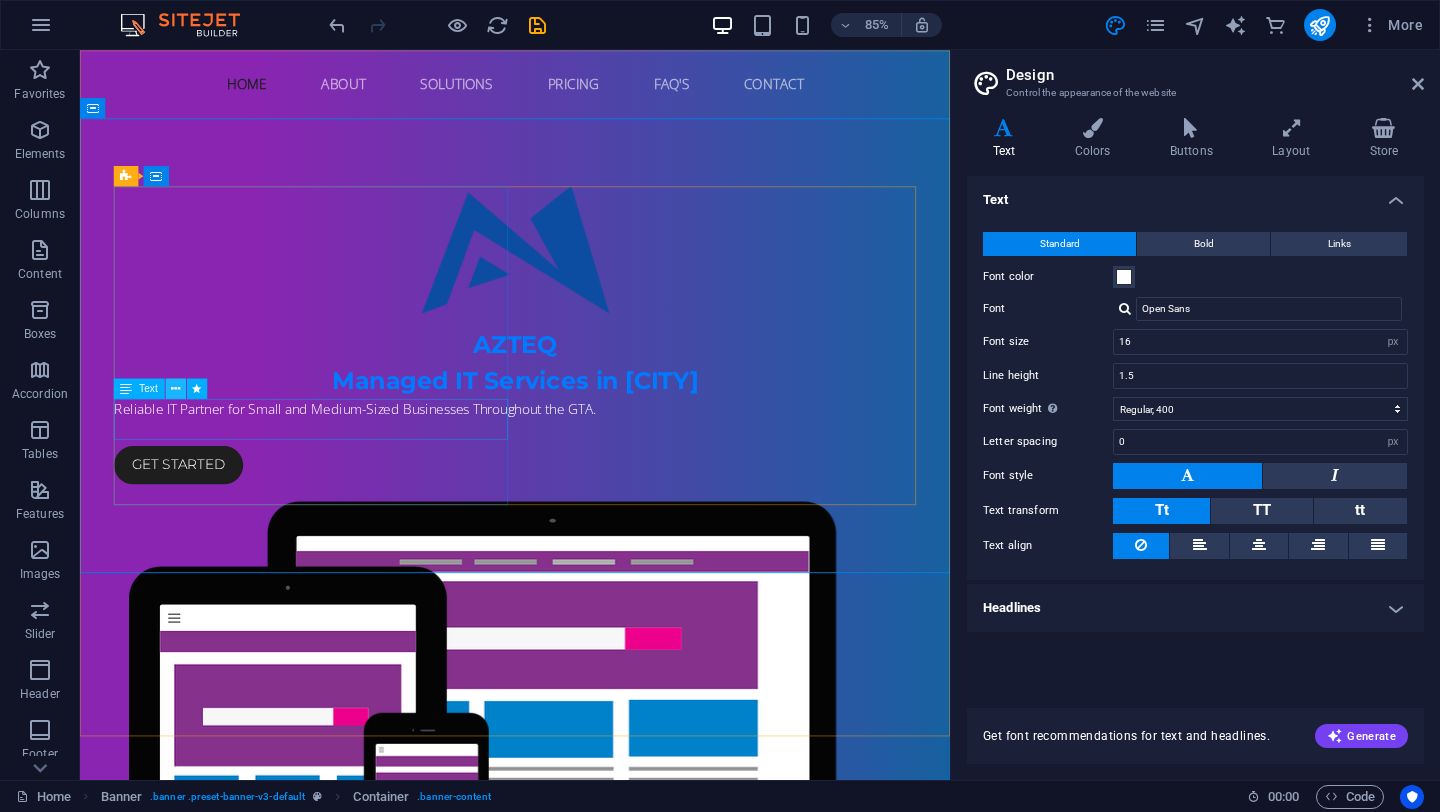 click at bounding box center (176, 388) 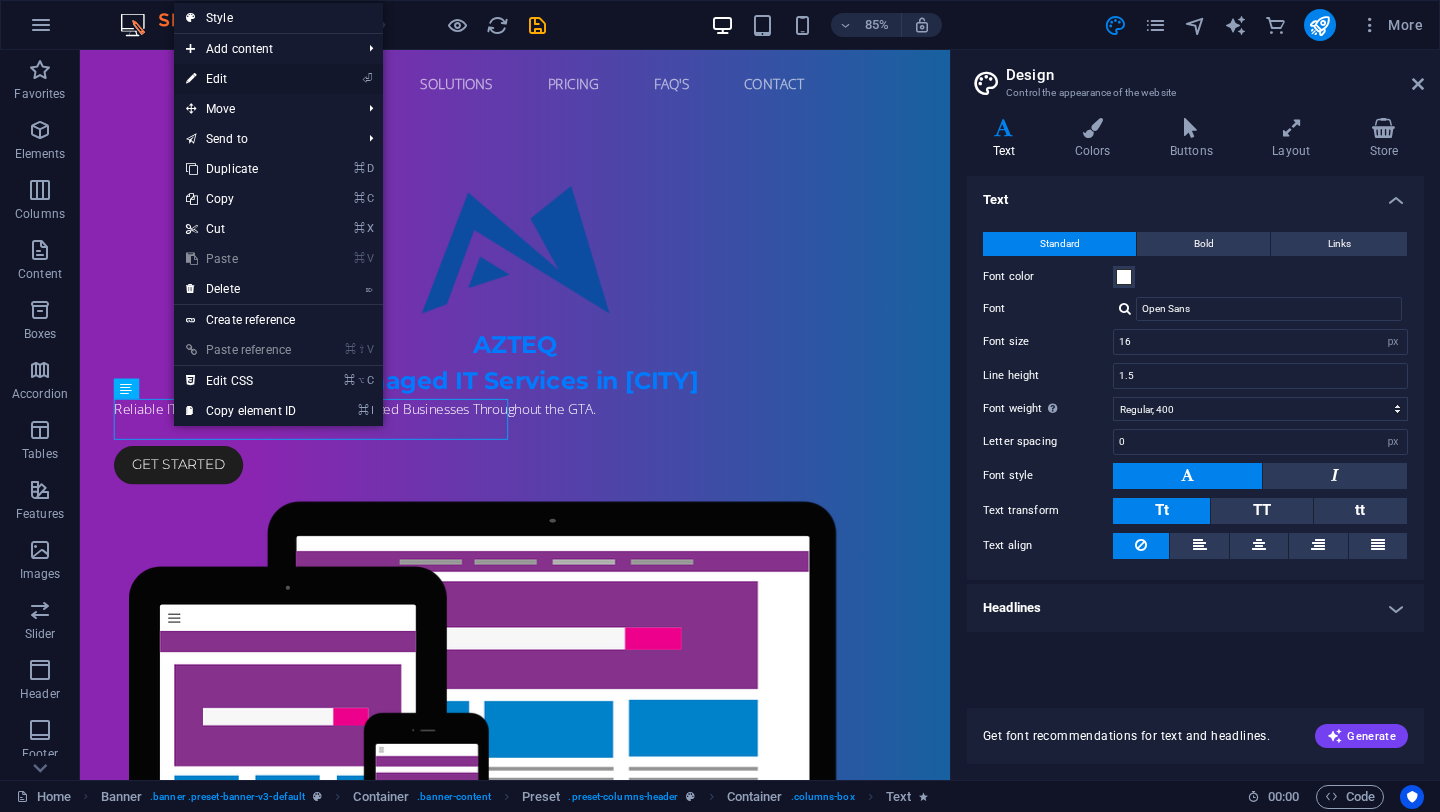 click on "⏎  Edit" at bounding box center [241, 79] 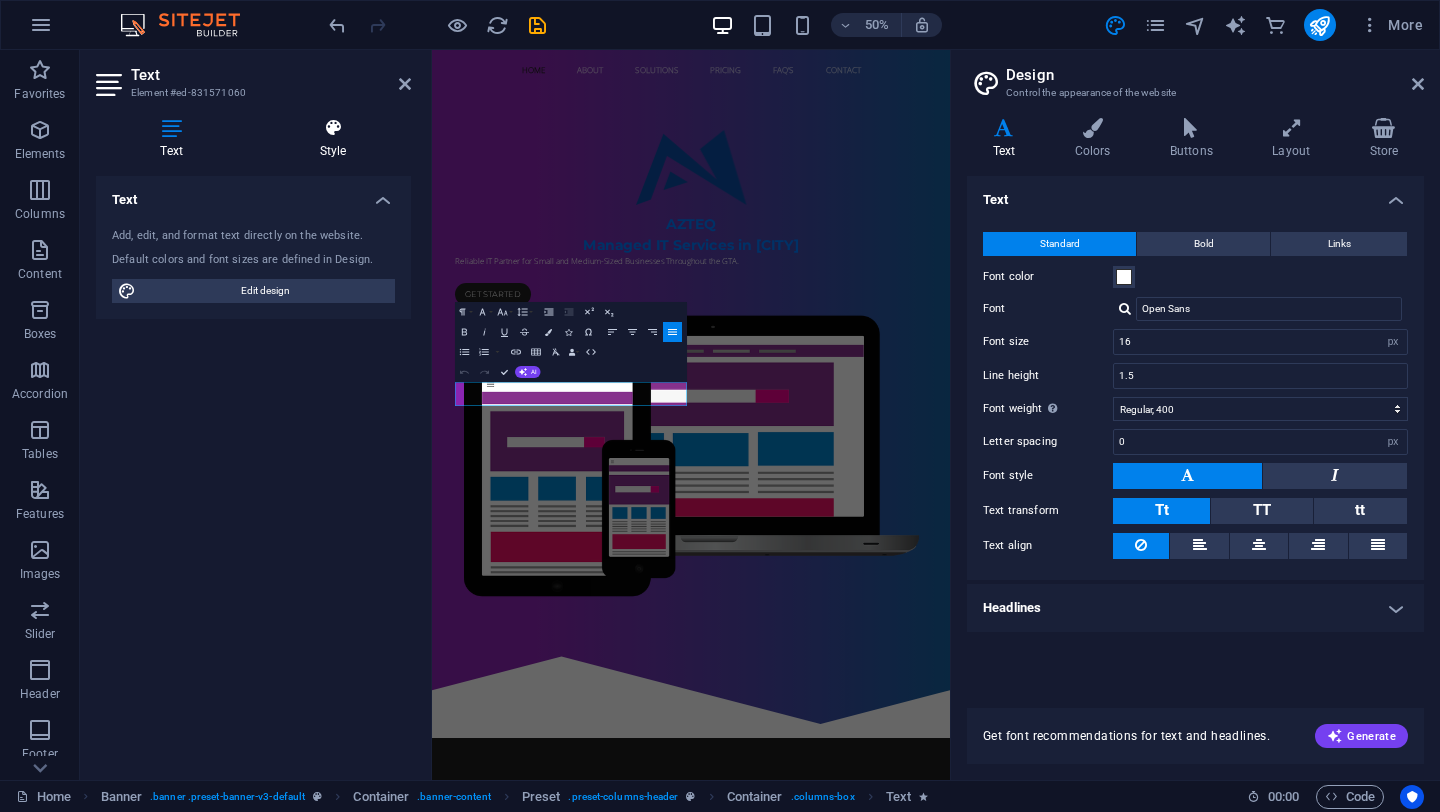 click on "Style" at bounding box center [333, 139] 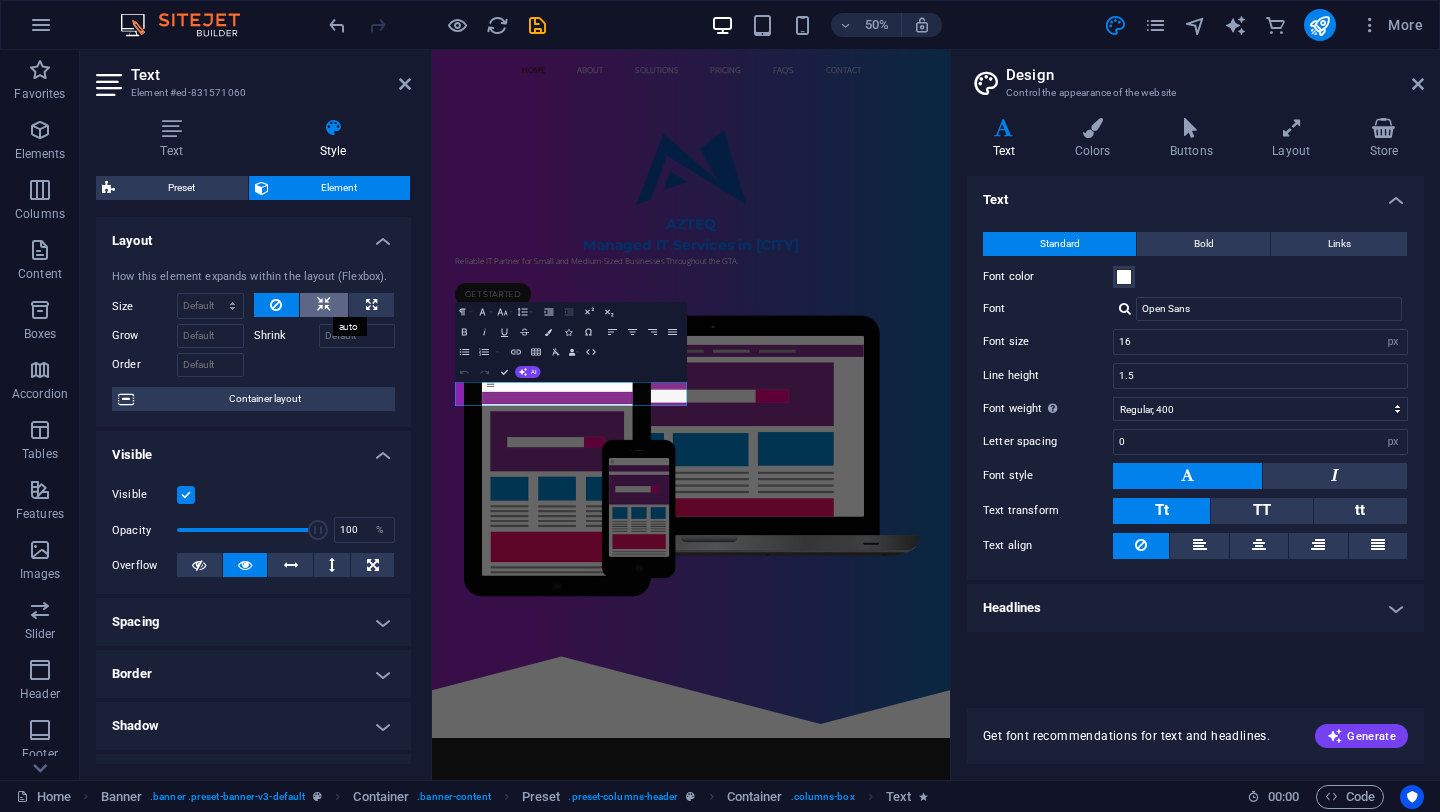 click at bounding box center [324, 305] 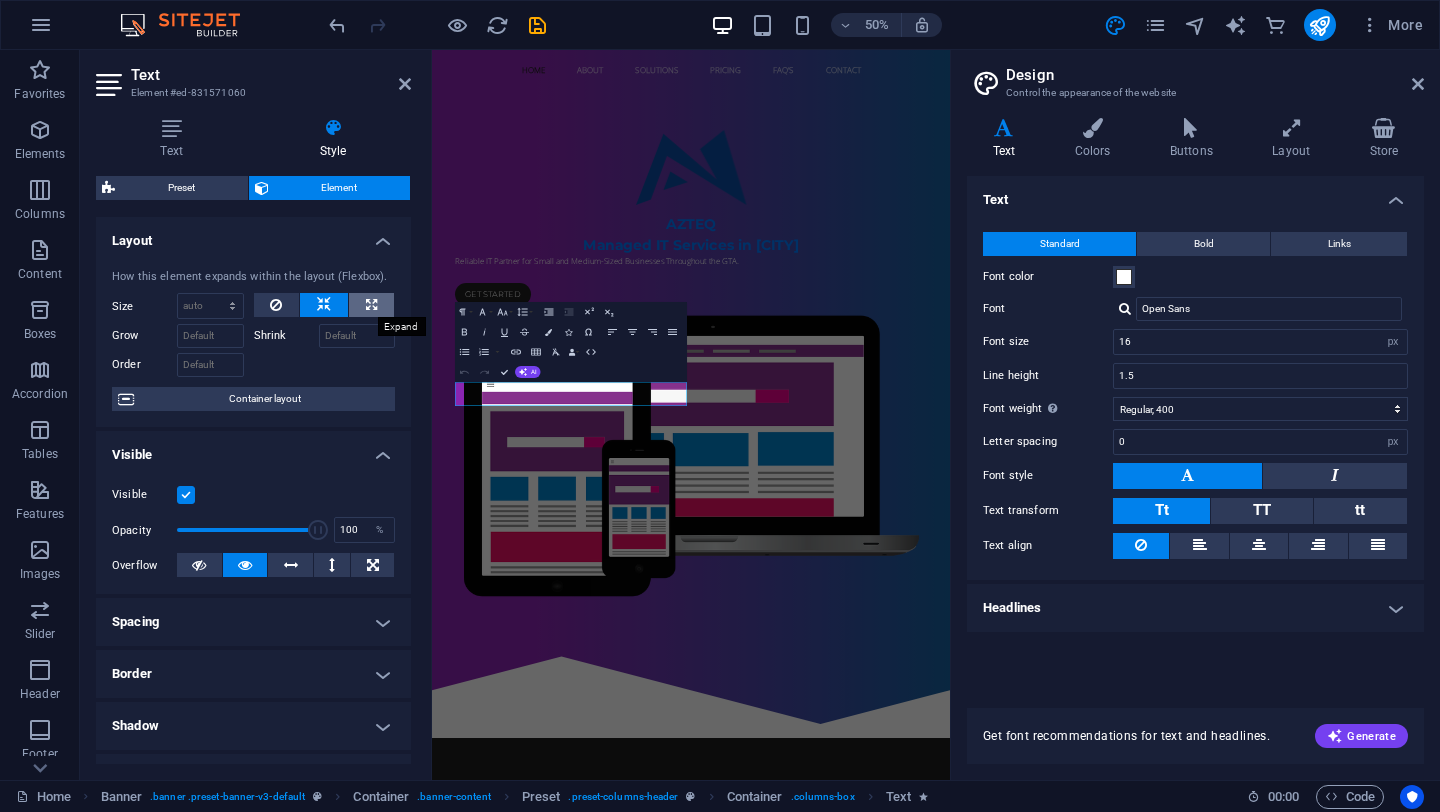 click at bounding box center [371, 305] 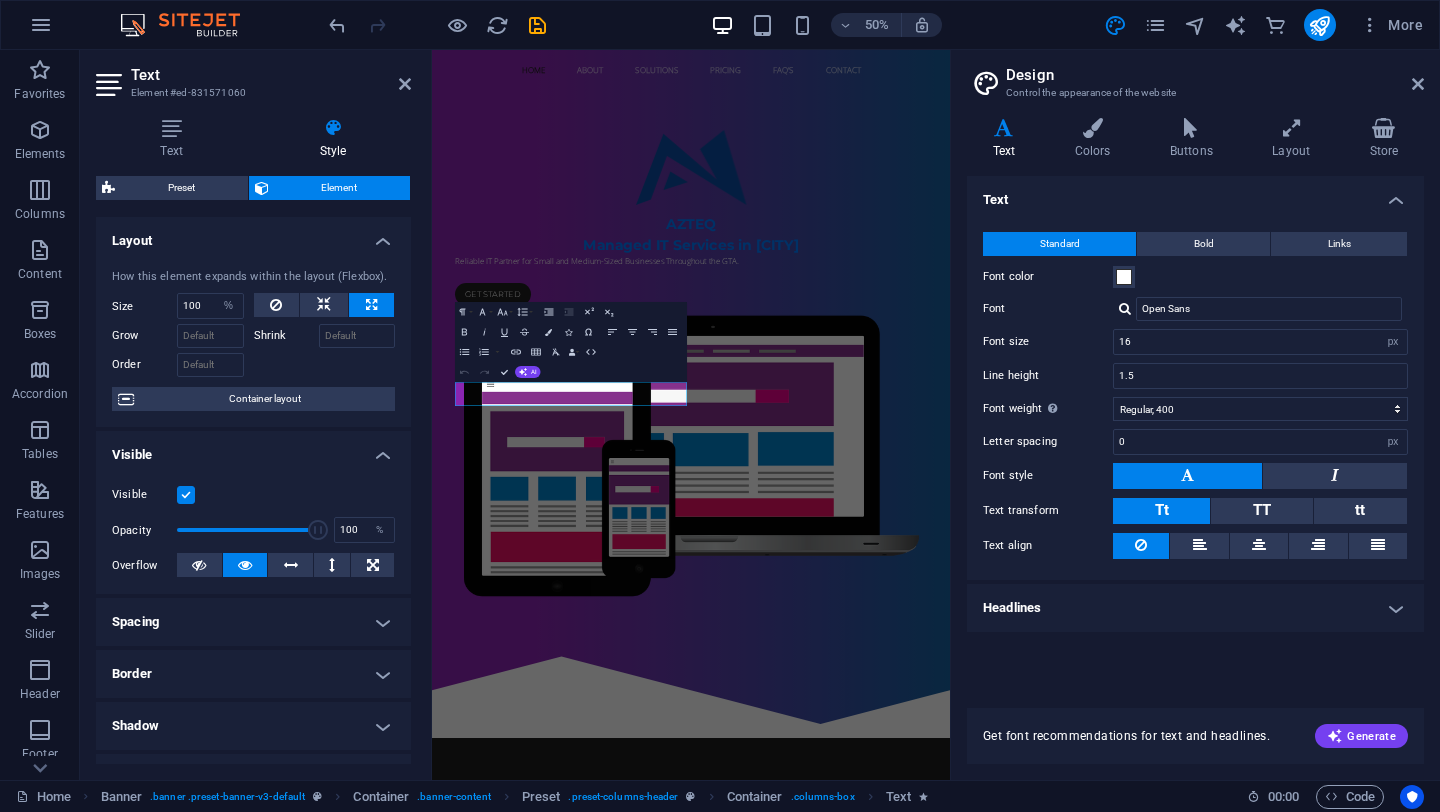click at bounding box center (371, 305) 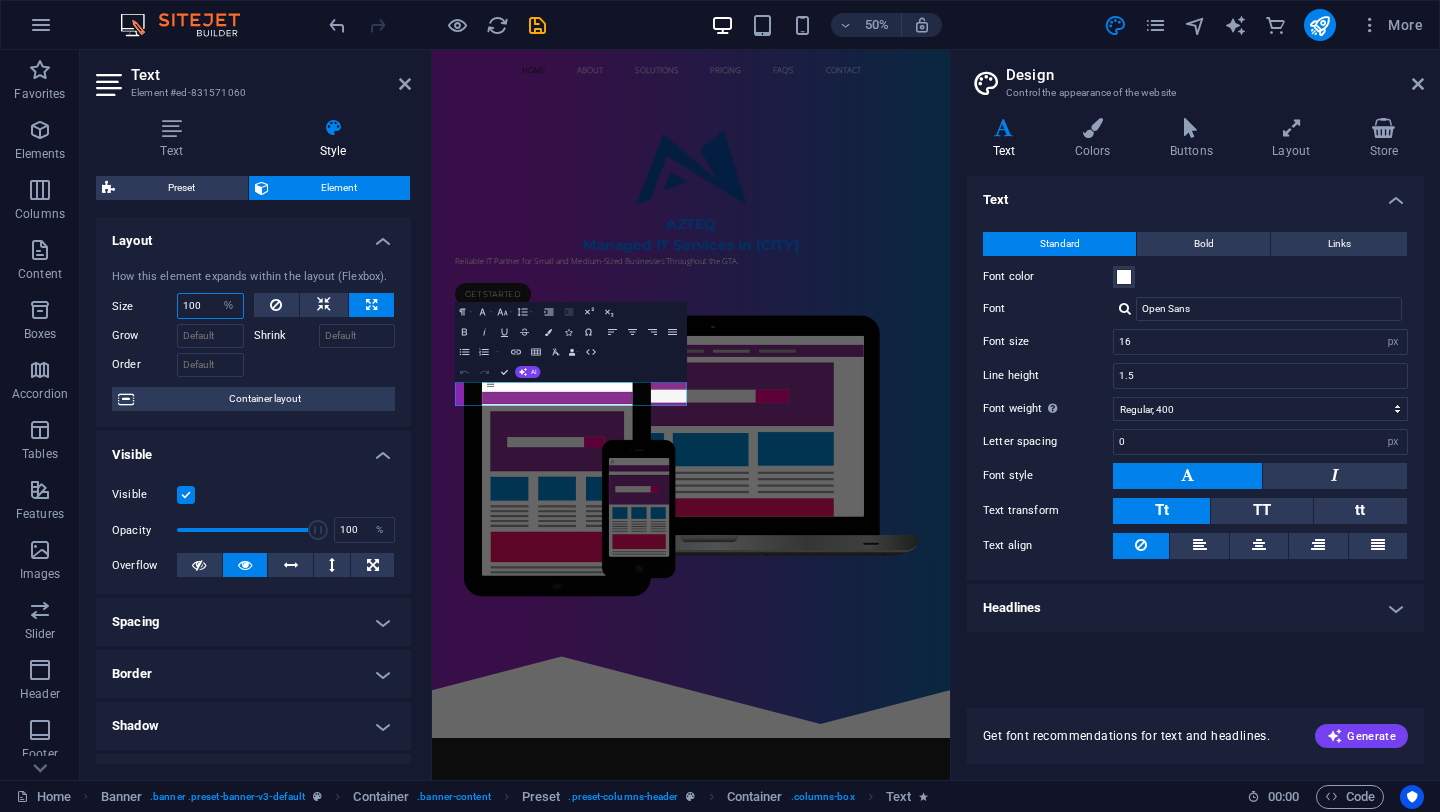 click on "100" at bounding box center [210, 306] 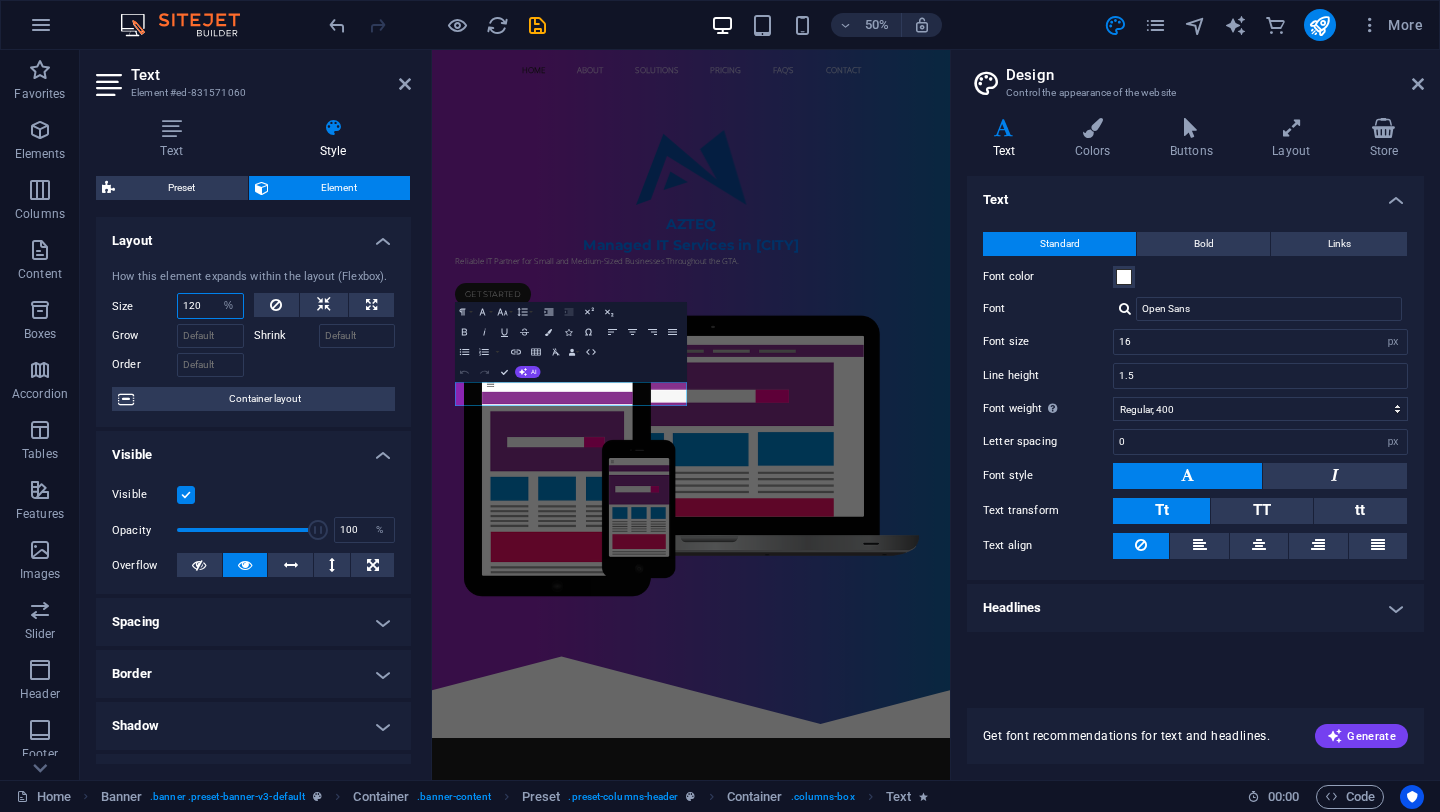 type on "120" 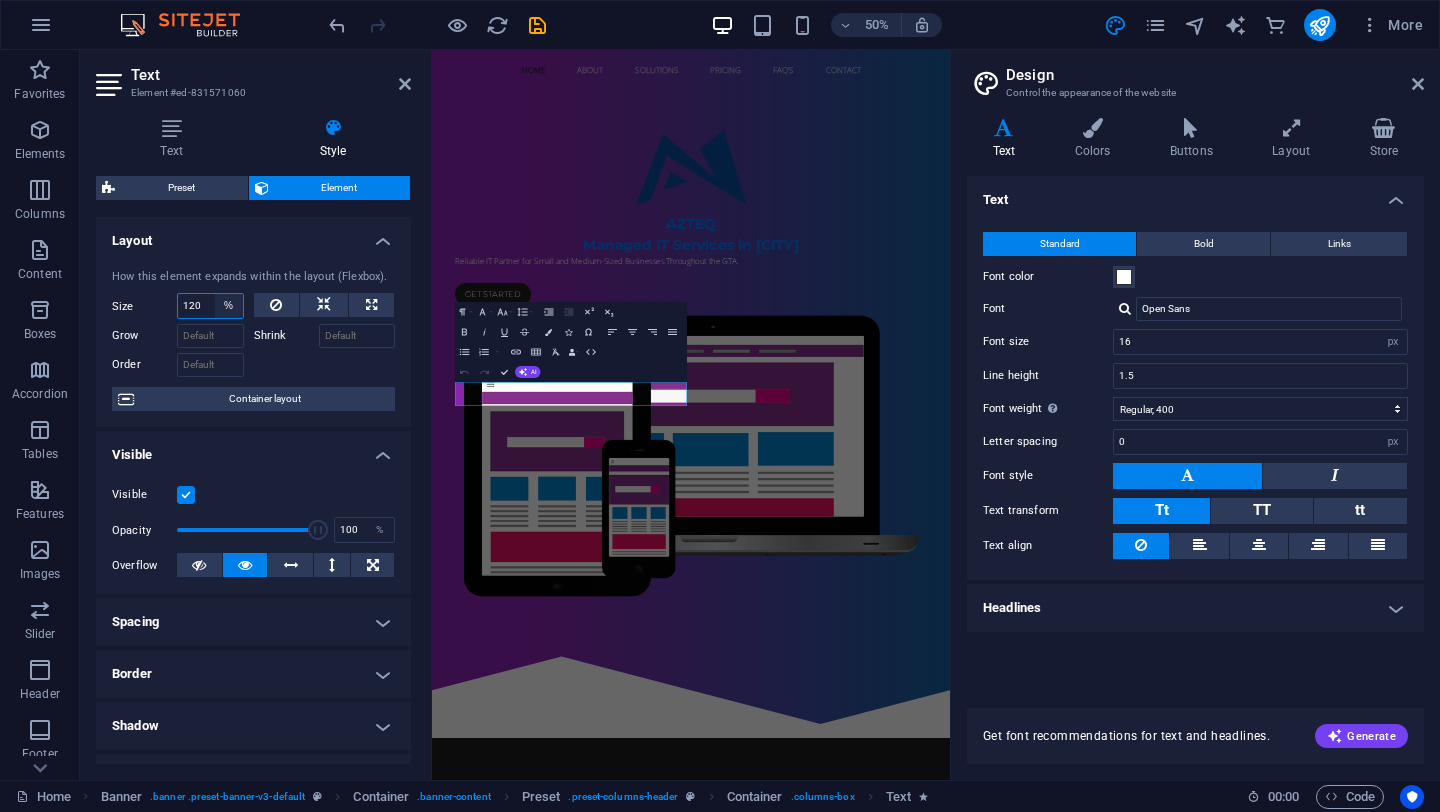 click on "Default auto px % 1/1 1/2 1/3 1/4 1/5 1/6 1/7 1/8 1/9 1/10" at bounding box center (229, 306) 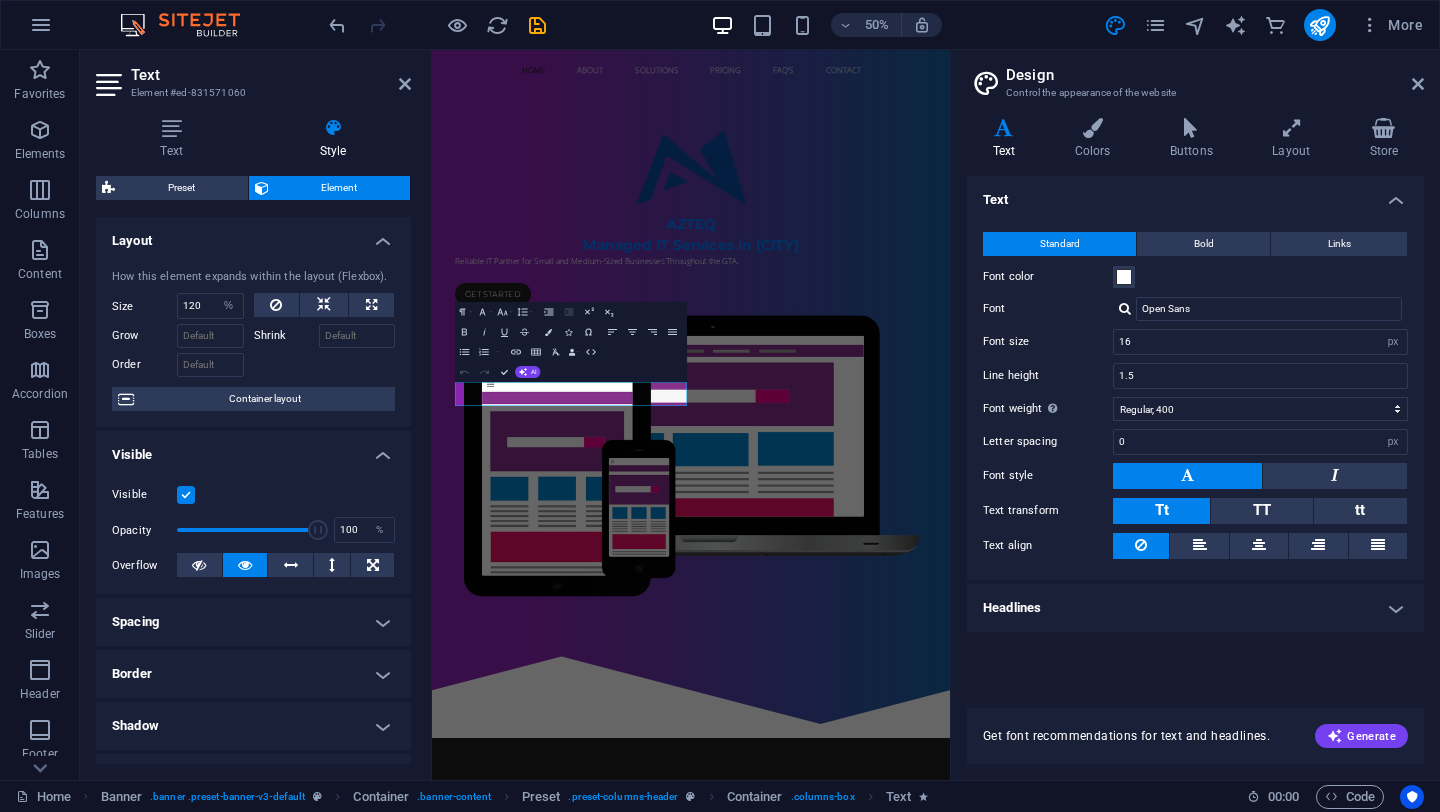click at bounding box center [1187, 475] 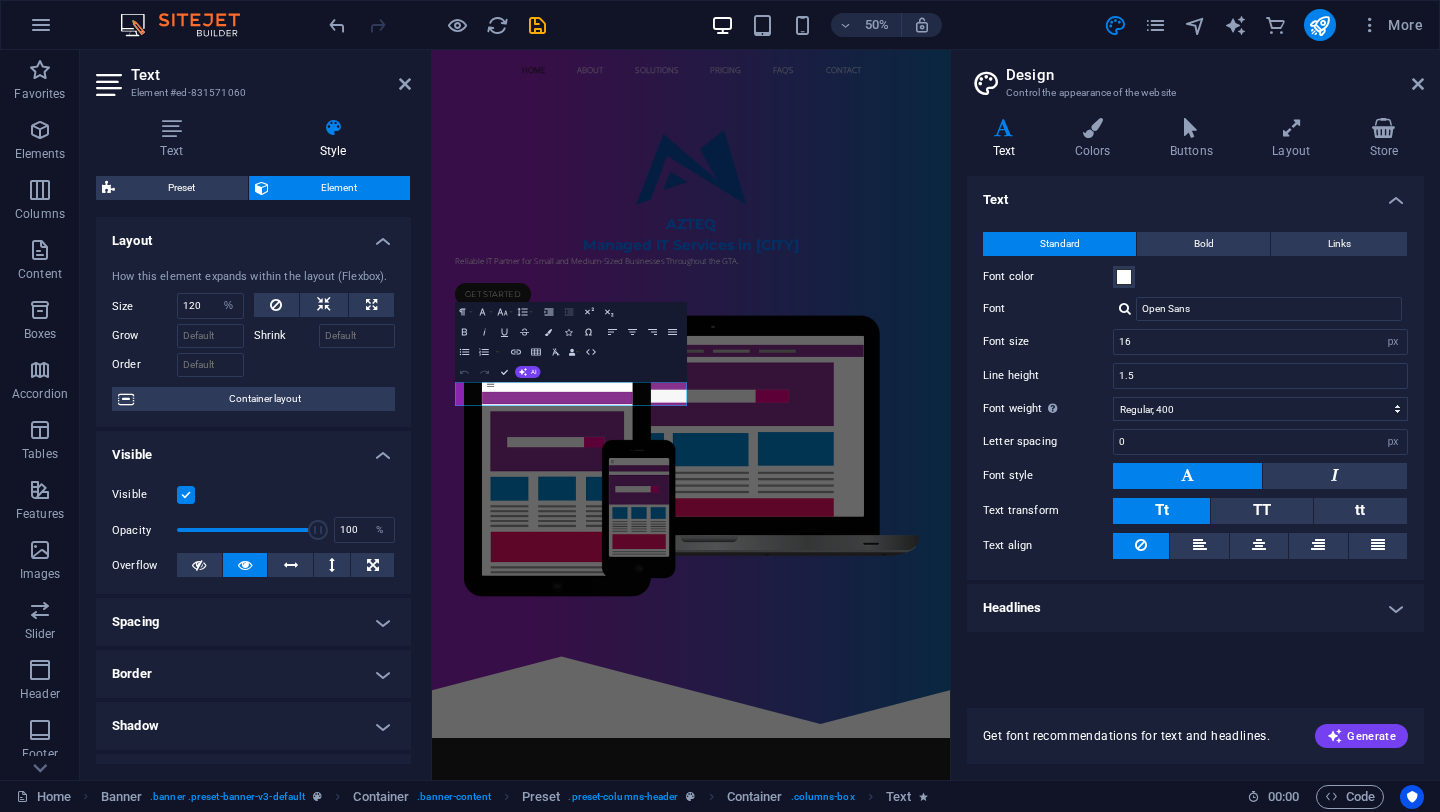 click at bounding box center (1187, 475) 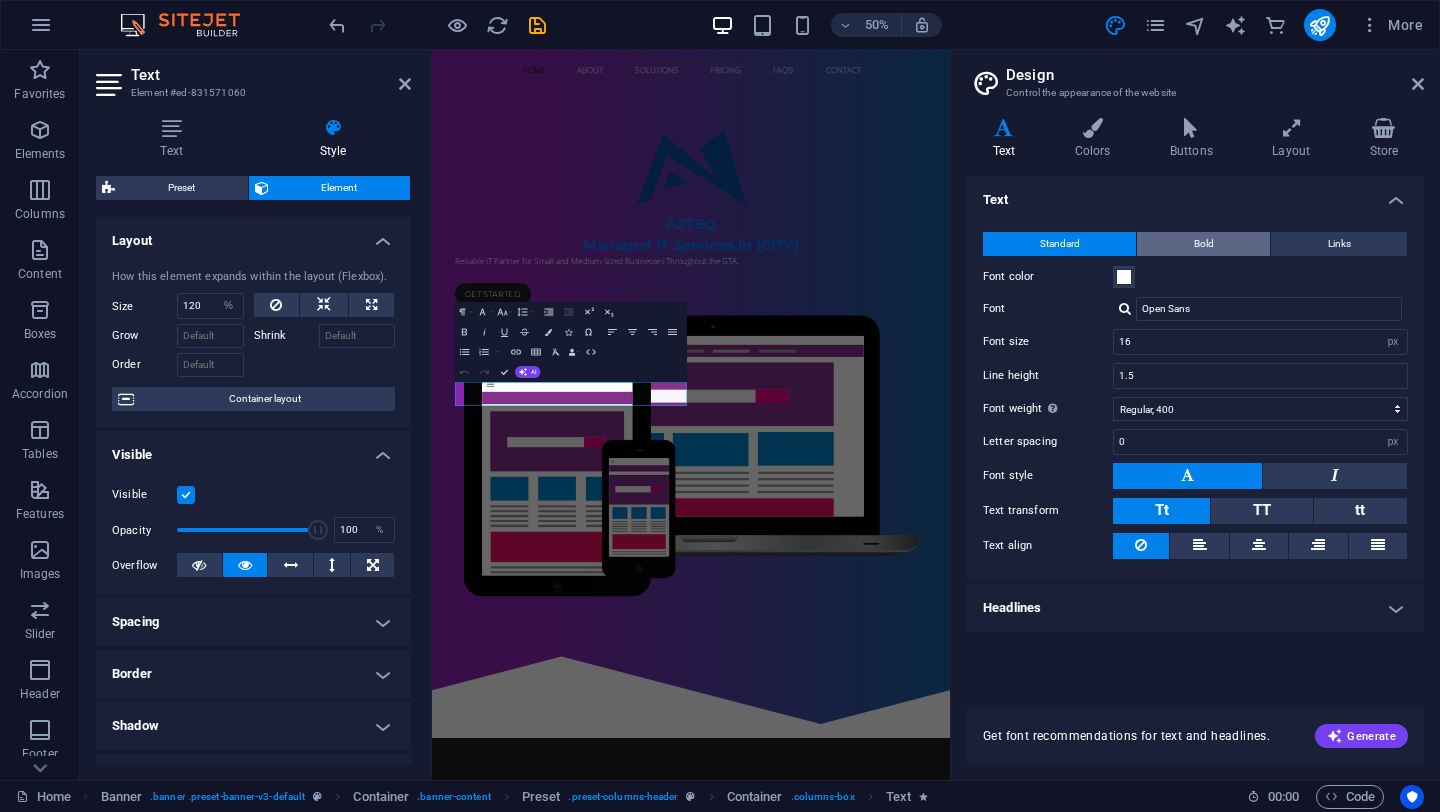 click on "Bold" at bounding box center [1203, 244] 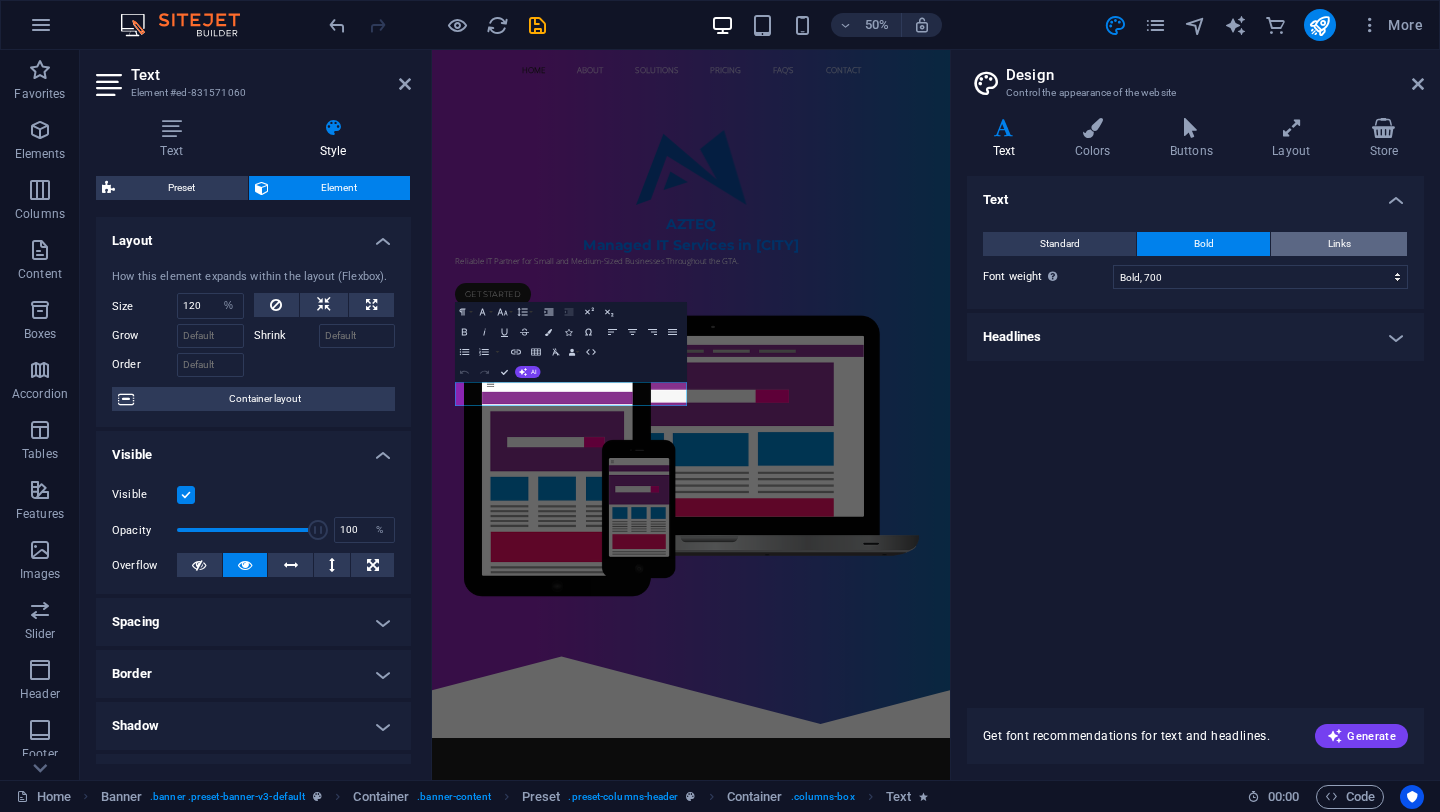 click on "Links" at bounding box center (1339, 244) 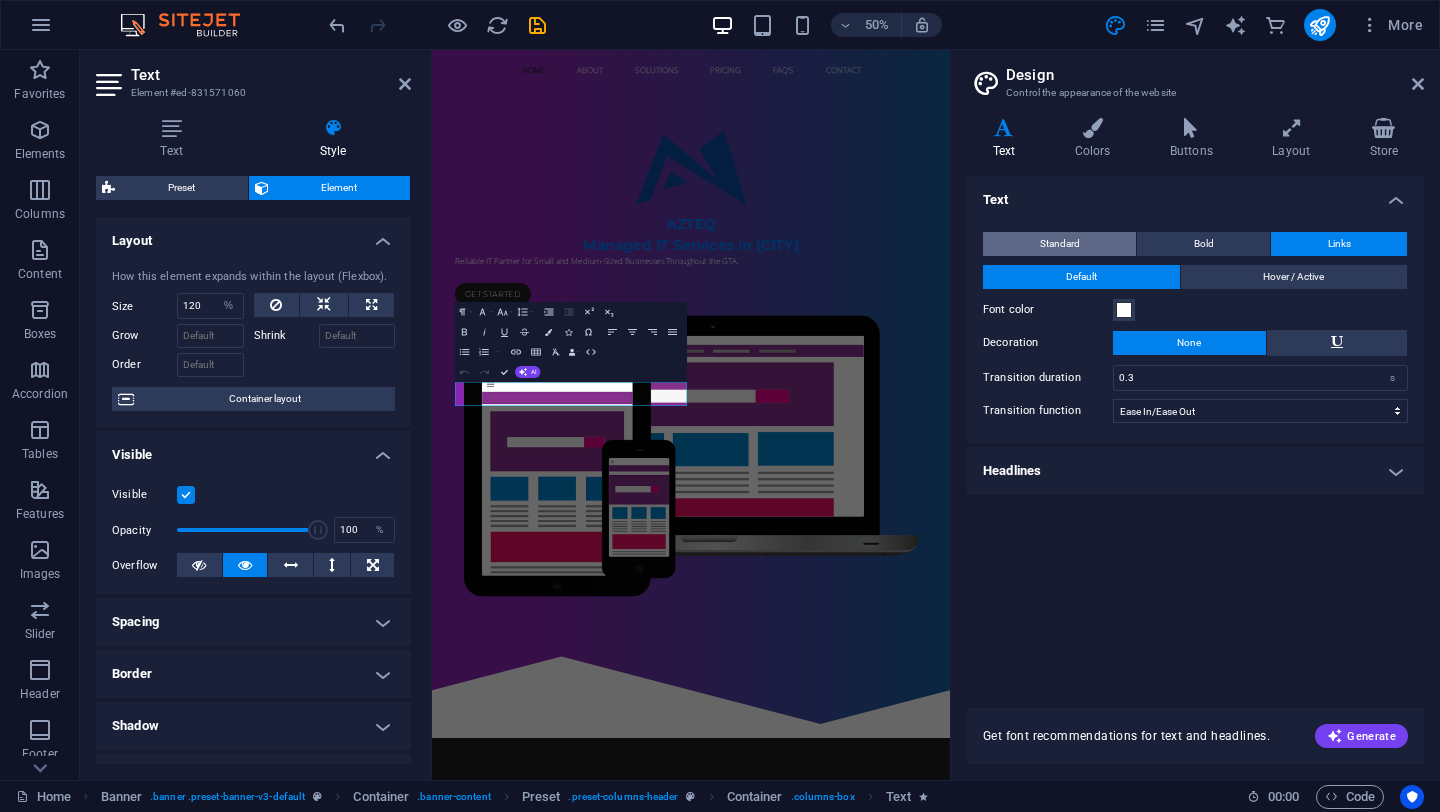 click on "Standard" at bounding box center (1060, 244) 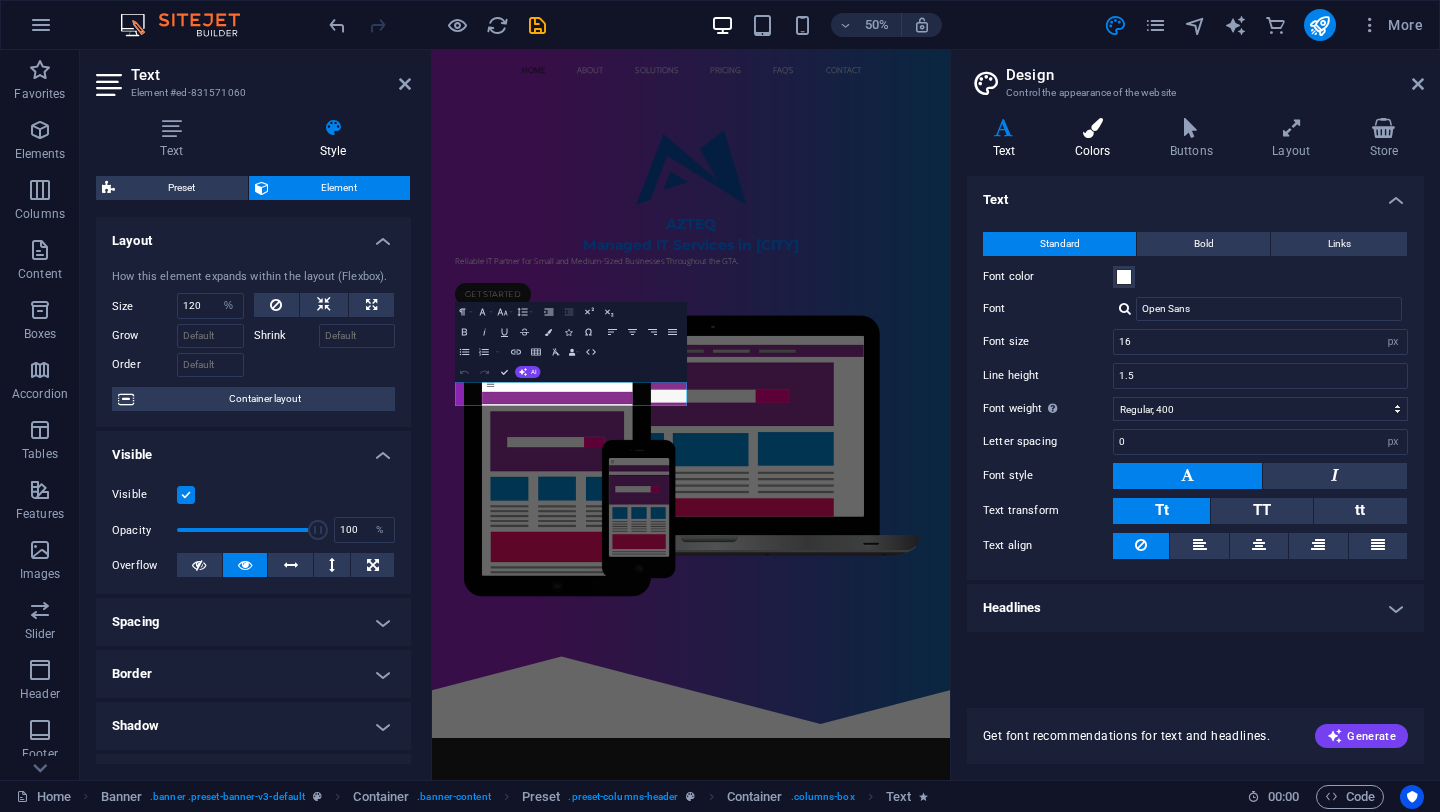 click at bounding box center [1092, 128] 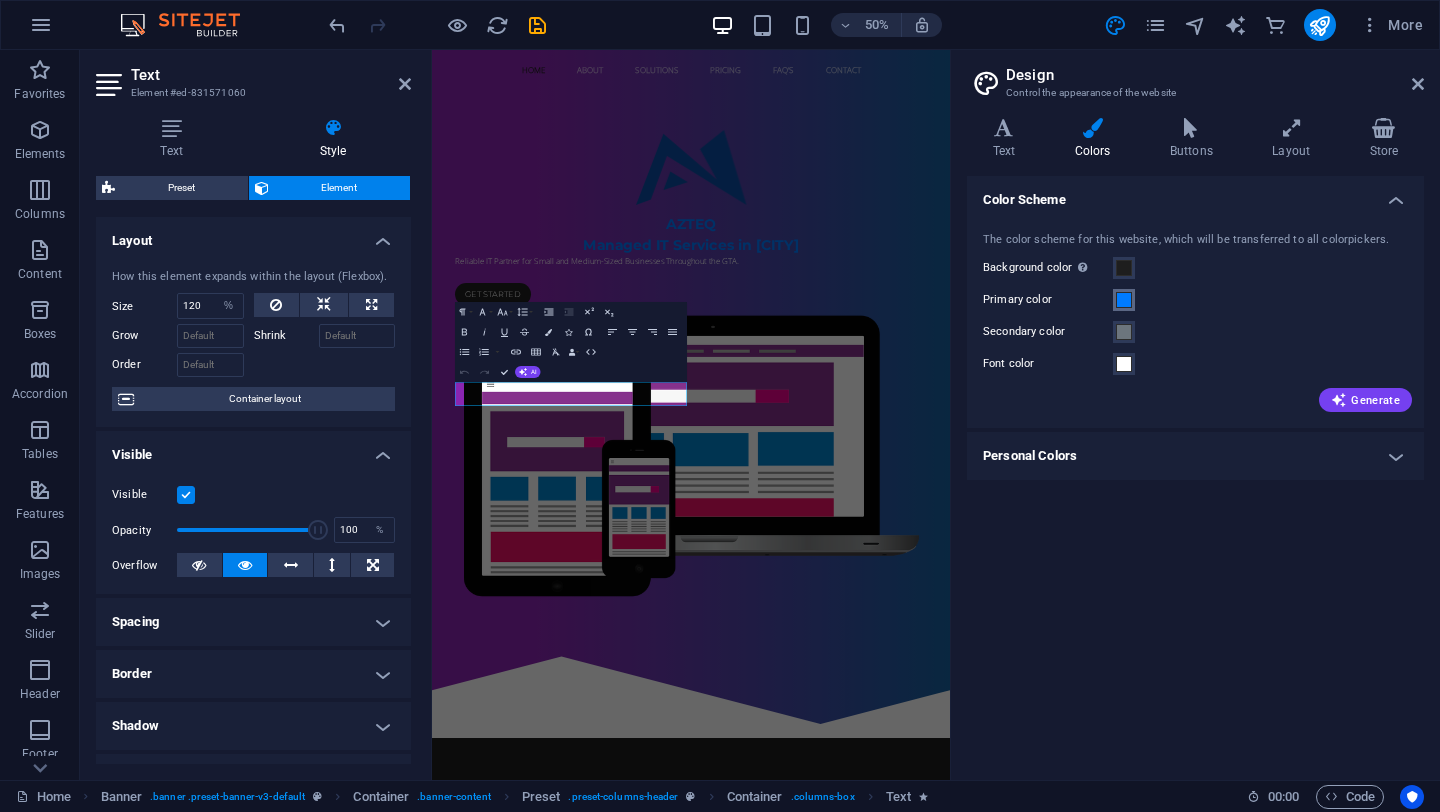 click at bounding box center [1124, 300] 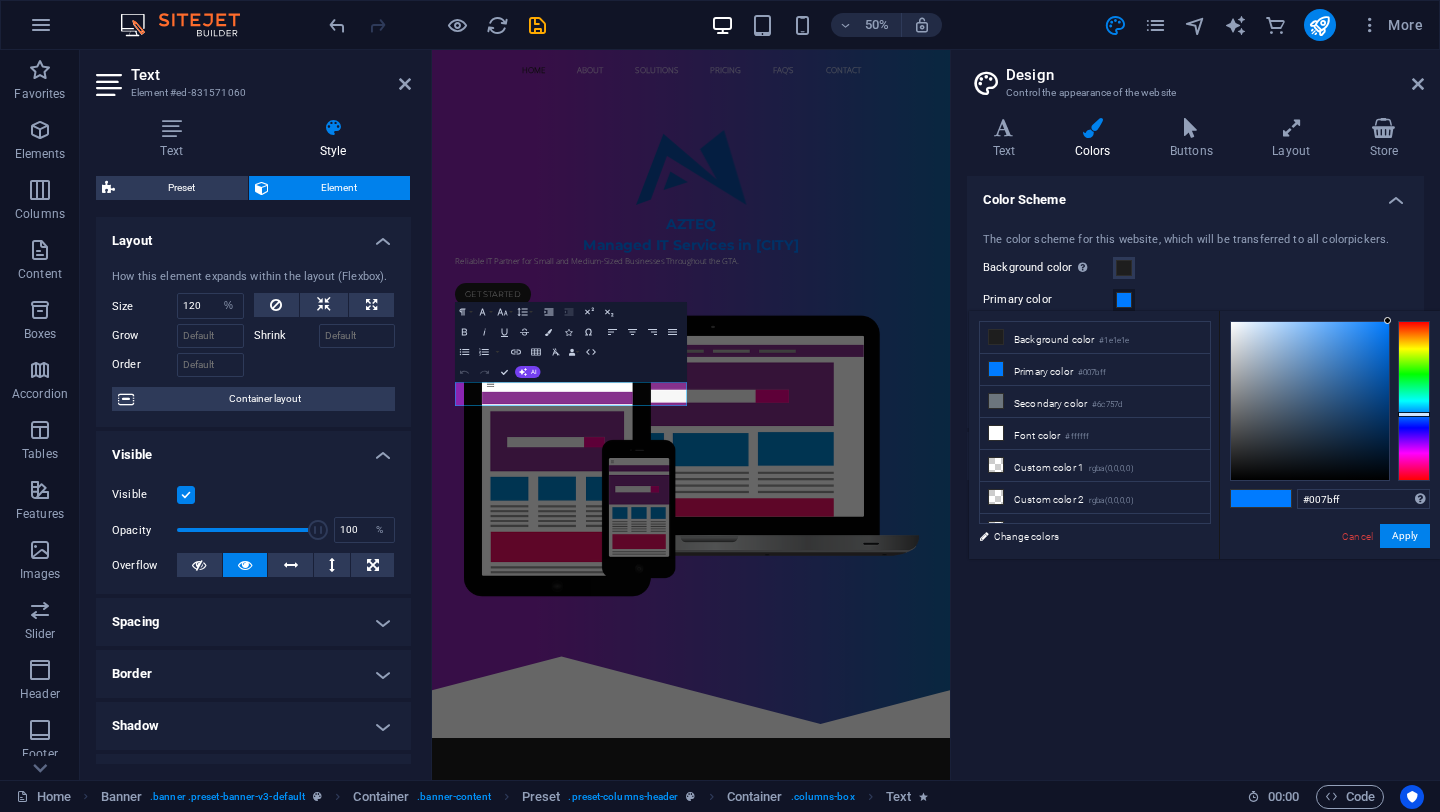 click at bounding box center [1124, 300] 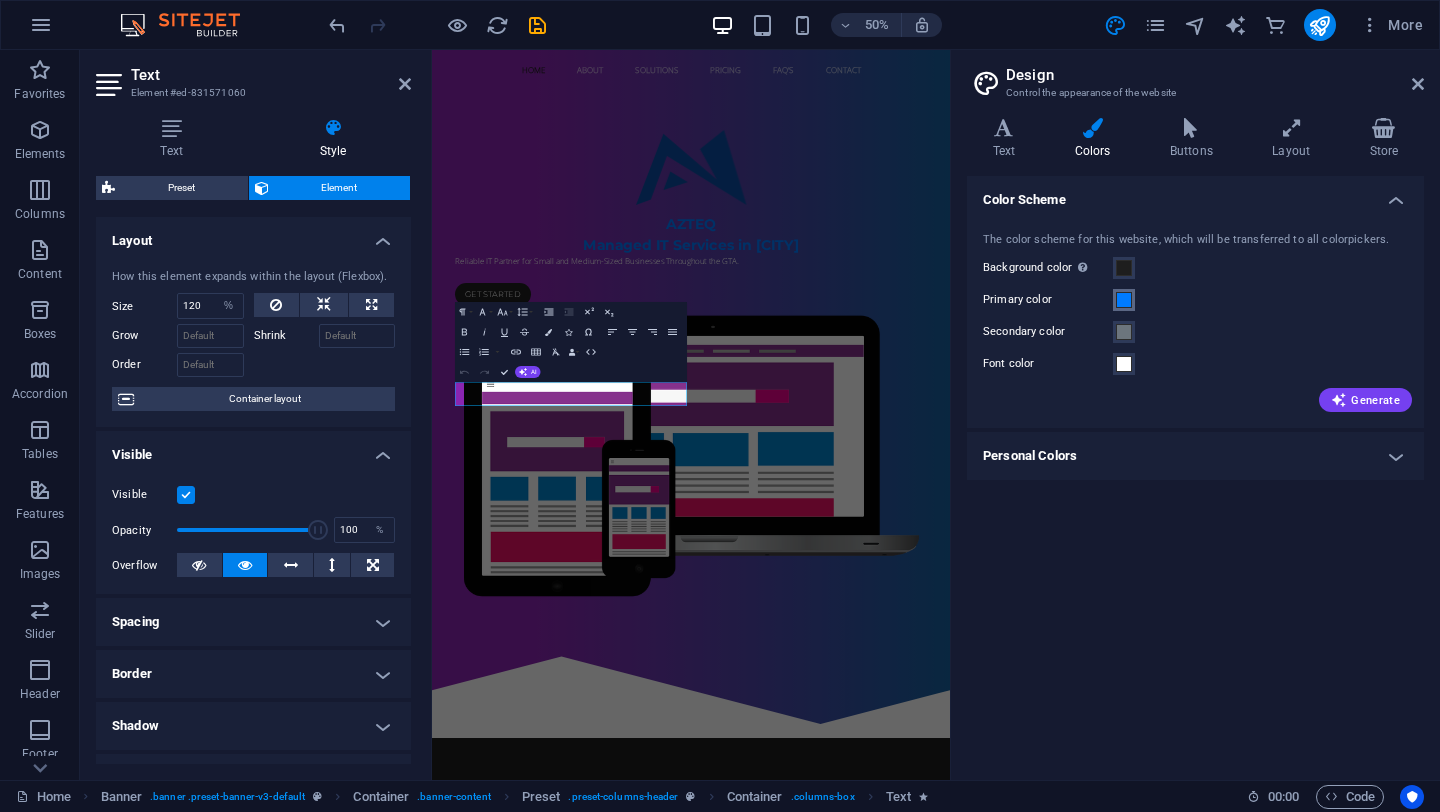 click at bounding box center [1124, 300] 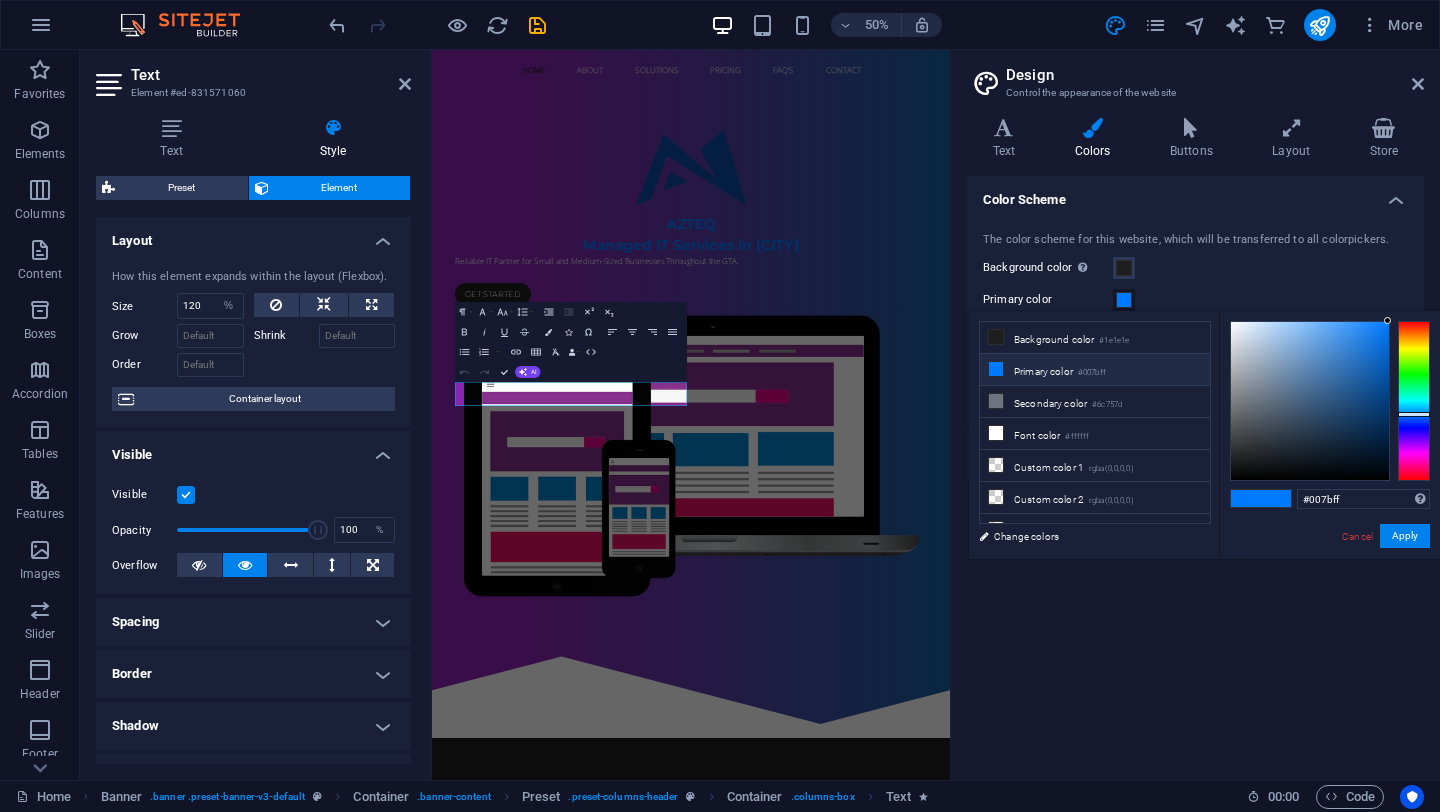 click on "Primary color
#007bff" at bounding box center [1095, 370] 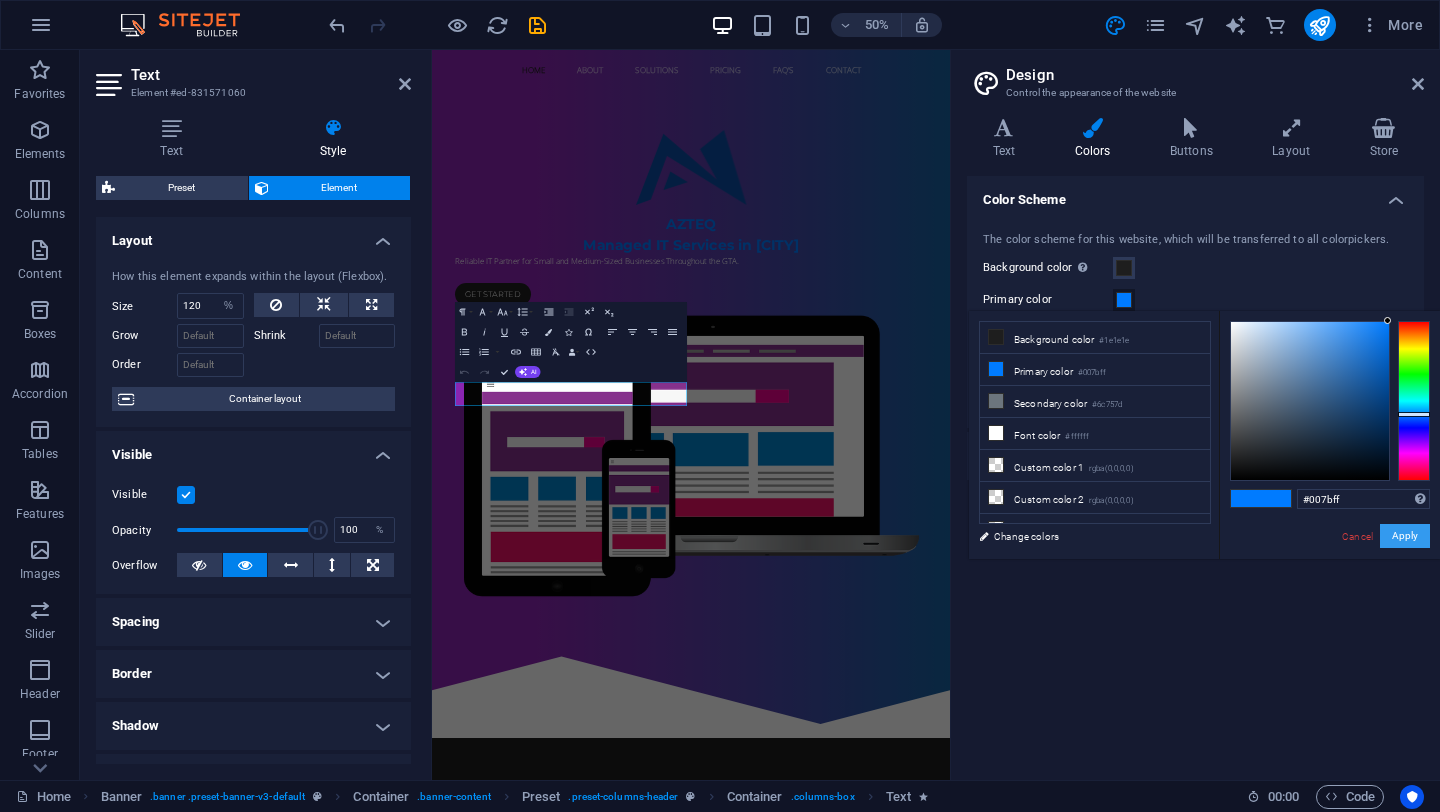 click on "Apply" at bounding box center [1405, 536] 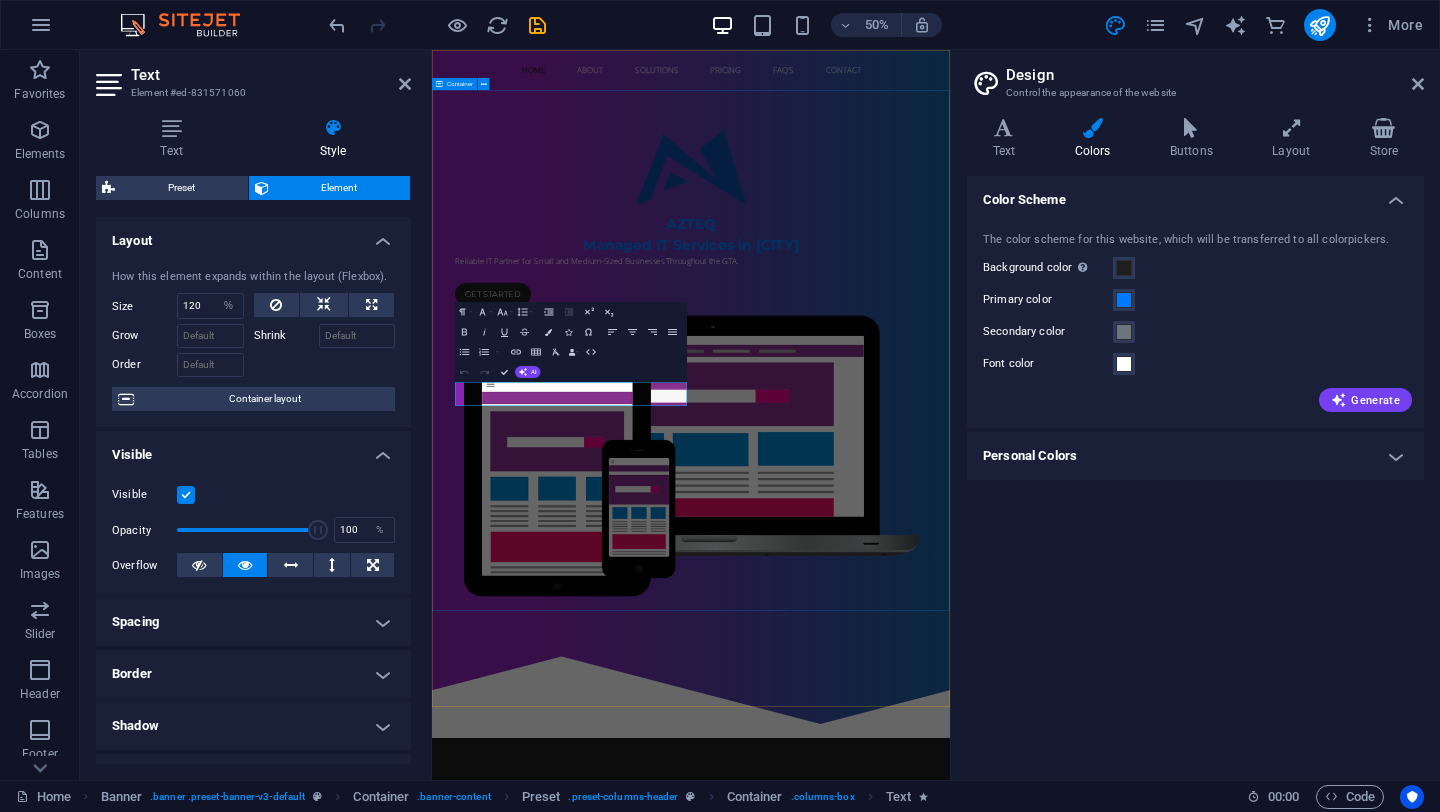 click on "AZTEQ Managed IT Services in [CITY] Reliable IT Partner for Small and Medium-Sized Businesses Throughout the [CITY]. Get started" at bounding box center (950, 682) 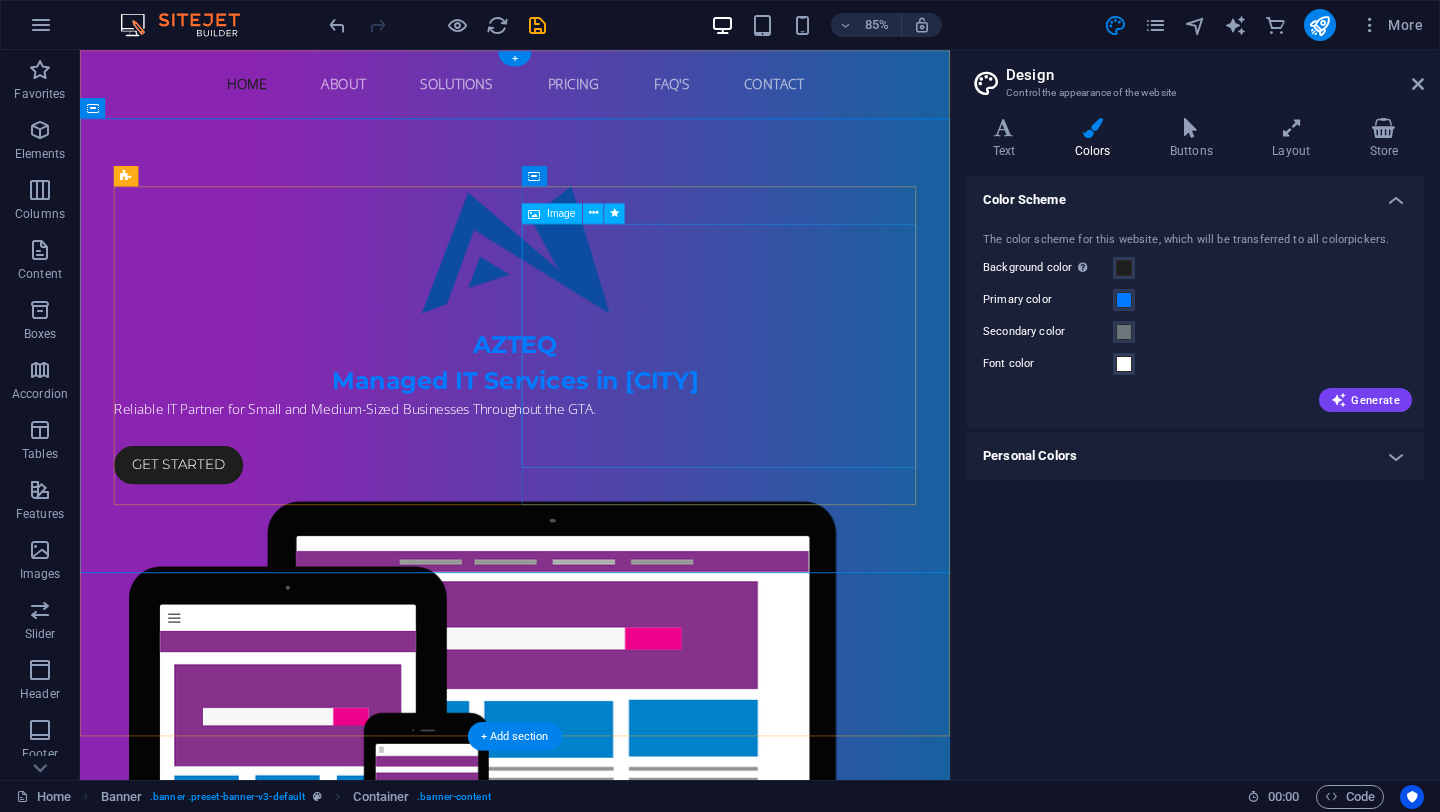 click at bounding box center (592, 861) 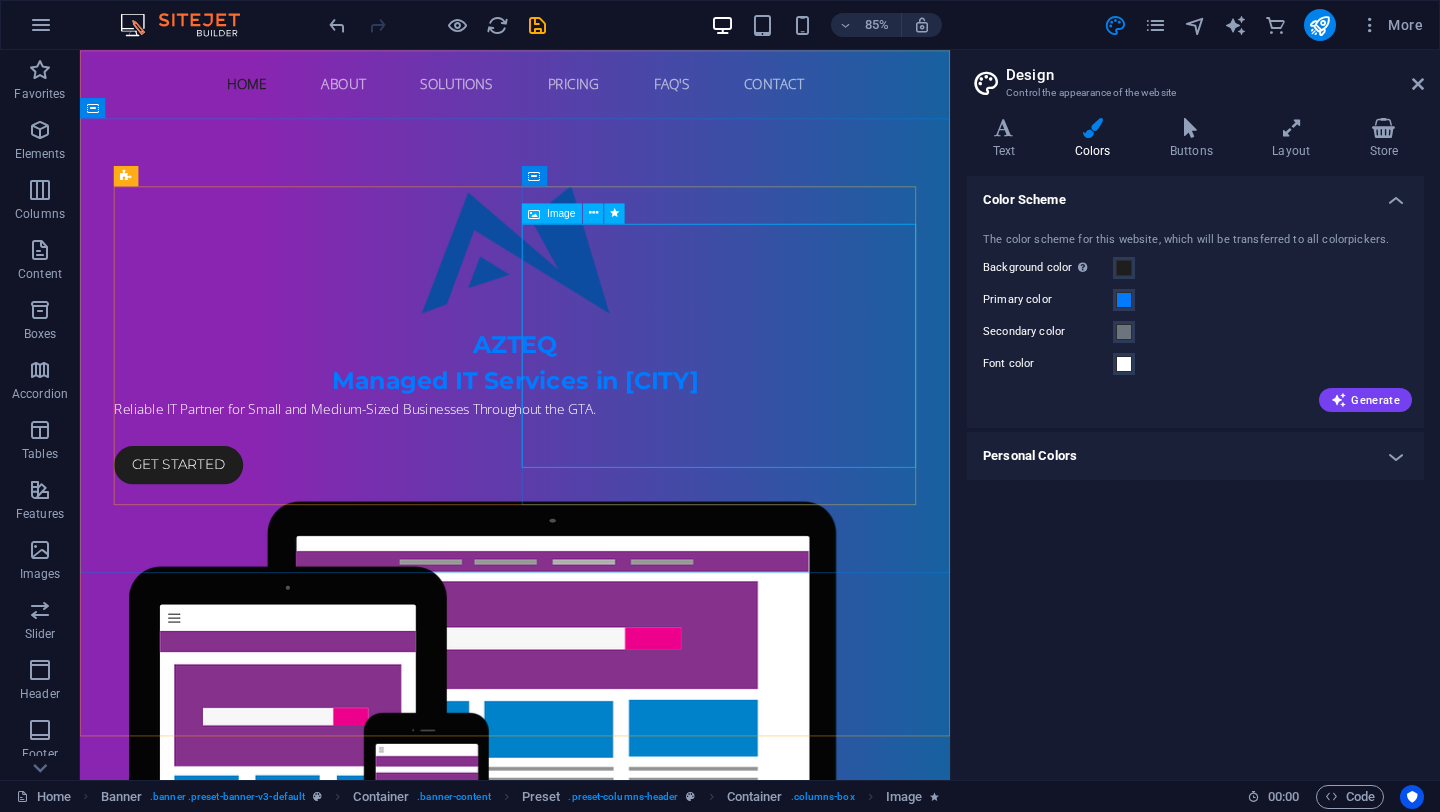 click on "Image" at bounding box center [561, 213] 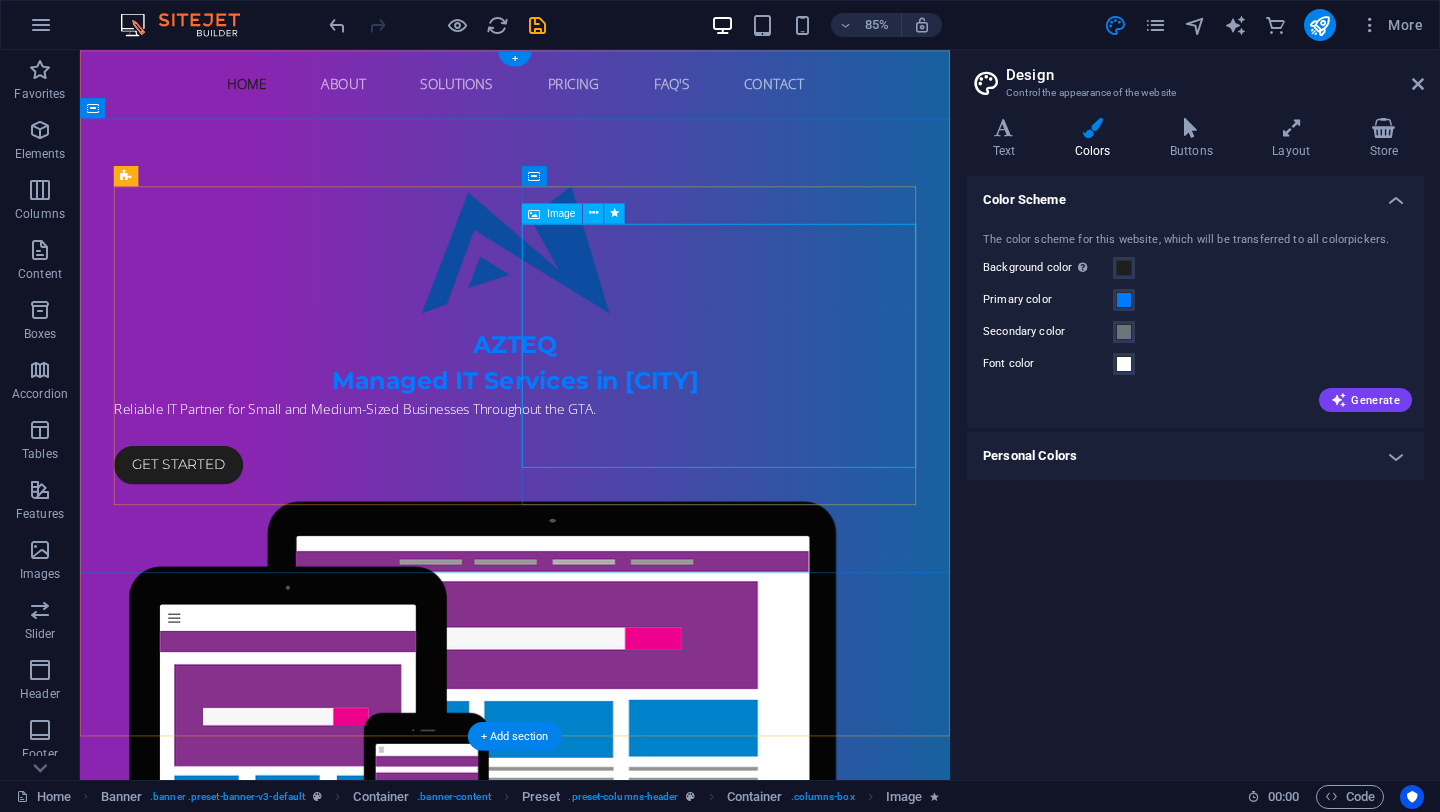 click at bounding box center (592, 861) 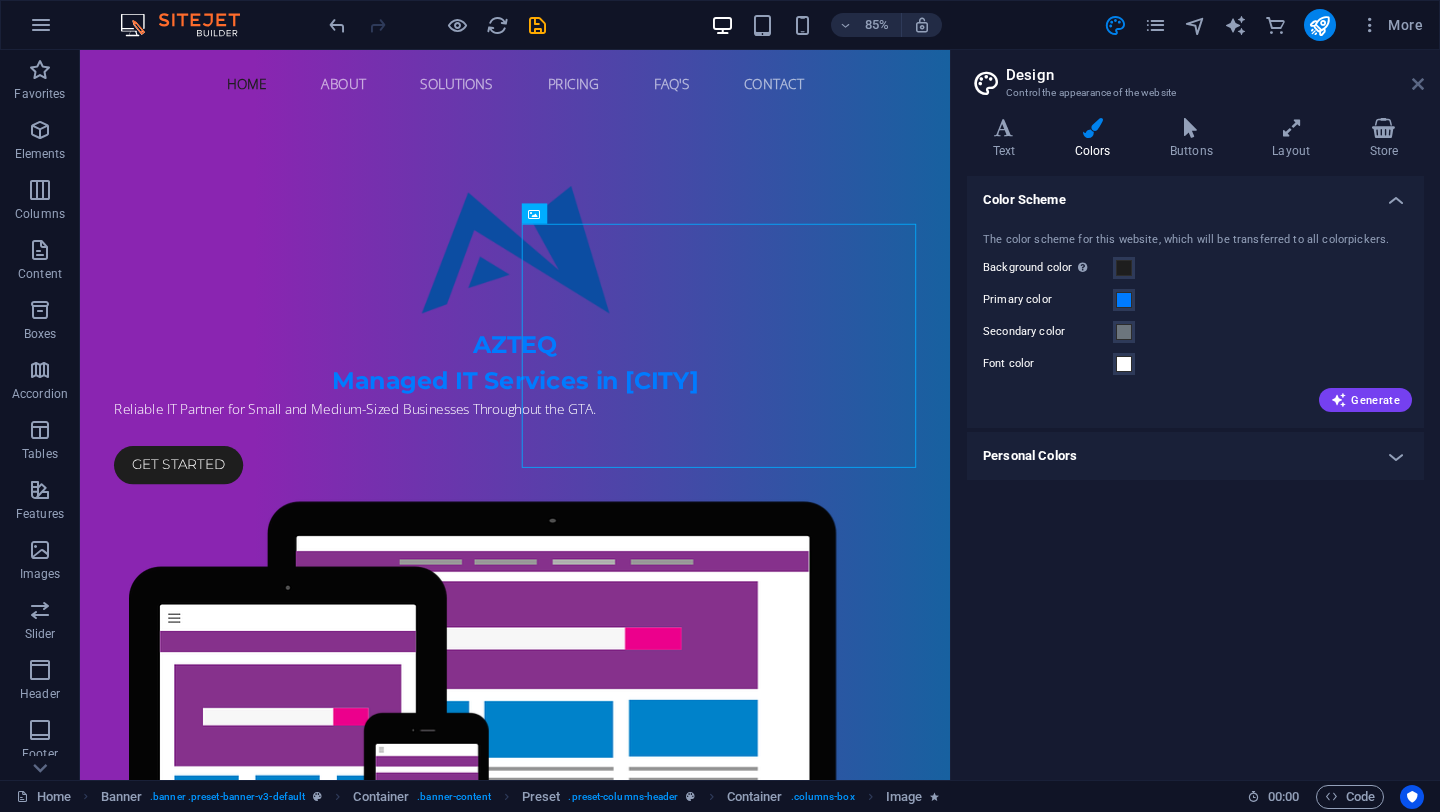 click at bounding box center [1418, 84] 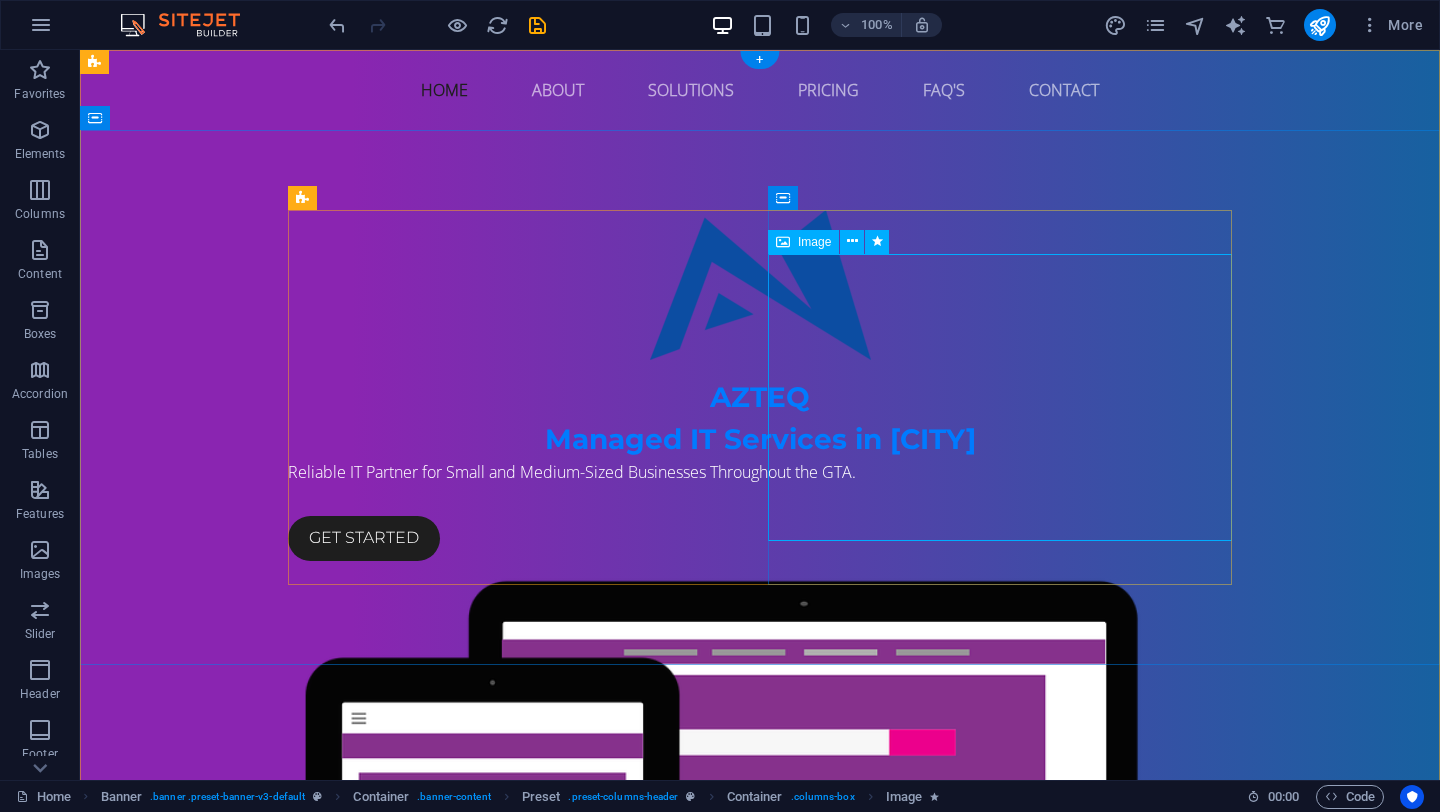 click at bounding box center (760, 861) 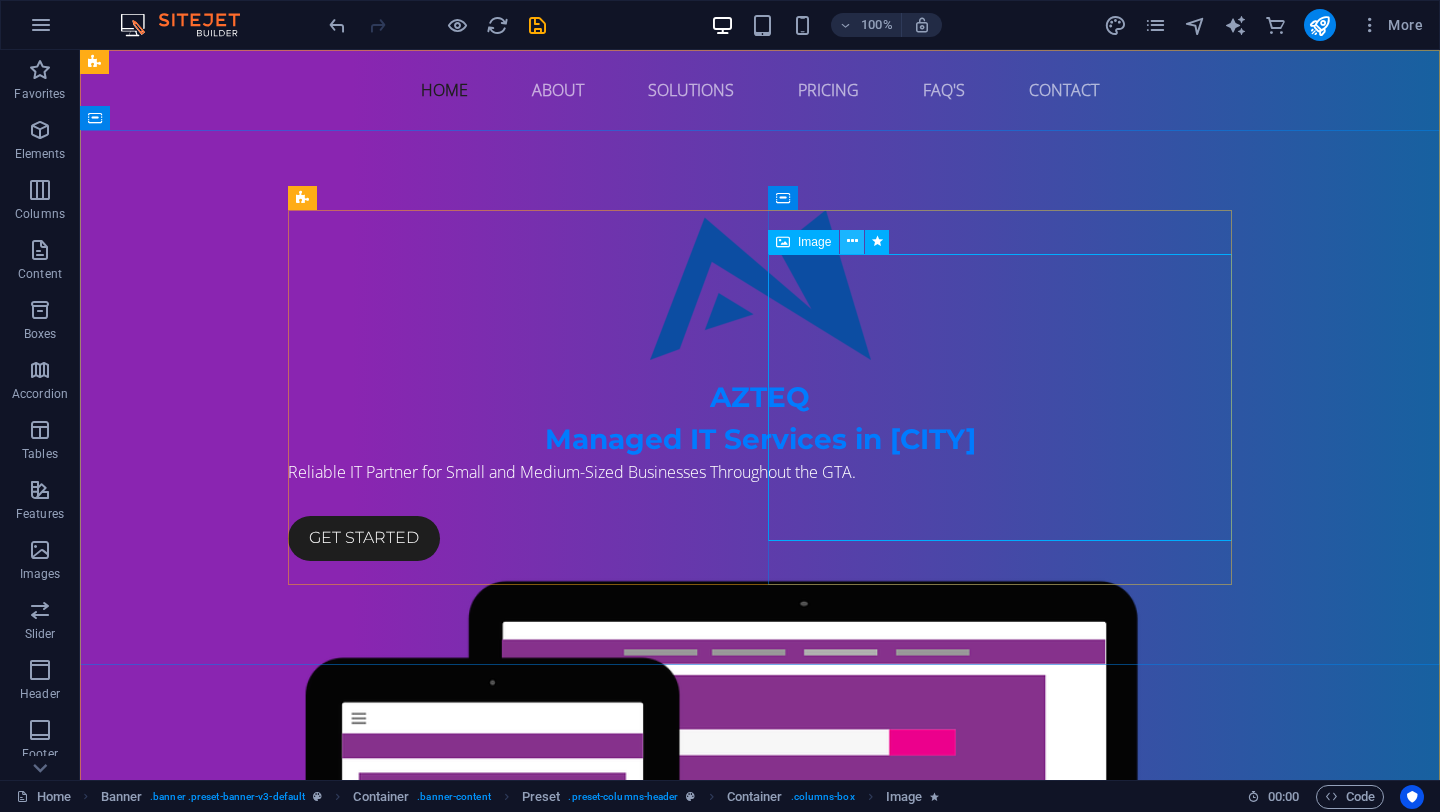 click at bounding box center (852, 242) 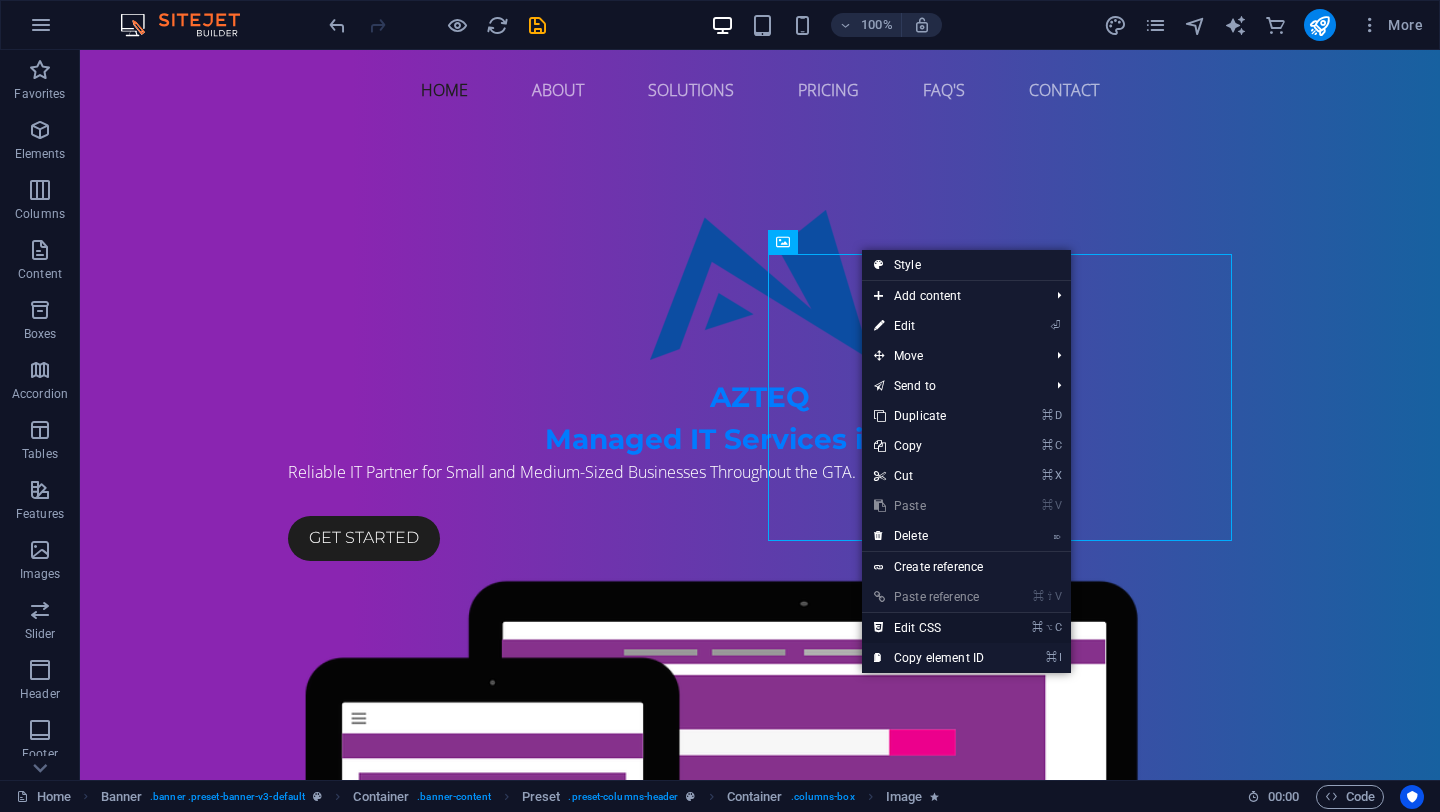 click on "⌘ ⌥ C  Edit CSS" at bounding box center [929, 628] 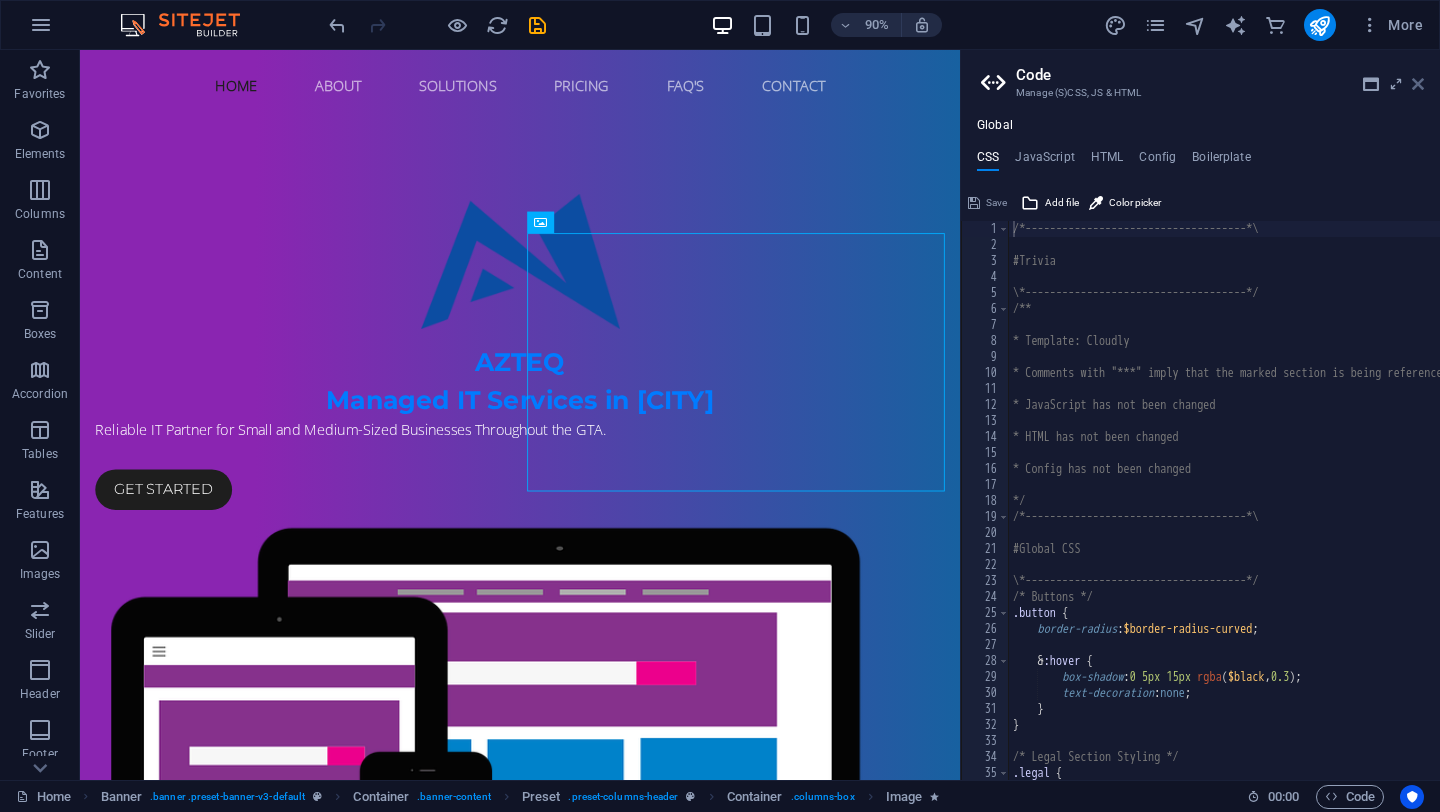 click at bounding box center [1418, 84] 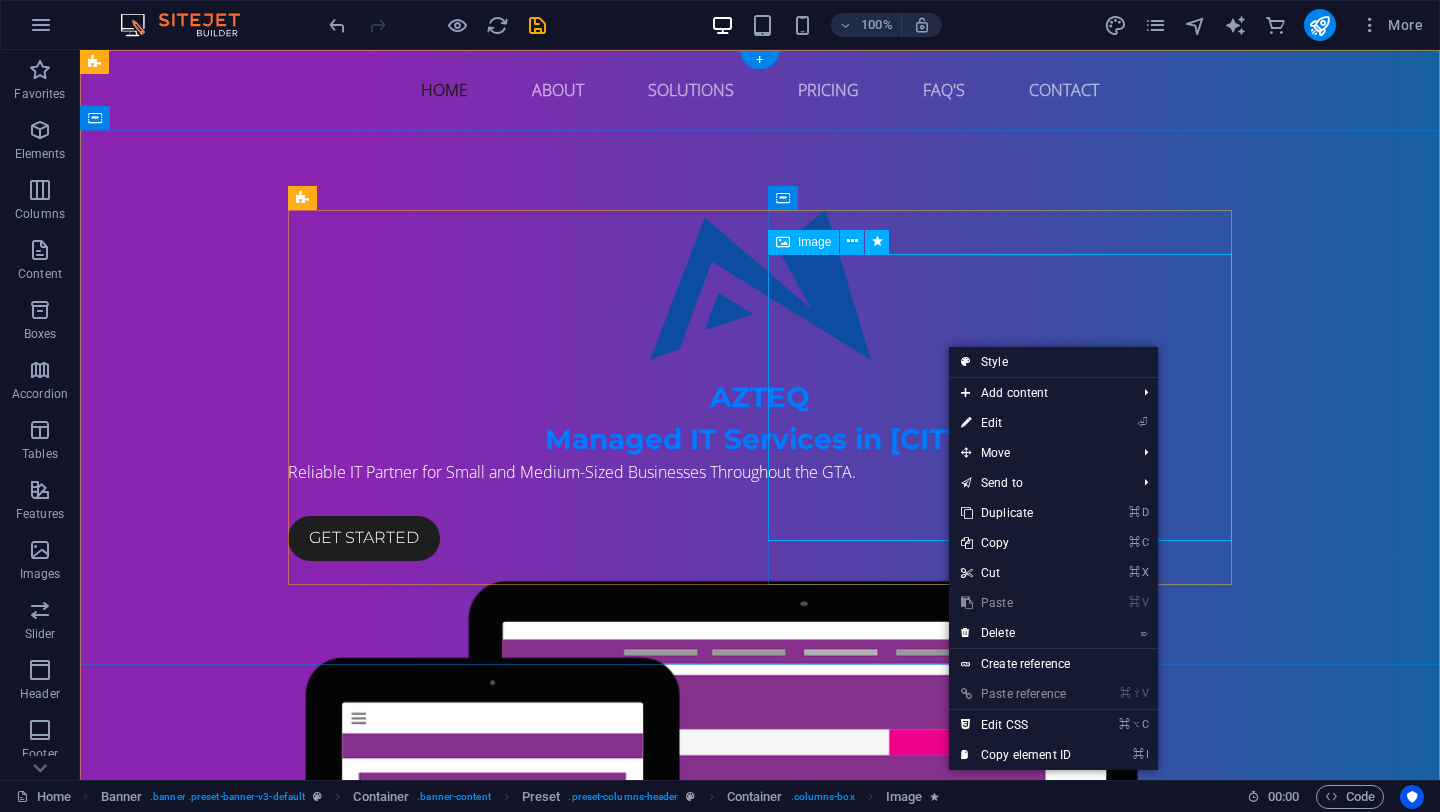 click at bounding box center [760, 861] 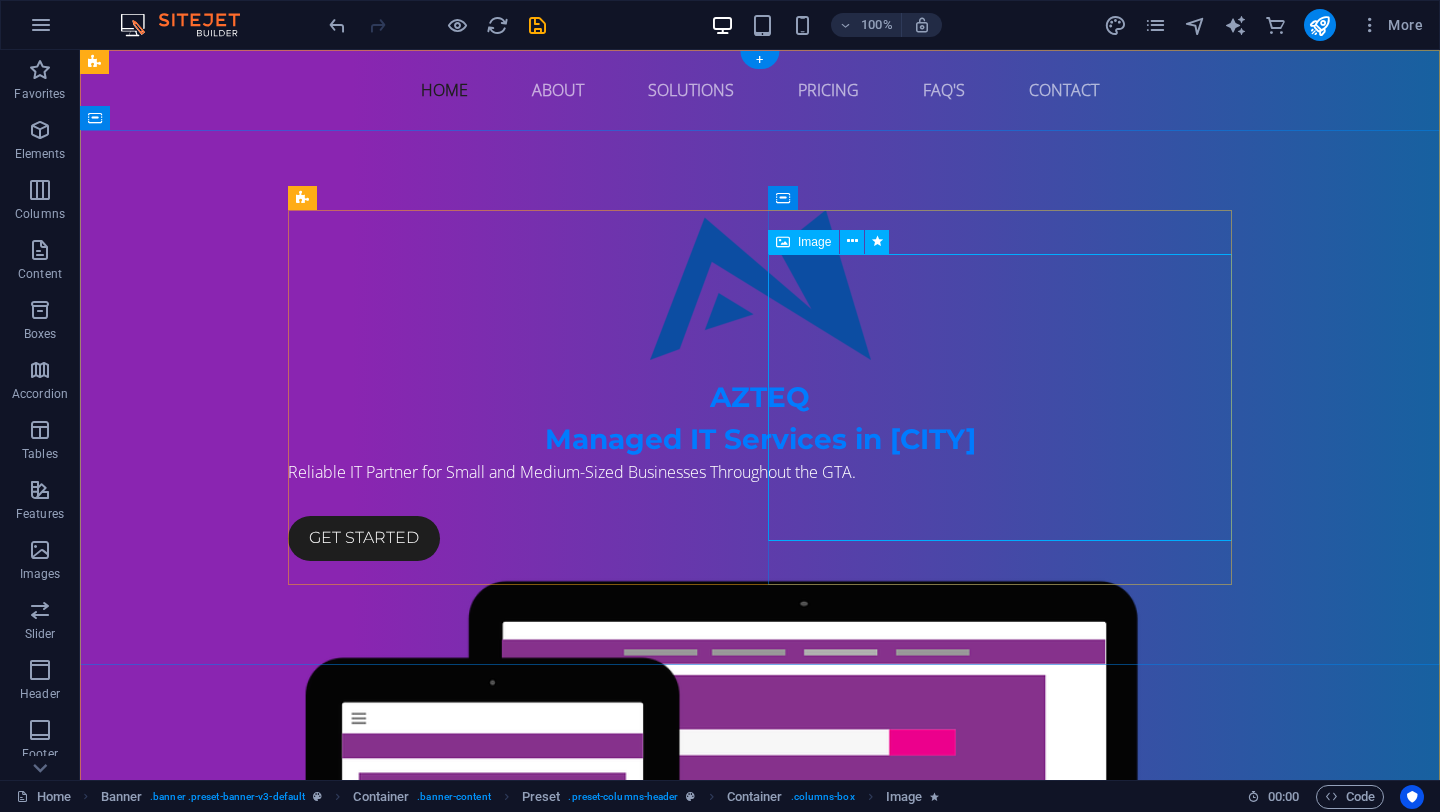 click at bounding box center [760, 861] 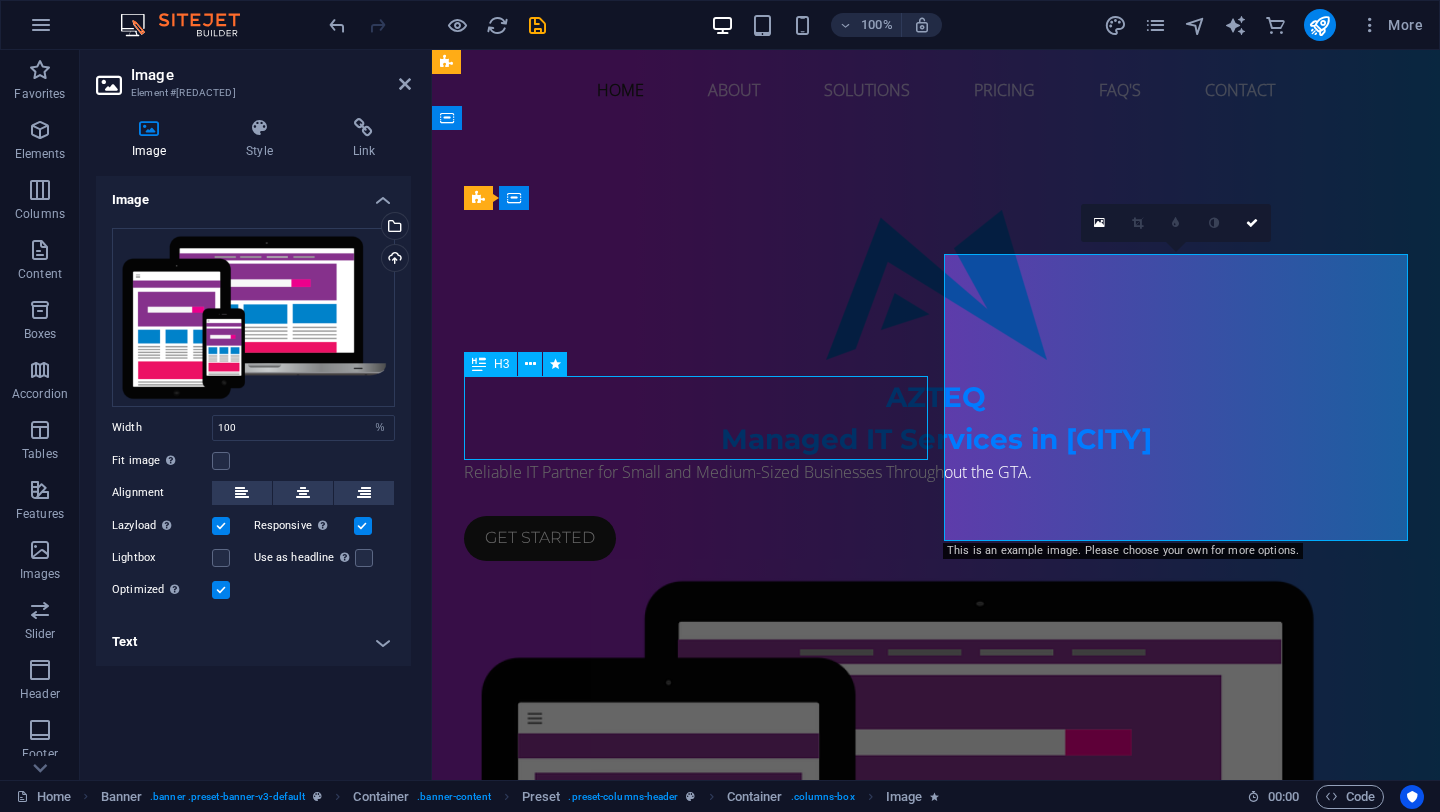 click on "AZTEQ Managed IT Services in [CITY]" at bounding box center (936, 418) 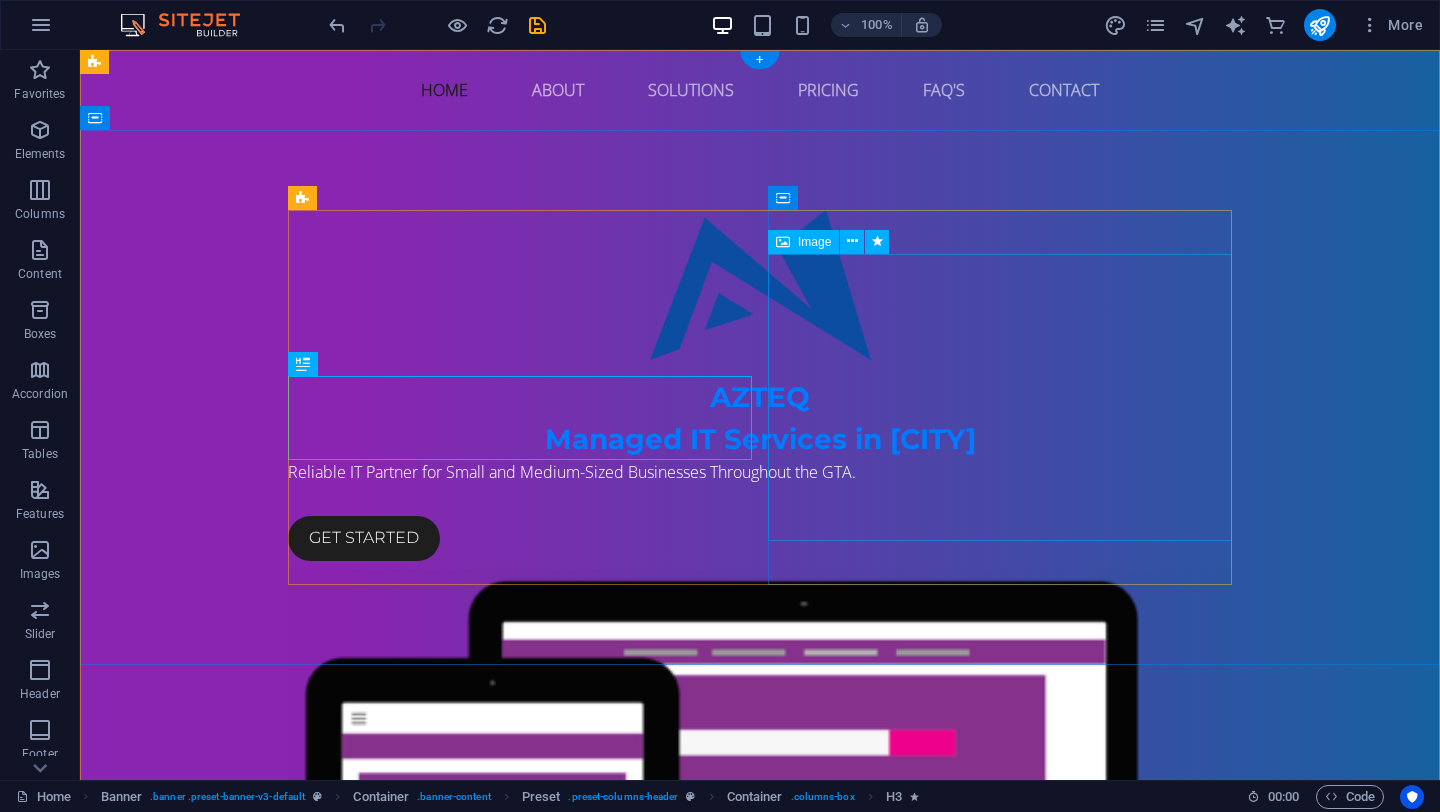 click at bounding box center [760, 862] 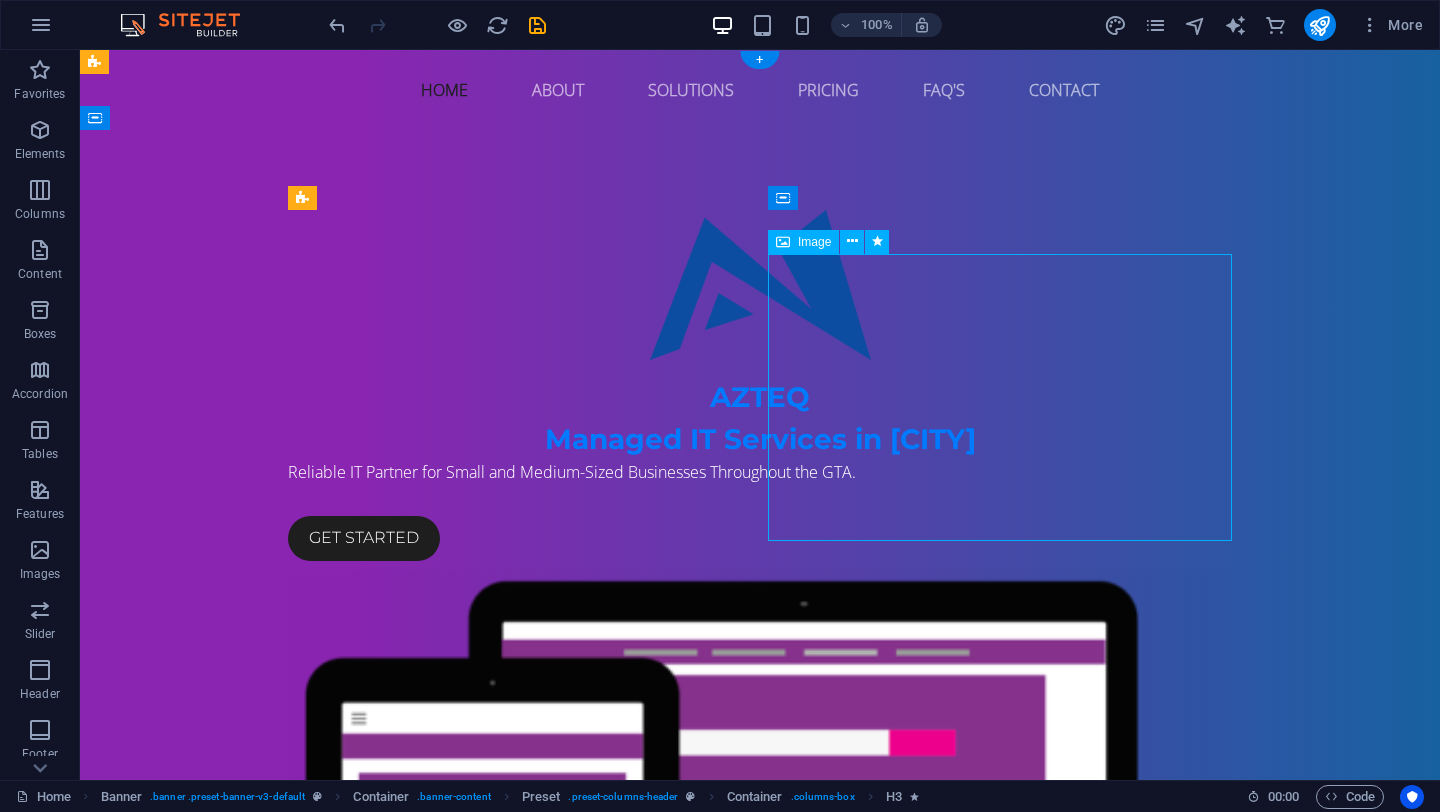 click at bounding box center [760, 862] 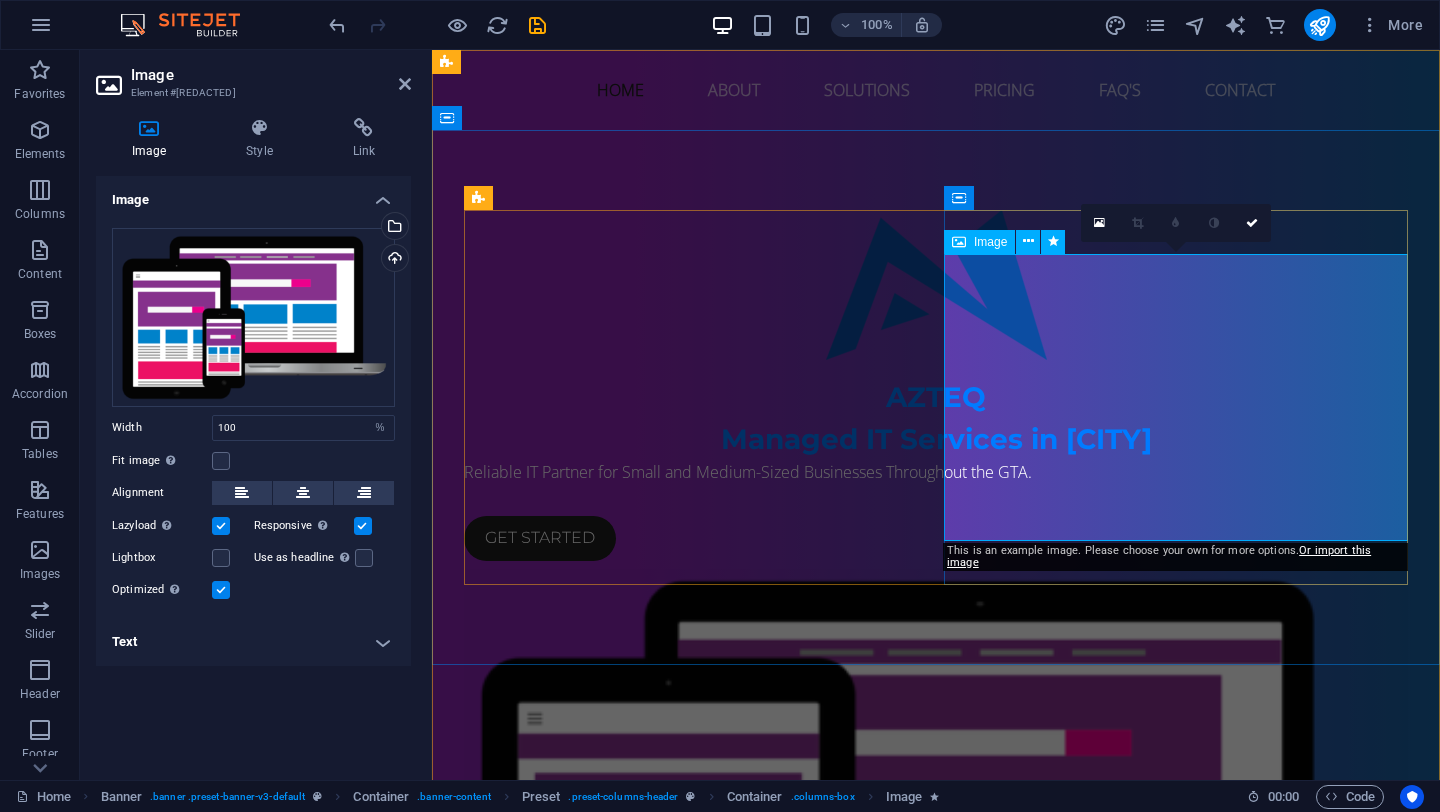 click at bounding box center (936, 862) 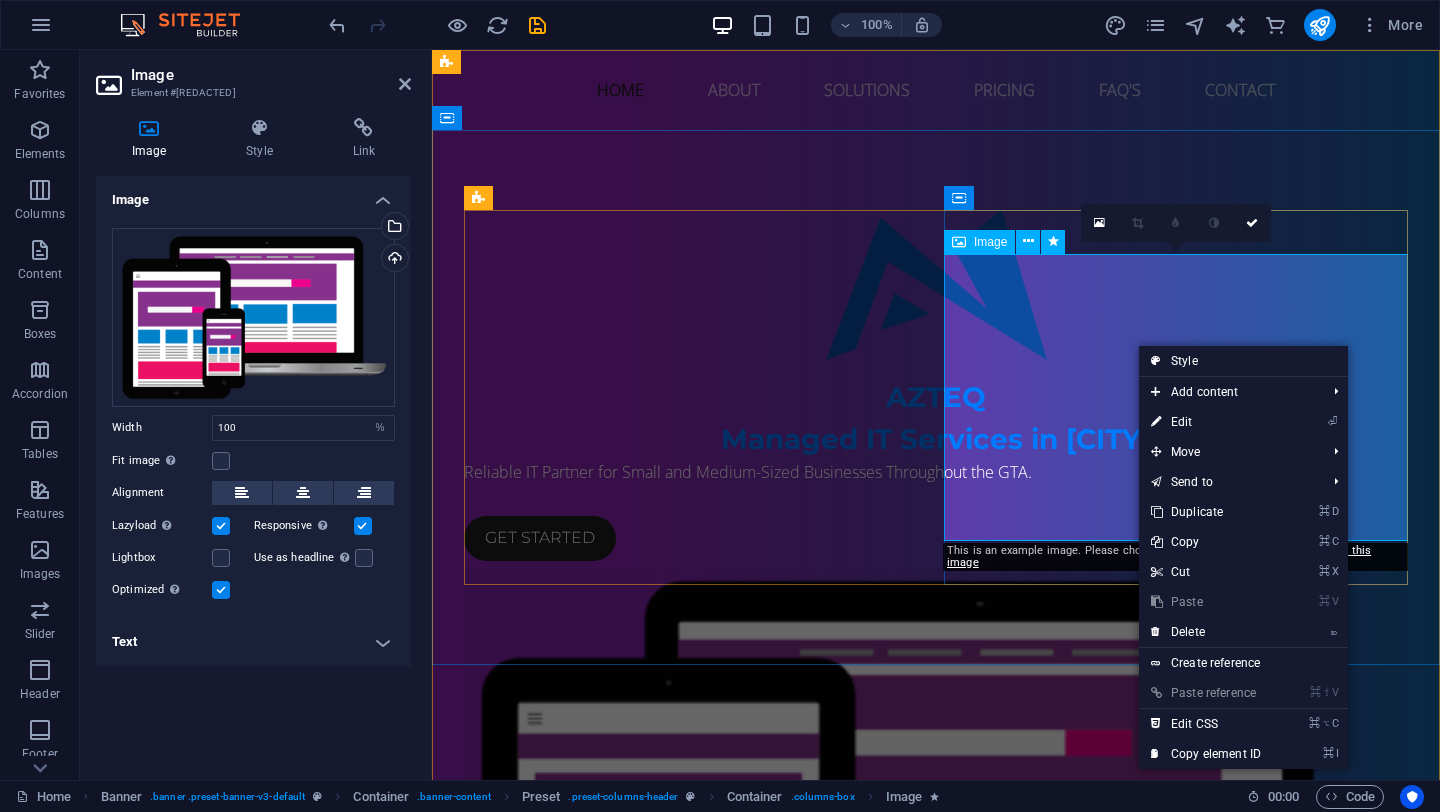 click at bounding box center [936, 862] 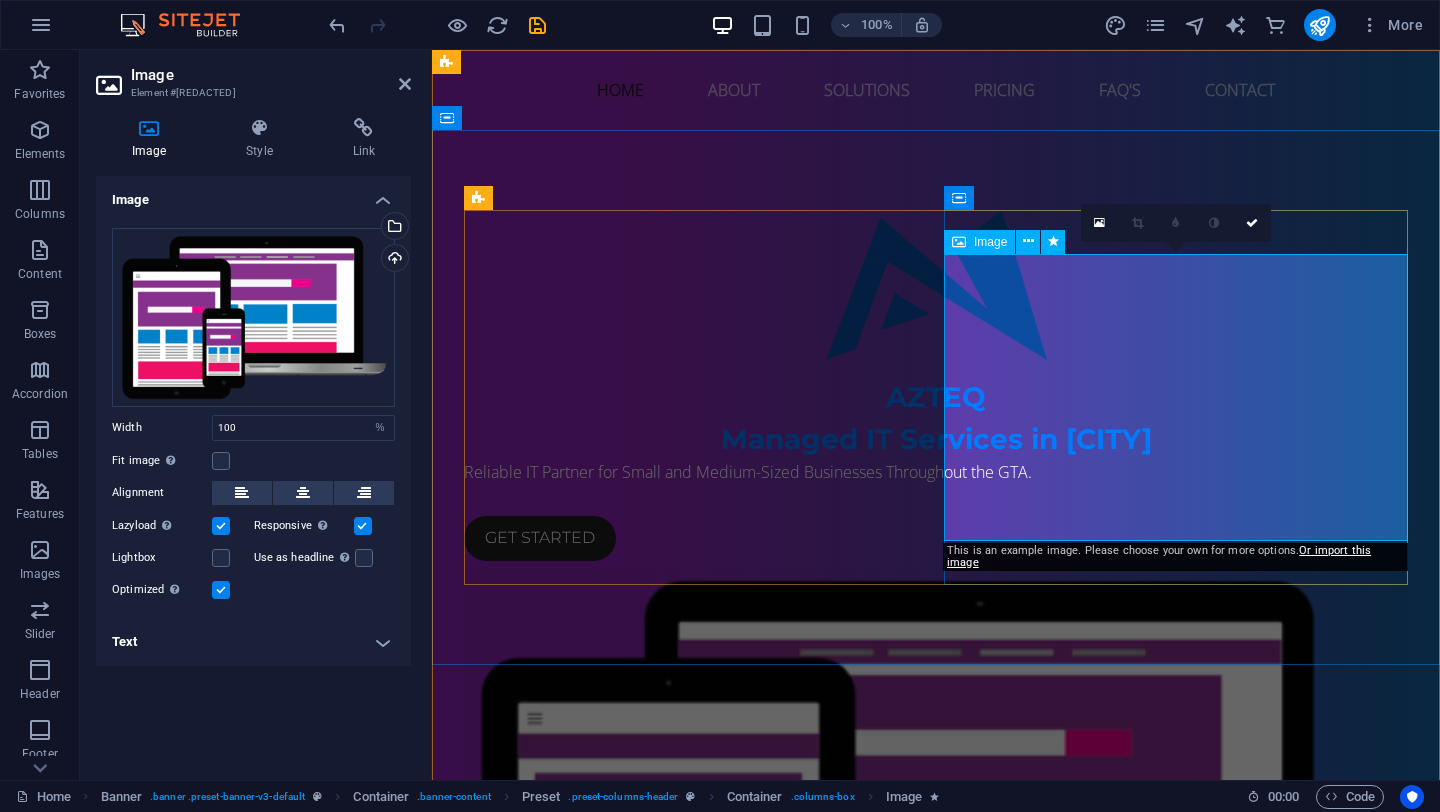 click at bounding box center [936, 862] 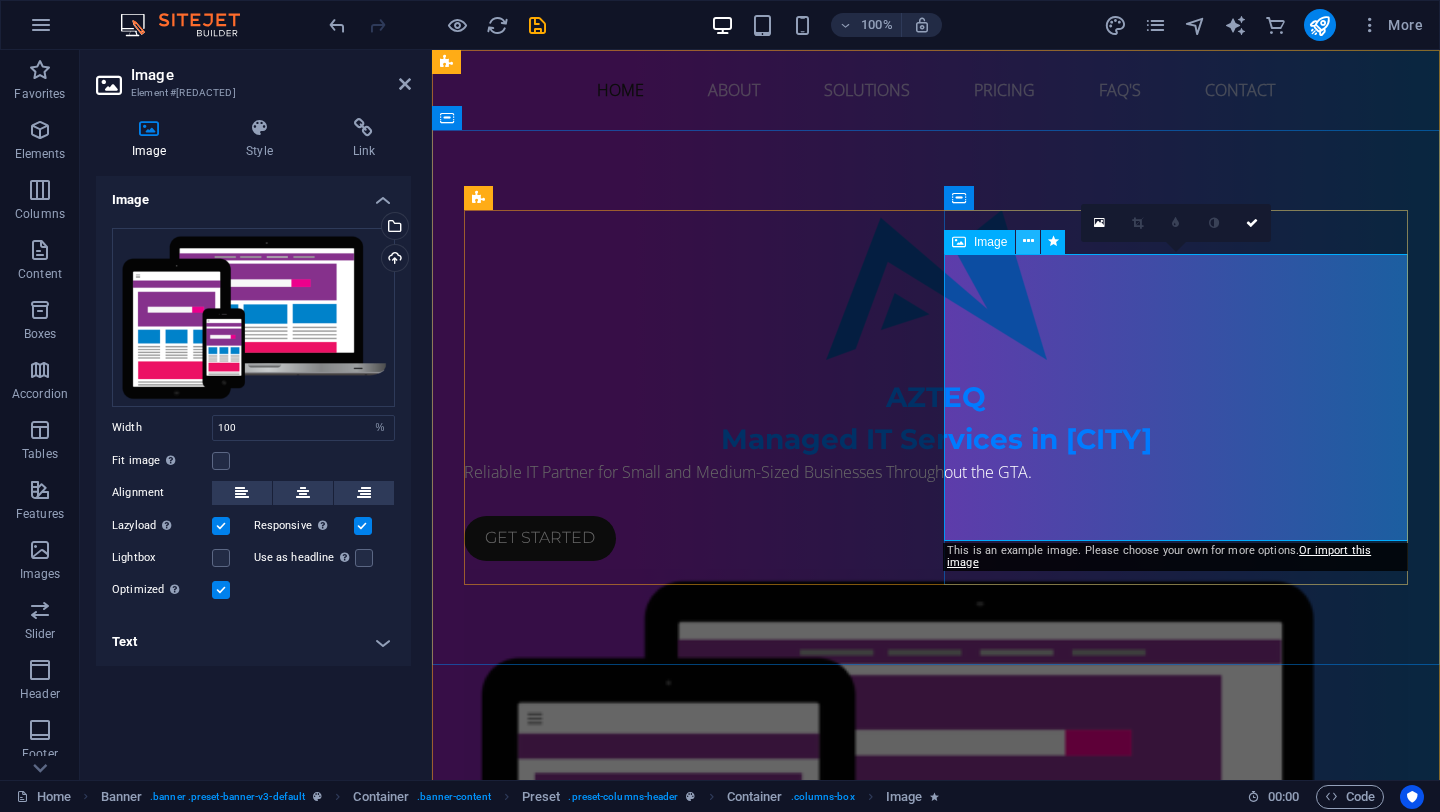 click at bounding box center [1028, 241] 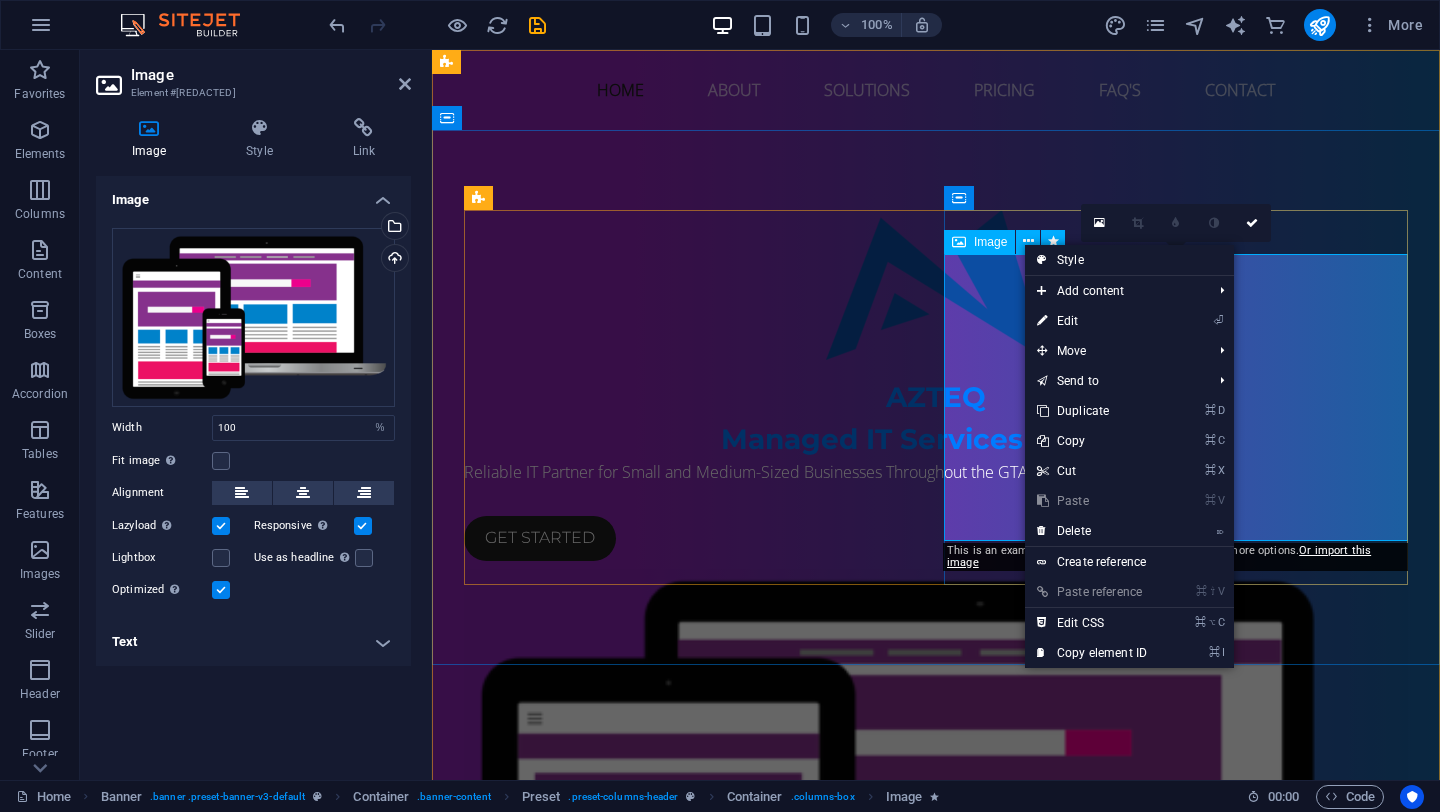 click on "Image" at bounding box center [990, 242] 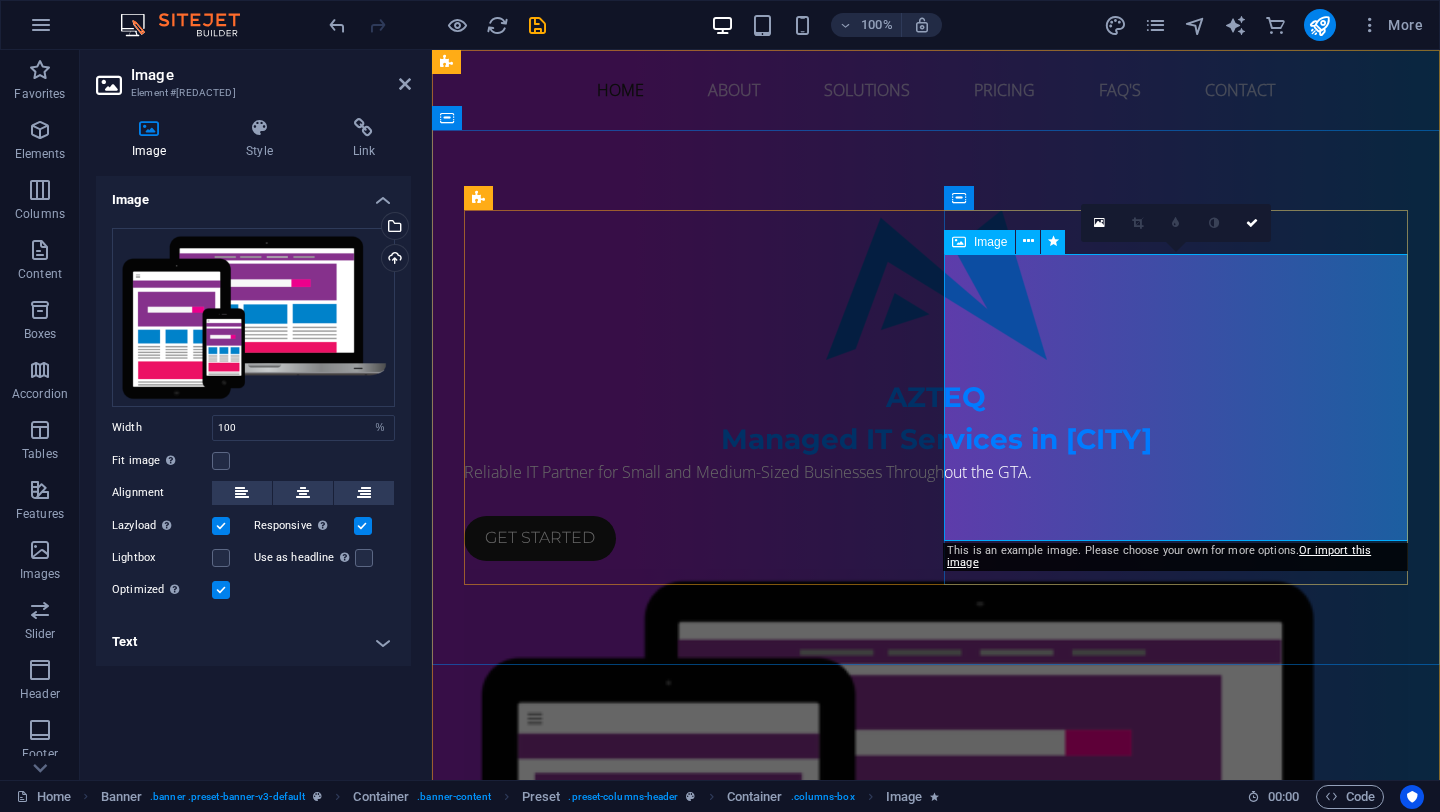 click on "Image" at bounding box center (990, 242) 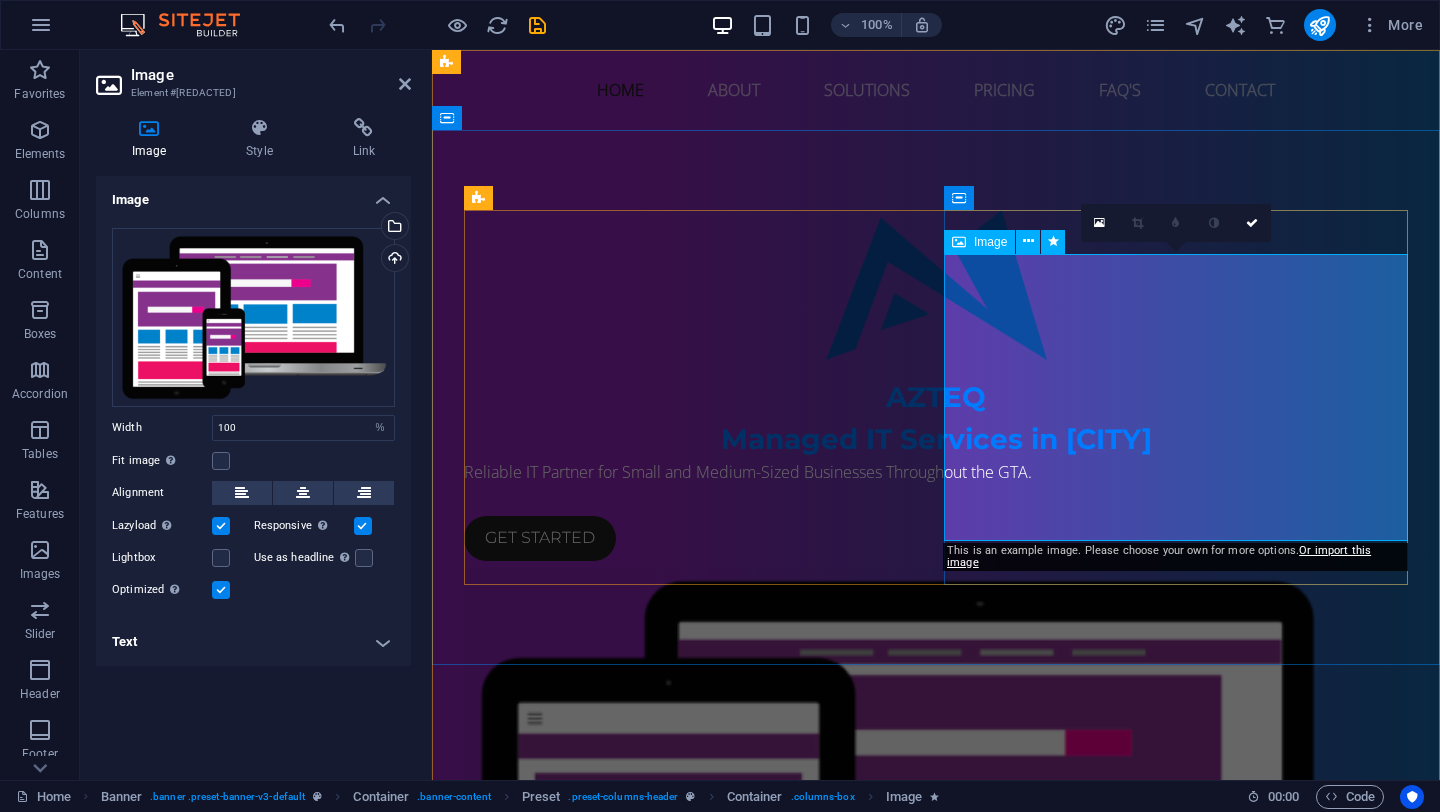 click on "Image" at bounding box center [990, 242] 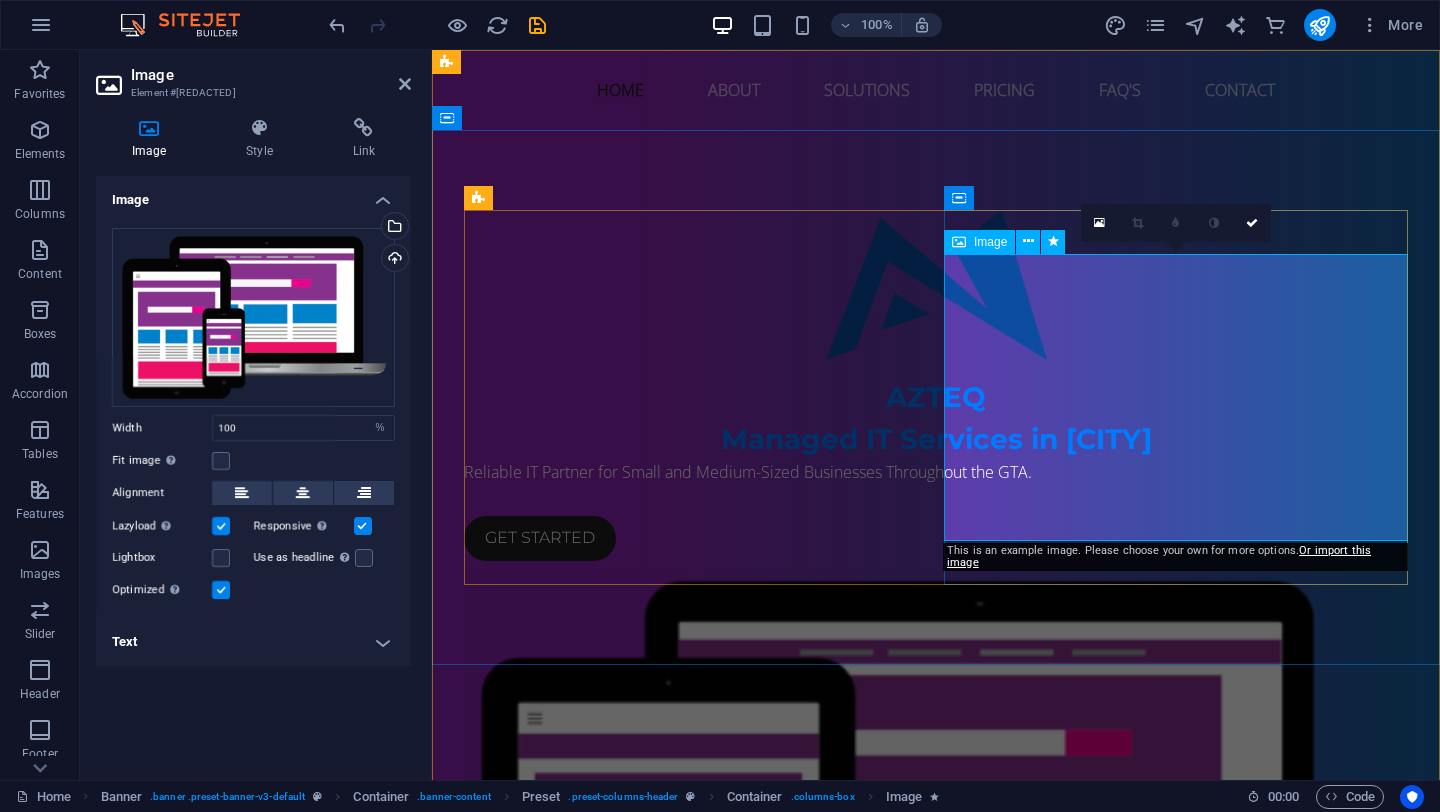 click on "Image" at bounding box center [990, 242] 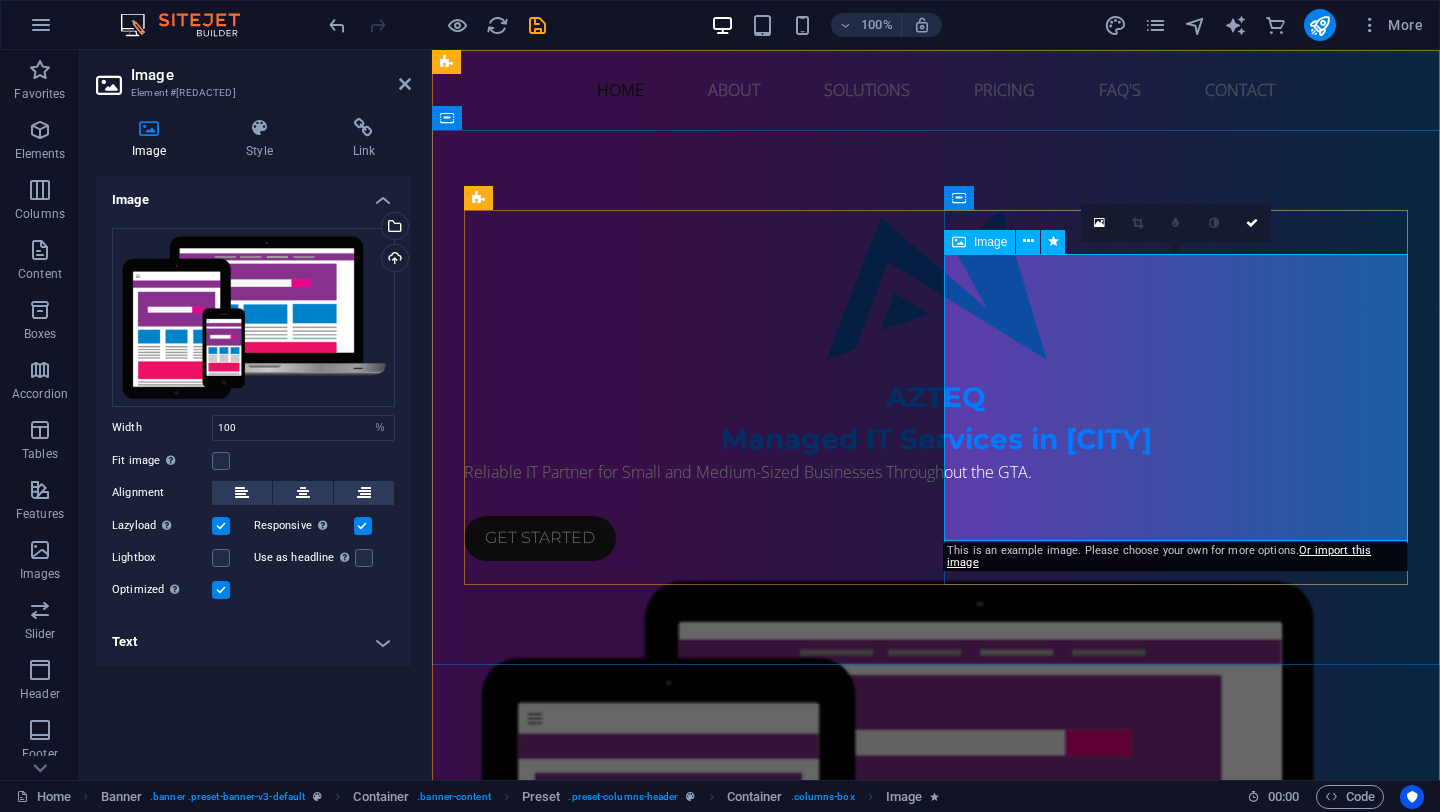 click on "Image" at bounding box center (990, 242) 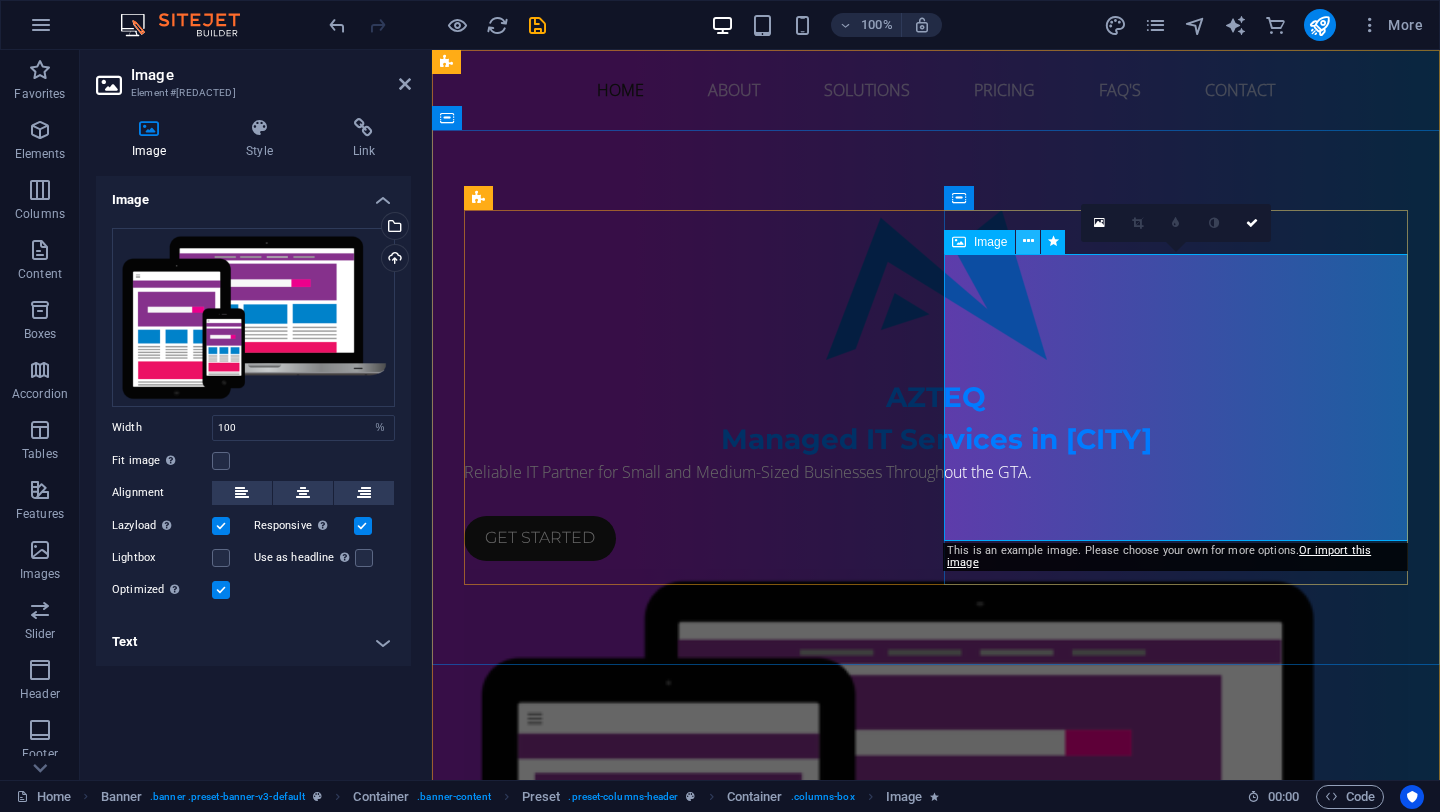 click at bounding box center [1028, 242] 